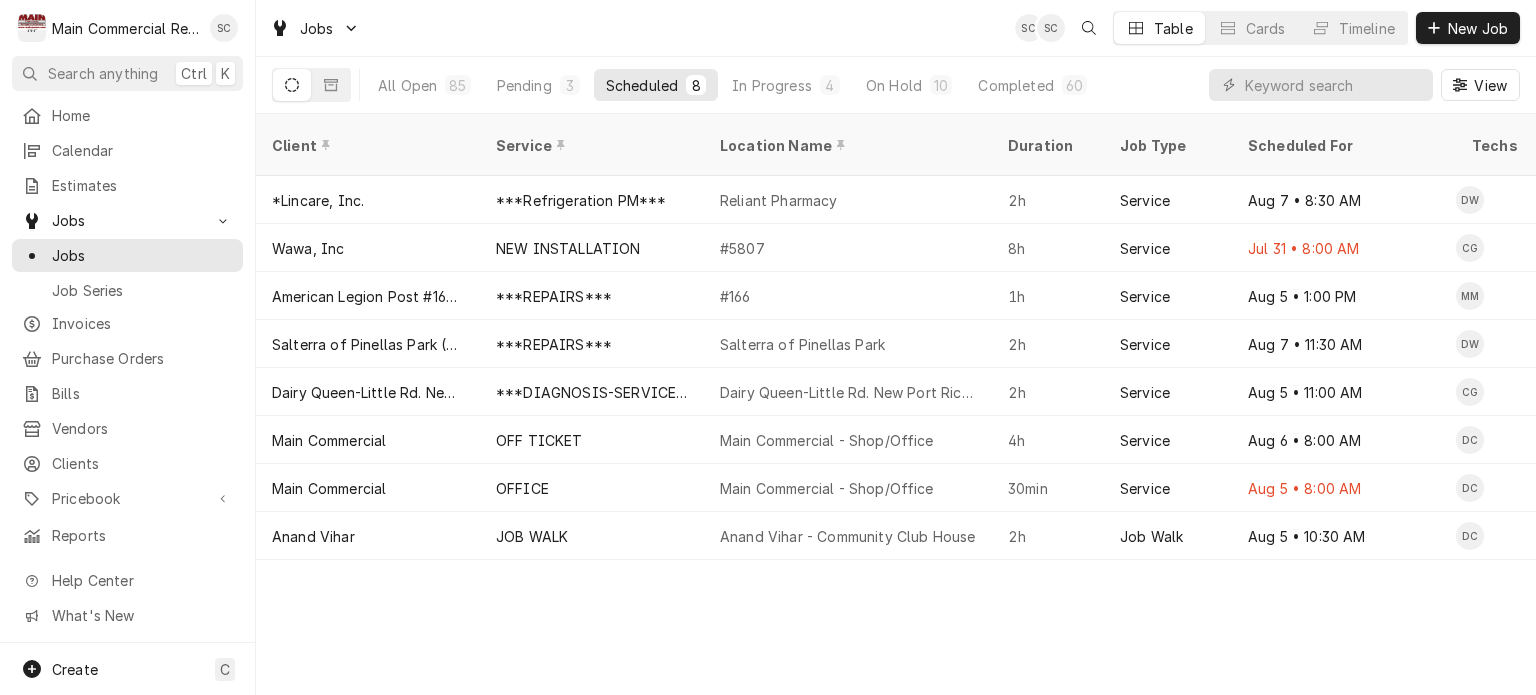 scroll, scrollTop: 0, scrollLeft: 0, axis: both 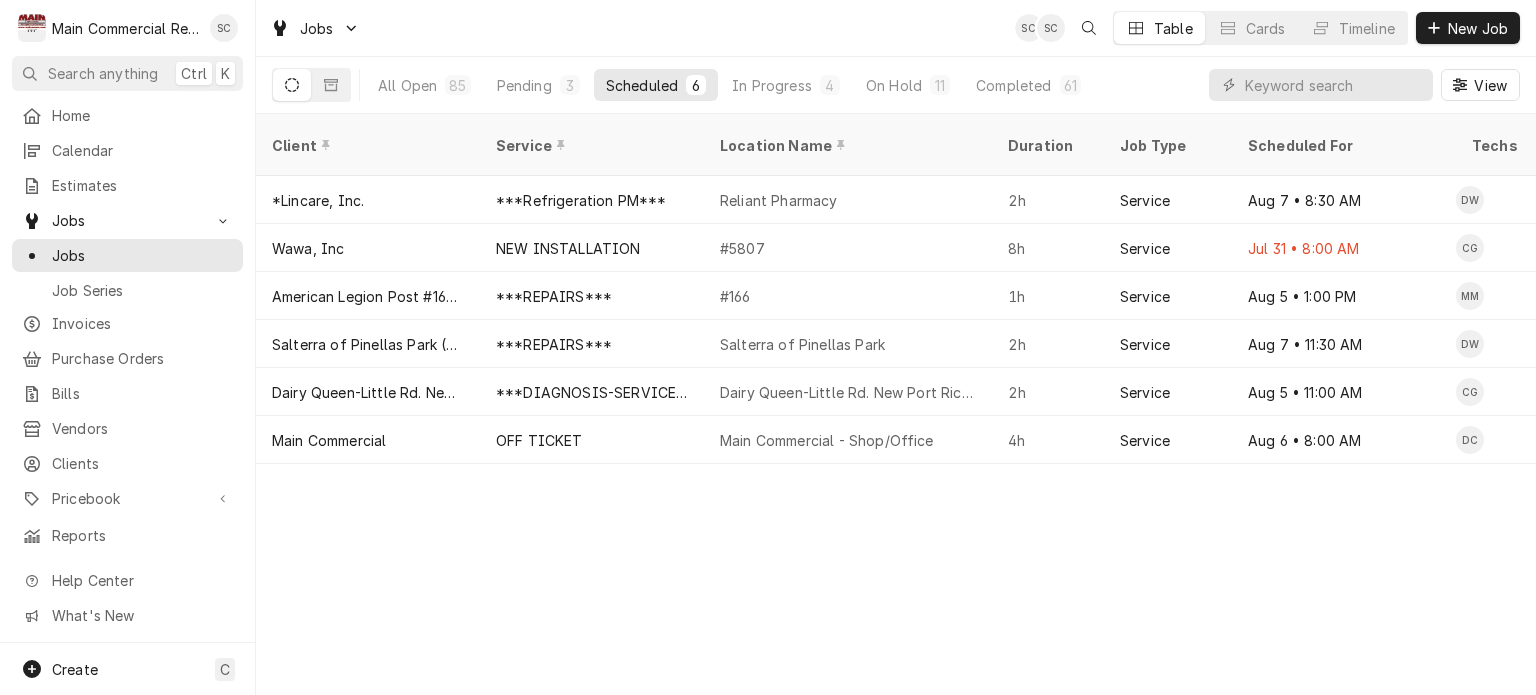 click on "Client Service Location Name Duration Job Type Scheduled For Techs Status Labels ID Priority Date Received Location Address Scheduled Last Modified *Lincare, Inc. ***Refrigeration PM*** Reliant Pharmacy 2h Service Aug 7   • 8:30 AM DW Upcoming PM JOB-1075 No Priority Jul 21   3985 Gateway Center Blvd., Pinellas Park, FL 33782 Aug 1   Aug 1   Wawa, Inc NEW INSTALLATION #5807 8h Service Jul 31   • 8:00 AM CG Past Due No Charge JOB-1116 Urgent Jul 25   2137 N. Schillinger Rd, Semmes, AL 36575 Jul 25   Jul 25   American Legion Post #166-Homosassa ***REPAIRS*** #166 1h Service Aug 5   • 1:00 PM MM Upcoming A/C JOB-1157 Low Aug 1   4520 S. Suncoast Blvd, Homosassa, FL 34446 Aug 4   Aug 4   Salterra of Pinellas Park (Previously Volante) ***REPAIRS*** Salterra of Pinellas Park 2h Service Aug 7   • 11:30 AM DW Upcoming Baker +4 more JOB-1162 No Priority Aug 1   8980 49th St N, Pinellas Park, FL 33782 Aug 1   Aug 1   Dairy Queen-Little Rd. New Port Richey ***DIAGNOSIS-SERVICE CALL*** 2h Service Aug 5   CG WIC" at bounding box center [896, 404] 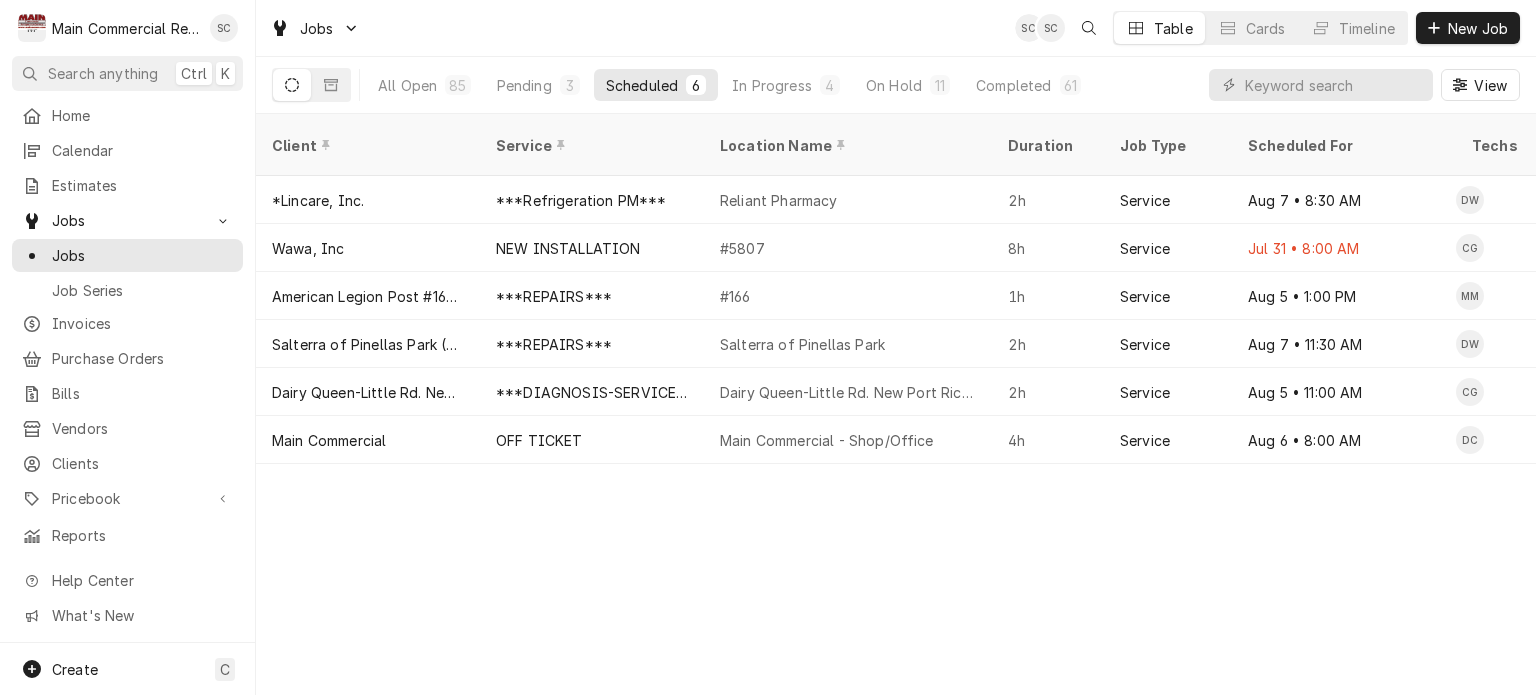 click on "Client Service Location Name Duration Job Type Scheduled For Techs Status Labels ID Priority Date Received Location Address Scheduled Last Modified *Lincare, Inc. ***Refrigeration PM*** Reliant Pharmacy 2h Service Aug 7   • 8:30 AM DW Upcoming PM JOB-1075 No Priority Jul 21   3985 Gateway Center Blvd., Pinellas Park, FL 33782 Aug 1   Aug 1   Wawa, Inc NEW INSTALLATION #5807 8h Service Jul 31   • 8:00 AM CG Past Due No Charge JOB-1116 Urgent Jul 25   2137 N. Schillinger Rd, Semmes, AL 36575 Jul 25   Jul 25   American Legion Post #166-Homosassa ***REPAIRS*** #166 1h Service Aug 5   • 1:00 PM MM Upcoming A/C JOB-1157 Low Aug 1   4520 S. Suncoast Blvd, Homosassa, FL 34446 Aug 4   Aug 4   Salterra of Pinellas Park (Previously Volante) ***REPAIRS*** Salterra of Pinellas Park 2h Service Aug 7   • 11:30 AM DW Upcoming Baker +4 more JOB-1162 No Priority Aug 1   8980 49th St N, Pinellas Park, FL 33782 Aug 1   Aug 1   Dairy Queen-Little Rd. New Port Richey ***DIAGNOSIS-SERVICE CALL*** 2h Service Aug 5   CG WIC" at bounding box center [896, 404] 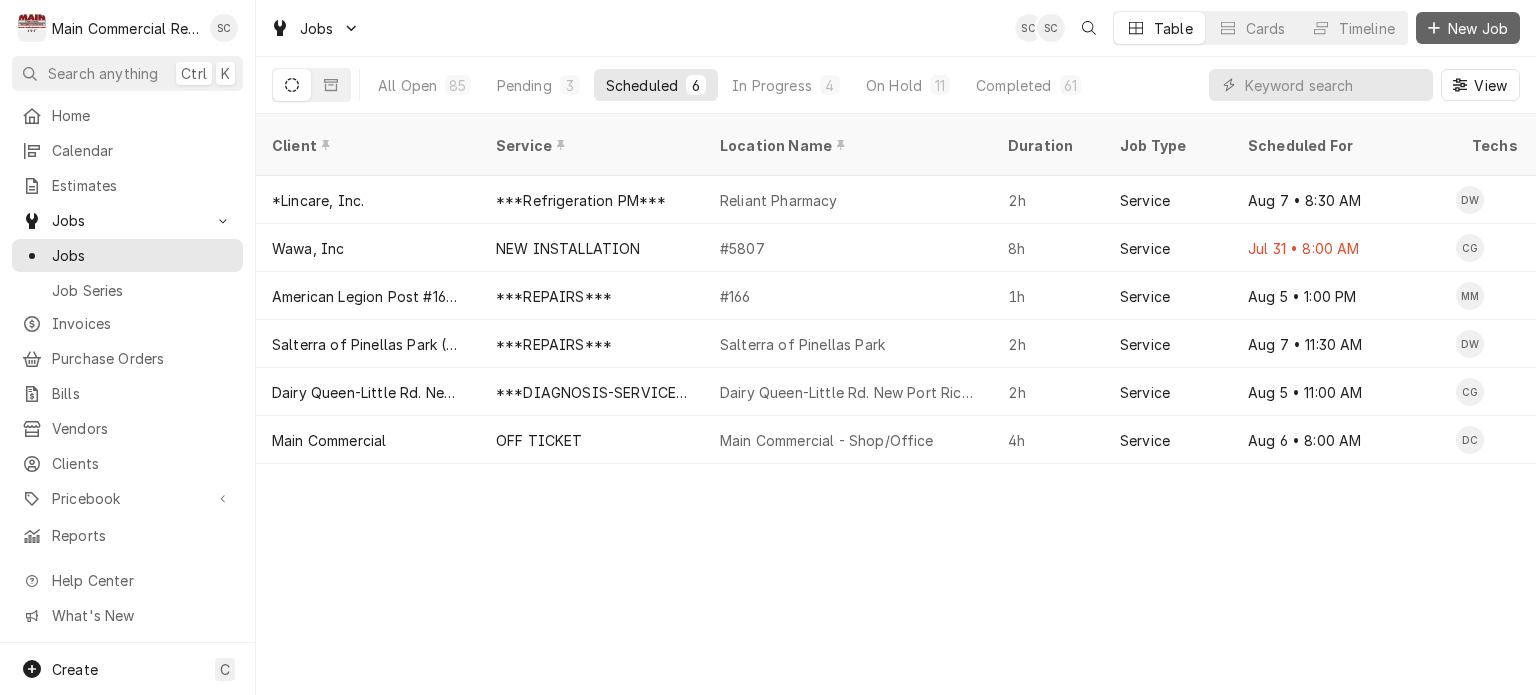 click on "New Job" at bounding box center [1478, 28] 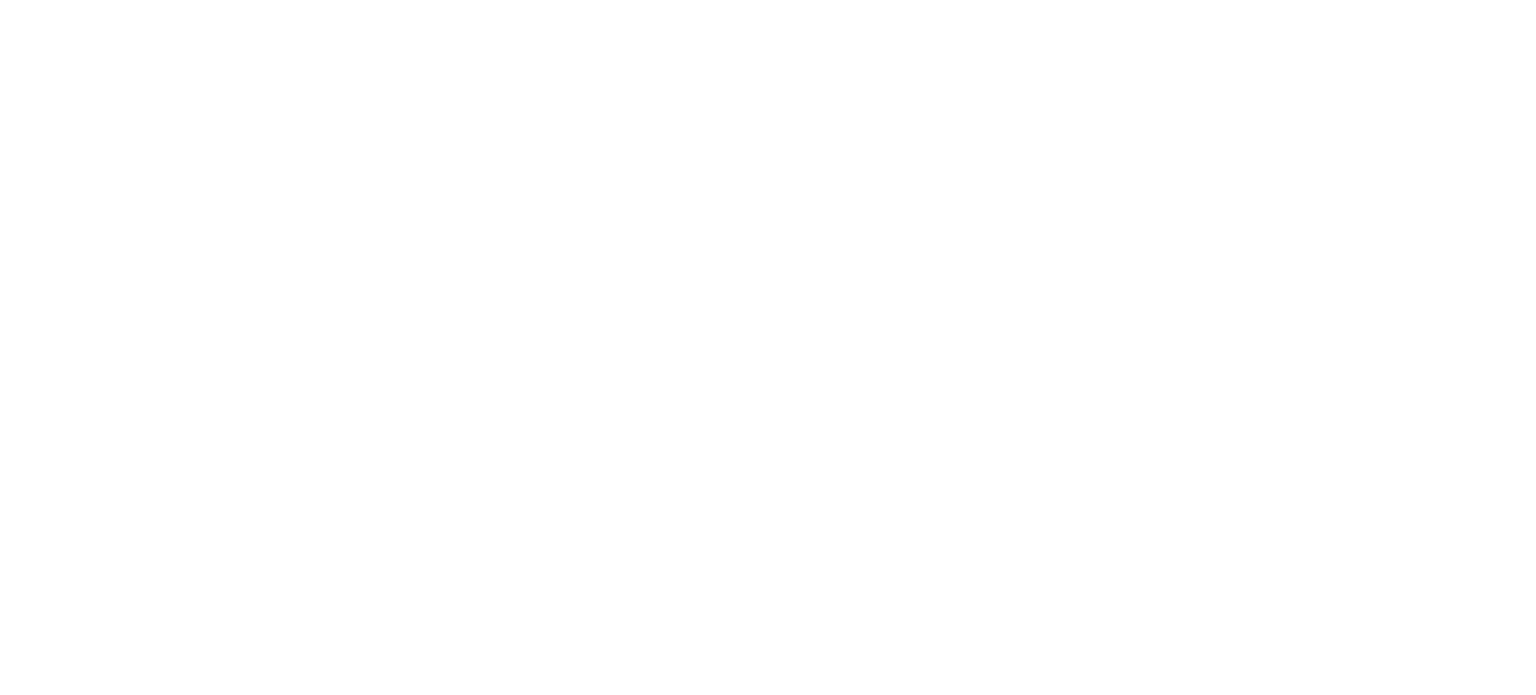 scroll, scrollTop: 0, scrollLeft: 0, axis: both 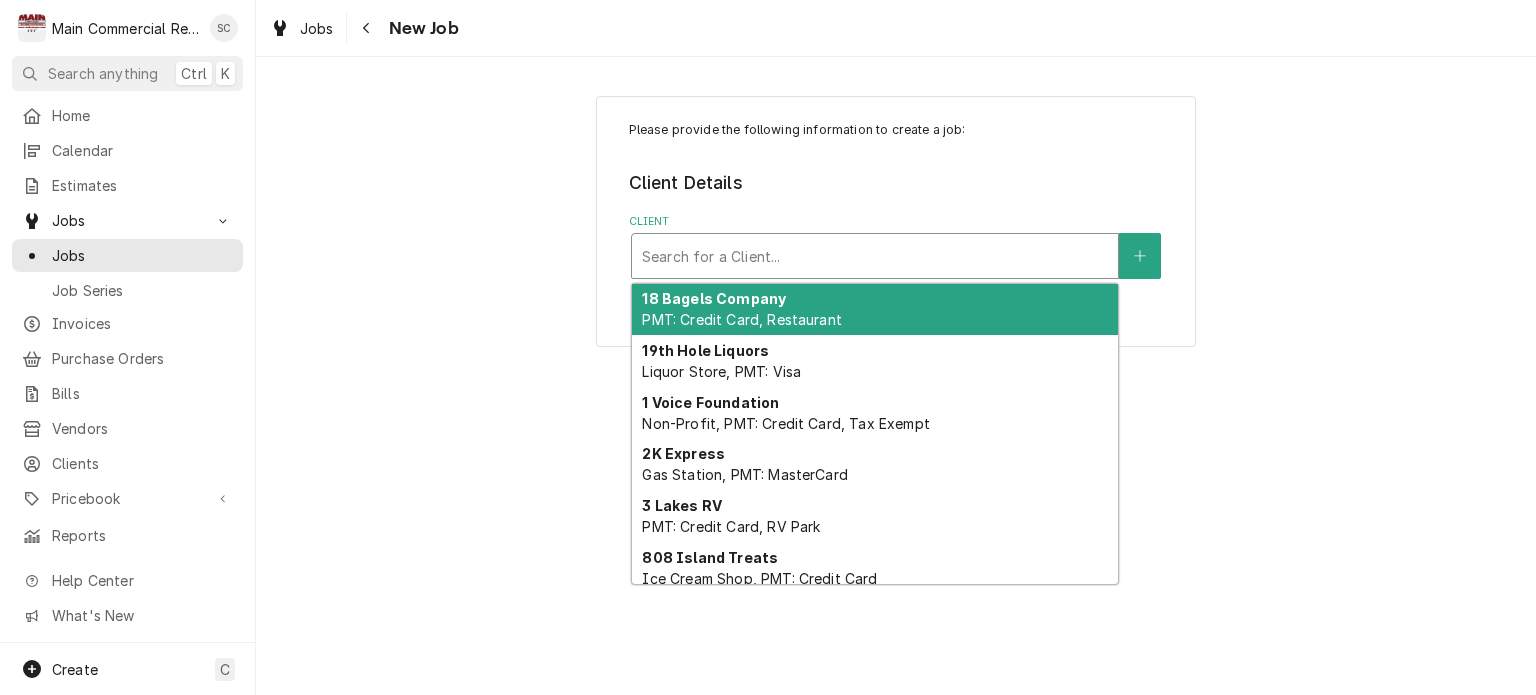 click at bounding box center [875, 256] 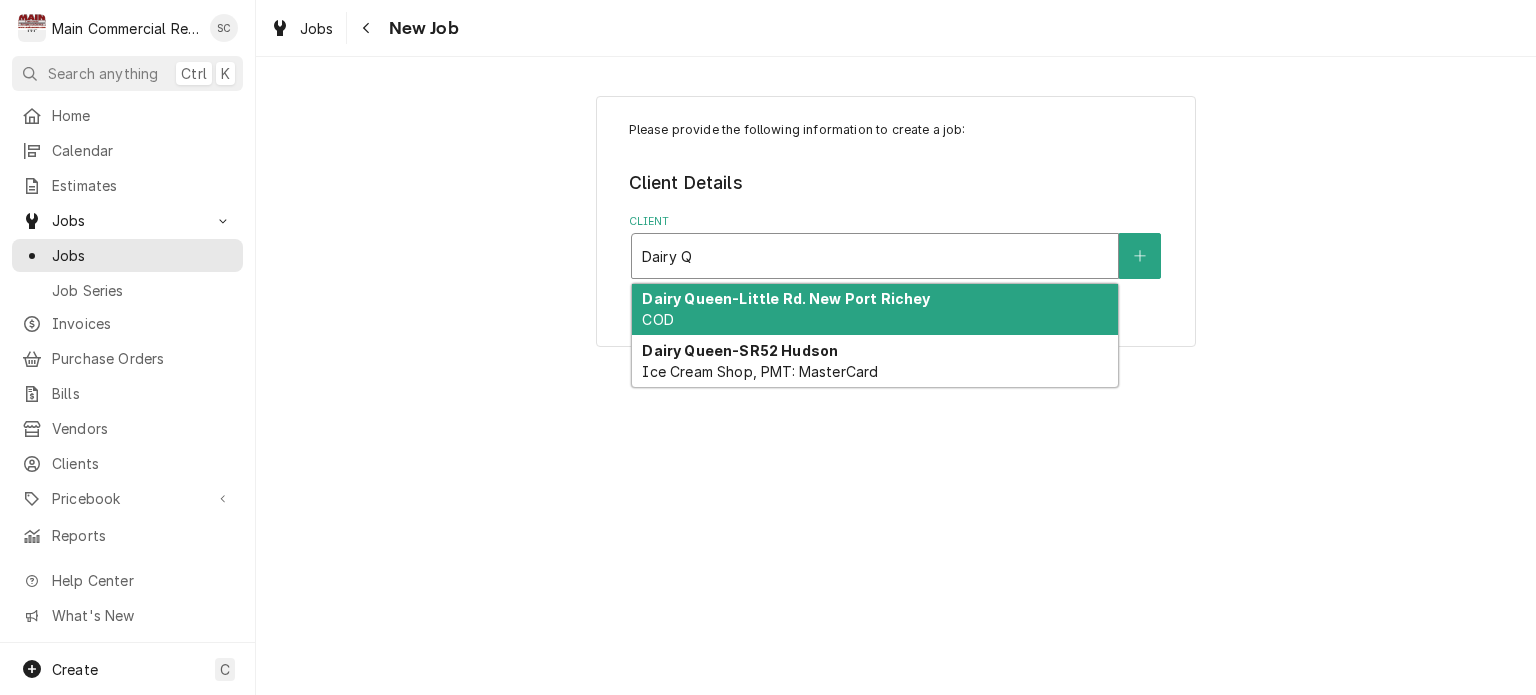 type on "Dairy Qu" 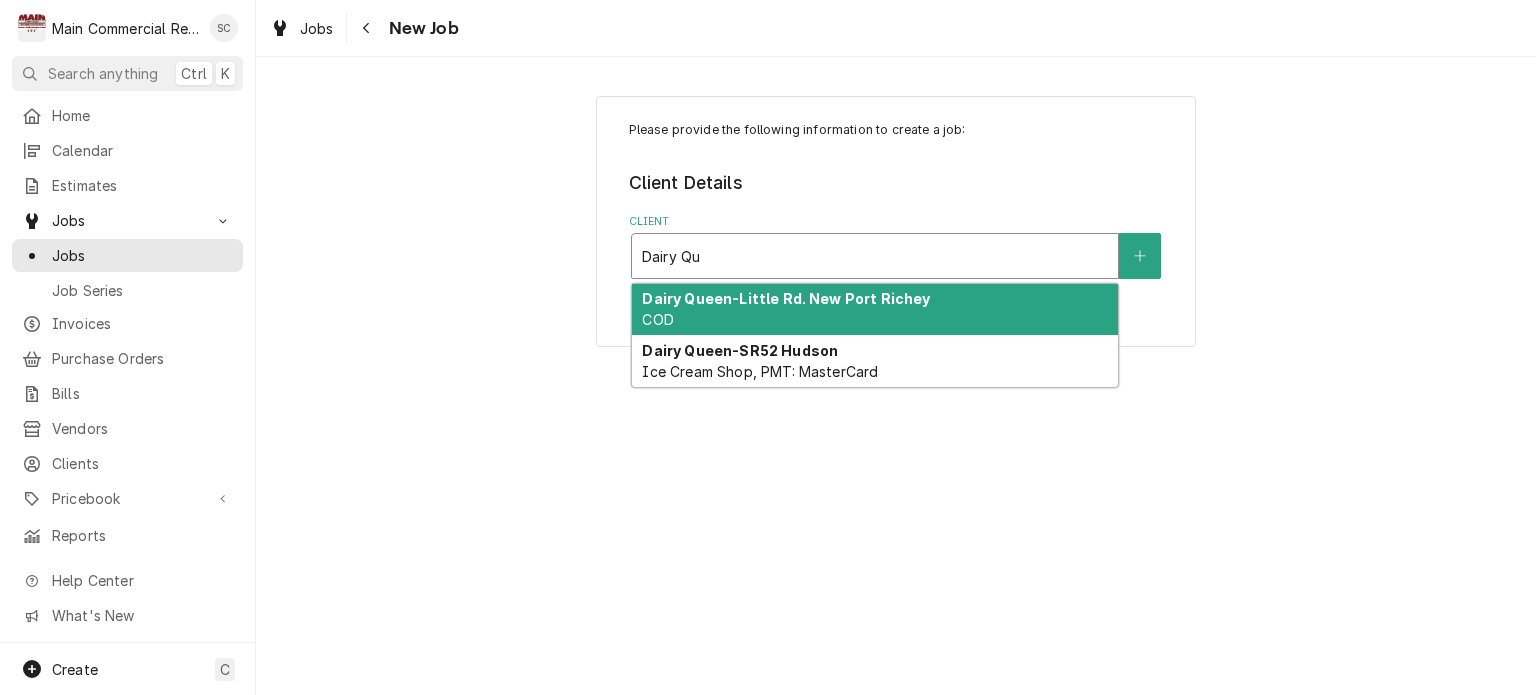 click on "Dairy Queen-Little Rd. New Port Richey" at bounding box center (786, 298) 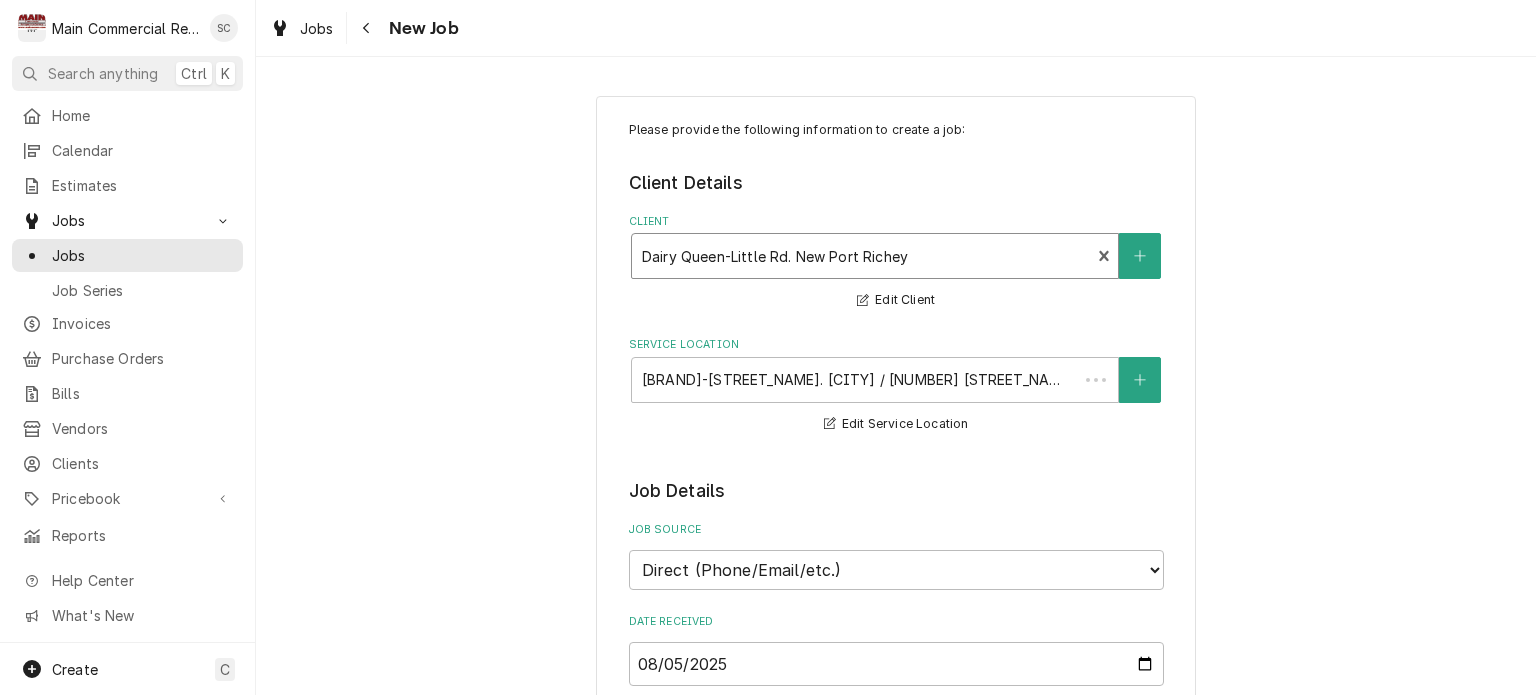 scroll, scrollTop: 600, scrollLeft: 0, axis: vertical 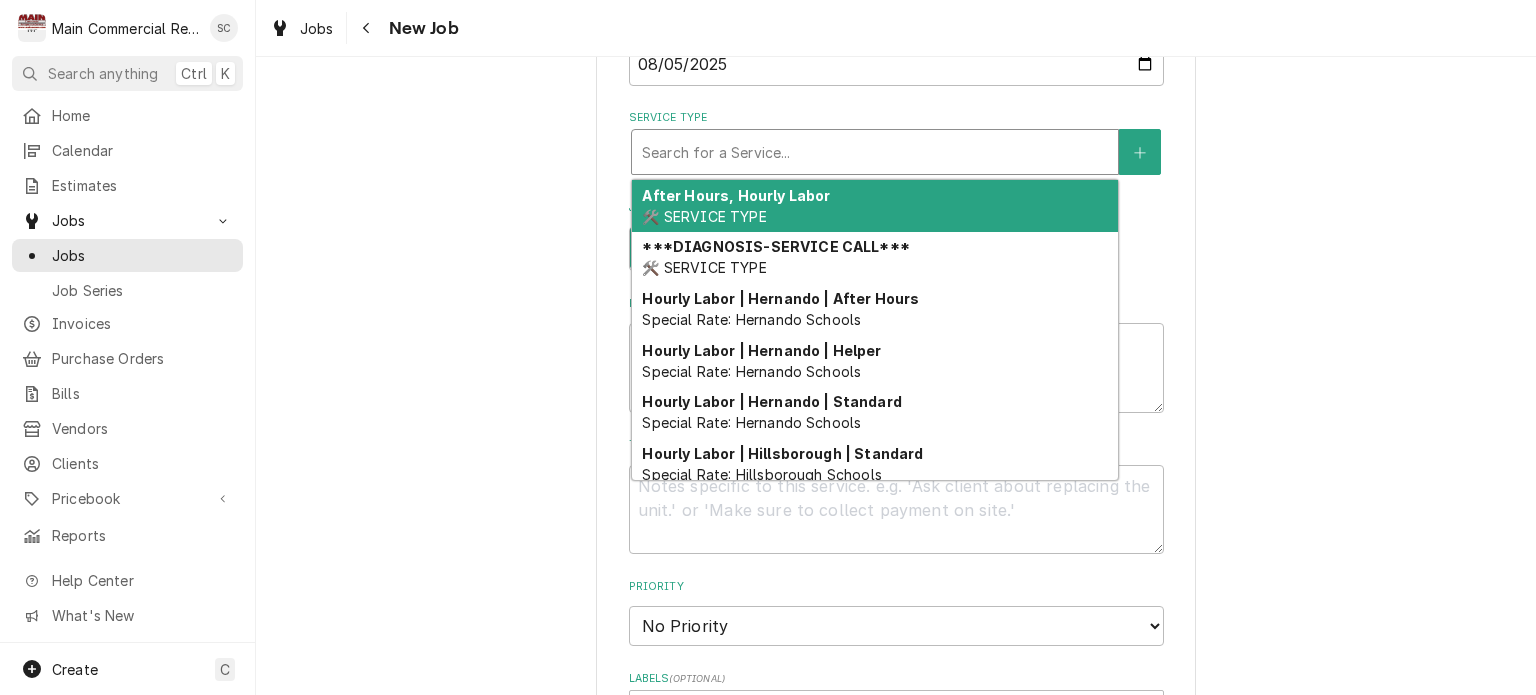 click at bounding box center [875, 152] 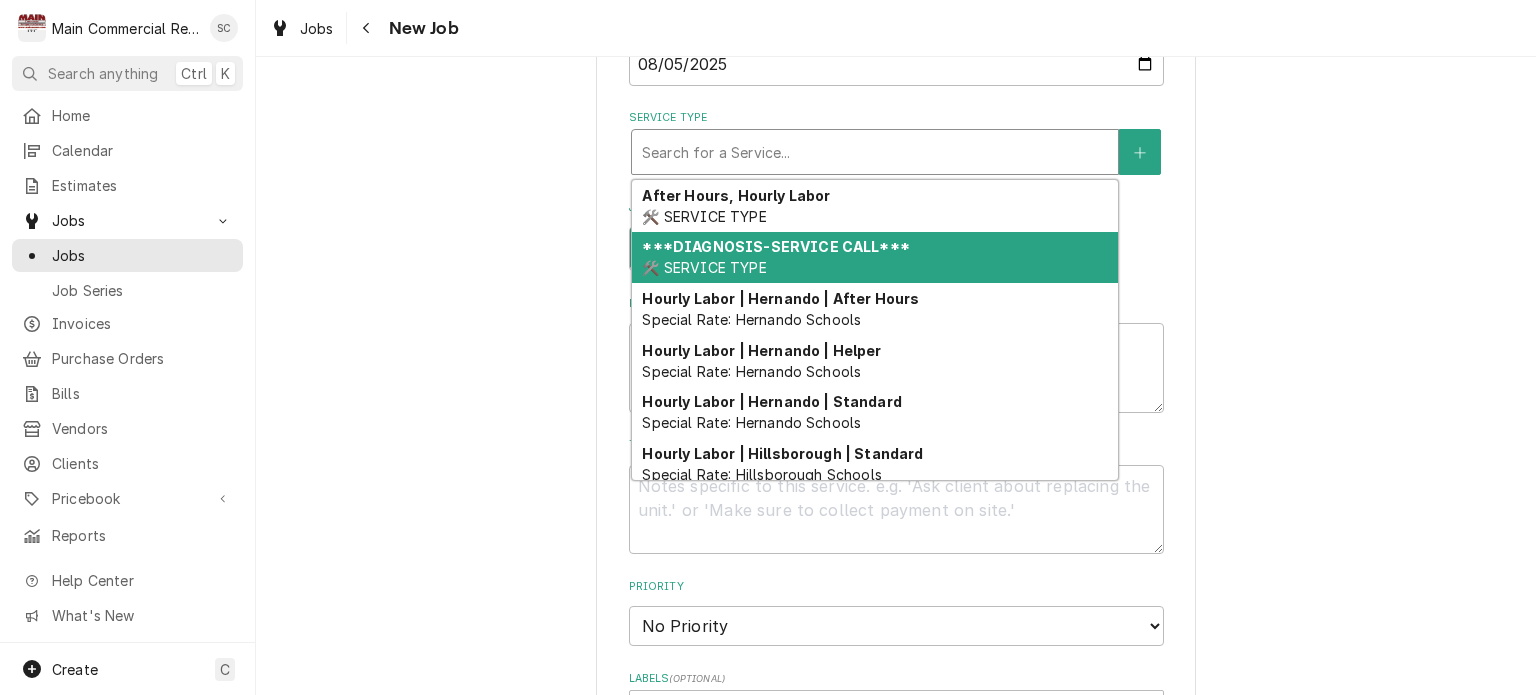 drag, startPoint x: 748, startPoint y: 236, endPoint x: 765, endPoint y: 286, distance: 52.810986 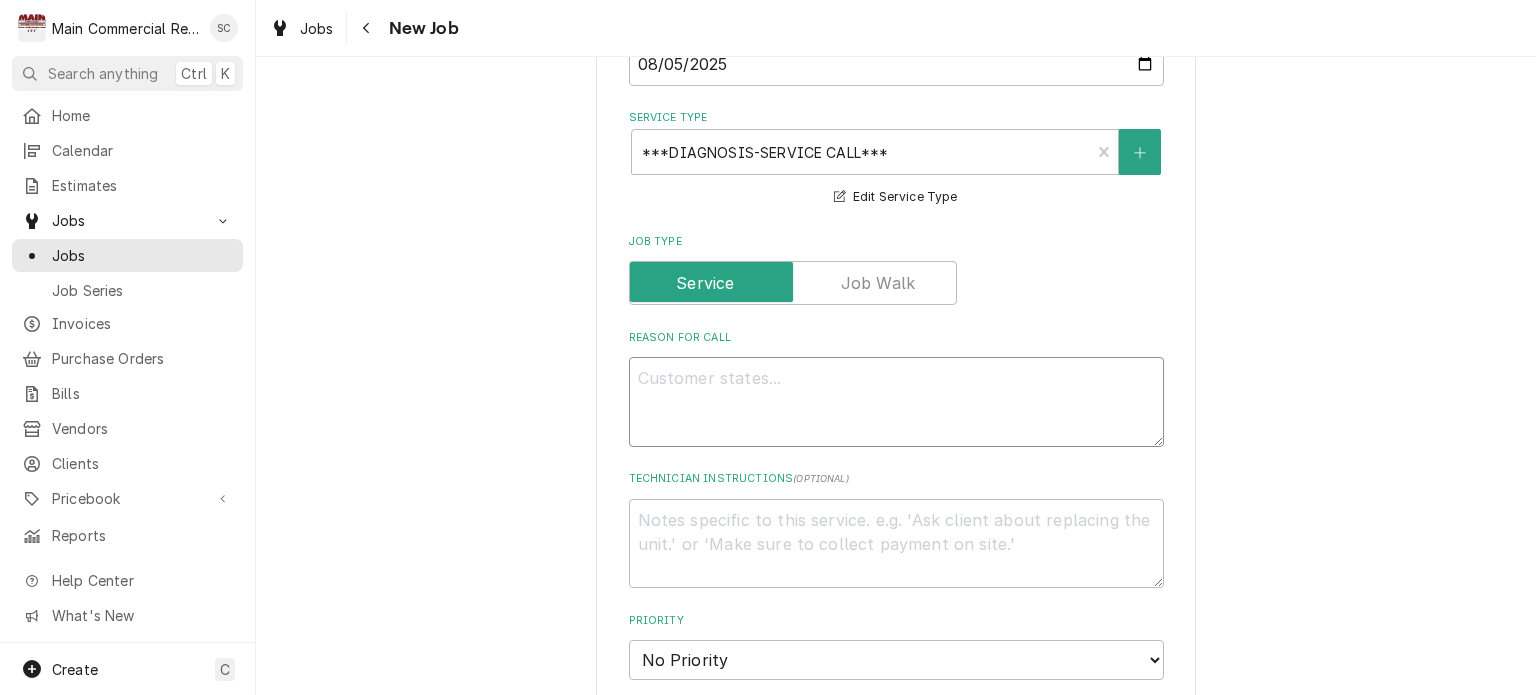 click on "Reason For Call" at bounding box center (896, 402) 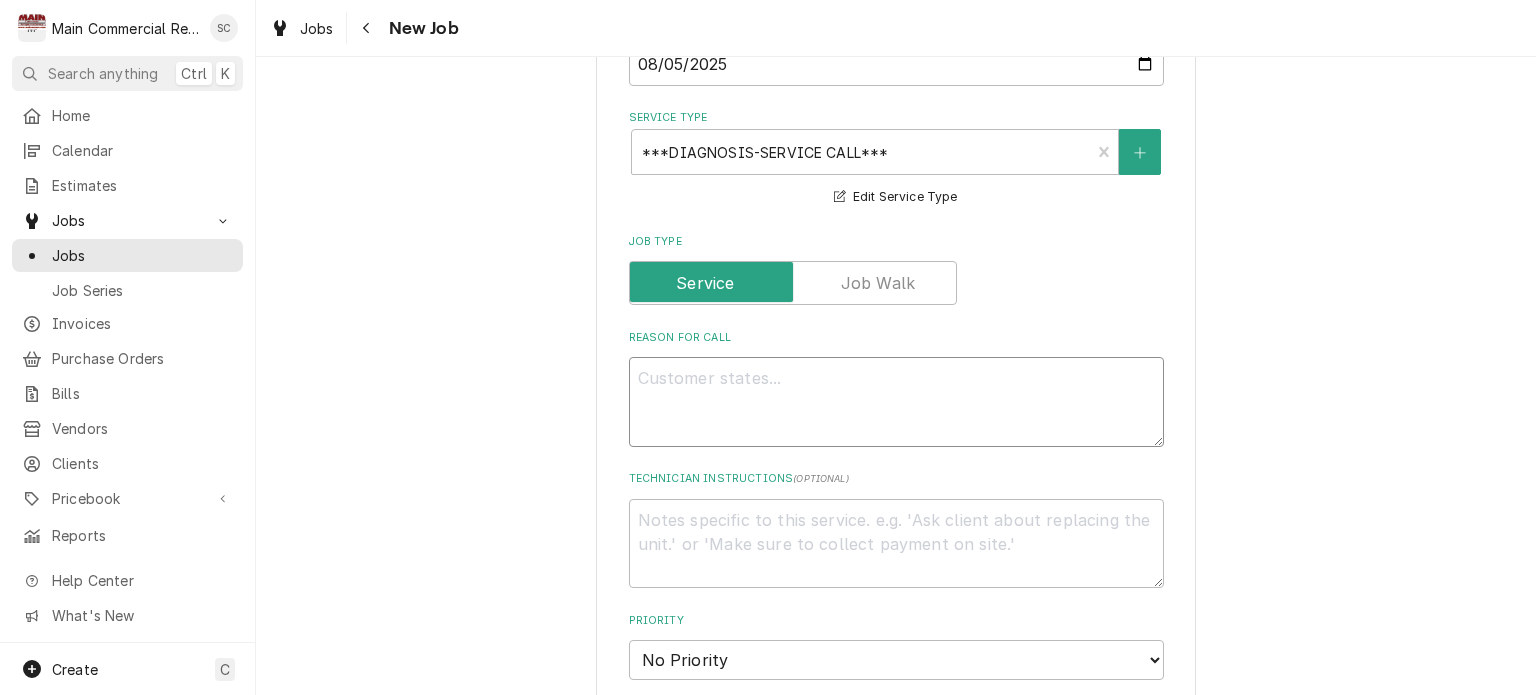 type on "x" 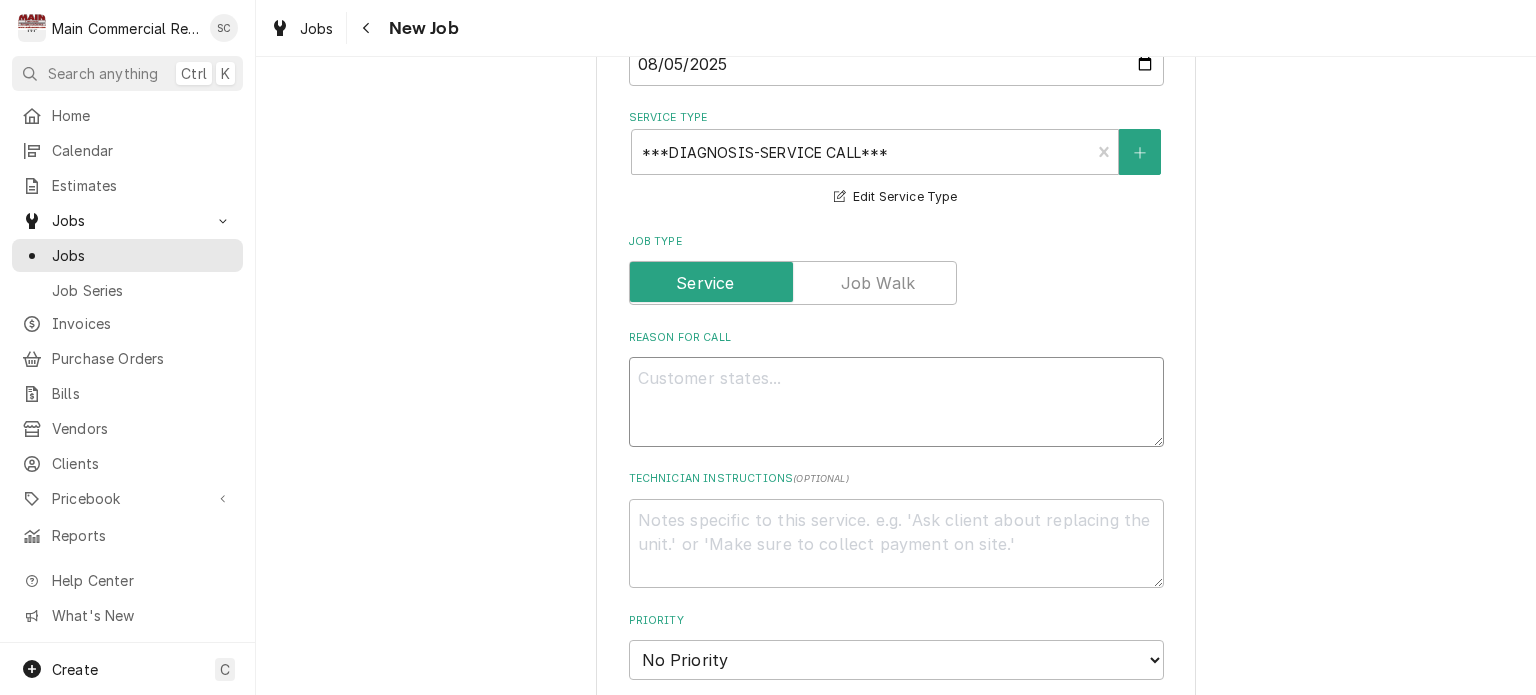 type on "L" 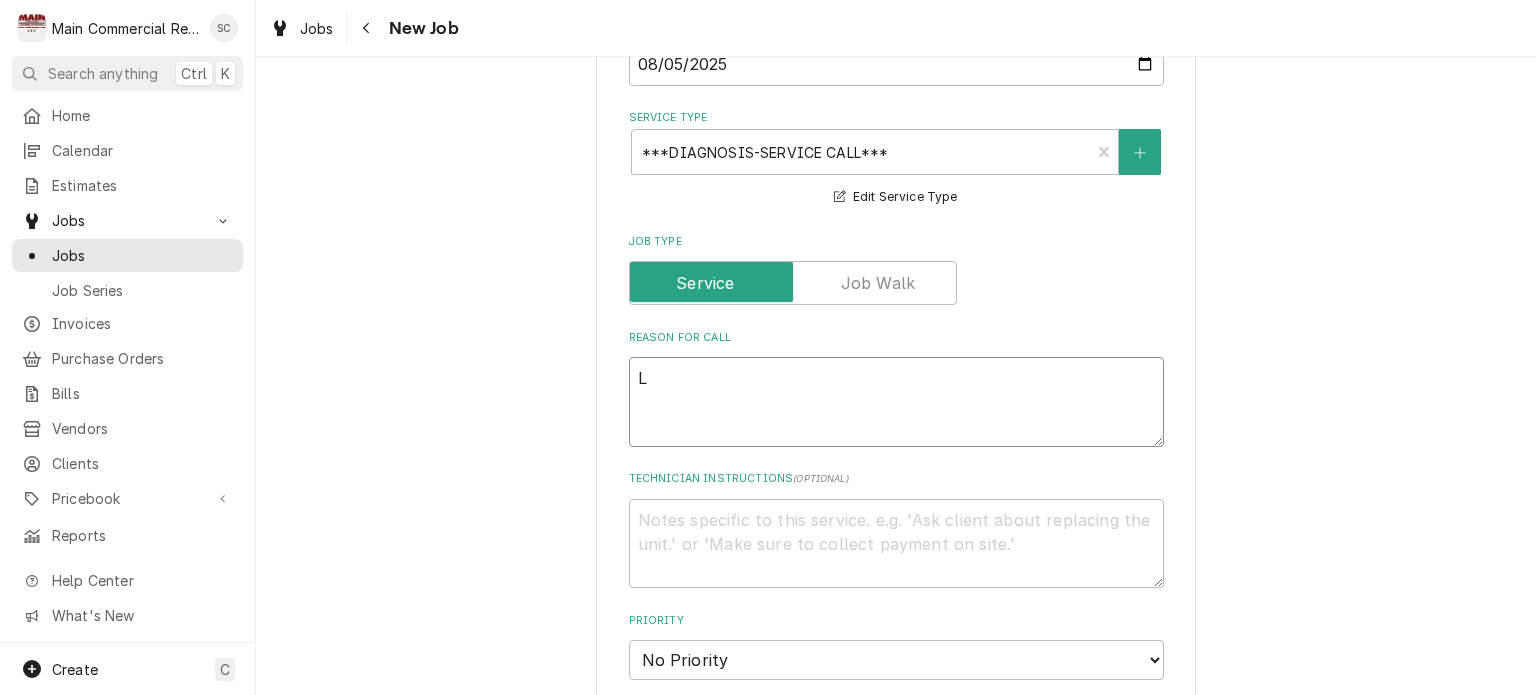 type on "x" 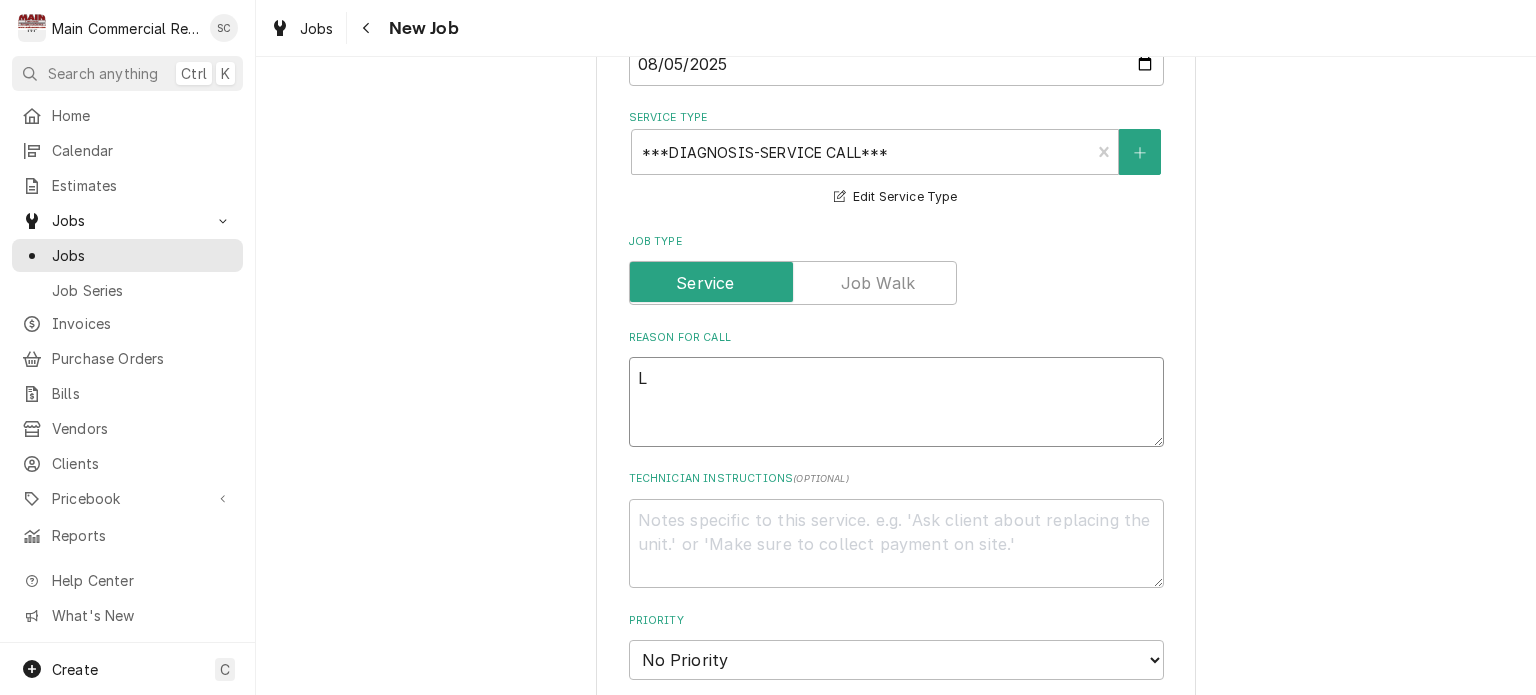 type on "Lo" 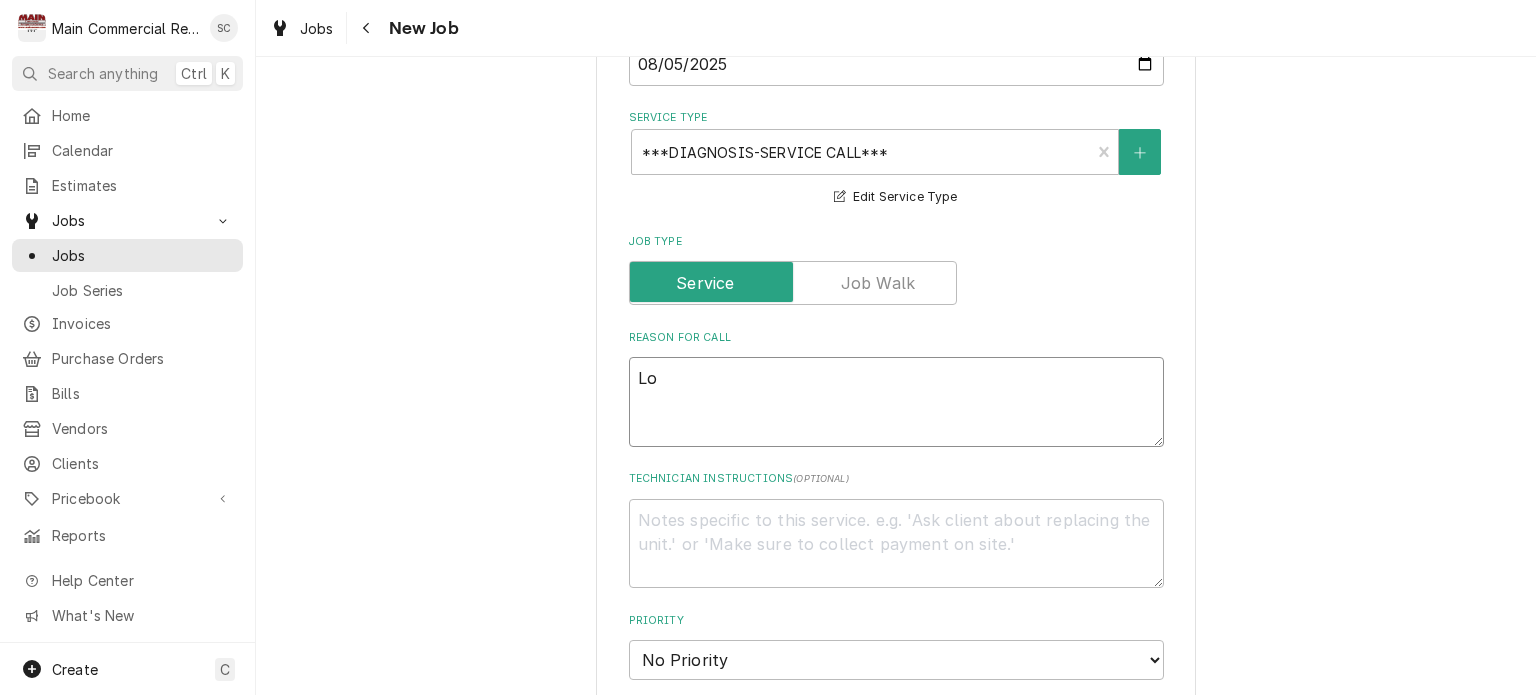 type on "x" 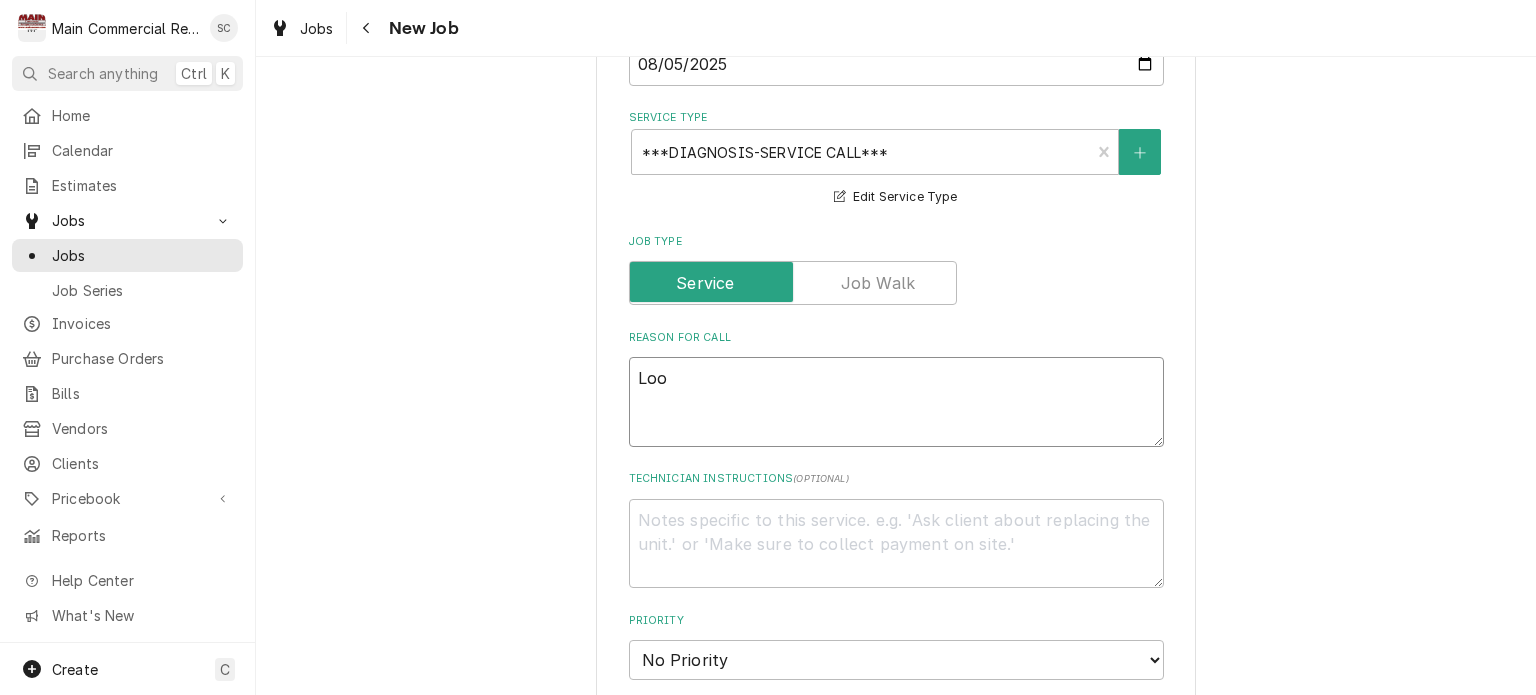 type on "x" 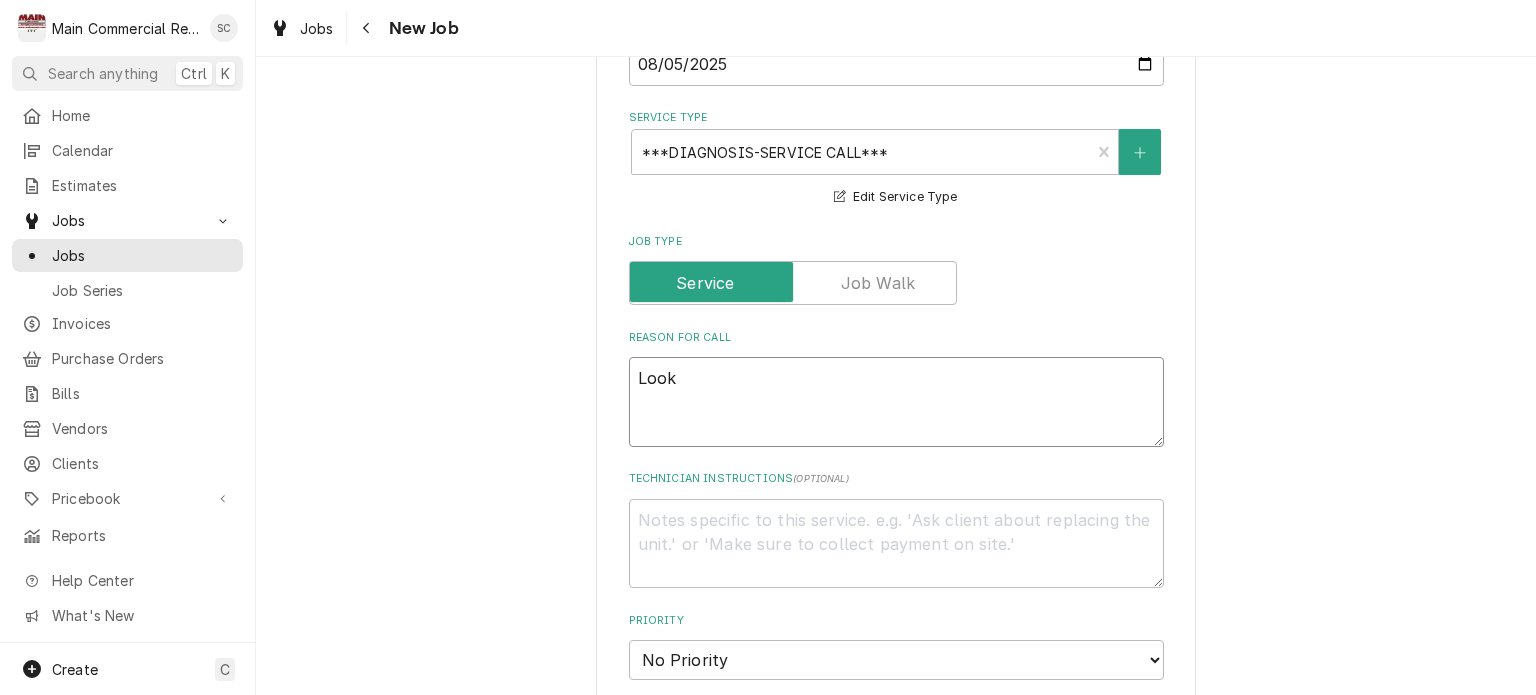 type on "x" 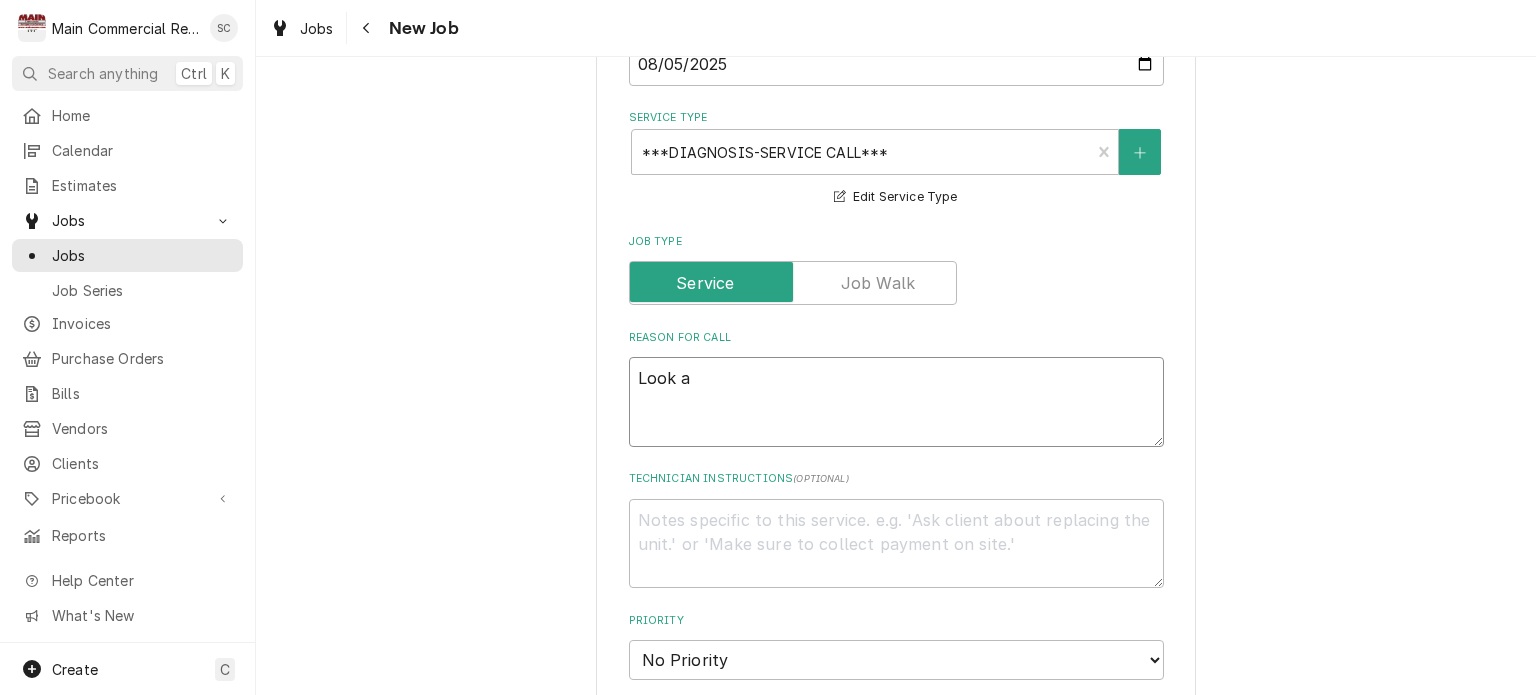 type on "x" 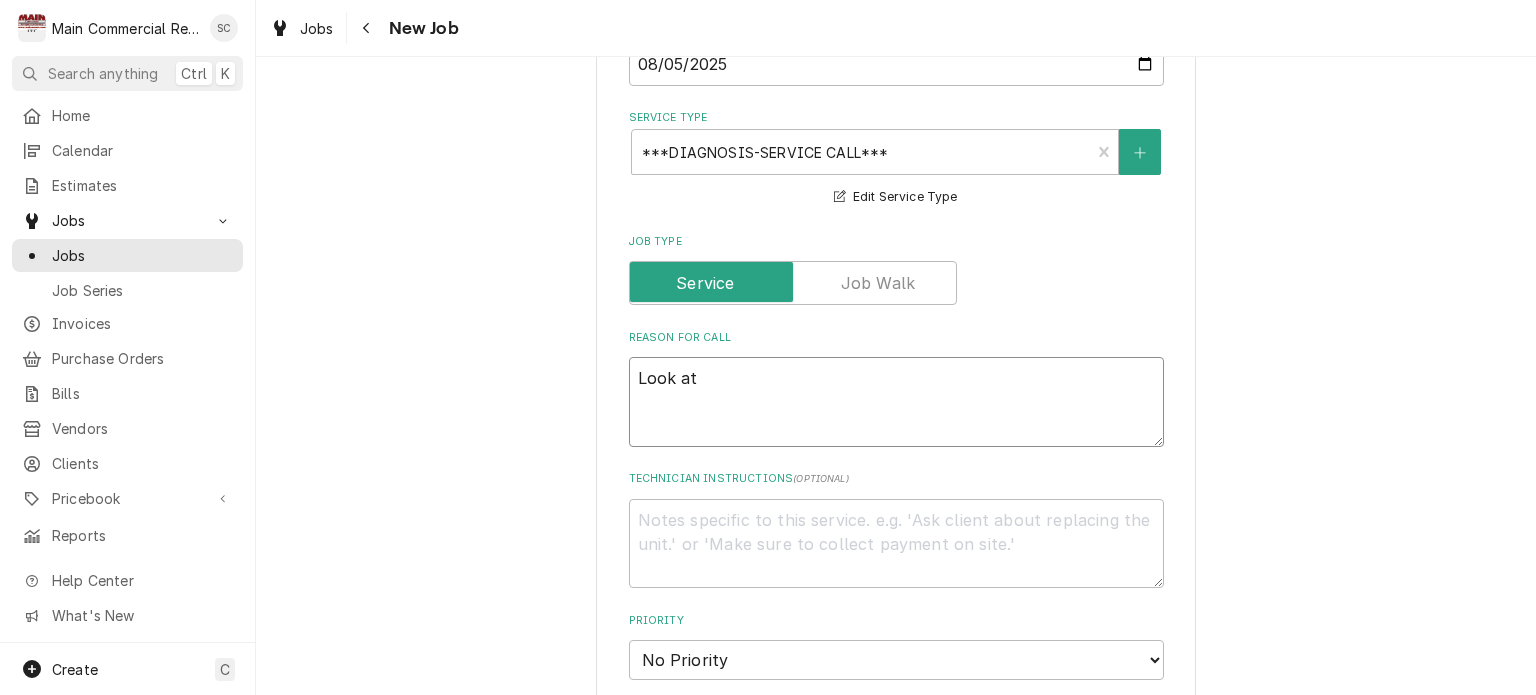 type on "x" 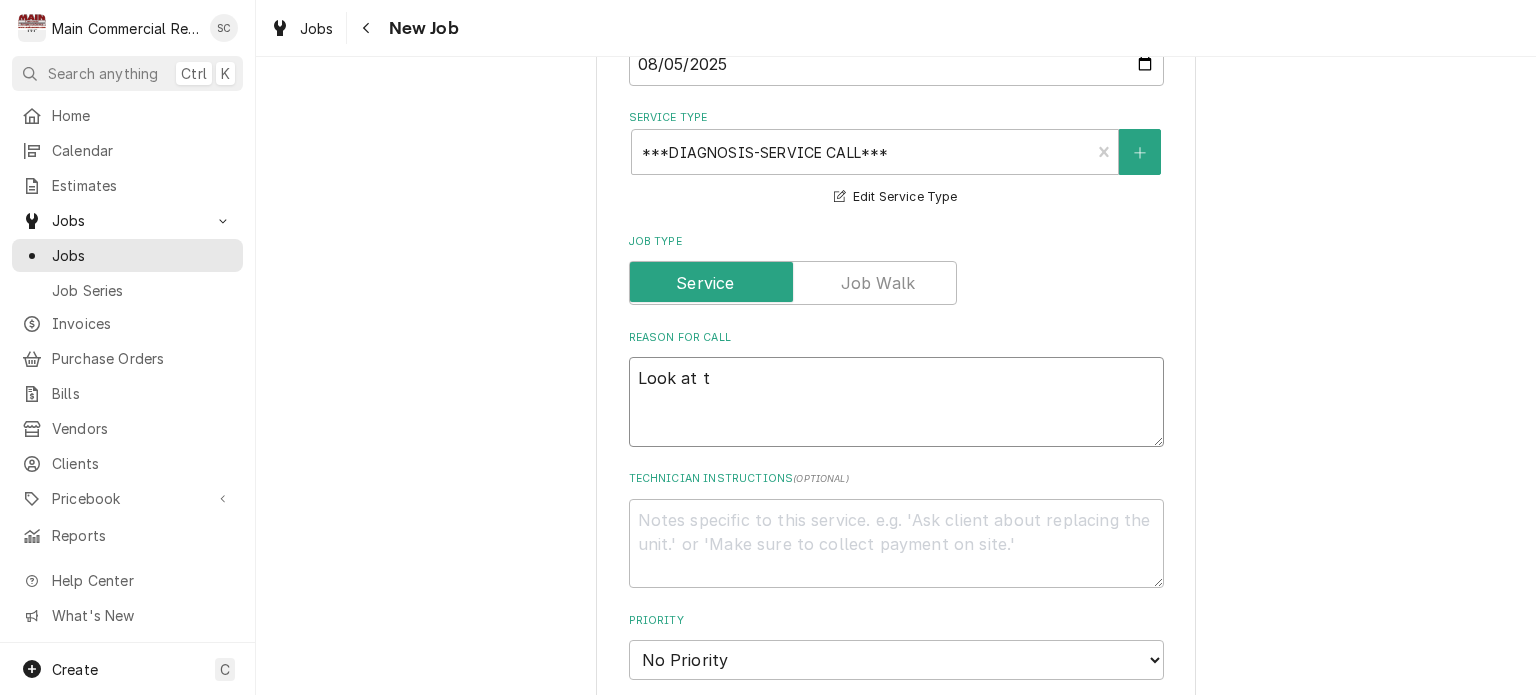 type on "x" 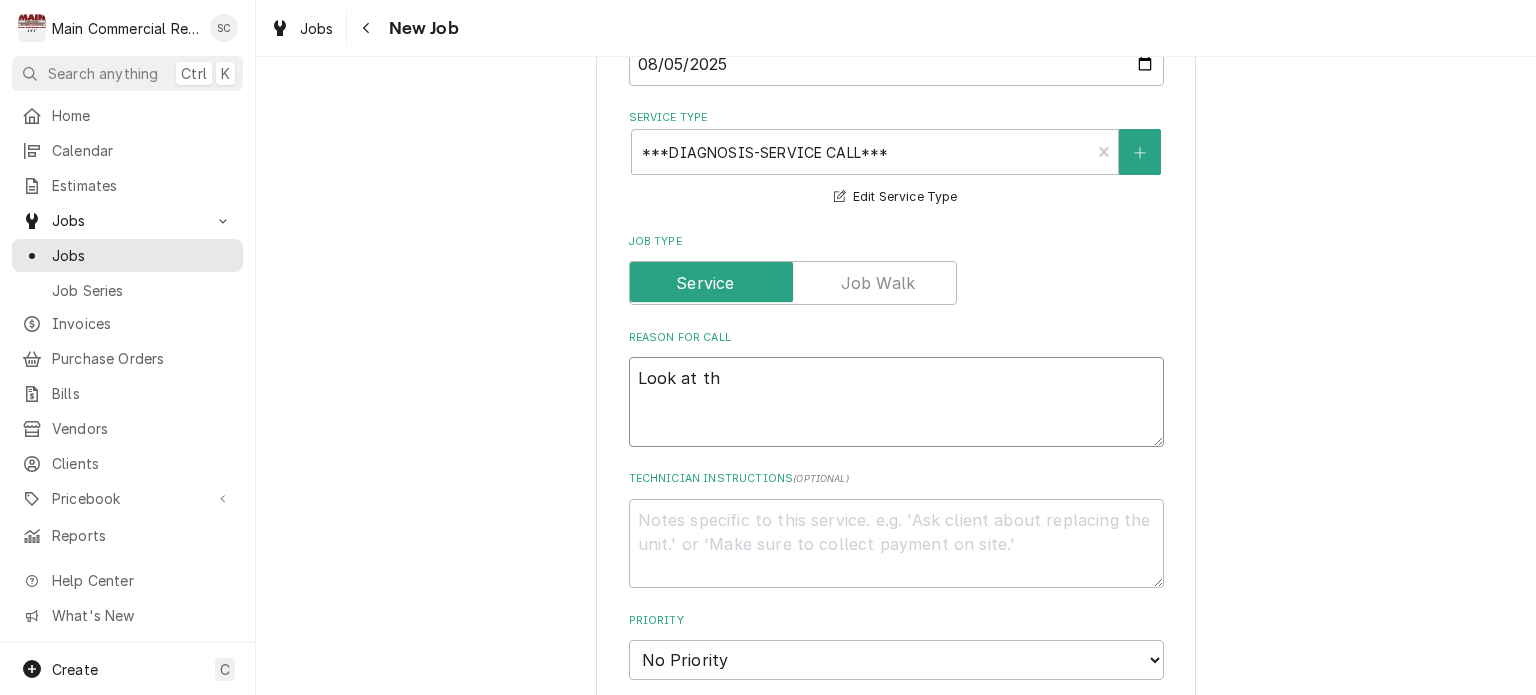 type on "x" 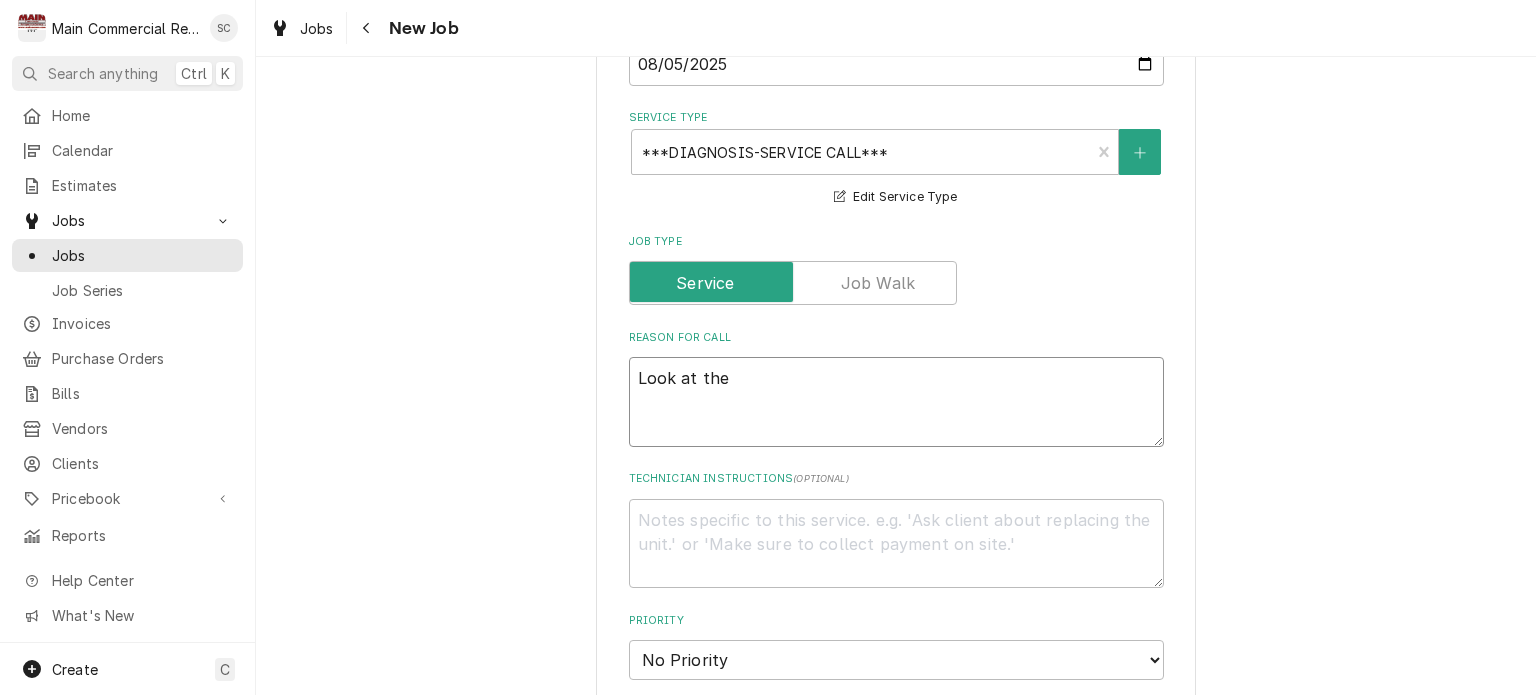 type on "x" 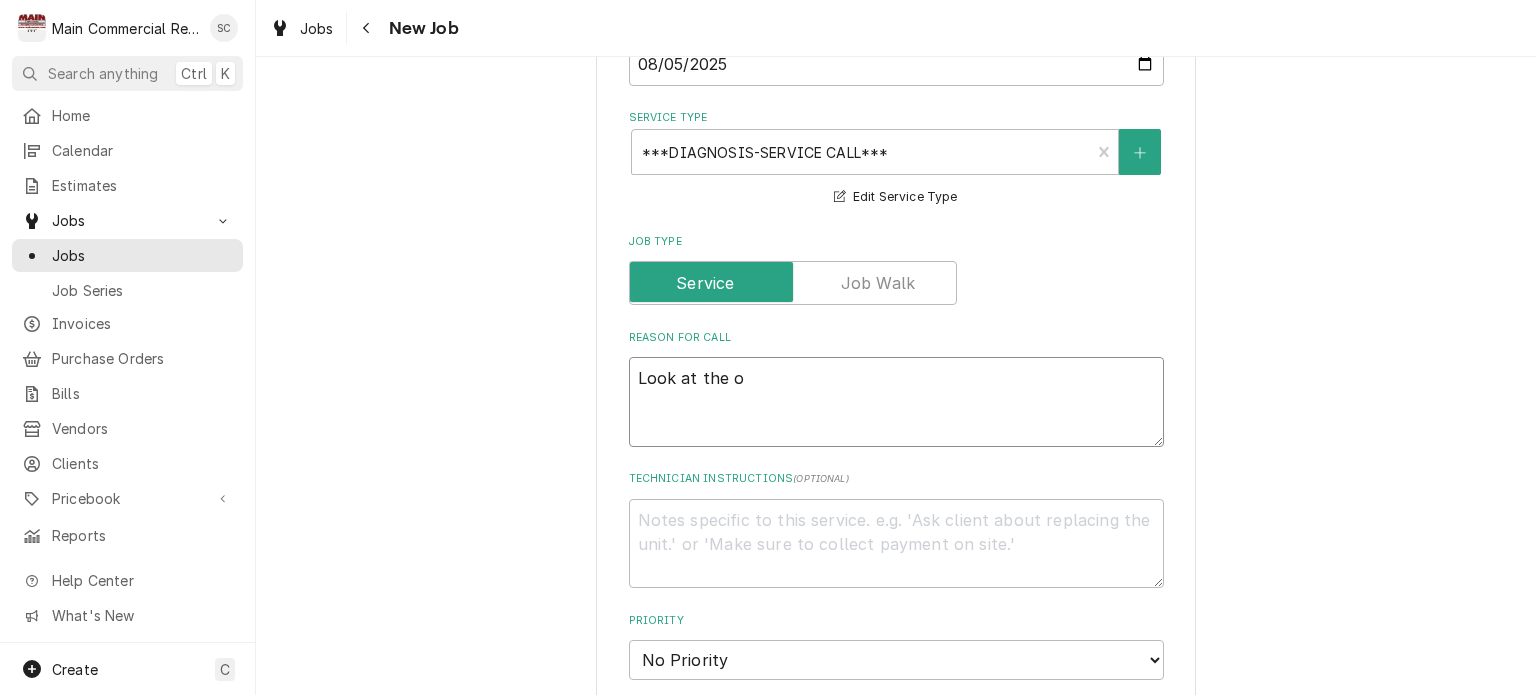 type on "x" 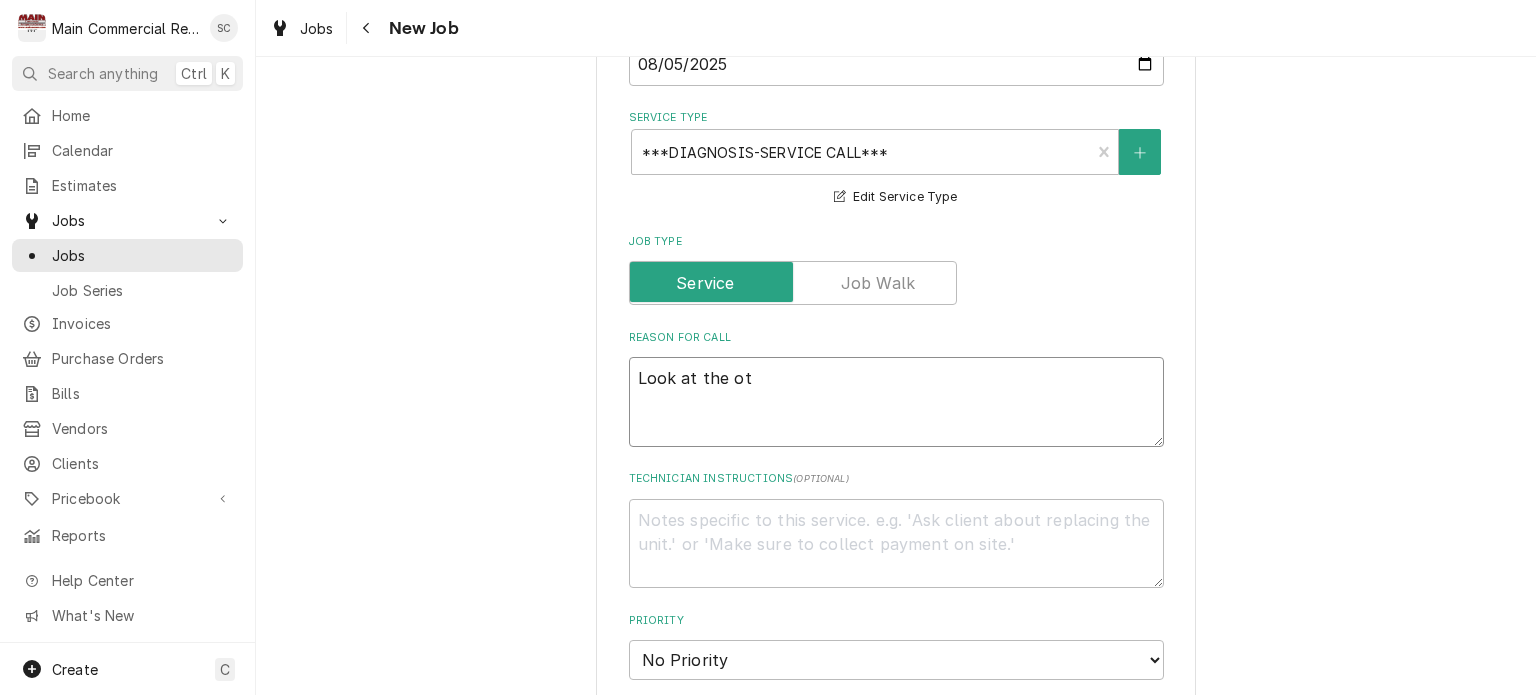 type on "Look at the oth" 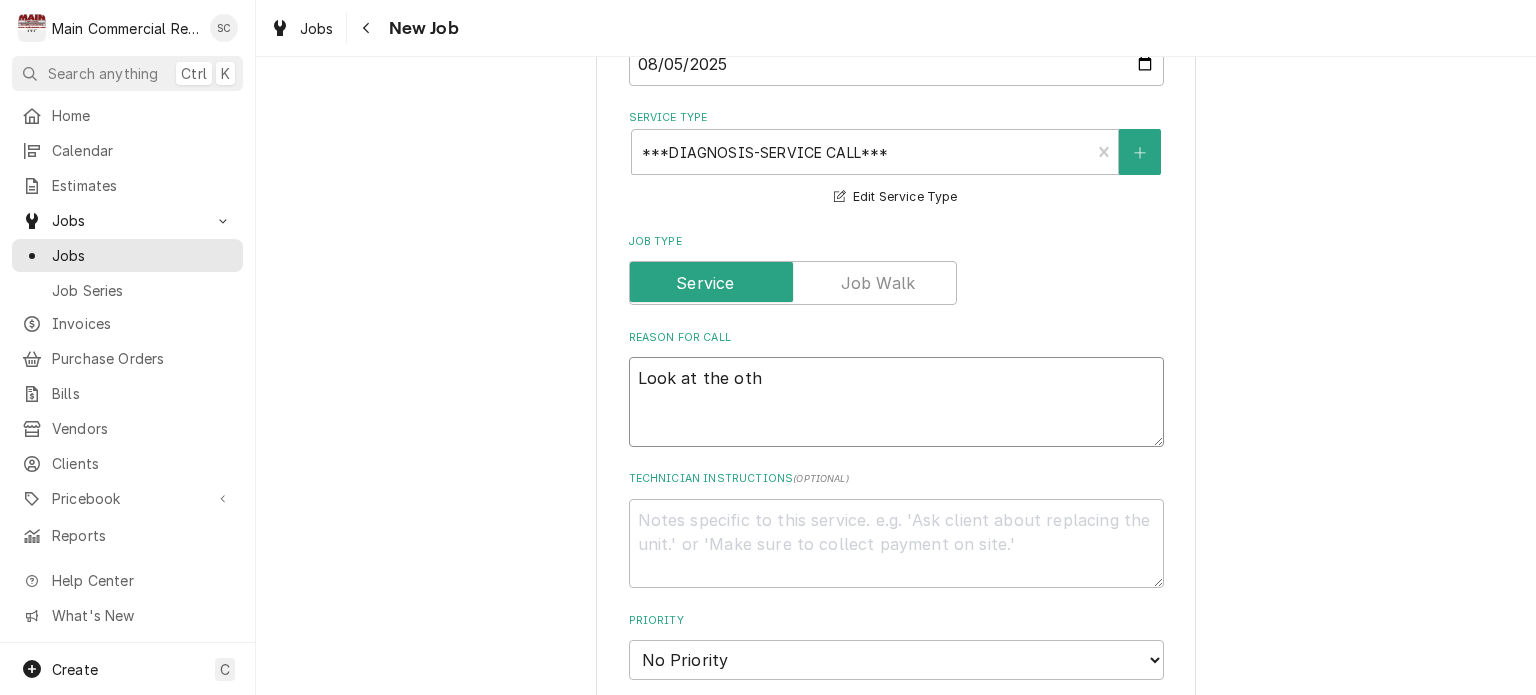 type on "x" 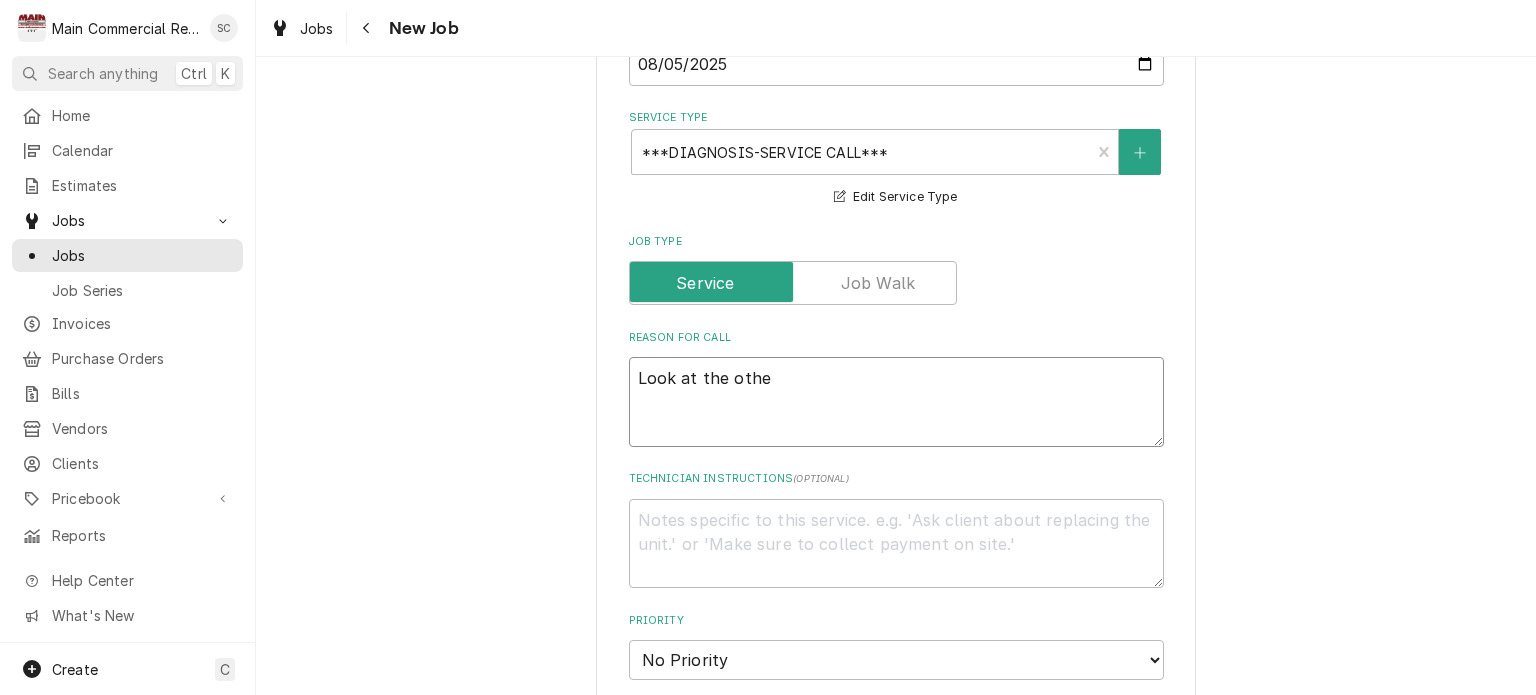 type on "x" 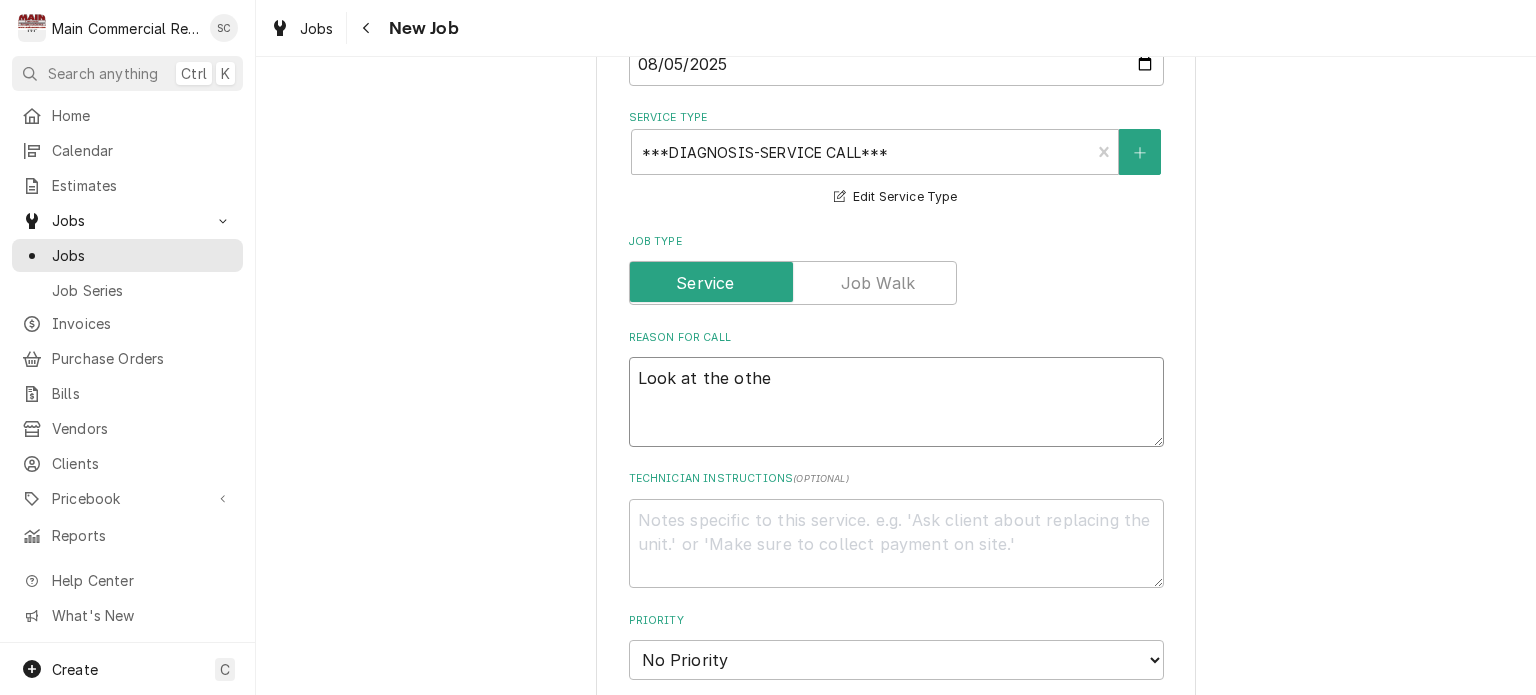 type on "Look at the other" 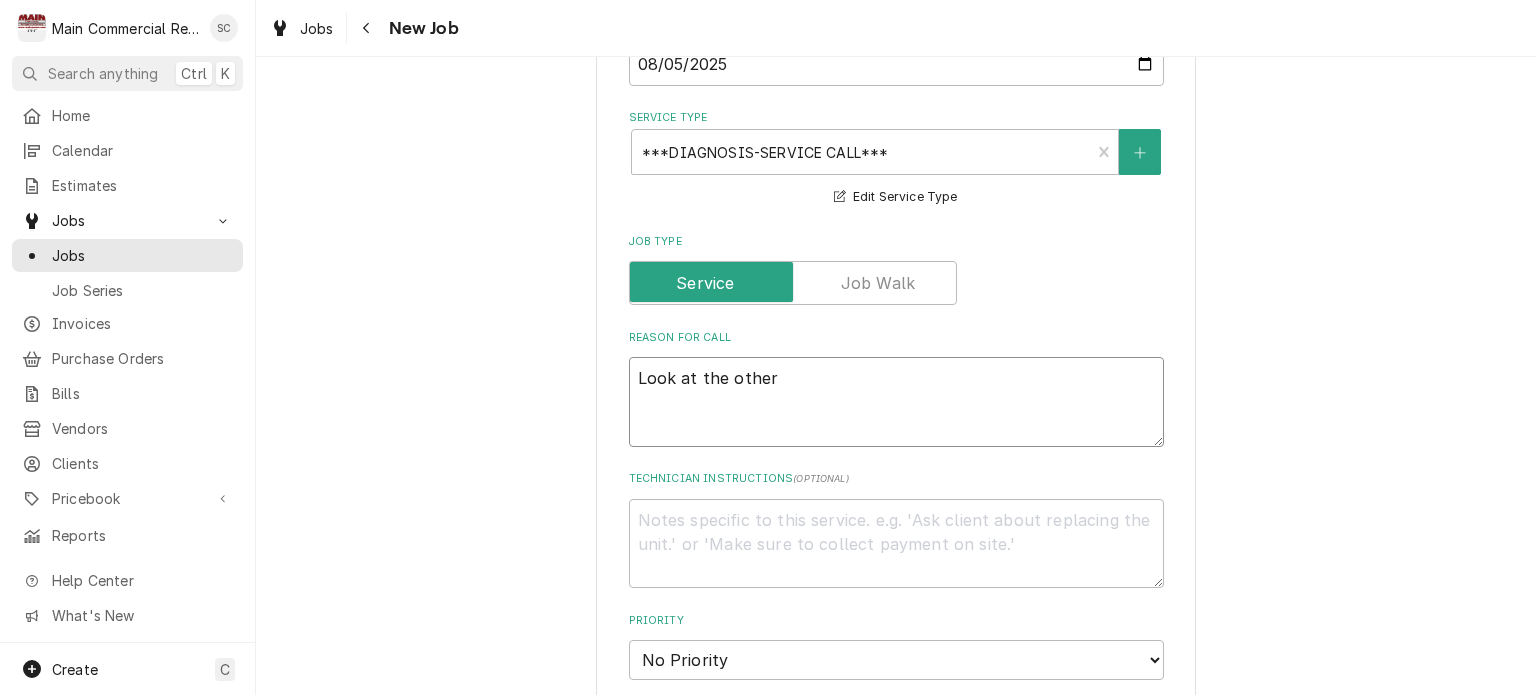 type on "x" 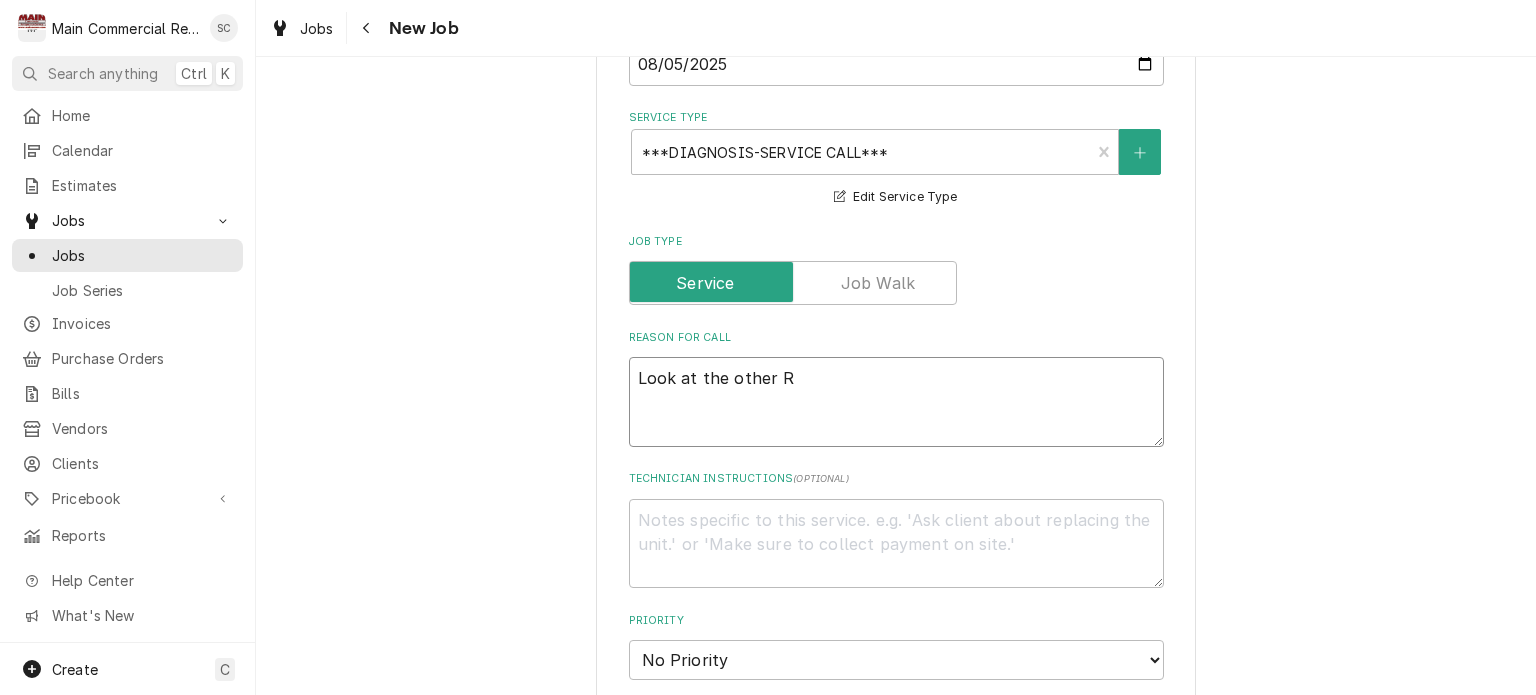 type on "x" 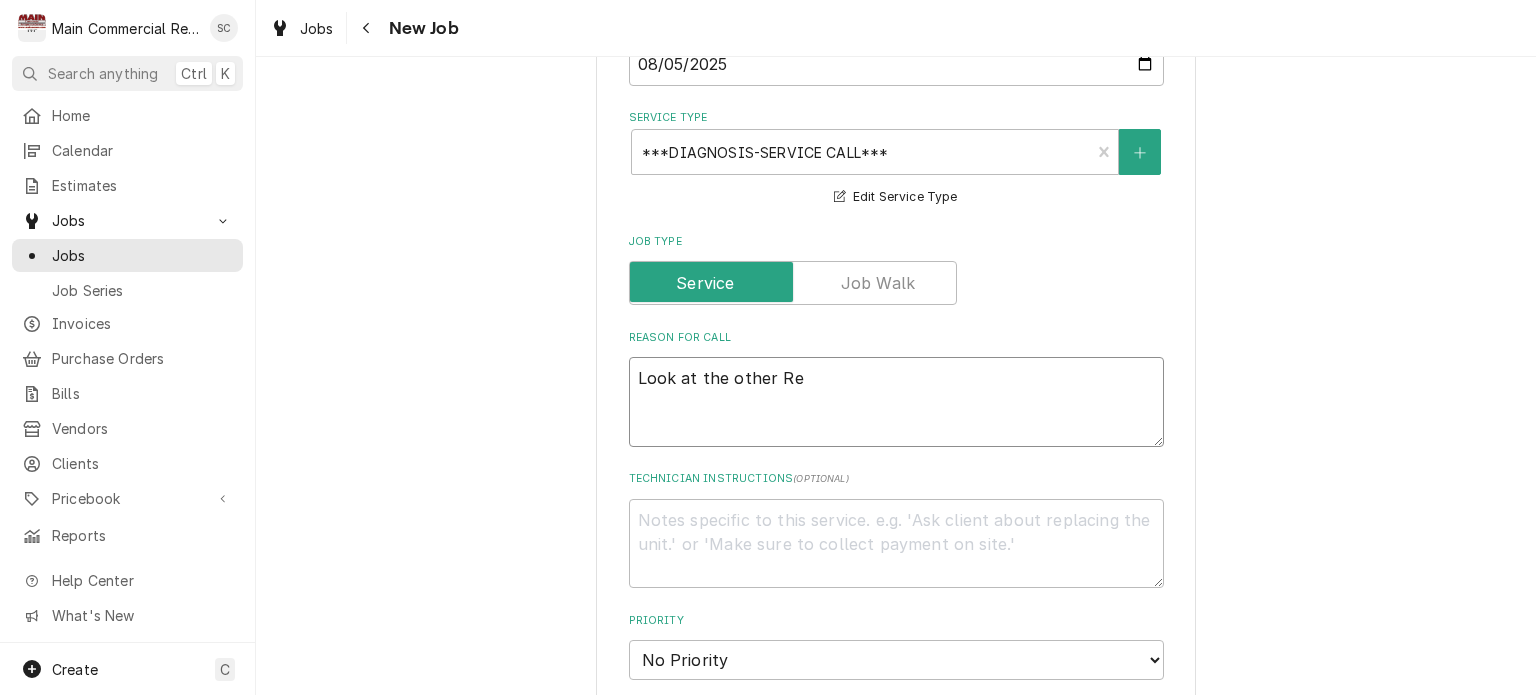 type on "x" 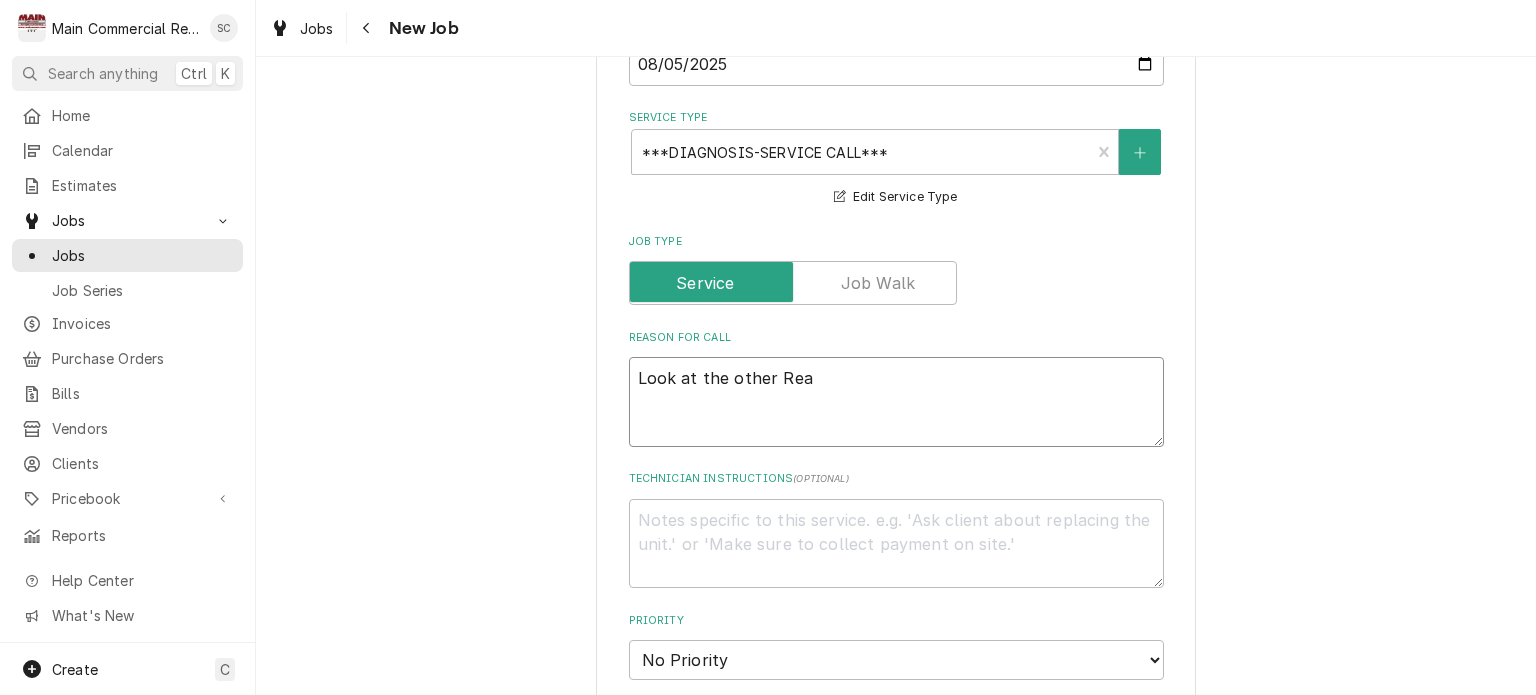 type on "x" 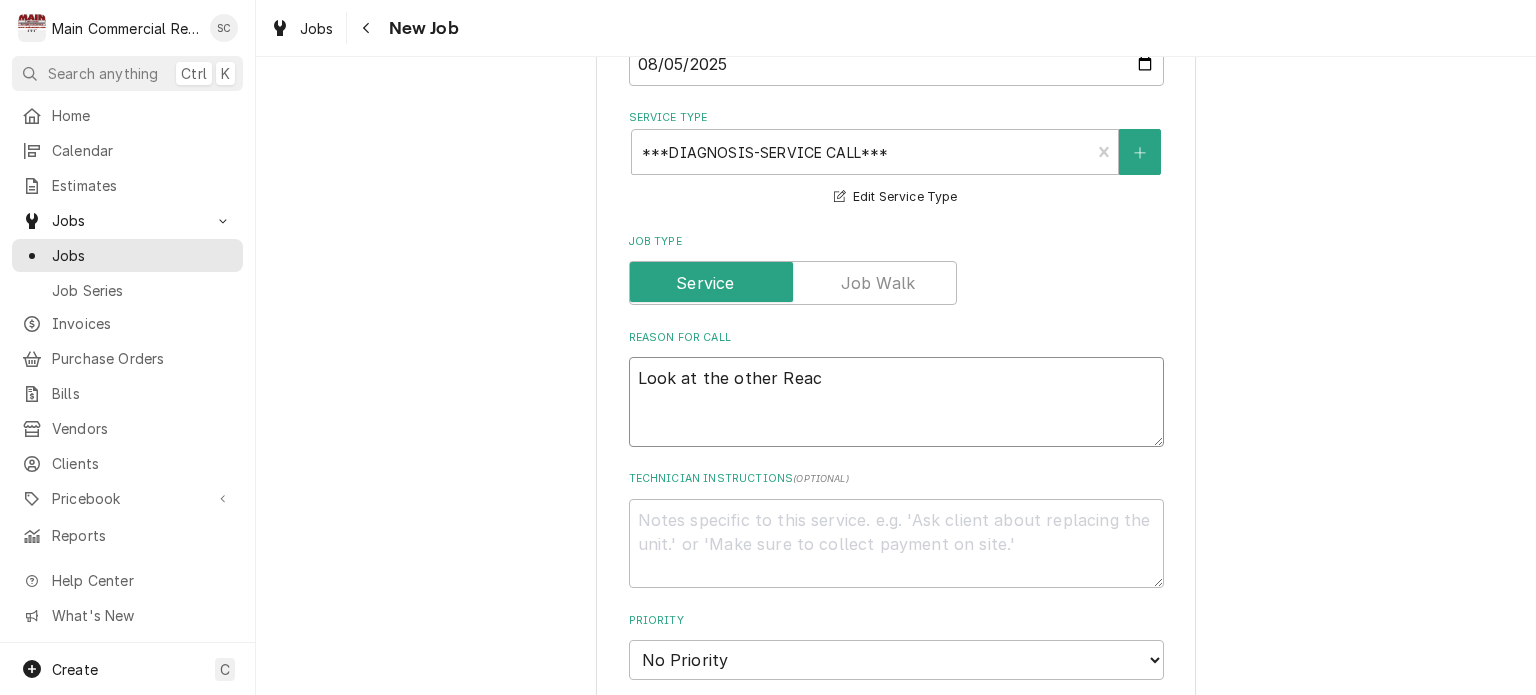 type on "x" 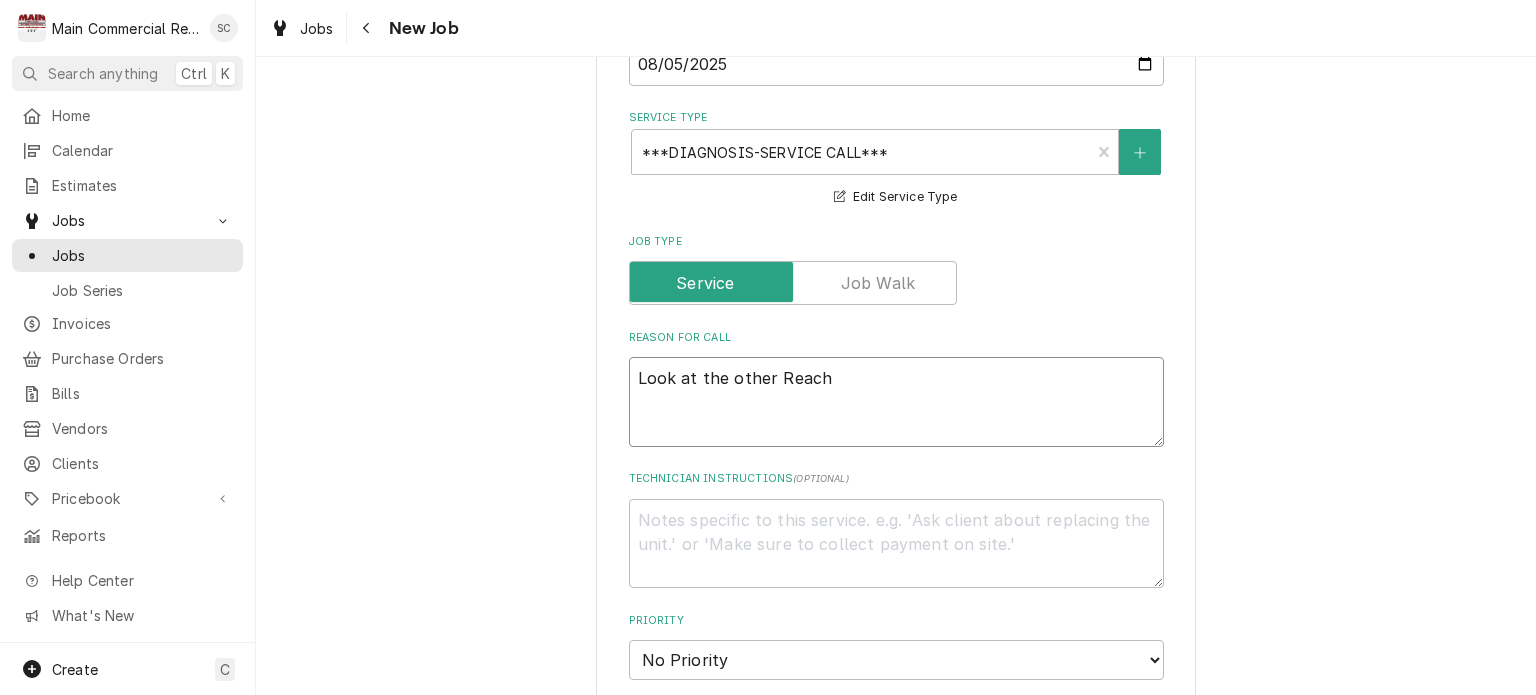type on "x" 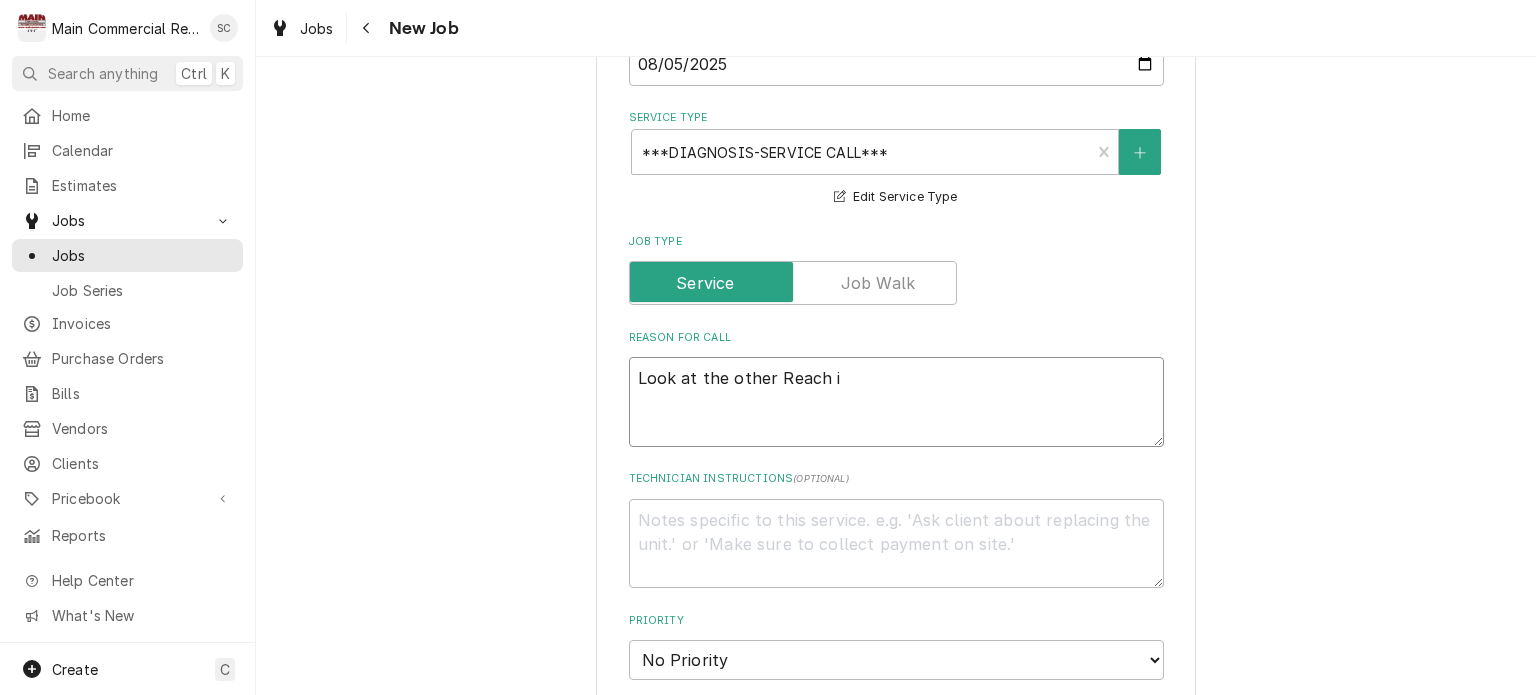 type on "x" 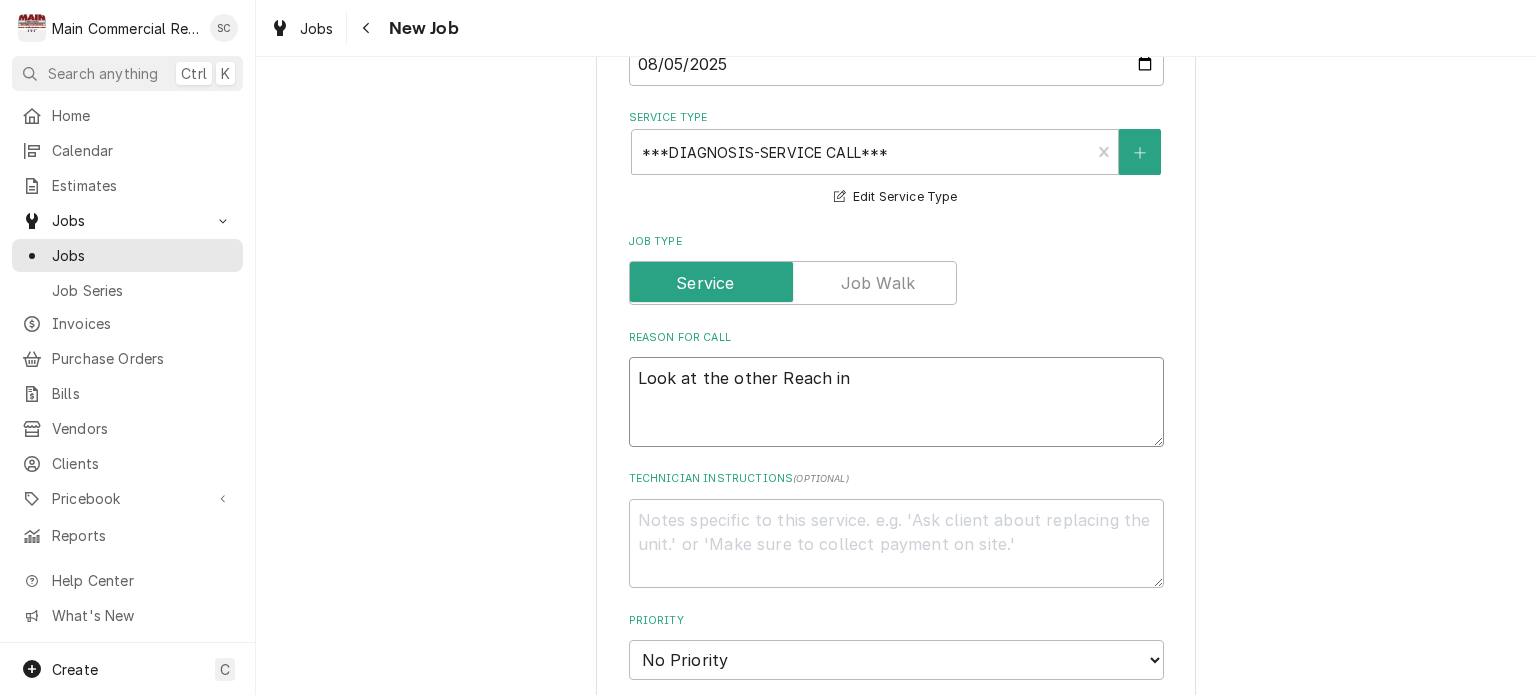 type on "x" 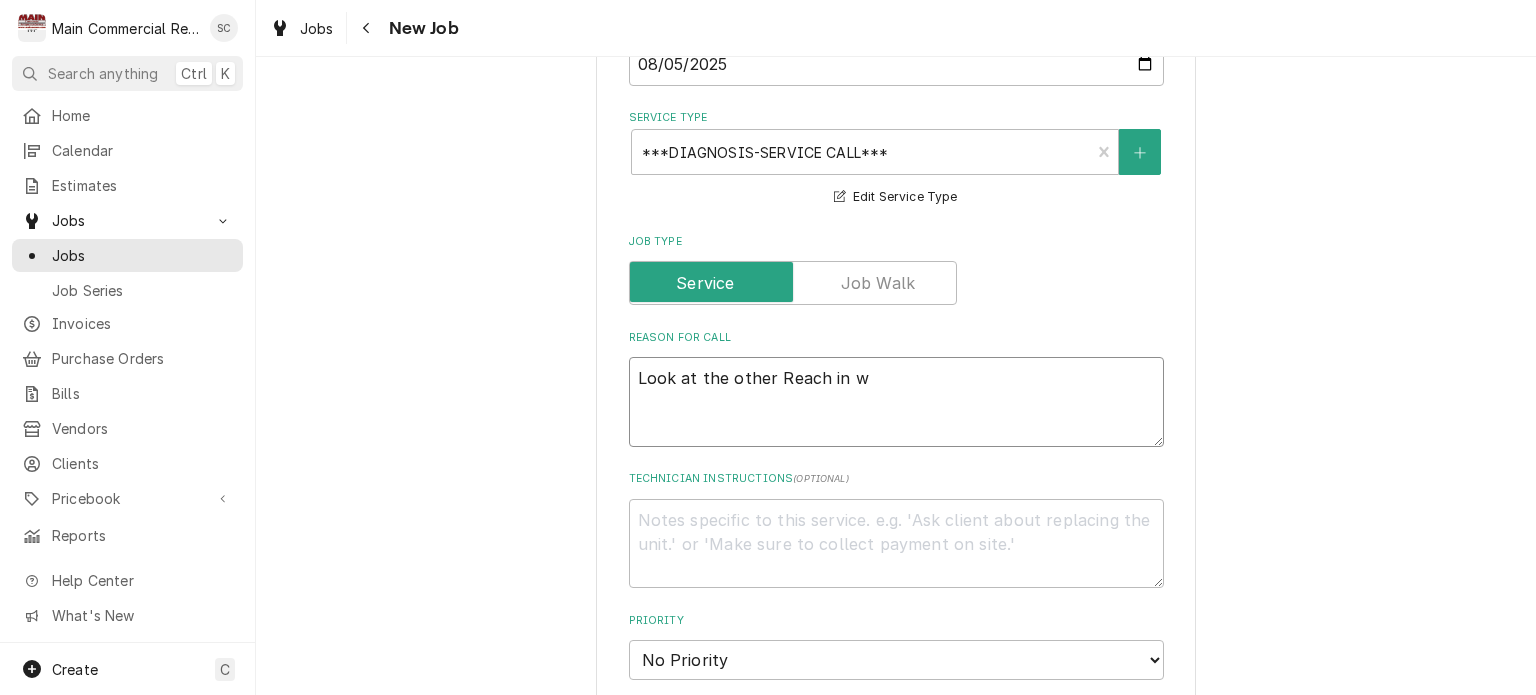 type on "x" 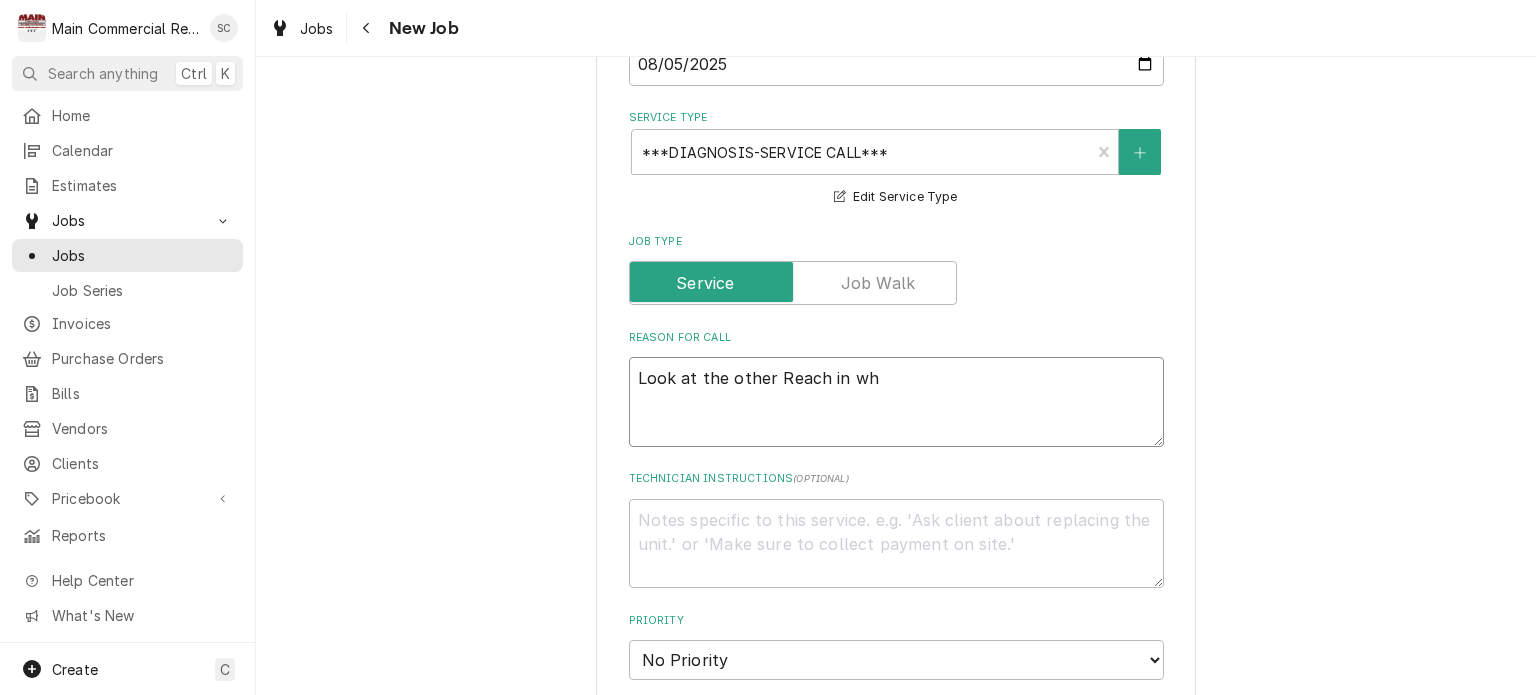 type on "x" 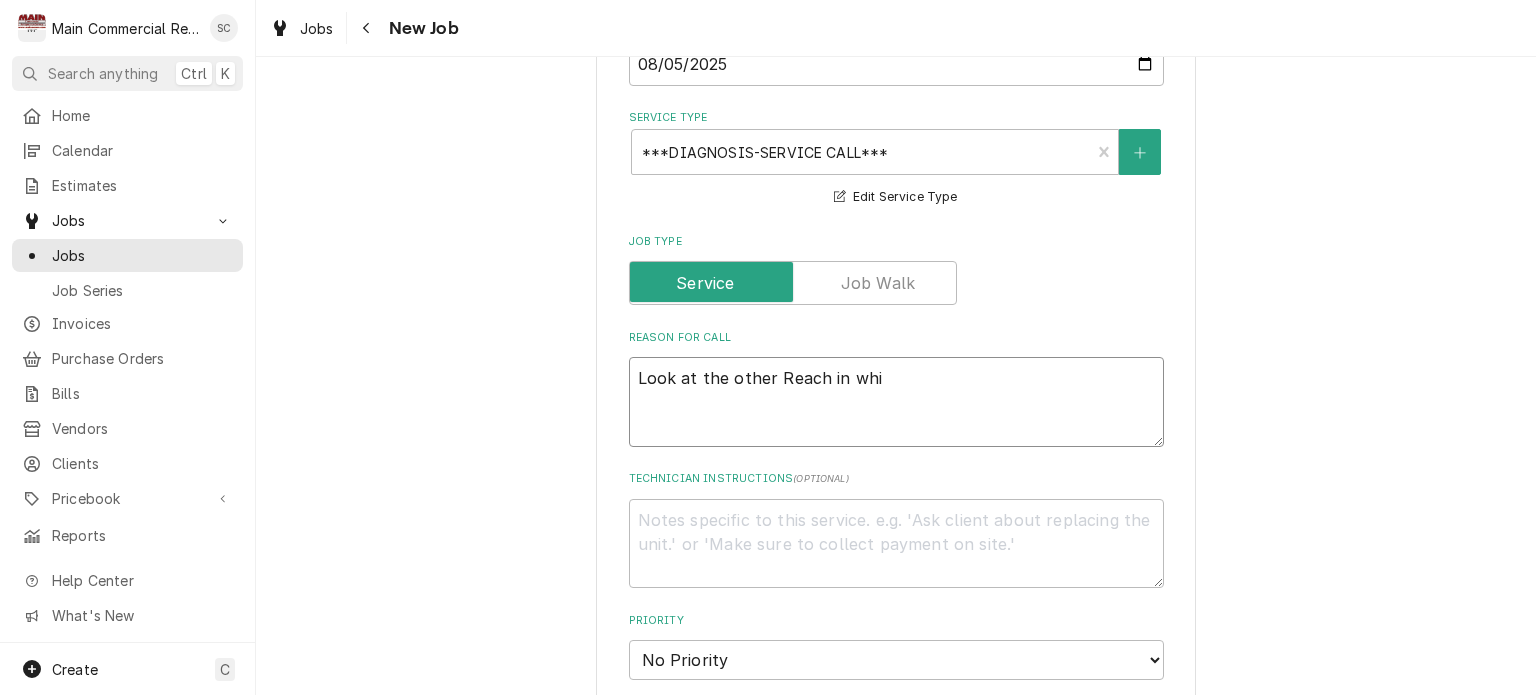 type on "x" 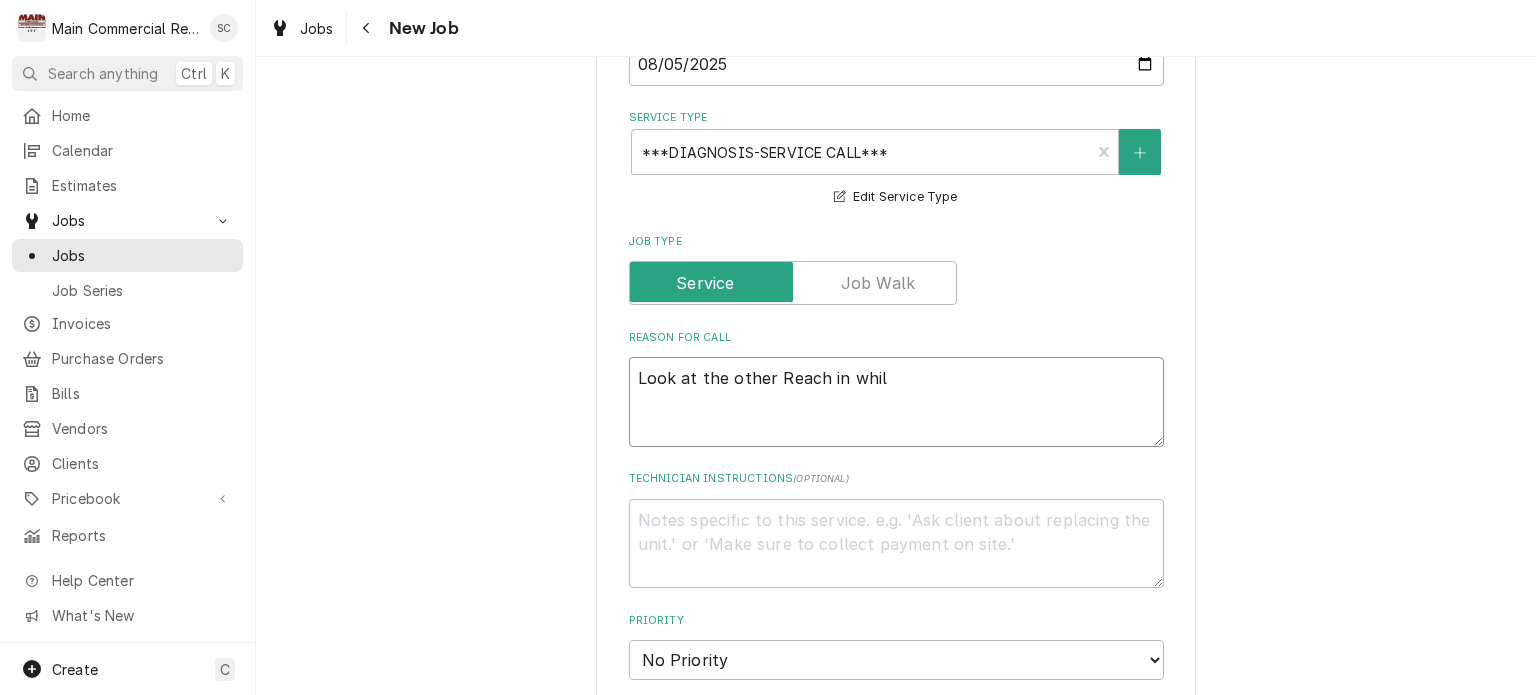 type on "x" 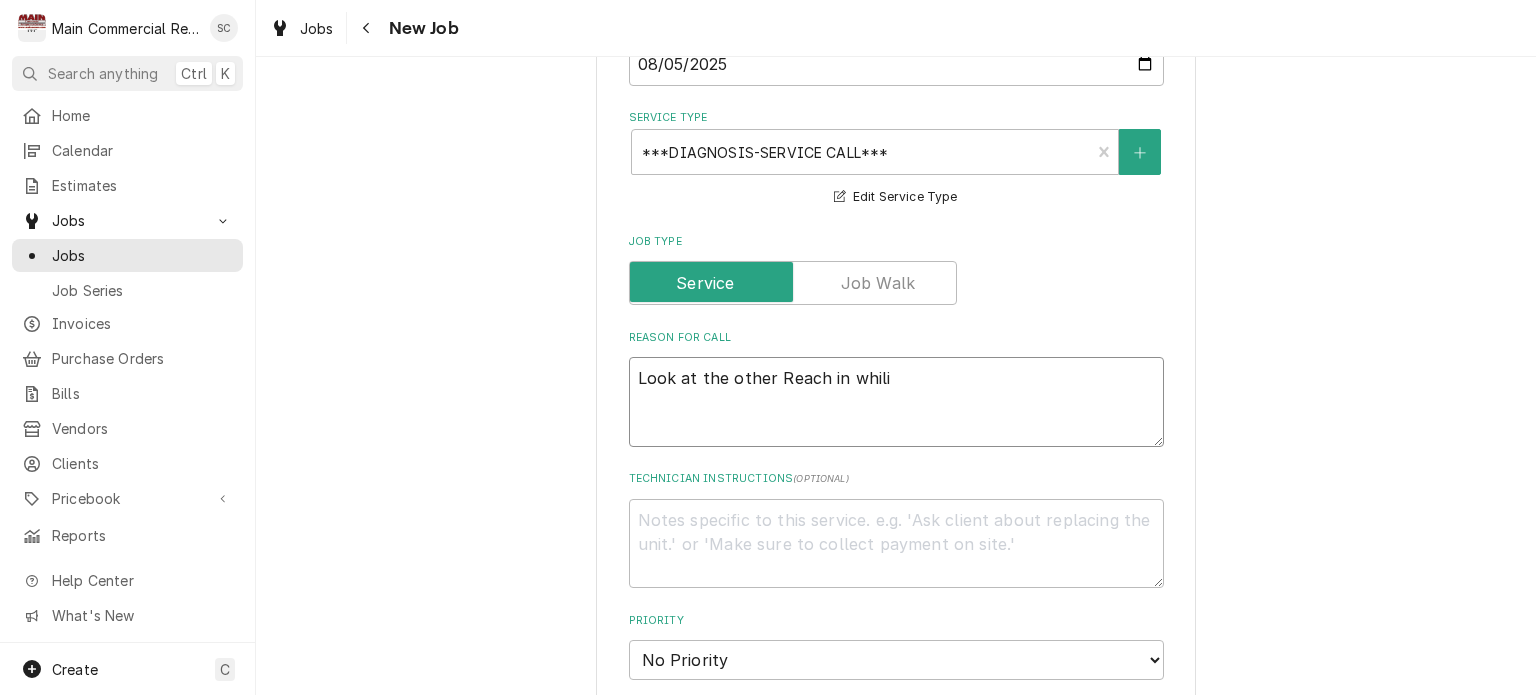 type on "x" 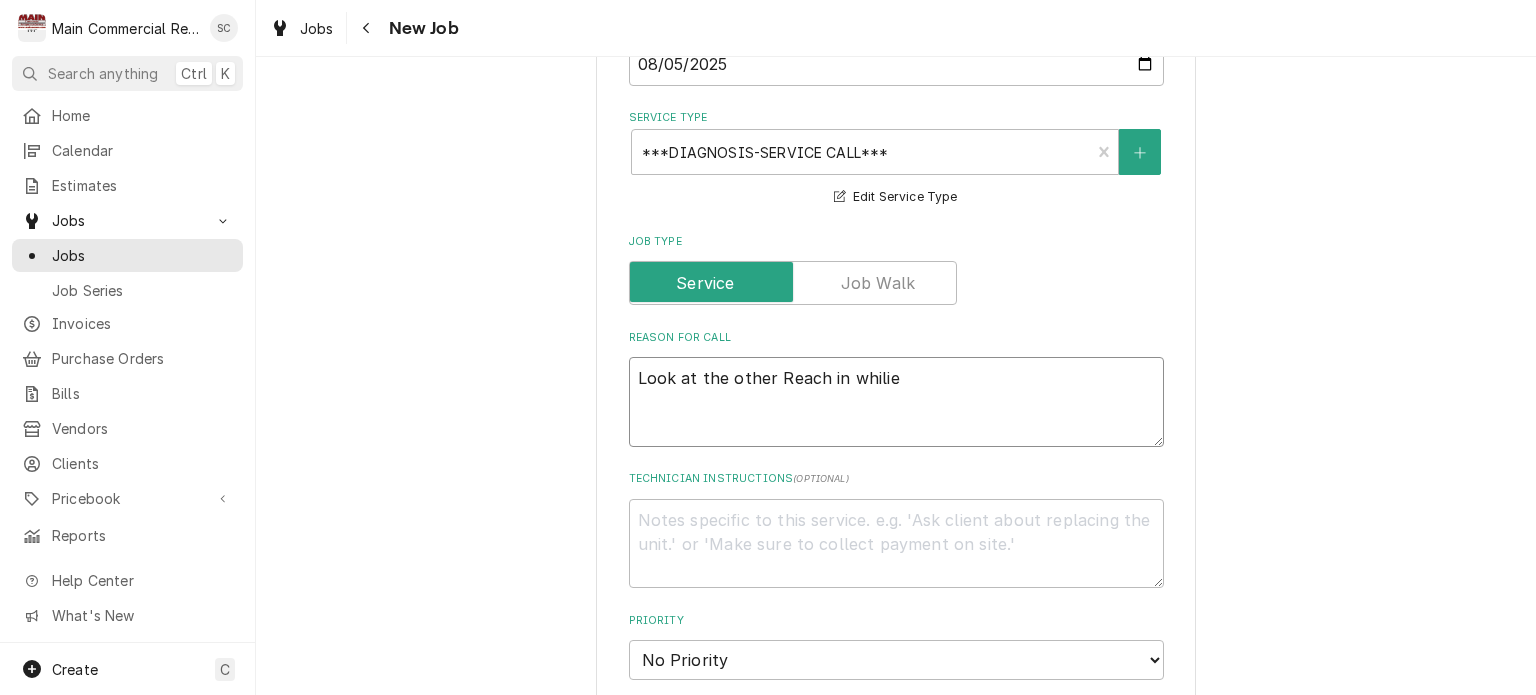 type on "x" 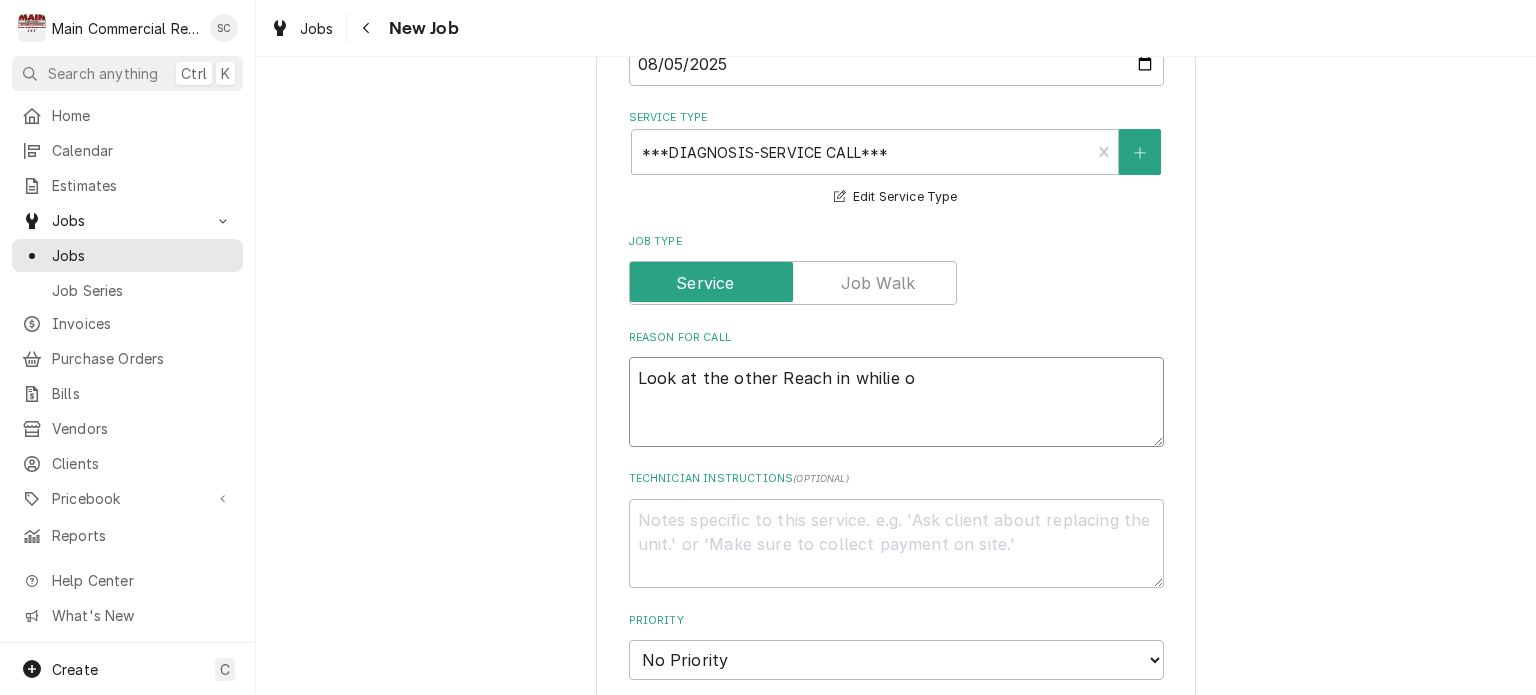 type on "x" 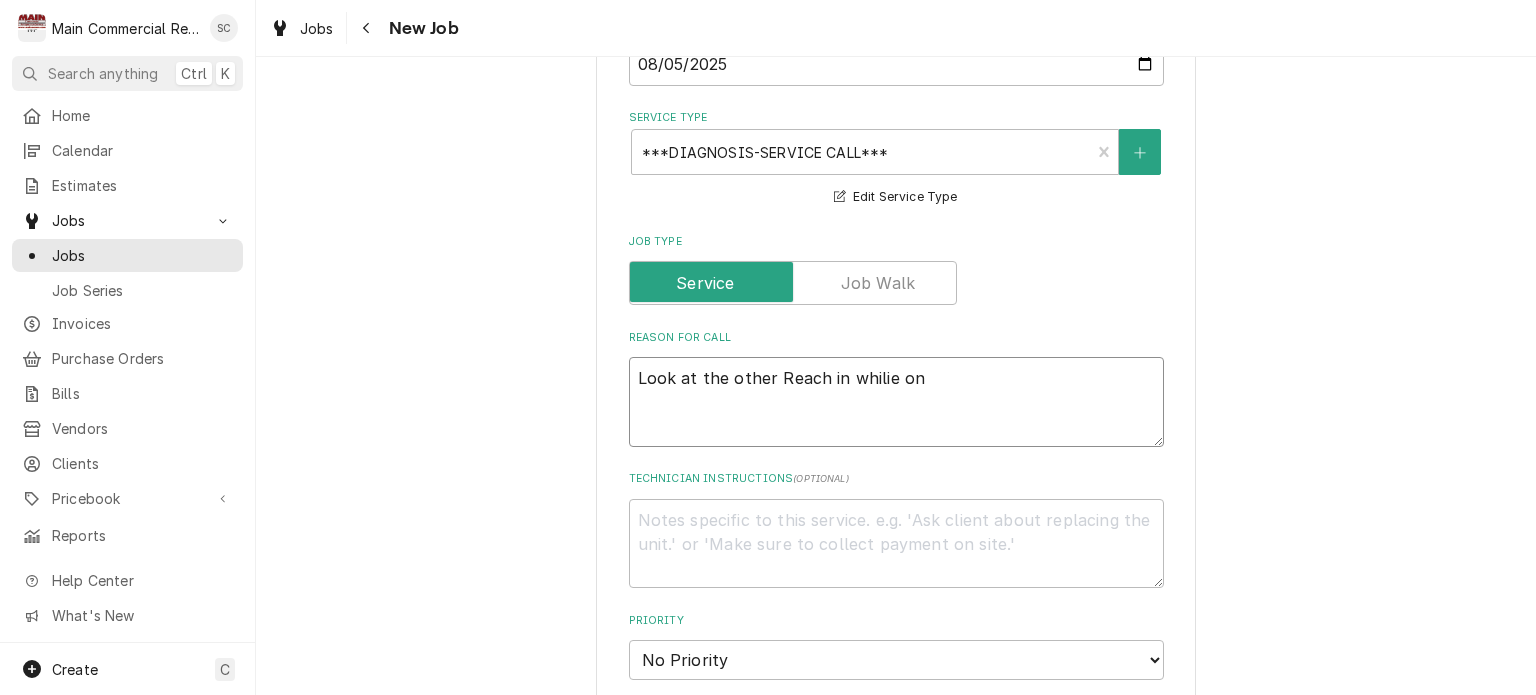 type on "x" 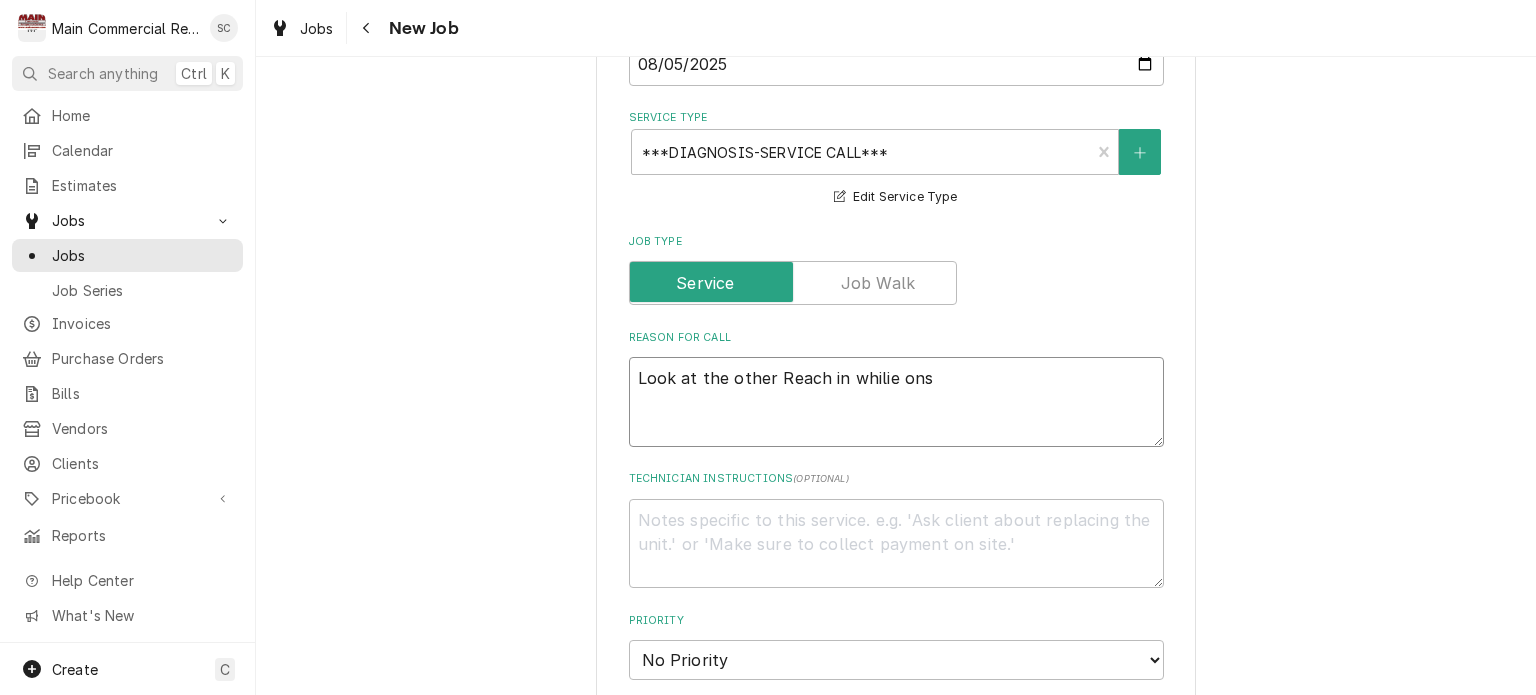 type on "x" 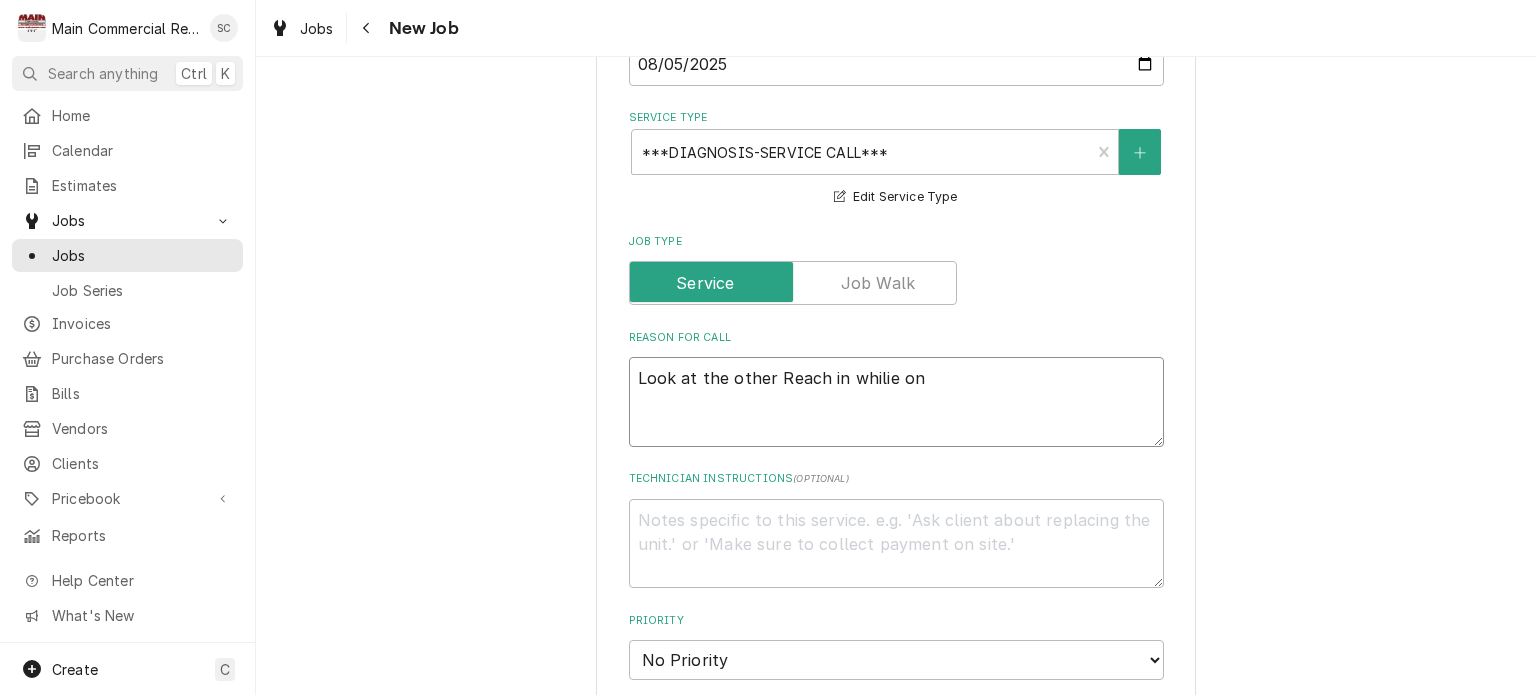 type on "x" 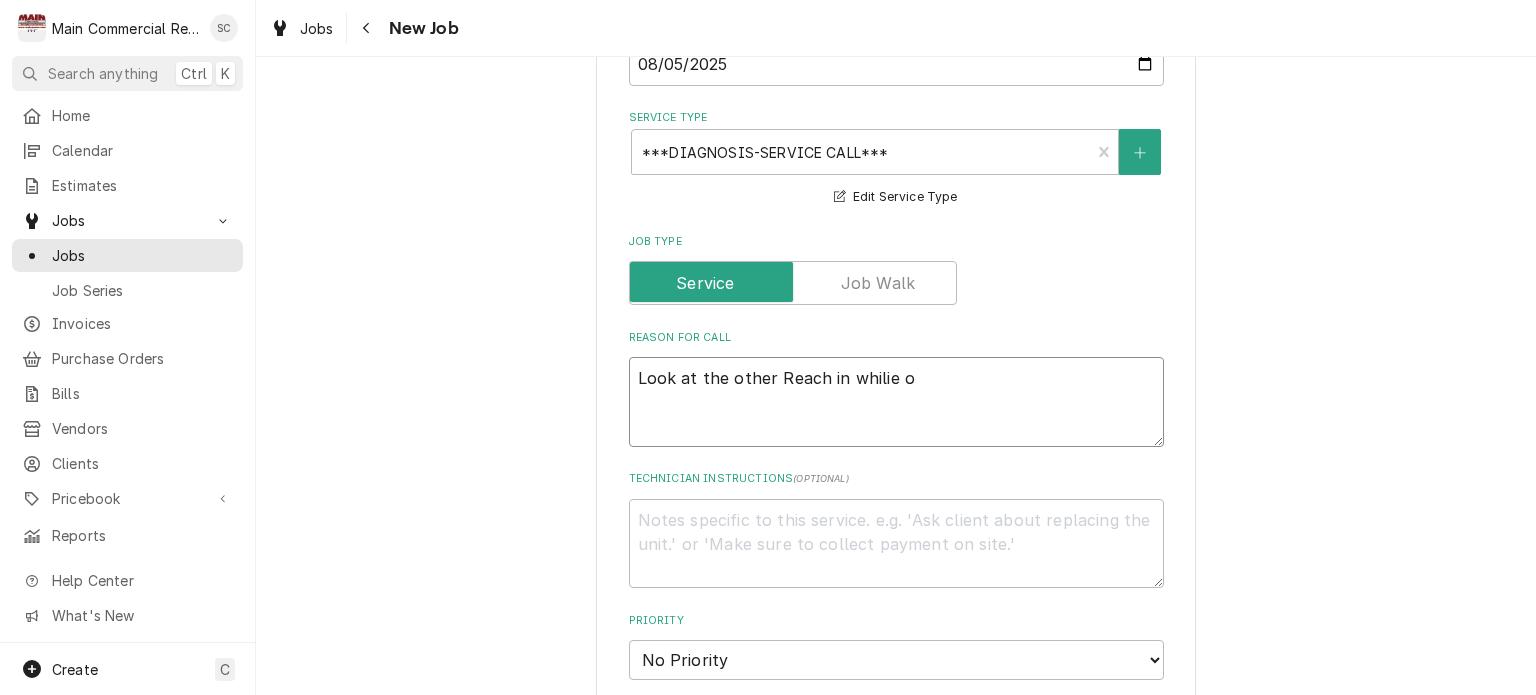 type on "x" 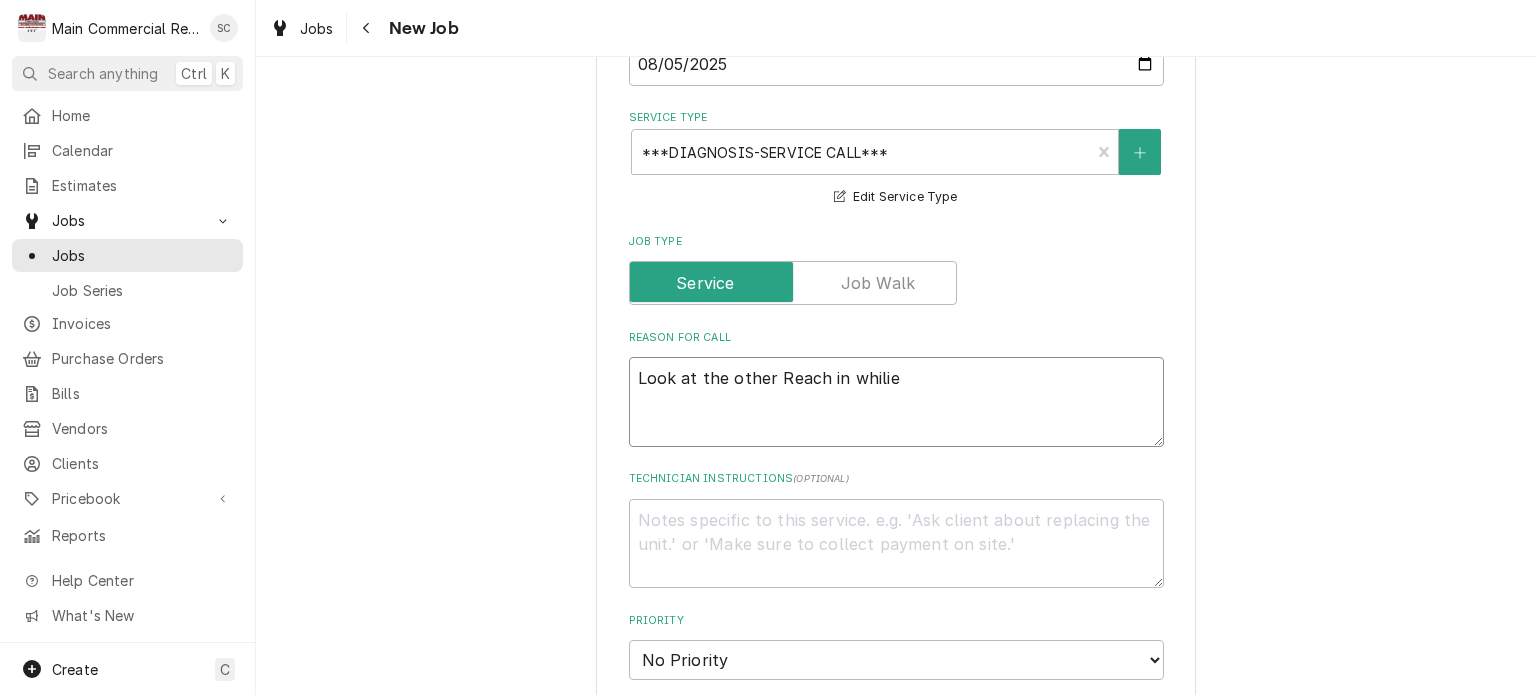 type on "x" 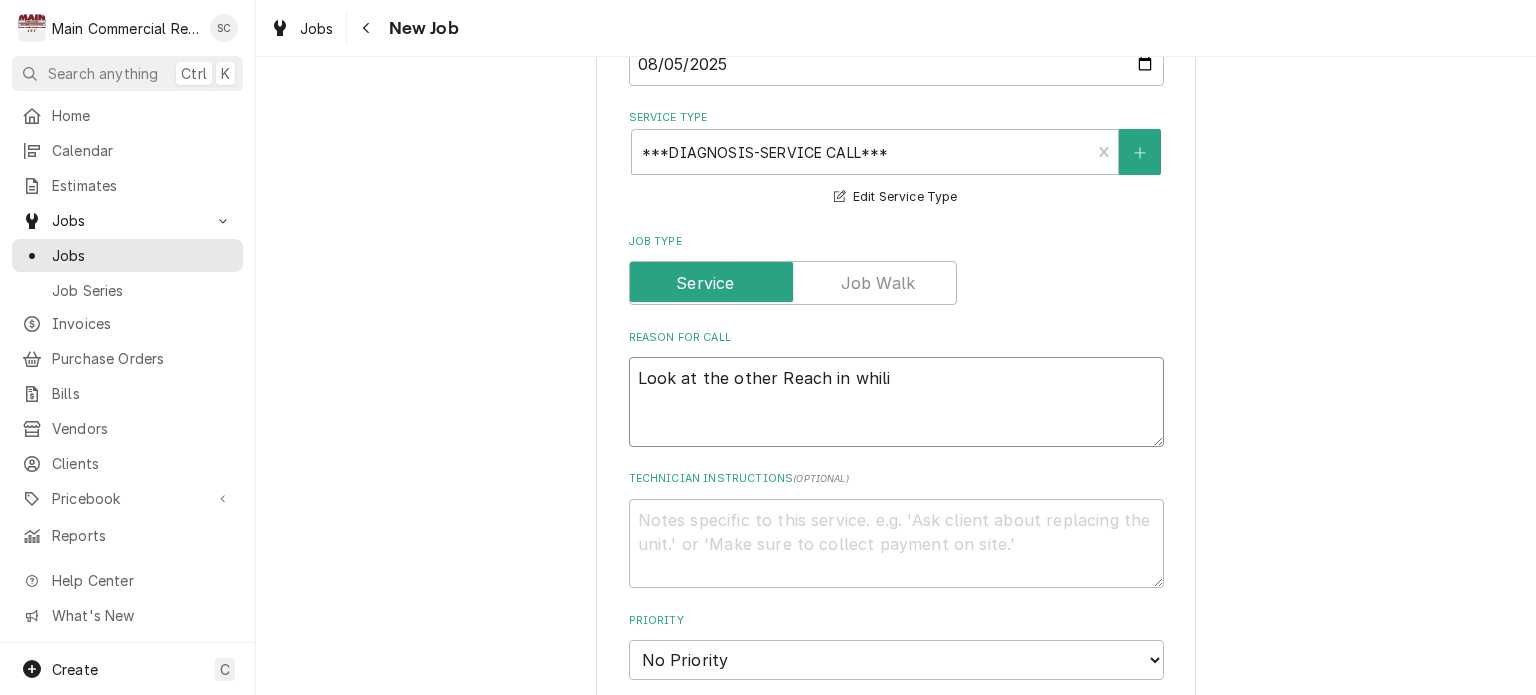 type on "x" 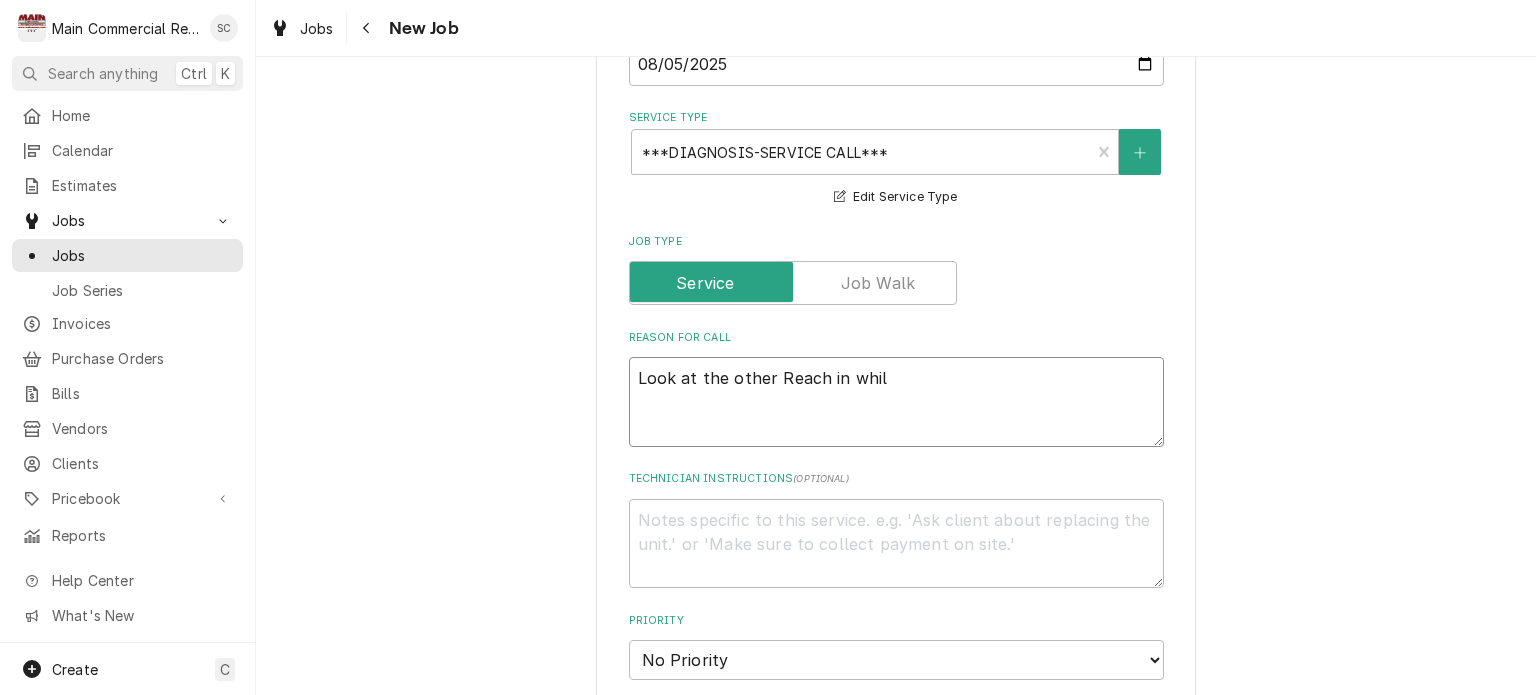 type on "x" 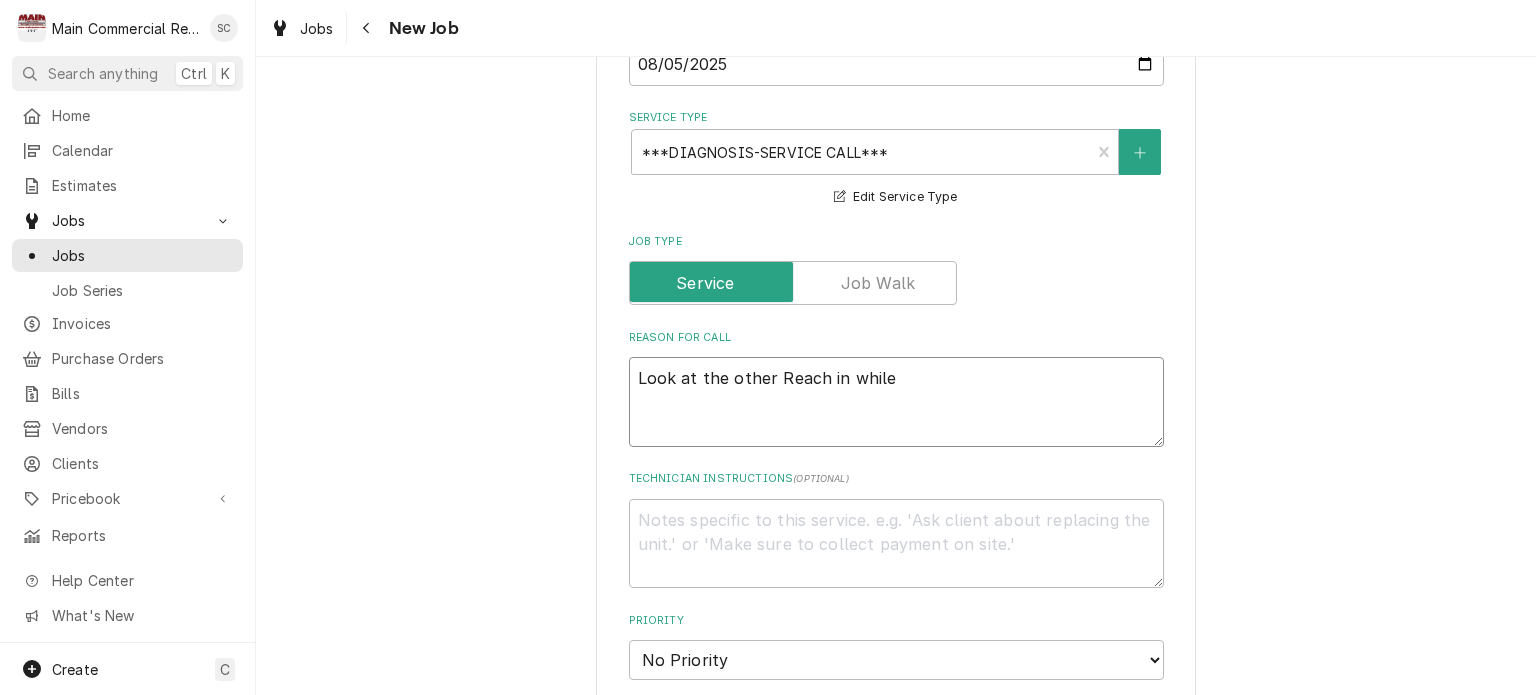 type on "x" 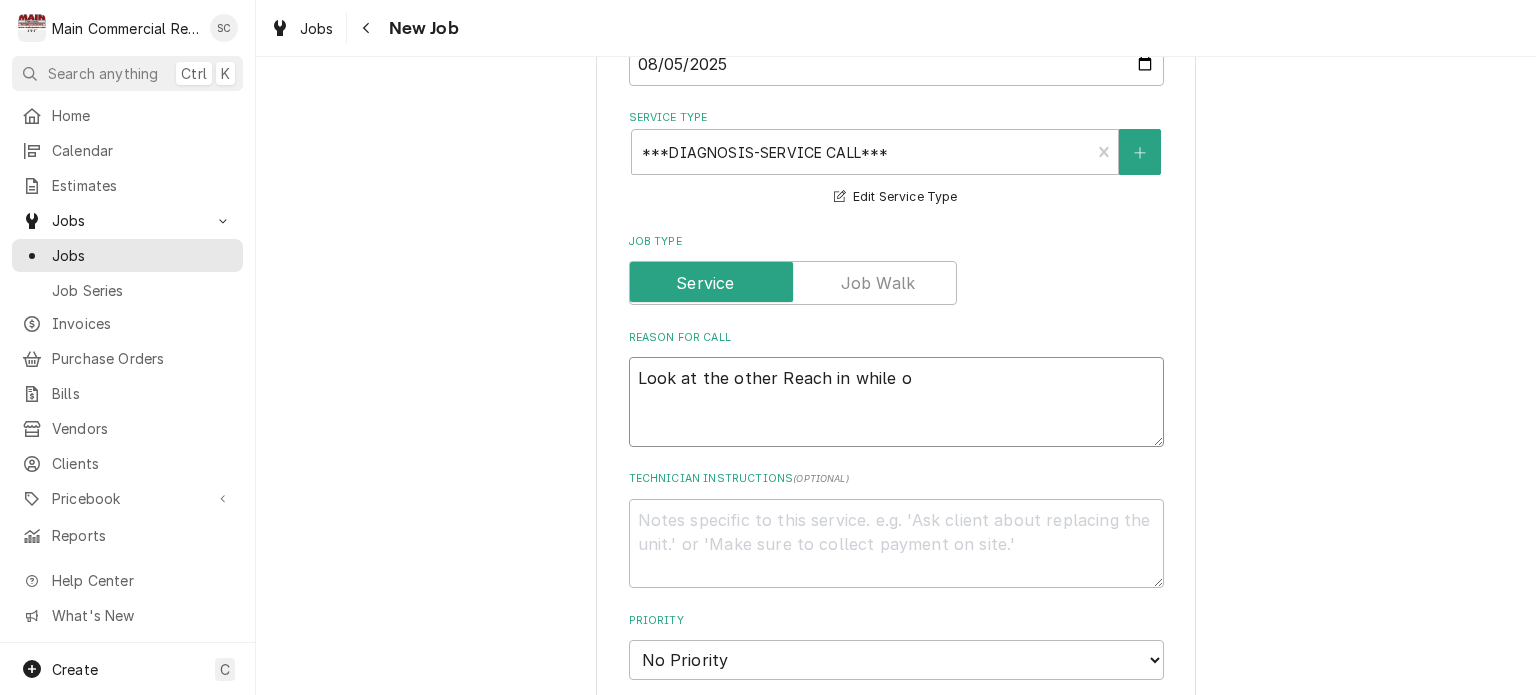 type on "x" 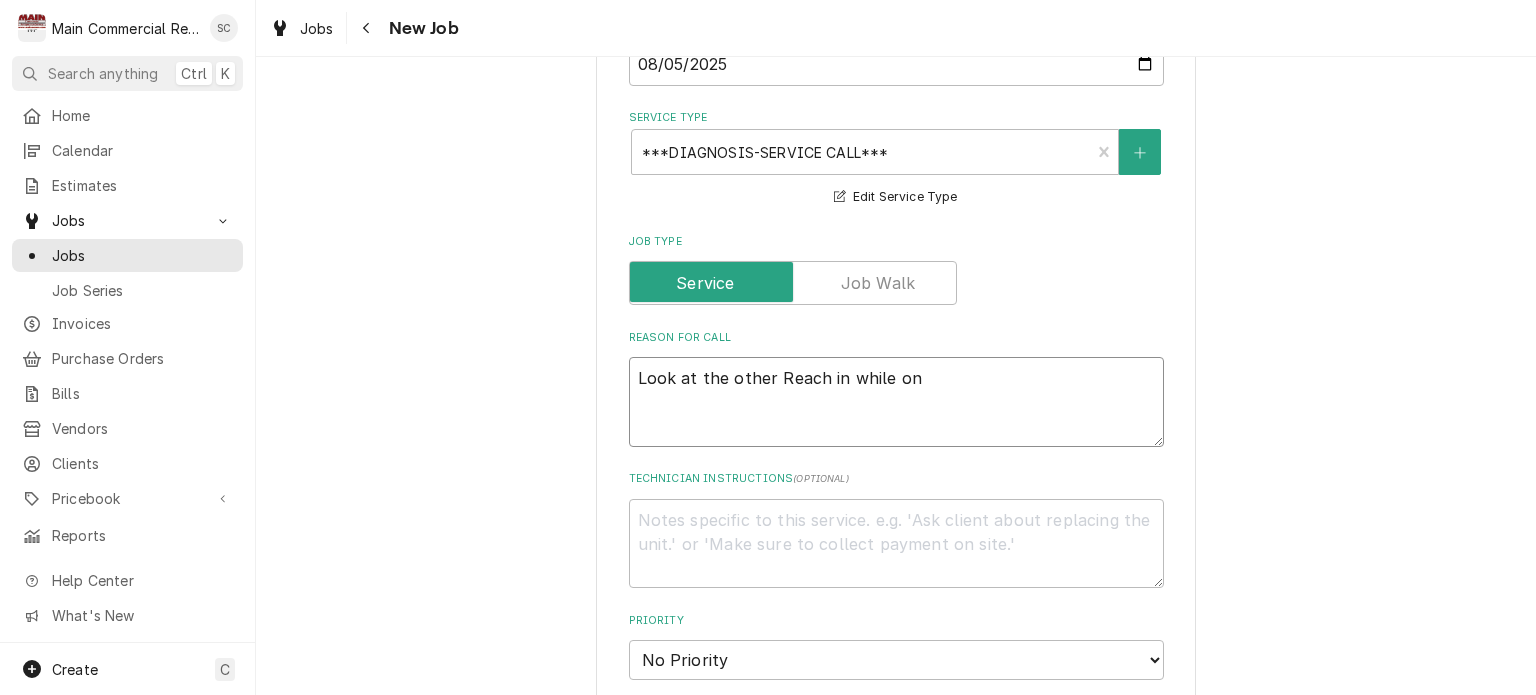 type on "x" 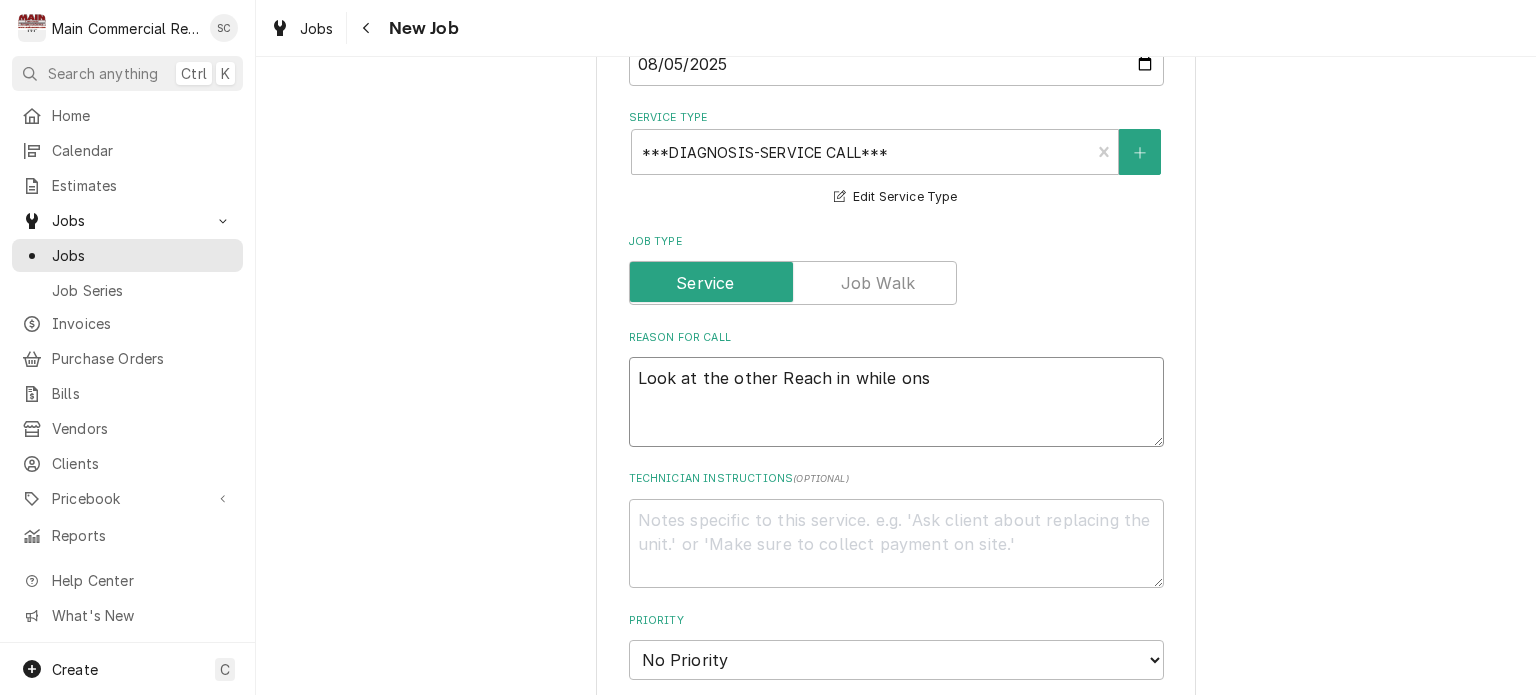 type on "x" 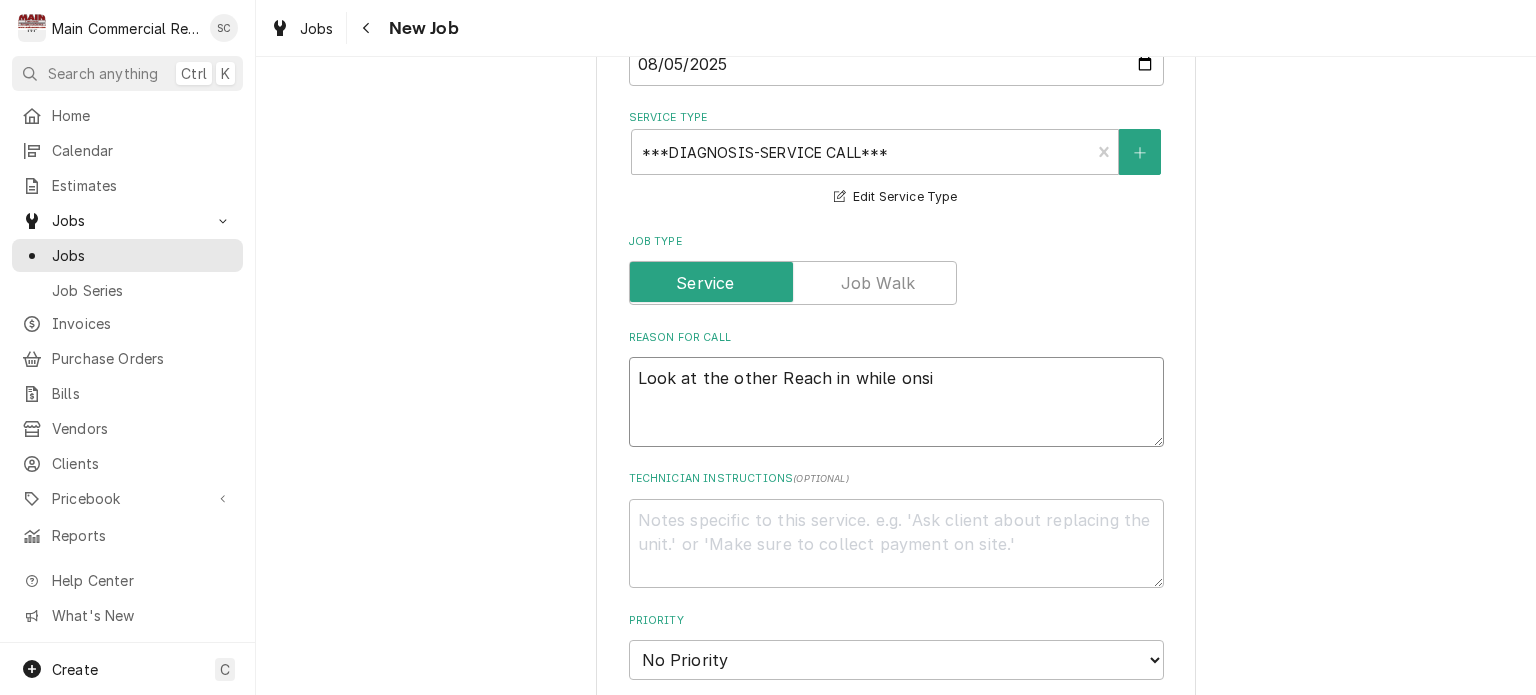 type on "x" 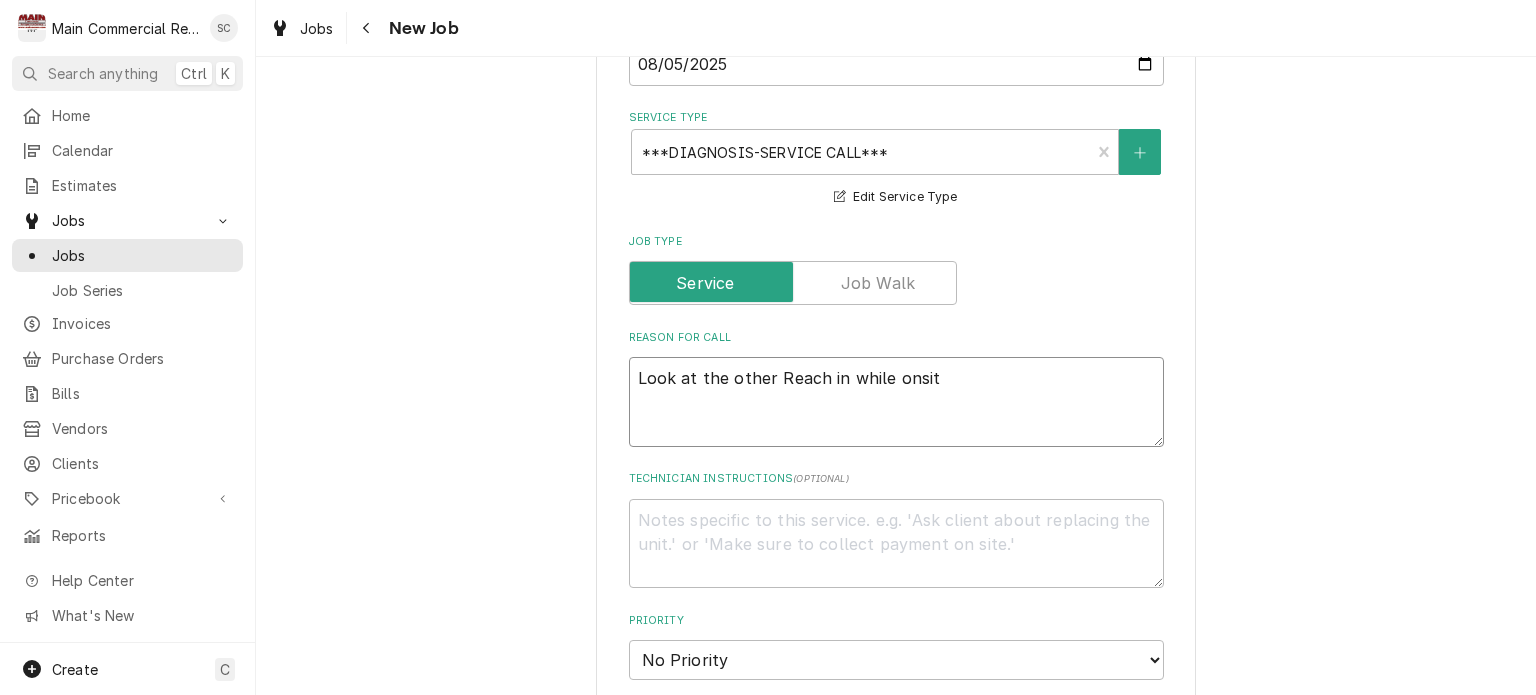 type on "x" 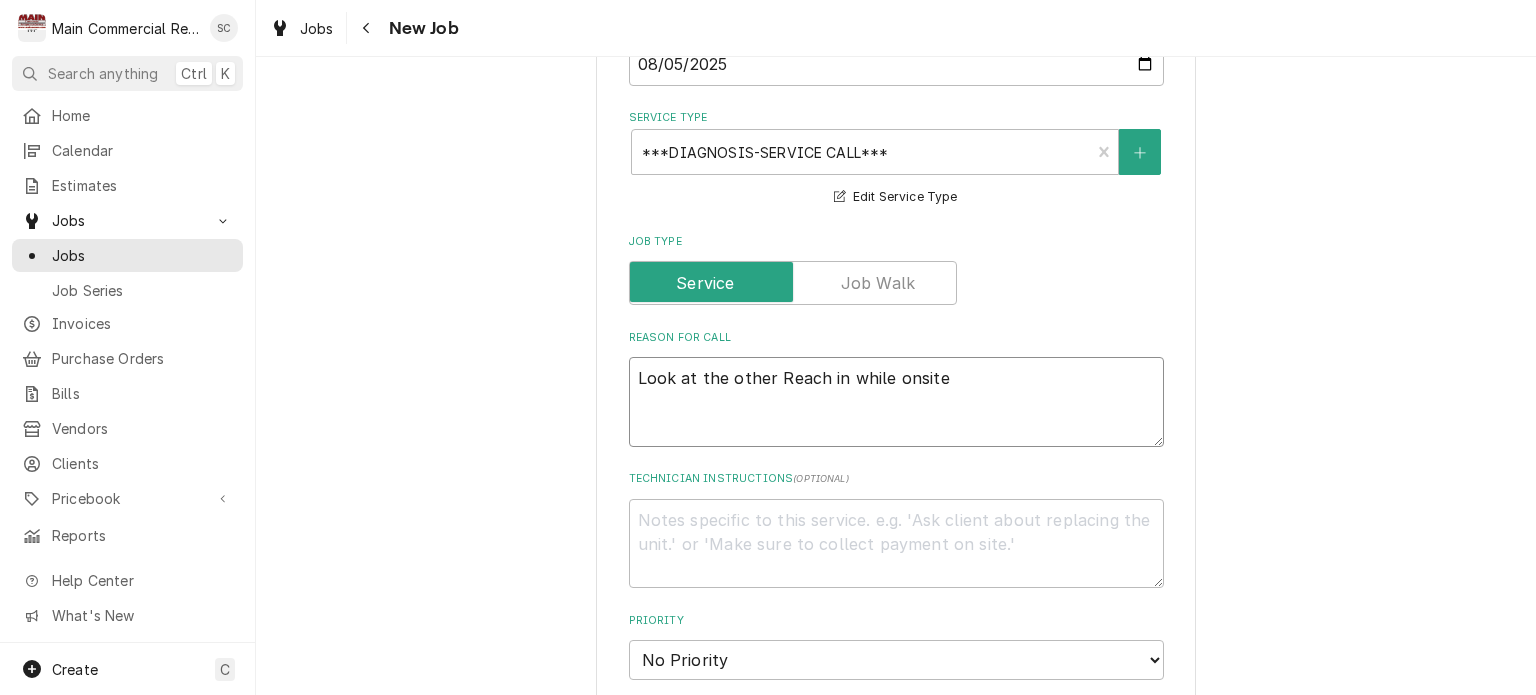 type on "x" 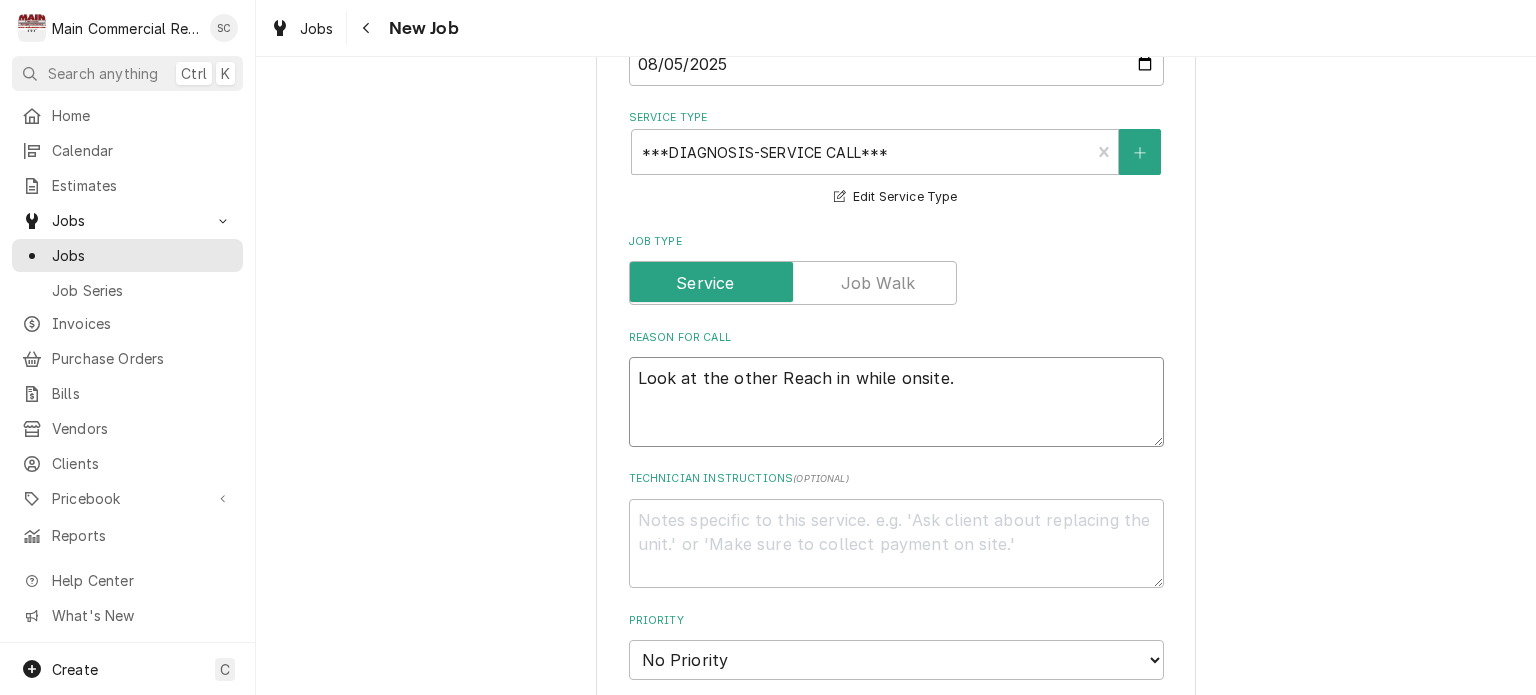 type on "x" 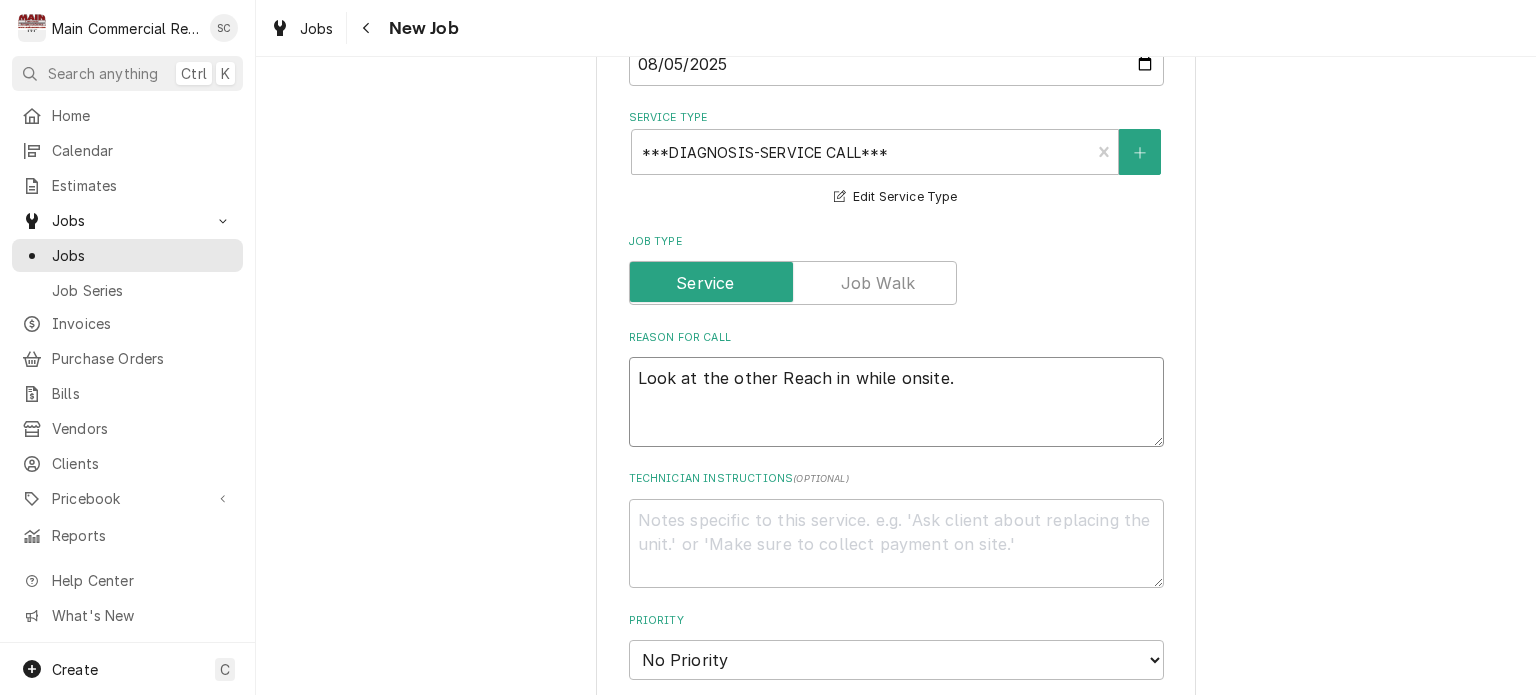 type on "x" 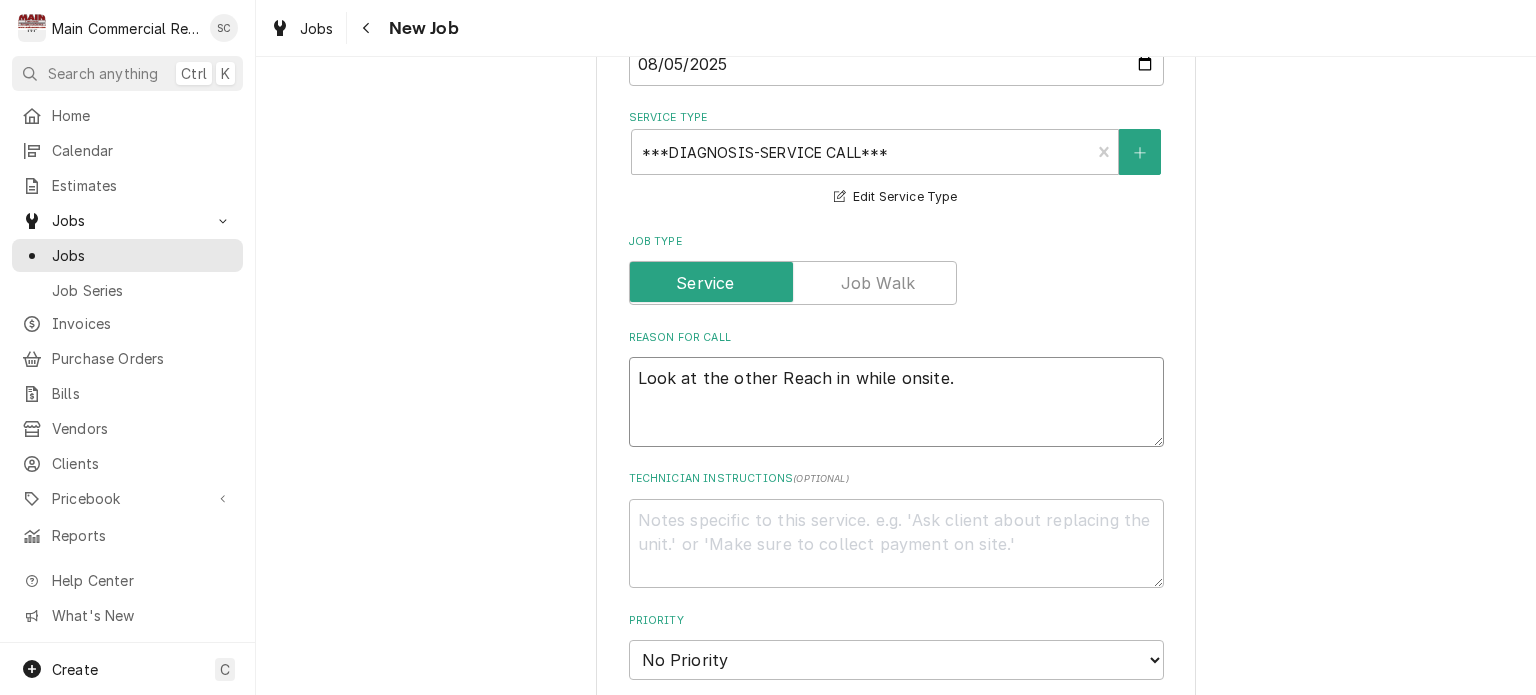 type on "Look at the other Reach in while onsite." 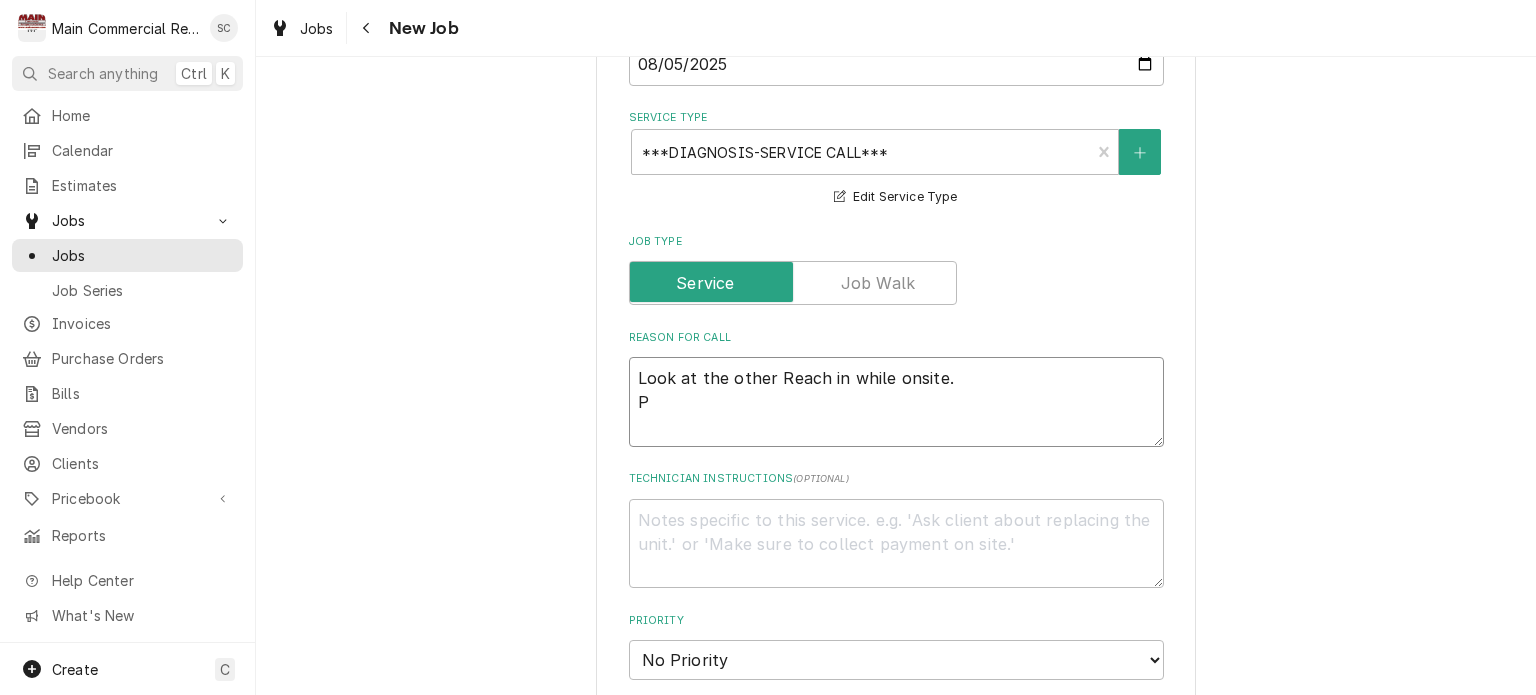 type on "x" 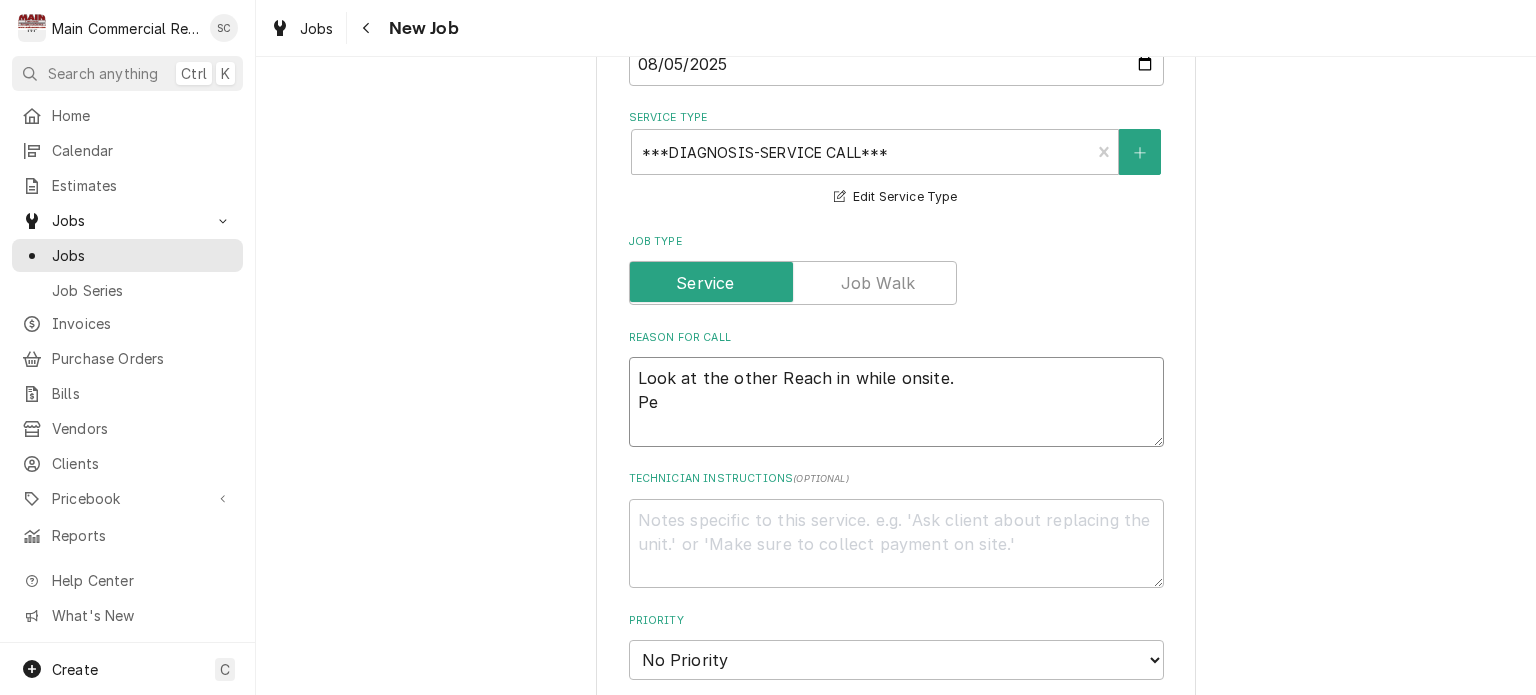 type on "x" 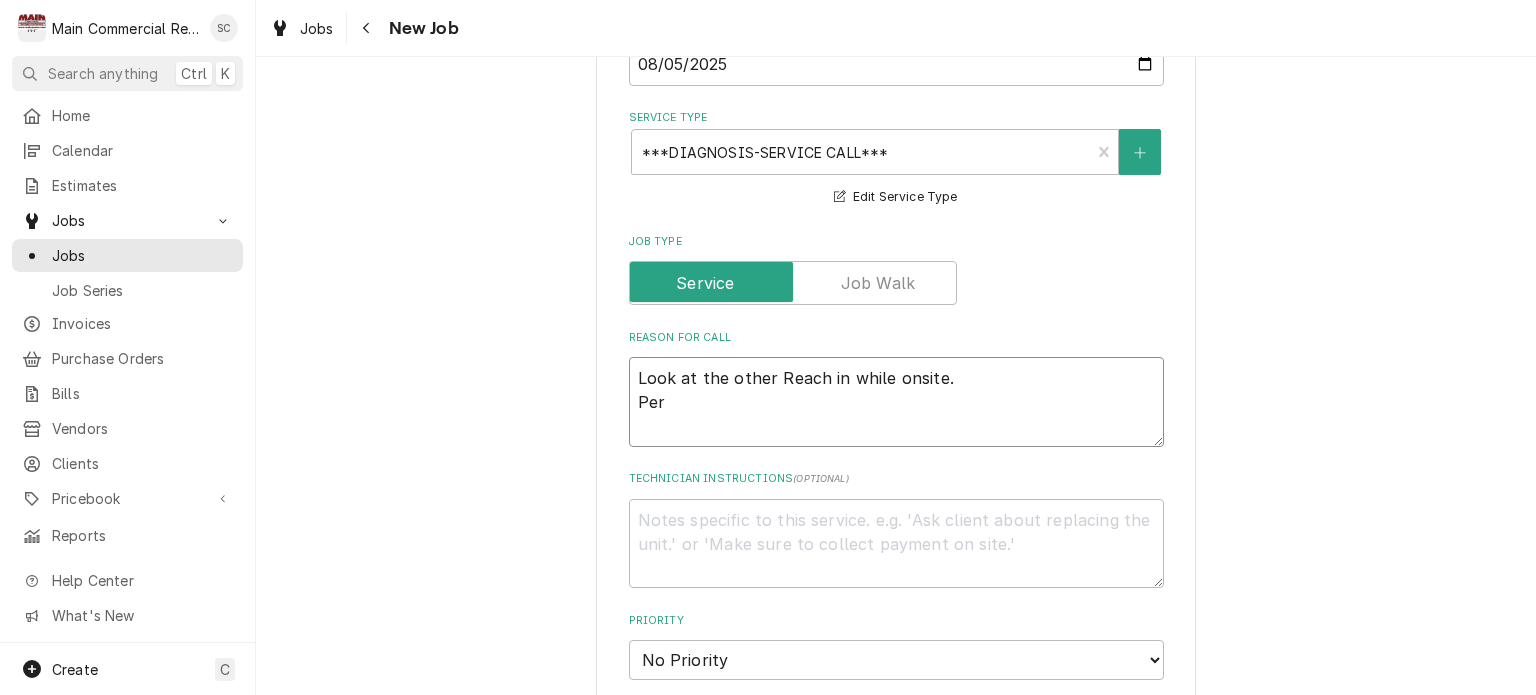 type on "x" 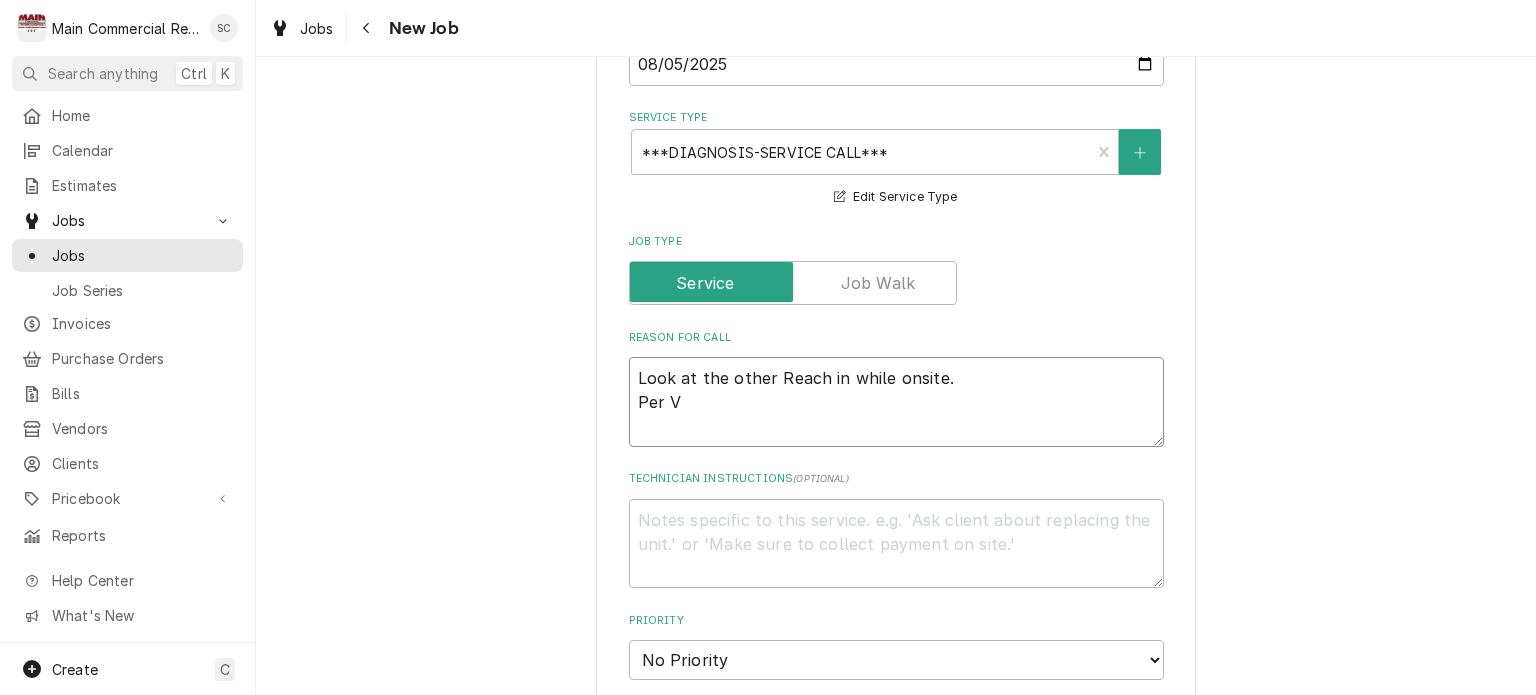 type on "x" 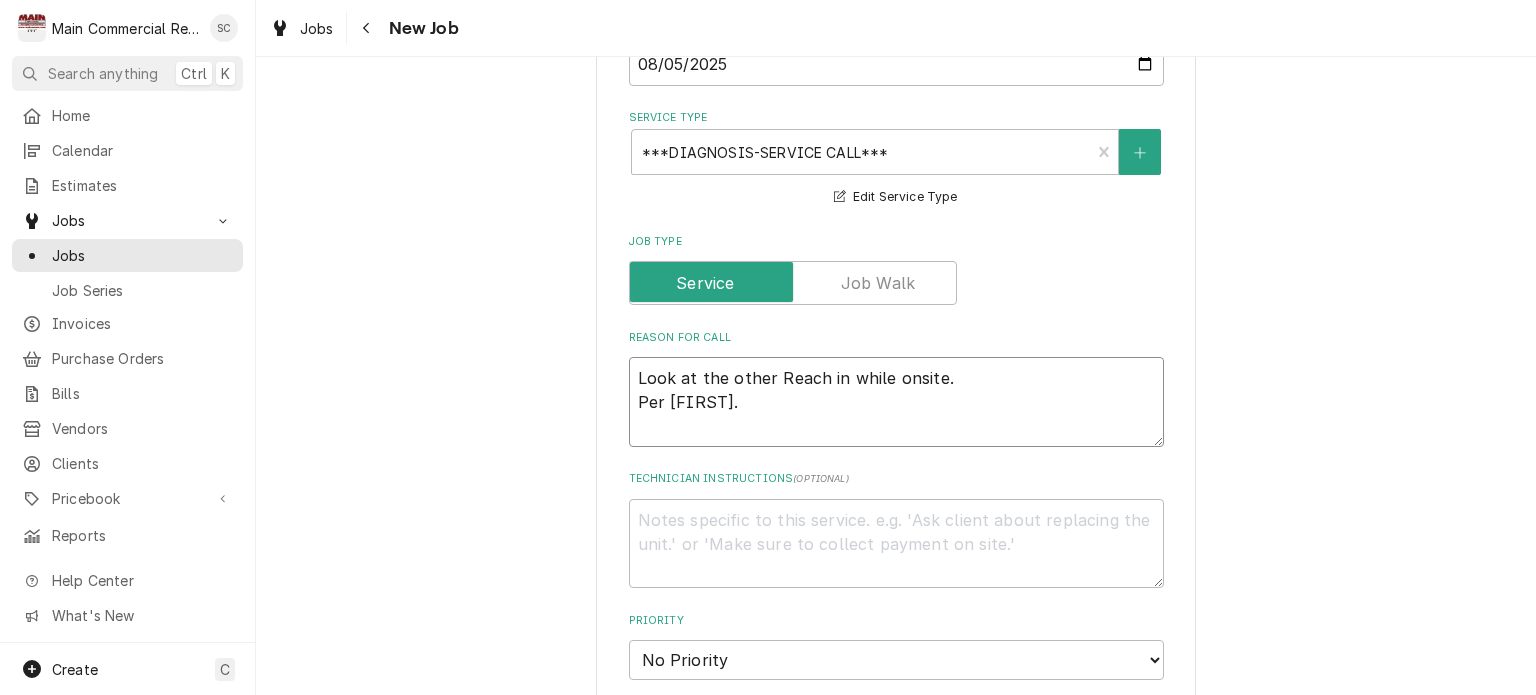 type on "x" 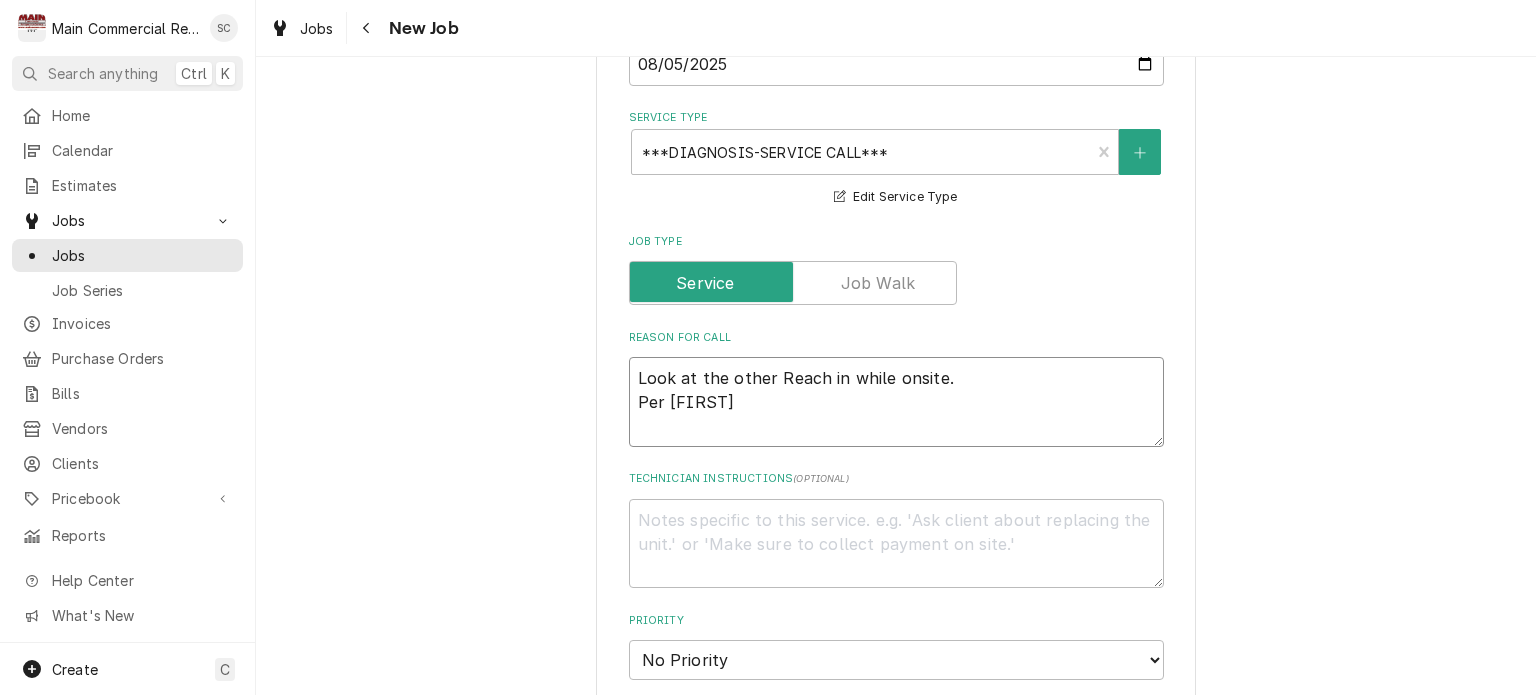 type on "x" 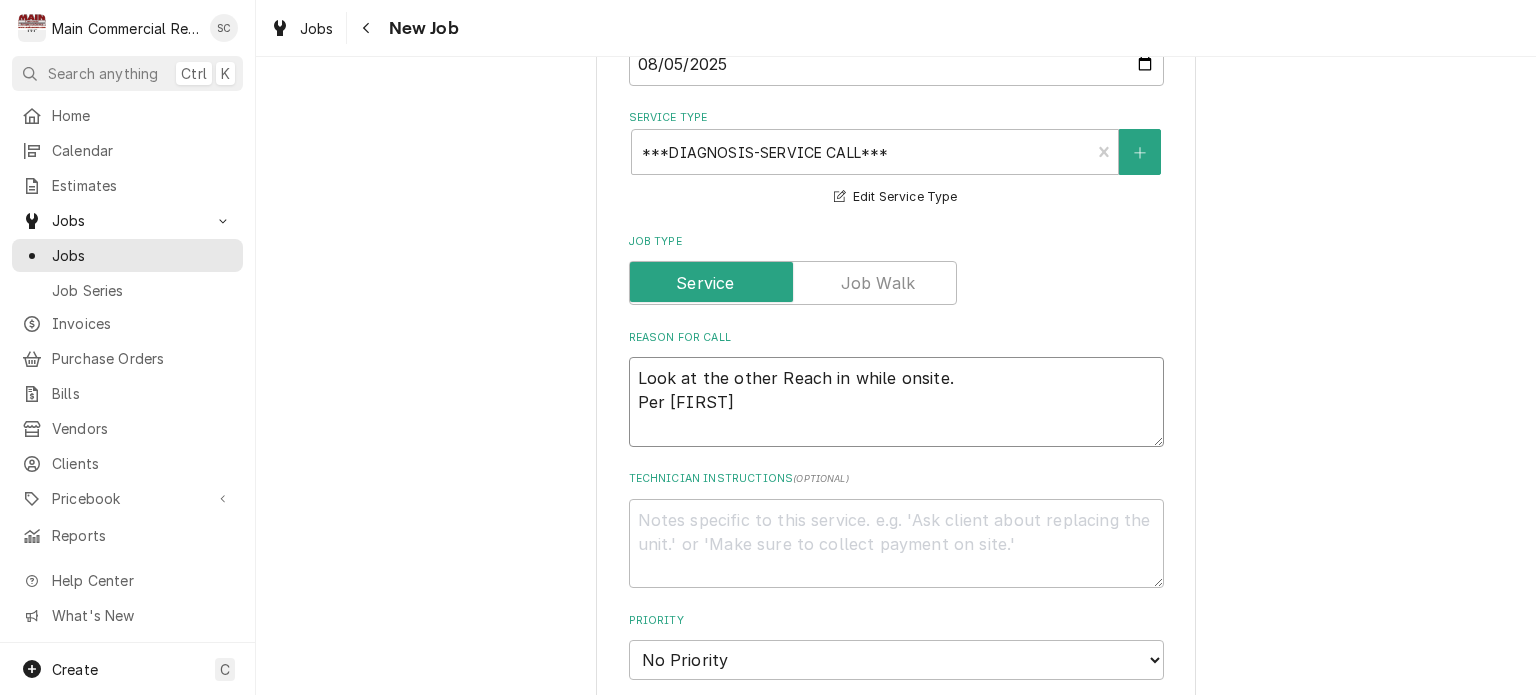 type on "x" 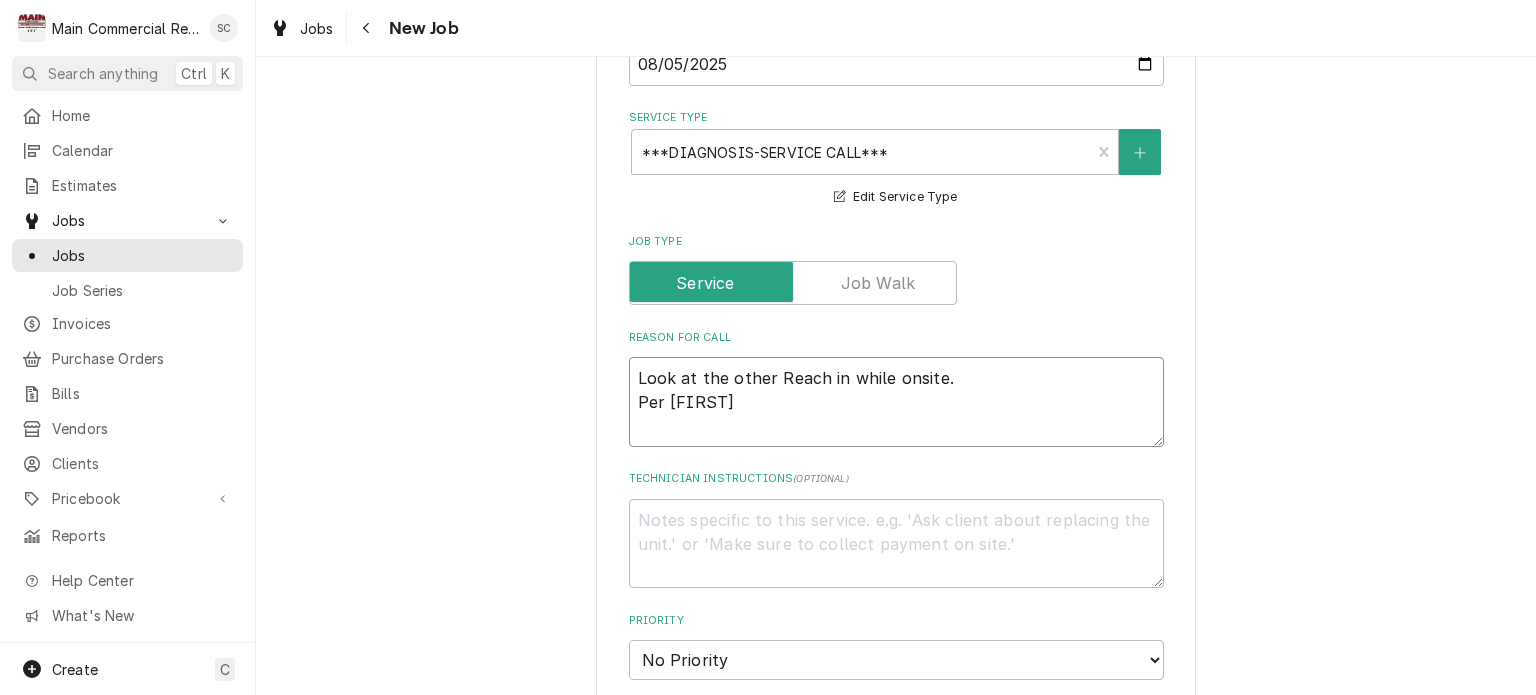 type on "Look at the other Reach in while onsite.
Per Vicky." 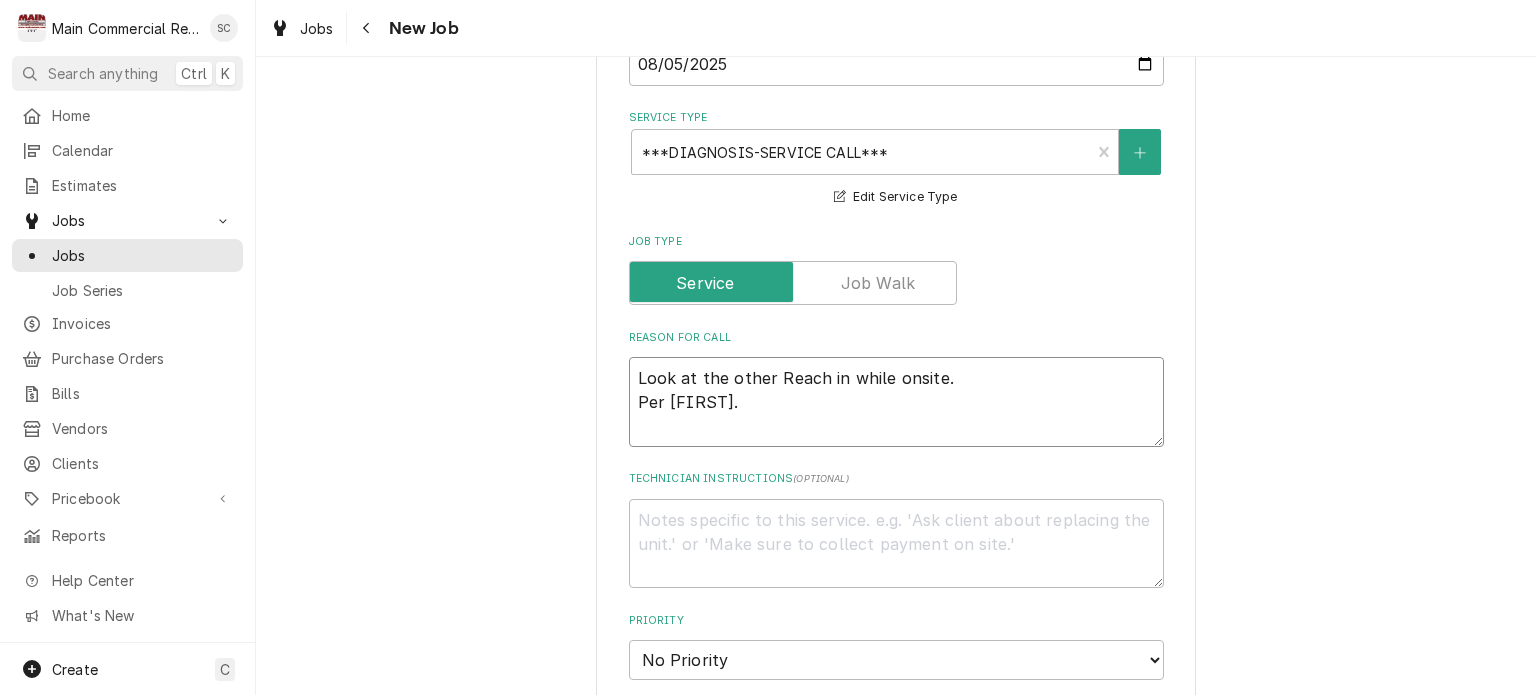 type on "x" 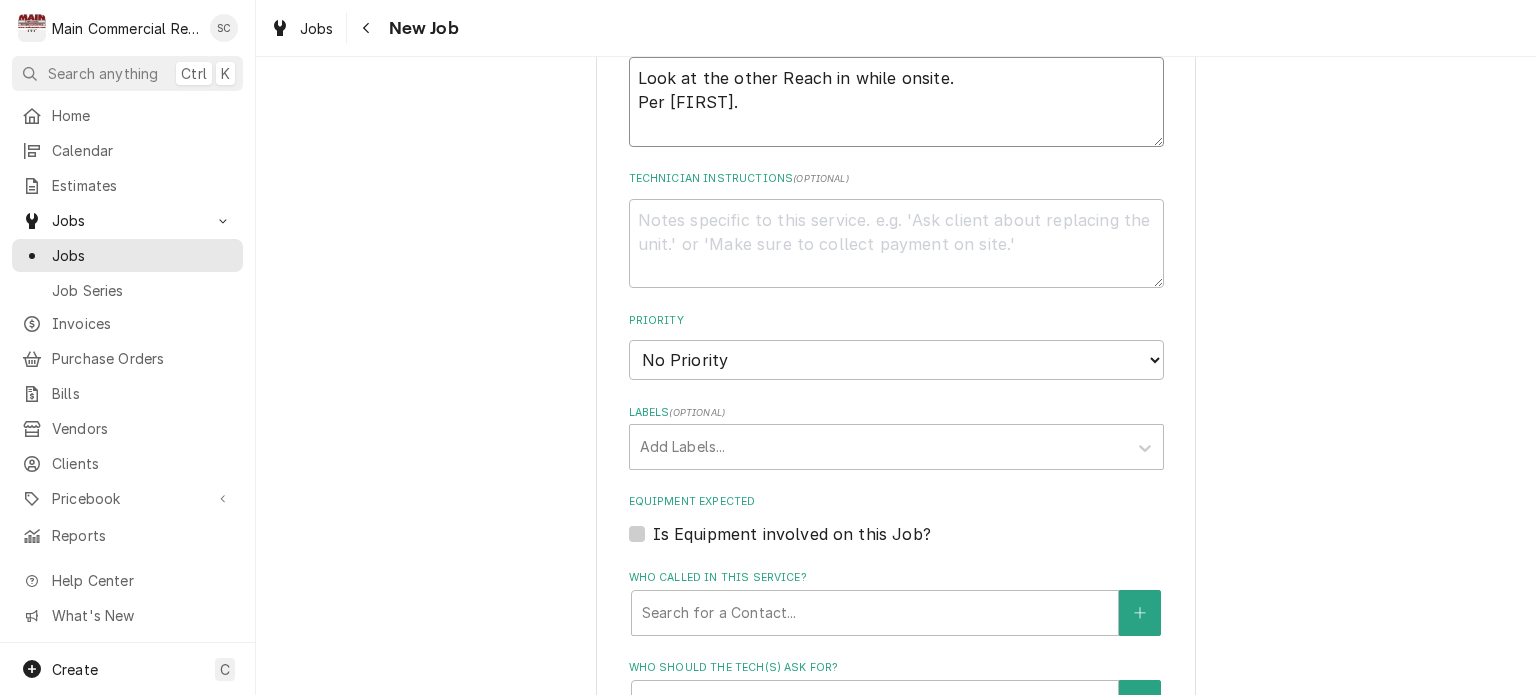 type on "Look at the other Reach in while onsite.
Per Vicky." 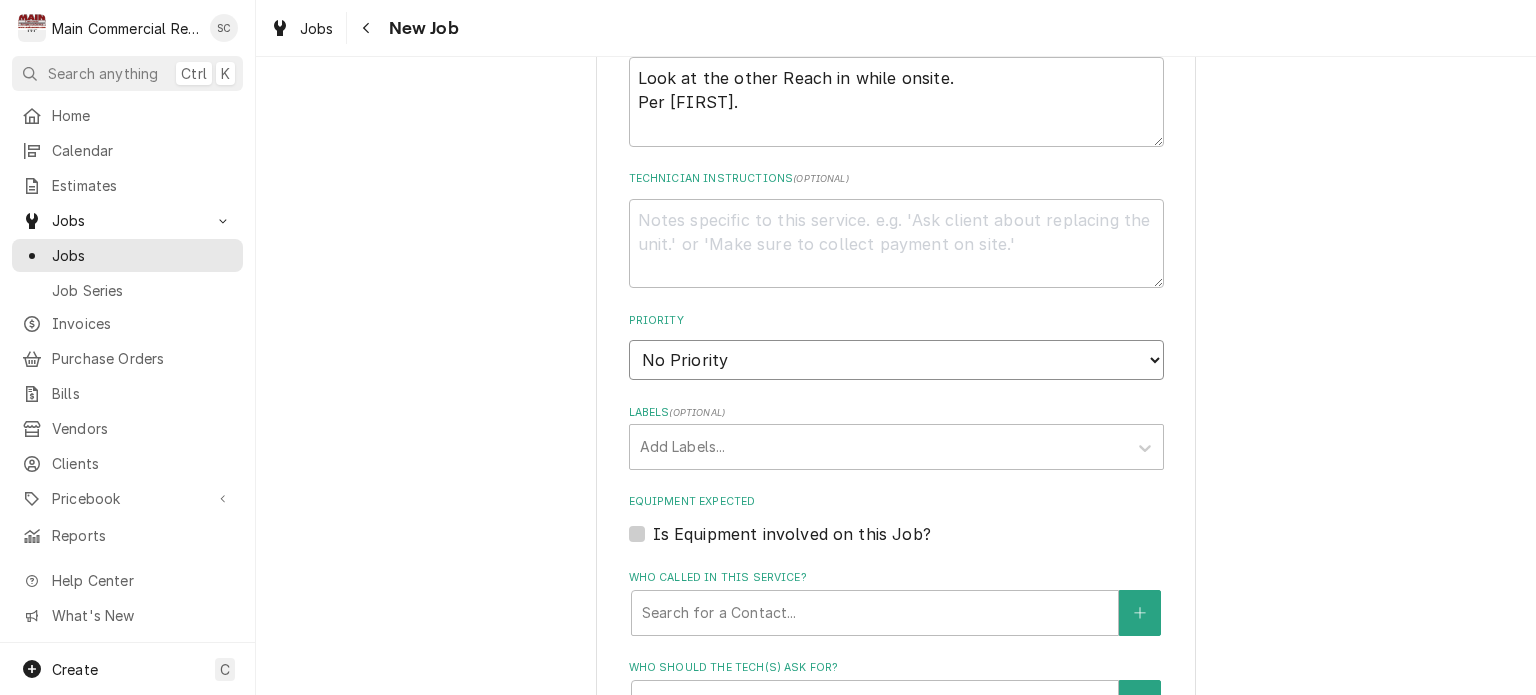 click on "No Priority Urgent High Medium Low" at bounding box center [896, 360] 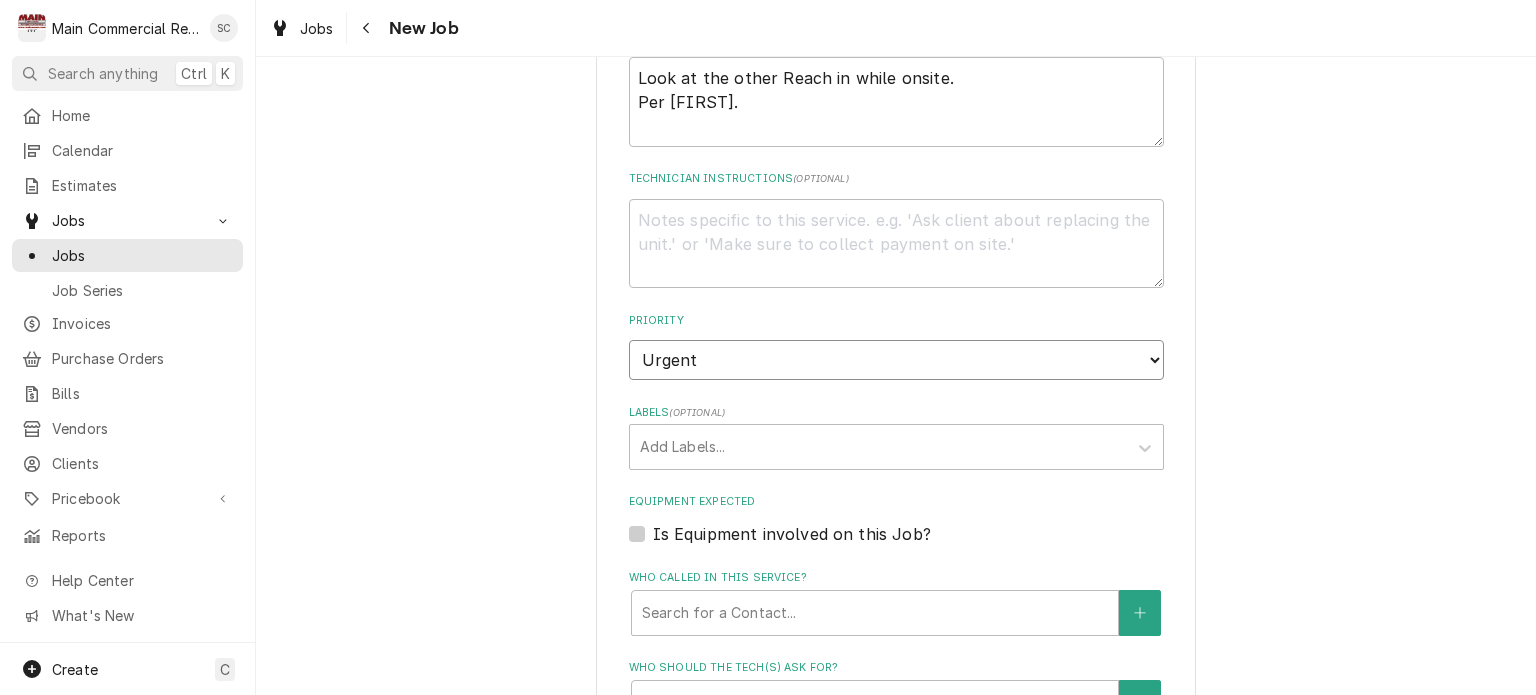 click on "No Priority Urgent High Medium Low" at bounding box center (896, 360) 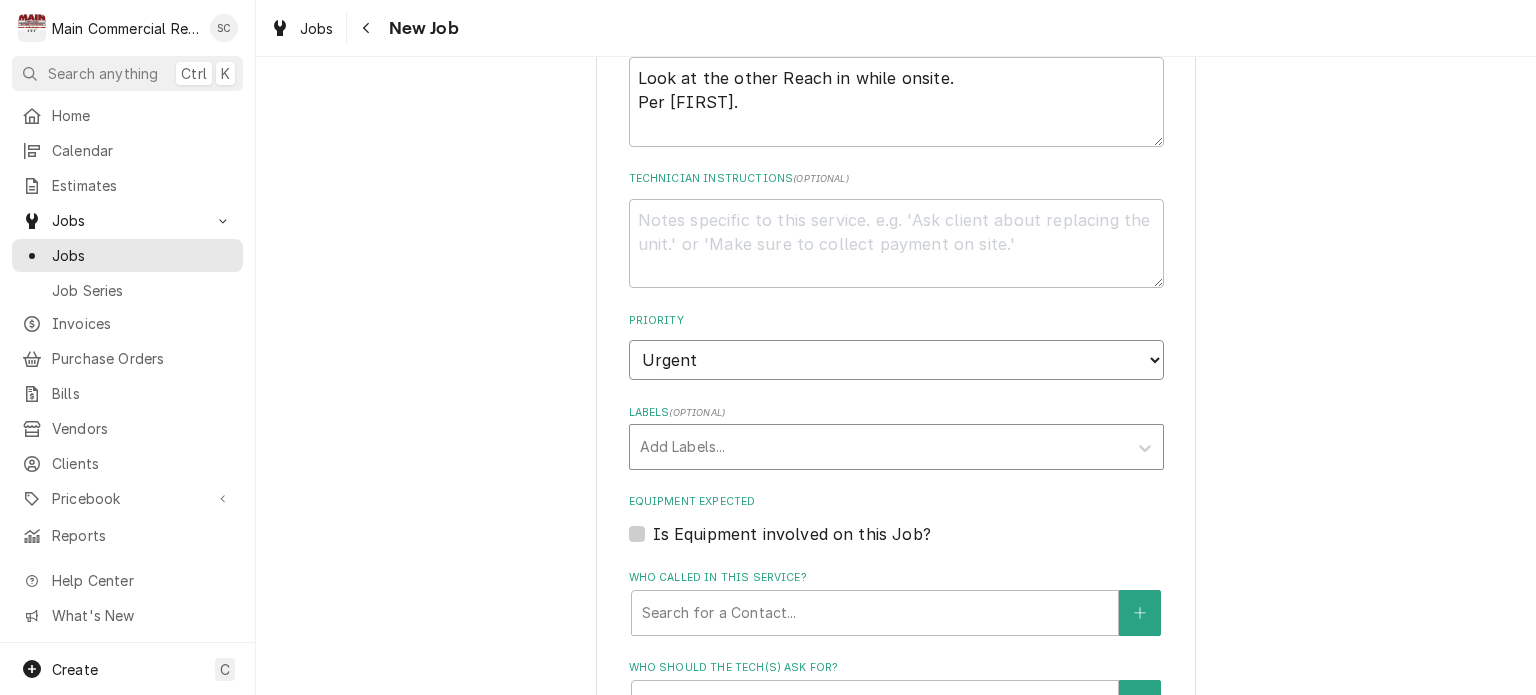 type on "x" 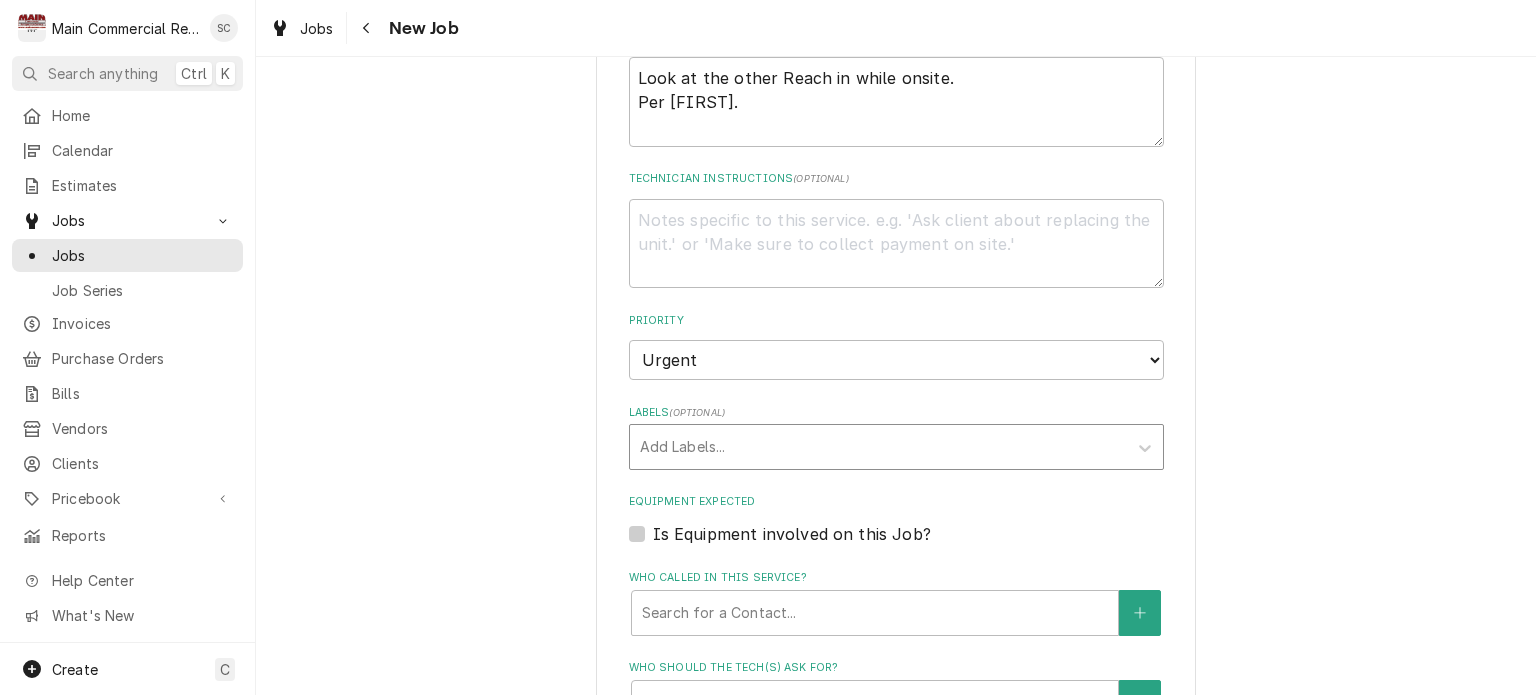 click at bounding box center (878, 447) 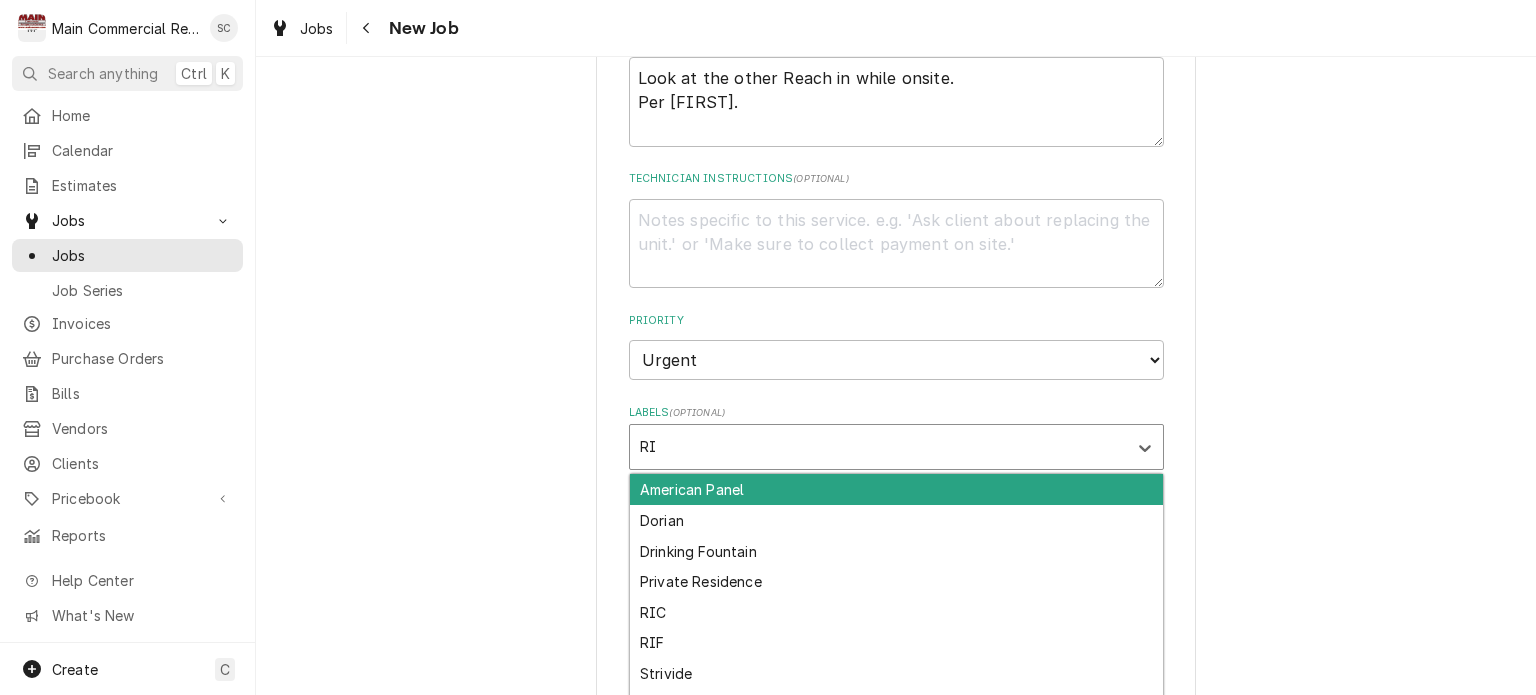 type on "RIC" 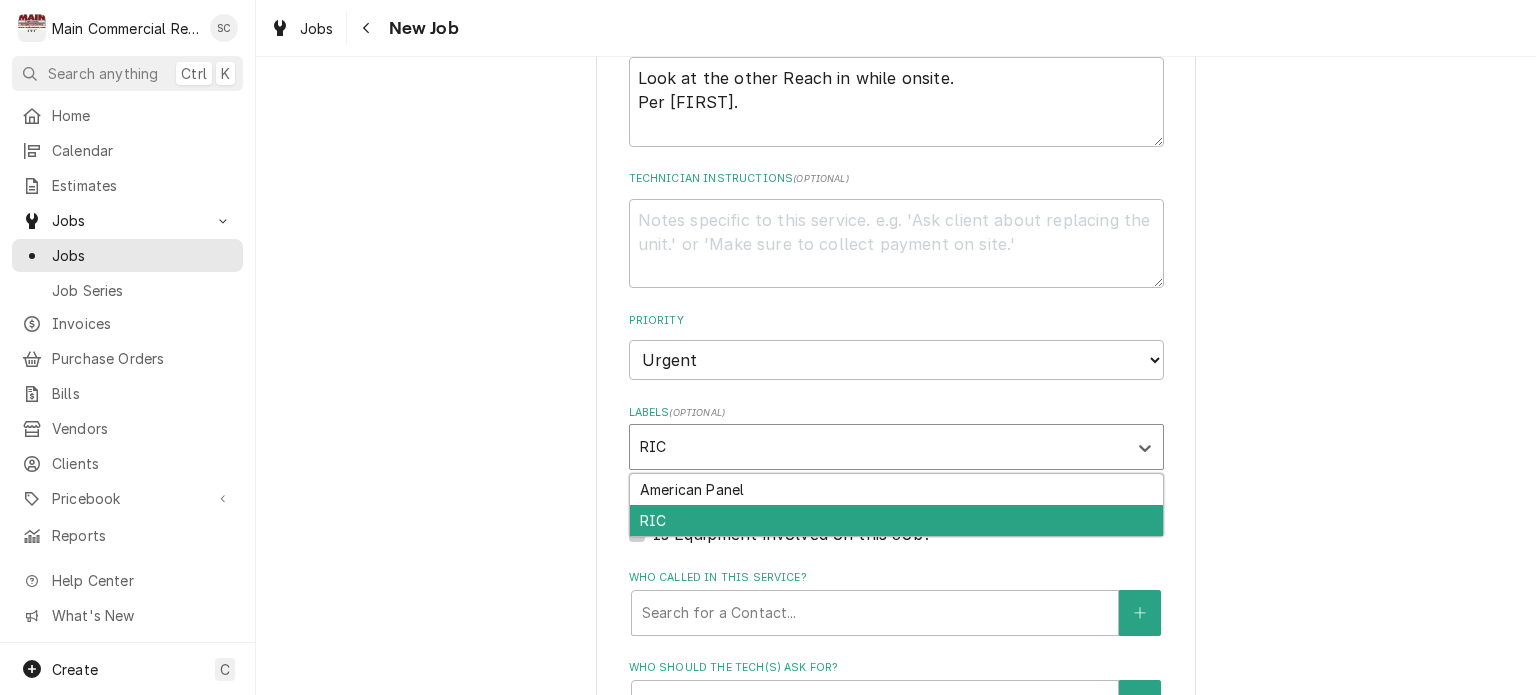 click on "RIC" at bounding box center [896, 520] 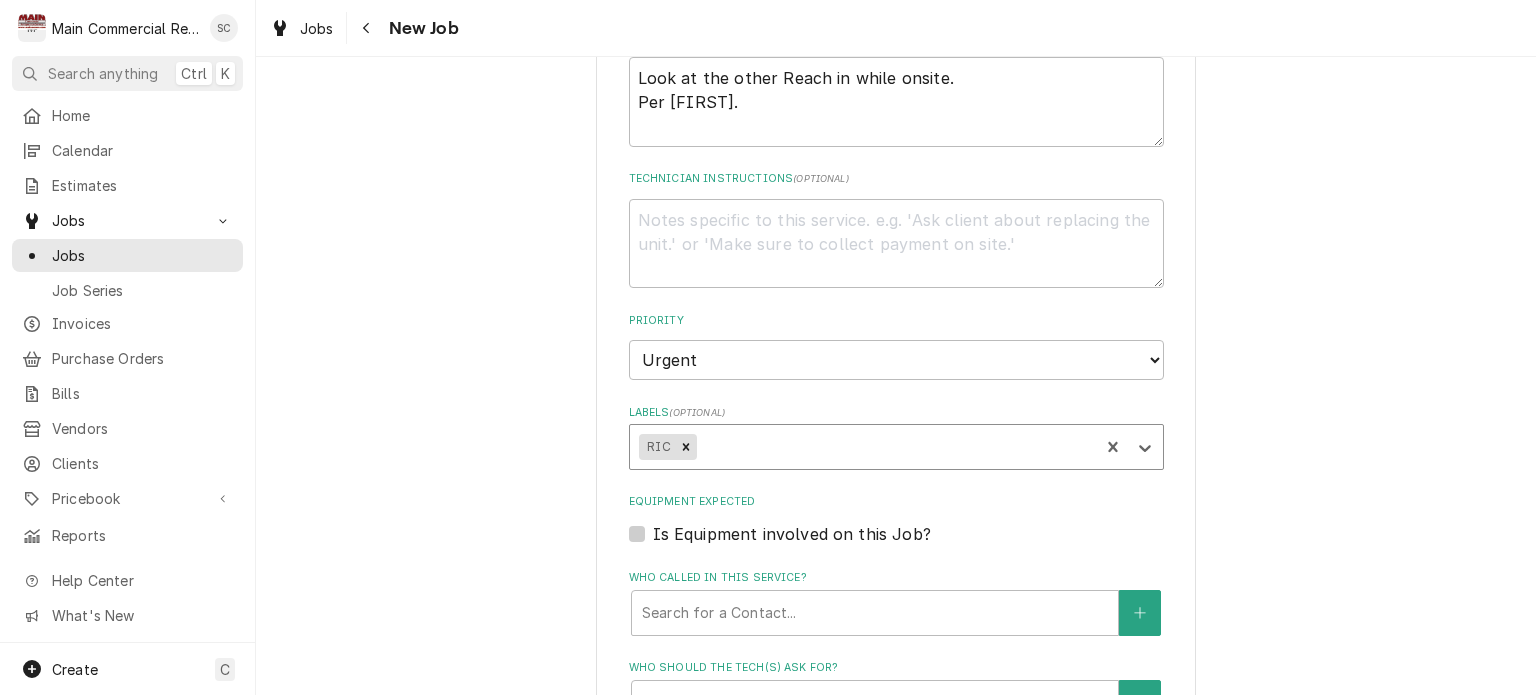 scroll, scrollTop: 1200, scrollLeft: 0, axis: vertical 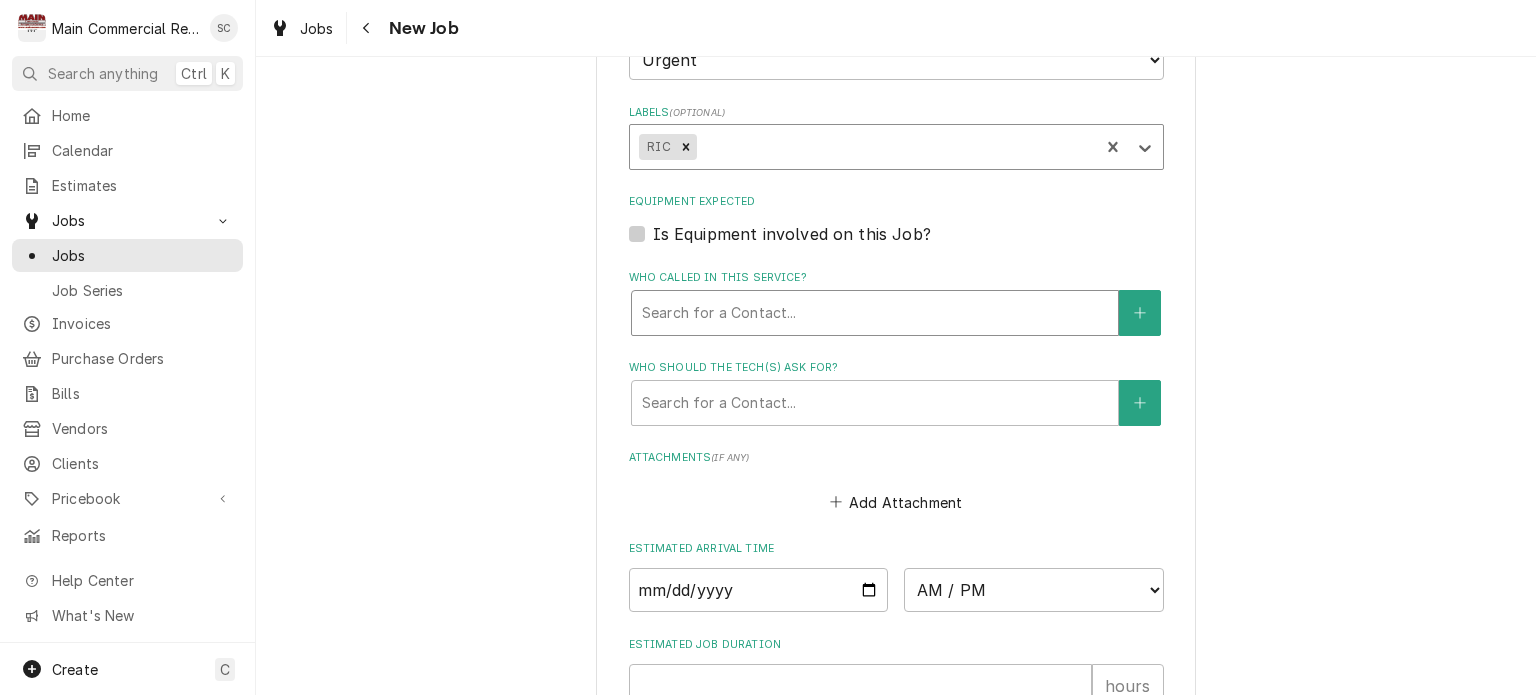 click at bounding box center (875, 313) 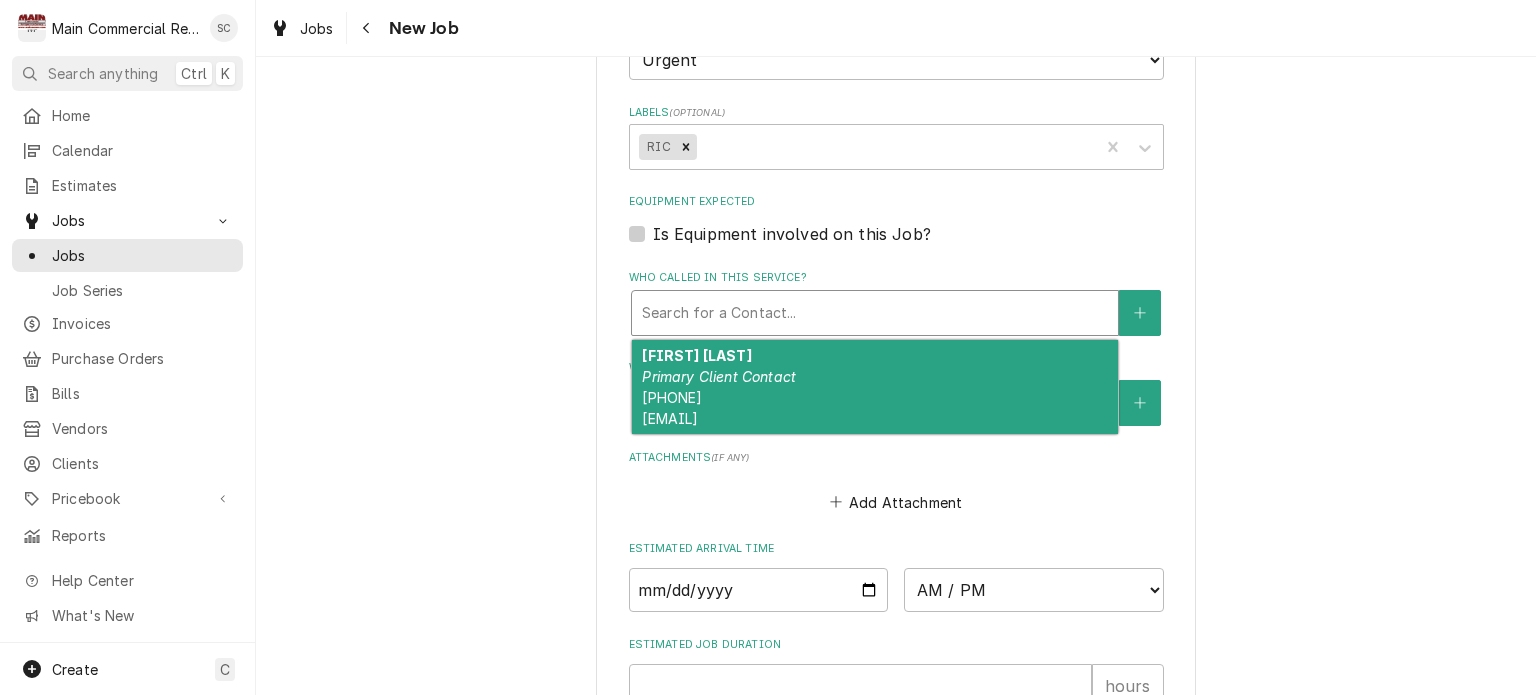 click on "Primary Client Contact" at bounding box center (719, 376) 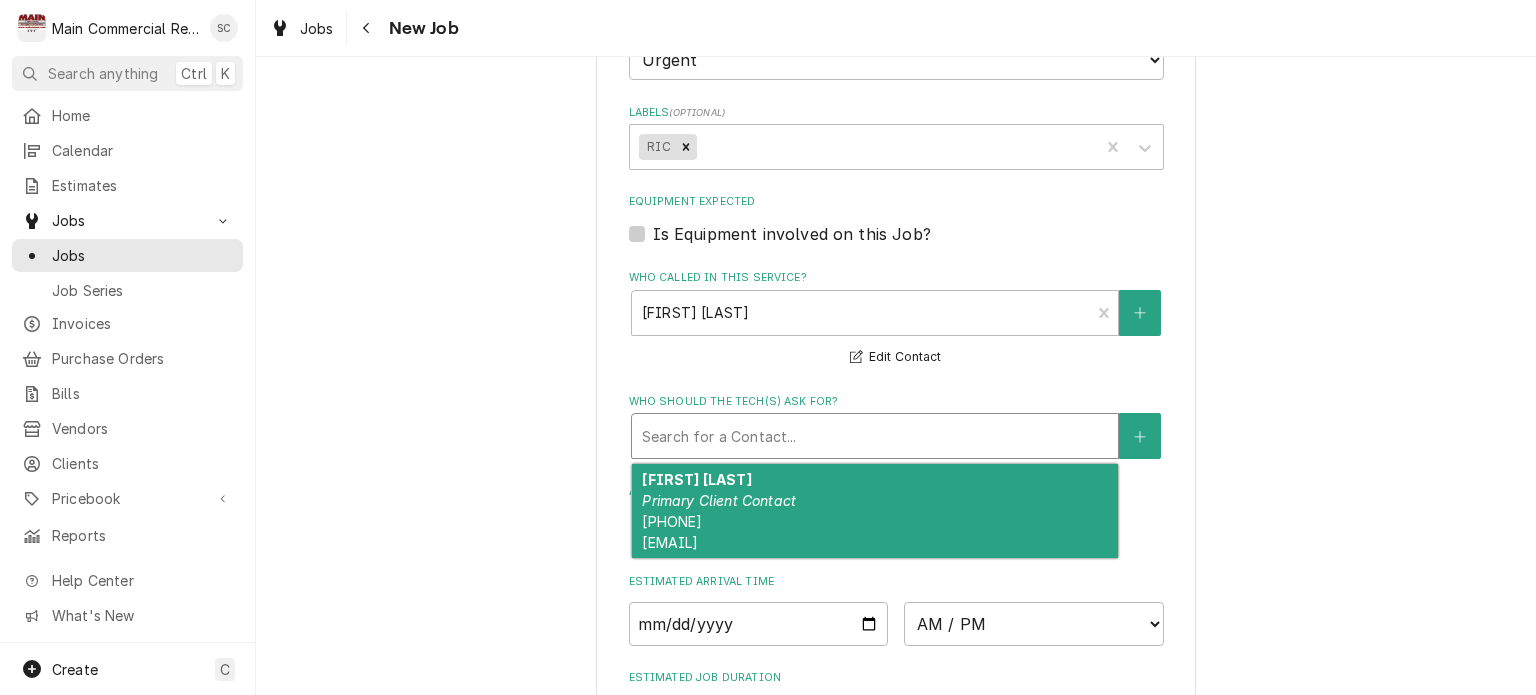 click at bounding box center (875, 436) 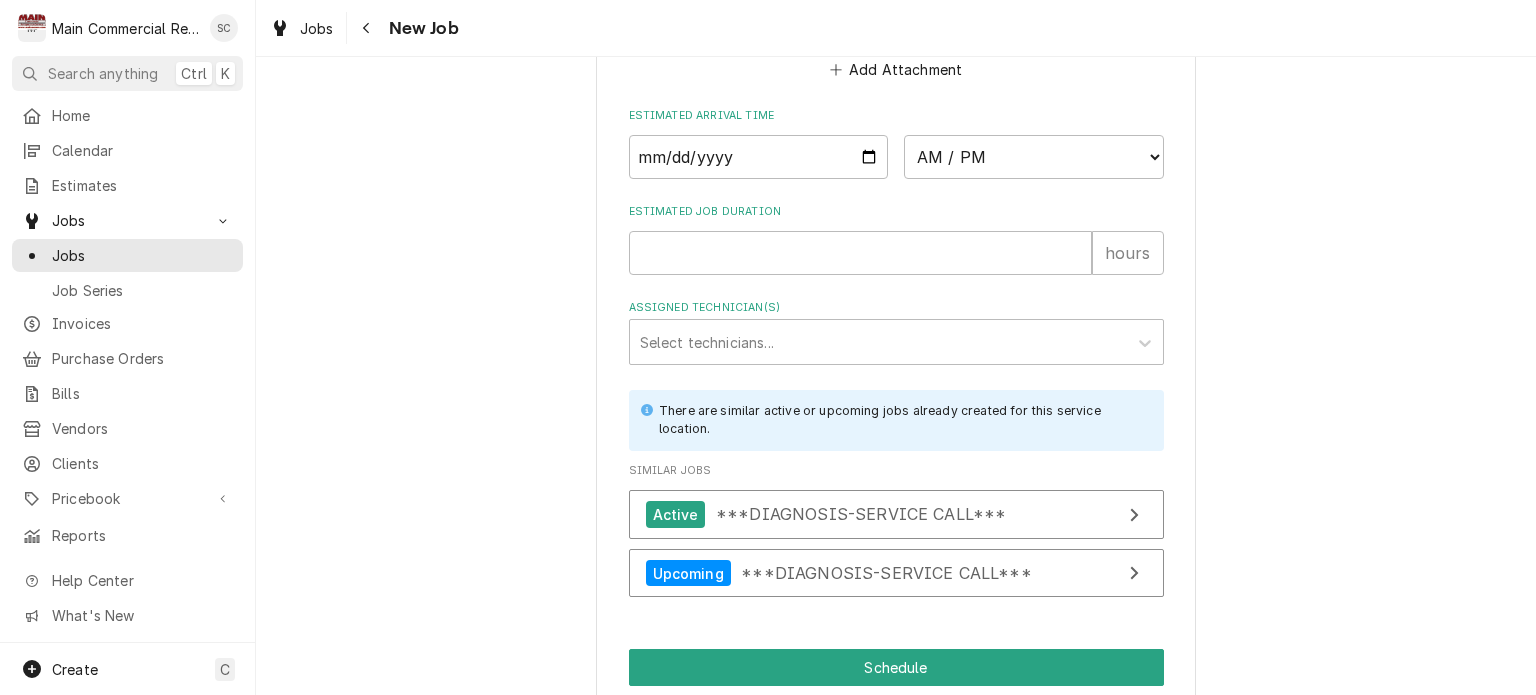 scroll, scrollTop: 1500, scrollLeft: 0, axis: vertical 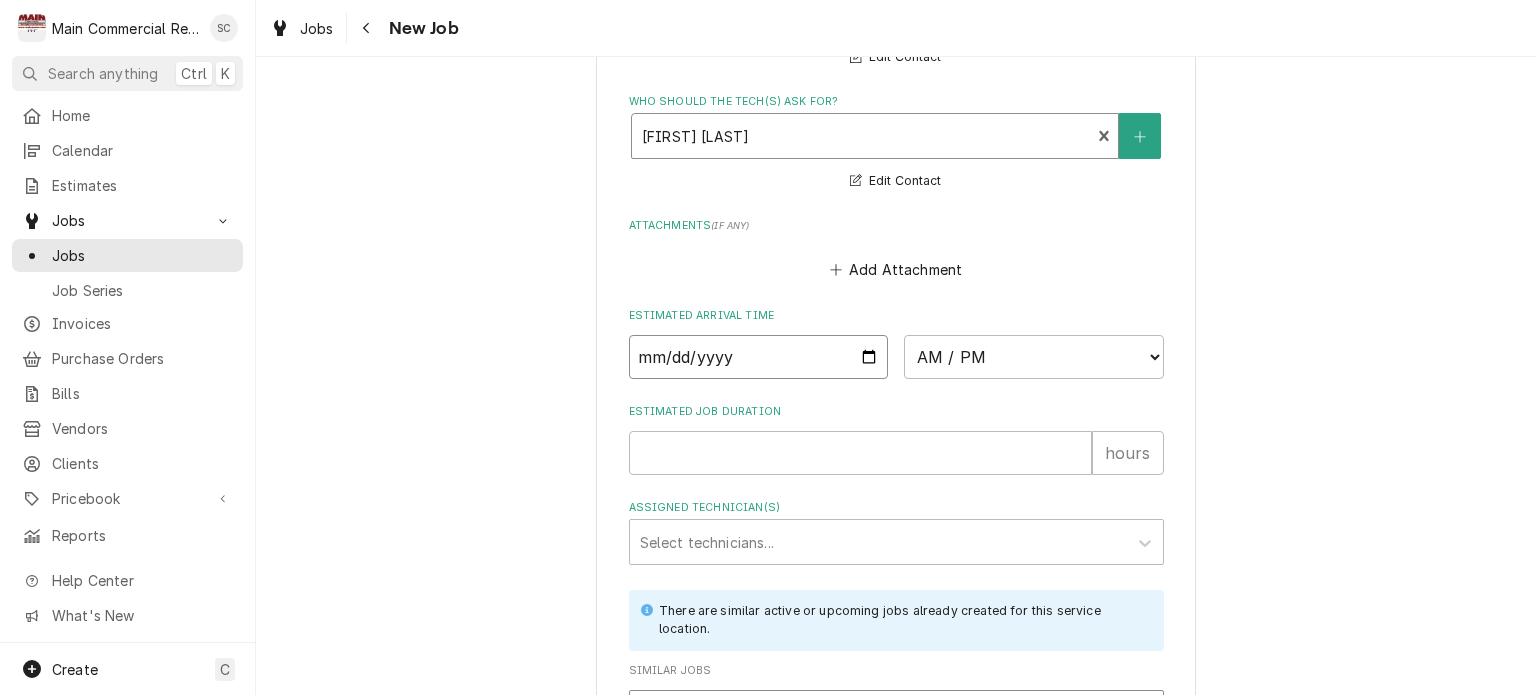 click at bounding box center [759, 357] 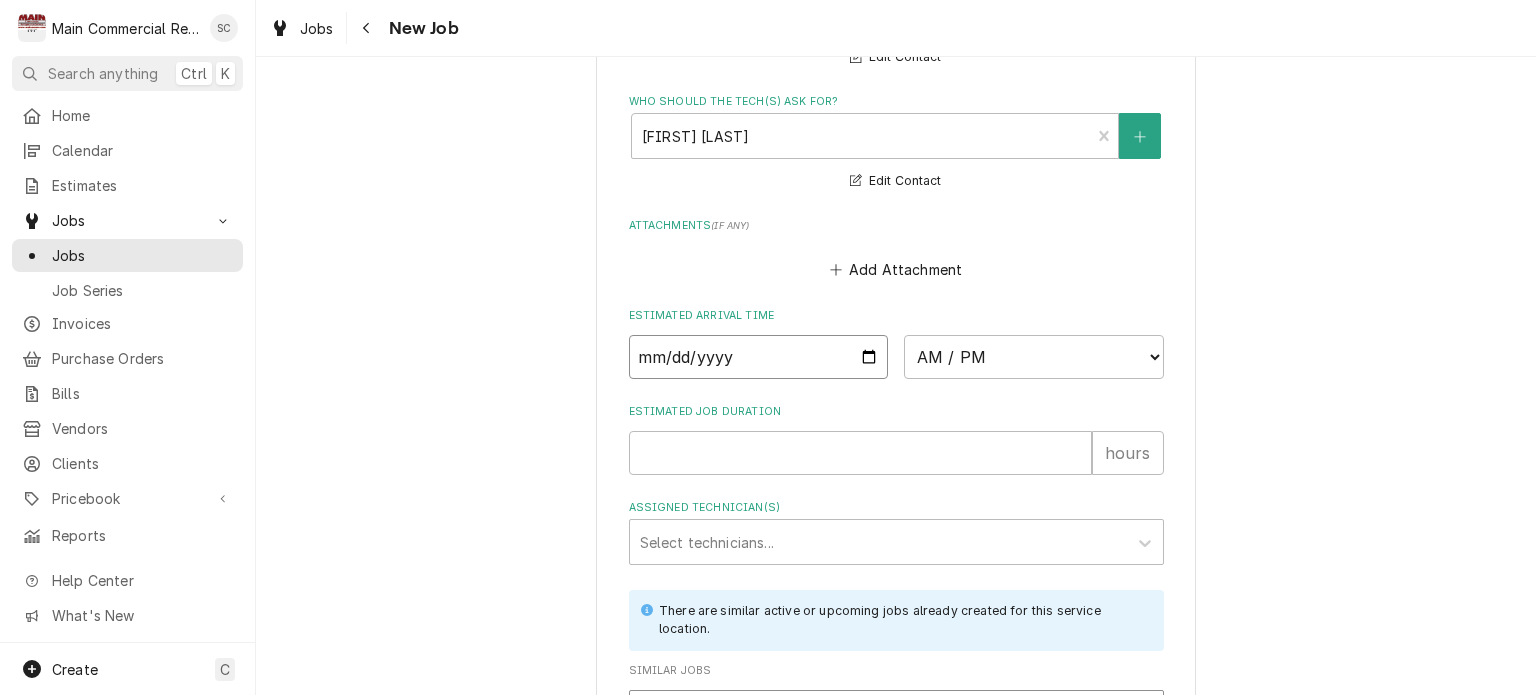 type on "x" 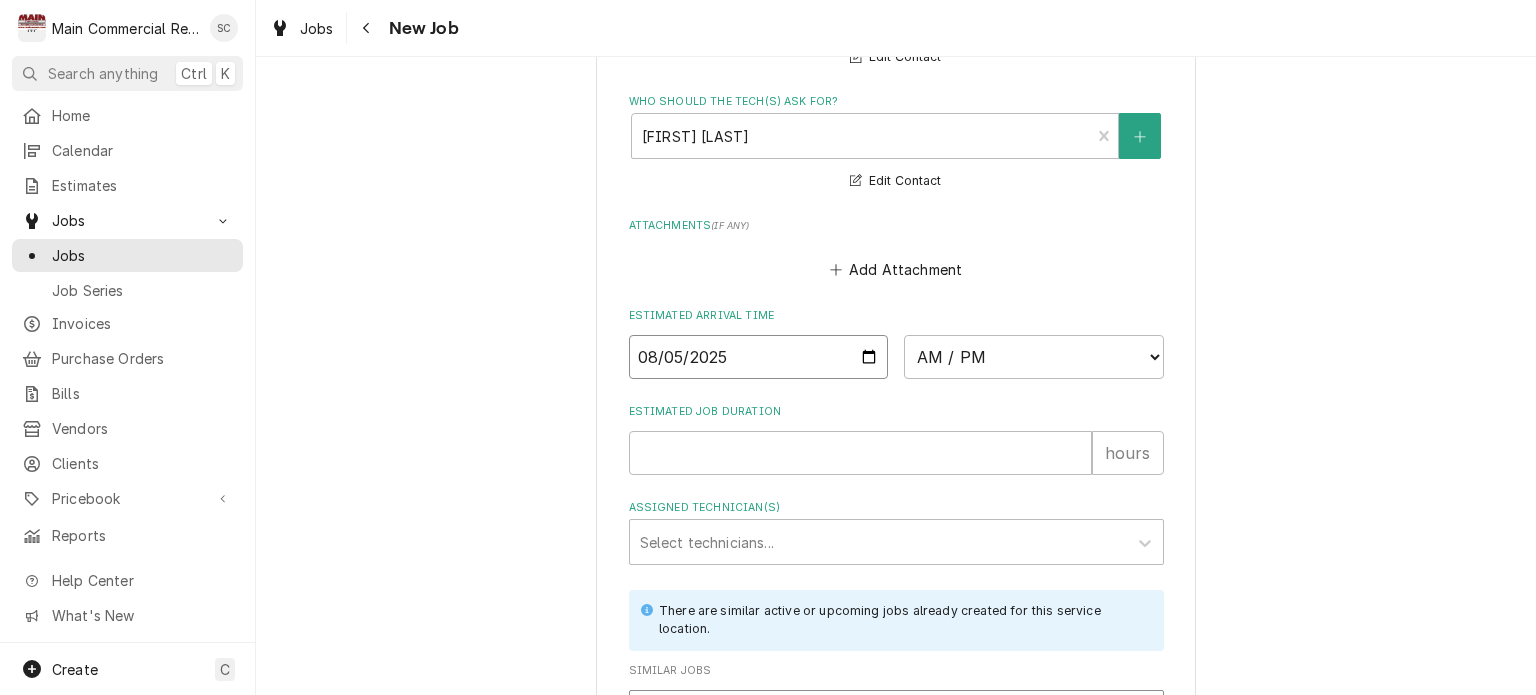 type on "2025-08-05" 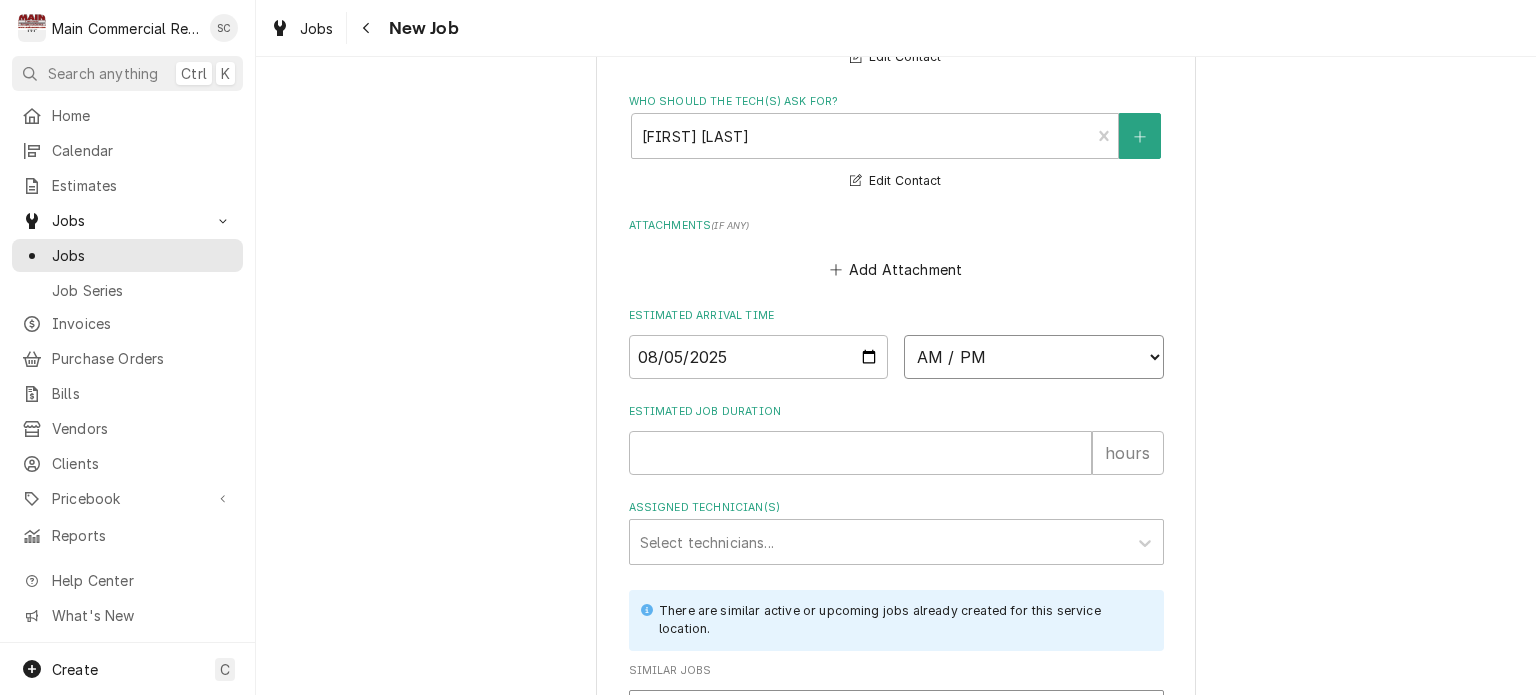 click on "AM / PM 6:00 AM 6:15 AM 6:30 AM 6:45 AM 7:00 AM 7:15 AM 7:30 AM 7:45 AM 8:00 AM 8:15 AM 8:30 AM 8:45 AM 9:00 AM 9:15 AM 9:30 AM 9:45 AM 10:00 AM 10:15 AM 10:30 AM 10:45 AM 11:00 AM 11:15 AM 11:30 AM 11:45 AM 12:00 PM 12:15 PM 12:30 PM 12:45 PM 1:00 PM 1:15 PM 1:30 PM 1:45 PM 2:00 PM 2:15 PM 2:30 PM 2:45 PM 3:00 PM 3:15 PM 3:30 PM 3:45 PM 4:00 PM 4:15 PM 4:30 PM 4:45 PM 5:00 PM 5:15 PM 5:30 PM 5:45 PM 6:00 PM 6:15 PM 6:30 PM 6:45 PM 7:00 PM 7:15 PM 7:30 PM 7:45 PM 8:00 PM 8:15 PM 8:30 PM 8:45 PM 9:00 PM 9:15 PM 9:30 PM 9:45 PM 10:00 PM 10:15 PM 10:30 PM 10:45 PM 11:00 PM 11:15 PM 11:30 PM 11:45 PM 12:00 AM 12:15 AM 12:30 AM 12:45 AM 1:00 AM 1:15 AM 1:30 AM 1:45 AM 2:00 AM 2:15 AM 2:30 AM 2:45 AM 3:00 AM 3:15 AM 3:30 AM 3:45 AM 4:00 AM 4:15 AM 4:30 AM 4:45 AM 5:00 AM 5:15 AM 5:30 AM 5:45 AM" at bounding box center (1034, 357) 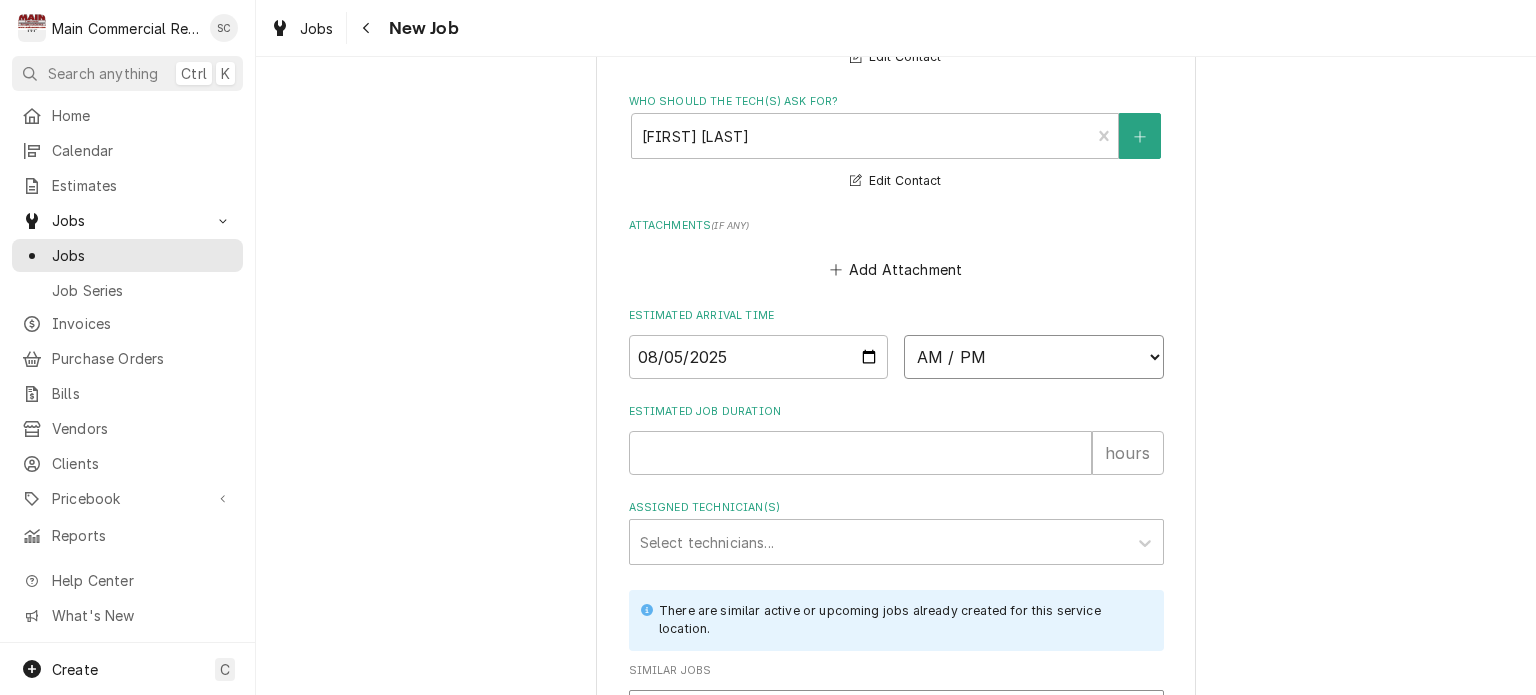 select on "12:00:00" 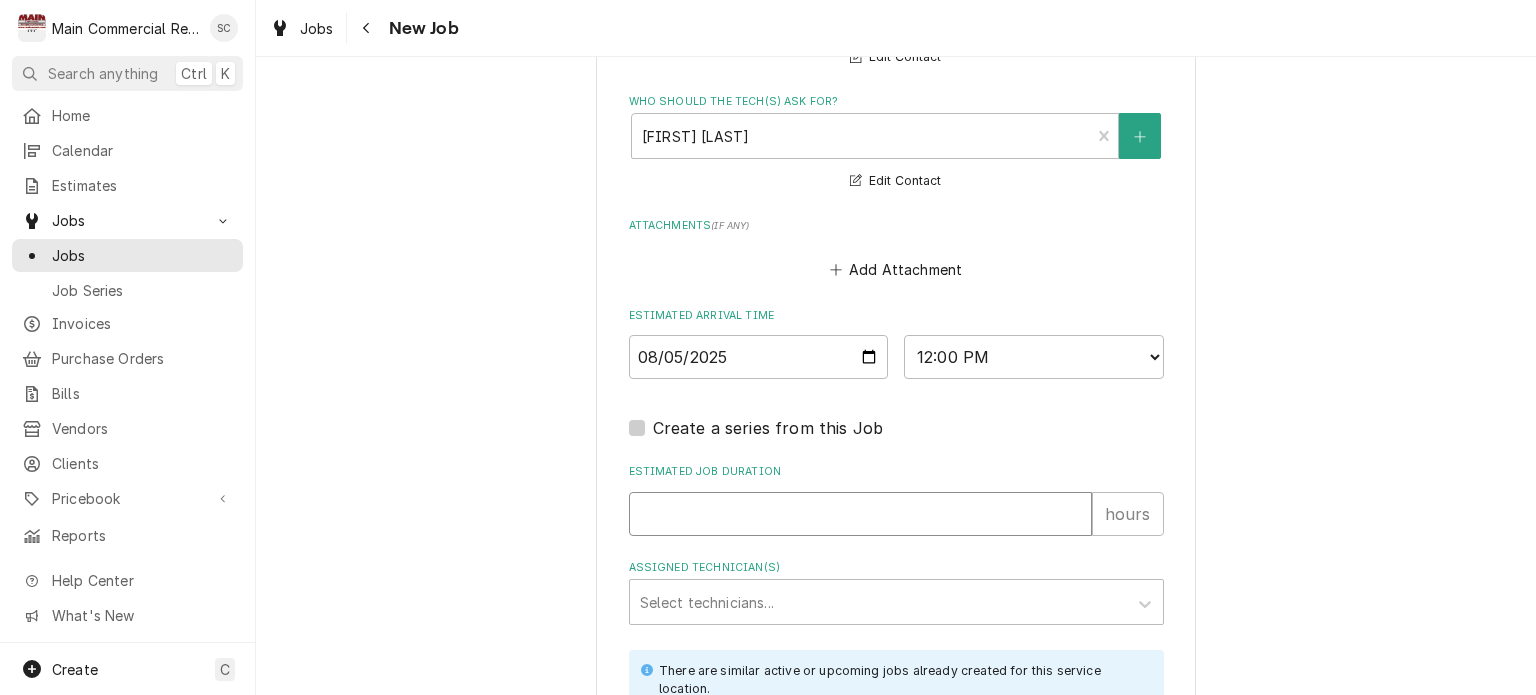click on "Estimated Job Duration" at bounding box center [860, 514] 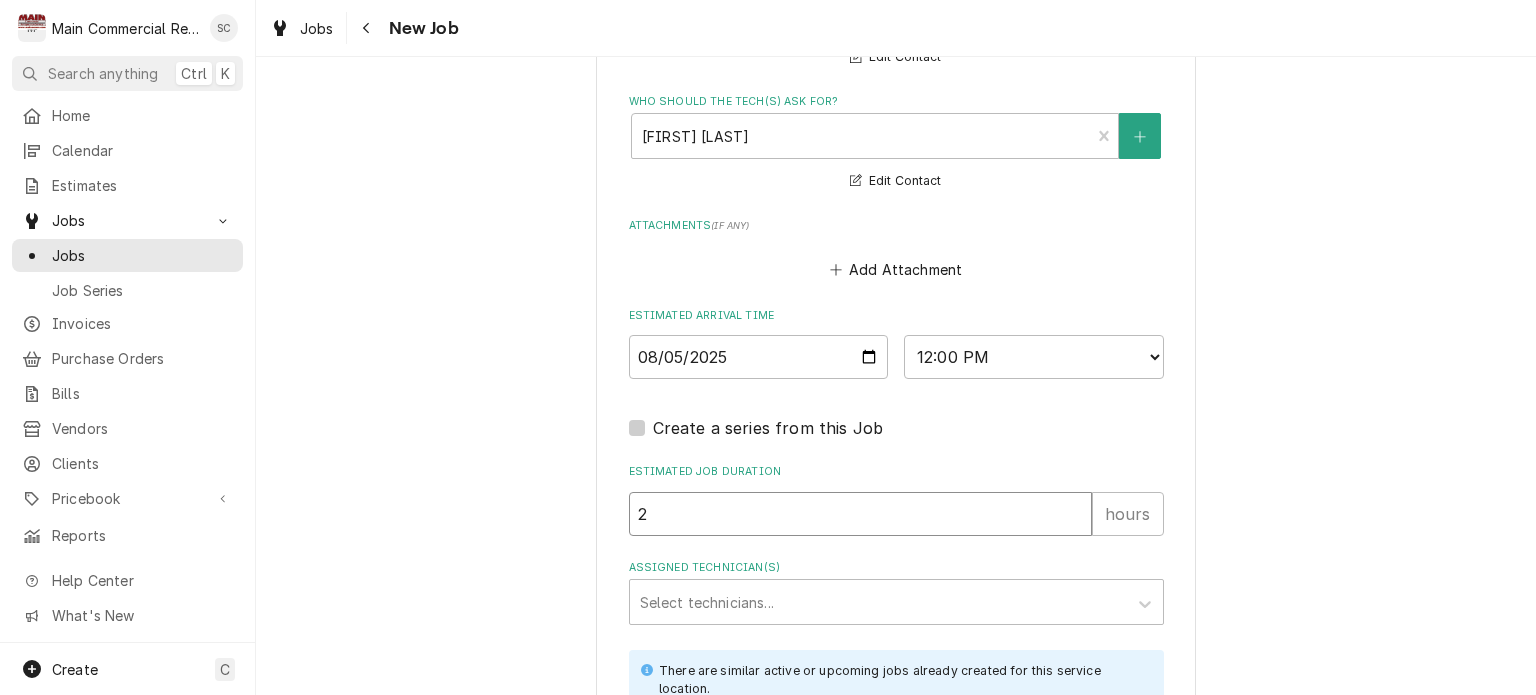 type on "2" 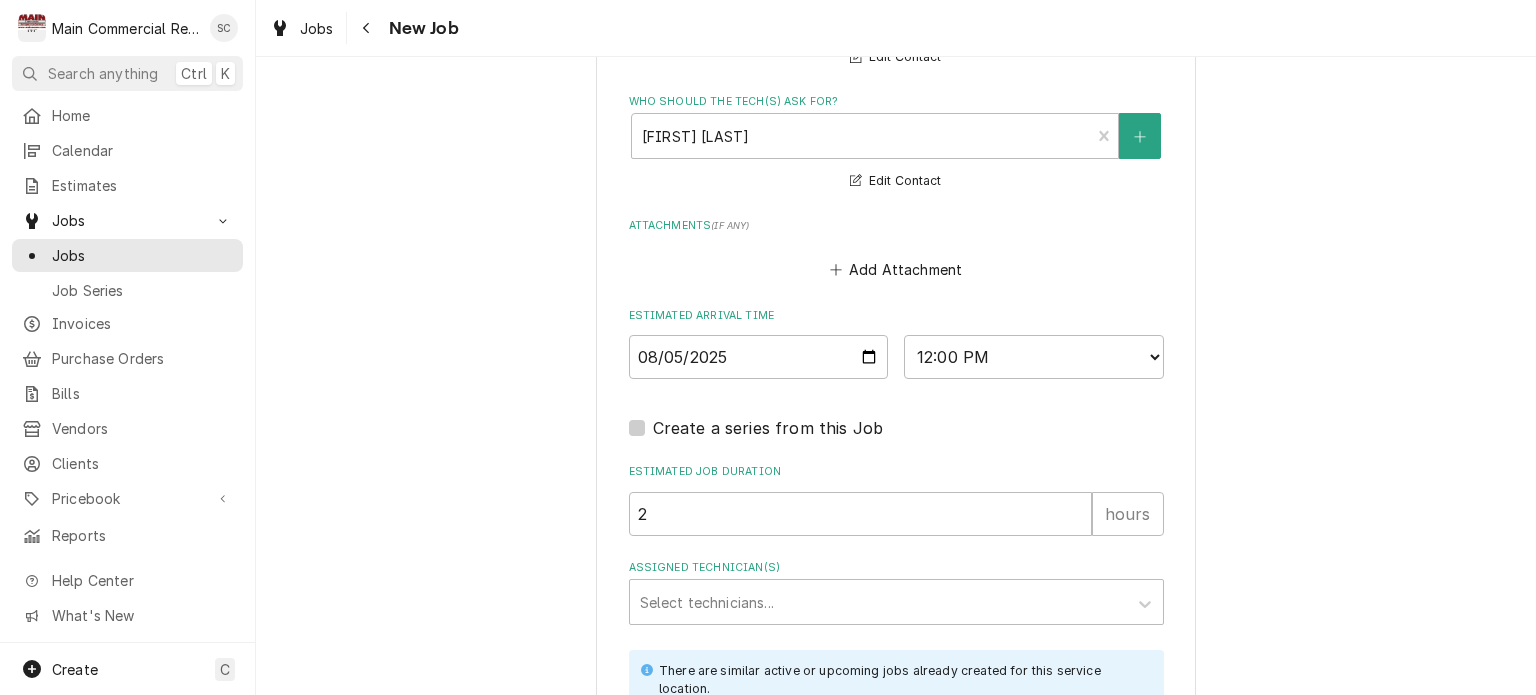 scroll, scrollTop: 1800, scrollLeft: 0, axis: vertical 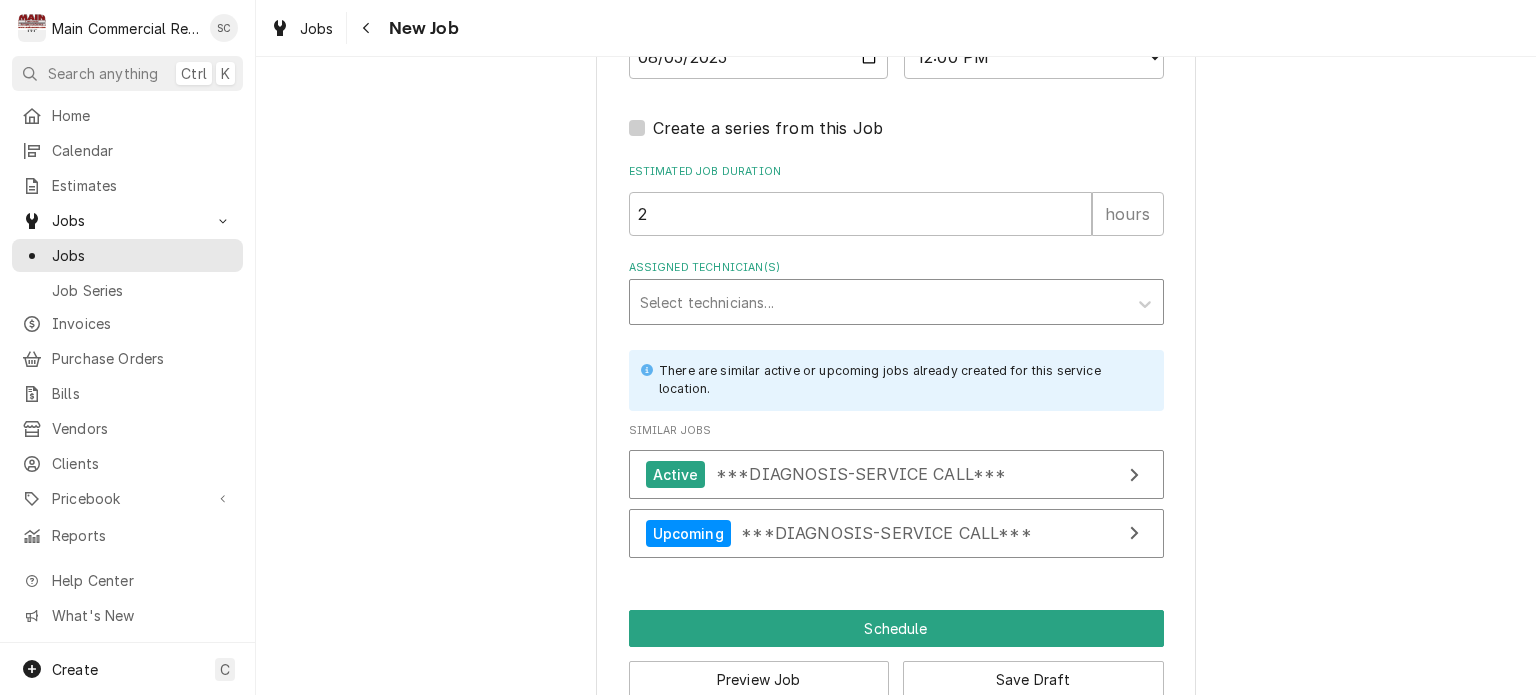 click at bounding box center [878, 302] 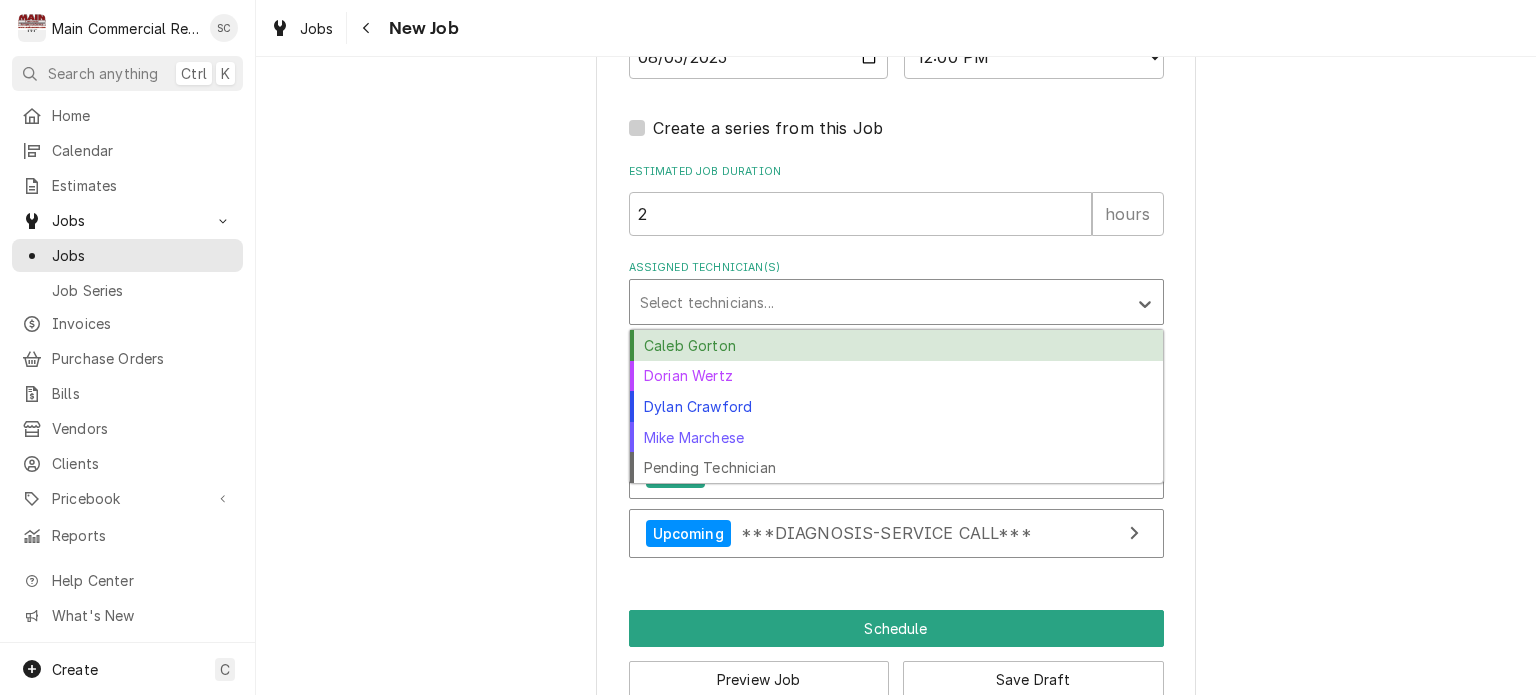 click on "Caleb Gorton" at bounding box center [896, 345] 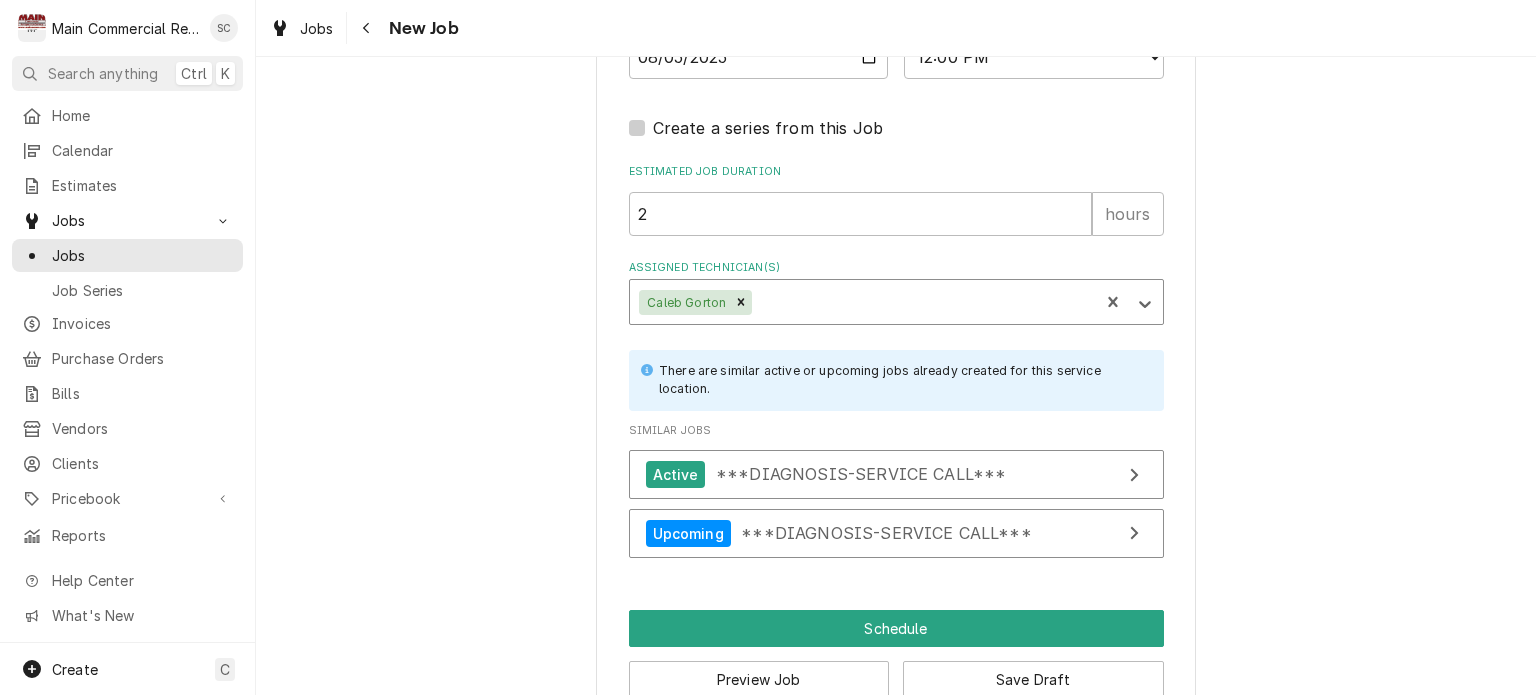 click on "Please provide the following information to create a job: Client Details Client Dairy Queen-Little Rd. New Port Richey COD Edit Client Service Location Dairy Queen-Little Rd. New Port Richey / 9200 Little Rd, New Port Richey, FL 34654 Edit Service Location Job Details Job Source Direct (Phone/Email/etc.) Service Channel Corrigo Ecotrak Other Date Received 2025-08-05 Service Type ***DIAGNOSIS-SERVICE CALL*** 🛠️ SERVICE TYPE Edit Service Type Job Type Reason For Call Look at the other Reach in while onsite.
Per Vicky.  Technician Instructions  ( optional ) Priority No Priority Urgent High Medium Low Labels  ( optional ) RIC Equipment Expected Is Equipment involved on this Job? Who called in this service? Vicky Kellin Primary Client Contact (813) 293-0030 vicky.kellin@gmail.com Edit Contact Who should the tech(s) ask for? Vicky Kellin Primary Client Contact (813) 293-0030 vicky.kellin@gmail.com Edit Contact Attachments  ( if any ) Add Attachment Estimated Arrival Time 2025-08-05 AM / PM 6:00 AM 6:15 AM 2" at bounding box center (896, -491) 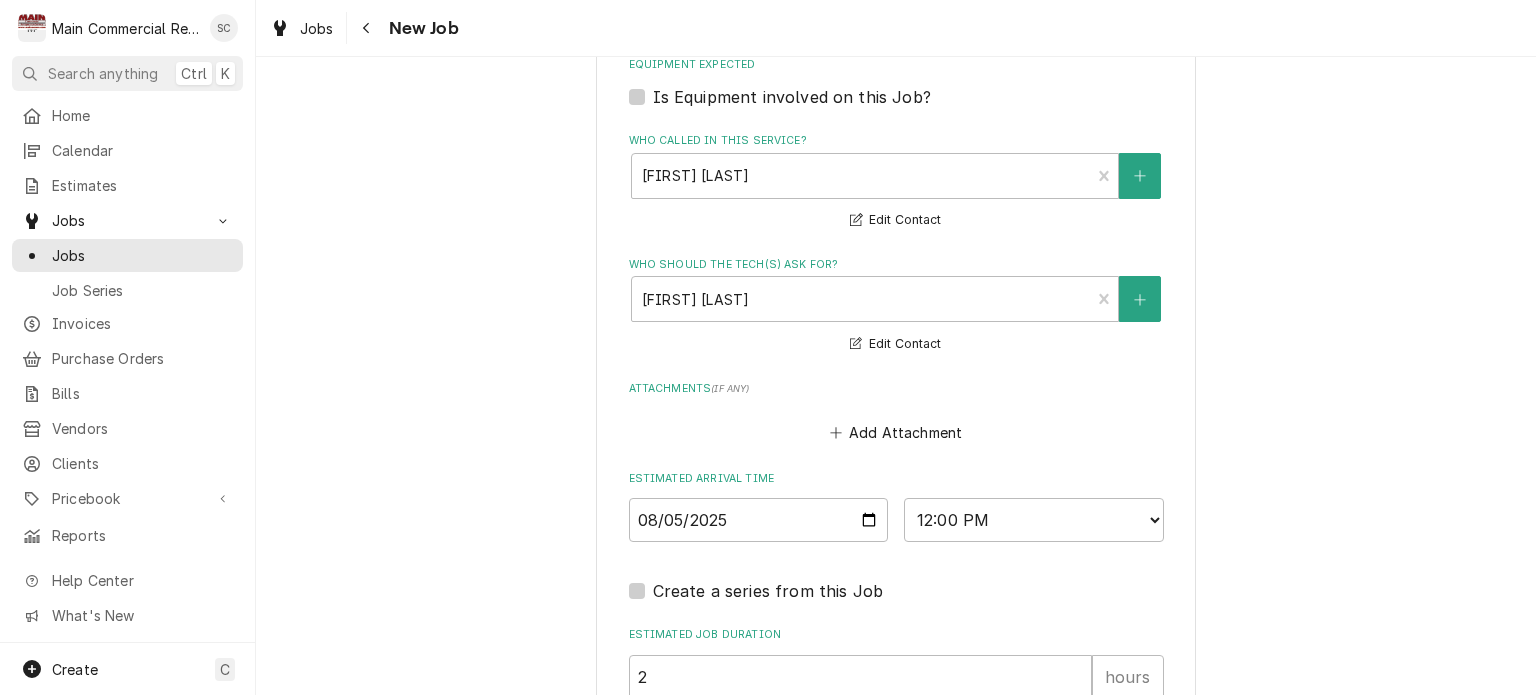 scroll, scrollTop: 1837, scrollLeft: 0, axis: vertical 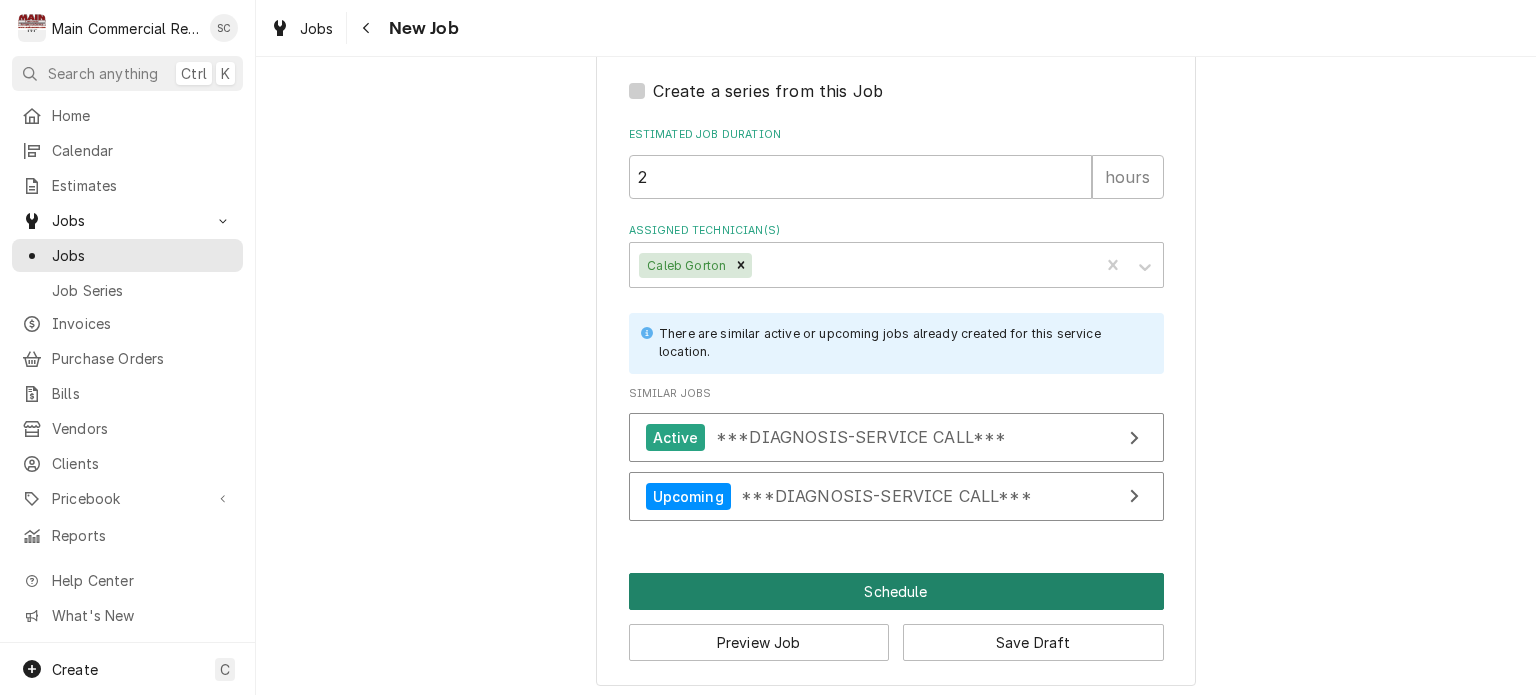 click on "Schedule" at bounding box center [896, 591] 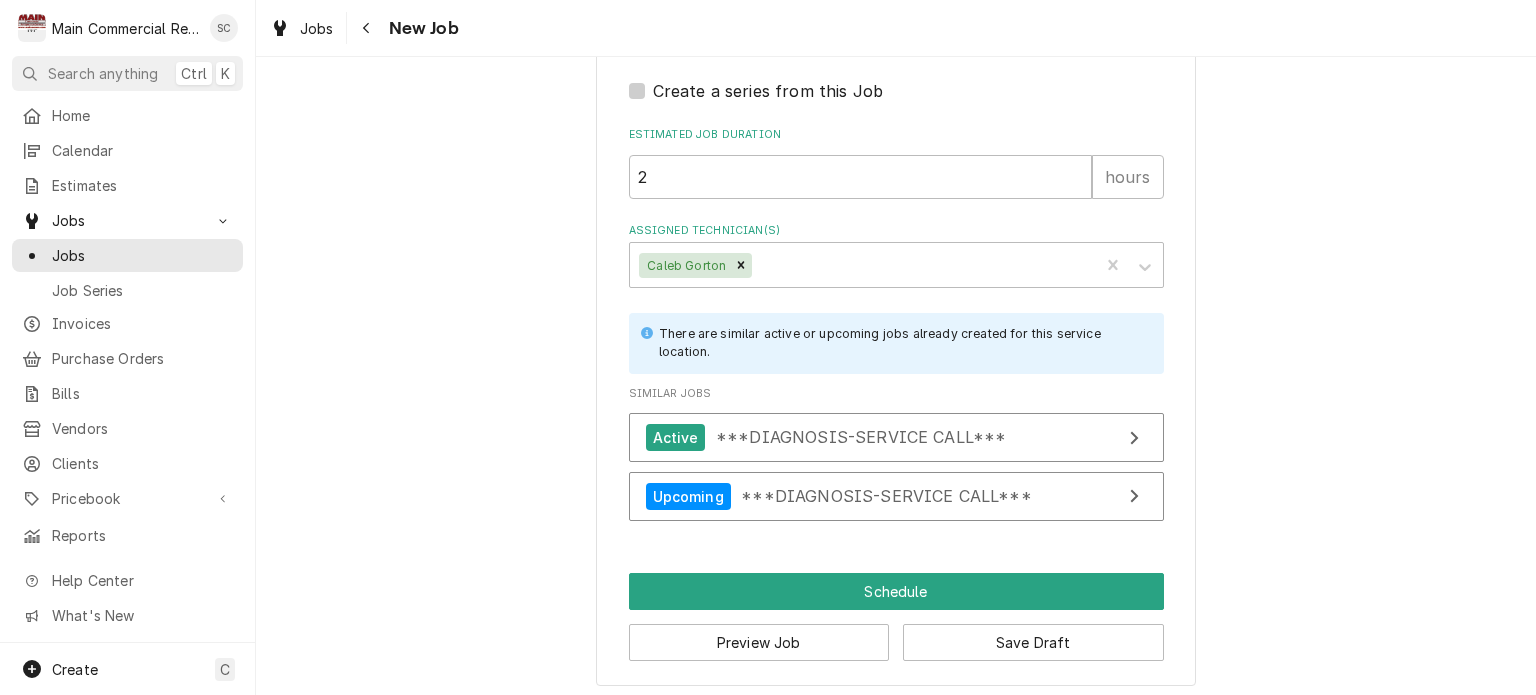 scroll, scrollTop: 1820, scrollLeft: 0, axis: vertical 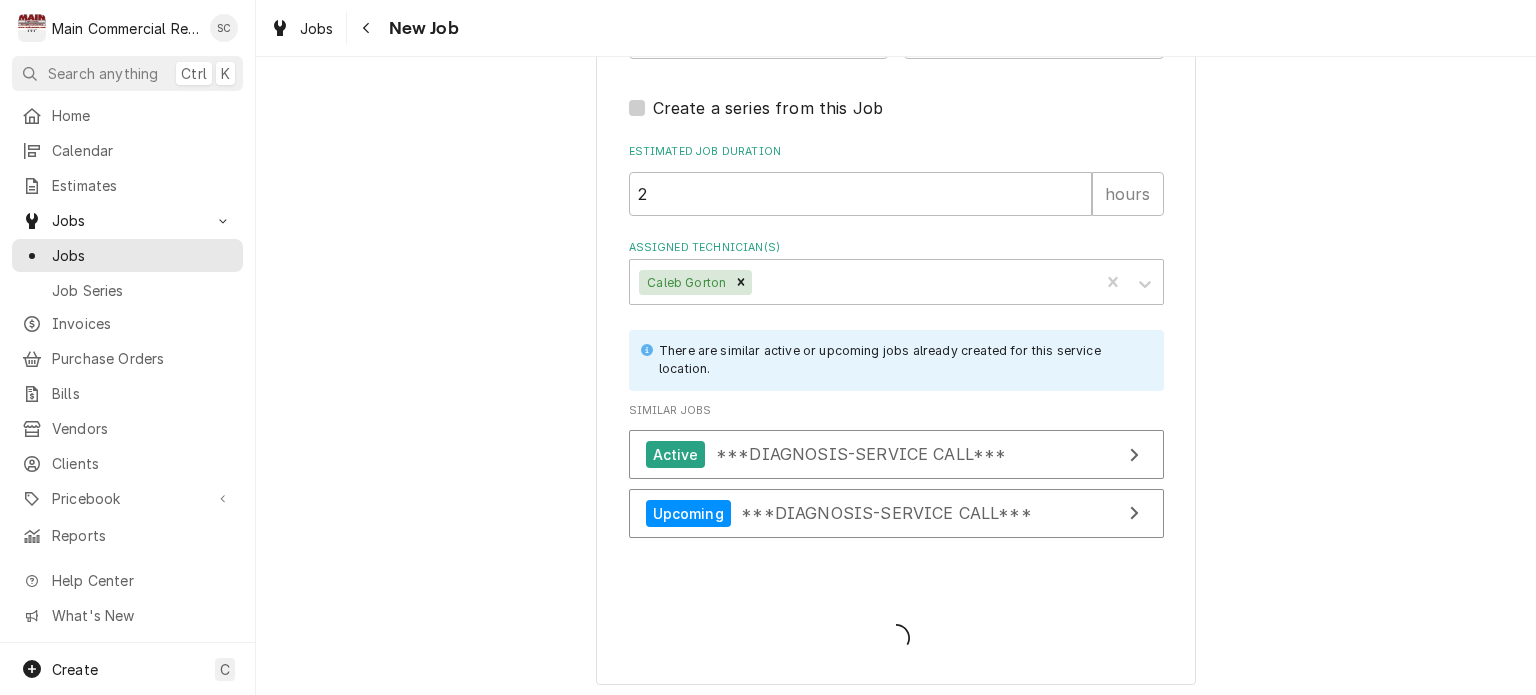 type on "x" 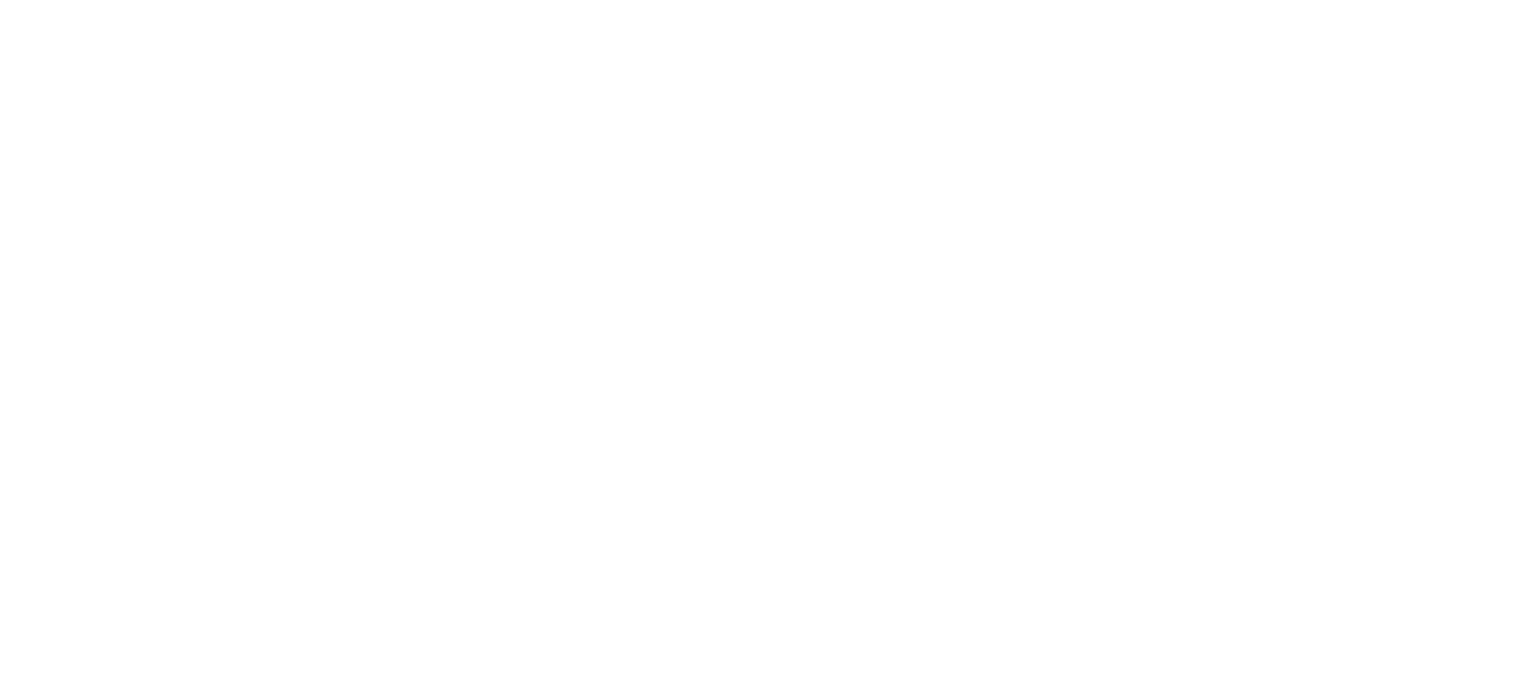 scroll, scrollTop: 0, scrollLeft: 0, axis: both 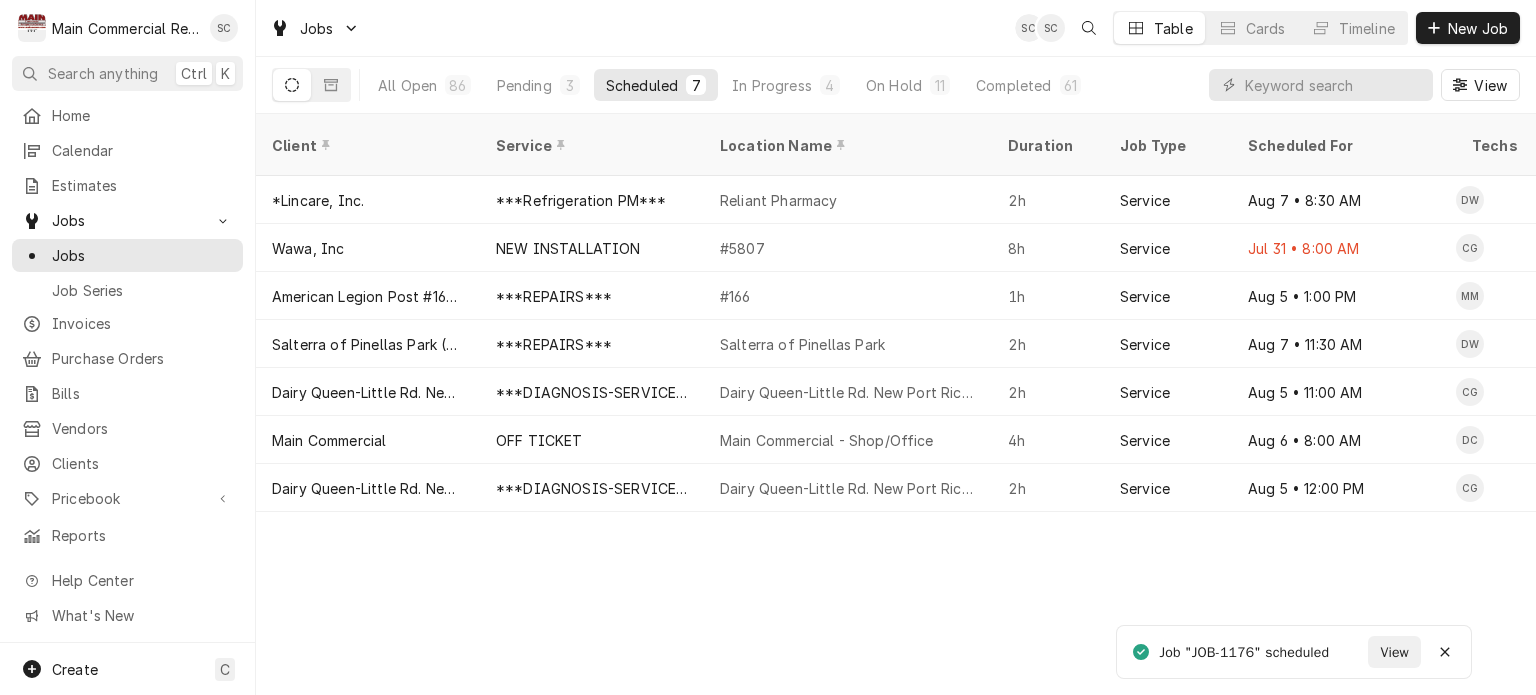 click on "Client Service Location Name Duration Job Type Scheduled For Techs Status Labels ID Priority Date Received Location Address Scheduled Last Modified *Lincare, Inc. ***Refrigeration PM*** Reliant Pharmacy 2h Service Aug 7   • 8:30 AM DW Upcoming PM JOB-1075 No Priority Jul 21   3985 Gateway Center Blvd., Pinellas Park, FL 33782 Aug 1   Aug 1   Wawa, Inc NEW INSTALLATION #5807 8h Service Jul 31   • 8:00 AM CG Past Due No Charge JOB-1116 Urgent Jul 25   2137 N. Schillinger Rd, Semmes, AL 36575 Jul 25   Jul 25   American Legion Post #166-Homosassa ***REPAIRS*** #166 1h Service Aug 5   • 1:00 PM MM Upcoming A/C JOB-1157 Low Aug 1   4520 S. Suncoast Blvd, Homosassa, FL 34446 Aug 4   Aug 4   Salterra of Pinellas Park (Previously Volante) ***REPAIRS*** Salterra of Pinellas Park 2h Service Aug 7   • 11:30 AM DW Upcoming Baker +4 more JOB-1162 No Priority Aug 1   8980 49th St N, Pinellas Park, FL 33782 Aug 1   Aug 1   Dairy Queen-Little Rd. New Port Richey ***DIAGNOSIS-SERVICE CALL*** 2h Service Aug 5   CG WIC" at bounding box center [896, 404] 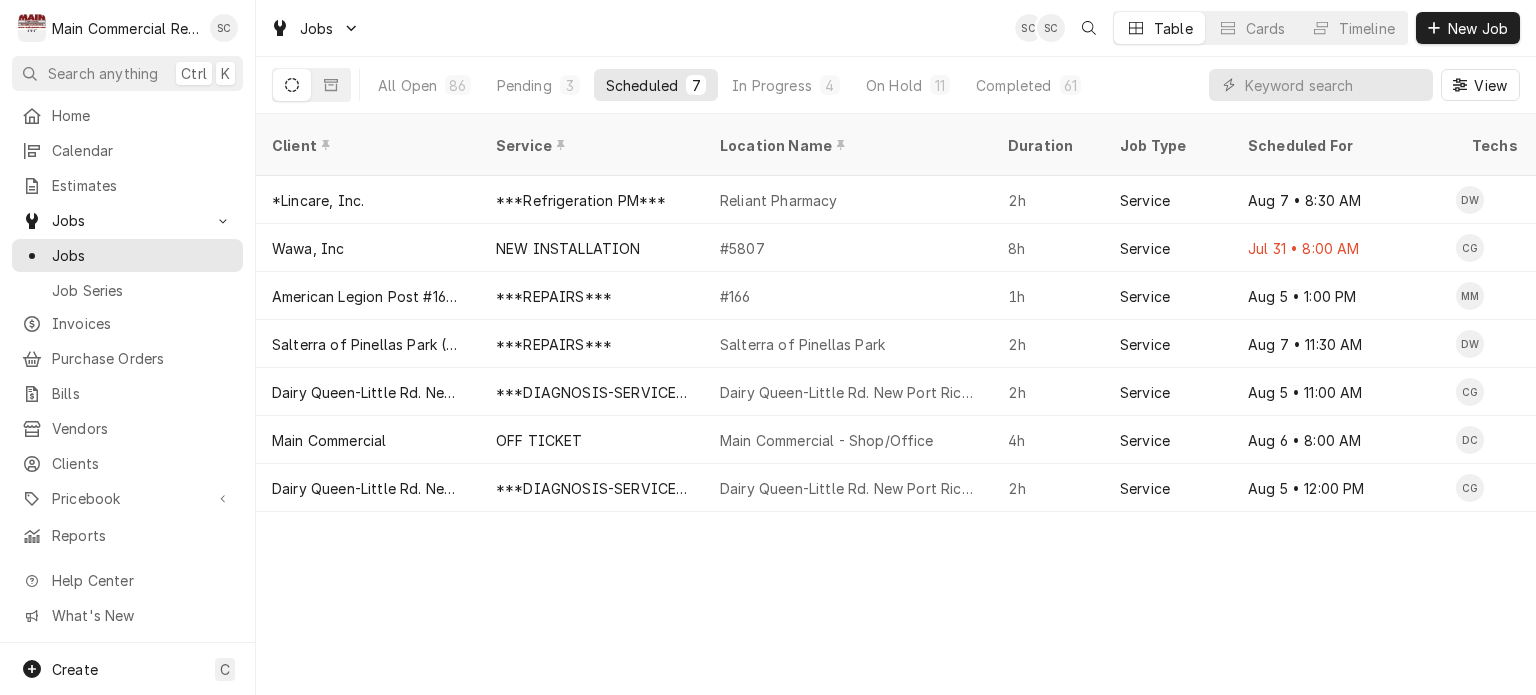 click on "Client Service Location Name Duration Job Type Scheduled For Techs Status Labels ID Priority Date Received Location Address Scheduled Last Modified *Lincare, Inc. ***Refrigeration PM*** Reliant Pharmacy 2h Service Aug 7   • 8:30 AM DW Upcoming PM JOB-1075 No Priority Jul 21   3985 Gateway Center Blvd., Pinellas Park, FL 33782 Aug 1   Aug 1   Wawa, Inc NEW INSTALLATION #5807 8h Service Jul 31   • 8:00 AM CG Past Due No Charge JOB-1116 Urgent Jul 25   2137 N. Schillinger Rd, Semmes, AL 36575 Jul 25   Jul 25   American Legion Post #166-Homosassa ***REPAIRS*** #166 1h Service Aug 5   • 1:00 PM MM Upcoming A/C JOB-1157 Low Aug 1   4520 S. Suncoast Blvd, Homosassa, FL 34446 Aug 4   Aug 4   Salterra of Pinellas Park (Previously Volante) ***REPAIRS*** Salterra of Pinellas Park 2h Service Aug 7   • 11:30 AM DW Upcoming Baker +4 more JOB-1162 No Priority Aug 1   8980 49th St N, Pinellas Park, FL 33782 Aug 1   Aug 1   Dairy Queen-Little Rd. New Port Richey ***DIAGNOSIS-SERVICE CALL*** 2h Service Aug 5   CG WIC" at bounding box center [896, 404] 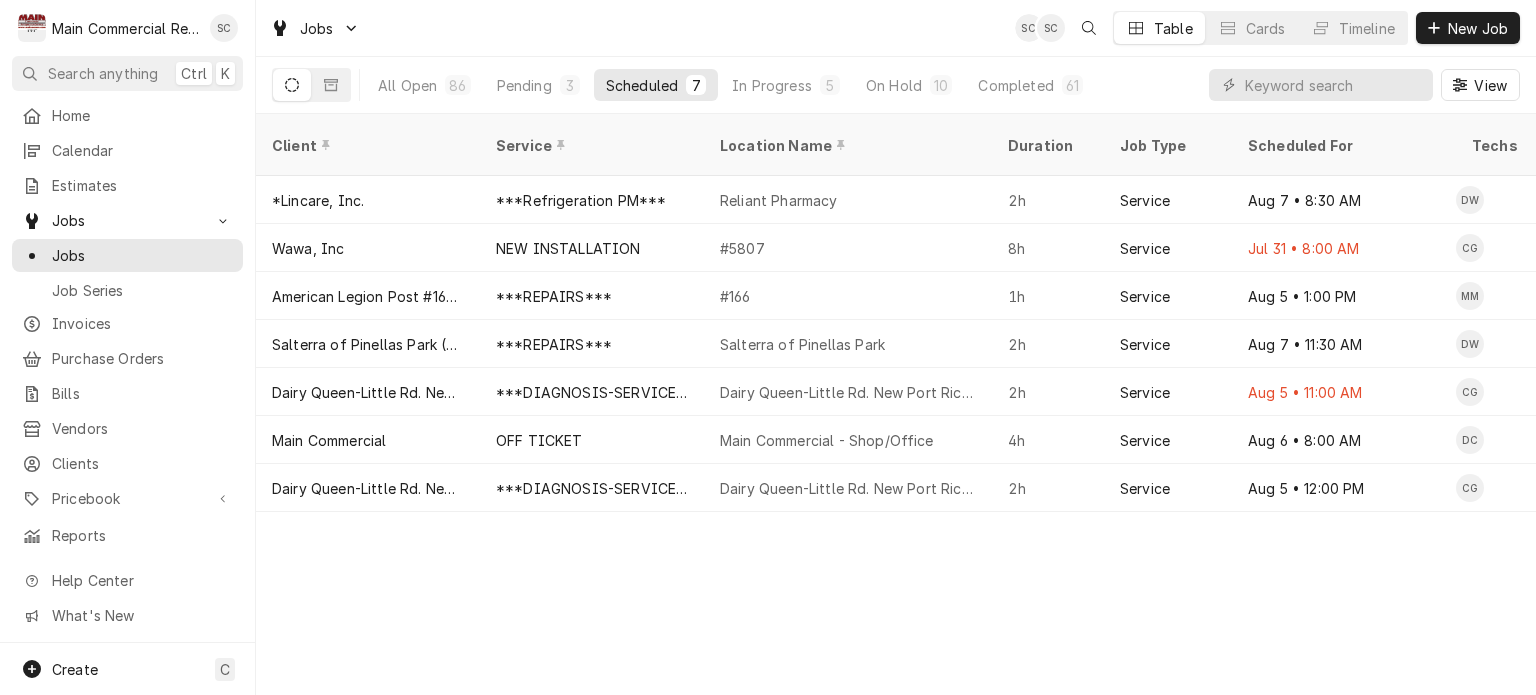 click on "Client Service Location Name Duration Job Type Scheduled For Techs Status Labels ID Priority Date Received Location Address Scheduled Last Modified *Lincare, Inc. ***Refrigeration PM*** Reliant Pharmacy 2h Service Aug 7   • 8:30 AM DW Upcoming PM JOB-1075 No Priority Jul 21   3985 Gateway Center Blvd., Pinellas Park, FL 33782 Aug 1   Aug 1   Wawa, Inc NEW INSTALLATION #5807 8h Service Jul 31   • 8:00 AM CG Past Due No Charge JOB-1116 Urgent Jul 25   2137 N. Schillinger Rd, Semmes, AL 36575 Jul 25   Jul 25   American Legion Post #166-Homosassa ***REPAIRS*** #166 1h Service Aug 5   • 1:00 PM MM Upcoming A/C JOB-1157 Low Aug 1   4520 S. Suncoast Blvd, Homosassa, FL 34446 Aug 4   Aug 4   Salterra of Pinellas Park (Previously Volante) ***REPAIRS*** Salterra of Pinellas Park 2h Service Aug 7   • 11:30 AM DW Upcoming Baker +4 more JOB-1162 No Priority Aug 1   8980 49th St N, Pinellas Park, FL 33782 Aug 1   Aug 1   Dairy Queen-Little Rd. New Port Richey ***DIAGNOSIS-SERVICE CALL*** 2h Service Aug 5   CG WIC" at bounding box center [896, 404] 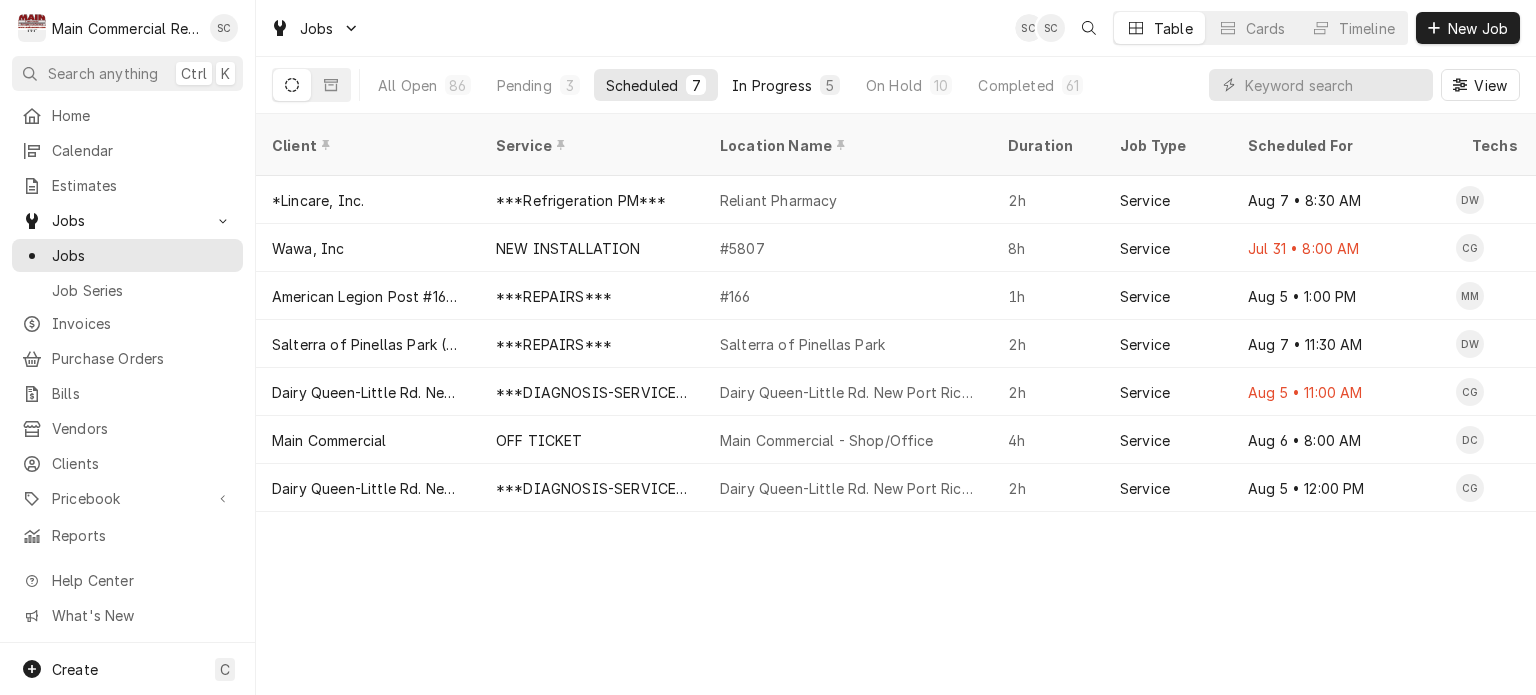 click on "In Progress" at bounding box center (772, 85) 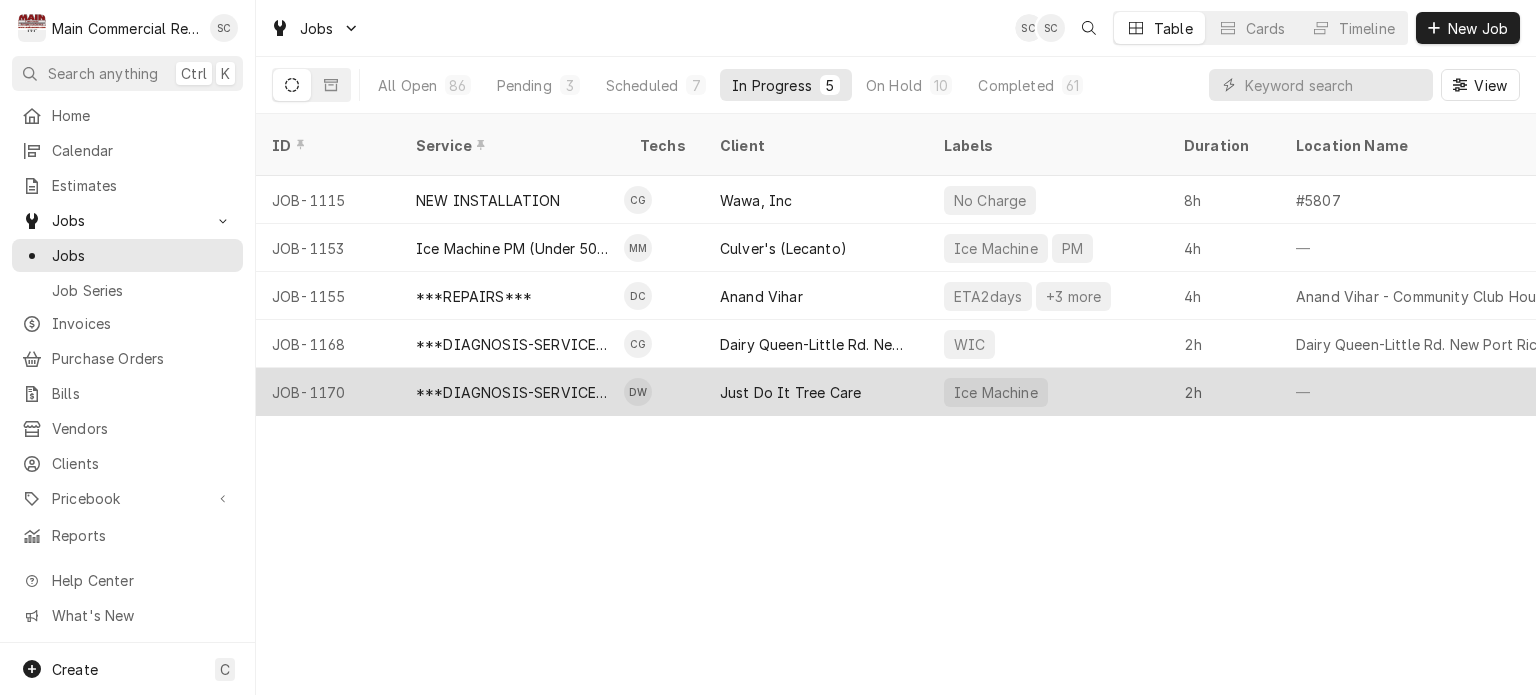 click on "Just Do It Tree Care" at bounding box center (790, 392) 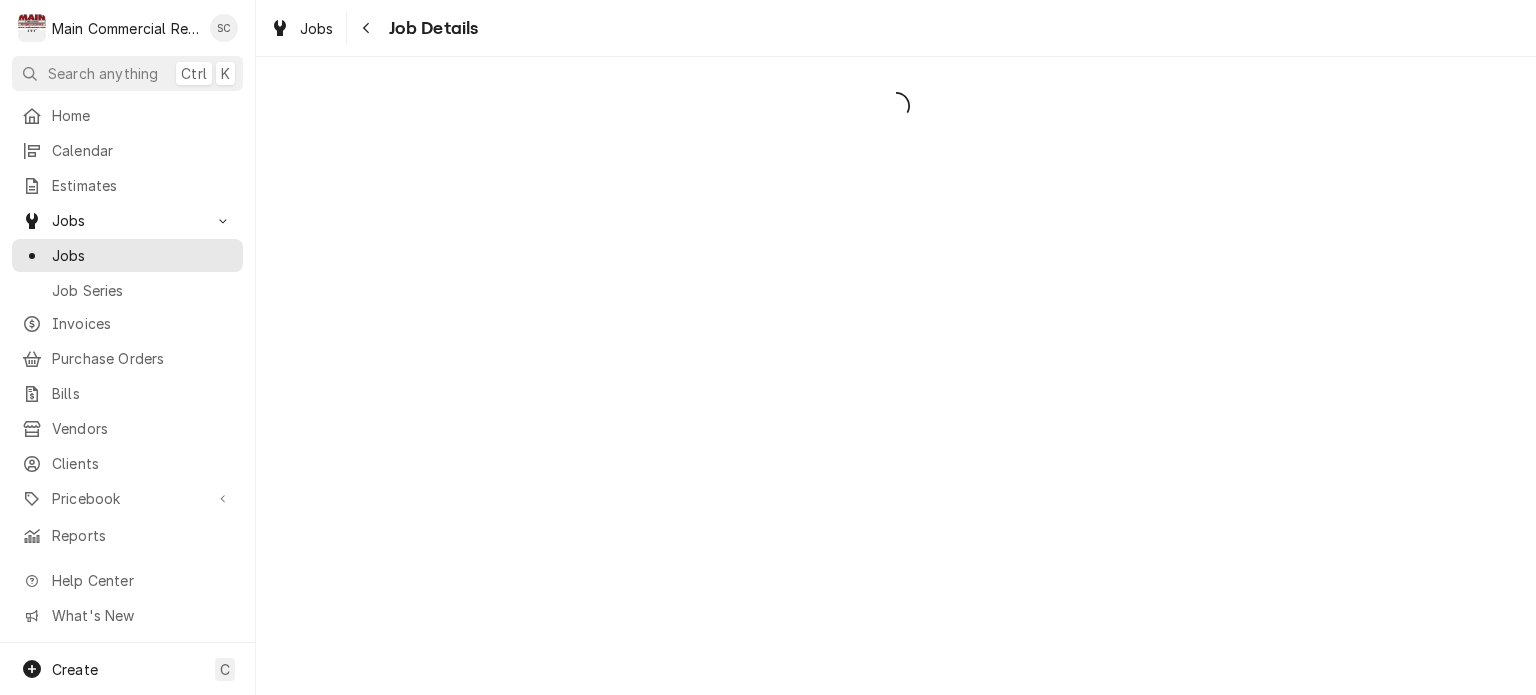 scroll, scrollTop: 0, scrollLeft: 0, axis: both 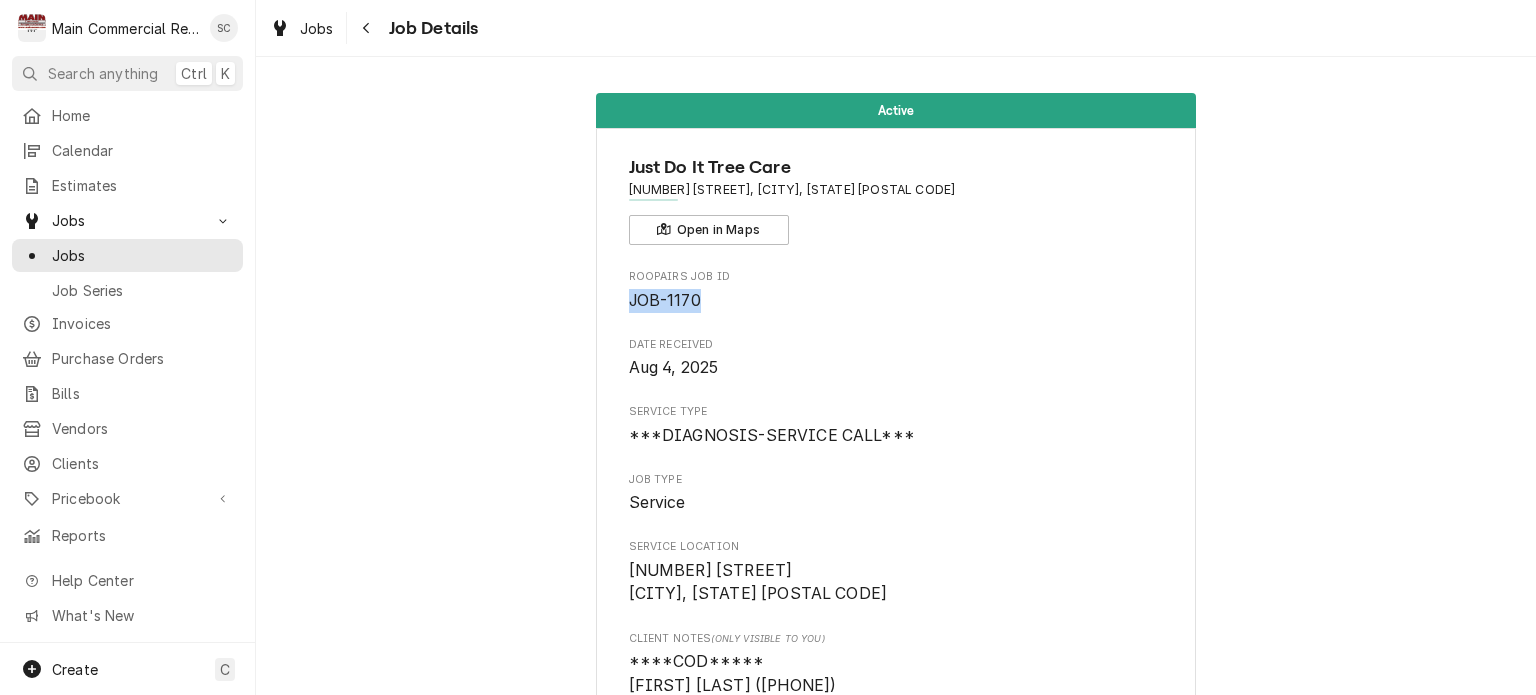 drag, startPoint x: 669, startPoint y: 304, endPoint x: 627, endPoint y: 309, distance: 42.296574 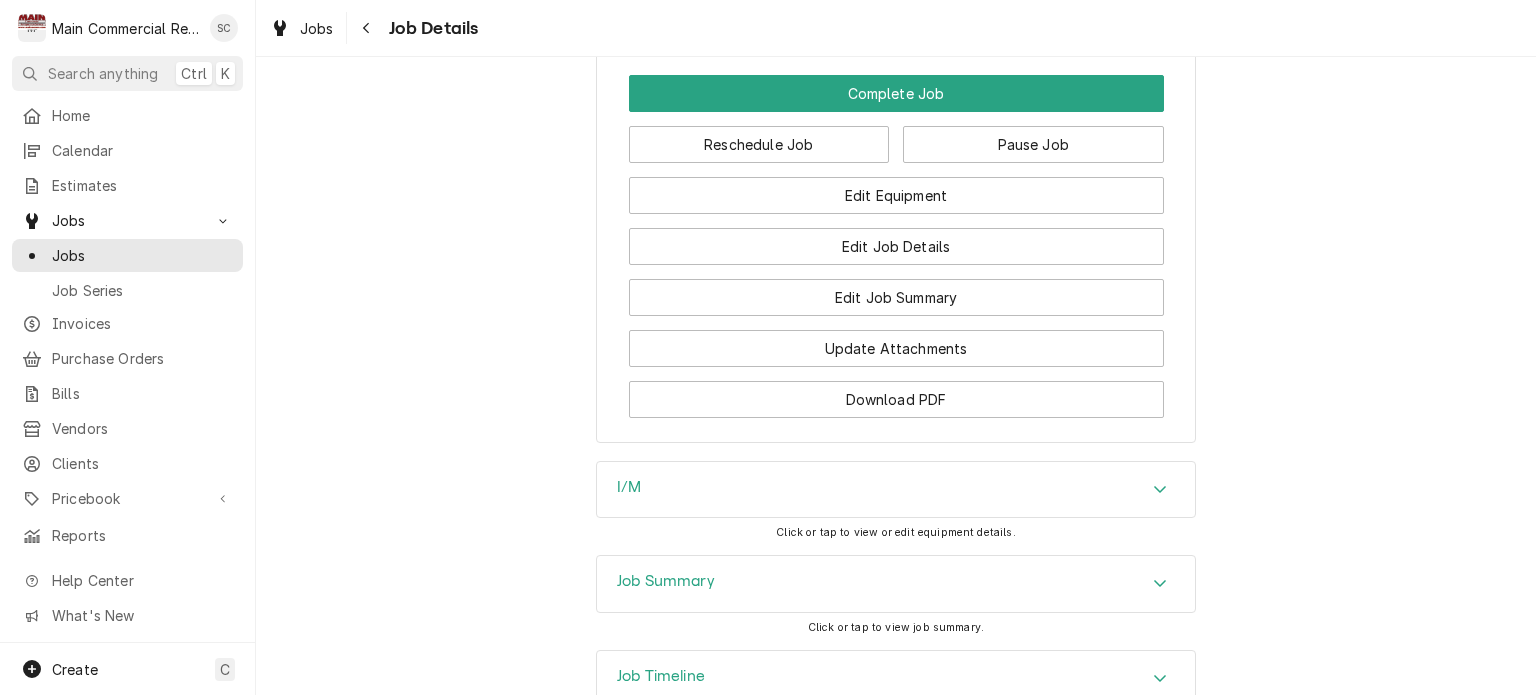 scroll, scrollTop: 2214, scrollLeft: 0, axis: vertical 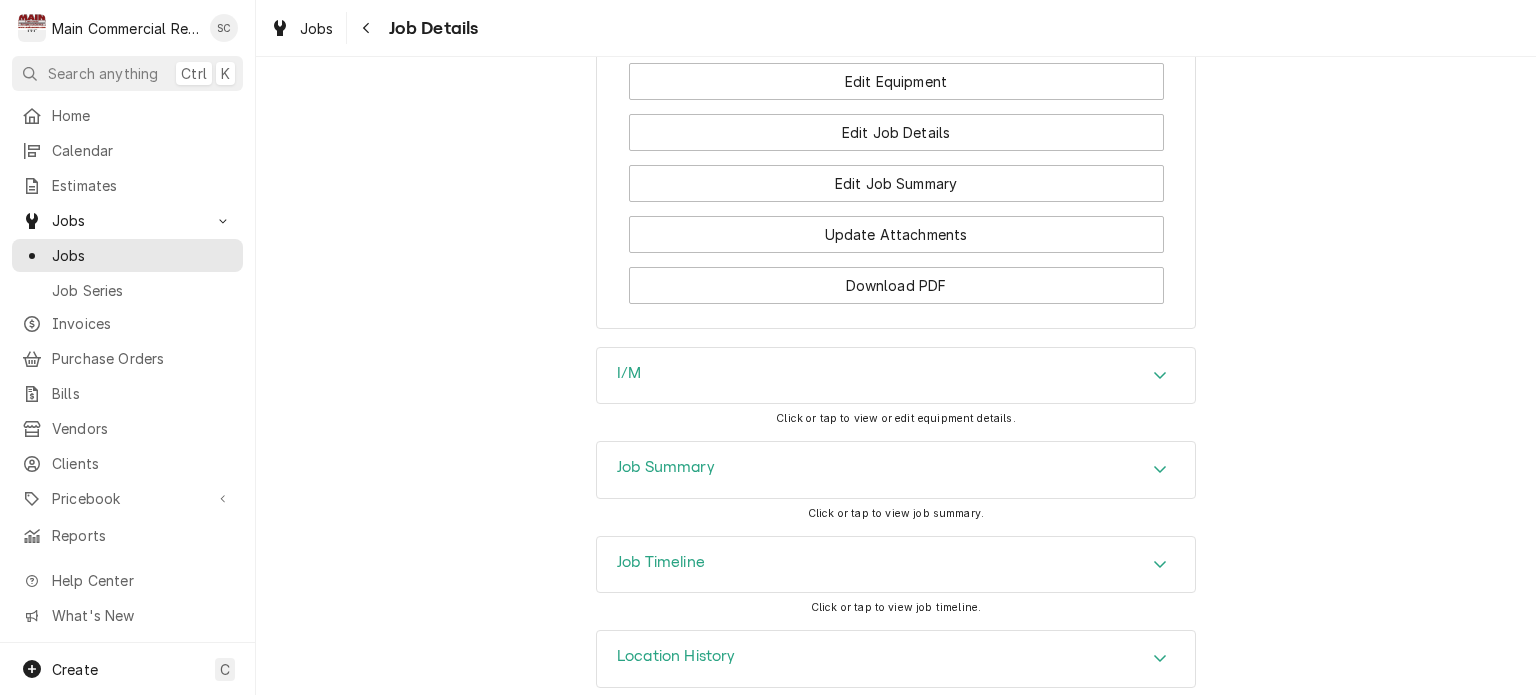 click on "I/M" at bounding box center (896, 376) 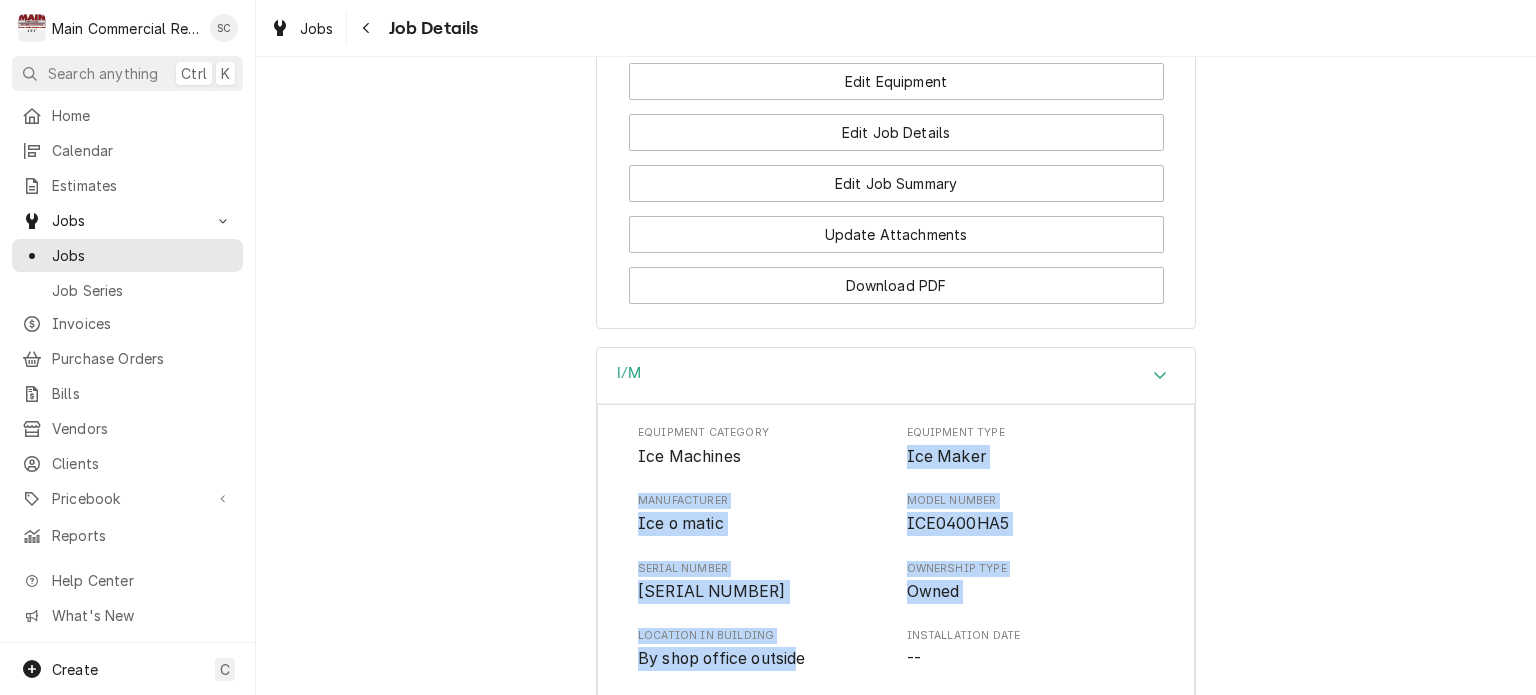 drag, startPoint x: 766, startPoint y: 621, endPoint x: 896, endPoint y: 432, distance: 229.39267 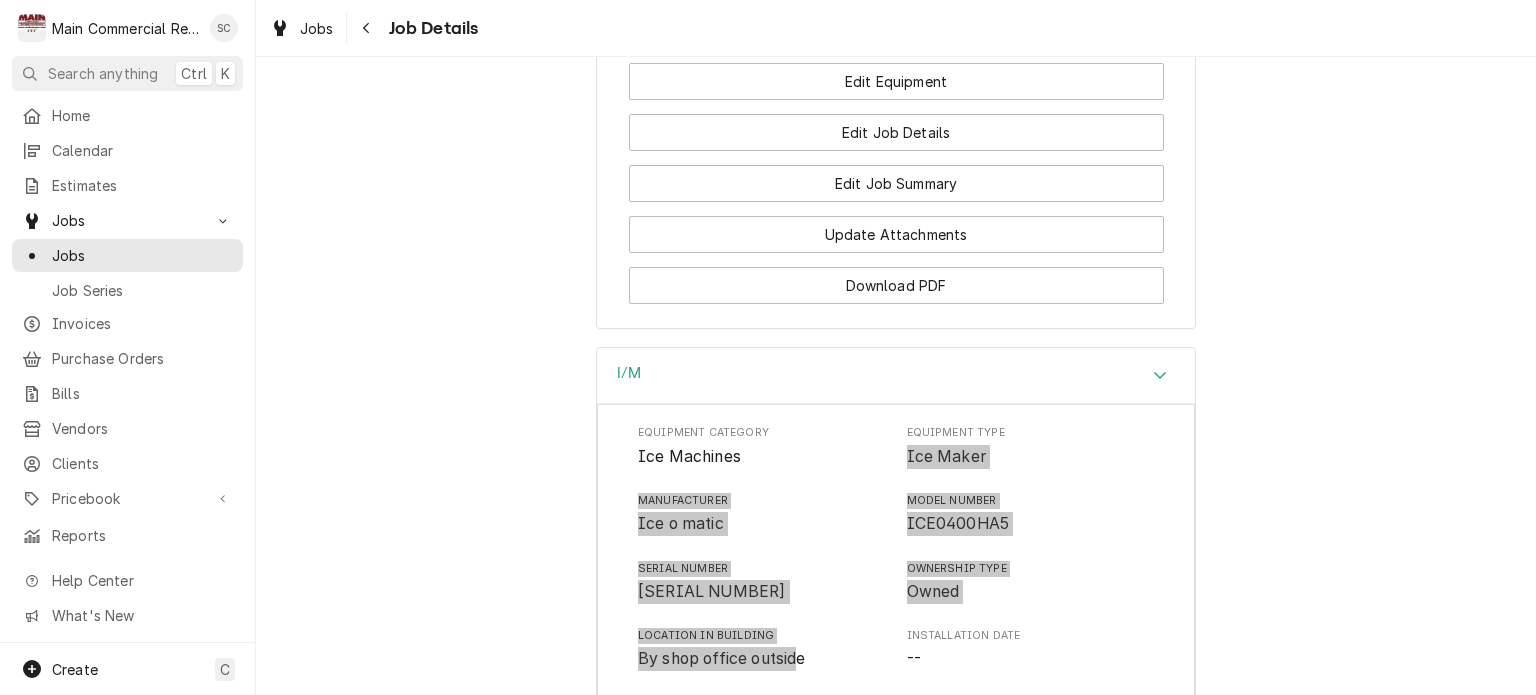 scroll, scrollTop: 2785, scrollLeft: 0, axis: vertical 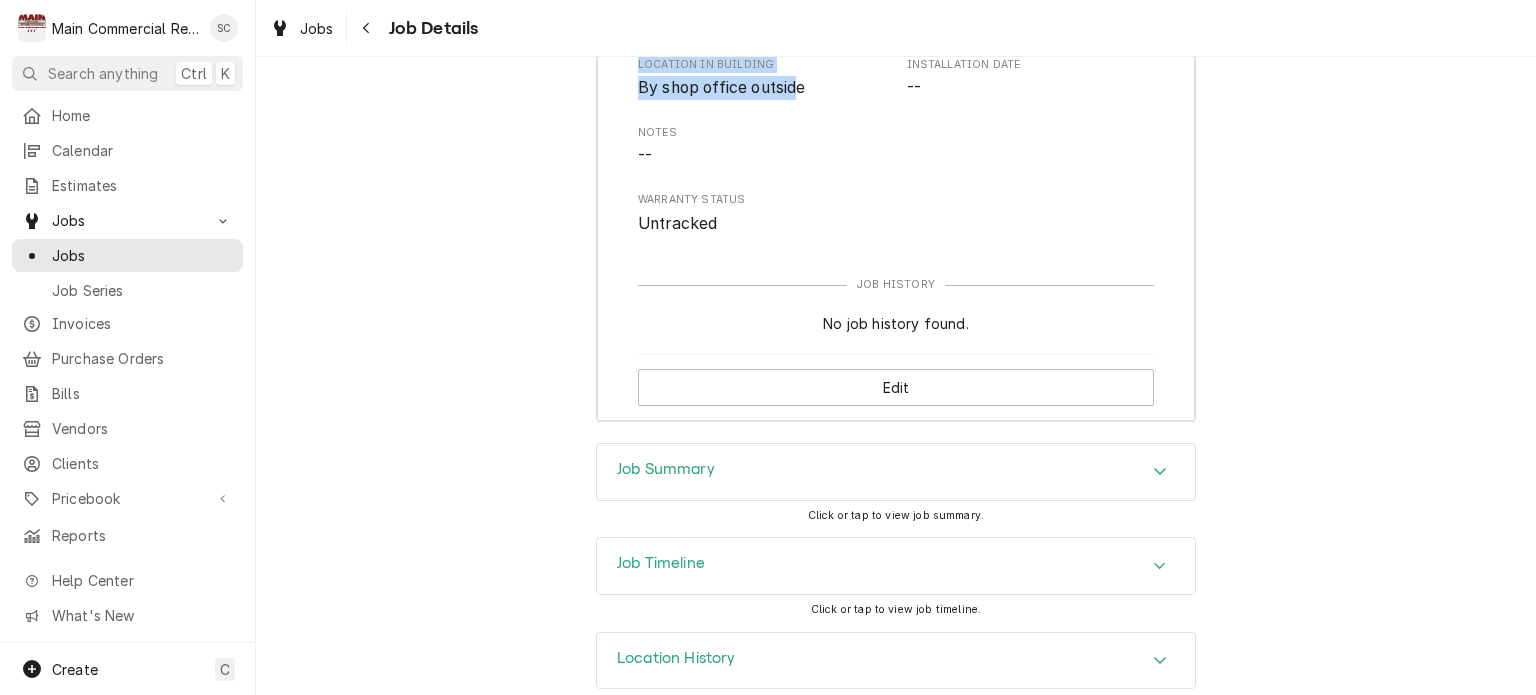 click 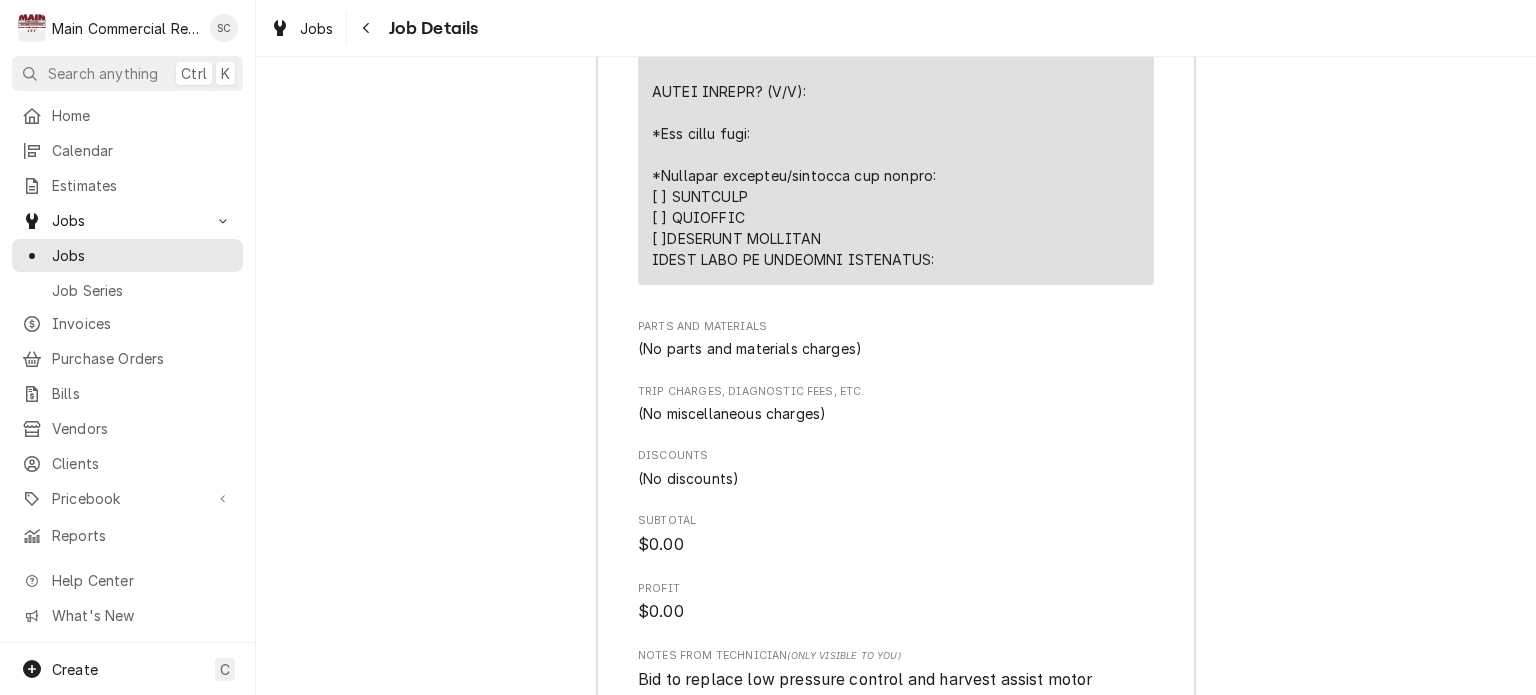 scroll, scrollTop: 5085, scrollLeft: 0, axis: vertical 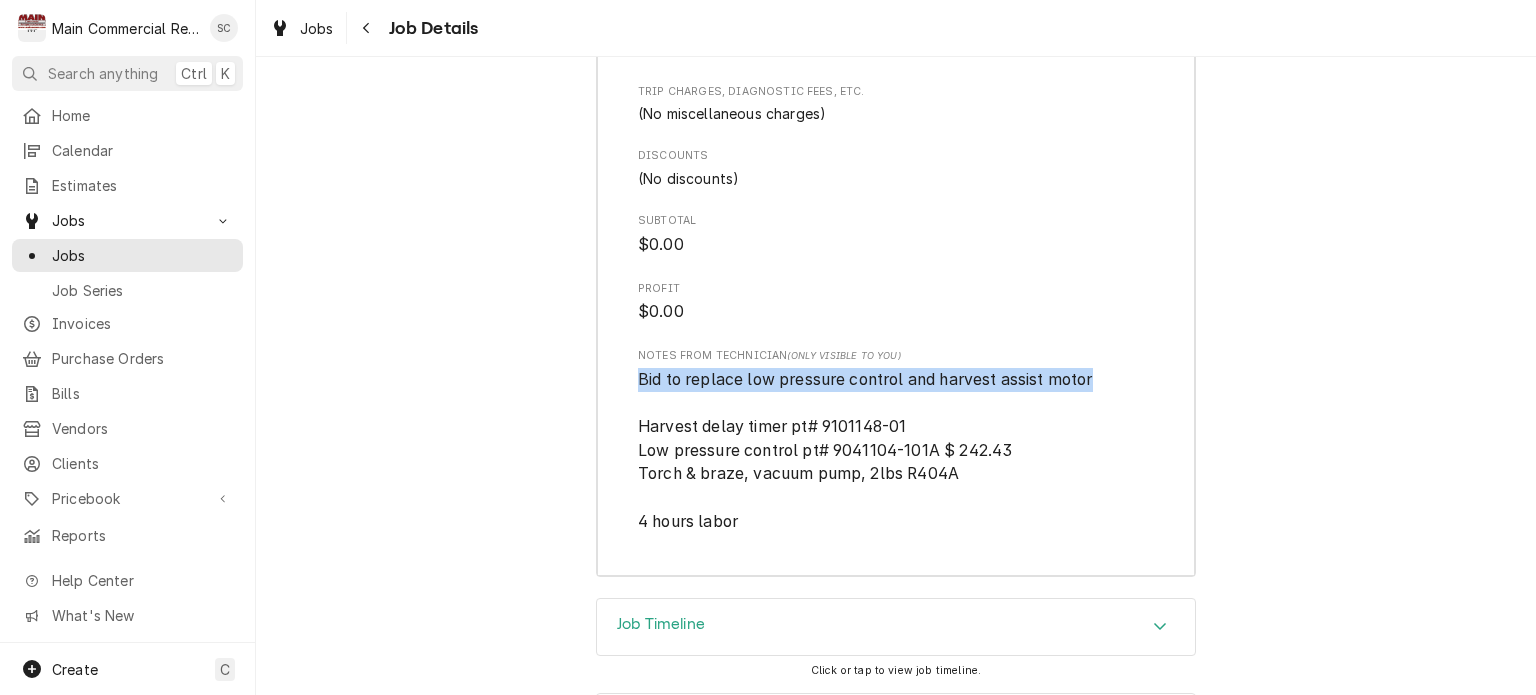 drag, startPoint x: 1092, startPoint y: 373, endPoint x: 641, endPoint y: 363, distance: 451.11084 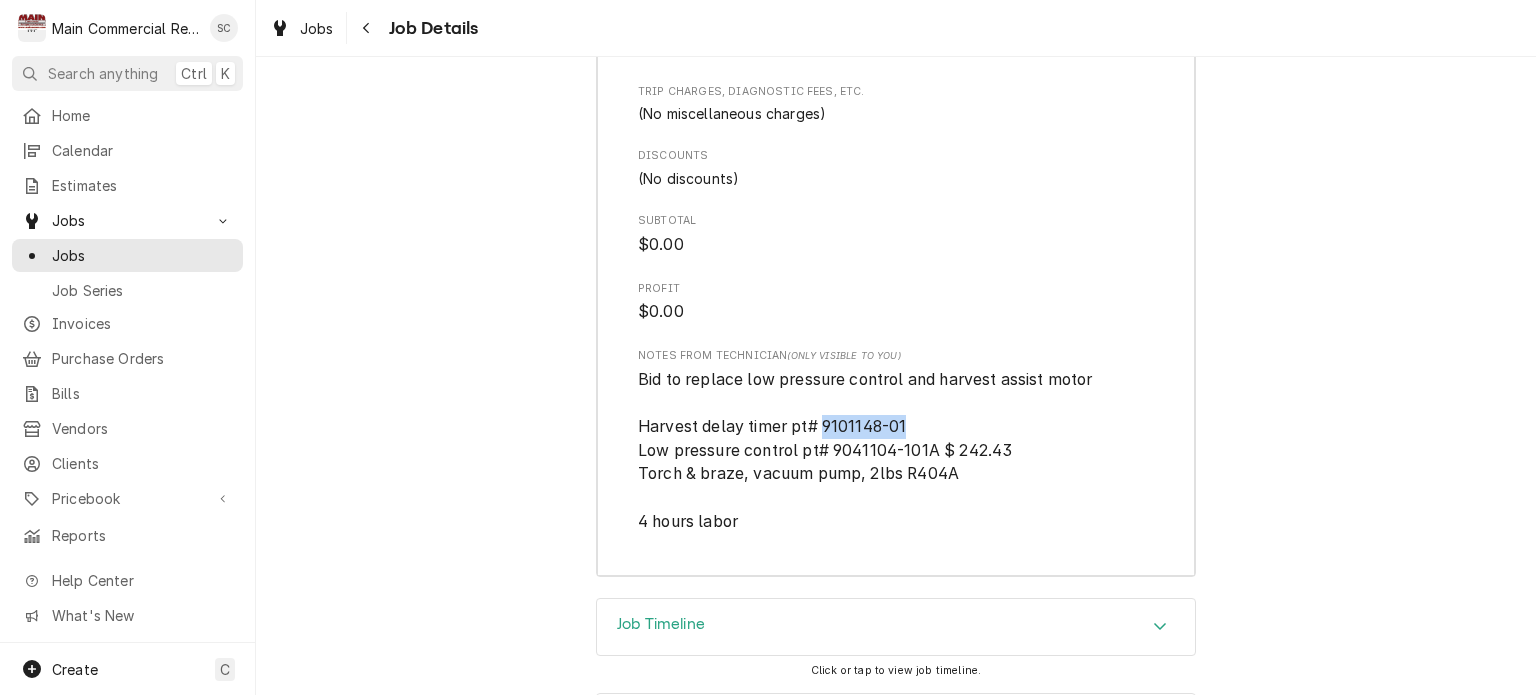 drag, startPoint x: 896, startPoint y: 410, endPoint x: 814, endPoint y: 412, distance: 82.02438 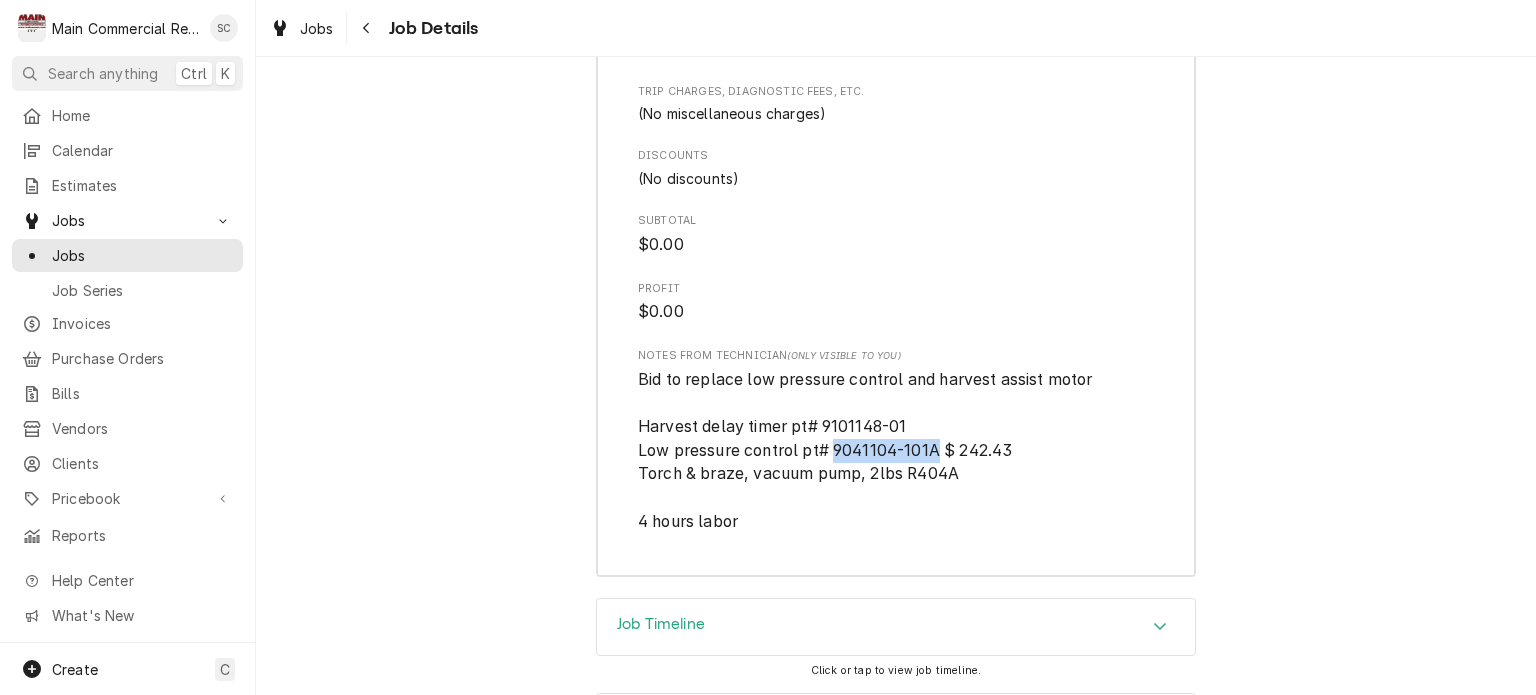 drag, startPoint x: 931, startPoint y: 442, endPoint x: 829, endPoint y: 439, distance: 102.044106 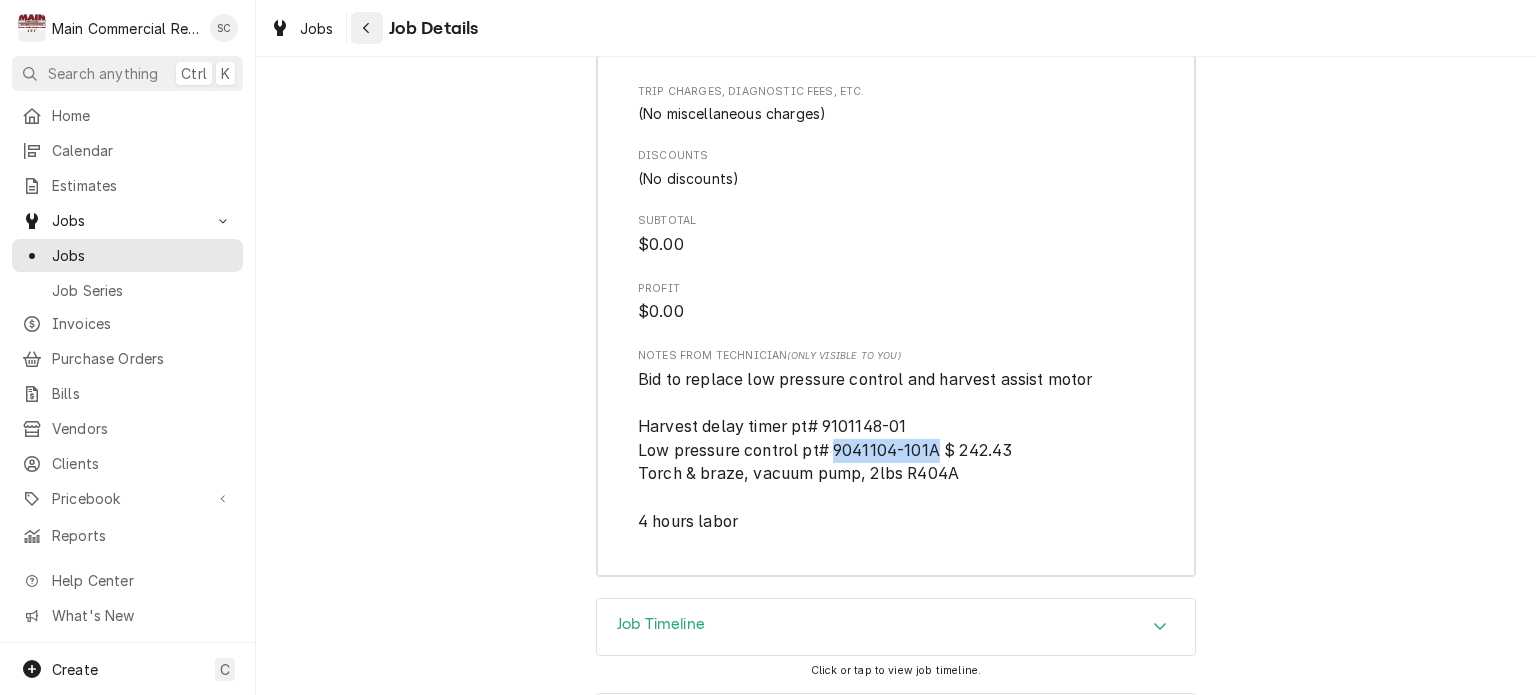 click 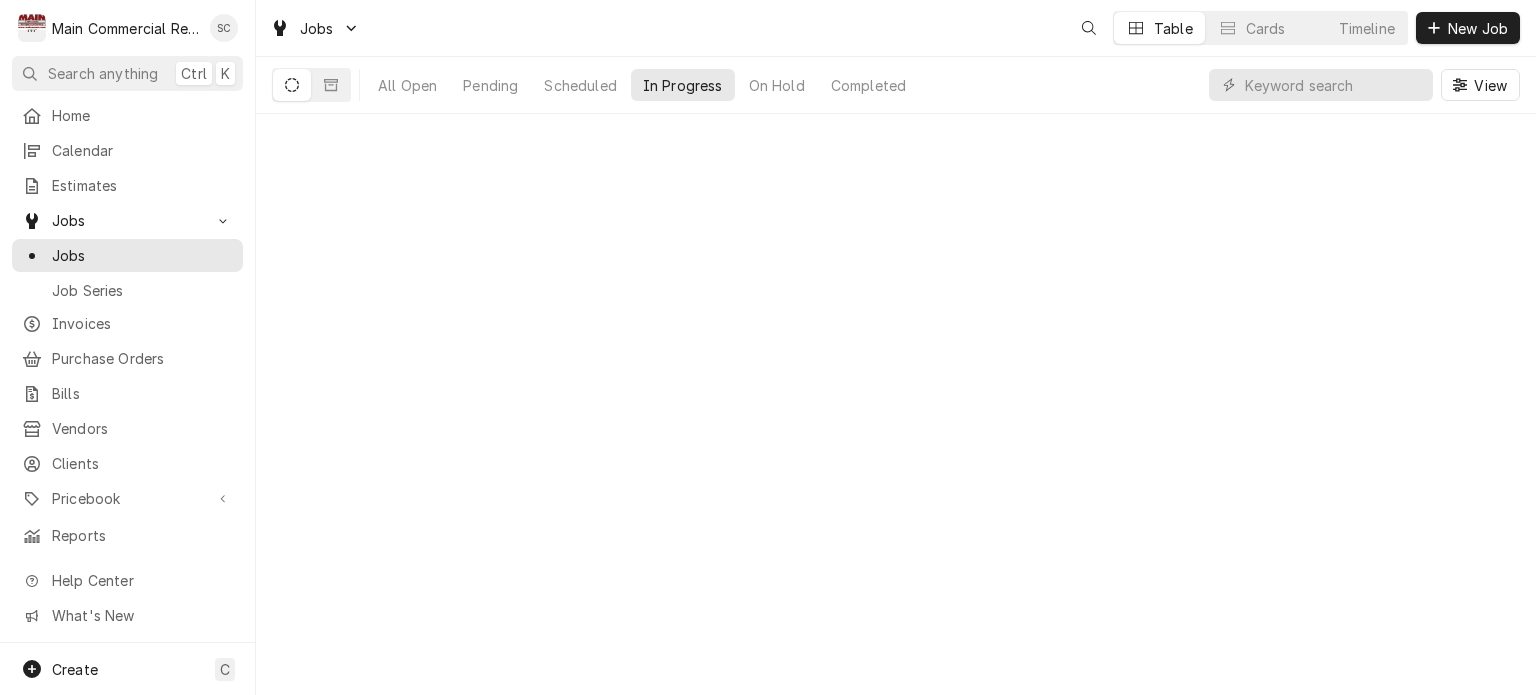 scroll, scrollTop: 0, scrollLeft: 0, axis: both 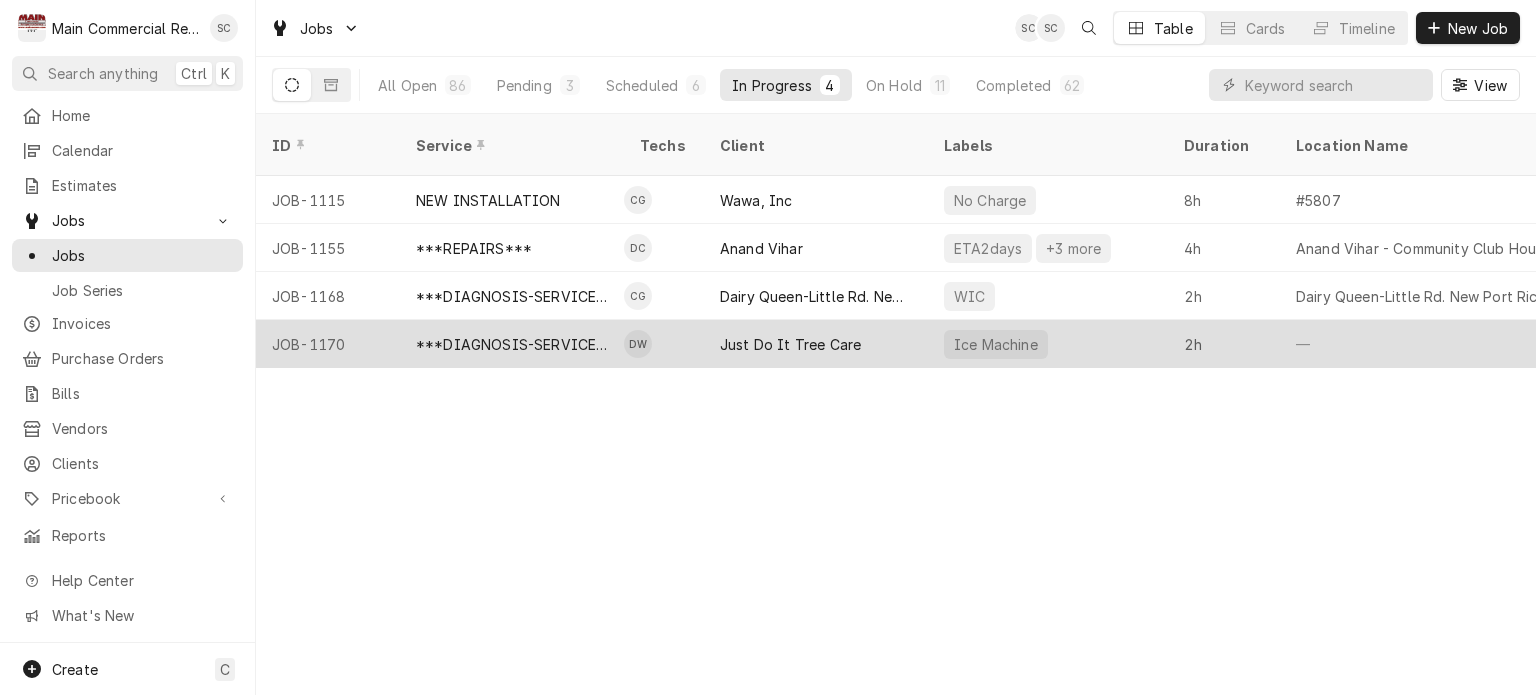 click on "Just Do It Tree Care" at bounding box center (790, 344) 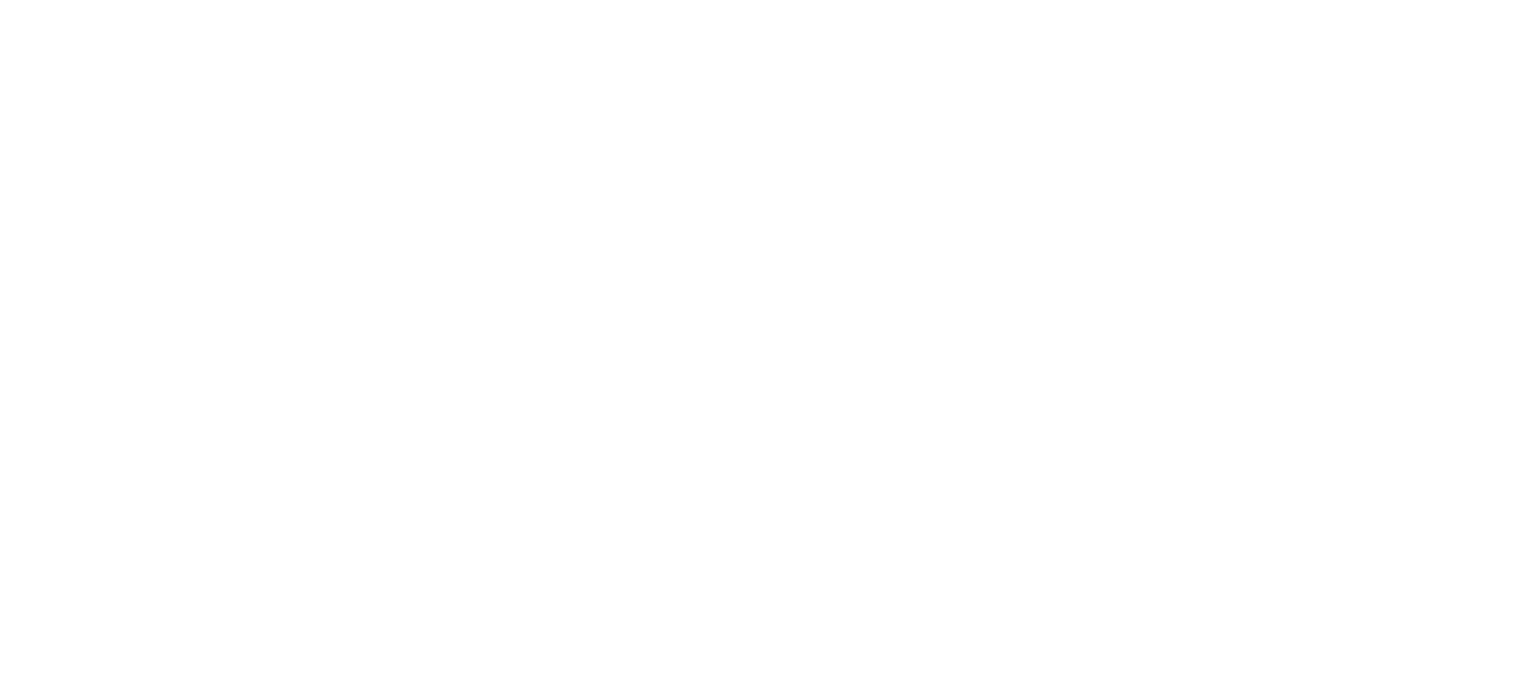 scroll, scrollTop: 0, scrollLeft: 0, axis: both 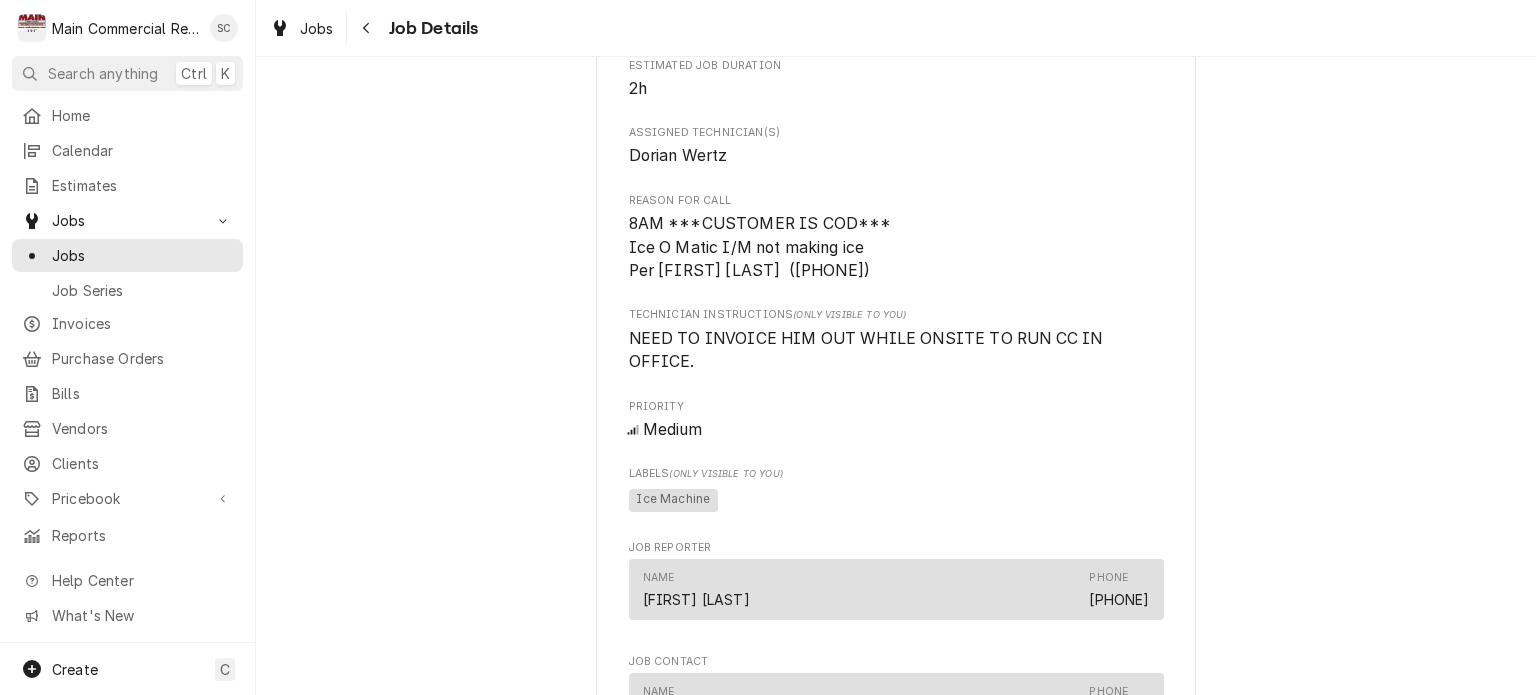 drag, startPoint x: 908, startPoint y: 266, endPoint x: 651, endPoint y: 221, distance: 260.90994 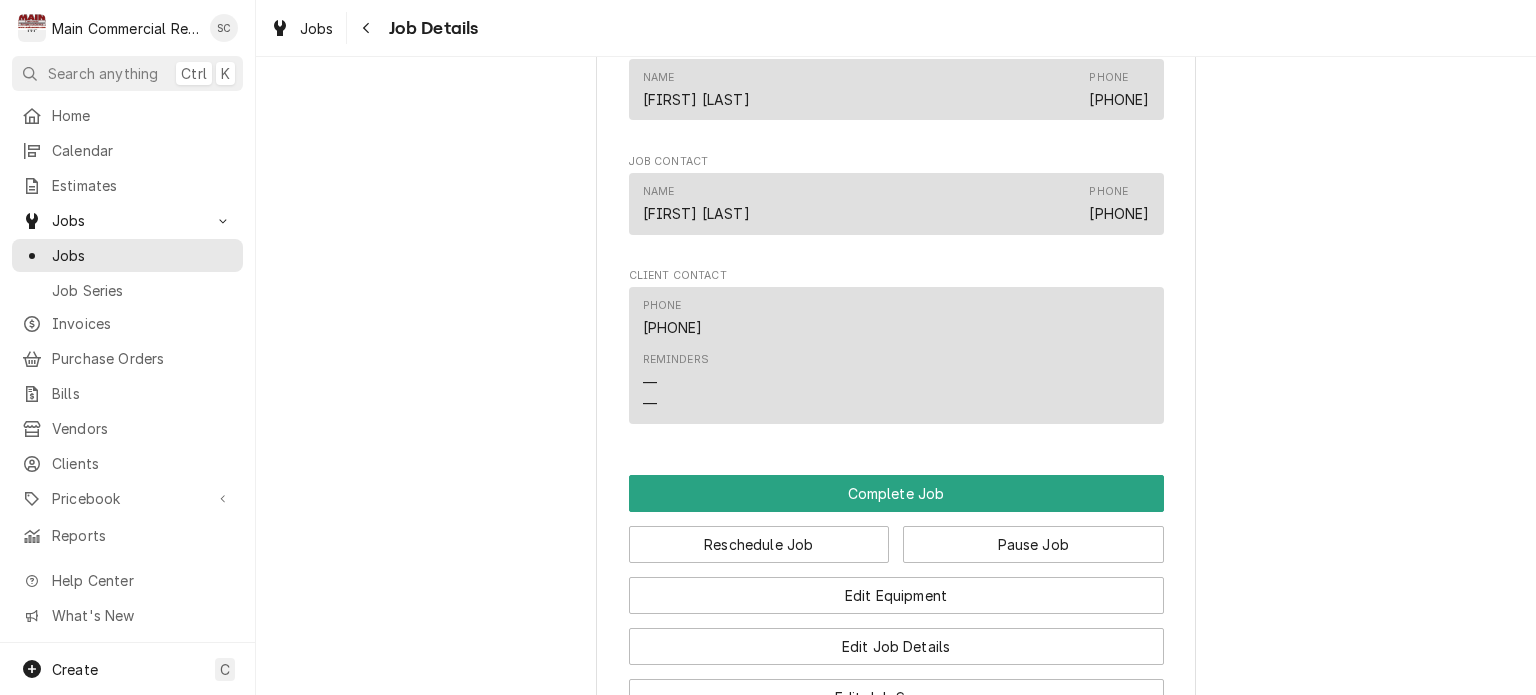 scroll, scrollTop: 2200, scrollLeft: 0, axis: vertical 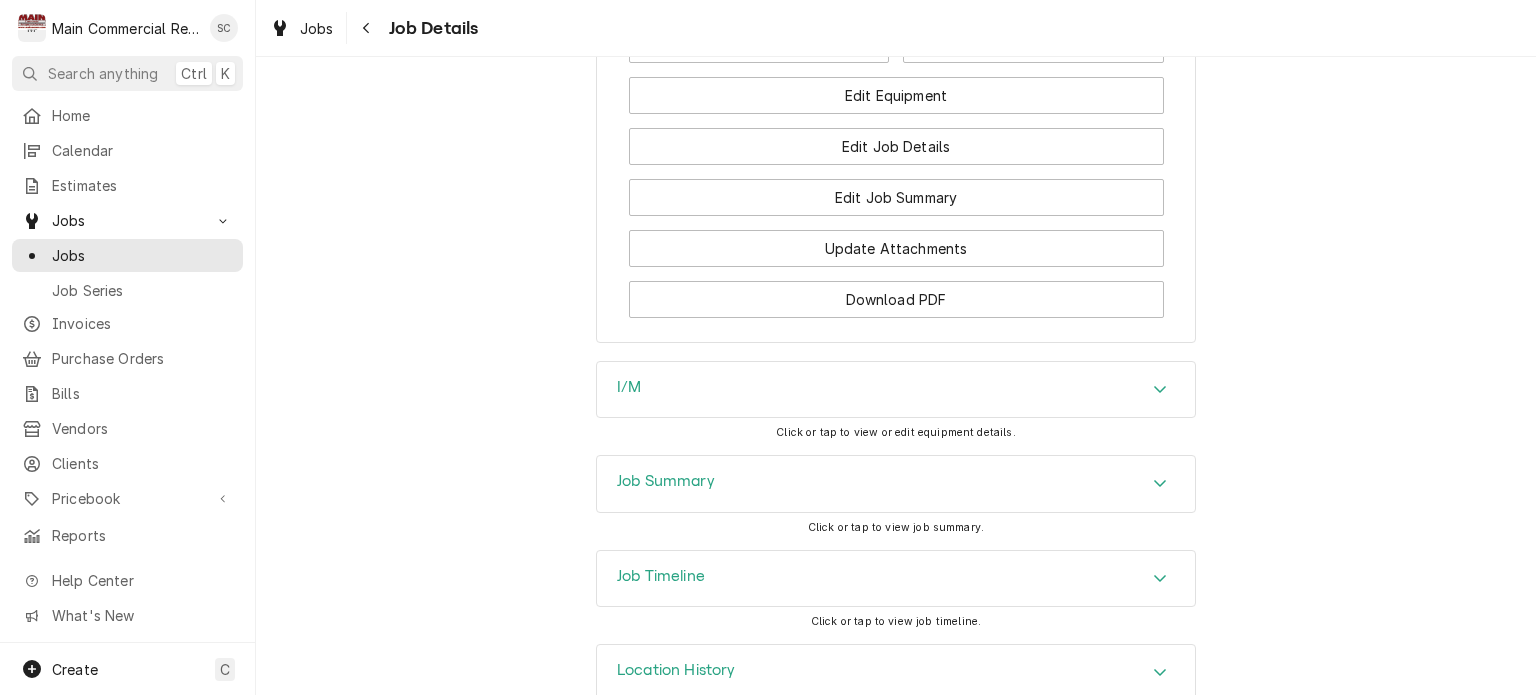 click on "I/M" at bounding box center [896, 390] 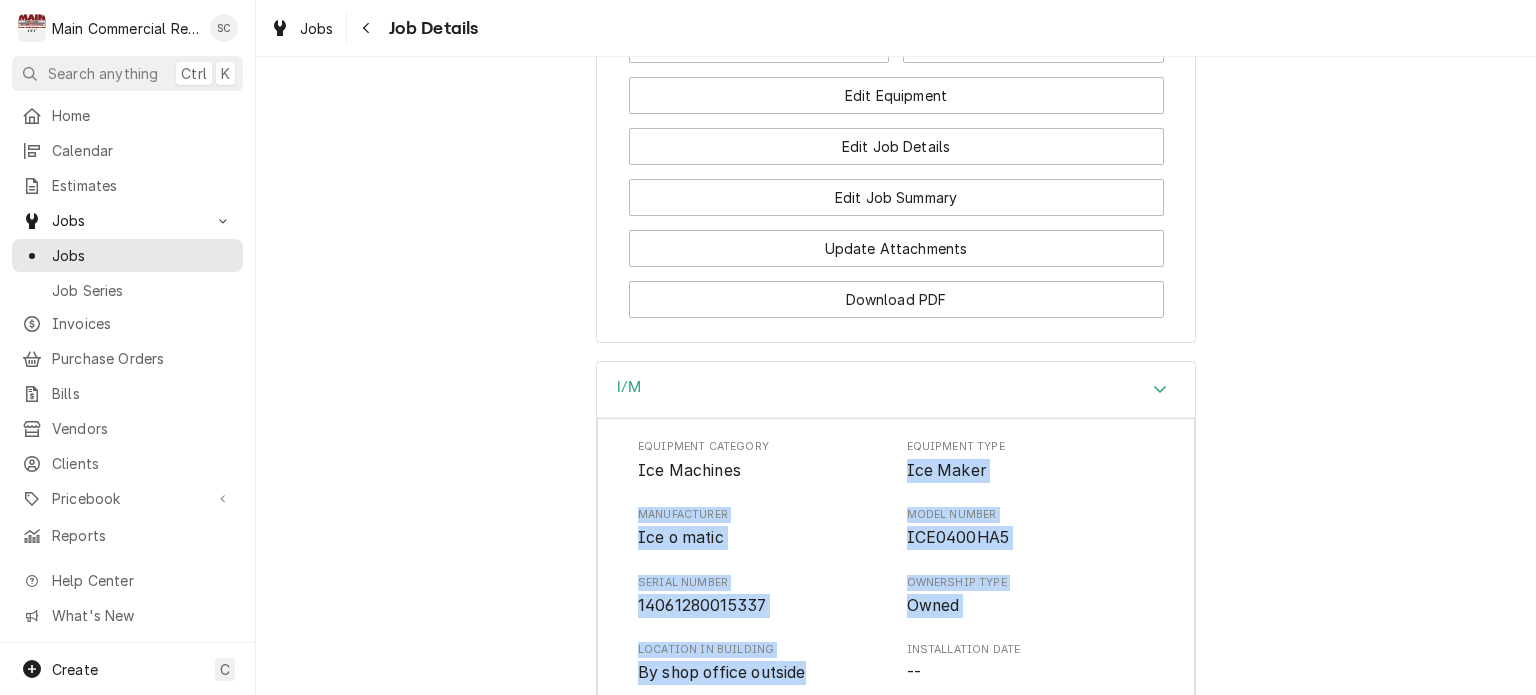 drag, startPoint x: 672, startPoint y: 587, endPoint x: 896, endPoint y: 443, distance: 266.29306 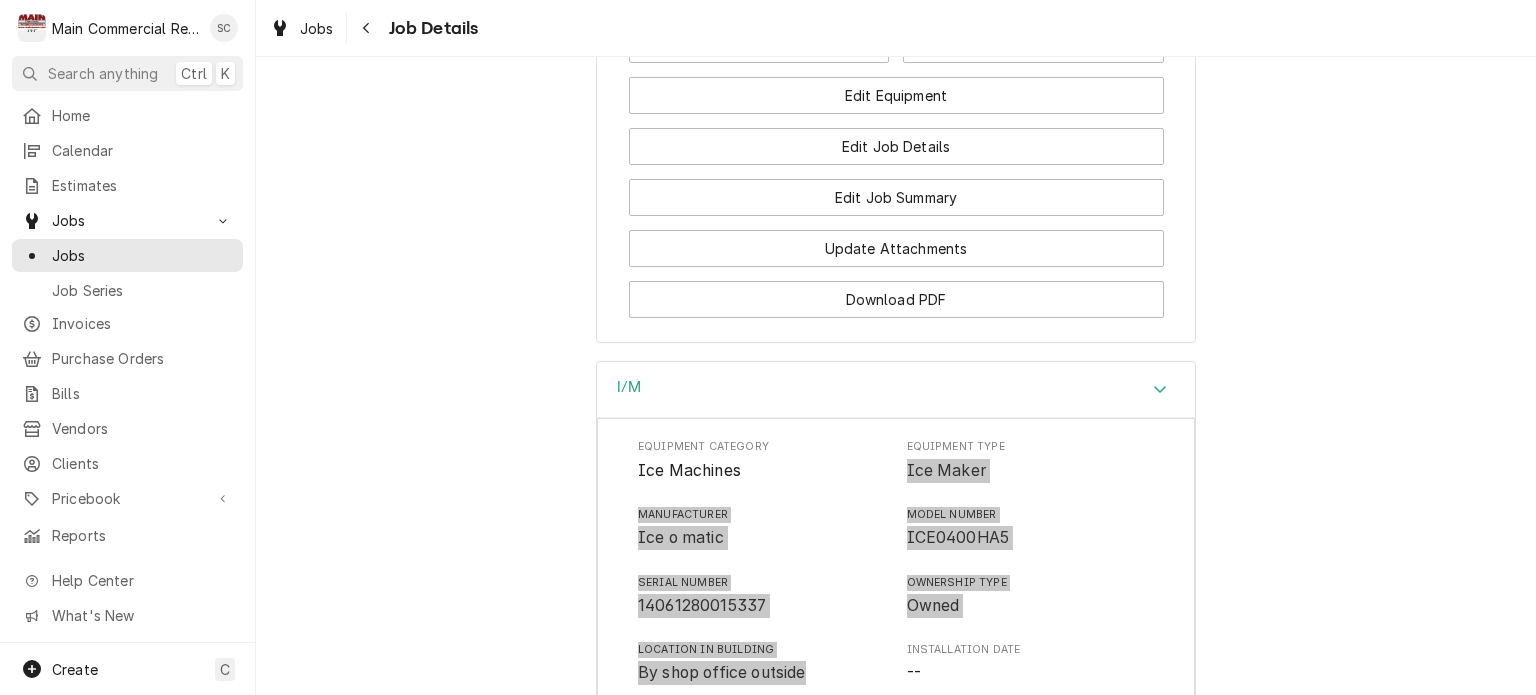scroll, scrollTop: 2600, scrollLeft: 0, axis: vertical 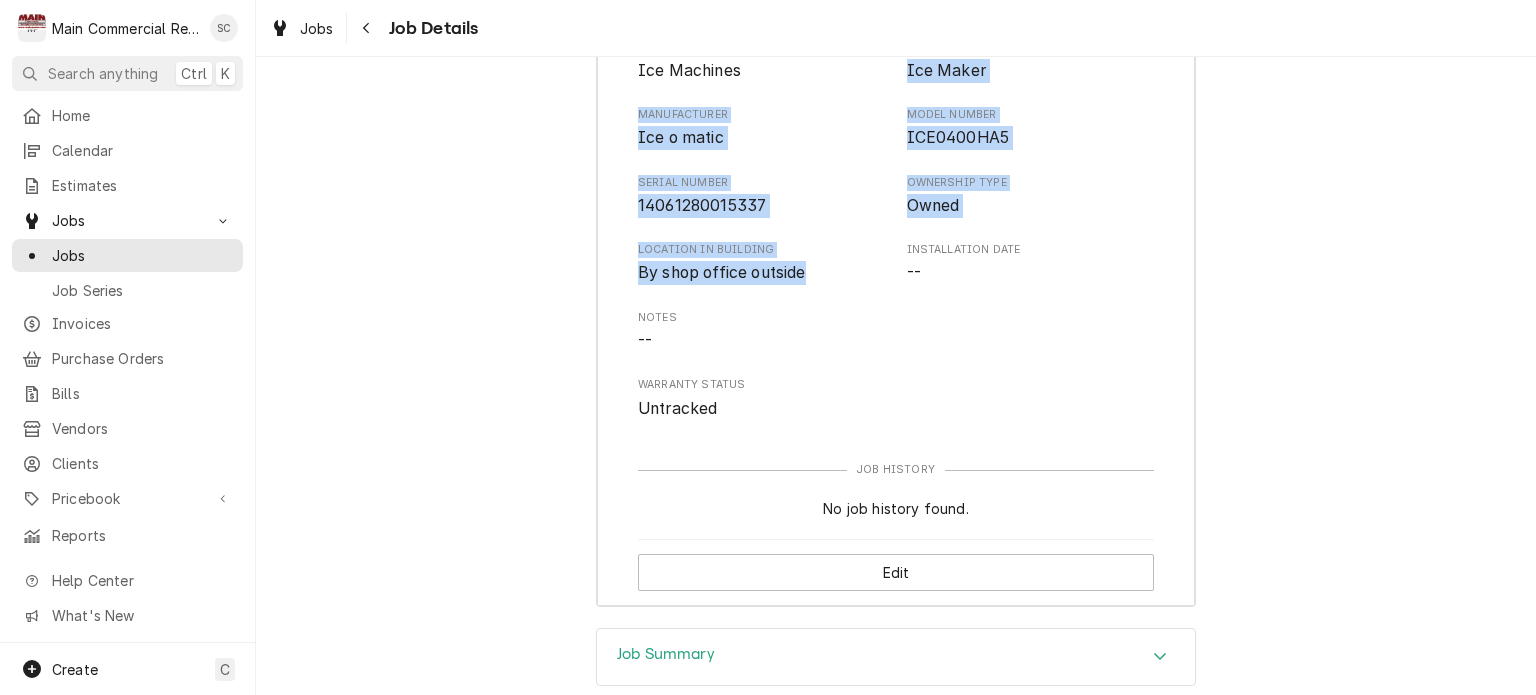 click 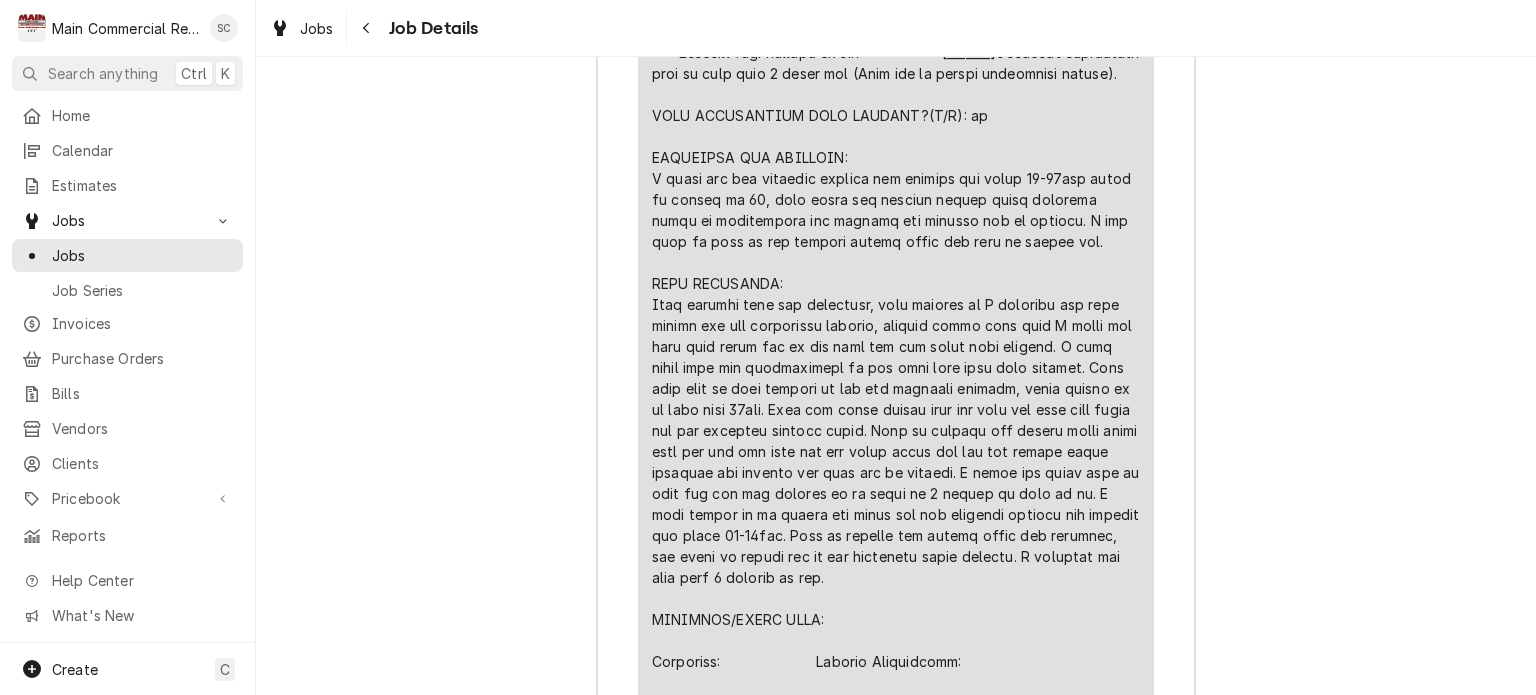 scroll, scrollTop: 3500, scrollLeft: 0, axis: vertical 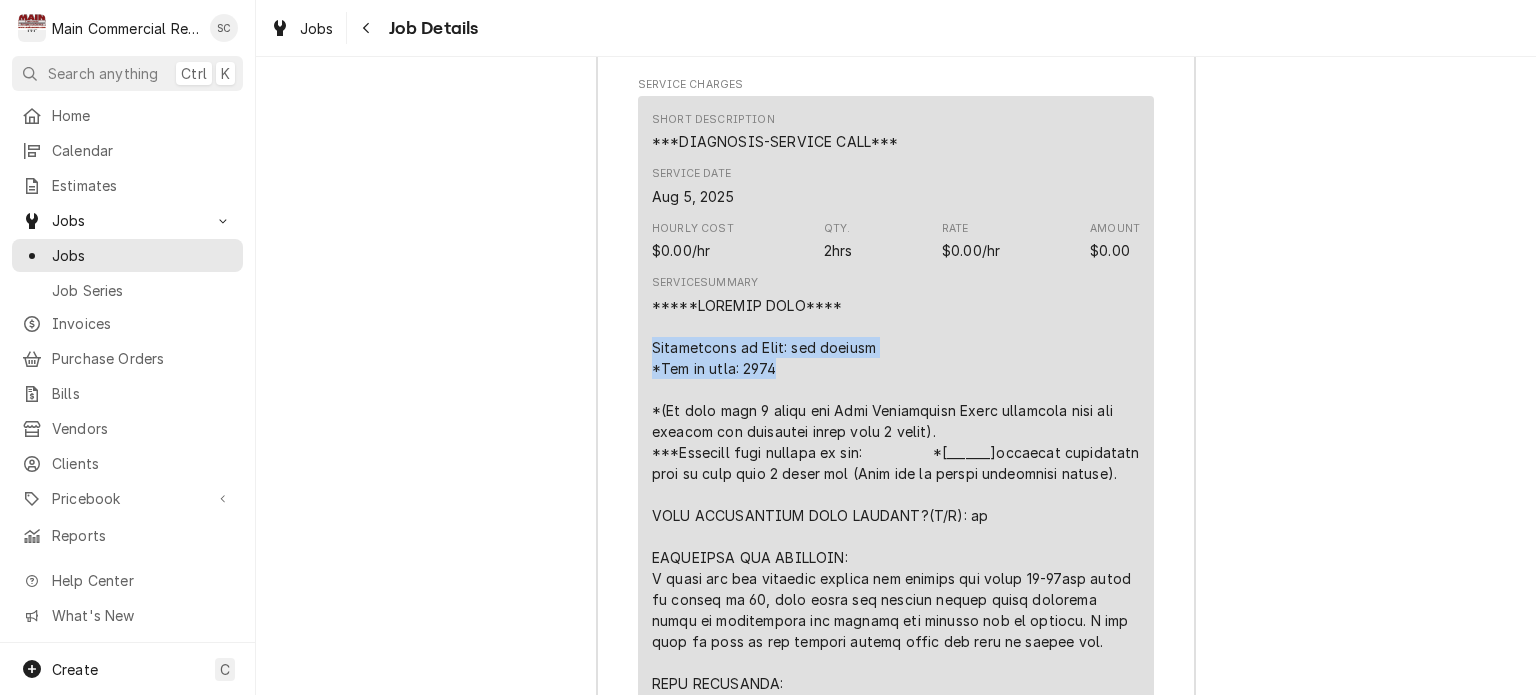 drag, startPoint x: 781, startPoint y: 338, endPoint x: 641, endPoint y: 320, distance: 141.1524 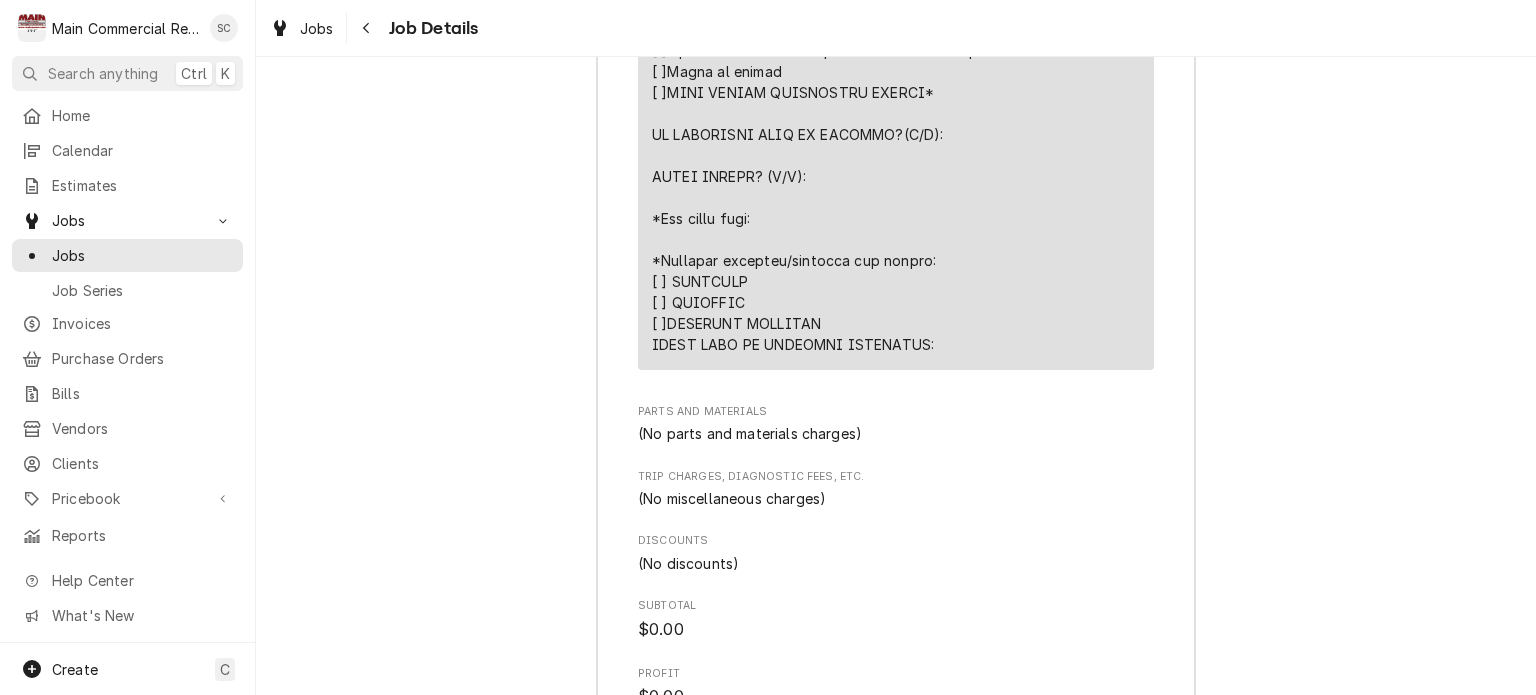 scroll, scrollTop: 5167, scrollLeft: 0, axis: vertical 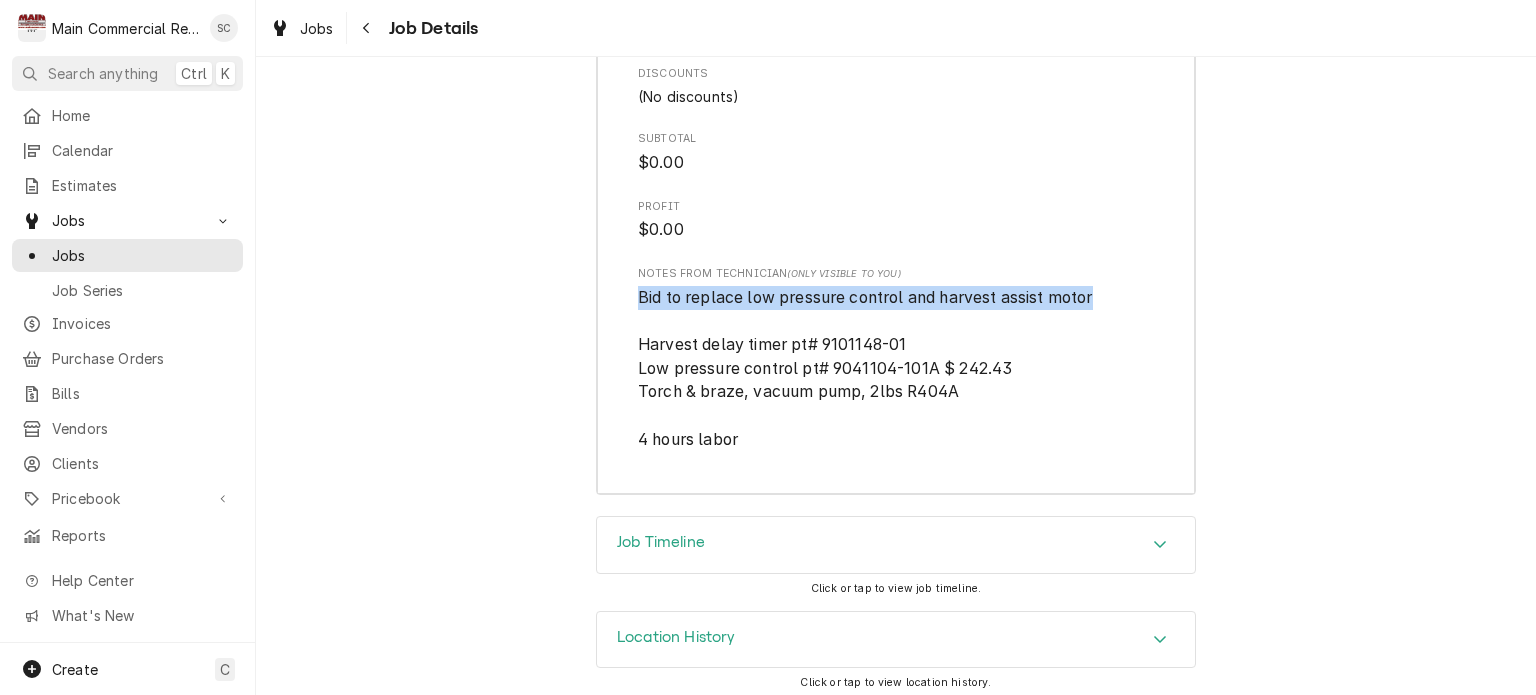drag, startPoint x: 1080, startPoint y: 286, endPoint x: 626, endPoint y: 291, distance: 454.02753 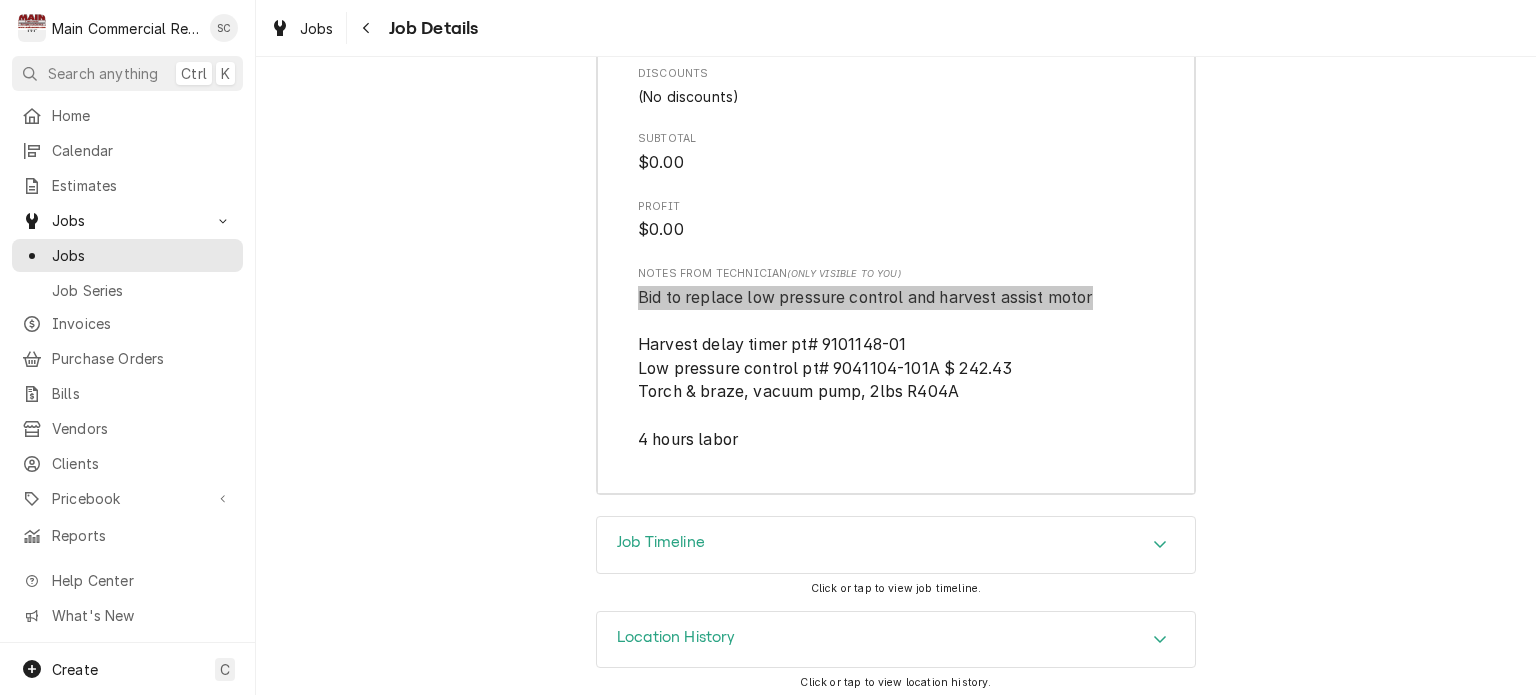 scroll, scrollTop: 4667, scrollLeft: 0, axis: vertical 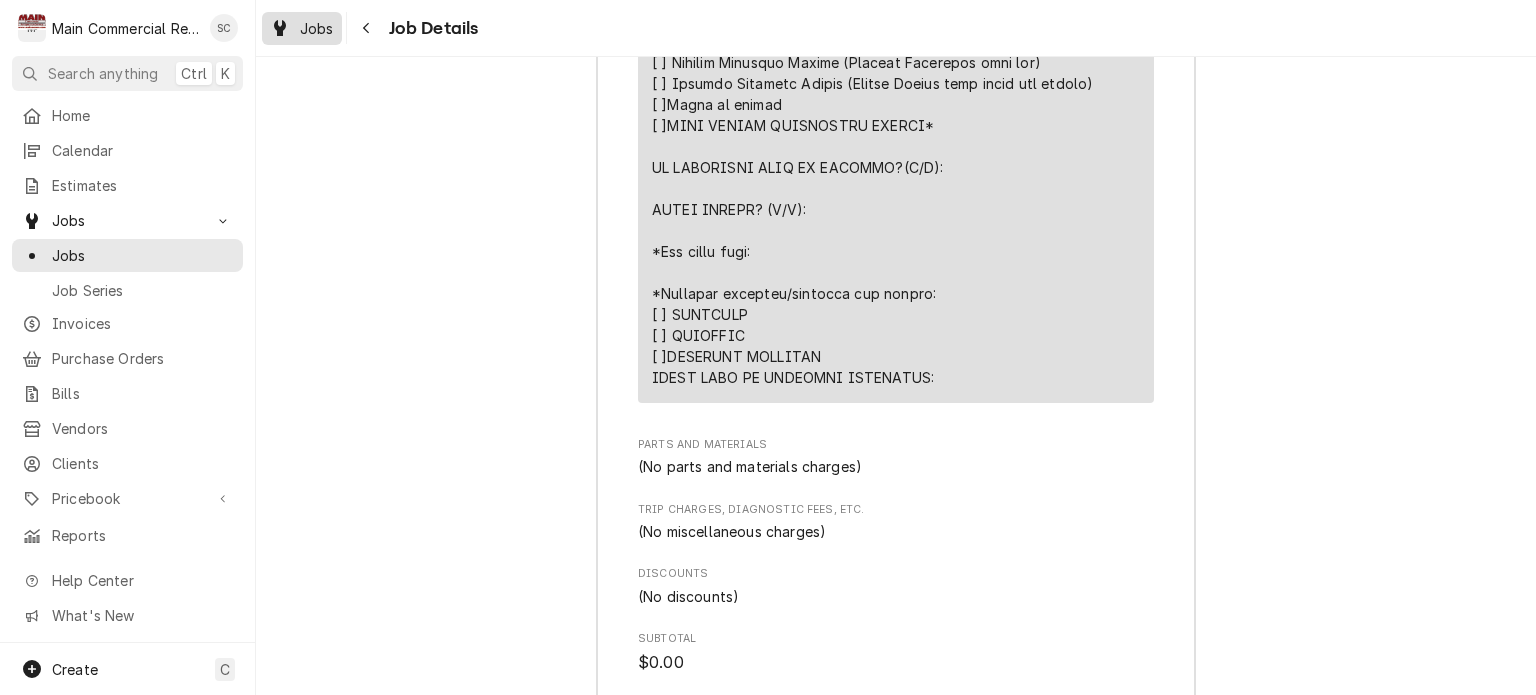 click on "Jobs" at bounding box center [317, 28] 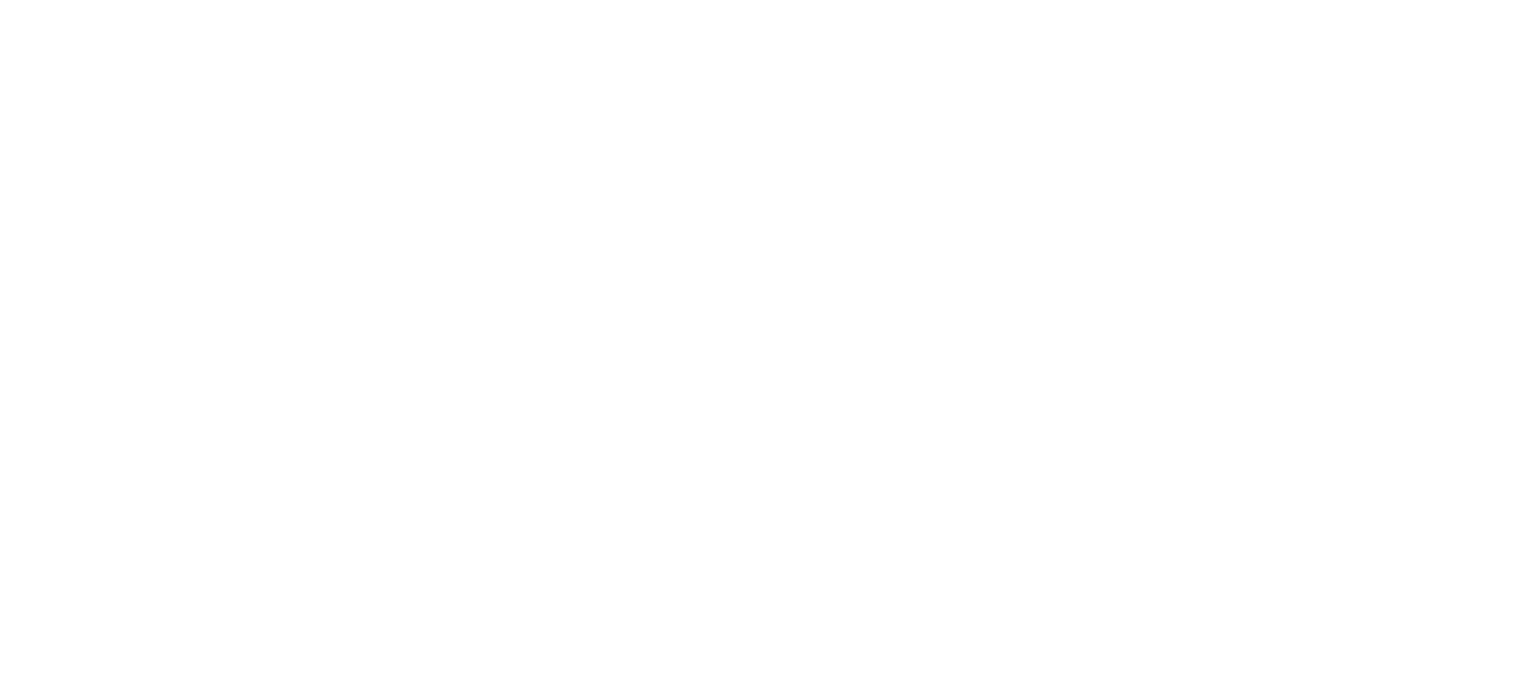 scroll, scrollTop: 0, scrollLeft: 0, axis: both 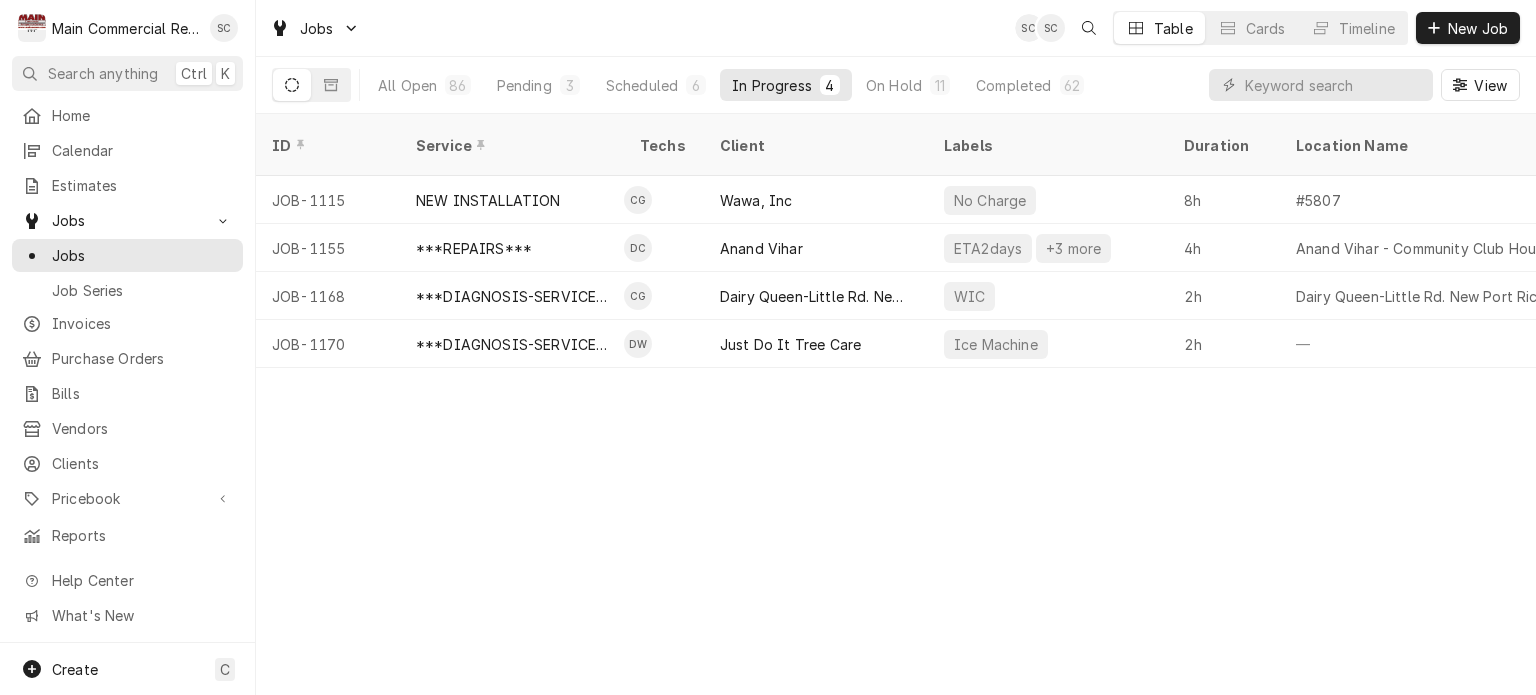 click on "ID Service Techs Client Labels Duration Location Name Date Received Status Priority Location Address Scheduled For Status Changed Last Modified Job Type JOB-[NUMBER] NEW INSTALLATION CG [COMPANY], [COMPANY] No Charge [DURATION] #[NUMBER] [MONTH] [DAY]   Active Urgent [NUMBER] [STREET], [CITY], [STATE] [MONTH] [DAY]   • [TIME] [MONTH]   [MONTH]   [MONTH]   Service JOB-[NUMBER] ***REPAIRS*** DC [CITY] ETA[DURATION] +[NUMBER] more [DURATION] [CITY] - [COMPANY] [MONTH]   Active High [NUMBER] [STREET], [CITY], [STATE] [MONTH] [DAY]   • [TIME] [MONTH]   [MONTH]   Service JOB-[NUMBER] ***DIAGNOSIS-SERVICE CALL*** CG [COMPANY]-[STREET] [CITY] [COMPANY] [DURATION] [COMPANY]-[STREET] [CITY] [MONTH] [DAY]   Active Urgent [NUMBER] [STREET], [CITY], [STATE] [MONTH] [DAY]   • [TIME] [MONTH]   [MONTH]   Service JOB-[NUMBER] ***DIAGNOSIS-SERVICE CALL*** DW [COMPANY] [COMPANY] [COMPANY] [DURATION] — [MONTH]   Active Medium [NUMBER] [STREET], [CITY], [STATE] [MONTH] [DAY]   [MONTH] [DAY]   • [TIME] [MONTH]   [MONTH]   Service Date — Time — Duration — Labels No labels Reason For Call Not mentioned" at bounding box center (896, 404) 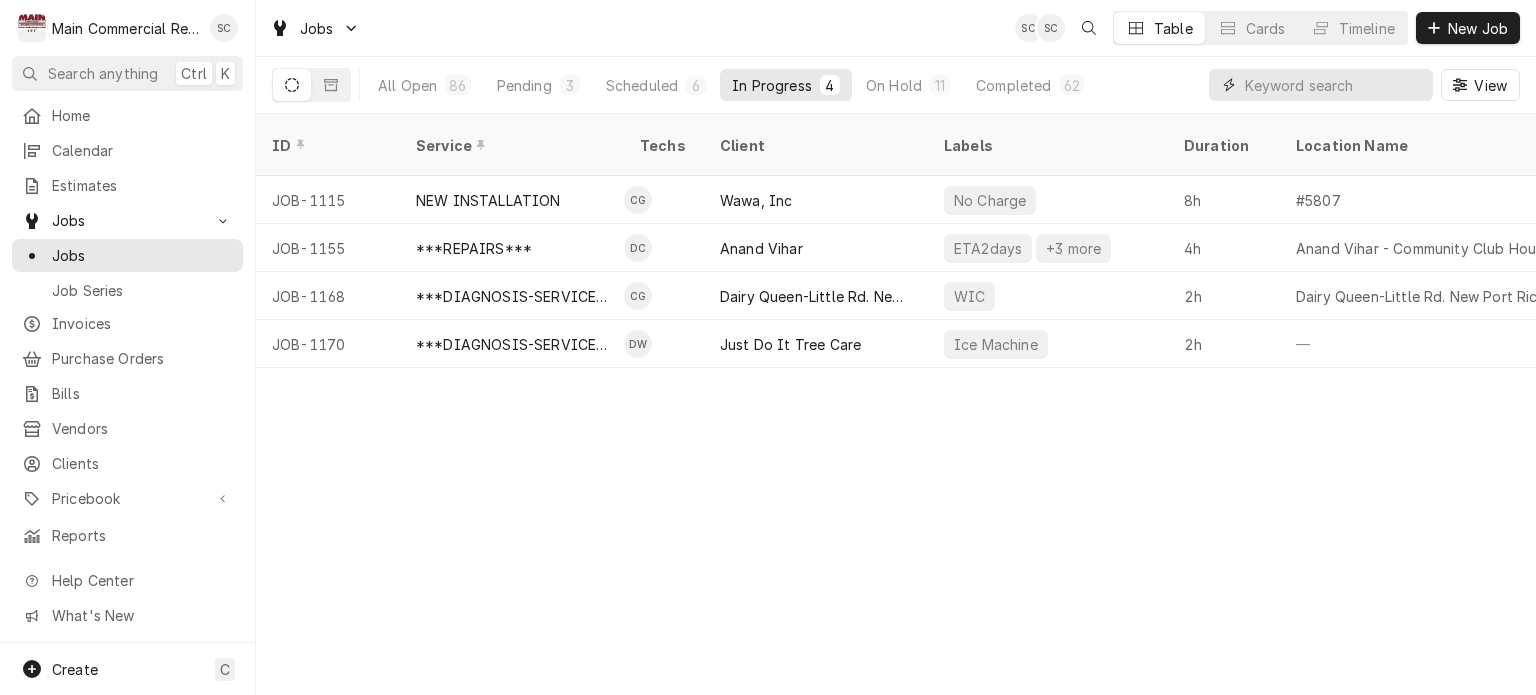 click at bounding box center (1334, 85) 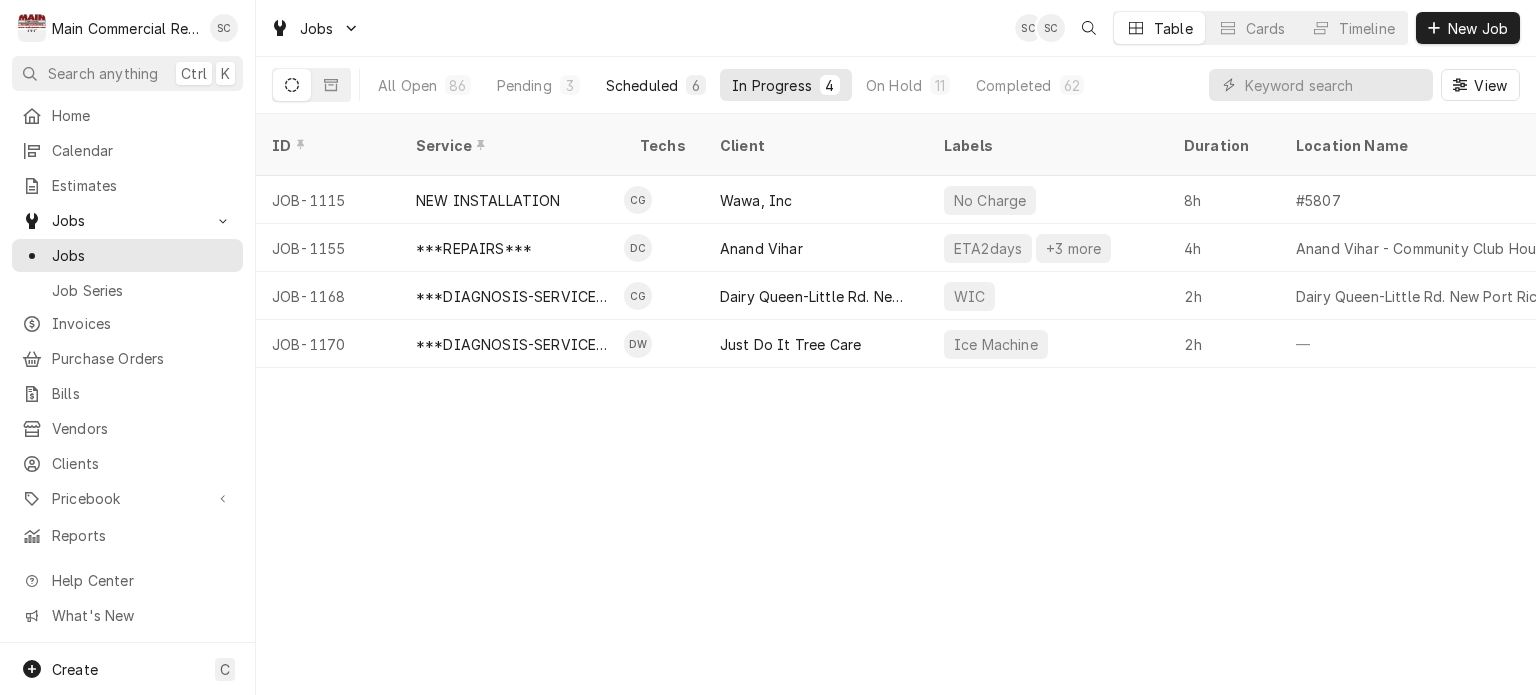 click on "Scheduled" at bounding box center [642, 85] 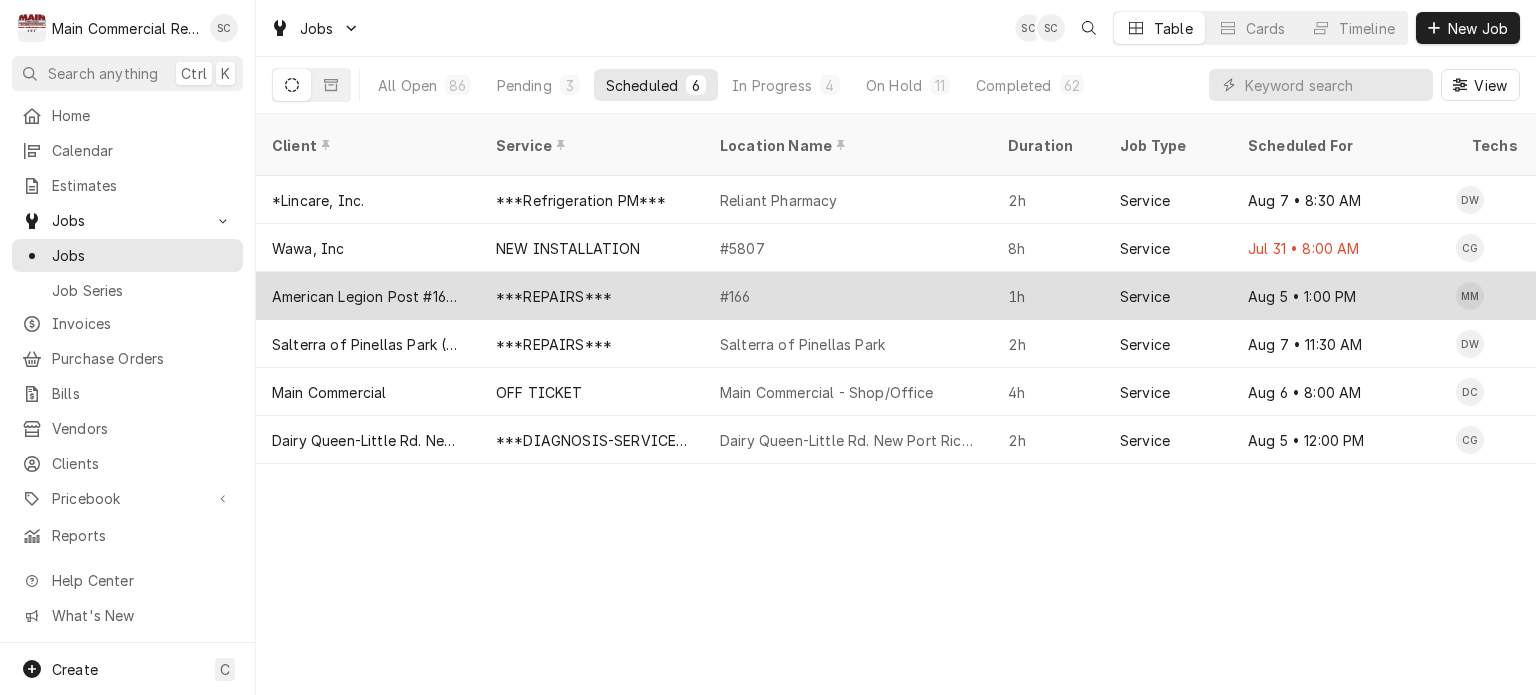 click on "American Legion Post #166-Homosassa" at bounding box center (368, 296) 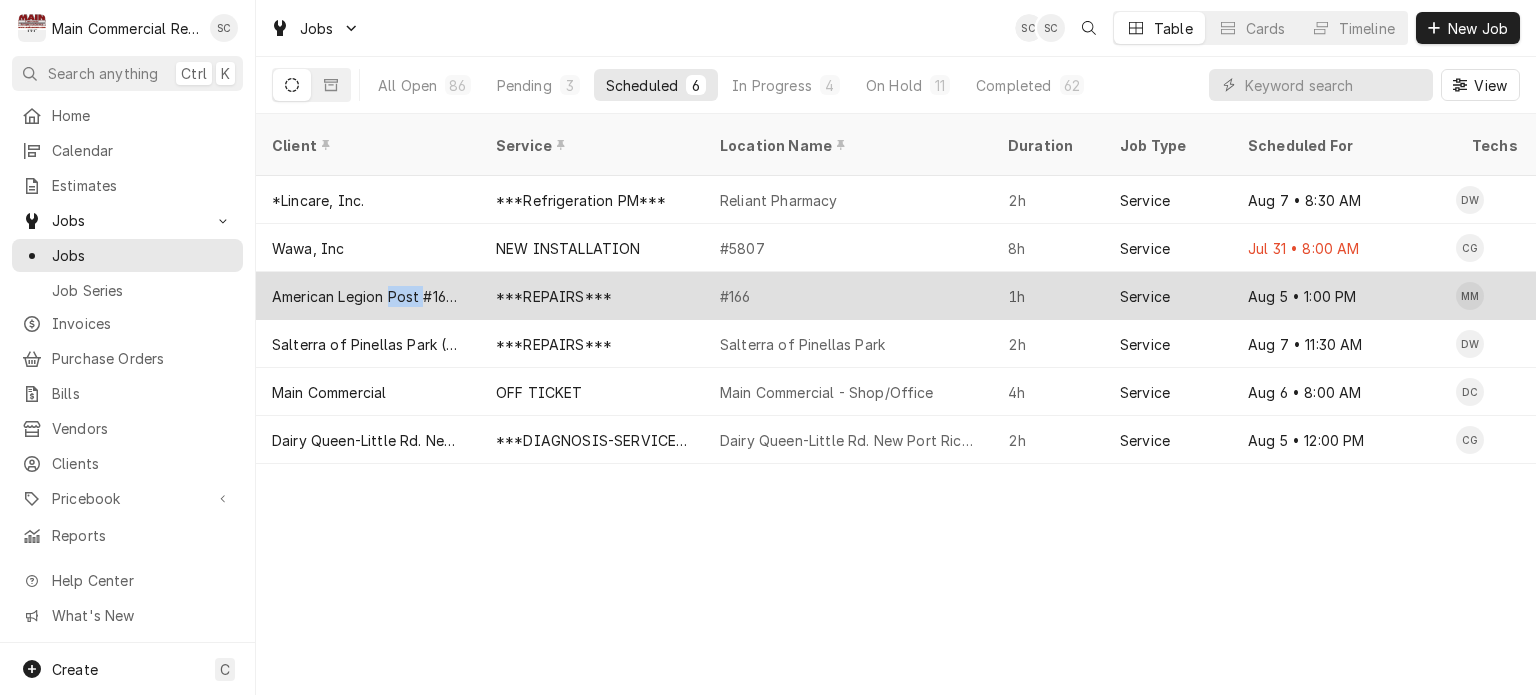 click on "American Legion Post #166-Homosassa" at bounding box center (368, 296) 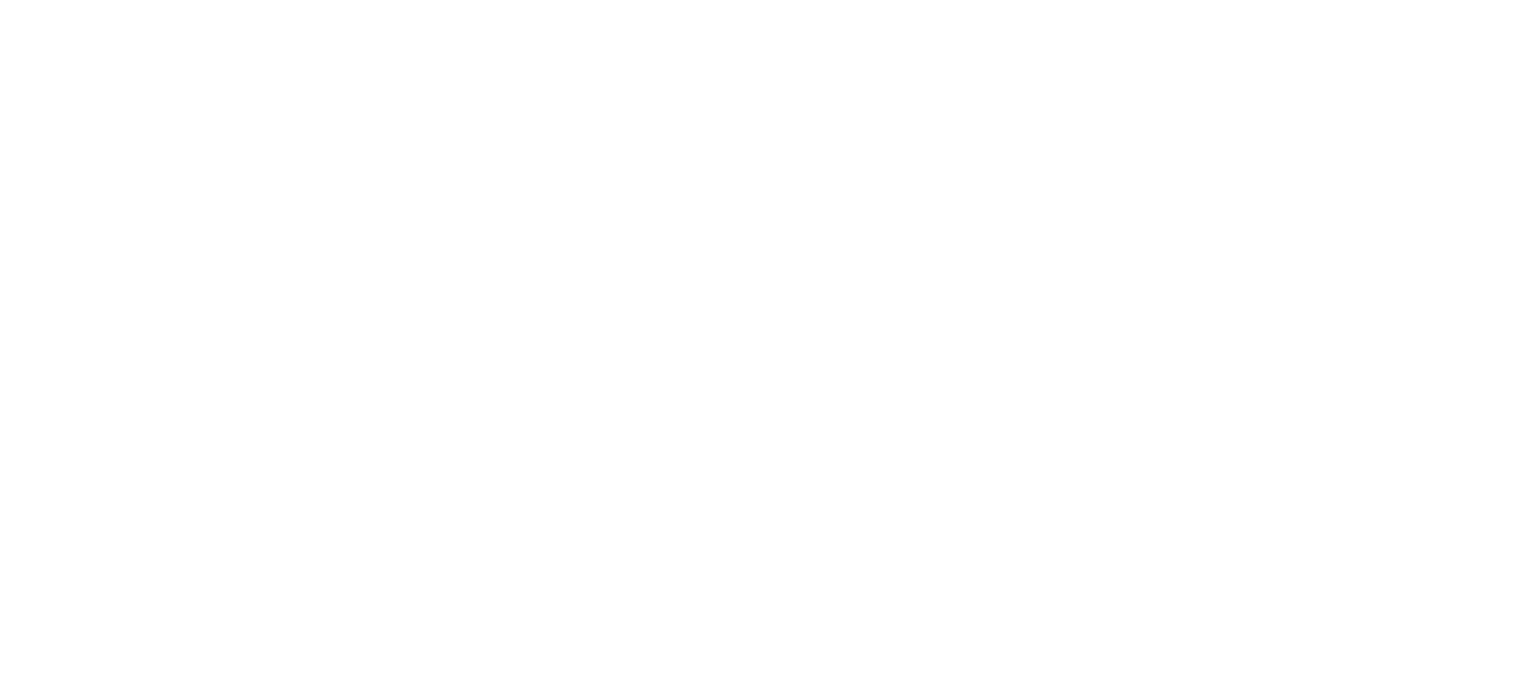 scroll, scrollTop: 0, scrollLeft: 0, axis: both 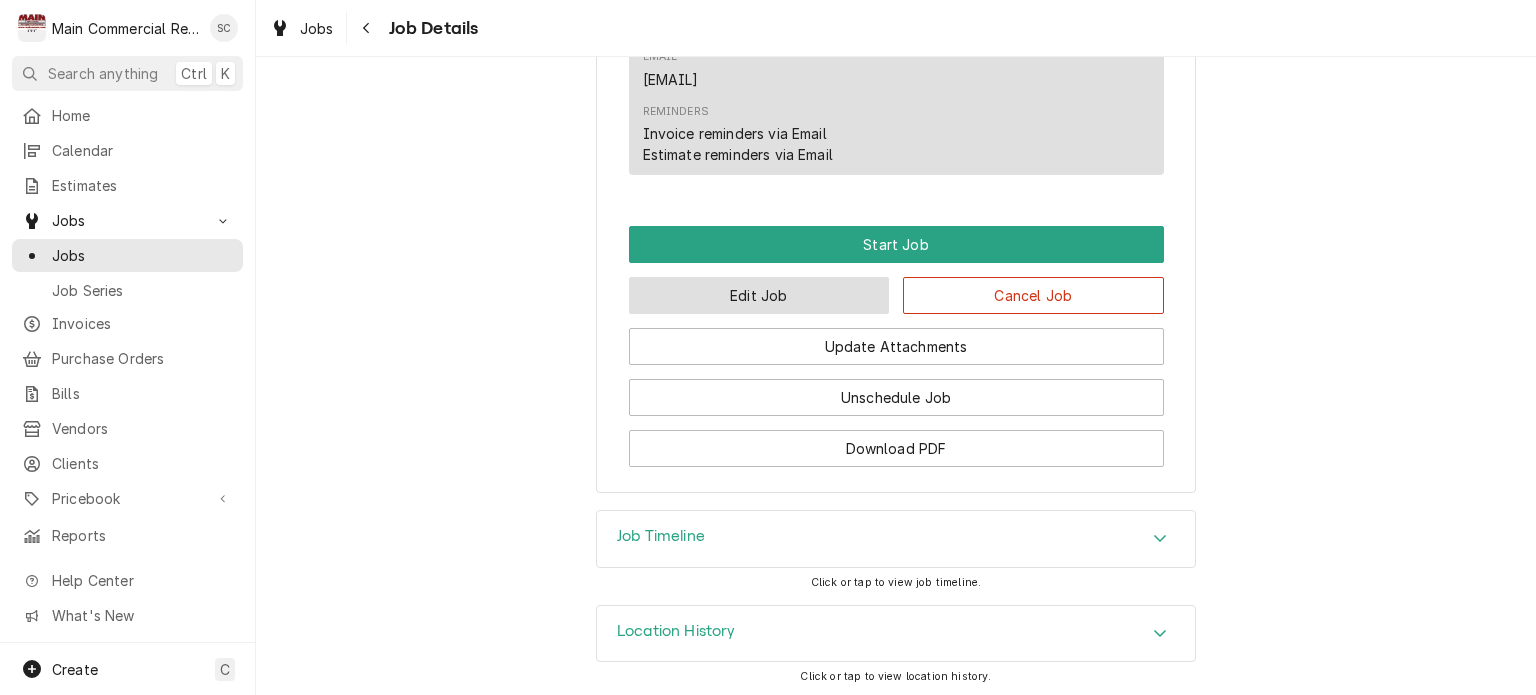 click on "Edit Job" at bounding box center (759, 295) 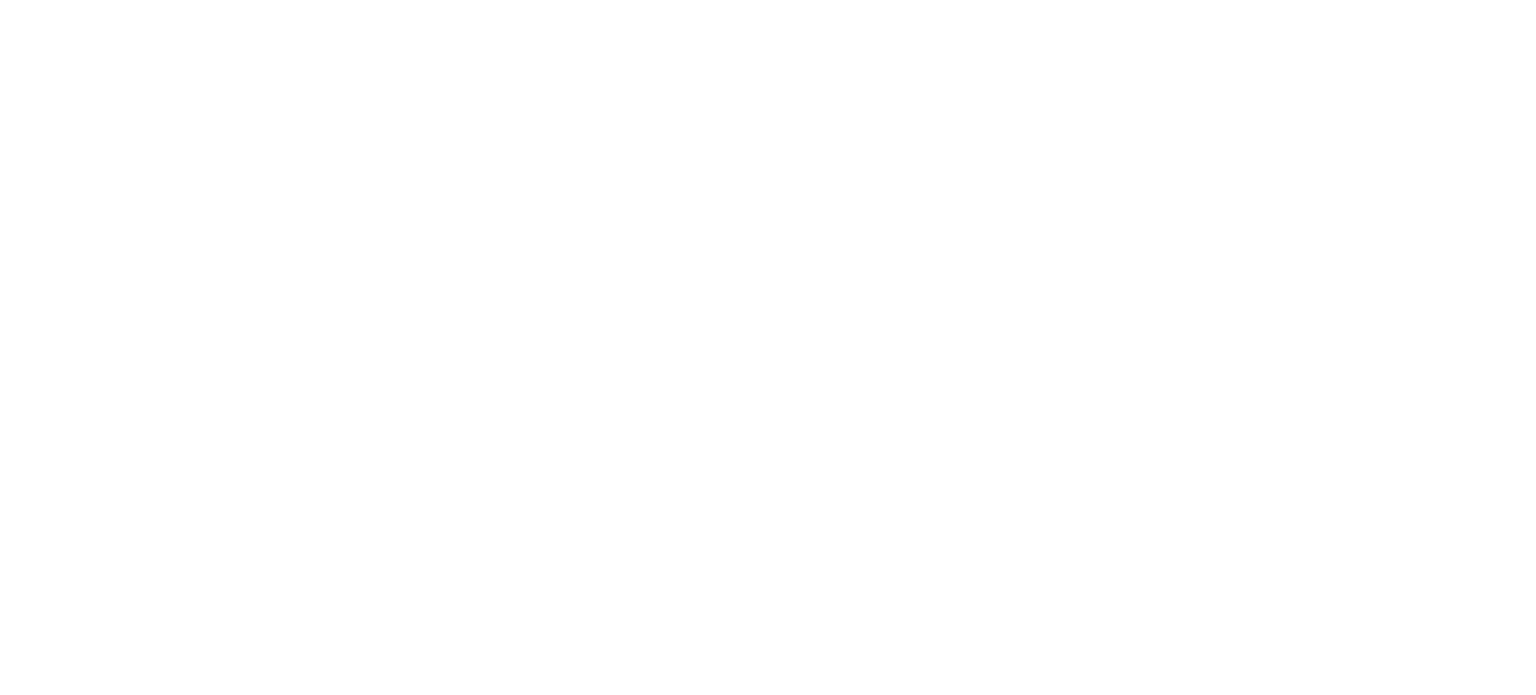 scroll, scrollTop: 0, scrollLeft: 0, axis: both 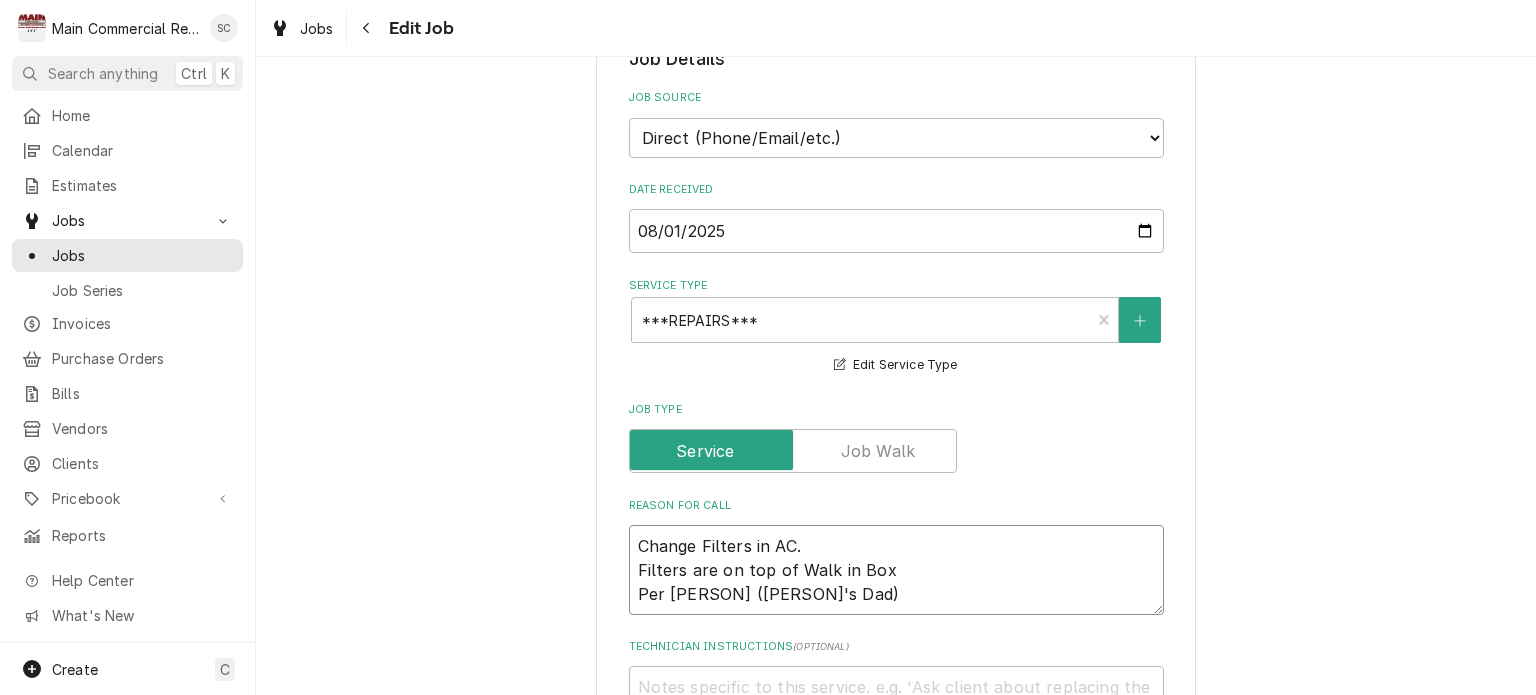 click on "Change Filters in AC.
Filters are on top of Walk in Box
Per [PERSON] ([PERSON]'s Dad)" at bounding box center [896, 570] 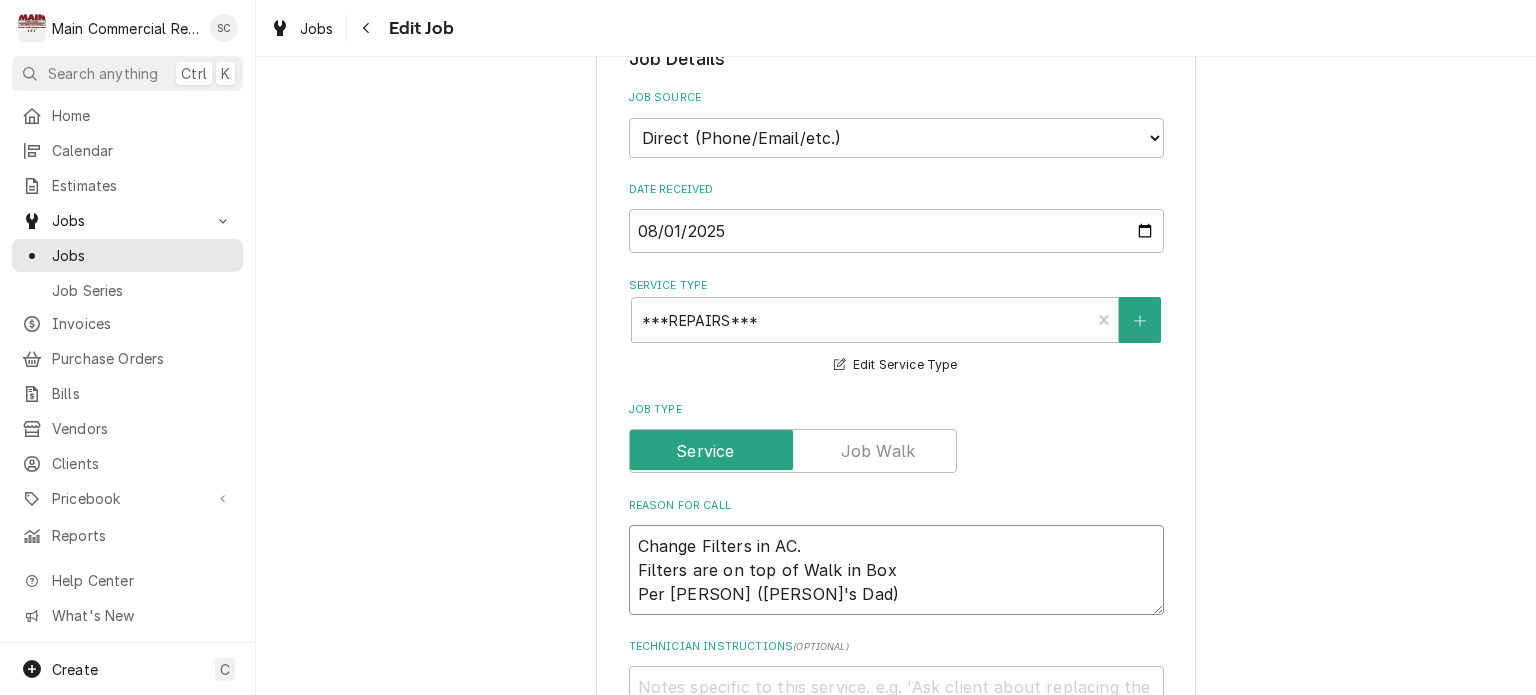 type on "x" 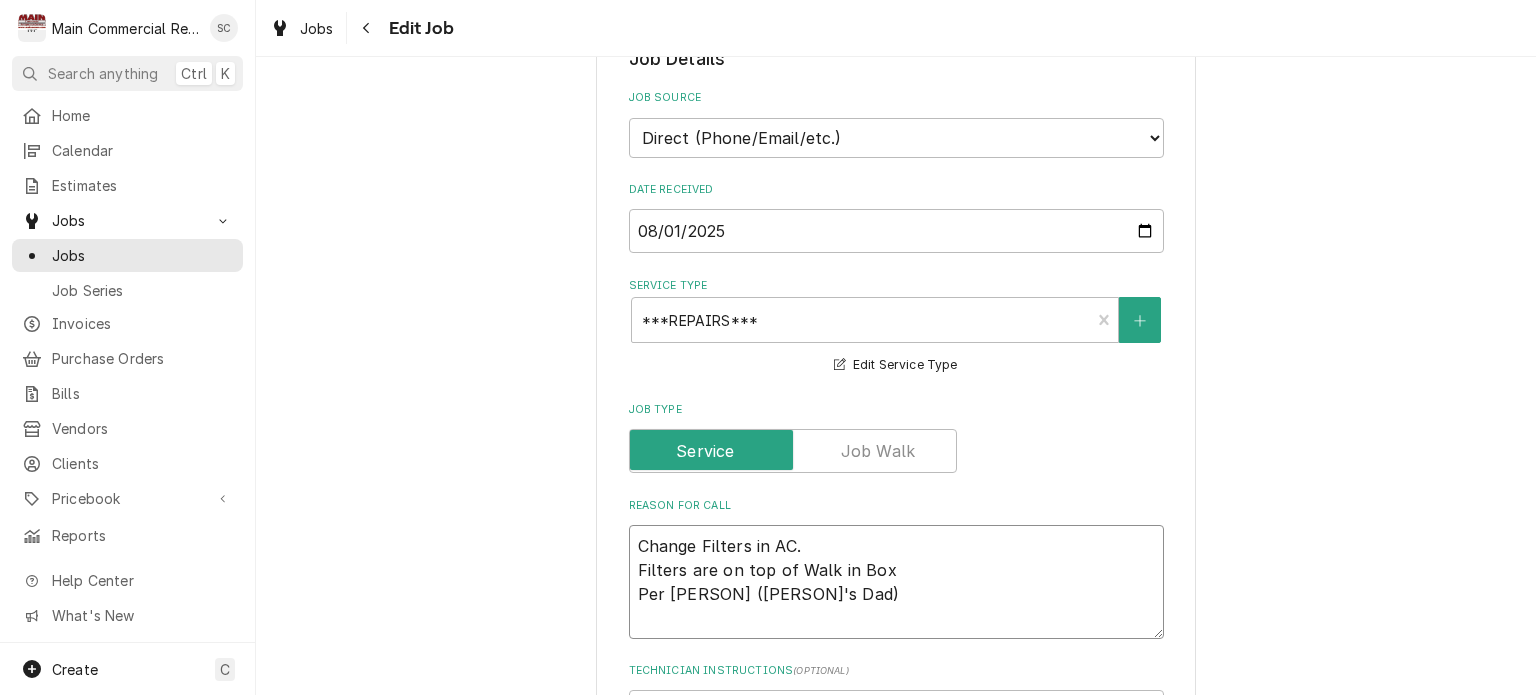 type on "x" 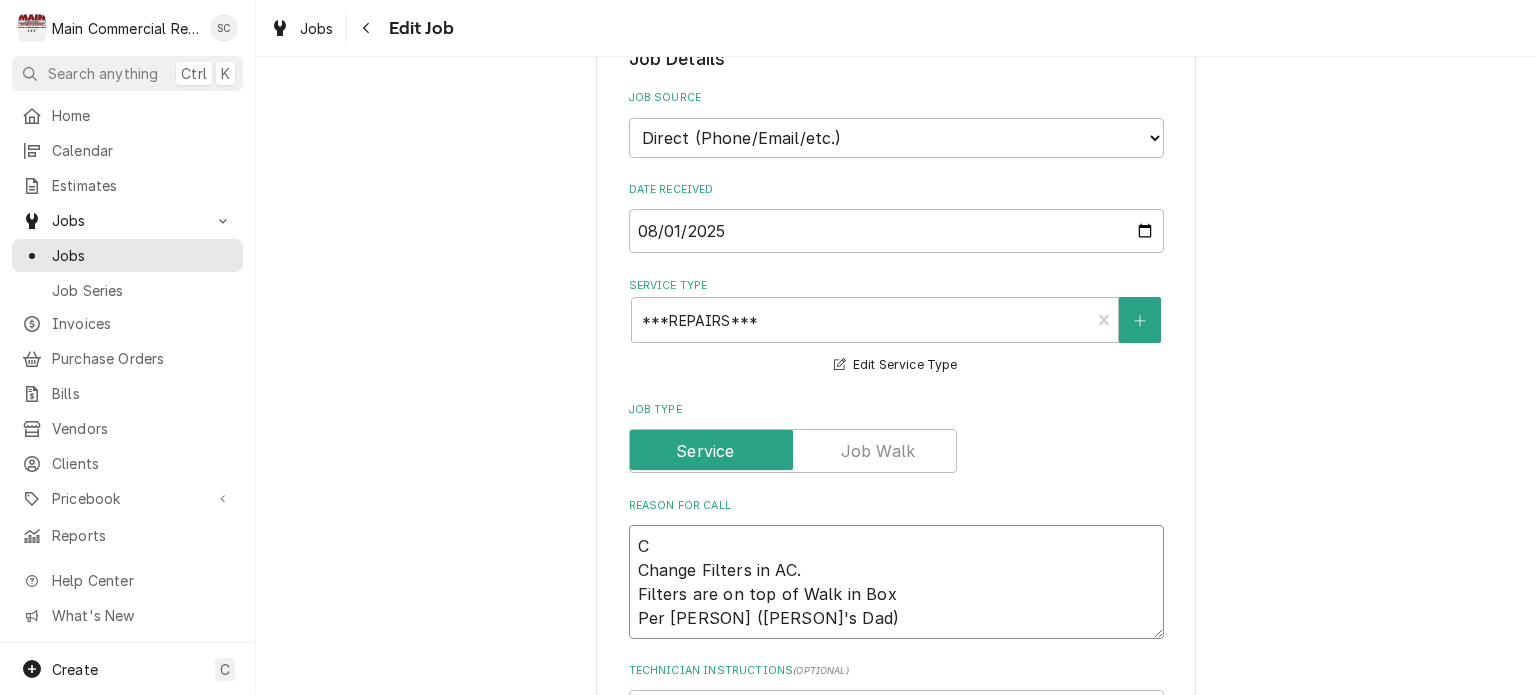type on "x" 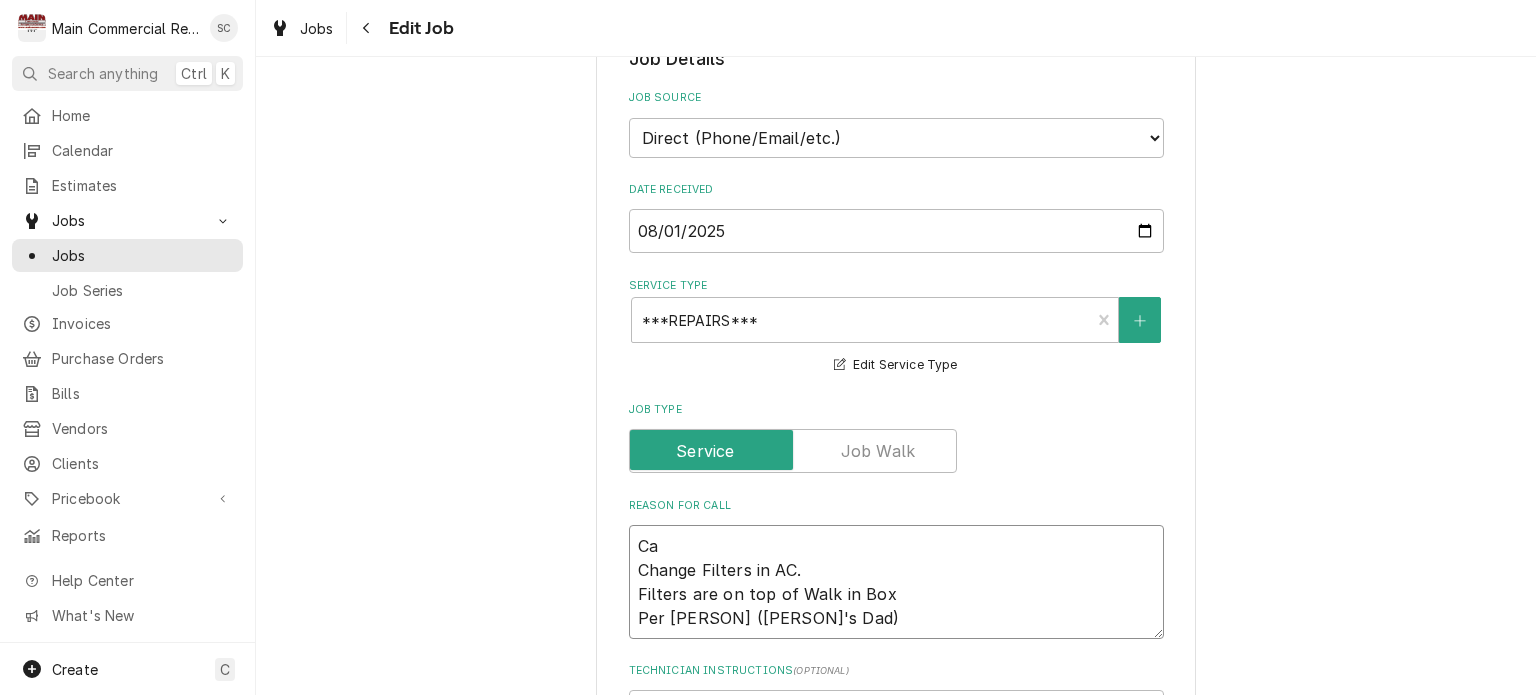 type on "x" 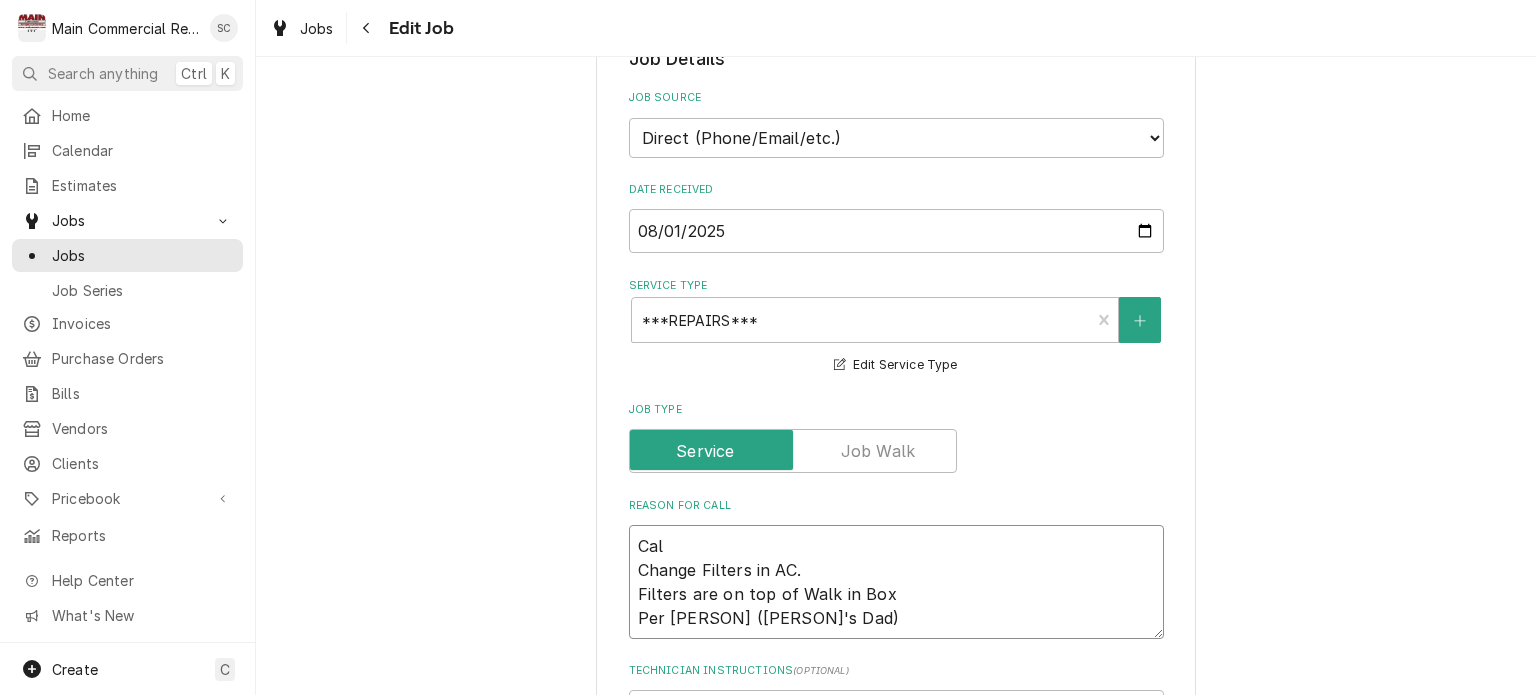 type on "x" 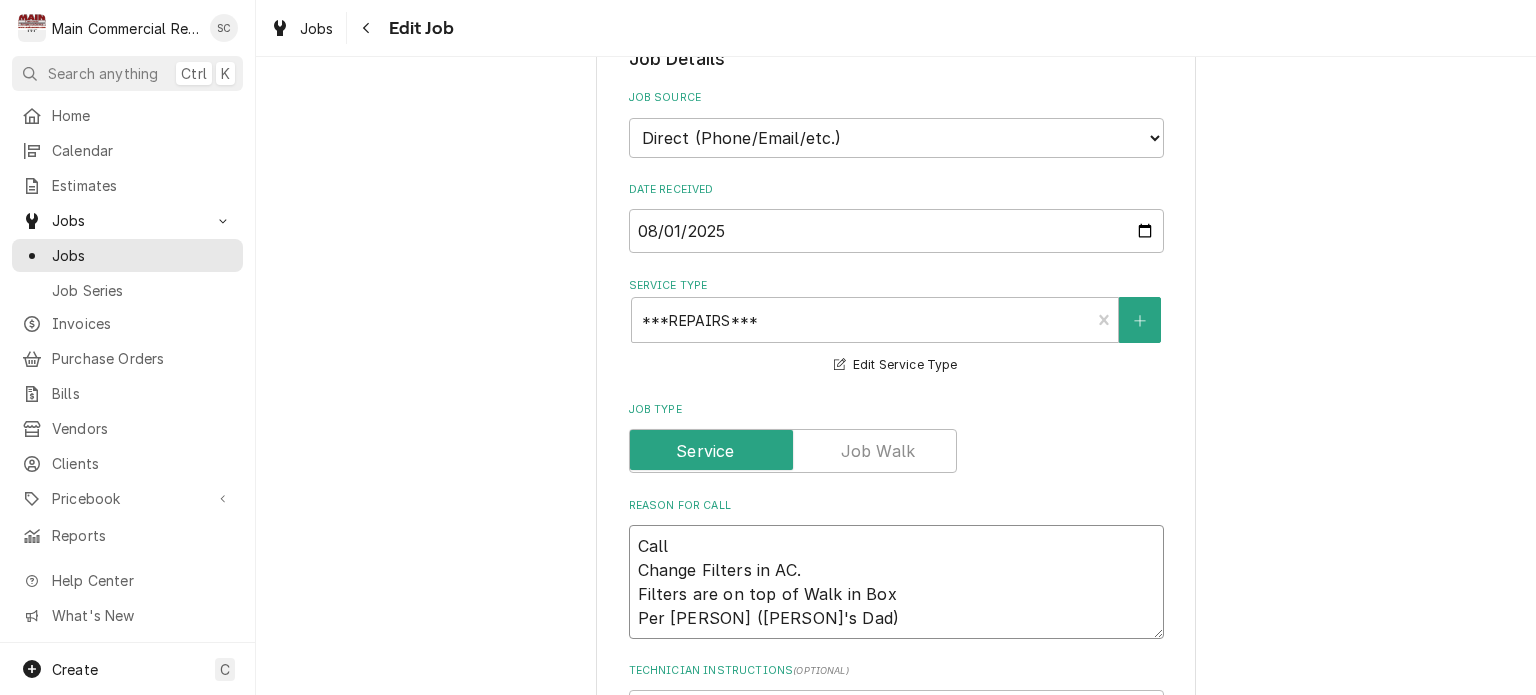 type on "x" 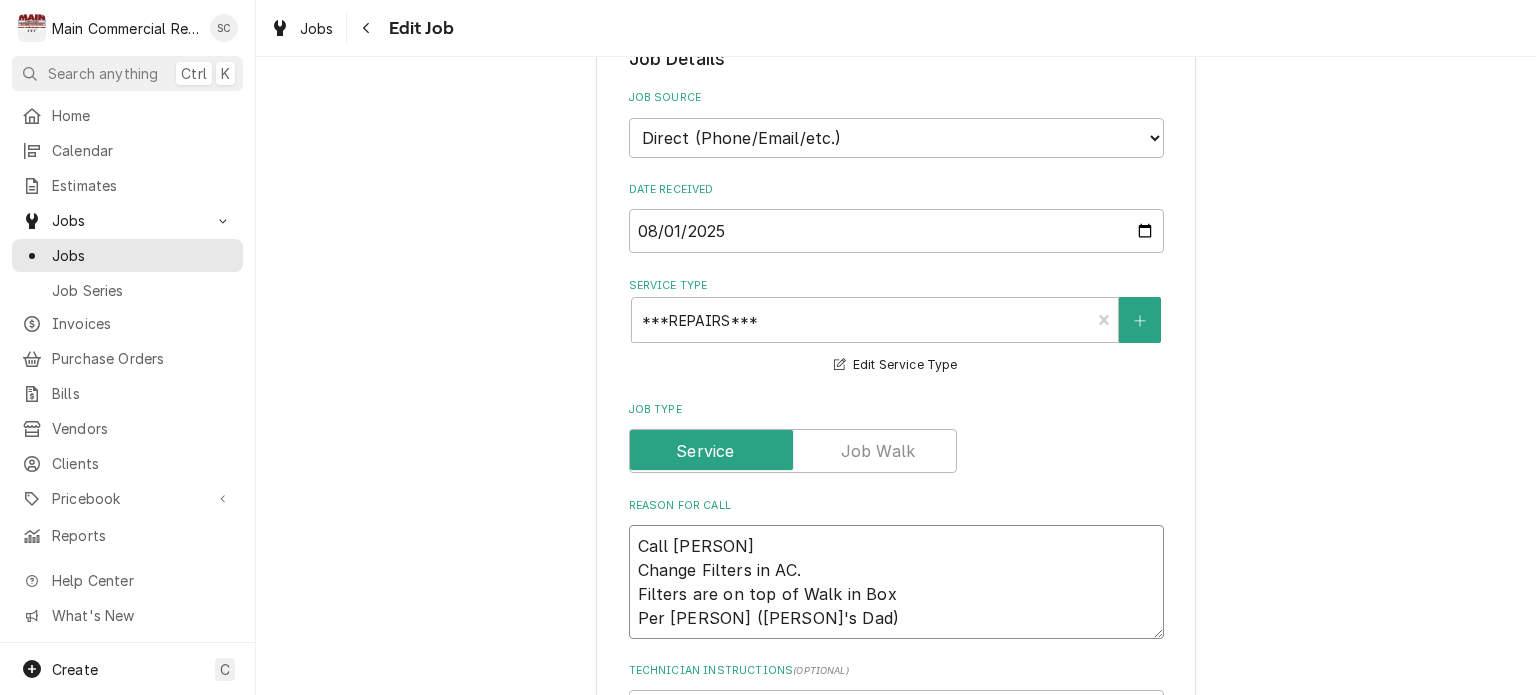 type on "x" 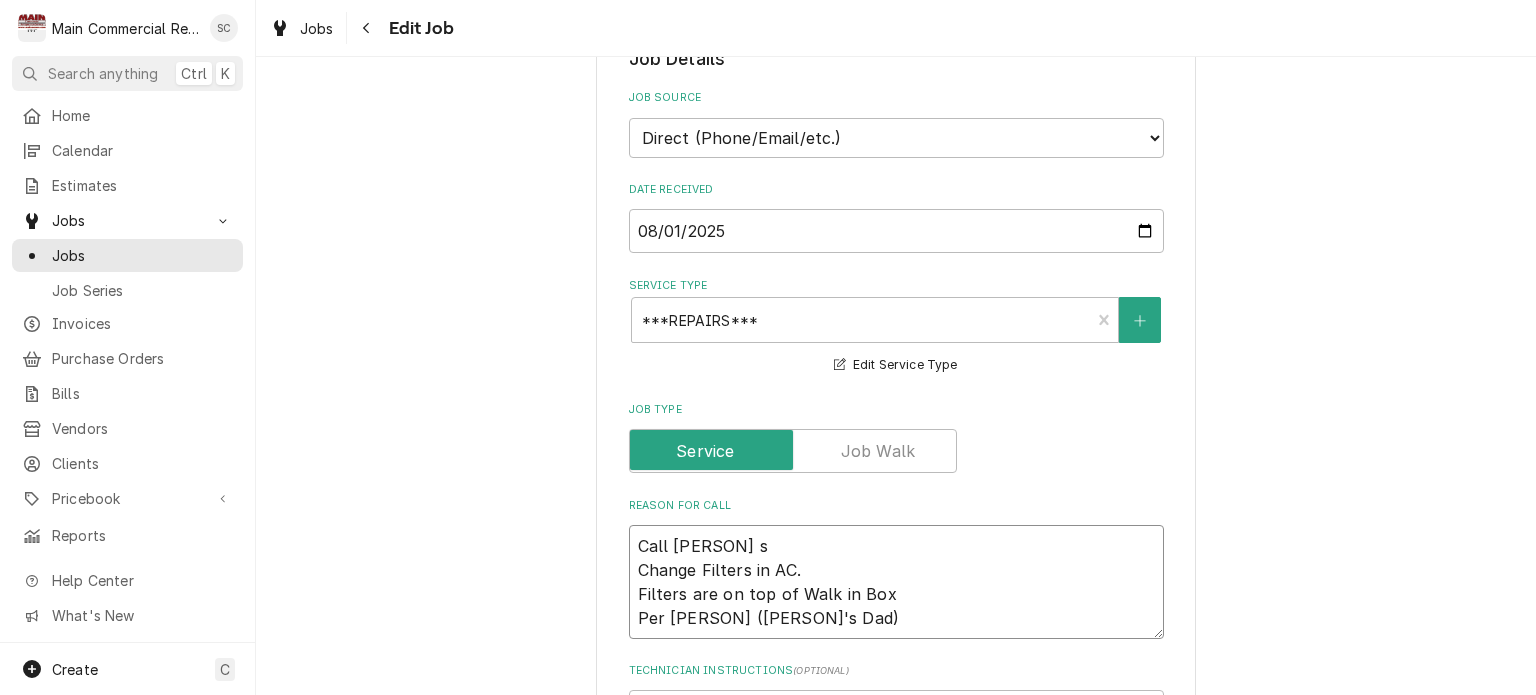type on "x" 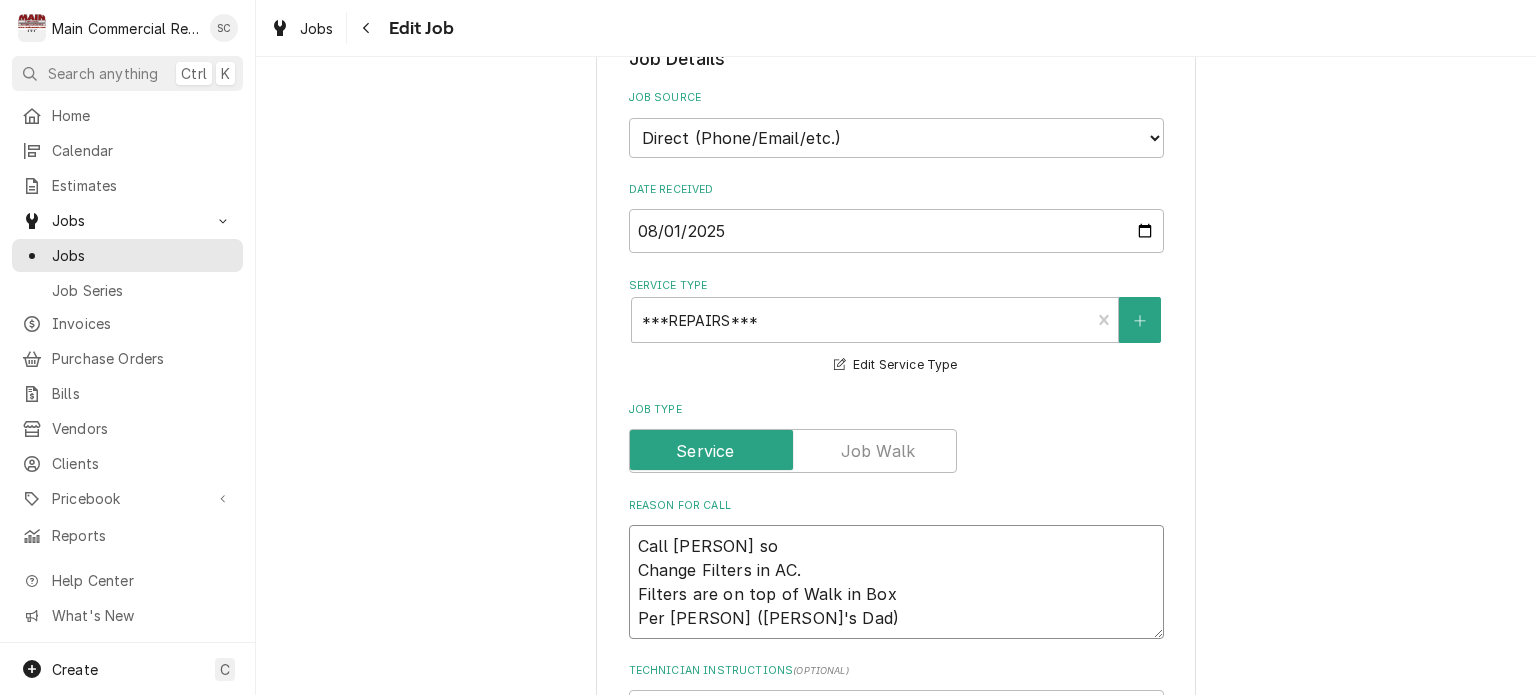 type on "x" 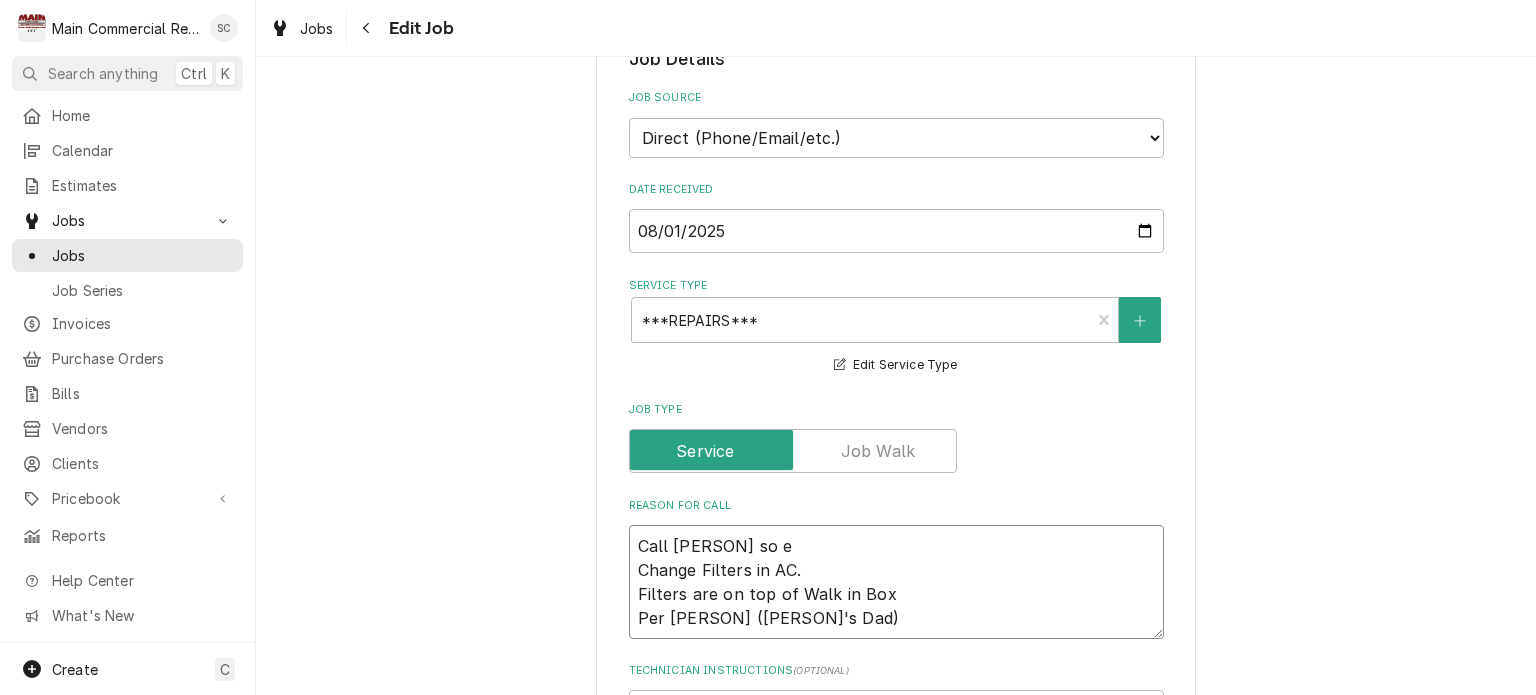 type on "x" 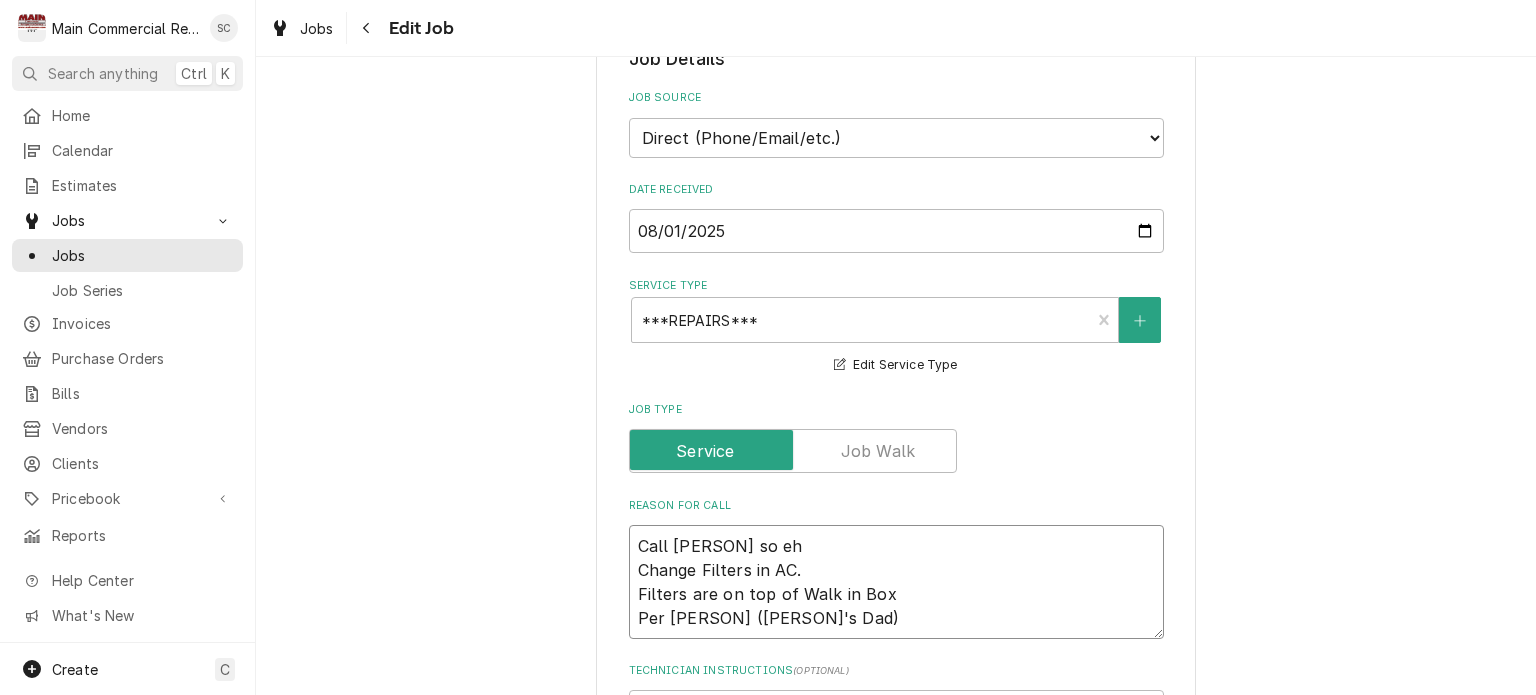 type on "x" 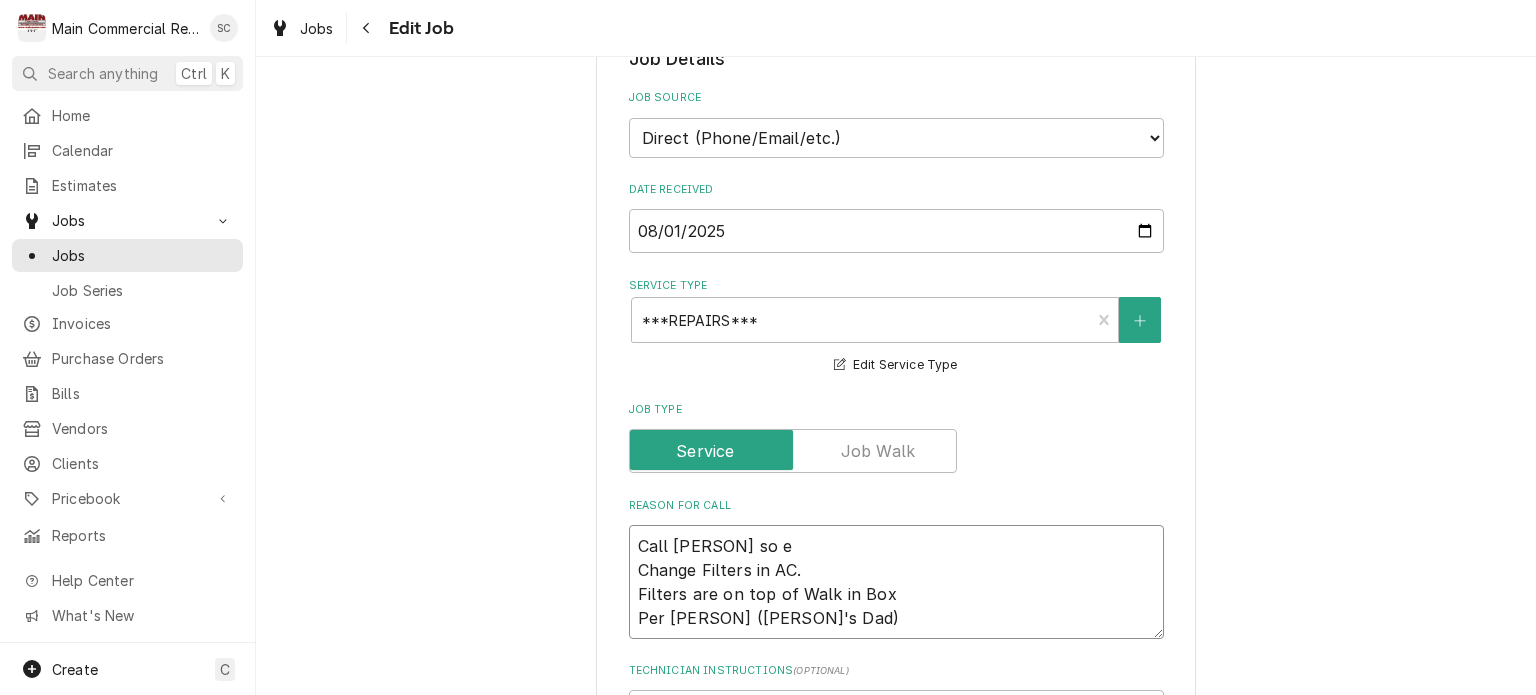 type on "x" 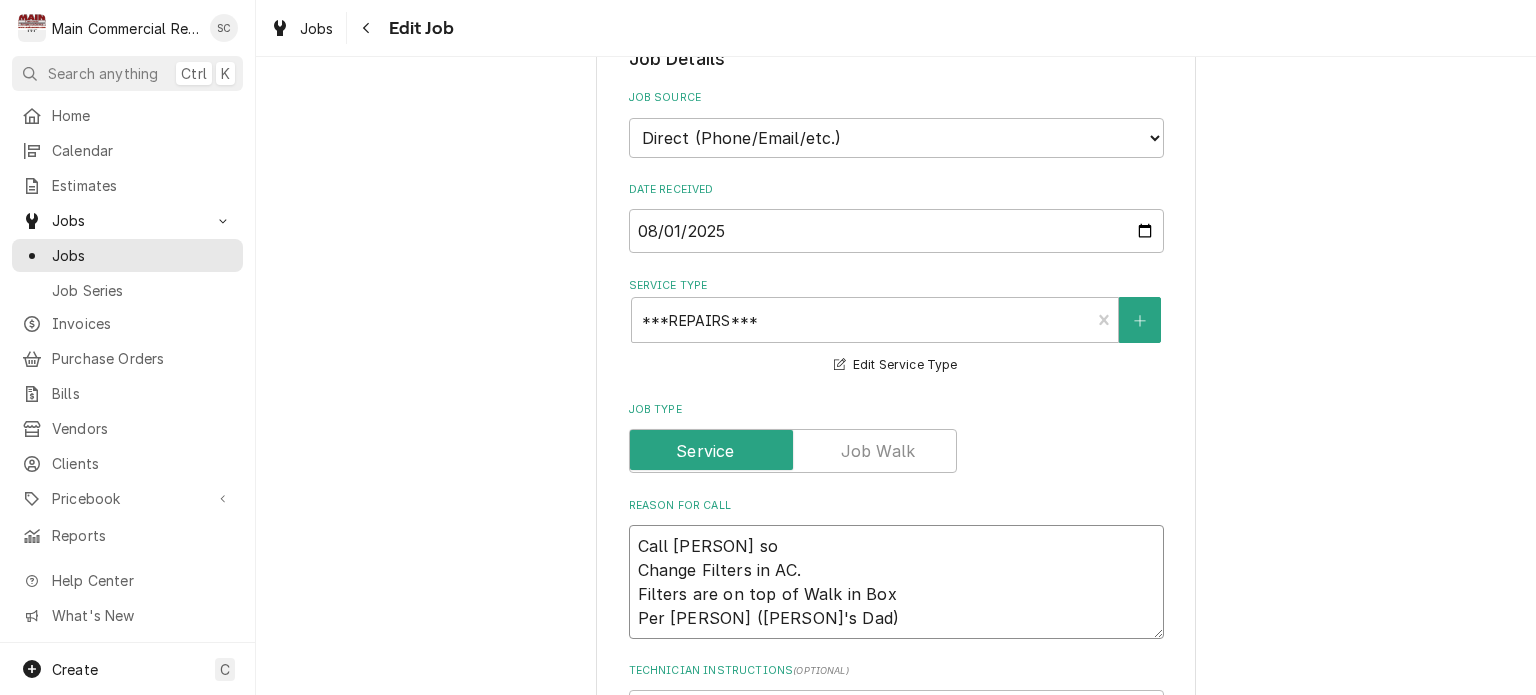 type on "x" 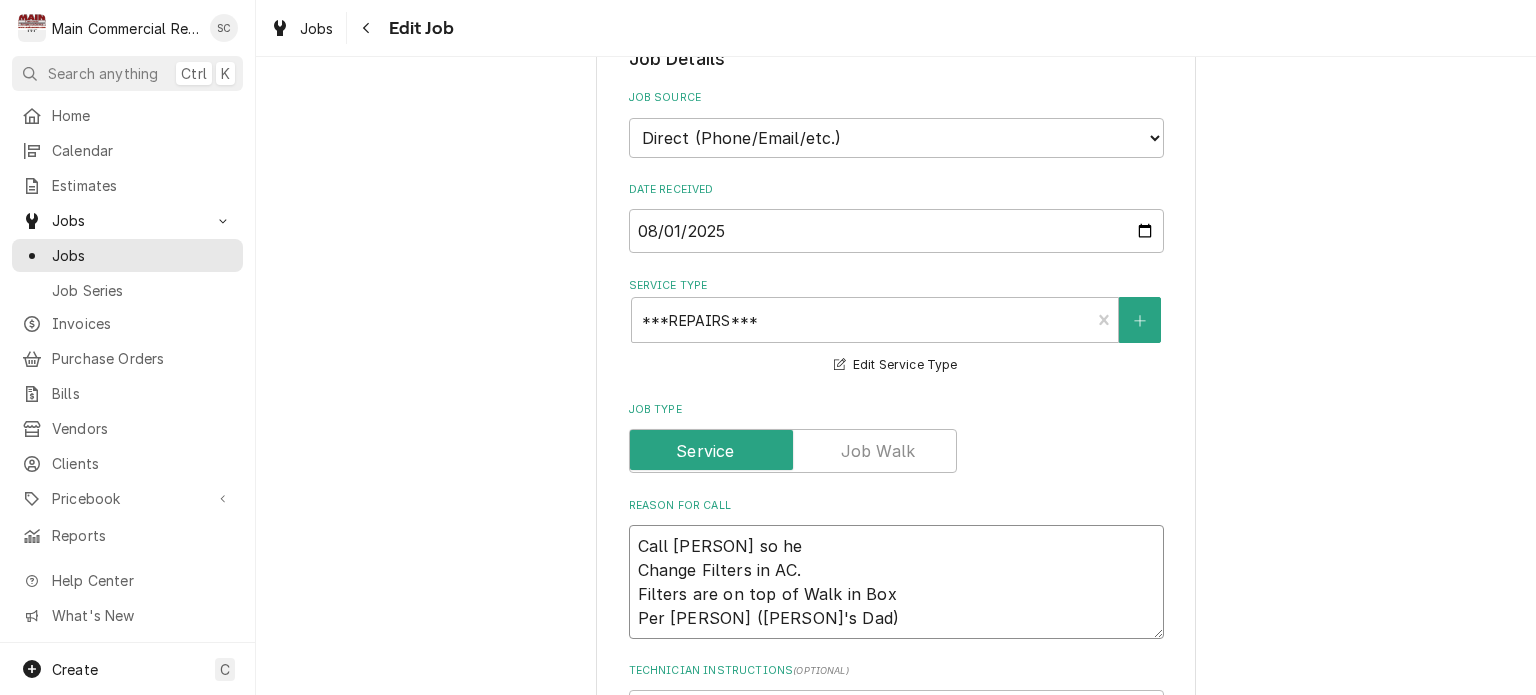 type on "x" 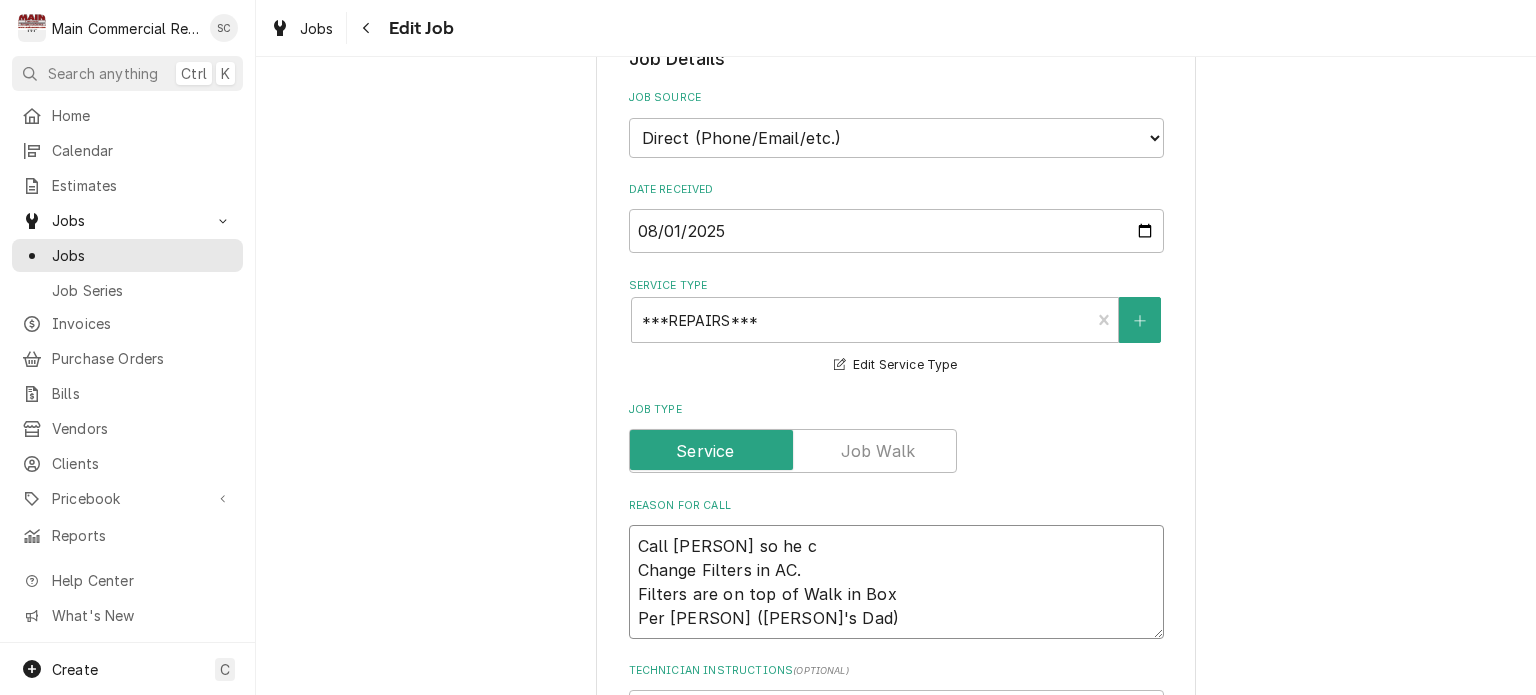 type on "x" 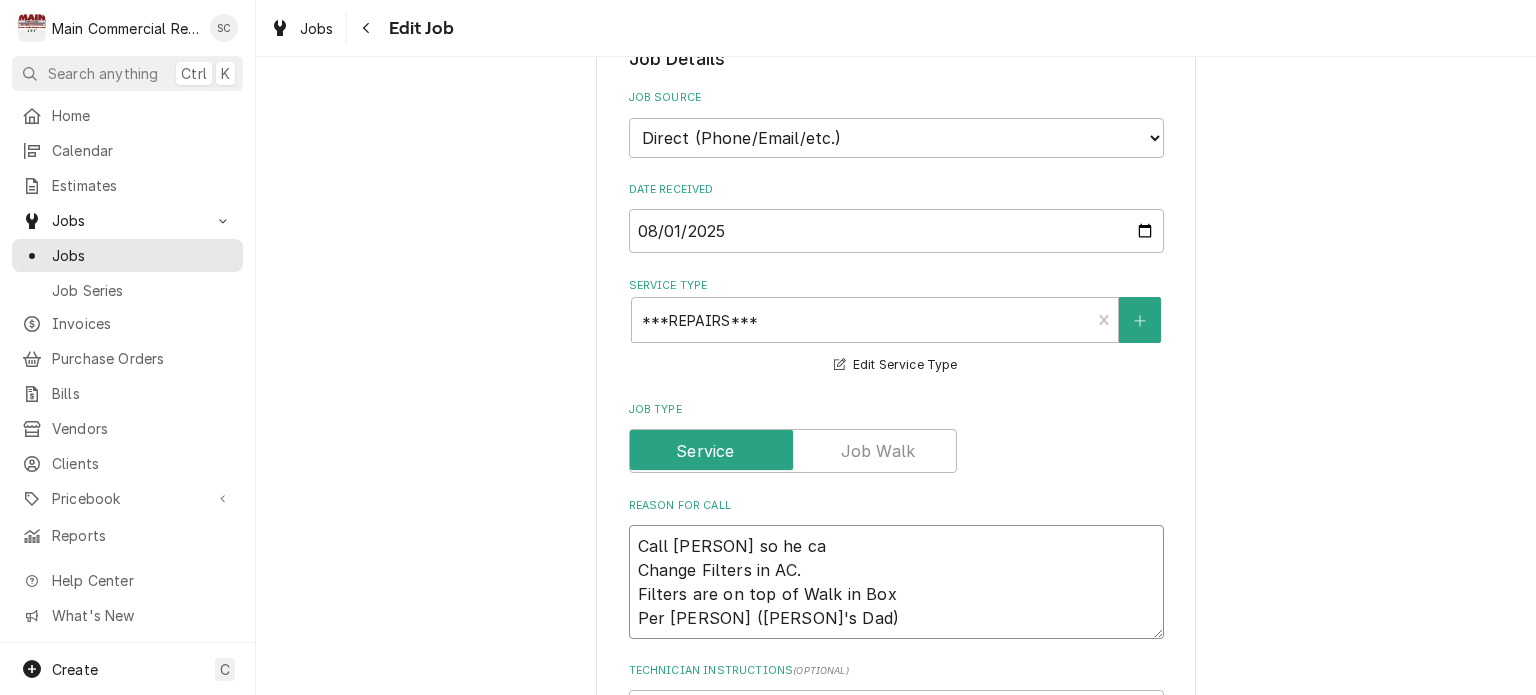 type on "x" 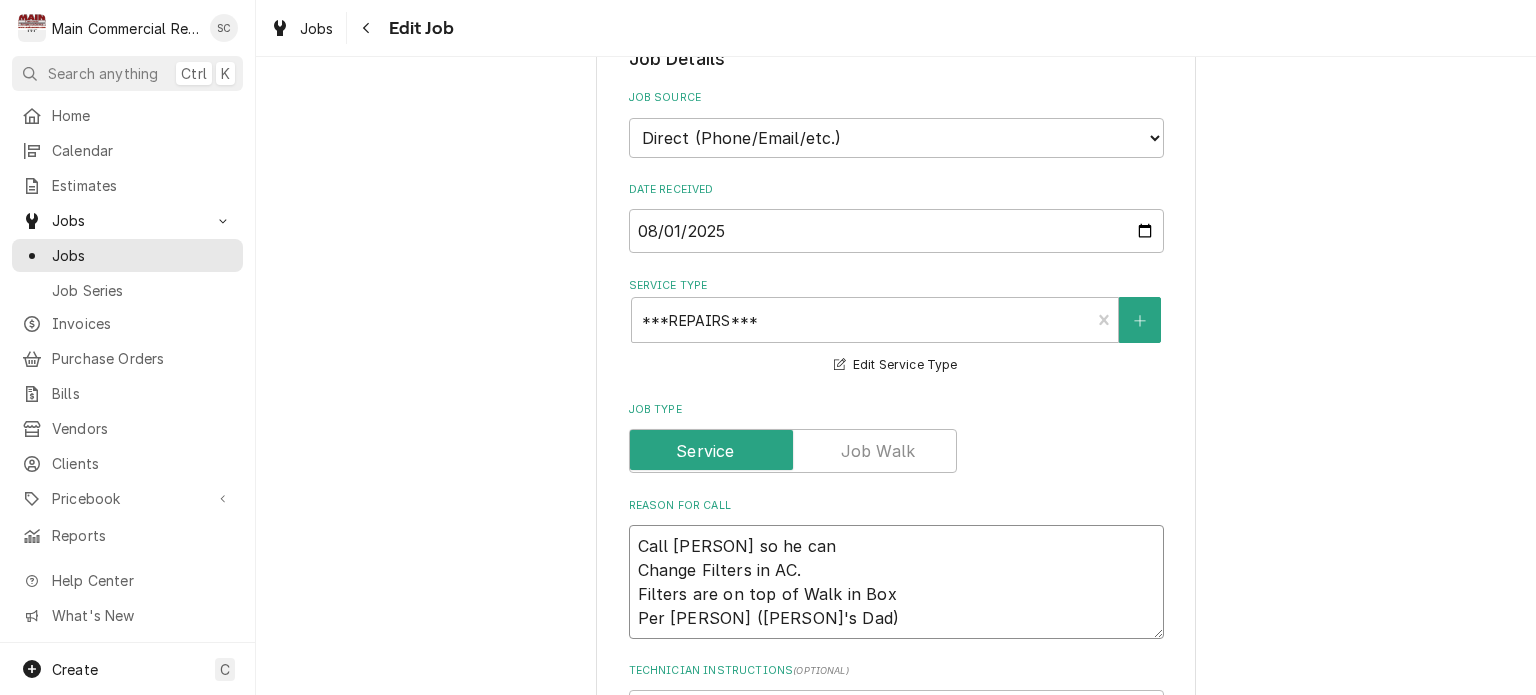 type on "x" 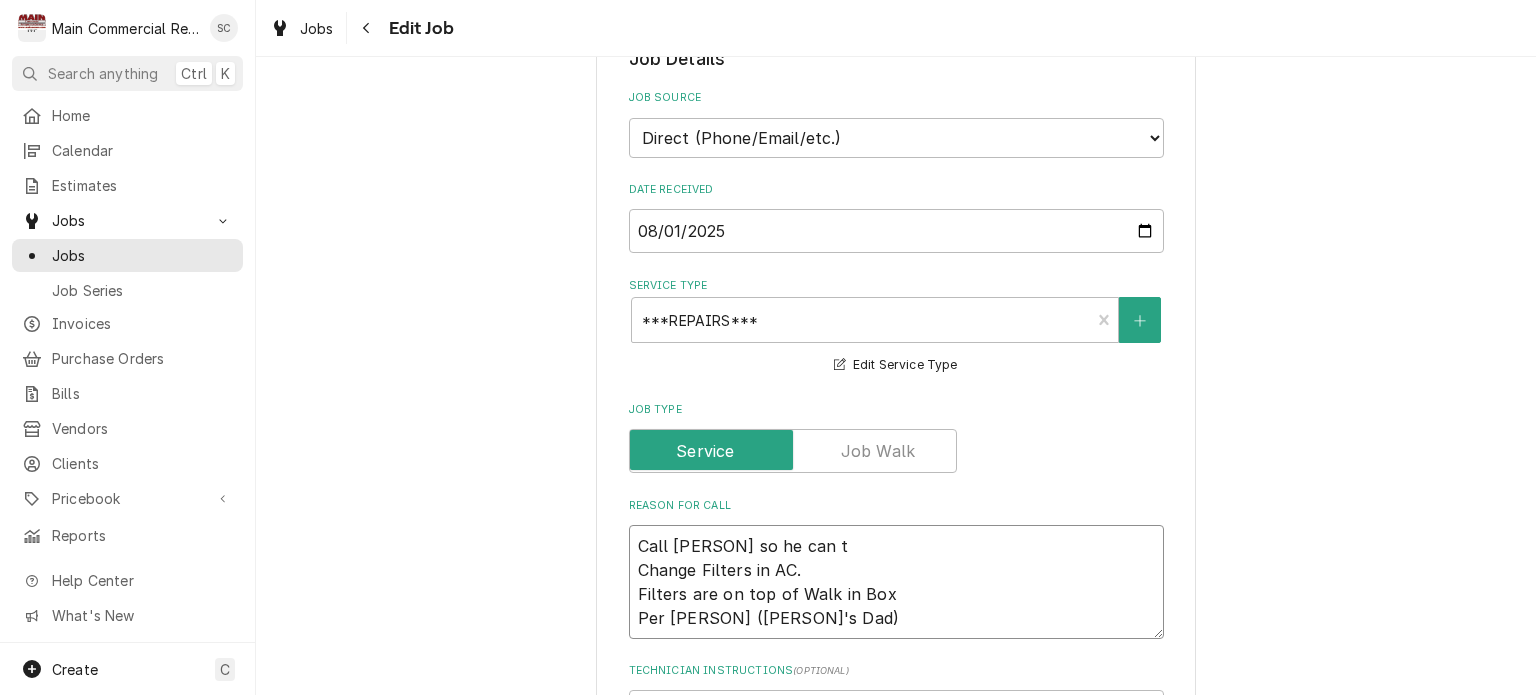 type on "x" 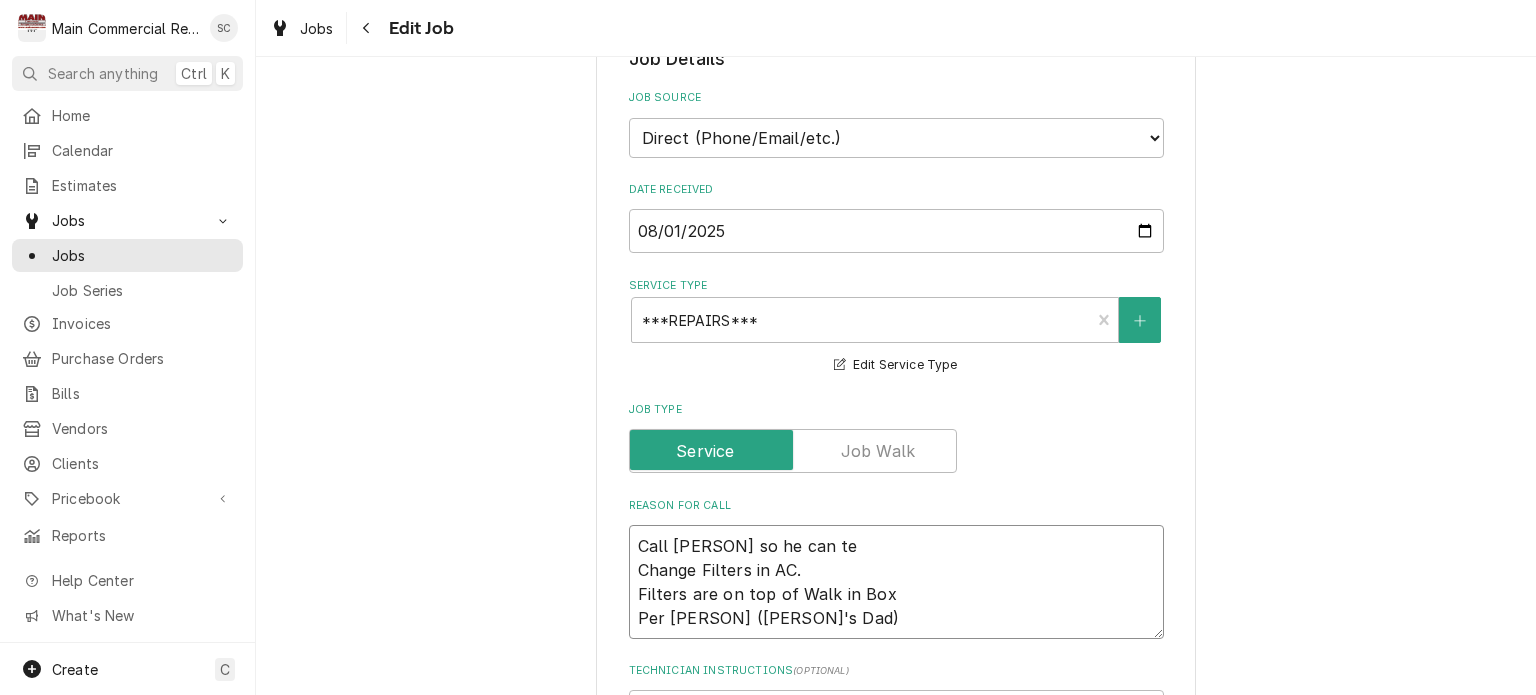 type on "x" 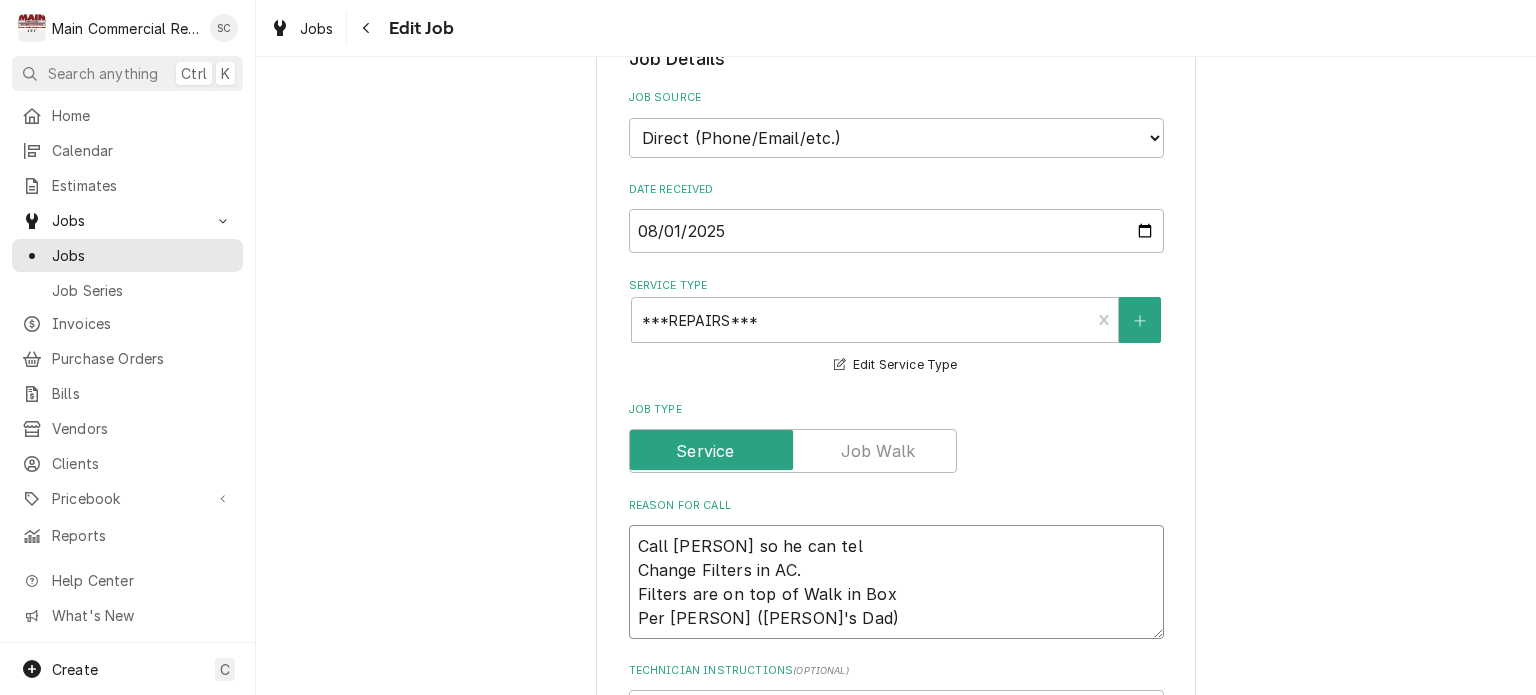 type on "x" 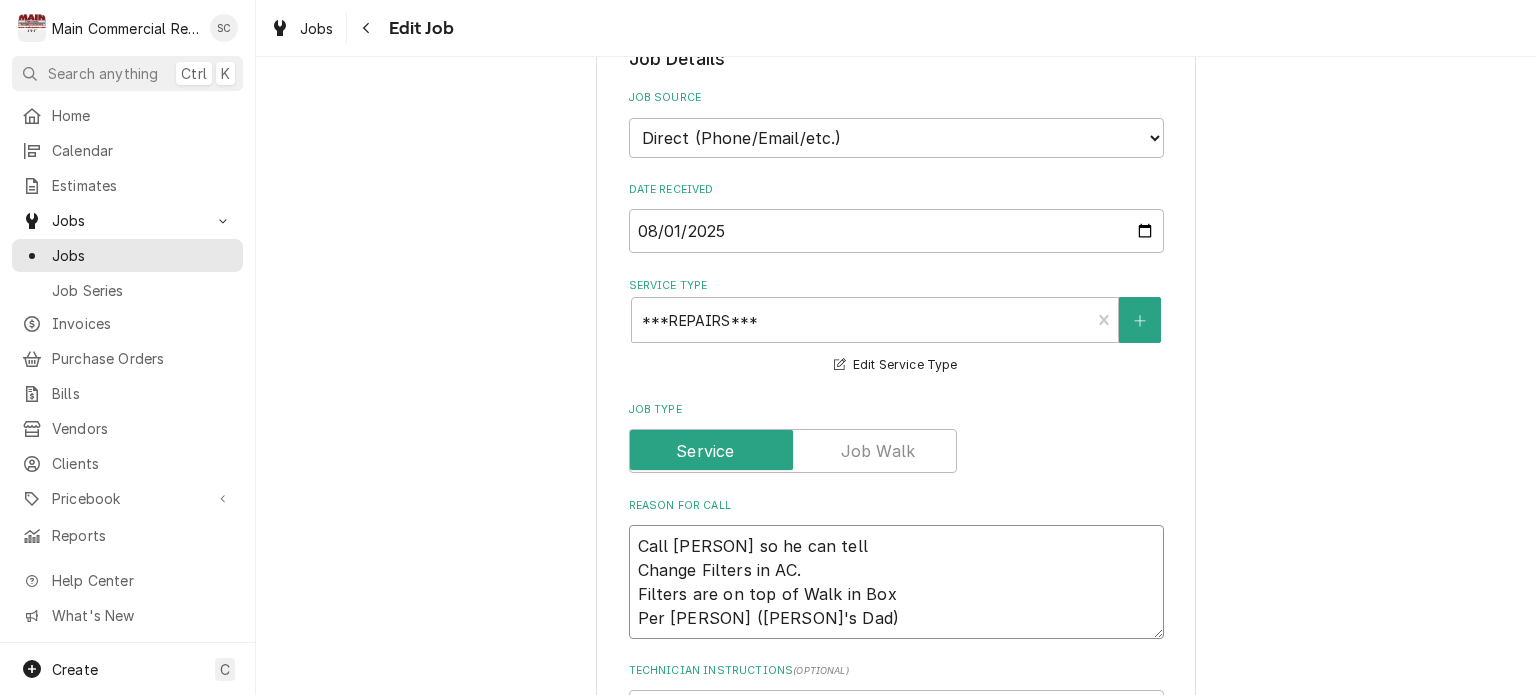 type on "x" 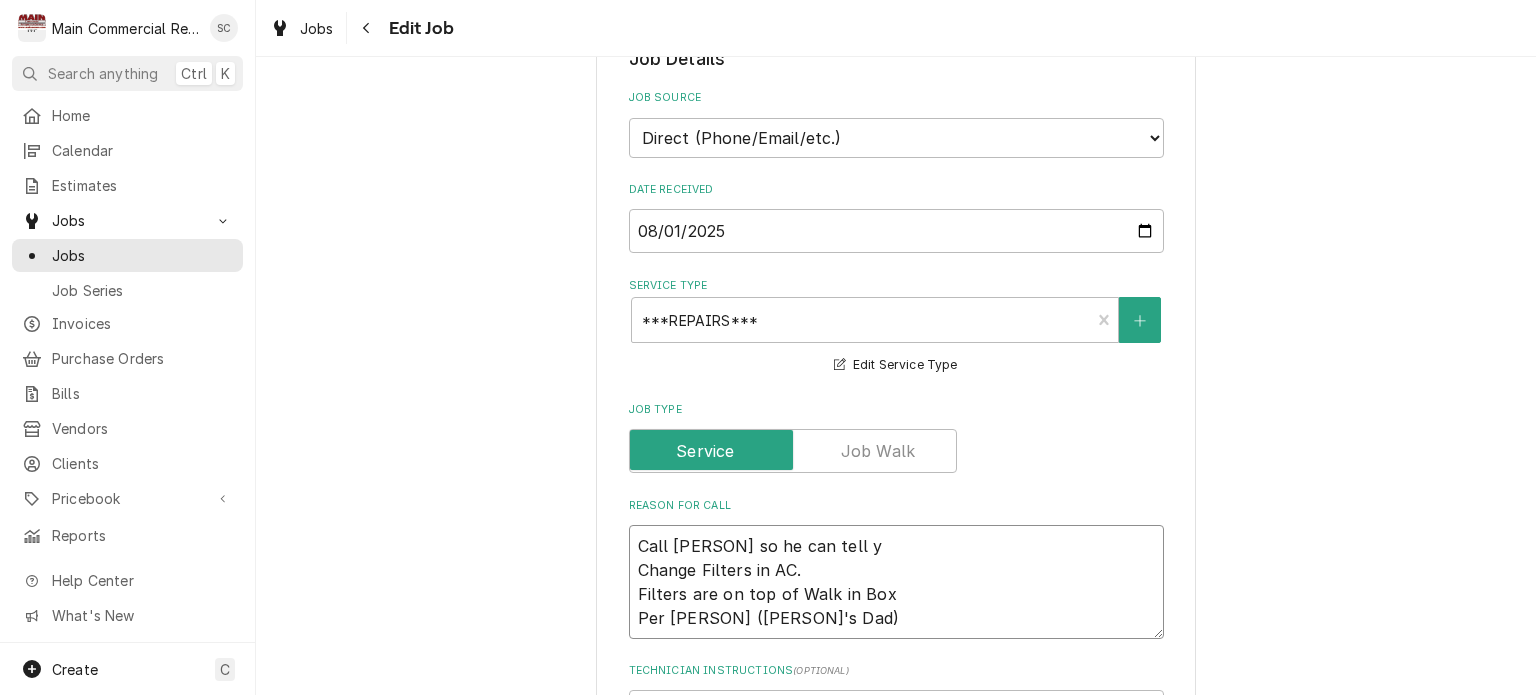 type on "x" 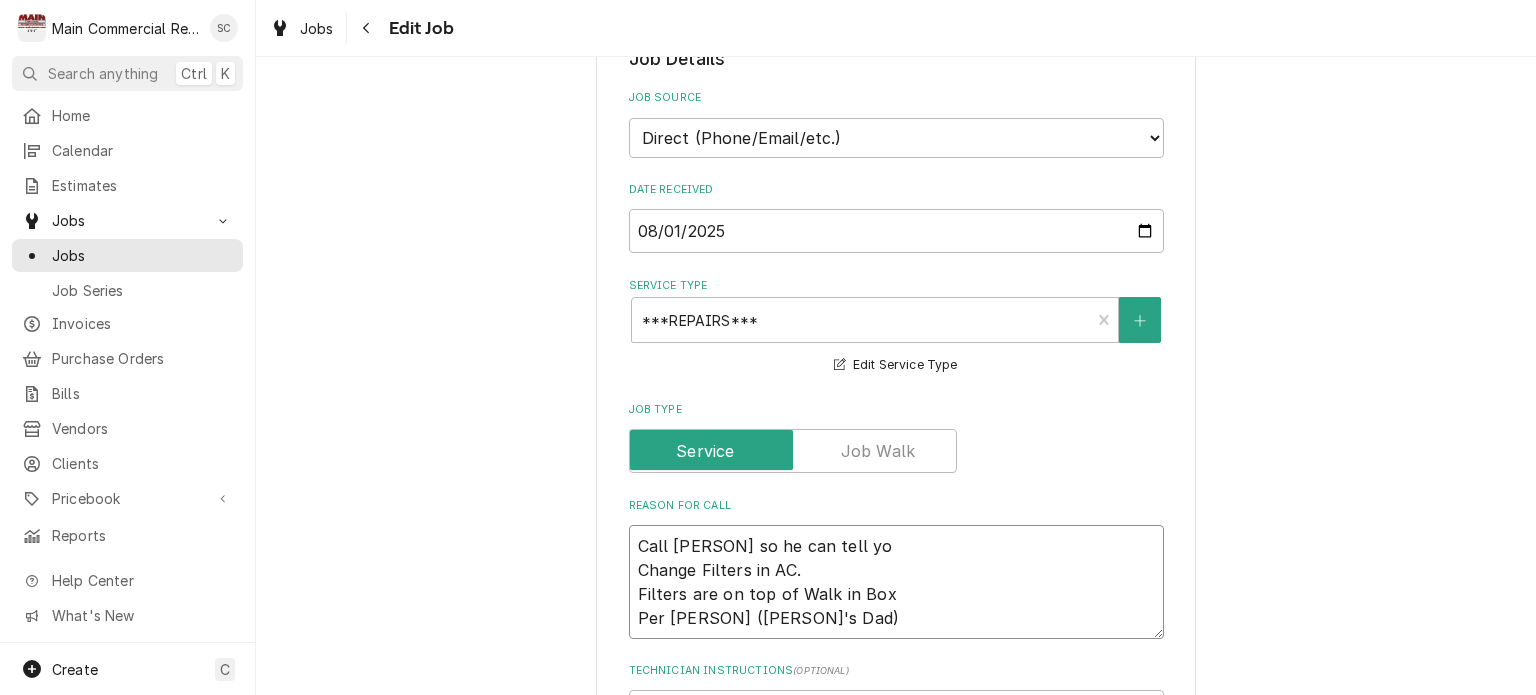 type on "x" 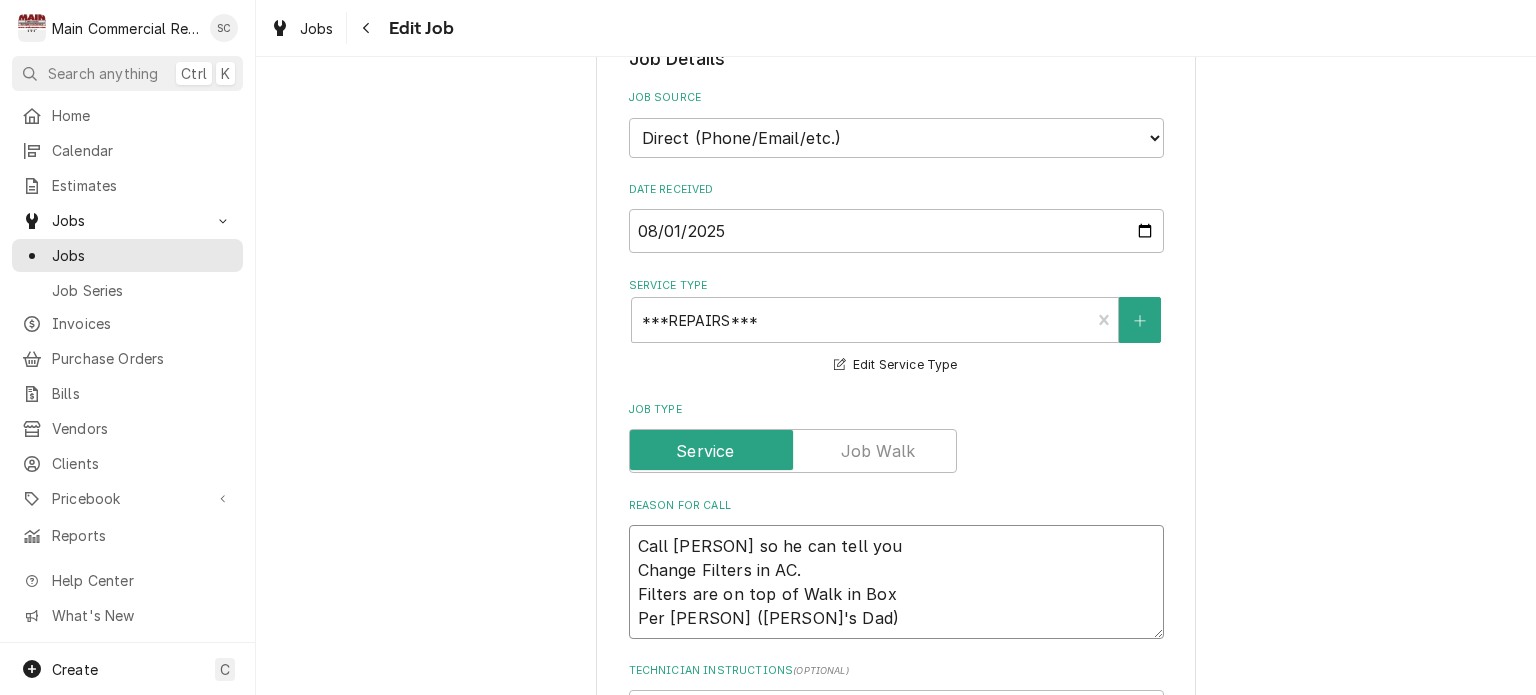 type on "x" 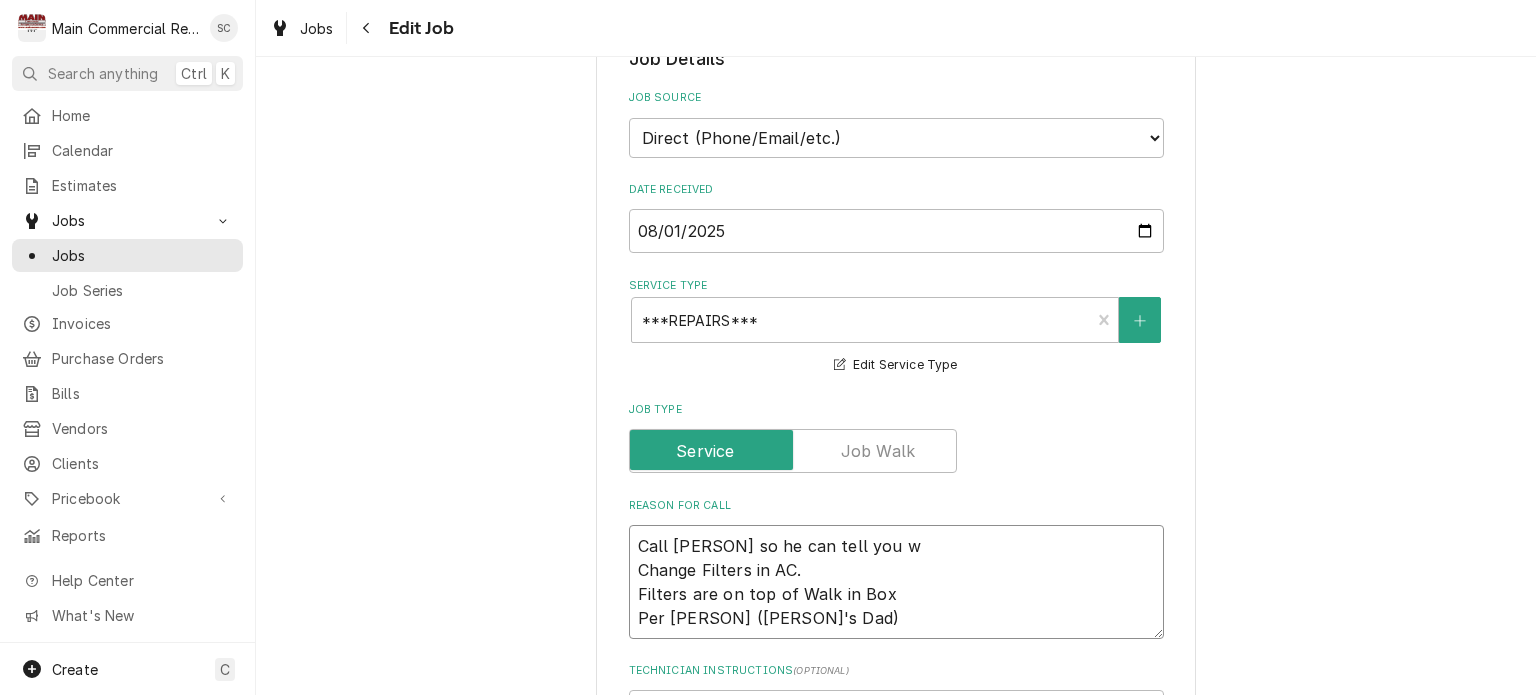 type on "x" 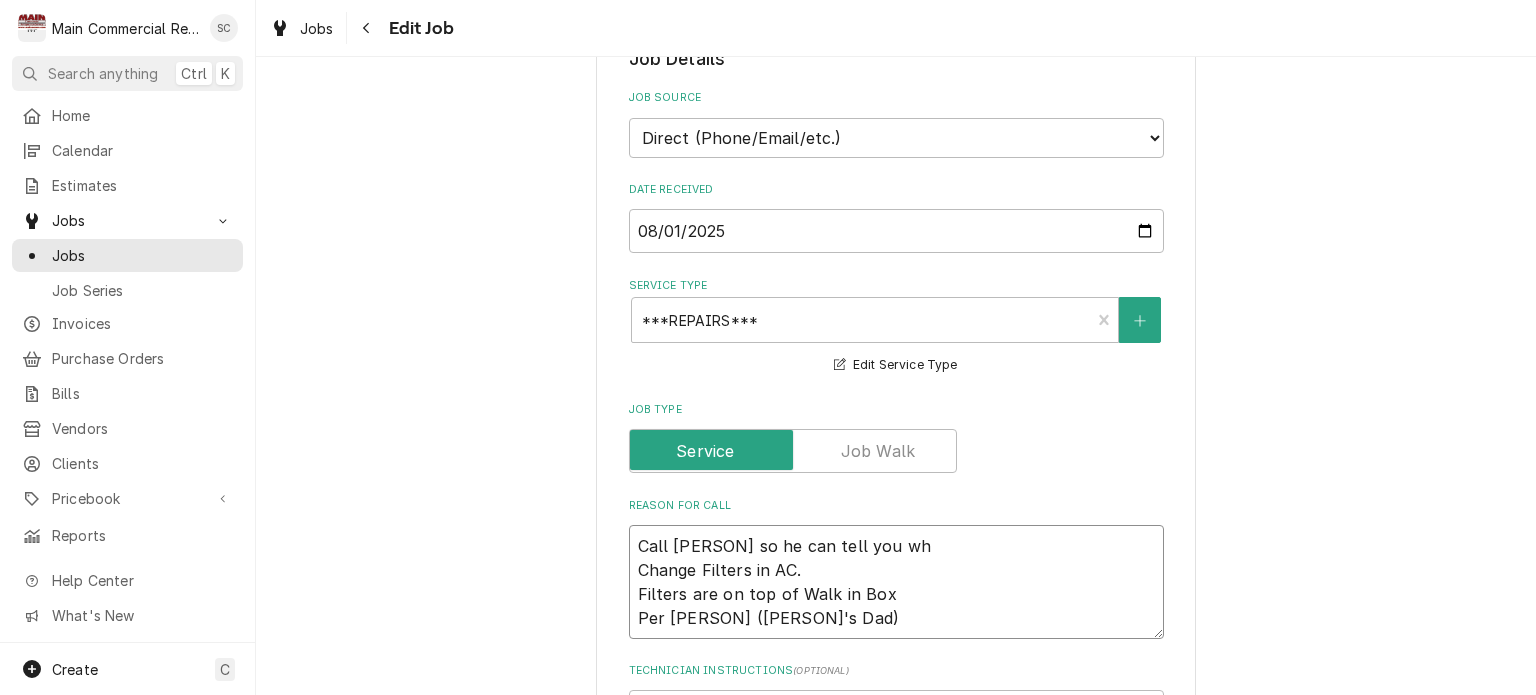 type on "x" 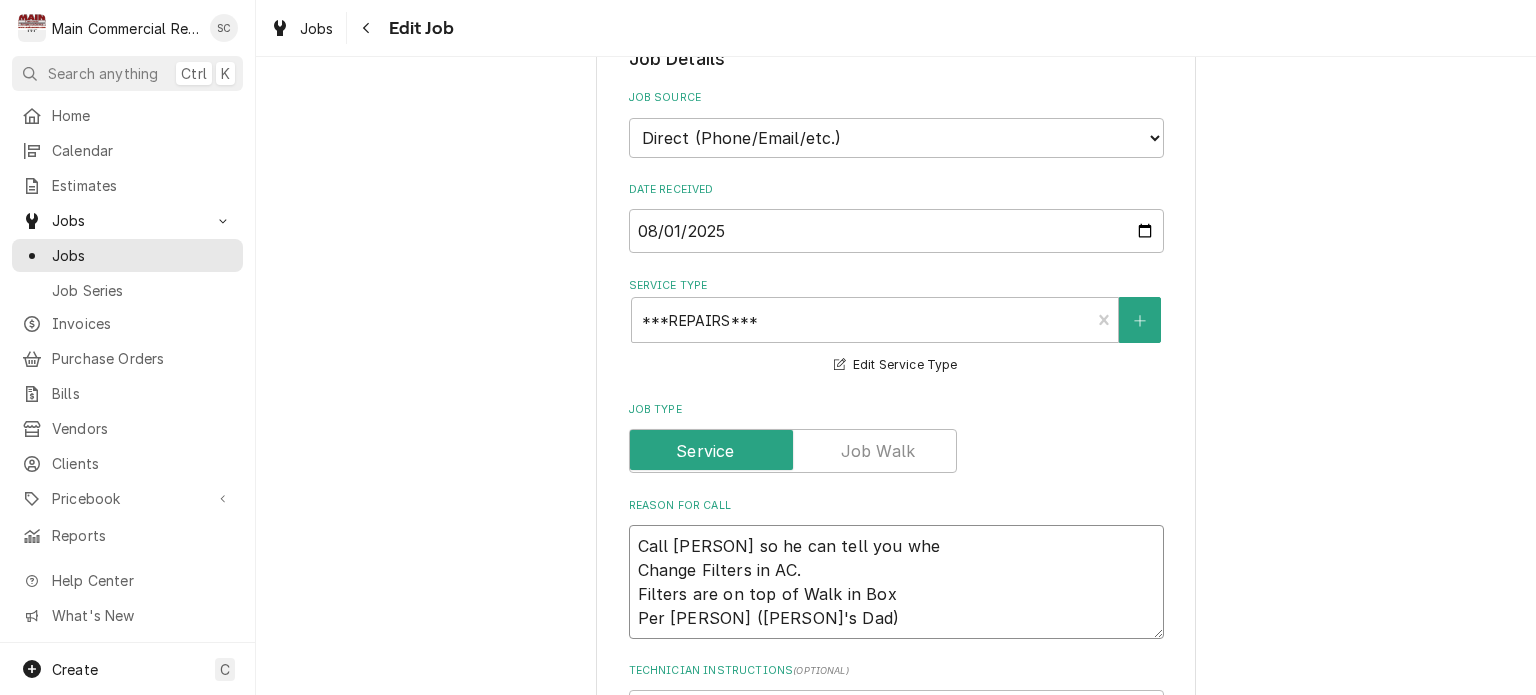 type on "x" 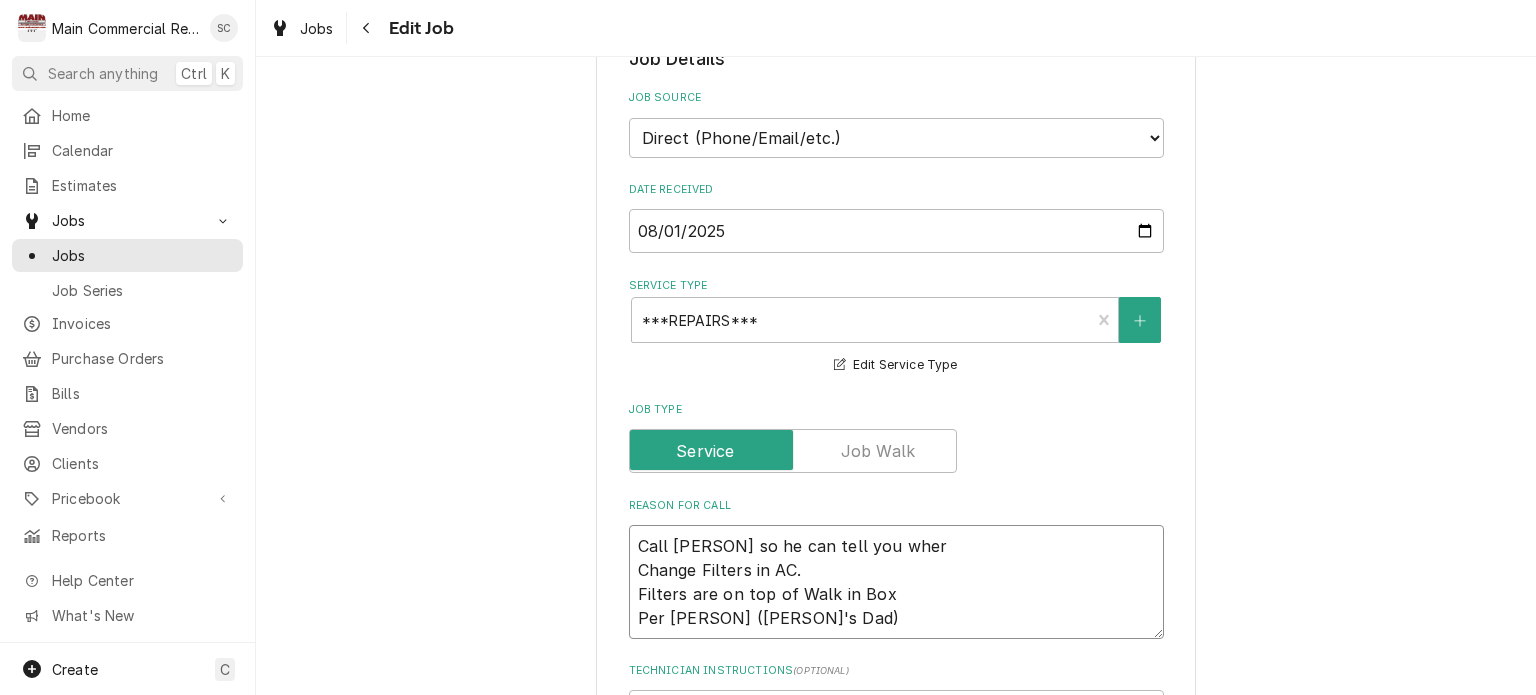 type on "x" 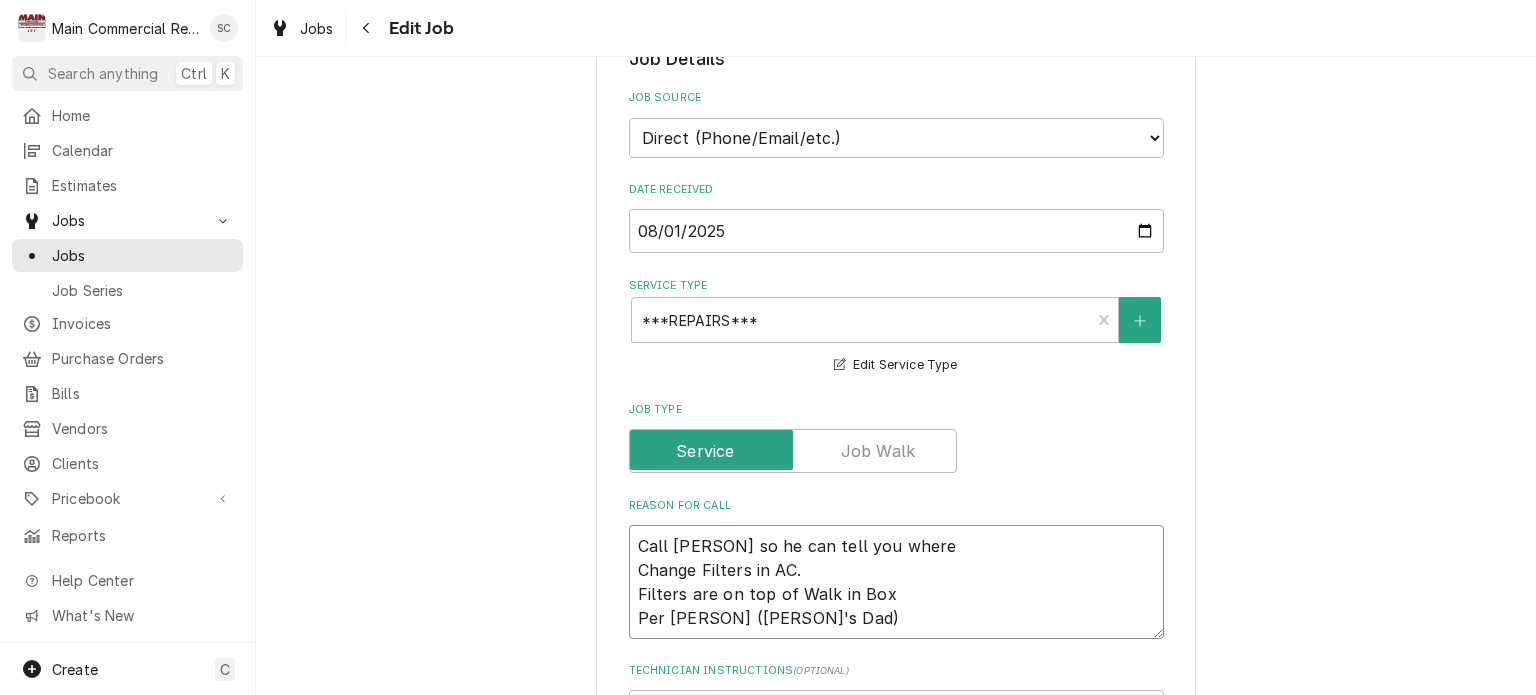 type on "x" 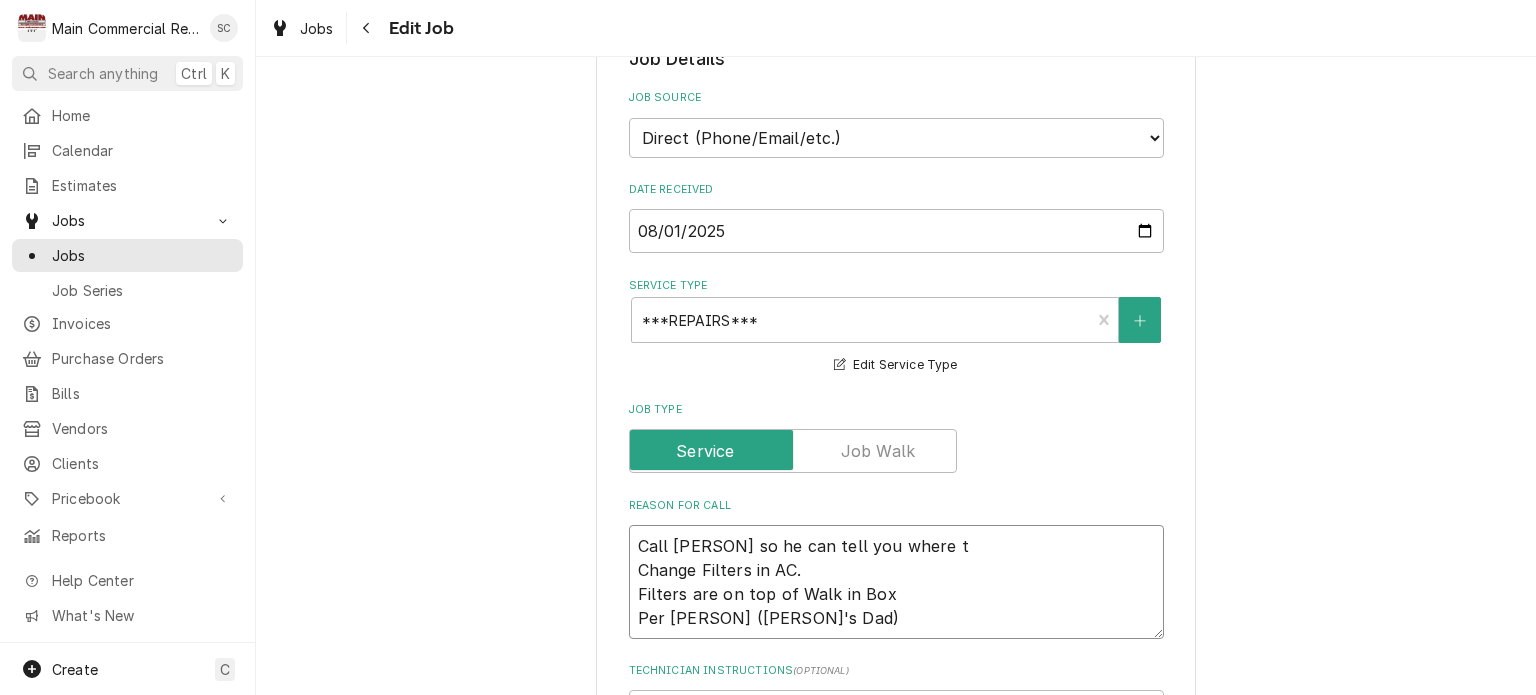 type on "x" 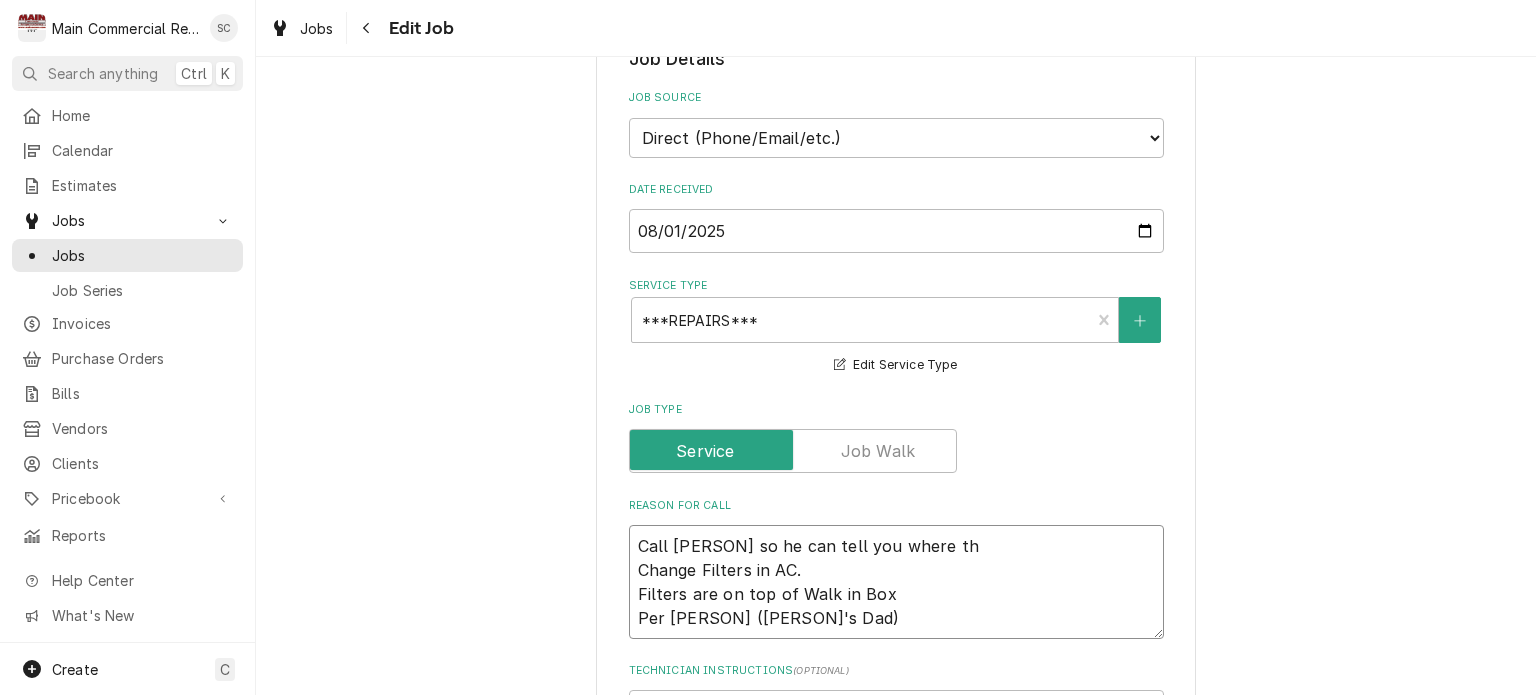 type on "x" 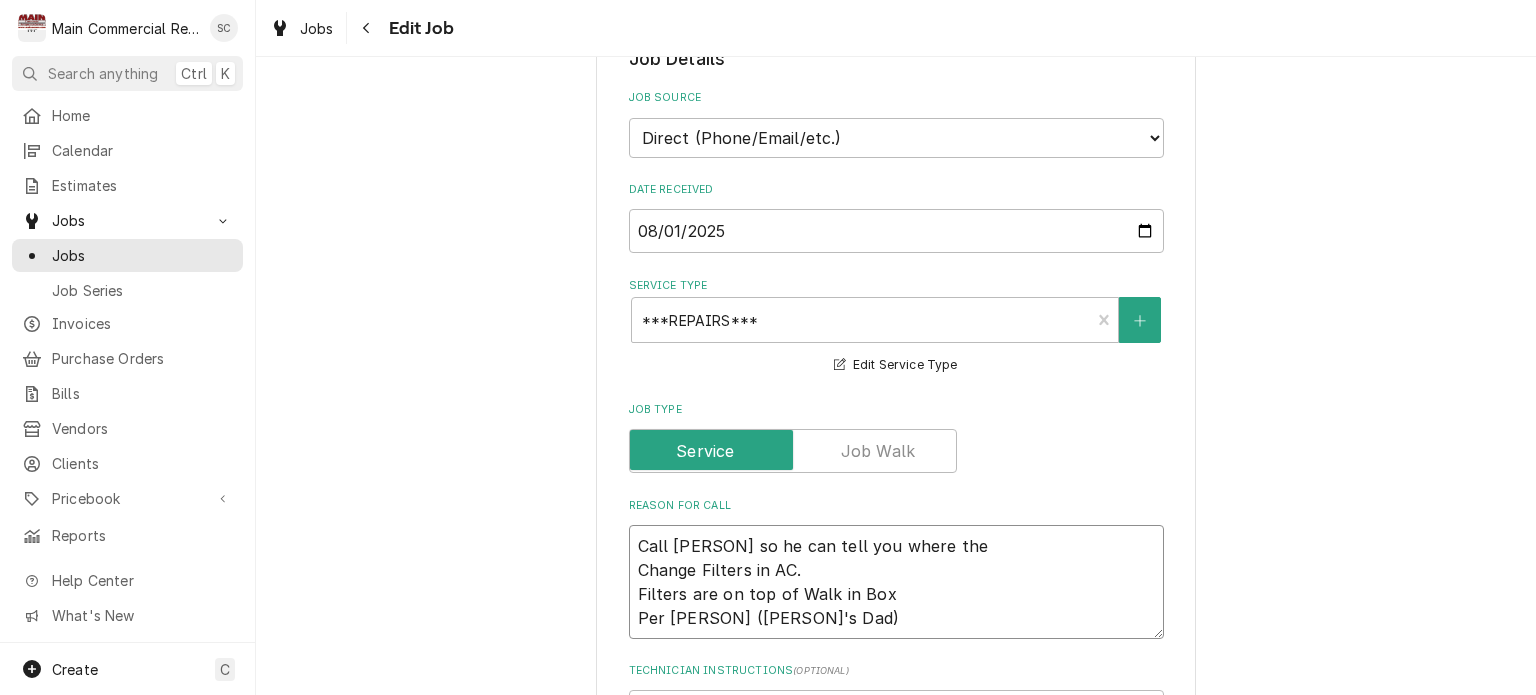 type on "x" 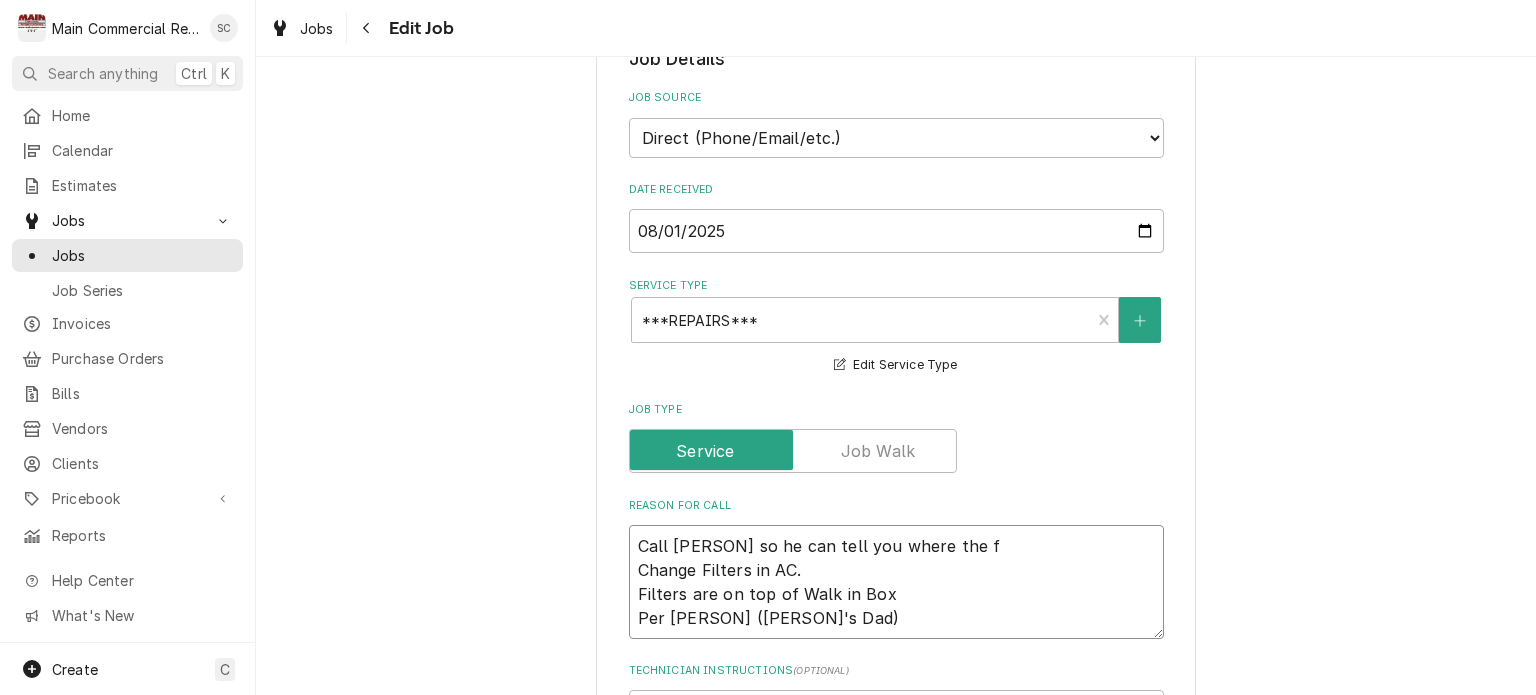 type on "x" 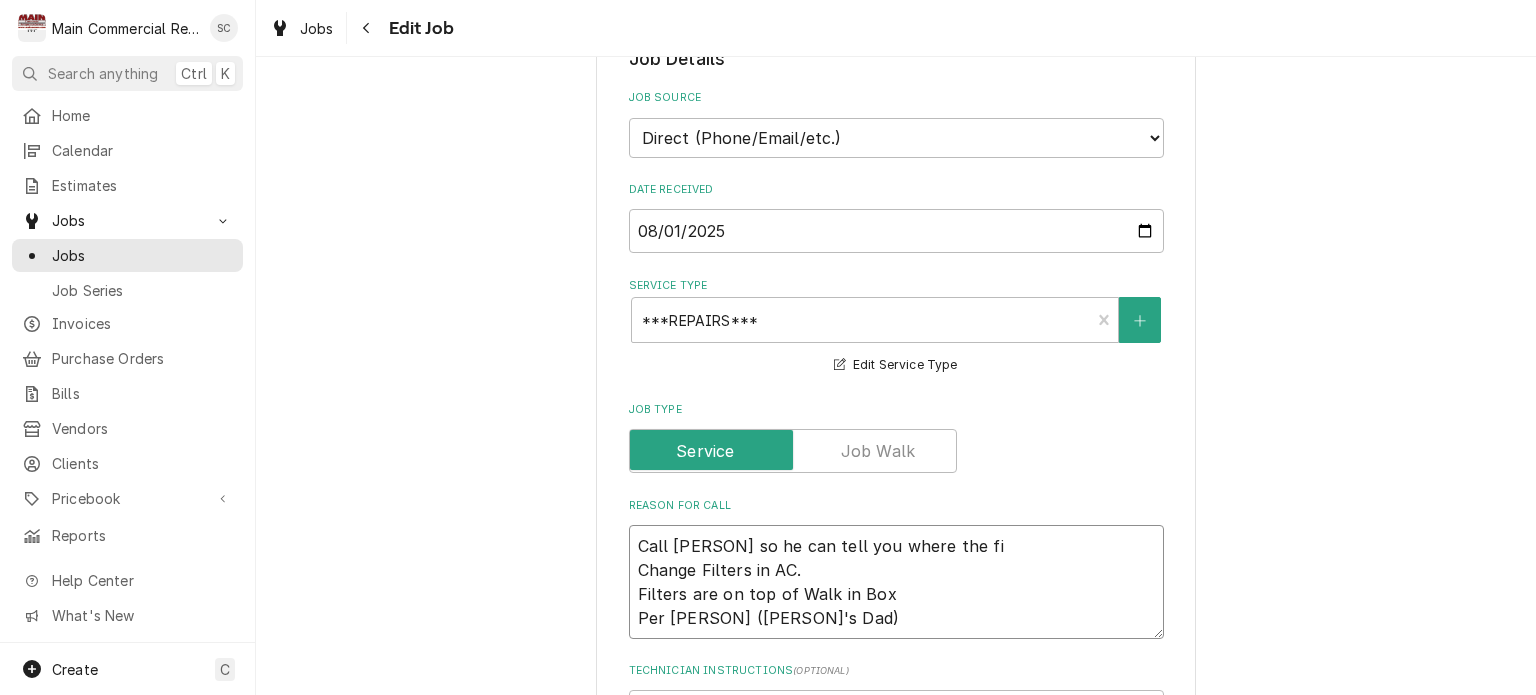 type on "x" 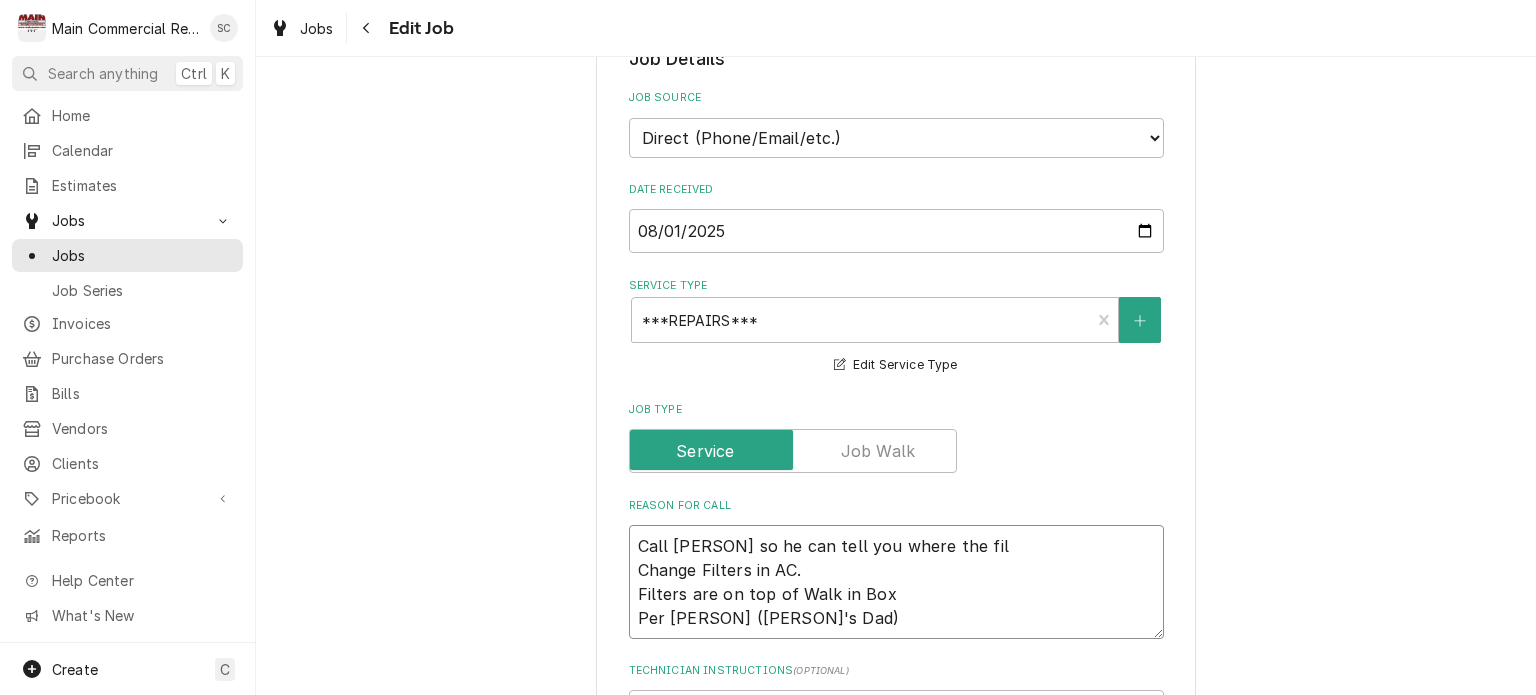 type on "x" 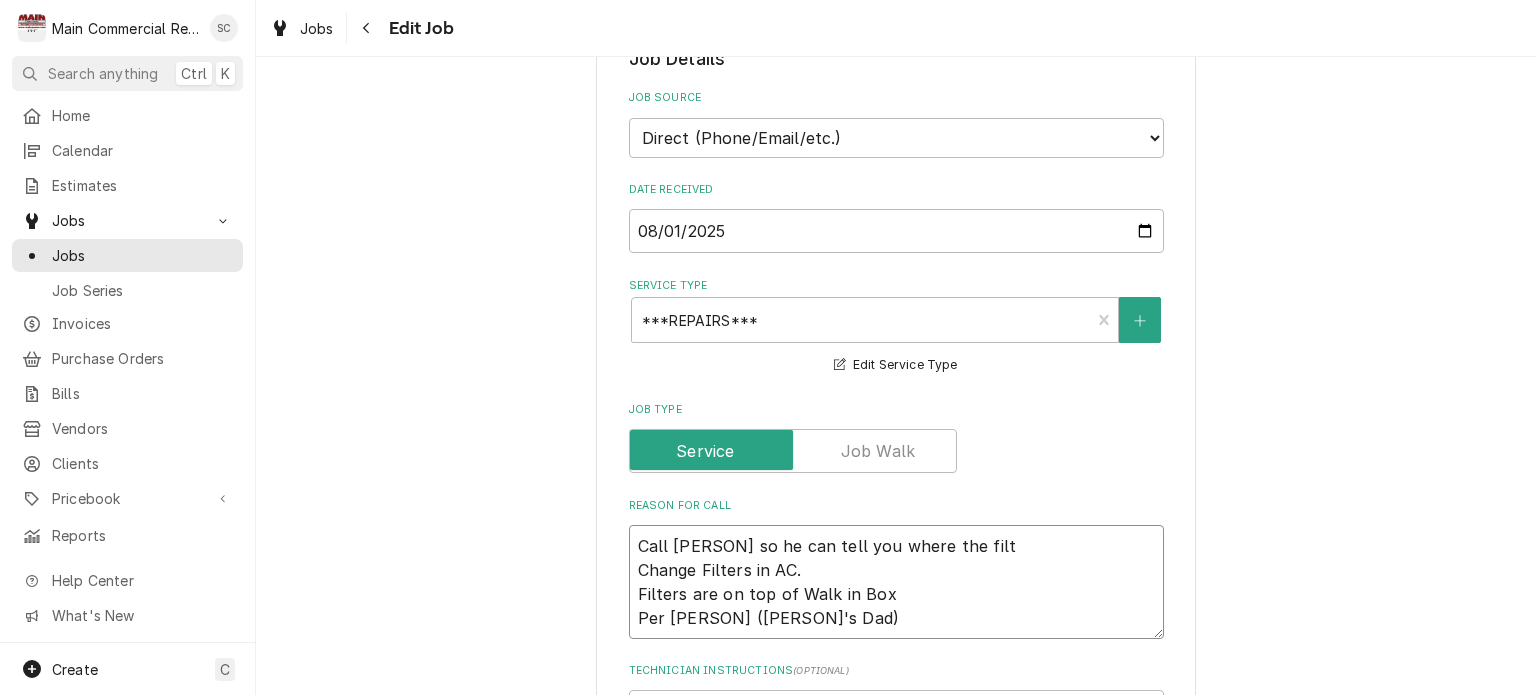 type on "x" 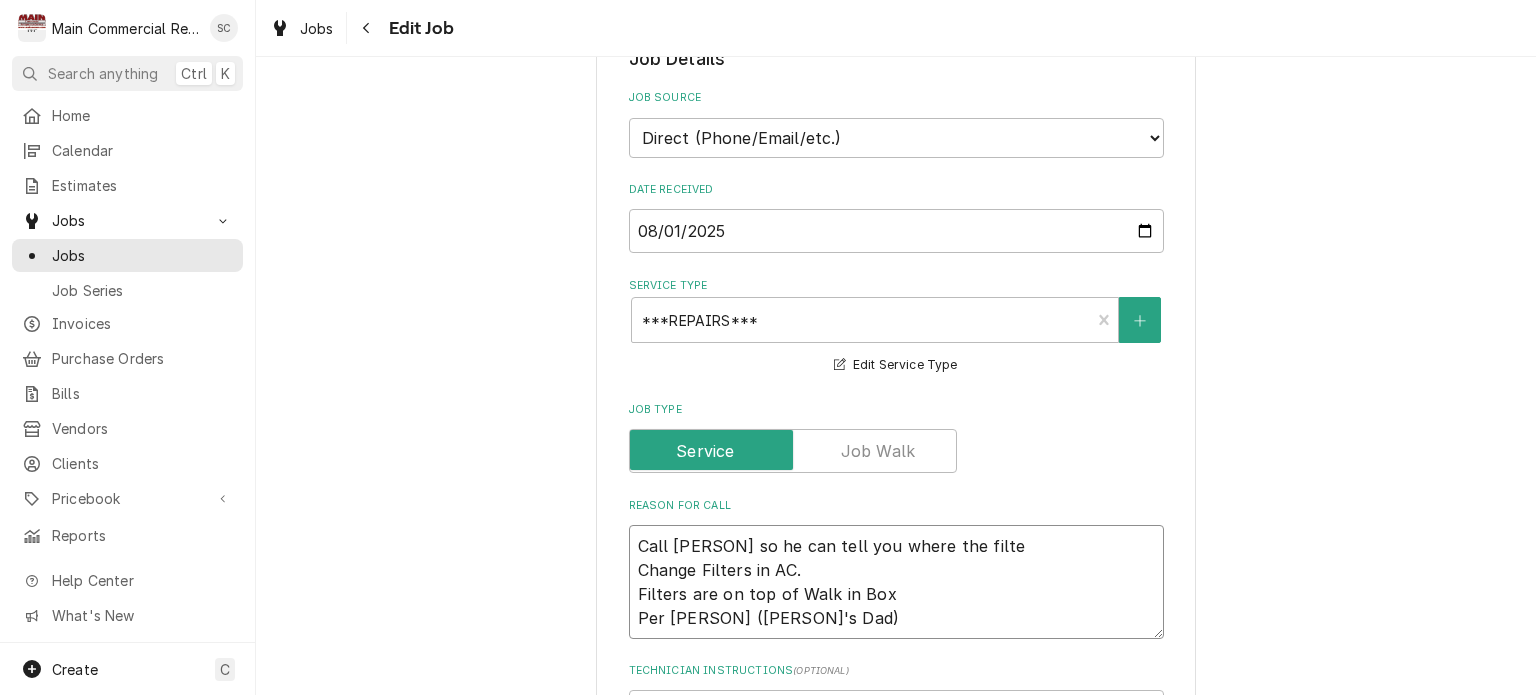 type on "x" 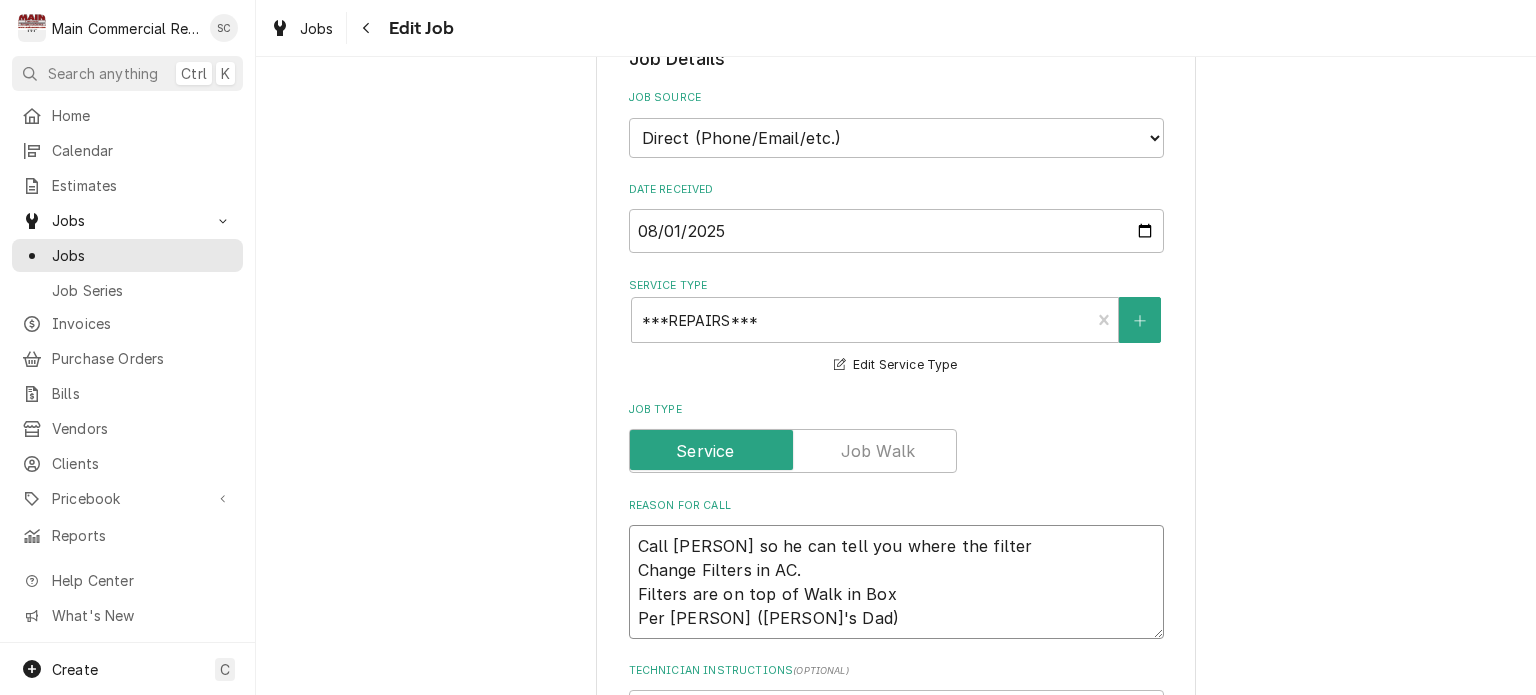 type on "x" 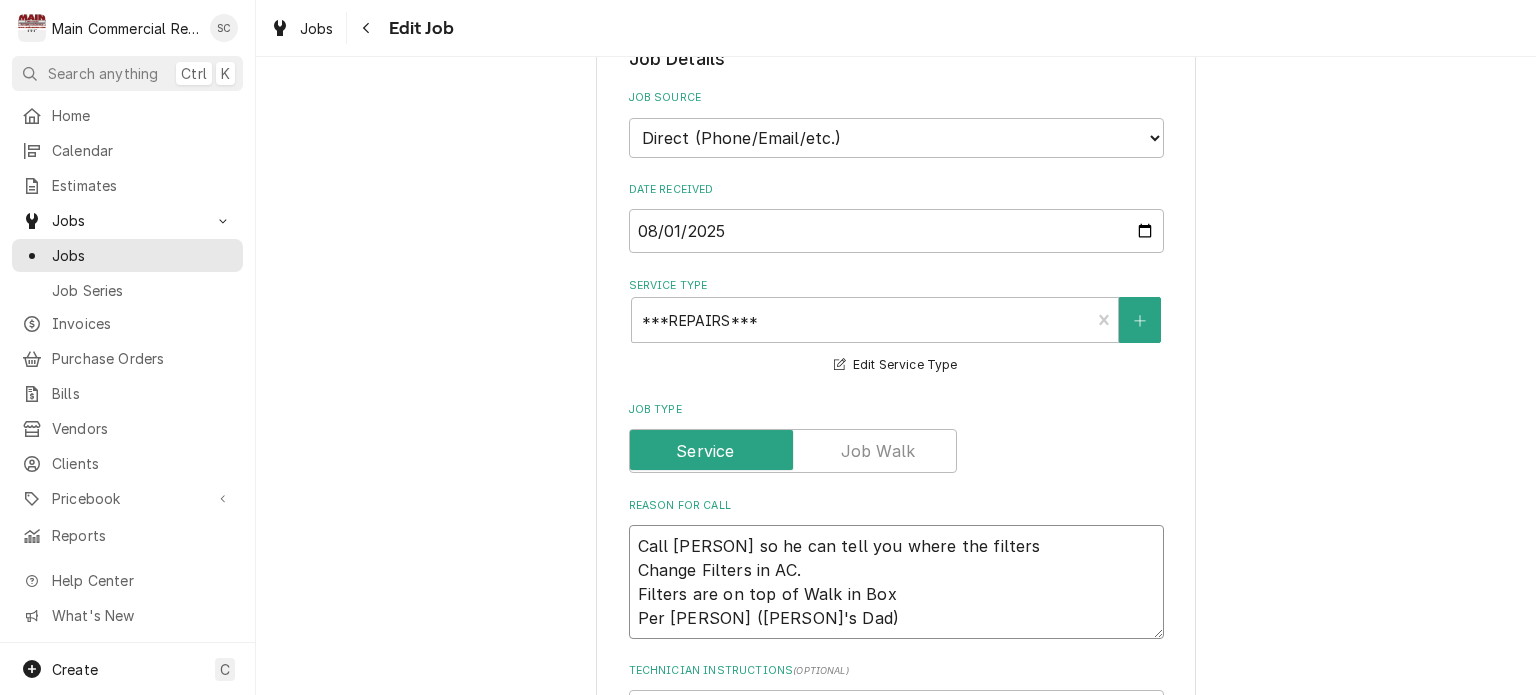 type on "x" 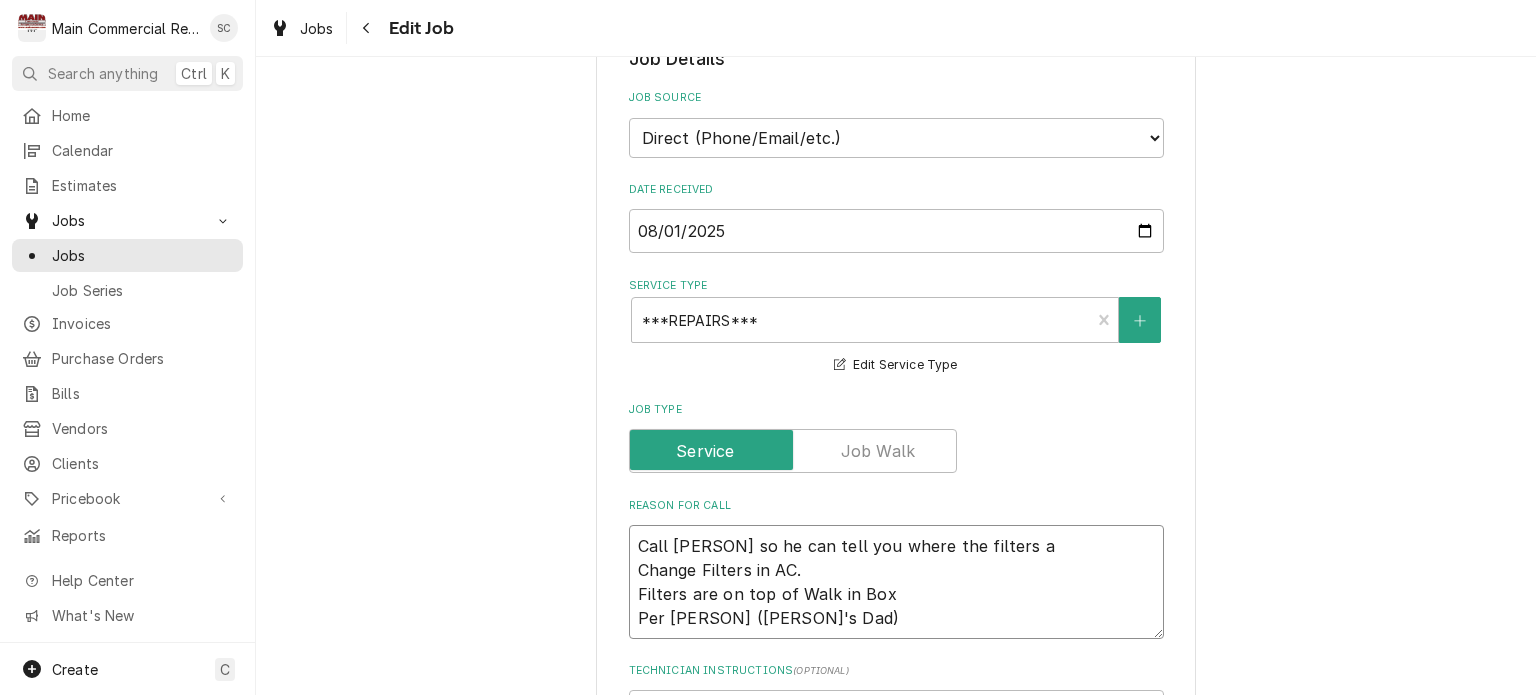 type on "x" 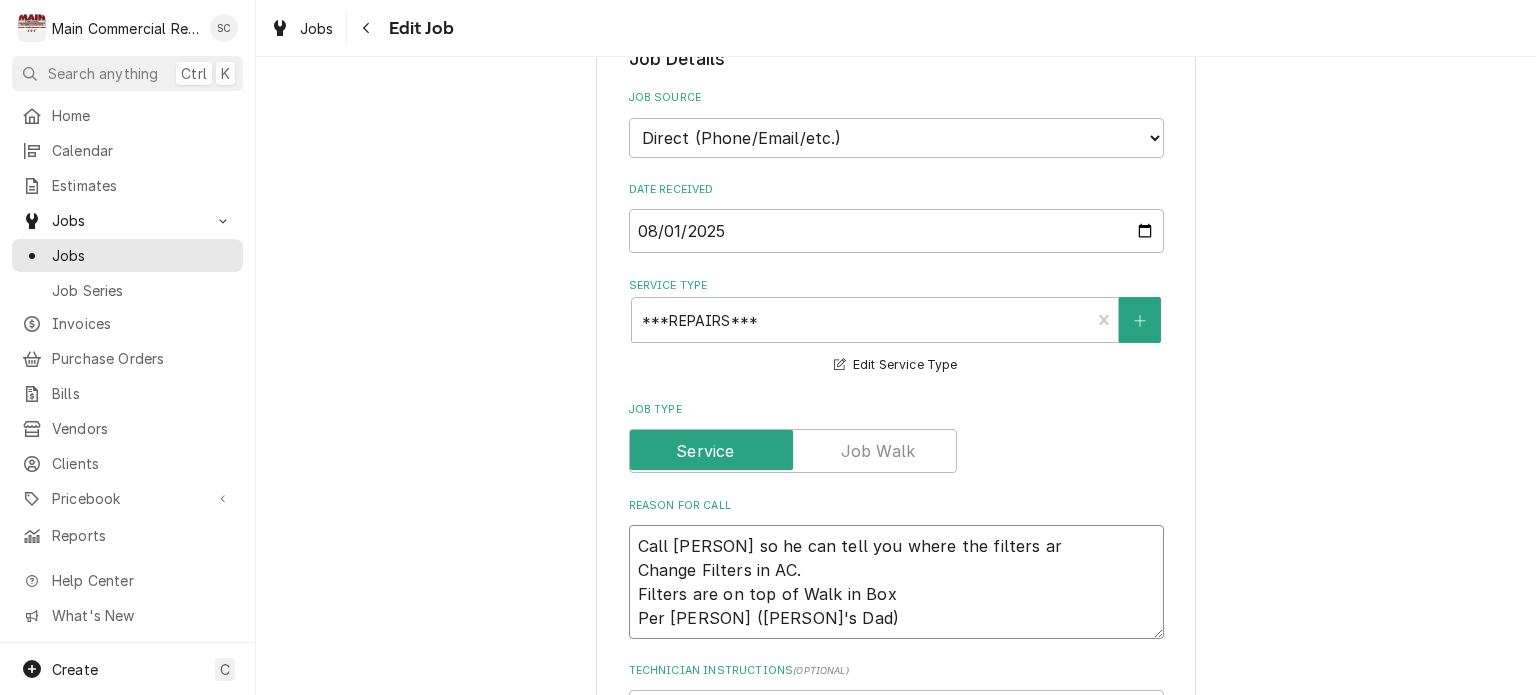 type on "x" 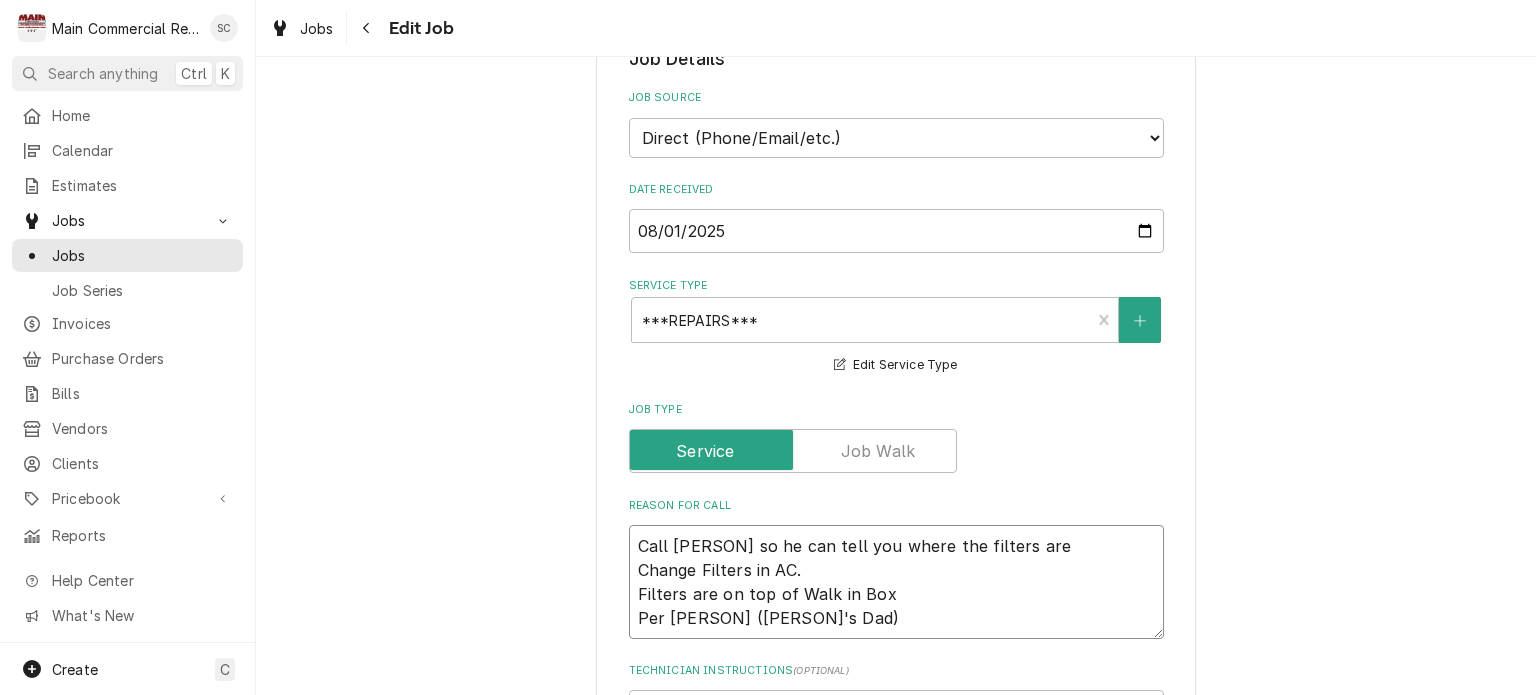 type on "x" 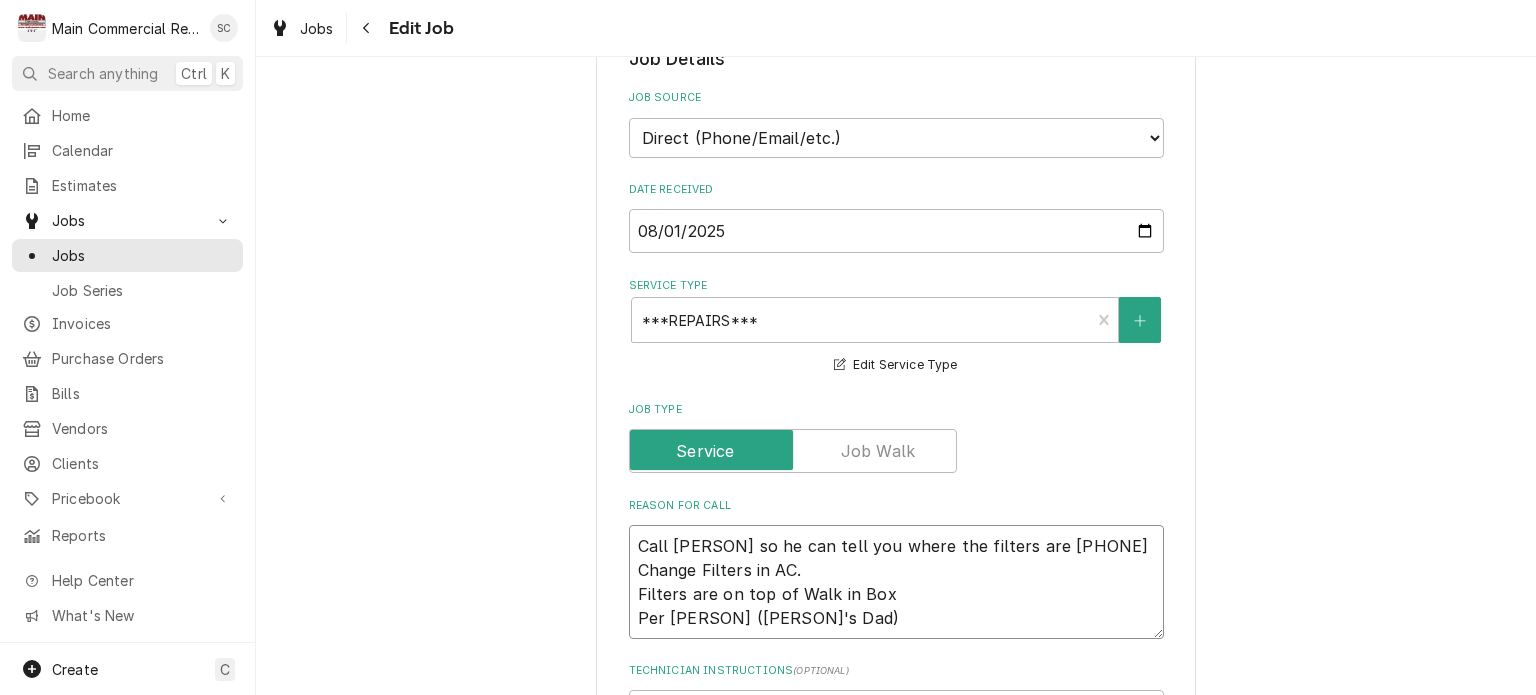 type on "x" 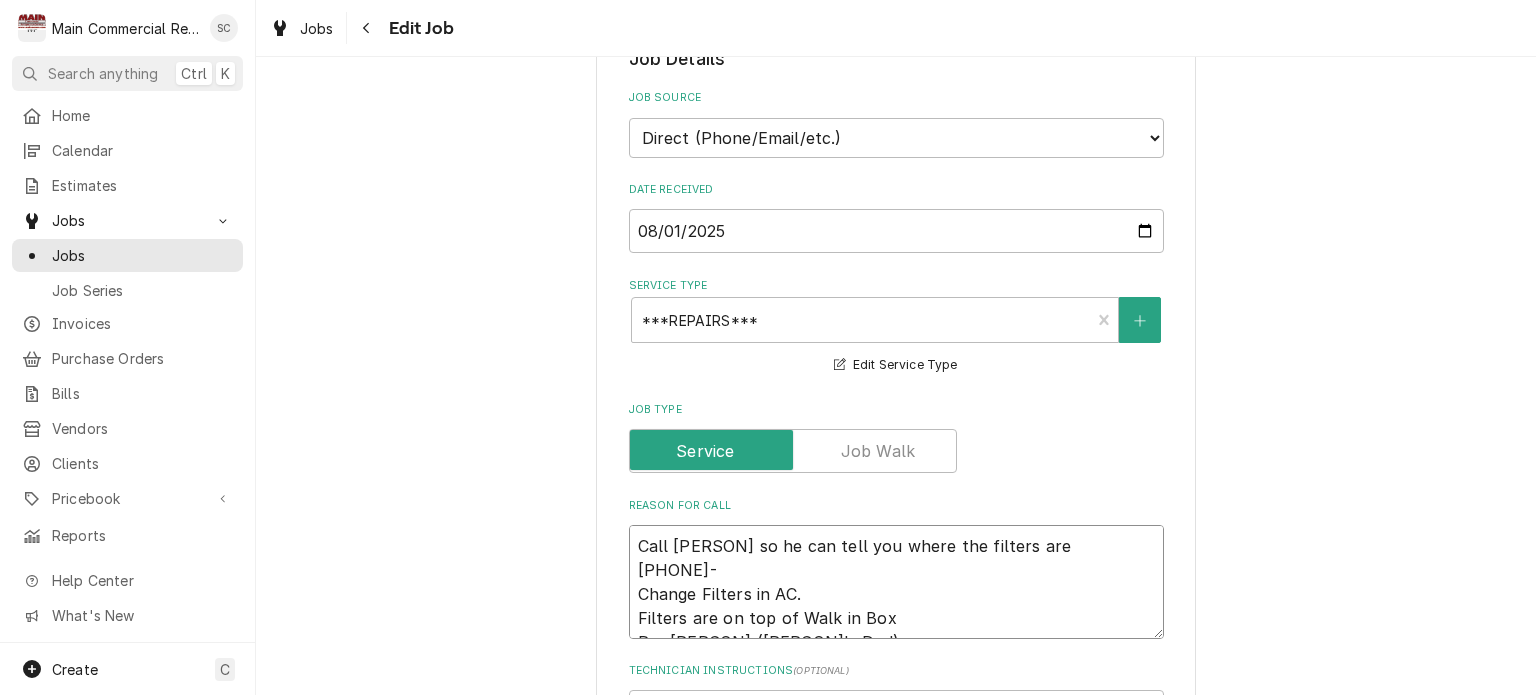 type on "x" 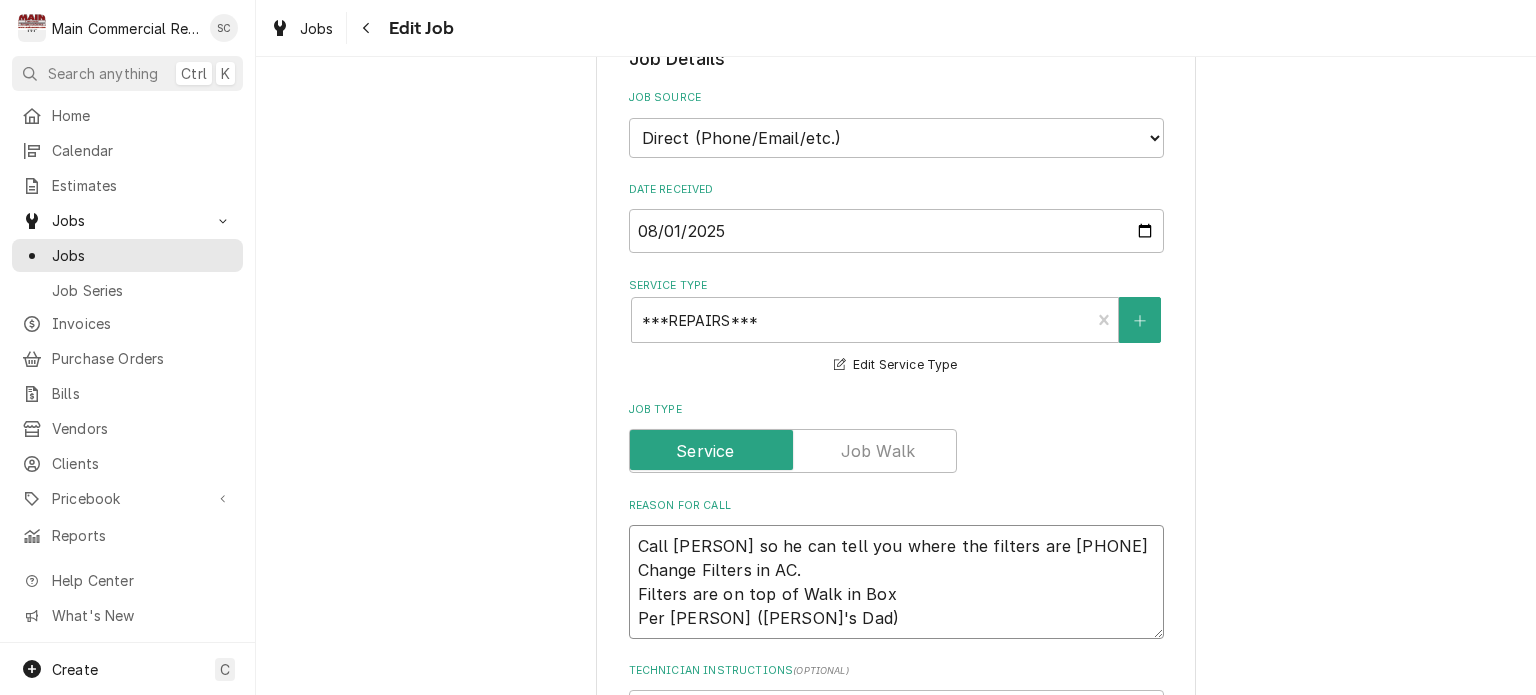 type on "x" 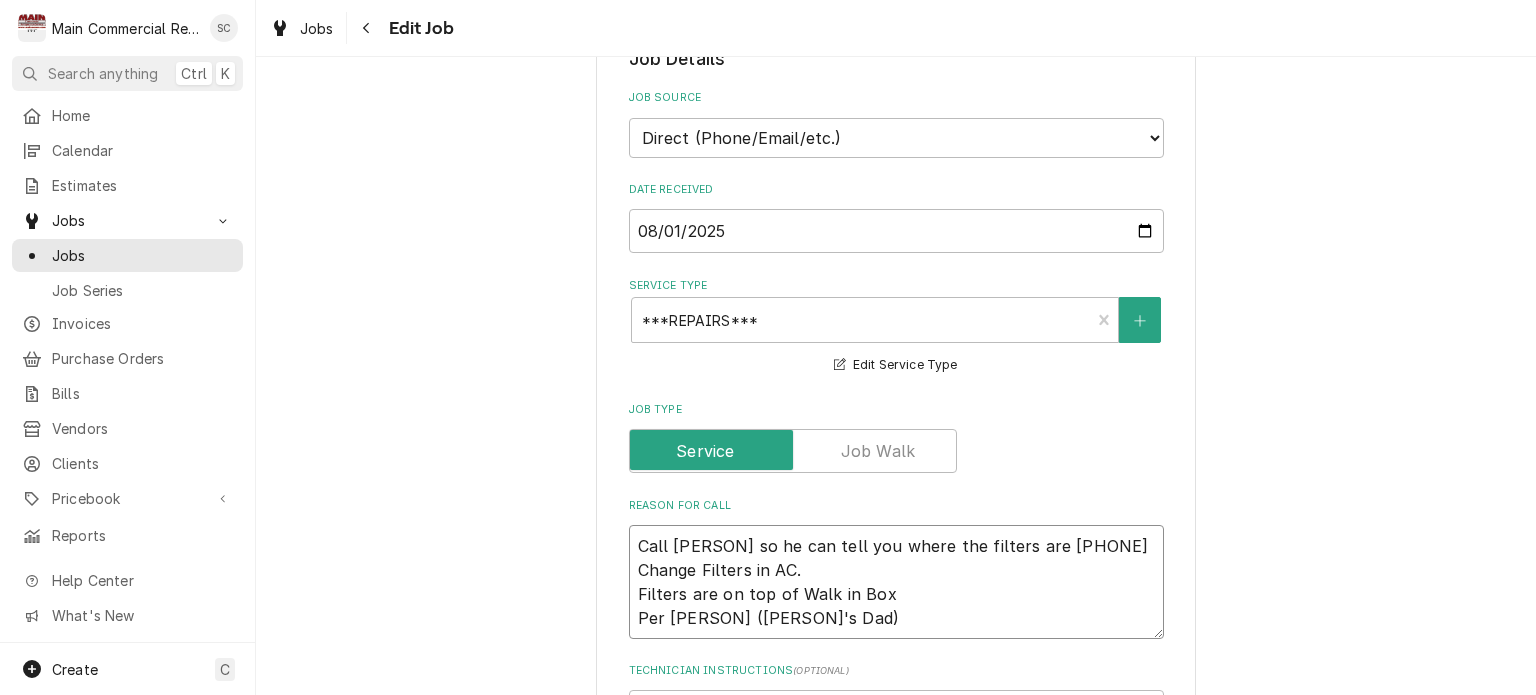 type on "x" 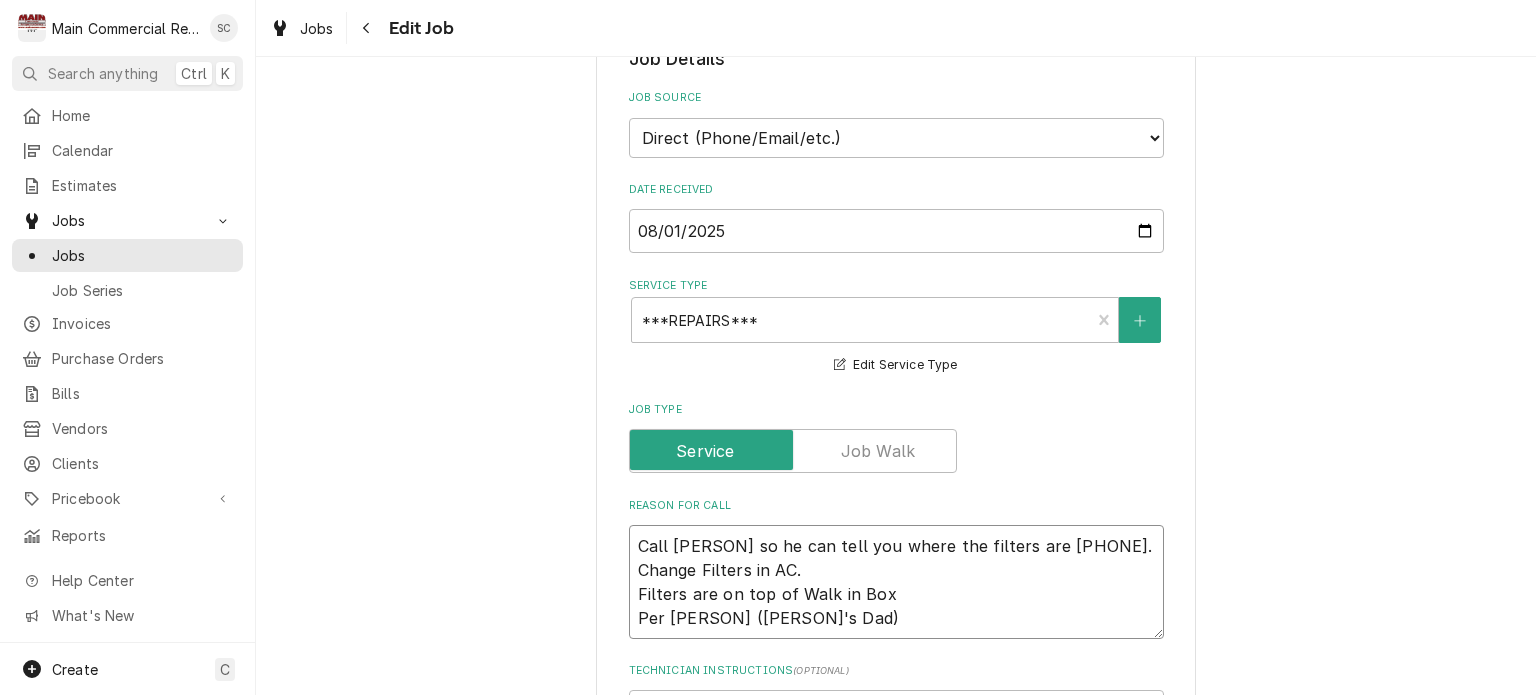 type on "x" 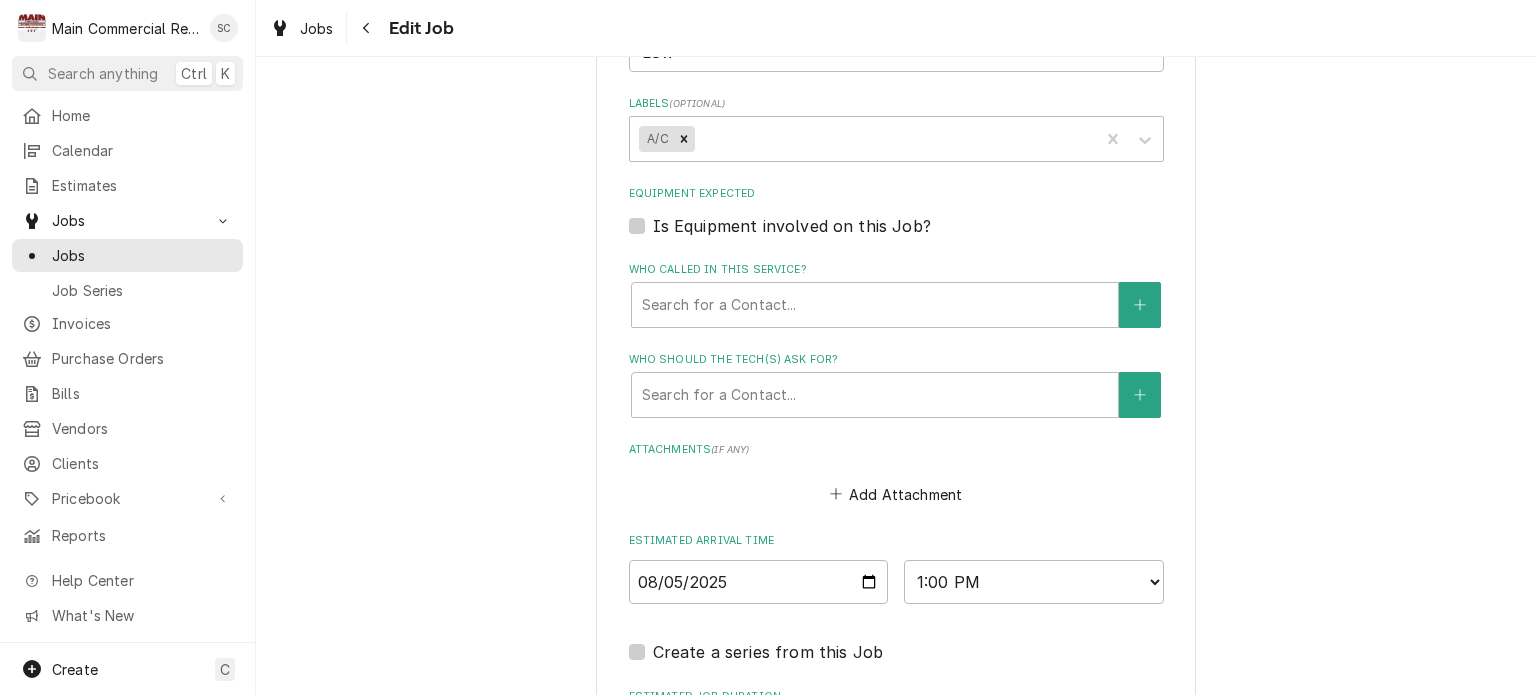 scroll, scrollTop: 1569, scrollLeft: 0, axis: vertical 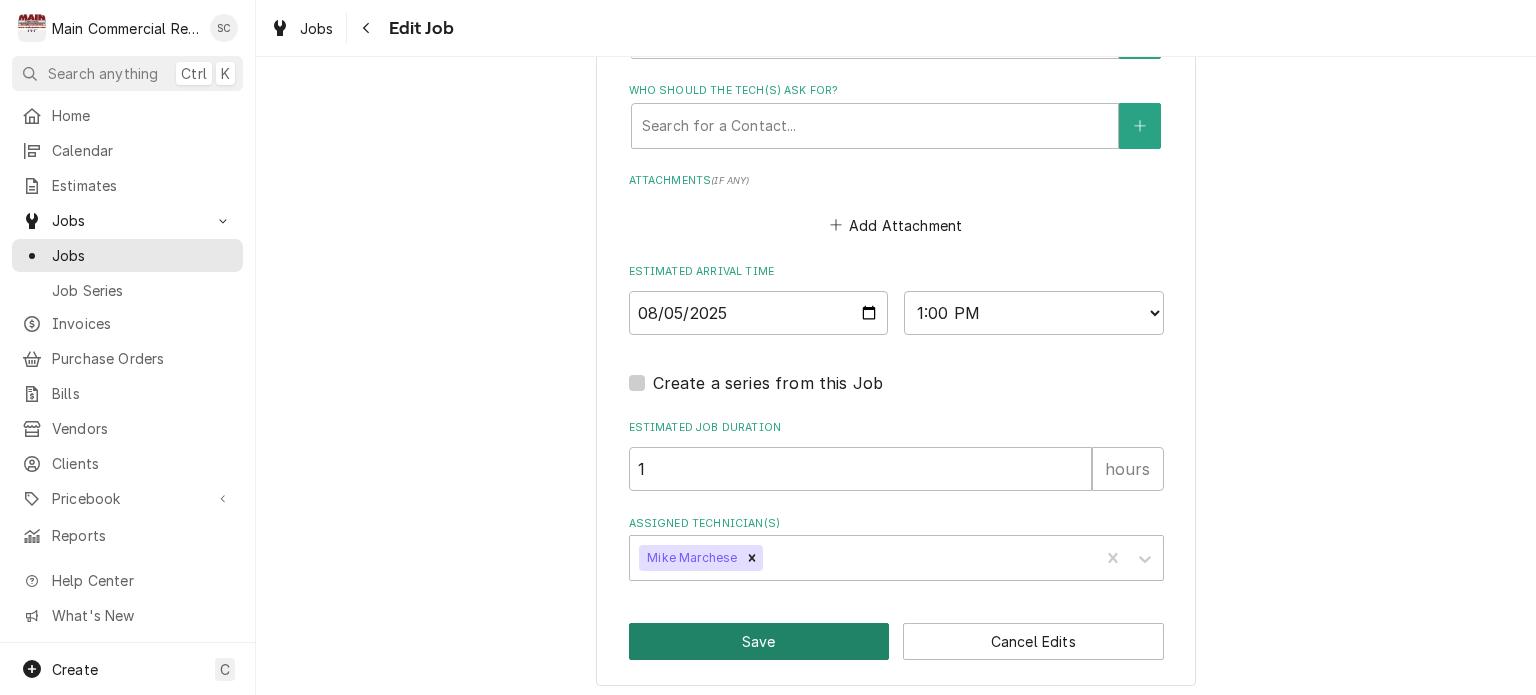 type on "Call Bud so he can tell you where the filters are 727-729-9950.
Change Filters in AC.
Filters are on top of Walk in Box
Per Bud (Scotts Dad)" 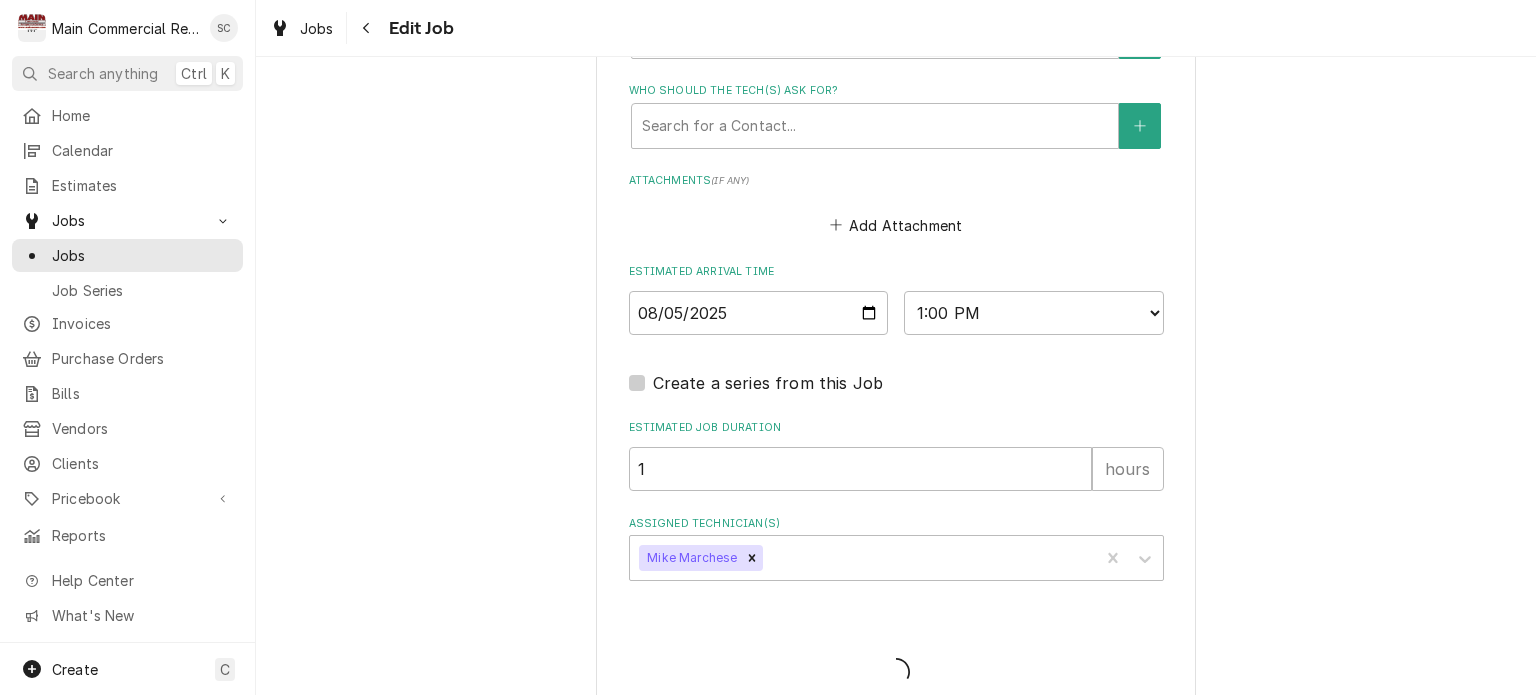 type on "x" 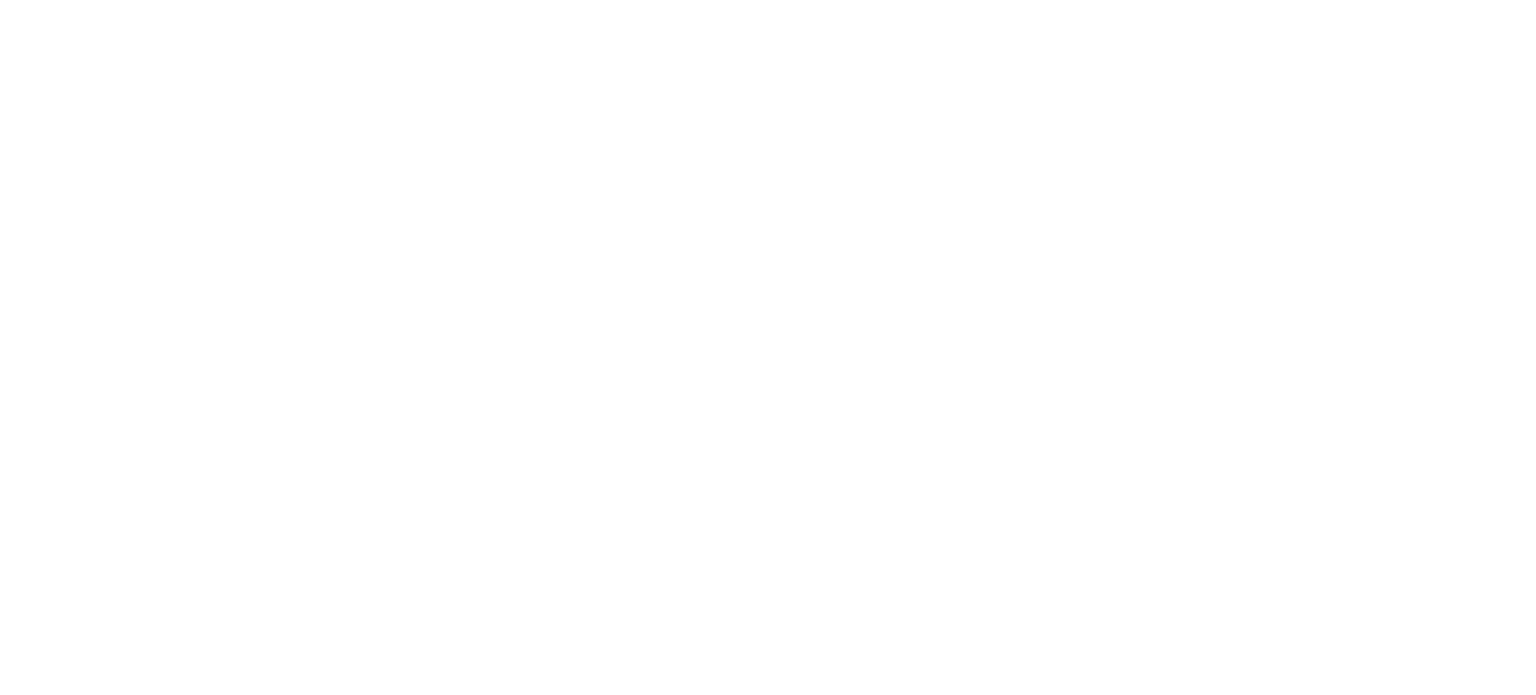 scroll, scrollTop: 0, scrollLeft: 0, axis: both 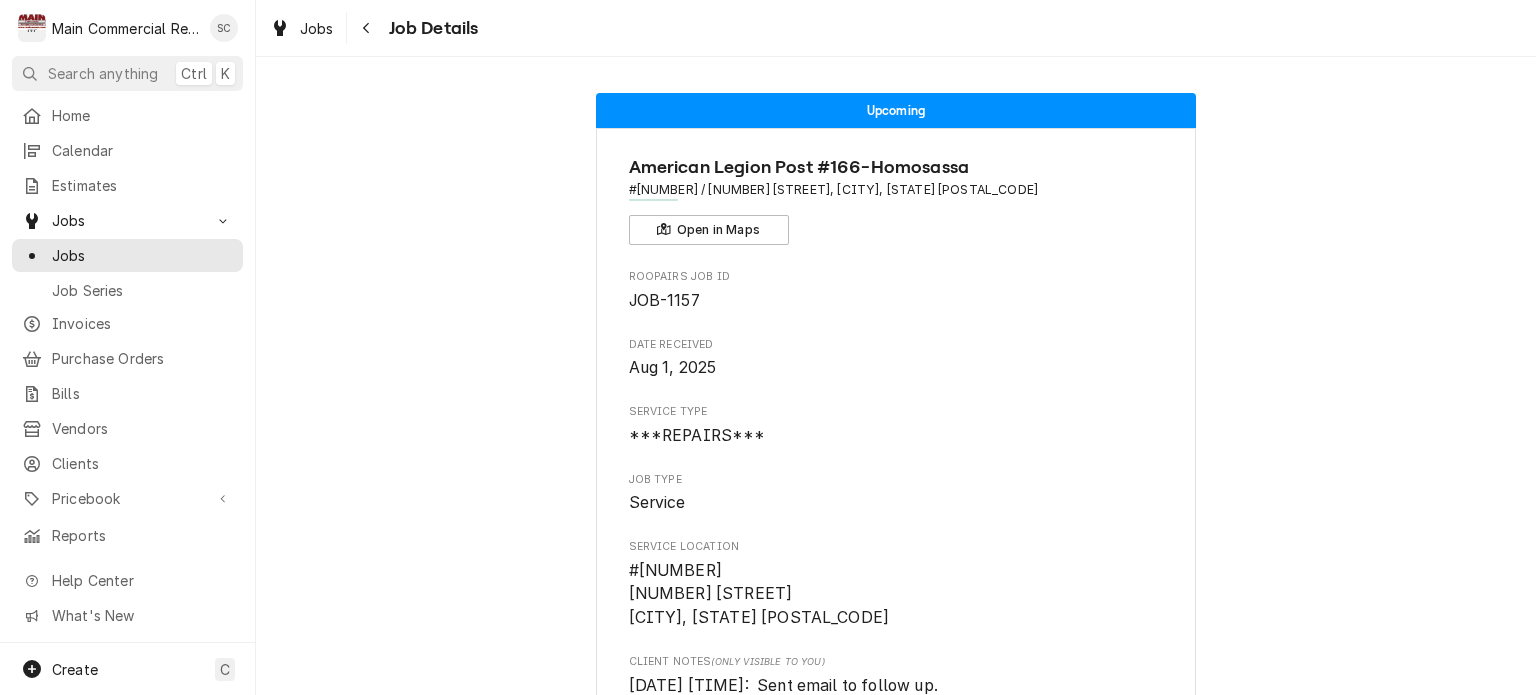 click on "Upcoming American Legion Post #[NUMBER]-[CITY] #[NUMBER] / [NUMBER] [STREET], [CITY], [STATE] [POSTAL_CODE] Open in Maps Roopairs Job ID JOB-1157 Date Received [DATE] Service Type ***REPAIRS*** Job Type Service Service Location #[NUMBER]
[NUMBER] [STREET]
[CITY], [STATE] [POSTAL_CODE] Client Notes  (Only Visible to You) [DATE] [TIME]:  Sent email to follow up. Scheduled For [DATE] - [TIME] Scheduled On [DATE] - [TIME] Last Modified [DATE] - [TIME] Estimated Job Duration 1h Assigned Technician(s) [FIRST] [LAST] Reason For Call Call Bud so he can tell you where the filters are [PHONE].
Change Filters in AC.
Filters are on top of Walk in Box
Per Bud (Scotts Dad) Priority Low Labels  (Only Visible to You) A/C Client Contact Email [EMAIL] Reminders Invoice reminders via Email Estimate reminders via Email Start Job Edit Job Cancel Job Update Attachments Unschedule Job Download PDF" at bounding box center [896, 954] 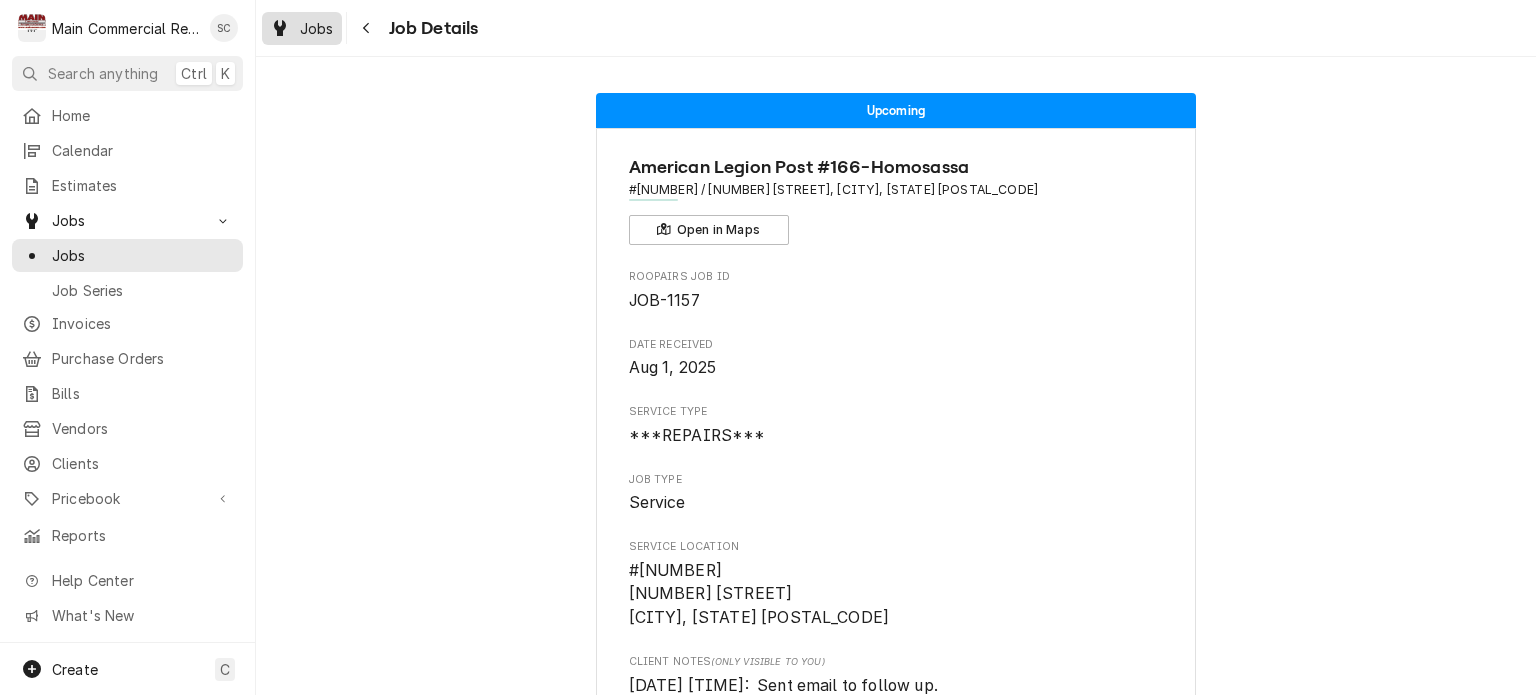 click on "Jobs" at bounding box center [317, 28] 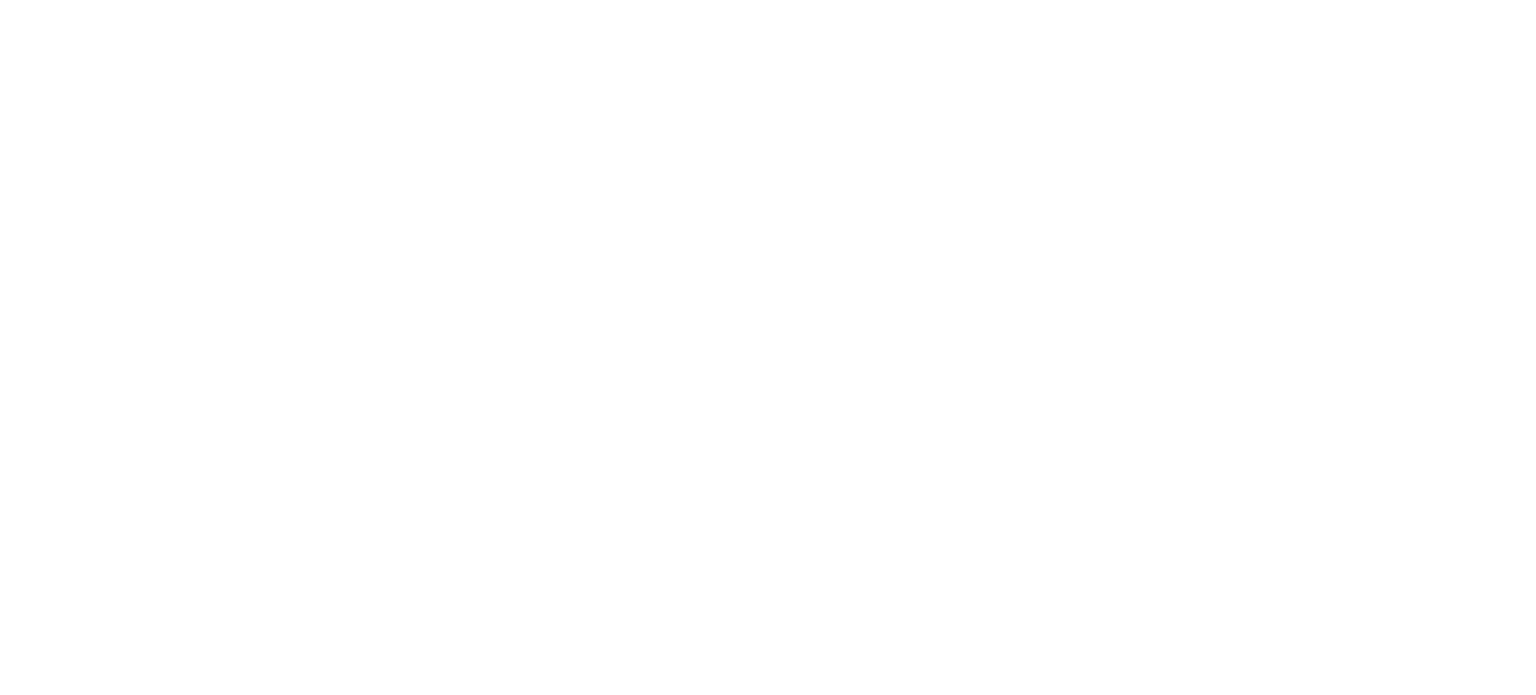 scroll, scrollTop: 0, scrollLeft: 0, axis: both 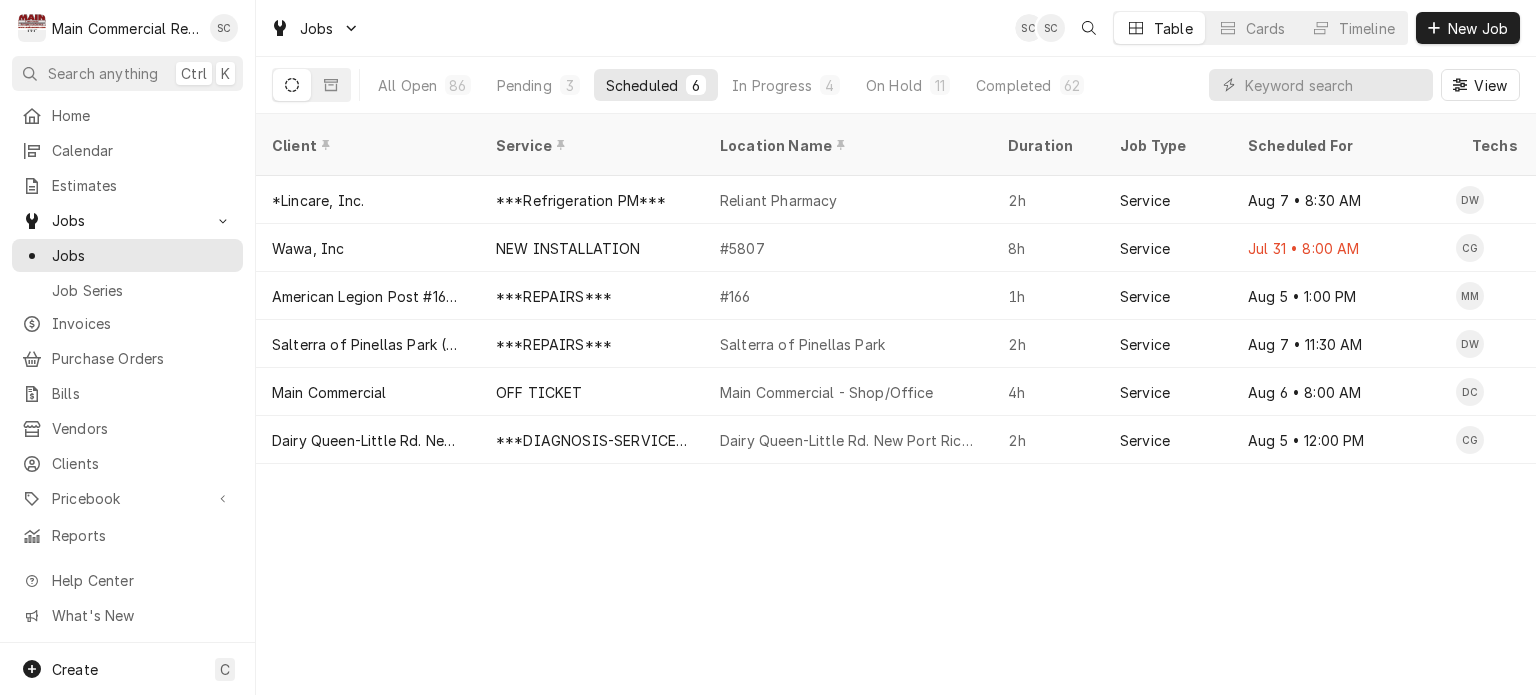 click on "Client Service Location Name Duration Job Type Scheduled For Techs Status Labels ID Priority Date Received Location Address Scheduled Last Modified *[COMPANY], Inc. ***[SERVICE_TYPE]*** [CLIENT_NAME] [DURATION] Service [DATE]   • [TIME] [TECH_INITIALS] Upcoming PM JOB-[ID] No Priority [DATE]   [NUMBER] [STREET], [CITY], [STATE] [POSTAL_CODE] [DATE]   [DATE]   [COMPANY] NEW INSTALLATION #[ID] [DURATION] Service [DATE]   • [TIME] [TECH_INITIALS] Past Due No Charge JOB-[ID] Urgent [DATE]   [NUMBER] [STREET], [CITY], [STATE] [POSTAL_CODE] [DATE]   [DATE]   [COMPANY] ***[SERVICE_TYPE]*** #[ID] [DURATION] Service [DATE]   • [TIME] [TECH_INITIALS] Upcoming [CATEGORY] JOB-[ID] Low [DATE]   [NUMBER] [STREET], [CITY], [STATE] [POSTAL_CODE] [DATE]   [DATE]   [COMPANY] ***[SERVICE_TYPE]*** [COMPANY] [DURATION] Service [DATE]   • [TIME] [TECH_INITIALS] Upcoming [CATEGORY] +[NUMBER] more JOB-[ID] No Priority [DATE]   [NUMBER] [STREET], [CITY], [STATE] [POSTAL_CODE] [DATE]   [DATE]   [COMPANY] OFF TICKET [COMPANY] - Shop/Office [DURATION] Service [DATE]   • [TIME] [TECH_INITIALS] OFF" at bounding box center [896, 404] 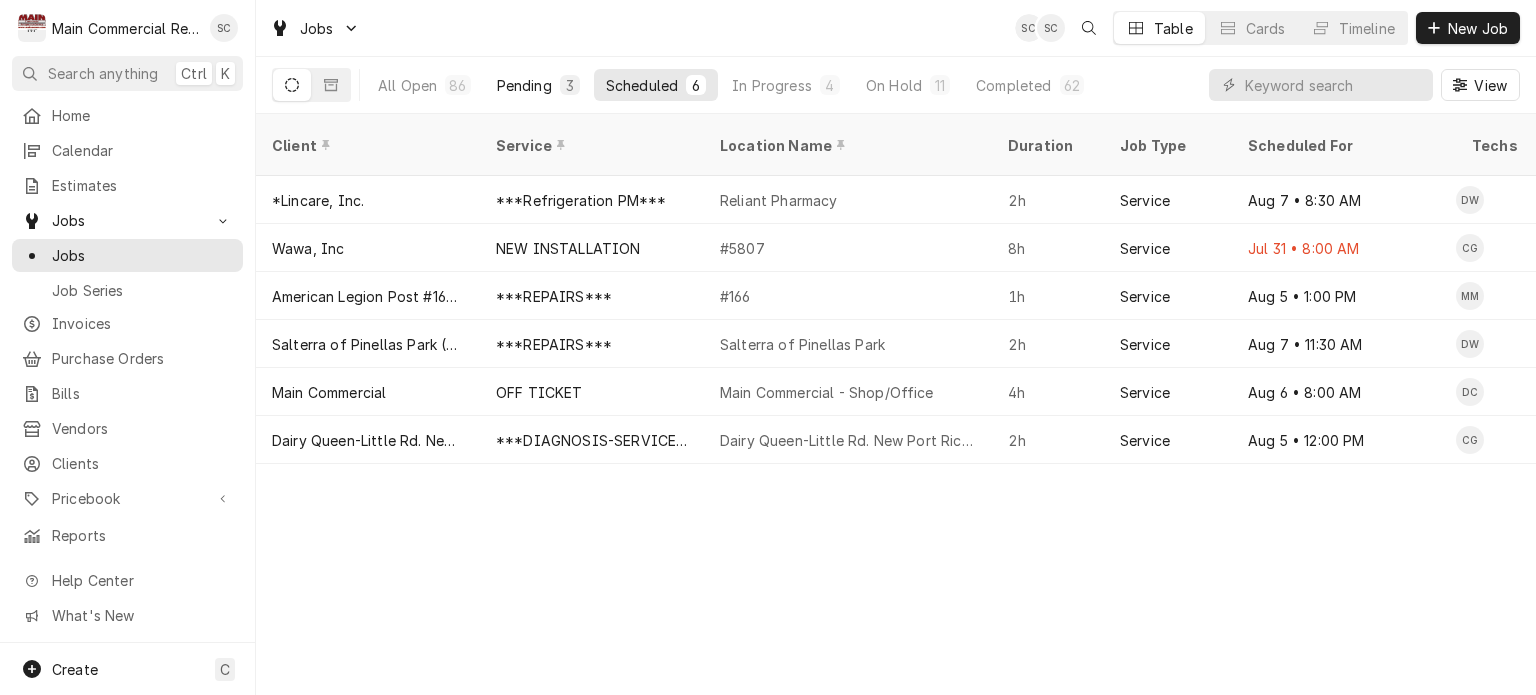click on "3" at bounding box center (570, 85) 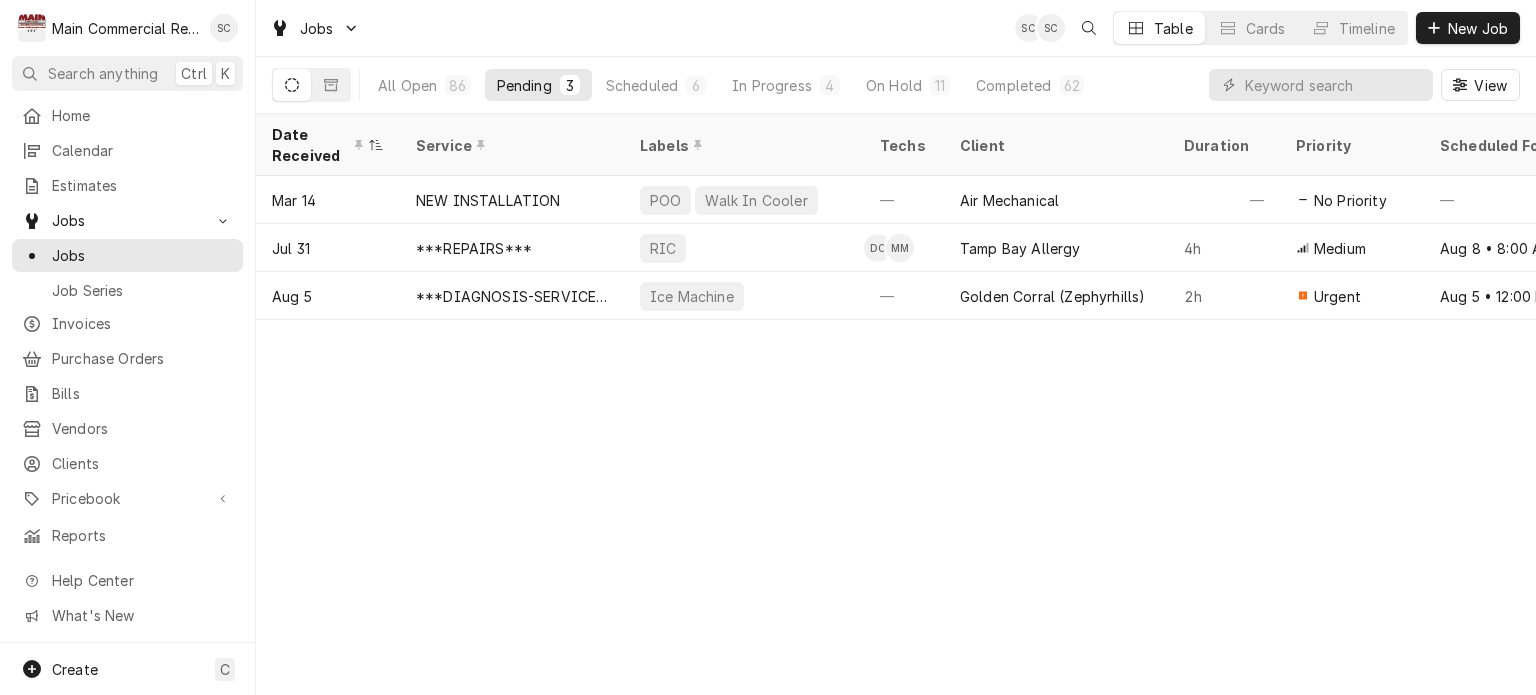 click on "Date Received Service Labels Techs Client Duration Priority Scheduled For Location Name Location Address Last Modified Job Type Status [DATE]   NEW INSTALLATION [CATEGORY] — [COMPANY] — No Priority — [LOCATION] [NUMBER] [STREET], [CITY], [STATE] [POSTAL_CODE] [DATE]   Service Draft [DATE]   ***[SERVICE_TYPE]*** [TECH_INITIALS] [CLIENT_NAME] [DURATION] Medium [DATE]   • [TIME] [CLIENT_NAME] [NUMBER] [STREET], [CITY], [STATE] [POSTAL_CODE] [DATE]   Service Draft [DATE]   ***[SERVICE_TYPE]*** [CATEGORY] — [COMPANY] ([CITY]) [DURATION] Urgent [DATE]   • [TIME] — [NUMBER] [STREET], [CITY], [STATE] [POSTAL_CODE] [DATE]   Service Draft Date — Time — Duration — Labels No labels Reason For Call Not mentioned" at bounding box center [896, 404] 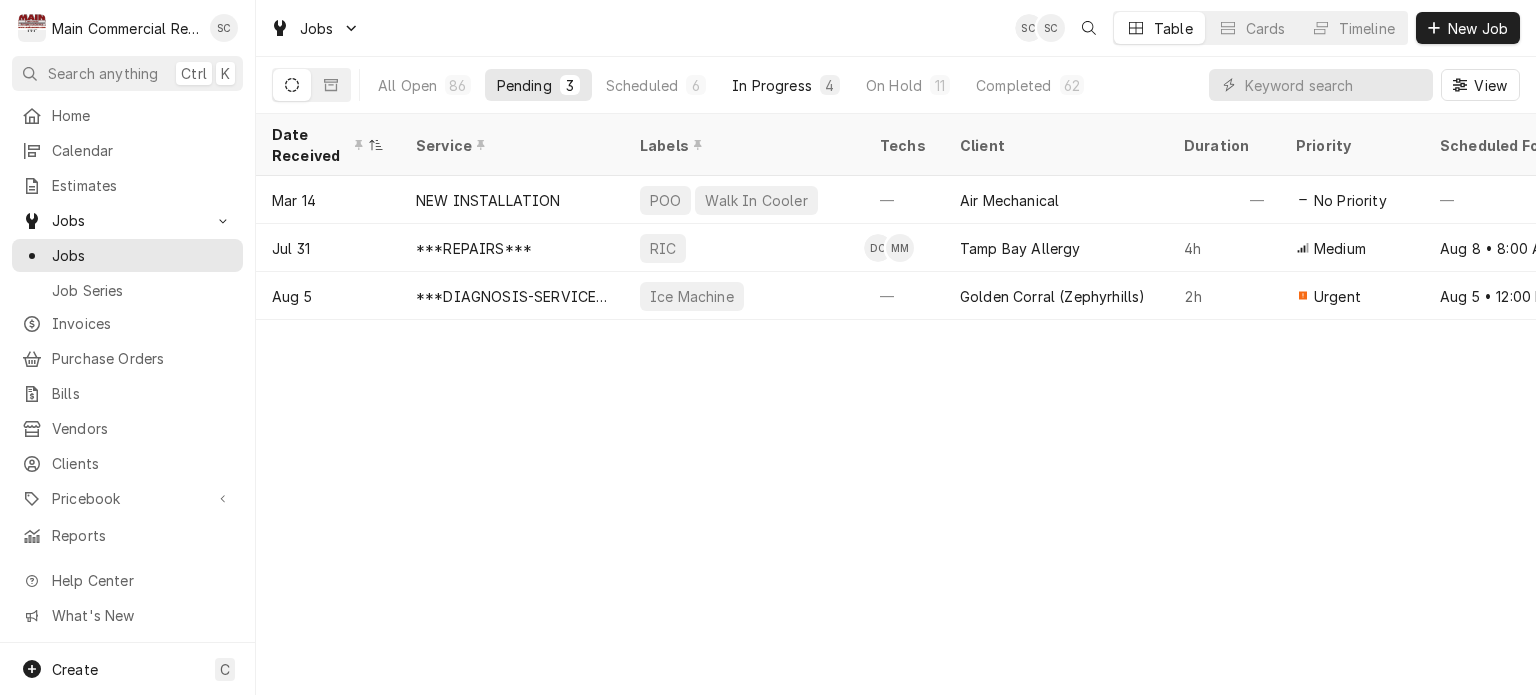 click on "In Progress" at bounding box center [772, 85] 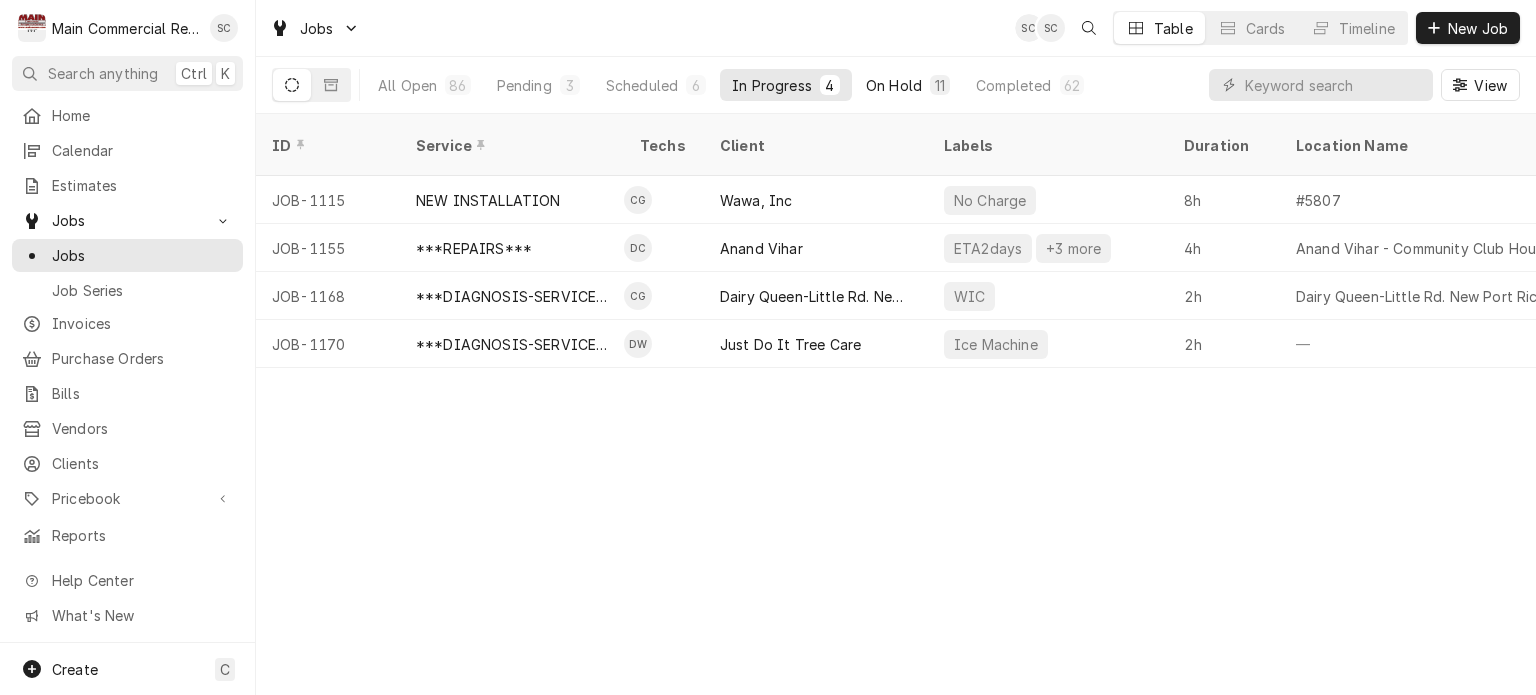 click on "On Hold" at bounding box center (894, 85) 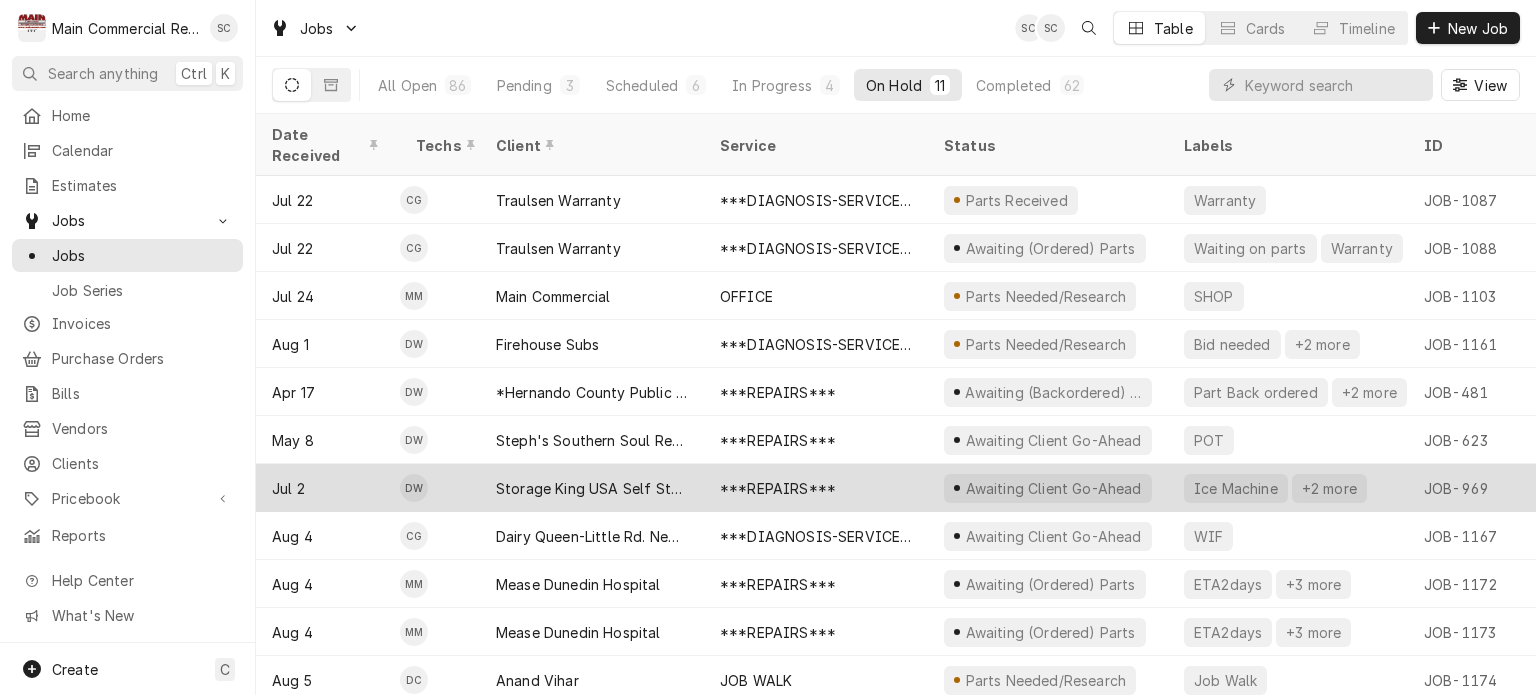 click at bounding box center (957, 488) 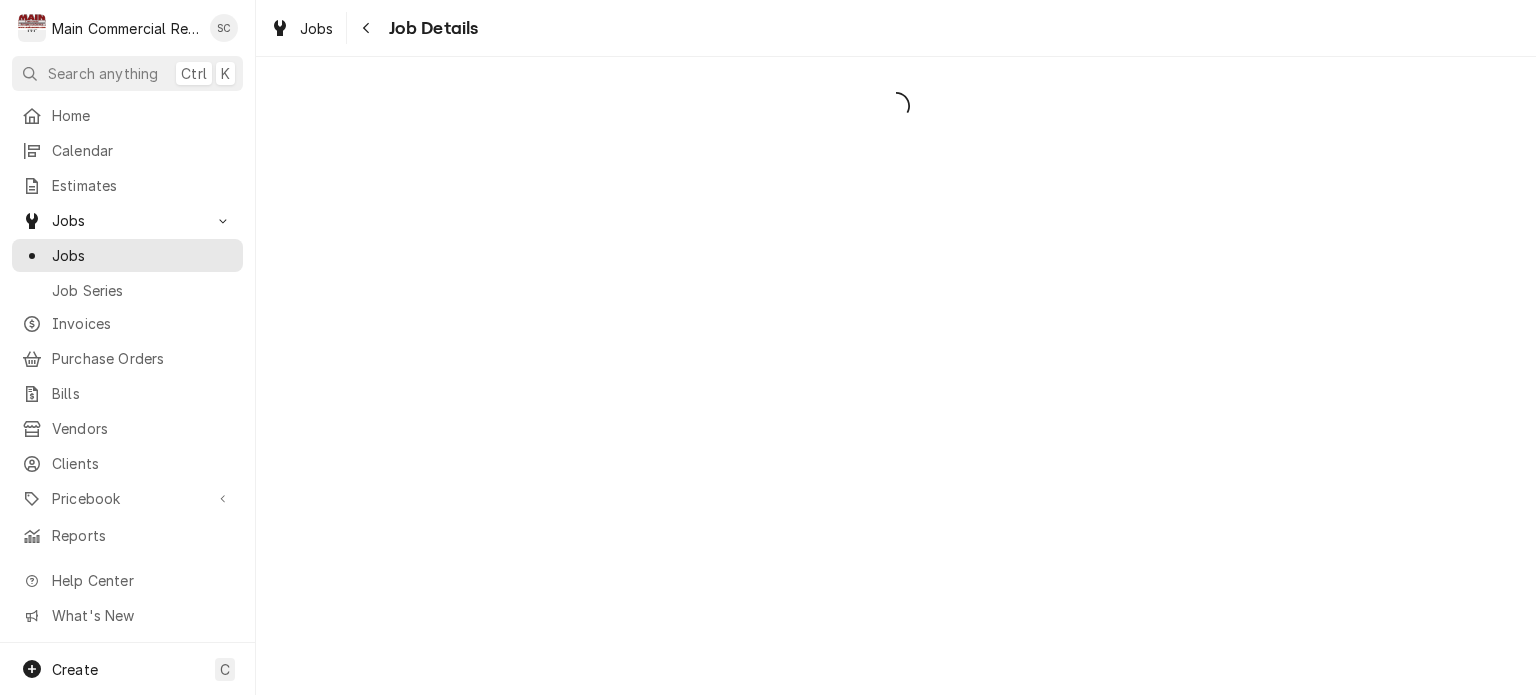 scroll, scrollTop: 0, scrollLeft: 0, axis: both 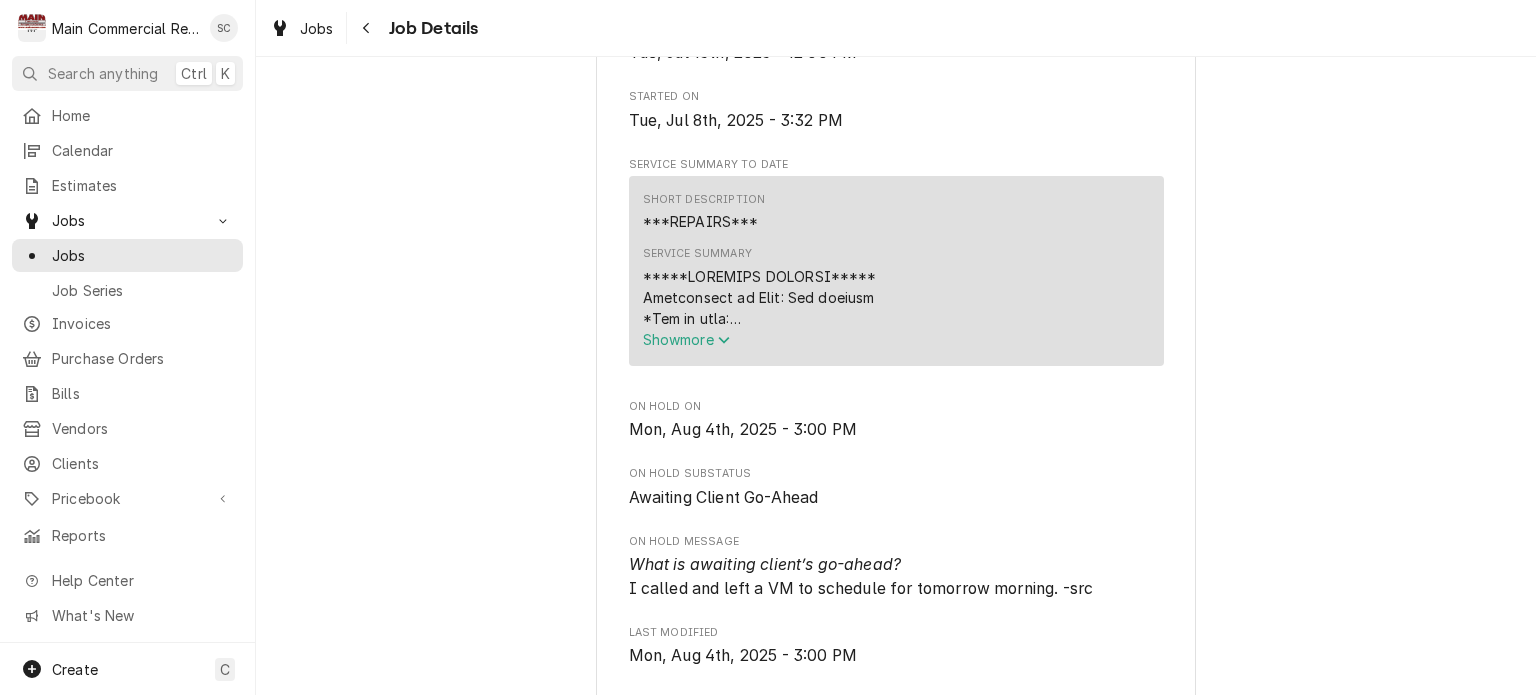 click on "Awaiting Client Go-Ahead Storage King USA Self Storage 3617 Commercial Way, Spring Hill, FL 34606 Open in Maps Roopairs Job ID JOB-969 Date Received Jul 2, 2025 Service Type ***REPAIRS*** Job Type Service Service Location 3617 Commercial Way
Spring Hill, FL 34606 Client Notes  (Only Visible to You) Andover Properti Coupa - Bank Payment name
Invoices go to: invoices@andoverproperties.coupahost.com Scheduled For Tue, Jul 15th, 2025 - 12:00 PM Started On Tue, Jul 8th, 2025 - 3:32 PM Service Summary To Date Short Description ***REPAIRS*** Service Summary Show  more   On Hold On Mon, Aug 4th, 2025 - 3:00 PM On Hold SubStatus Awaiting Client Go-Ahead On Hold Message What is awaiting client’s go-ahead? I called and left a VM to schedule for tomorrow morning. -src Last Modified Mon, Aug 4th, 2025 - 3:00 PM Estimated Job Duration 2h Assigned Technician(s) Dorian Wertz Reason For Call Description of Unit: ice machine
*Age of unit: 2020
Replace low pressure control. Technician Instructions  (Only Visible to You) POO" at bounding box center (896, 797) 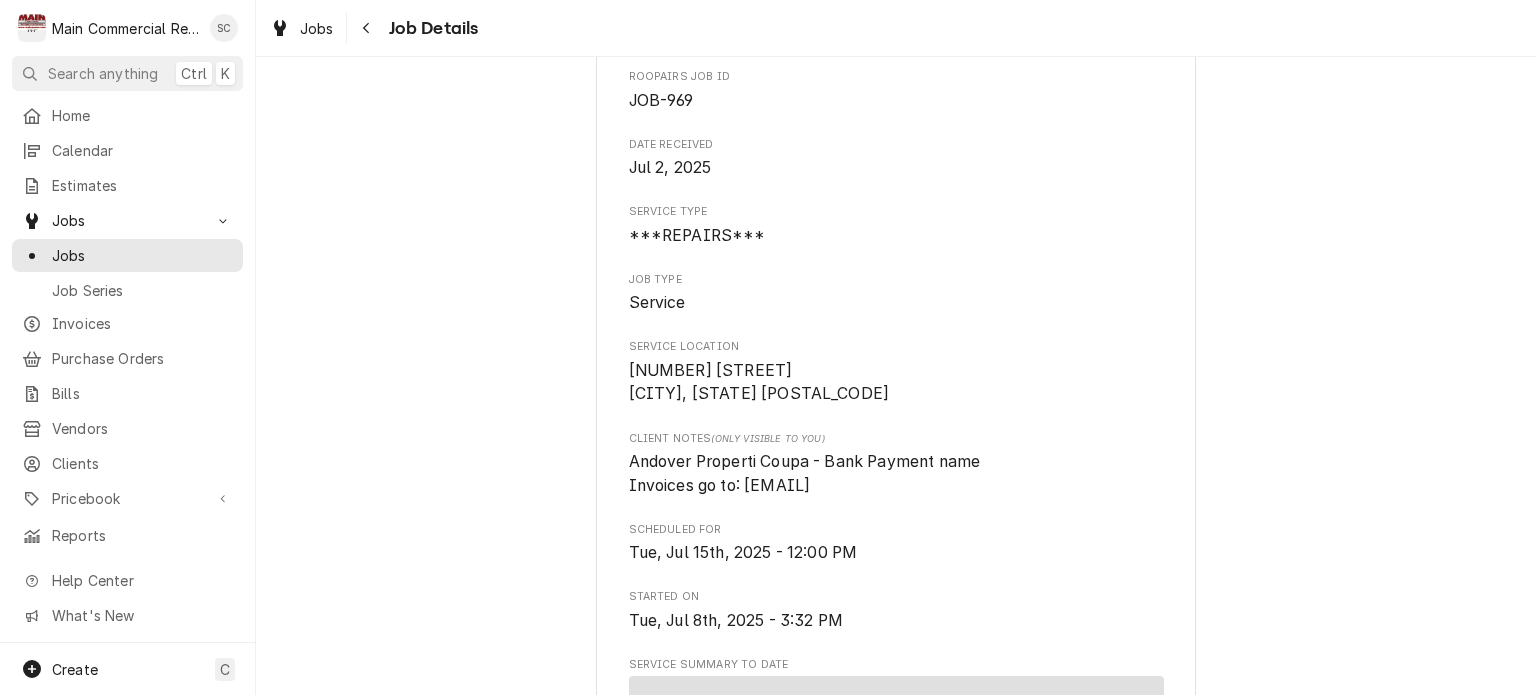 scroll, scrollTop: 0, scrollLeft: 0, axis: both 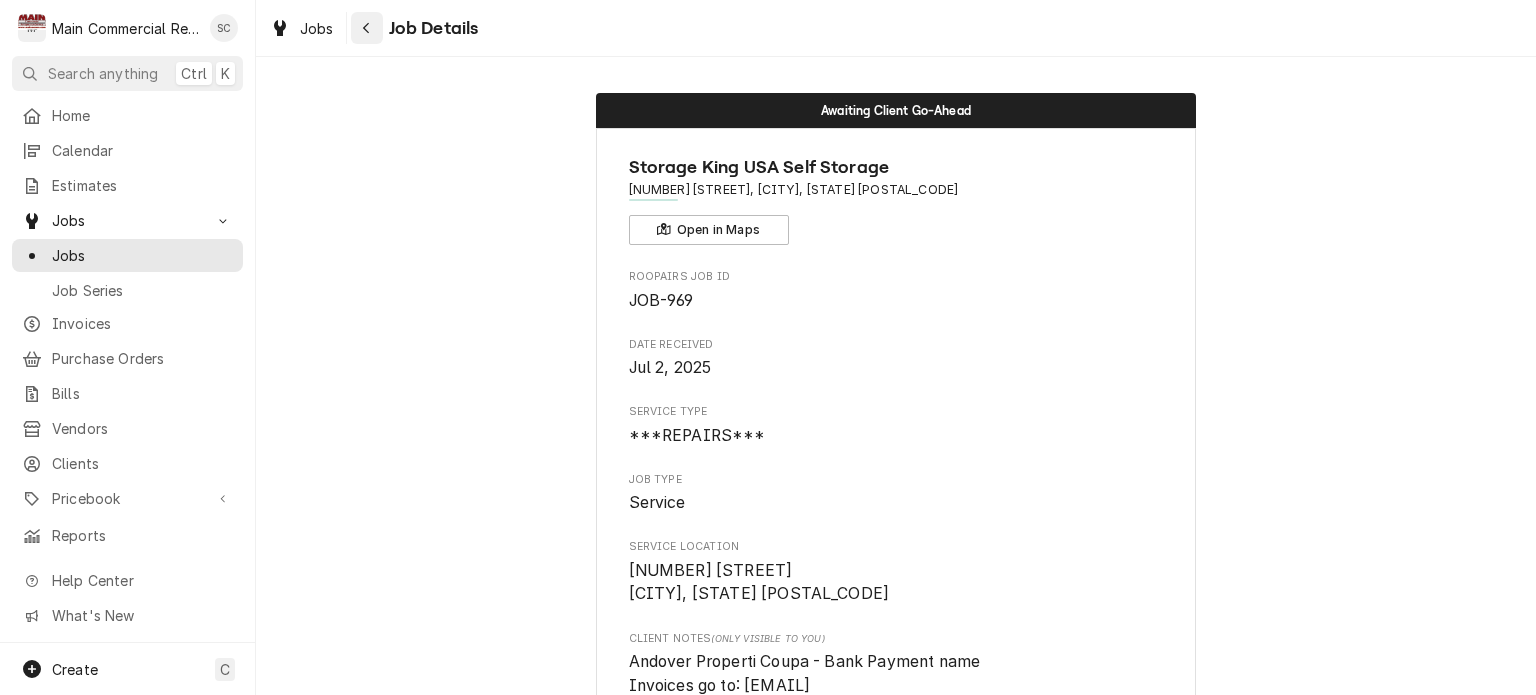 click at bounding box center [367, 28] 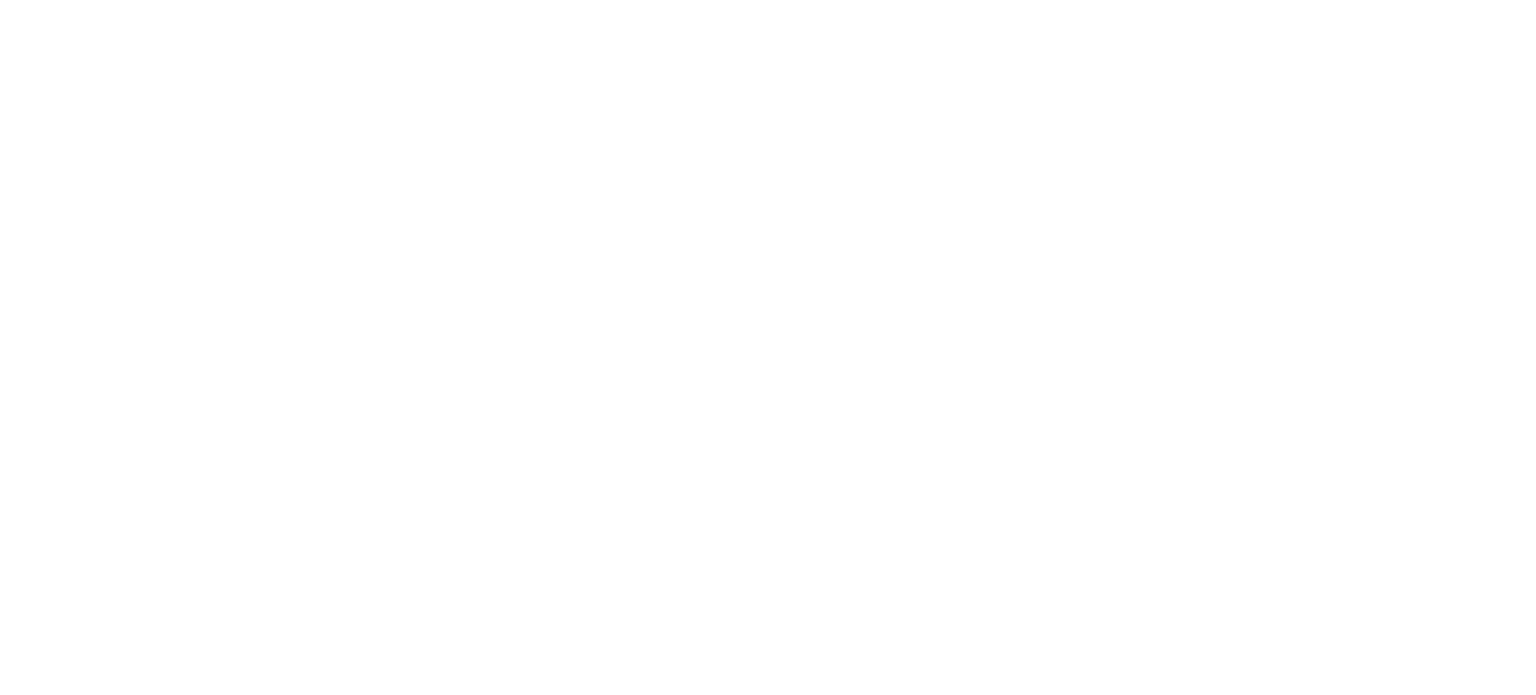scroll, scrollTop: 0, scrollLeft: 0, axis: both 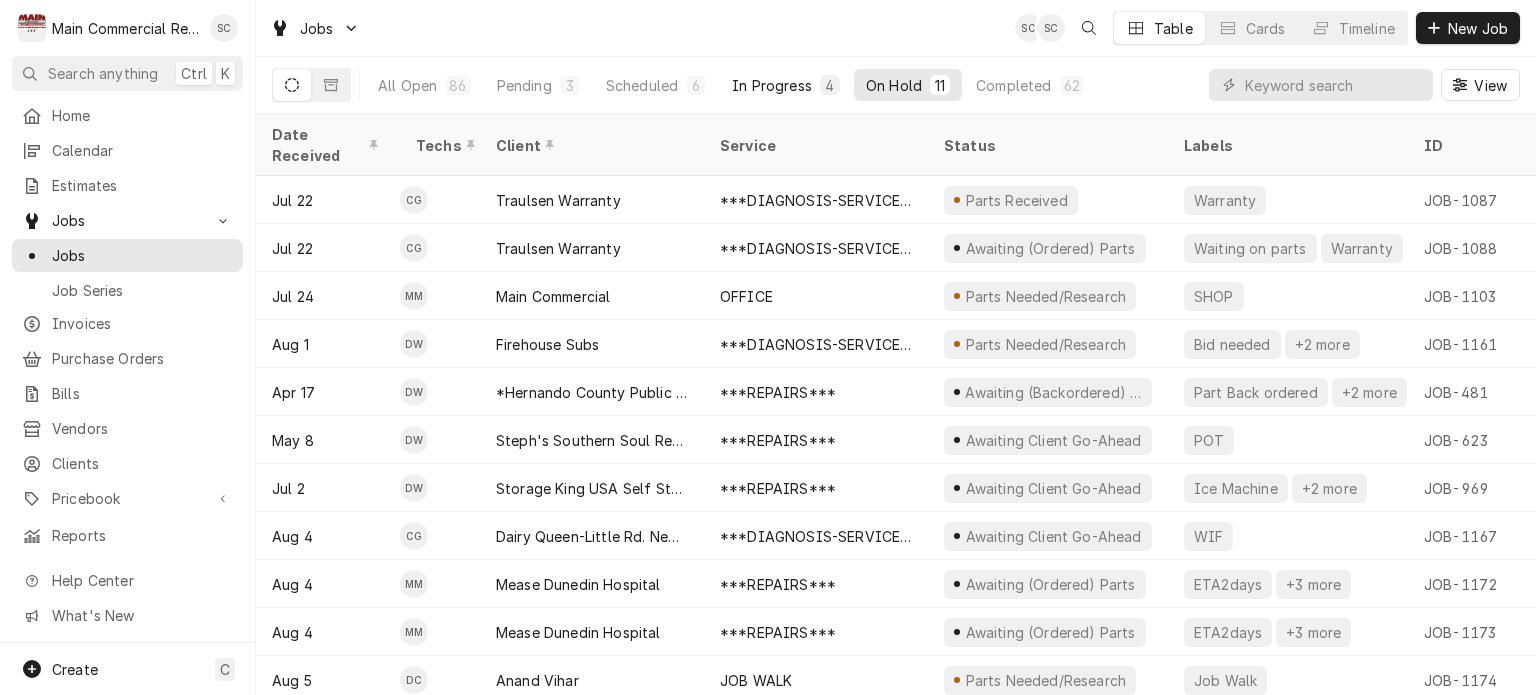 click on "In Progress" at bounding box center [772, 85] 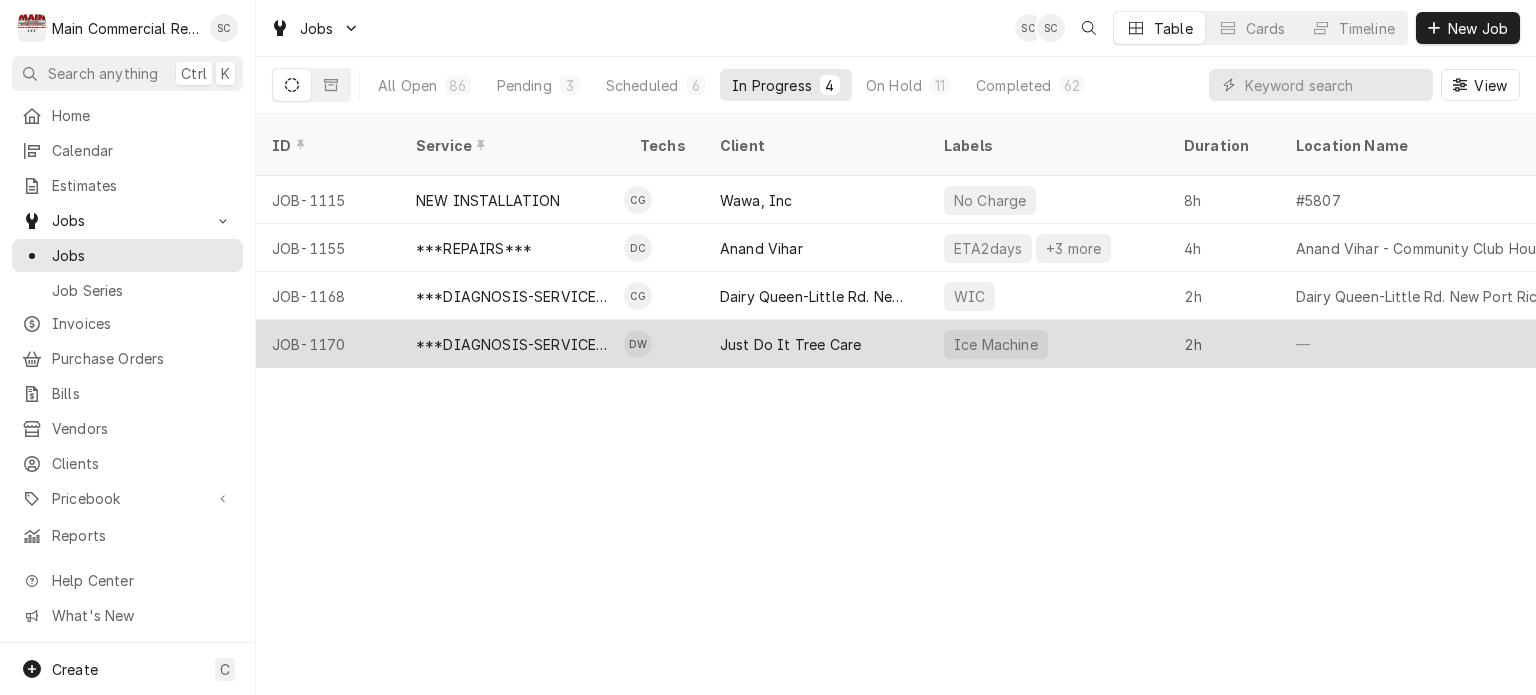 click on "Just Do It Tree Care" at bounding box center (790, 344) 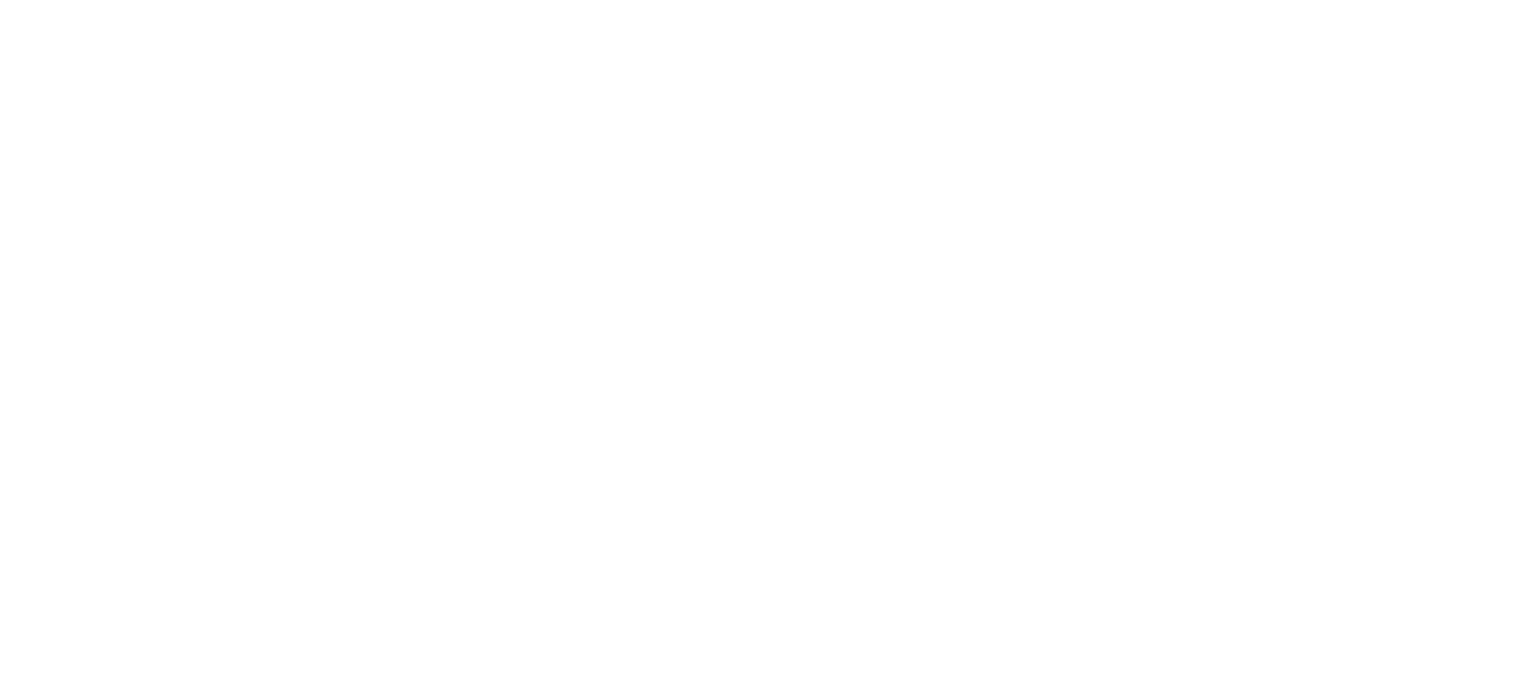 scroll, scrollTop: 0, scrollLeft: 0, axis: both 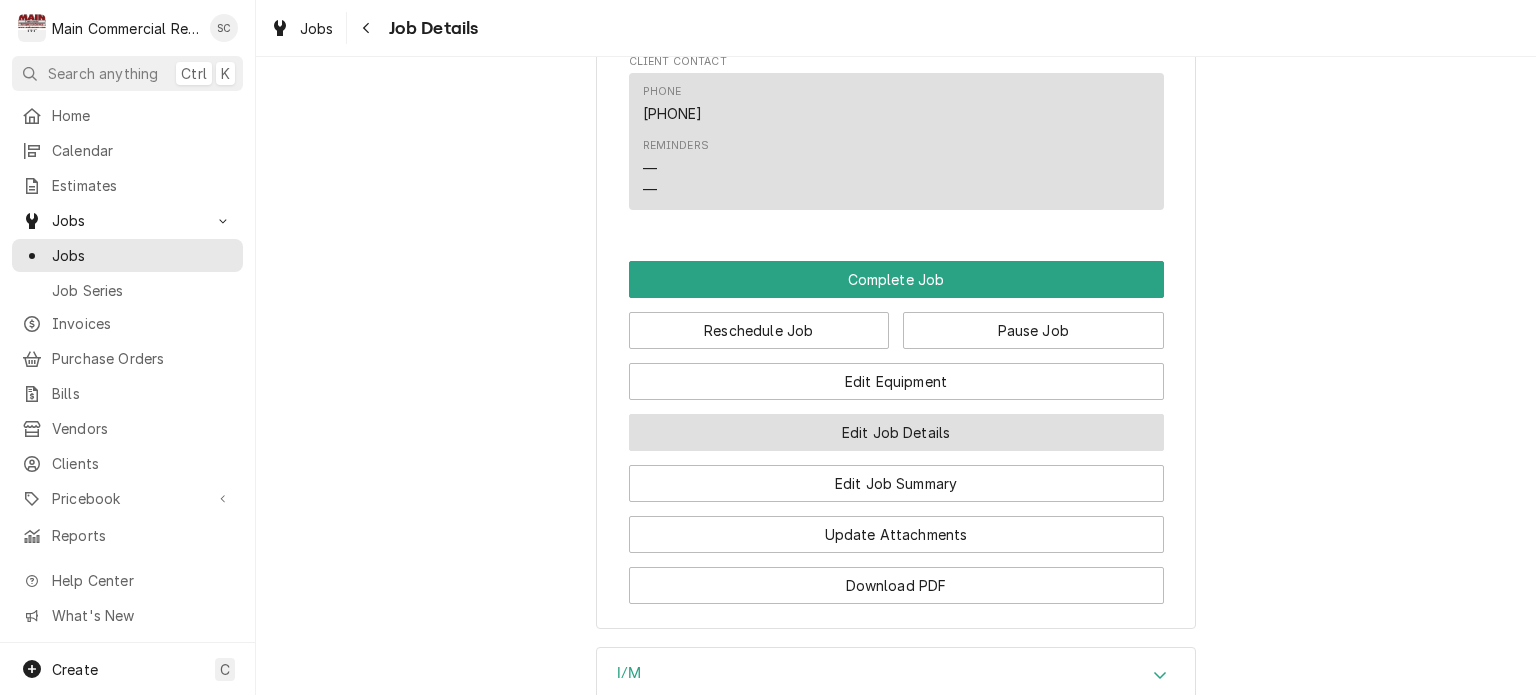 click on "Edit Job Details" at bounding box center [896, 432] 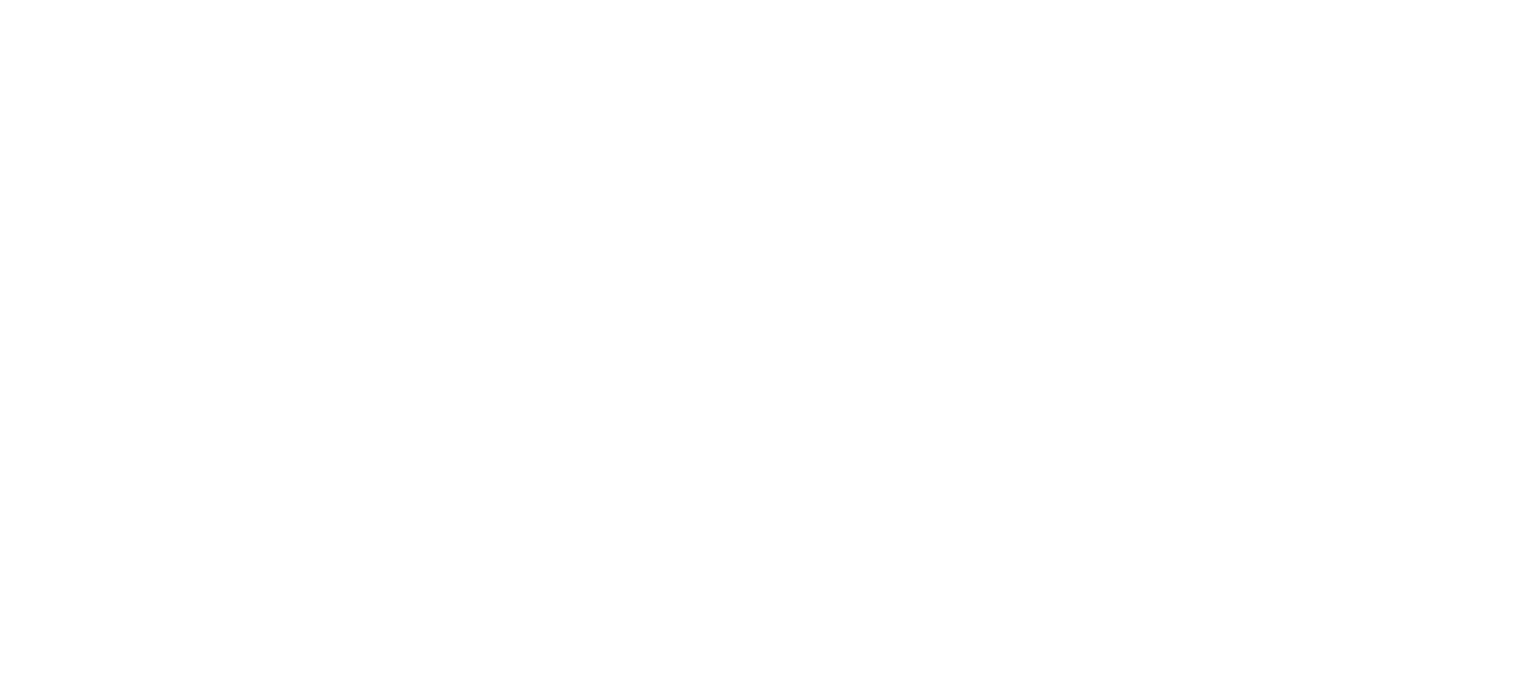 scroll, scrollTop: 0, scrollLeft: 0, axis: both 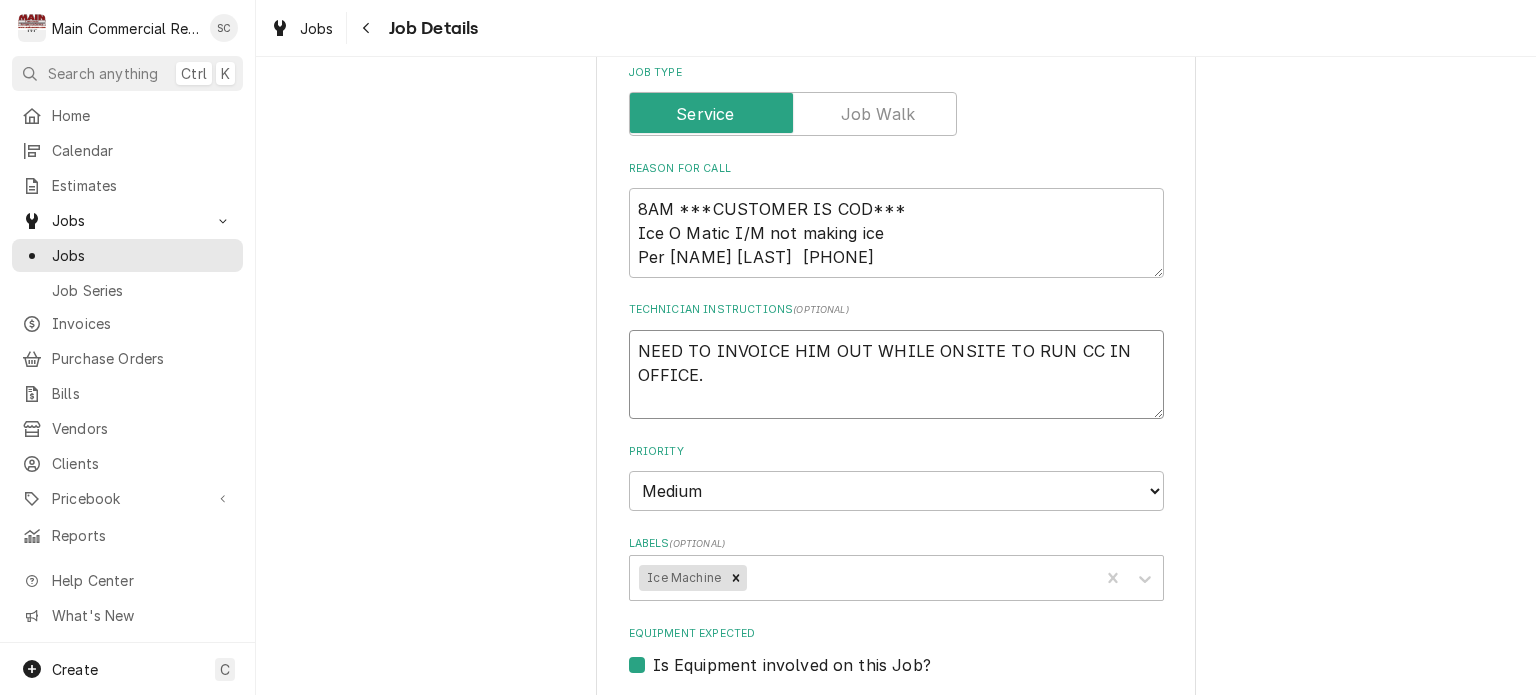 click on "NEED TO INVOICE HIM OUT WHILE ONSITE TO RUN CC IN OFFICE." at bounding box center (896, 375) 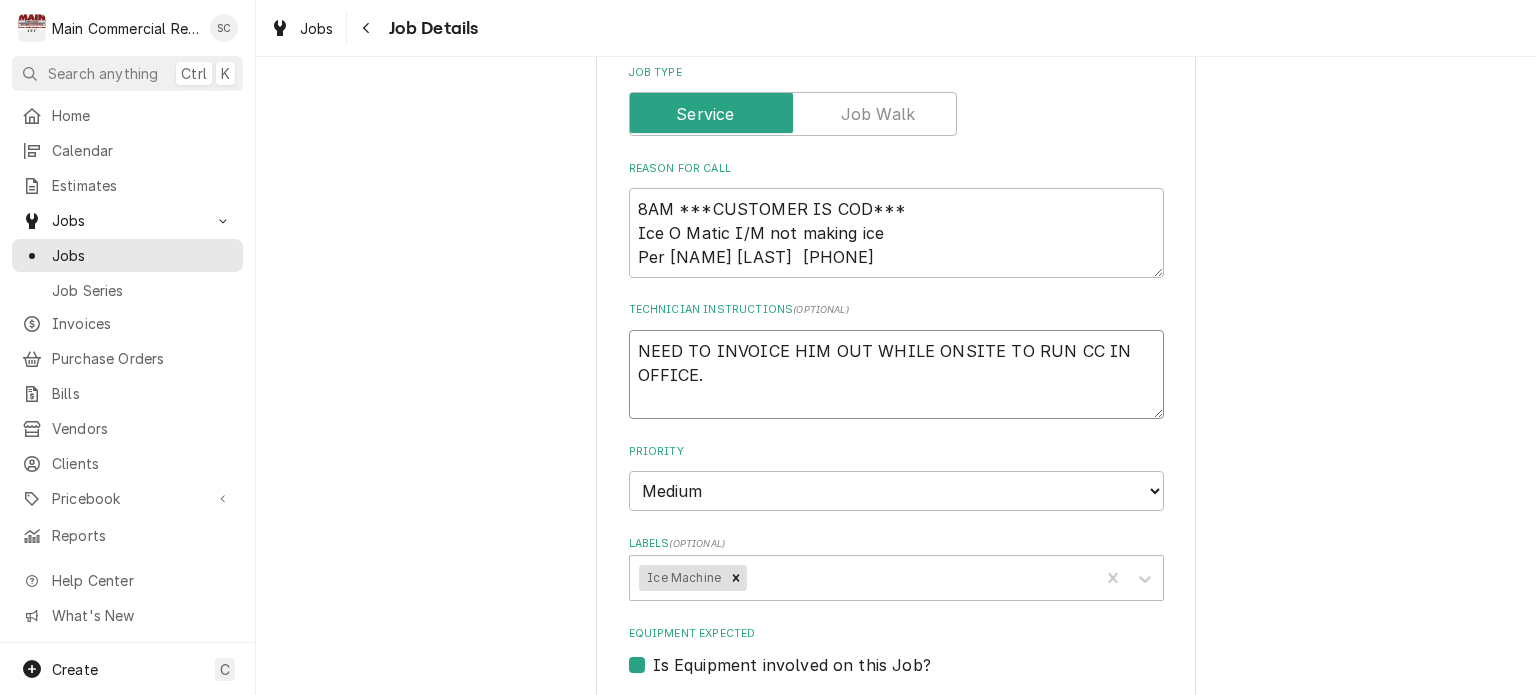 type on "x" 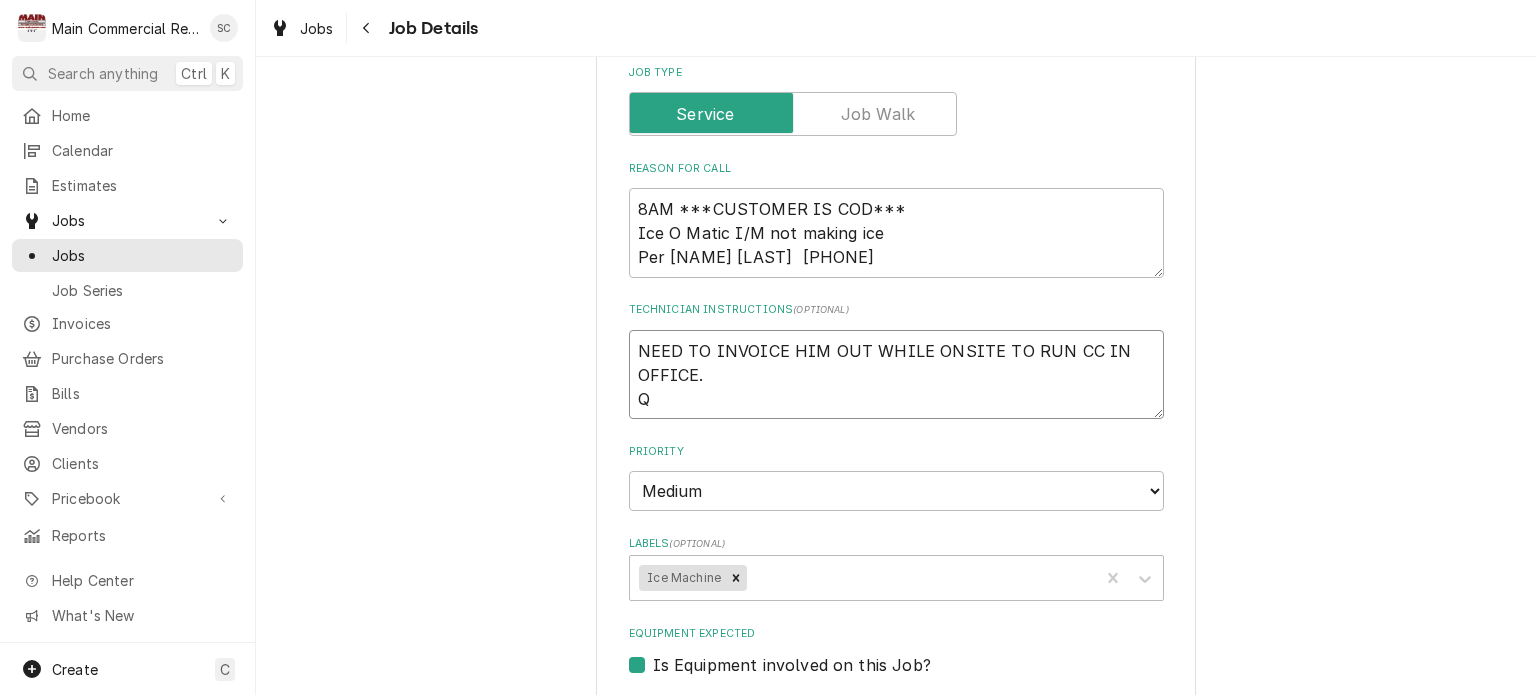 type on "x" 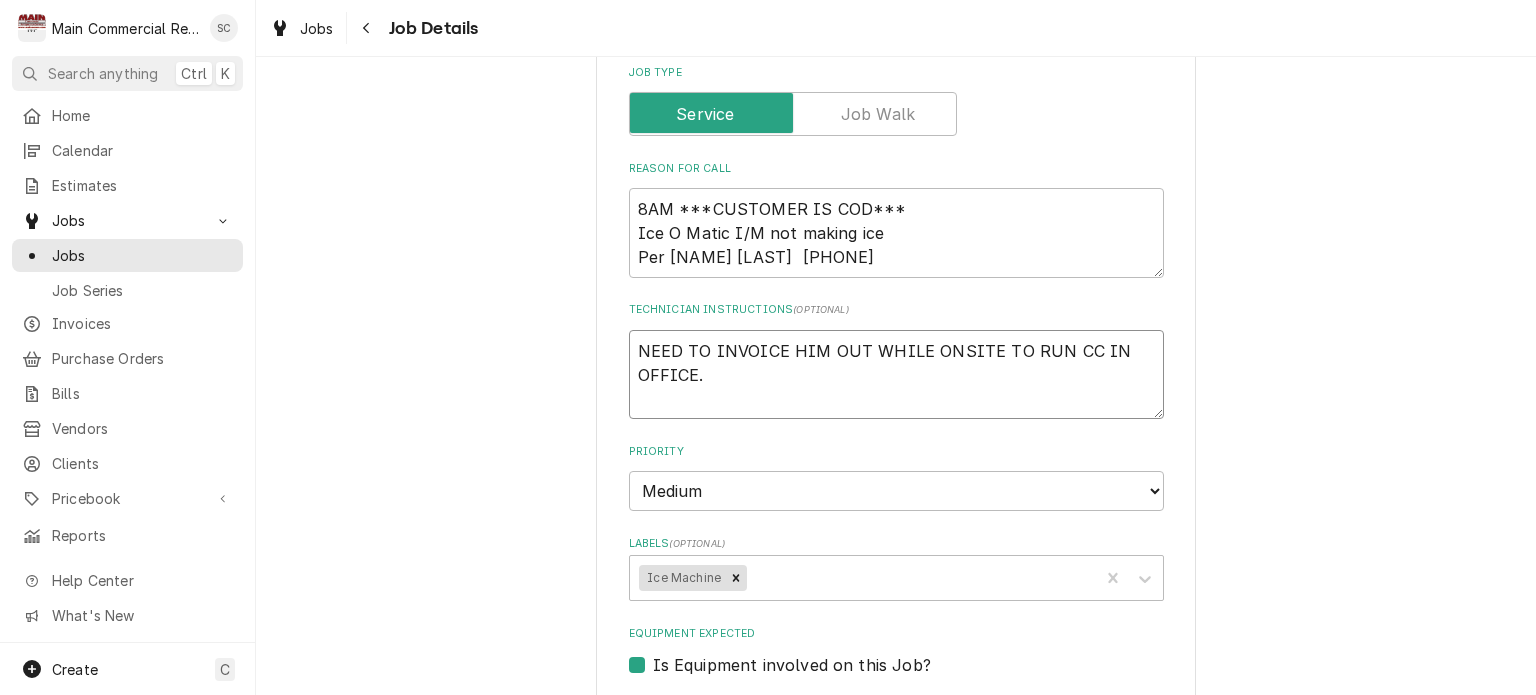 type on "x" 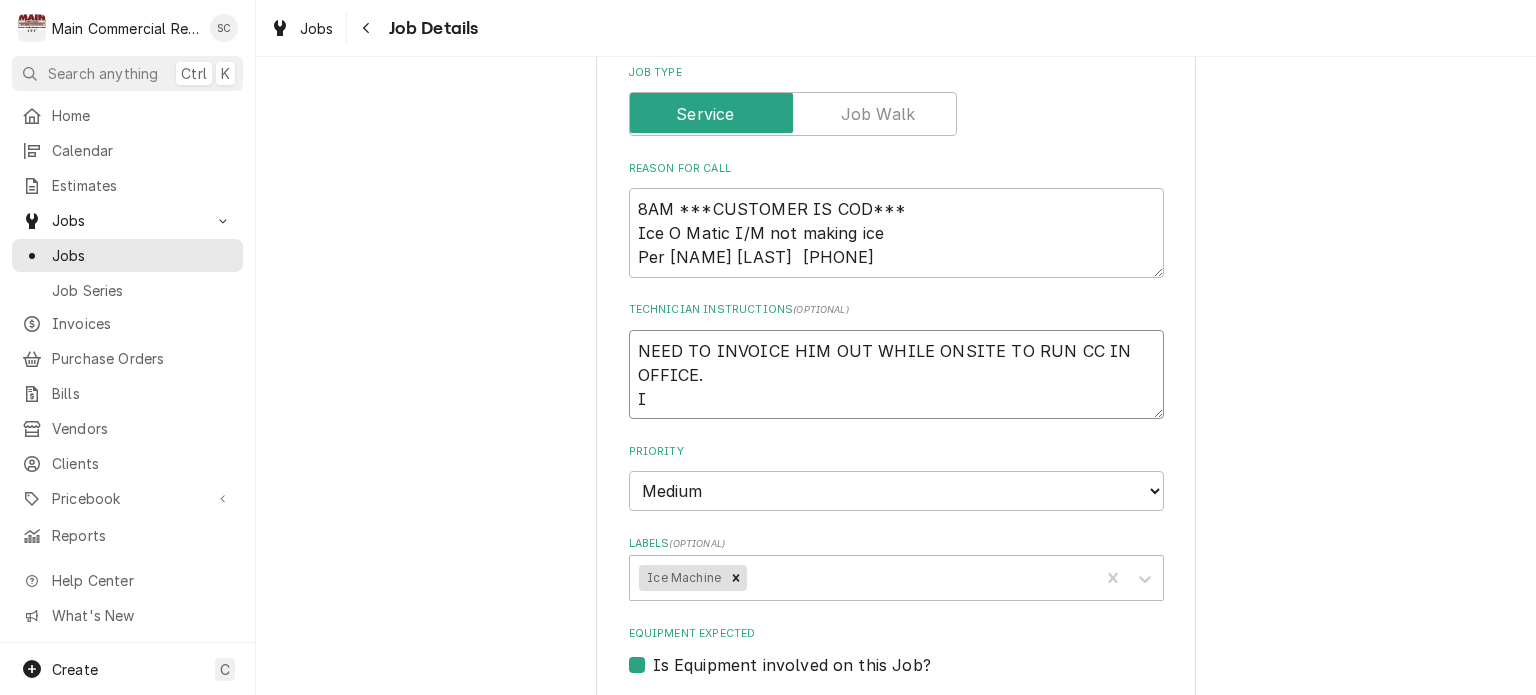 type on "x" 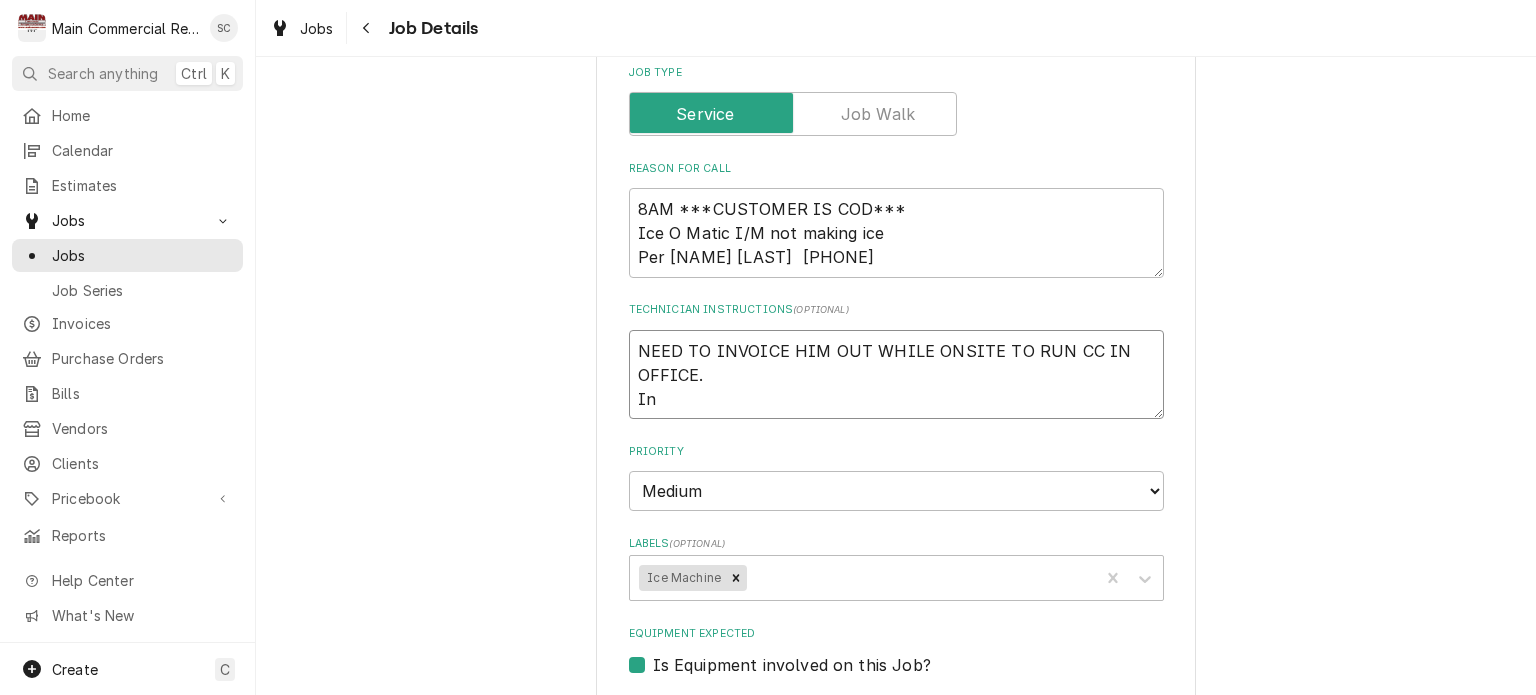 type on "x" 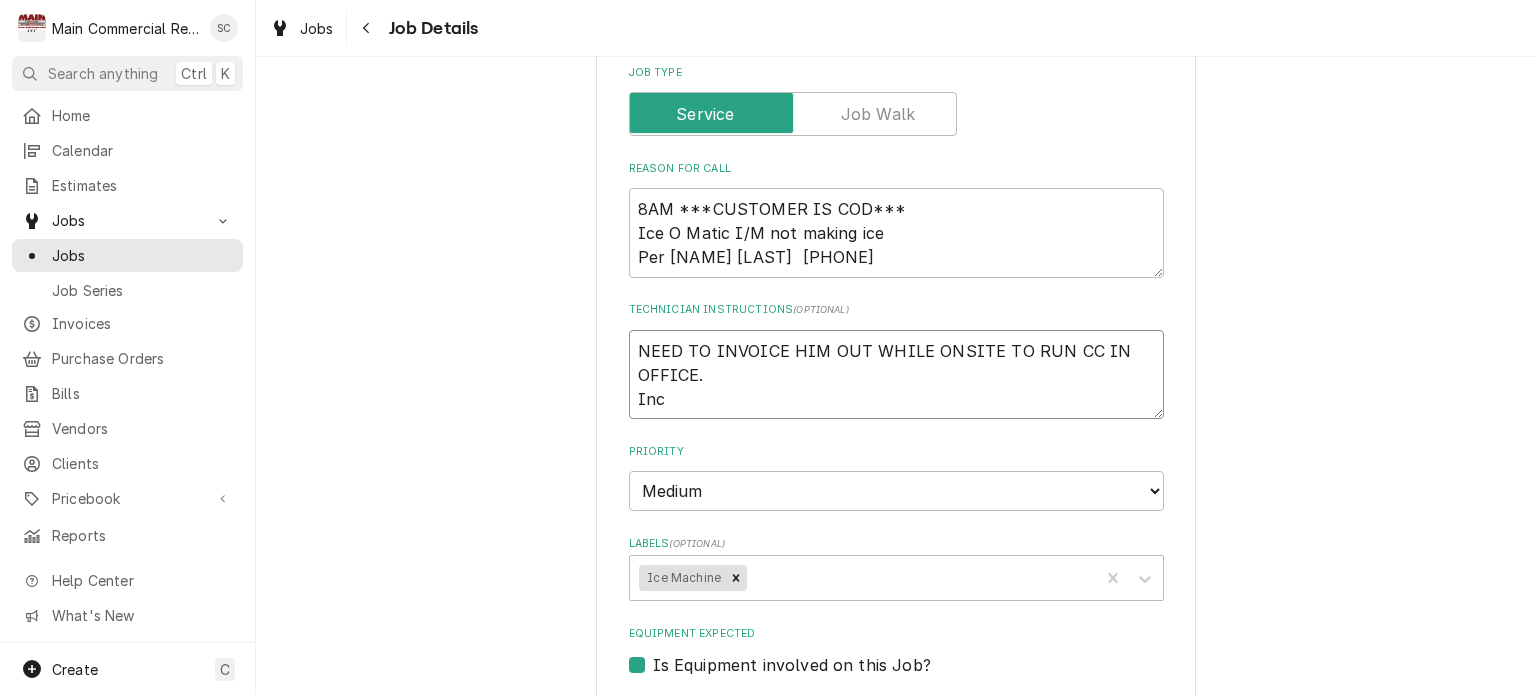 type on "x" 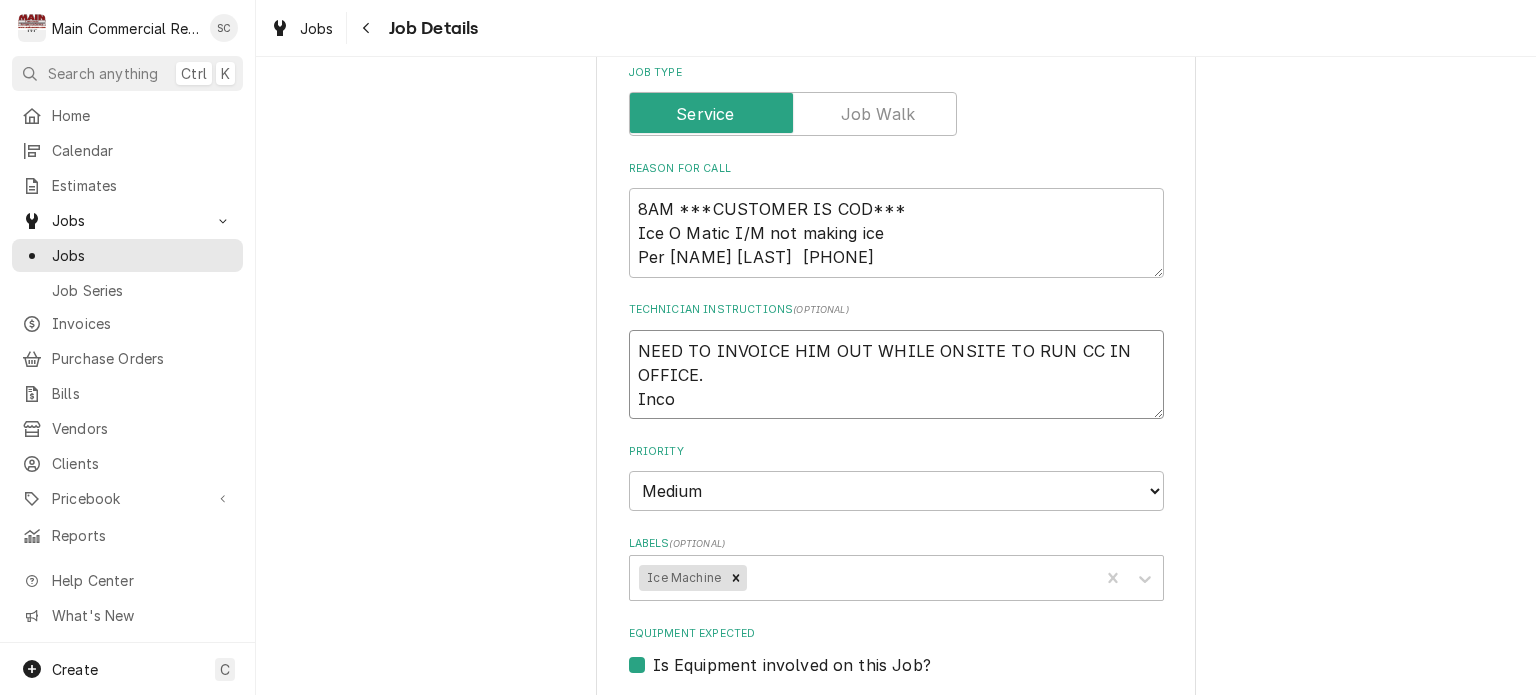 type on "x" 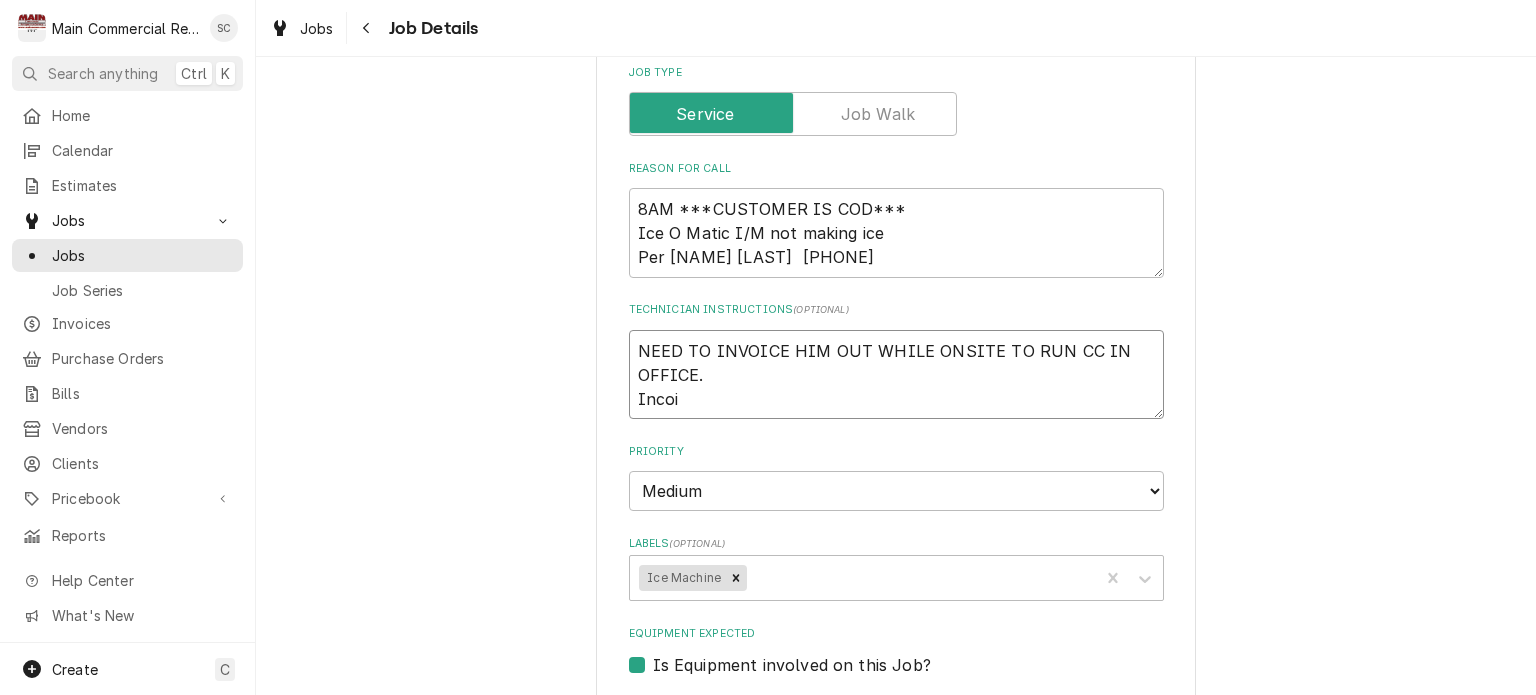 type on "x" 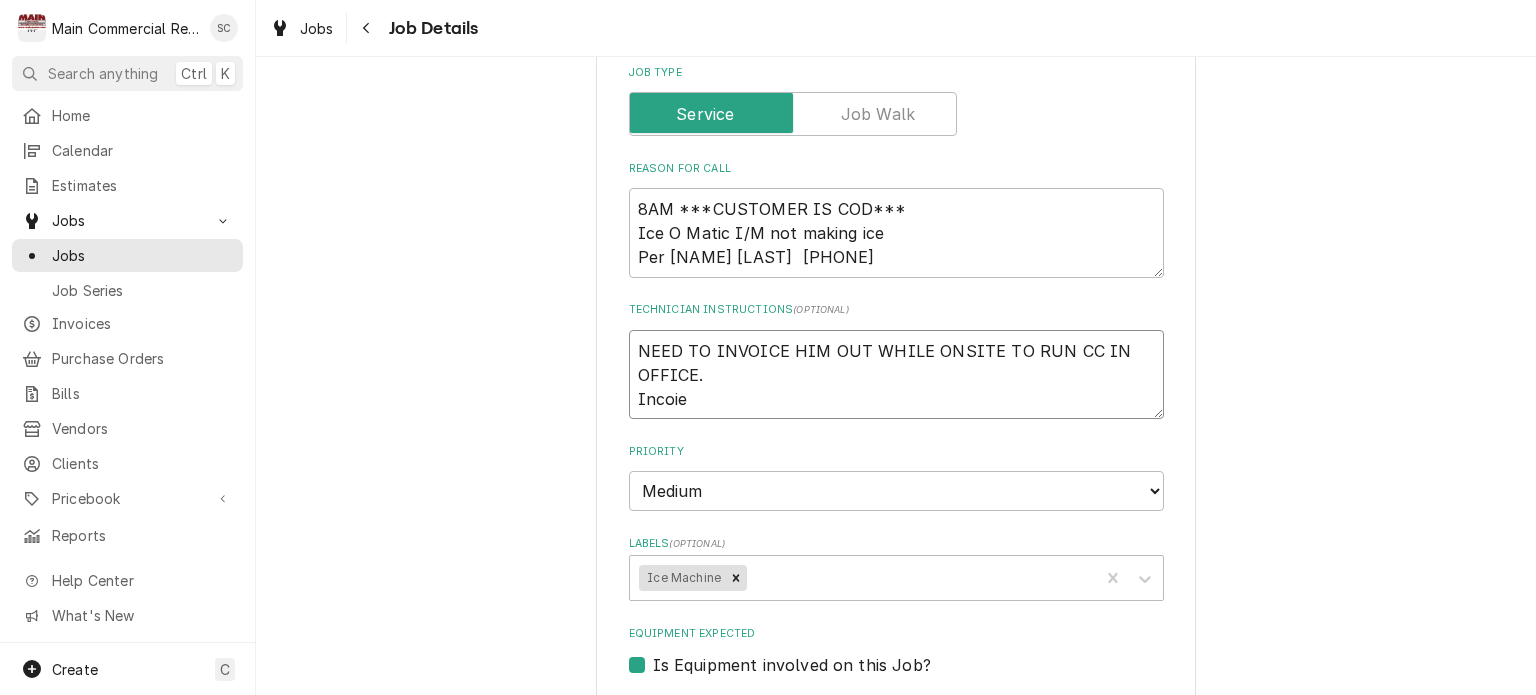 type on "x" 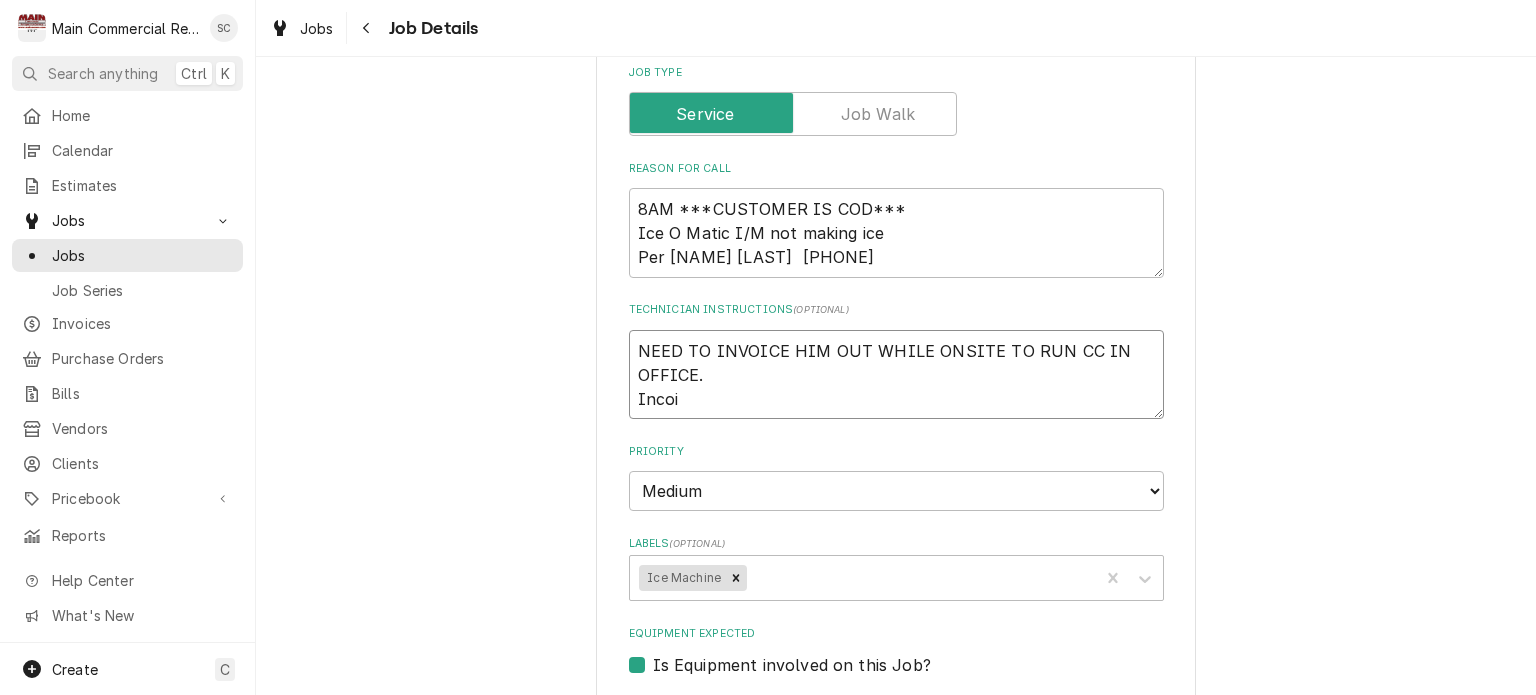 type on "x" 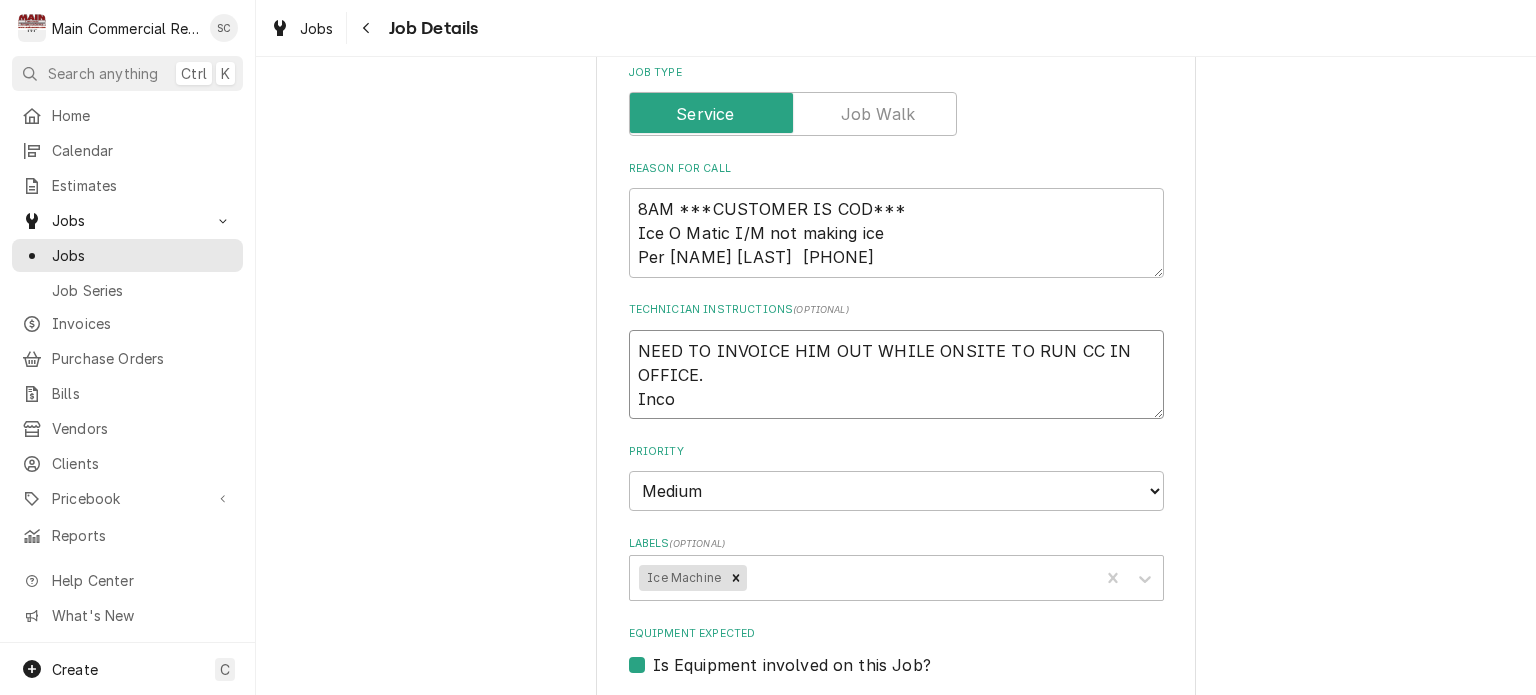 type on "x" 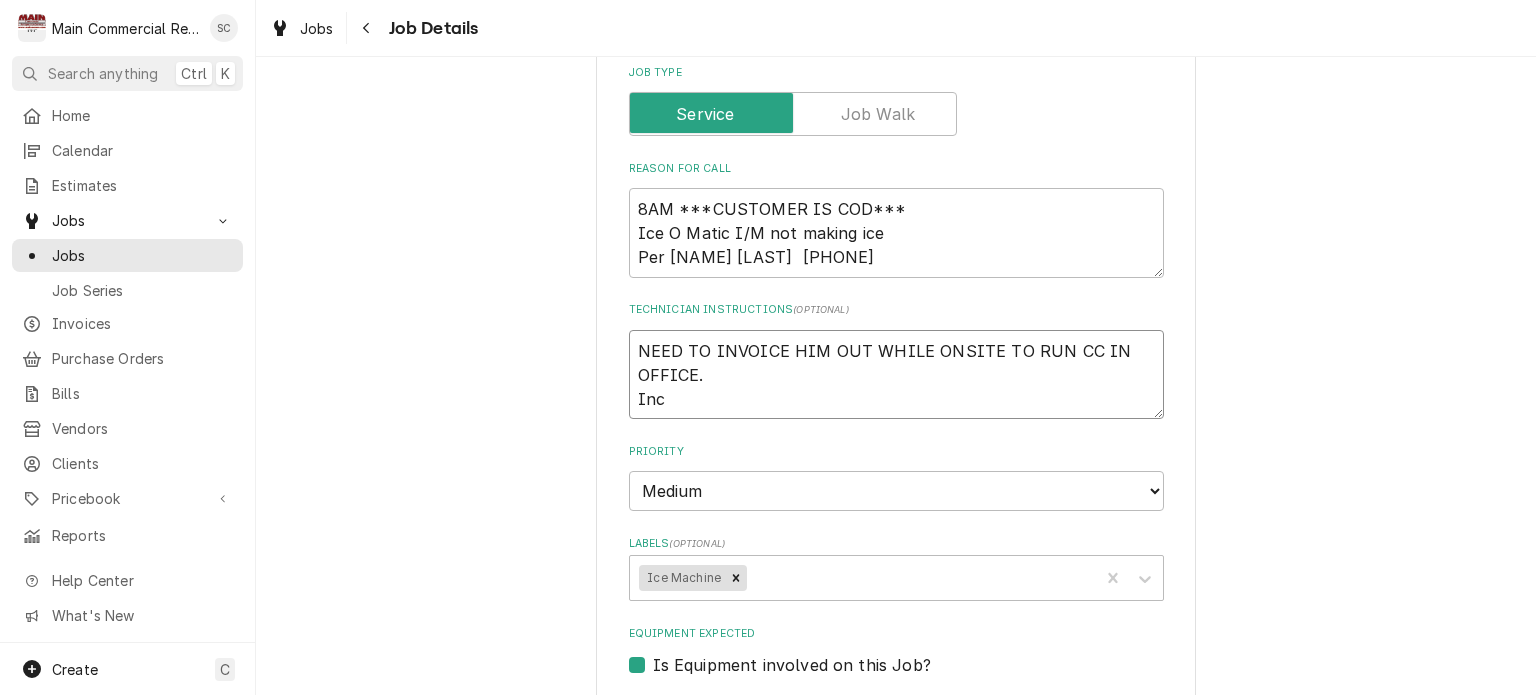 type on "x" 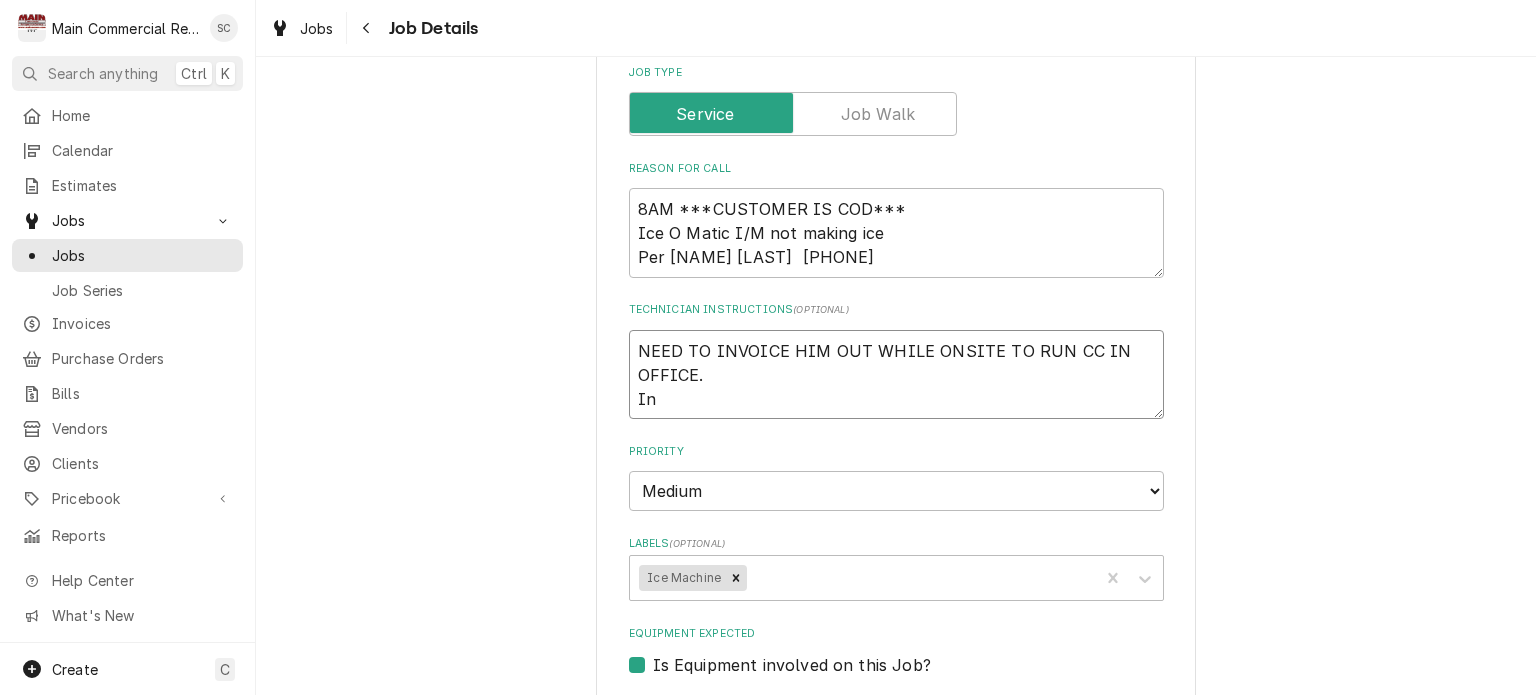 type on "x" 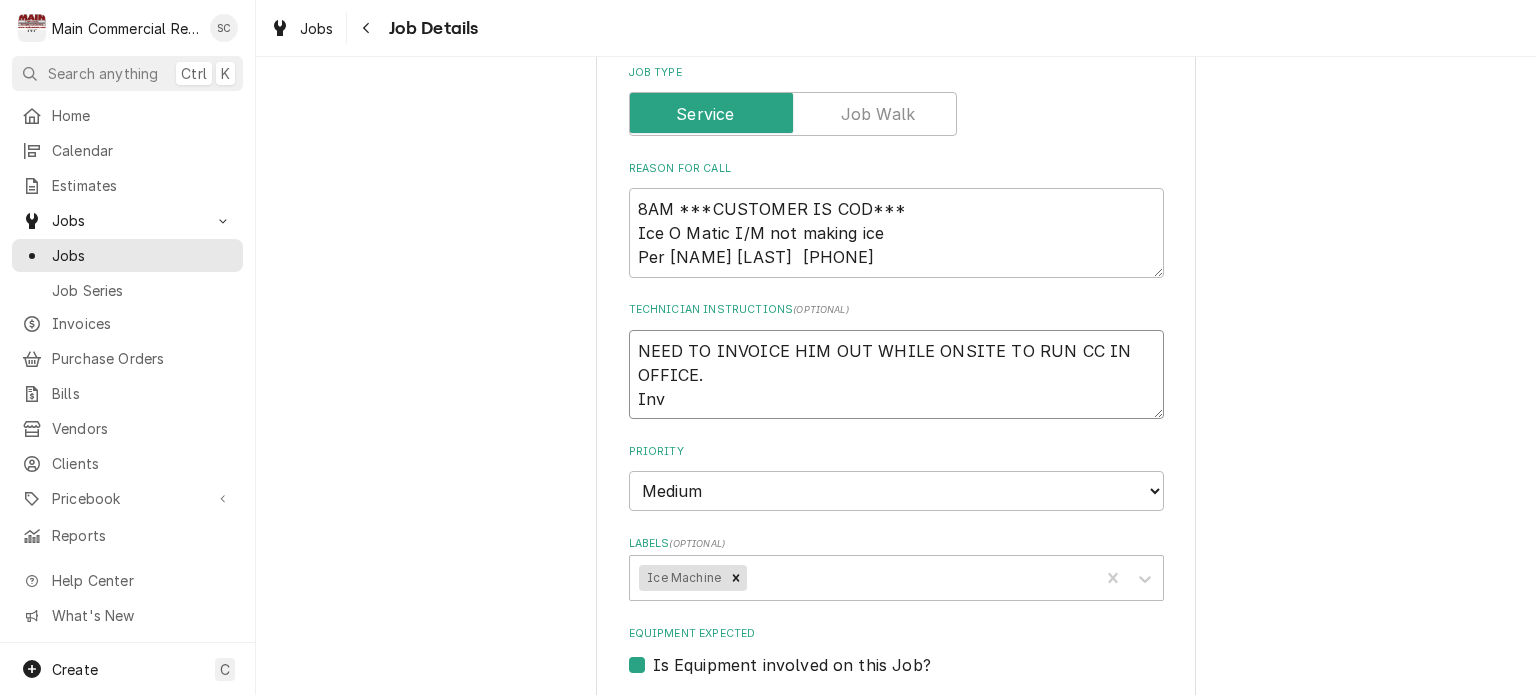 type on "x" 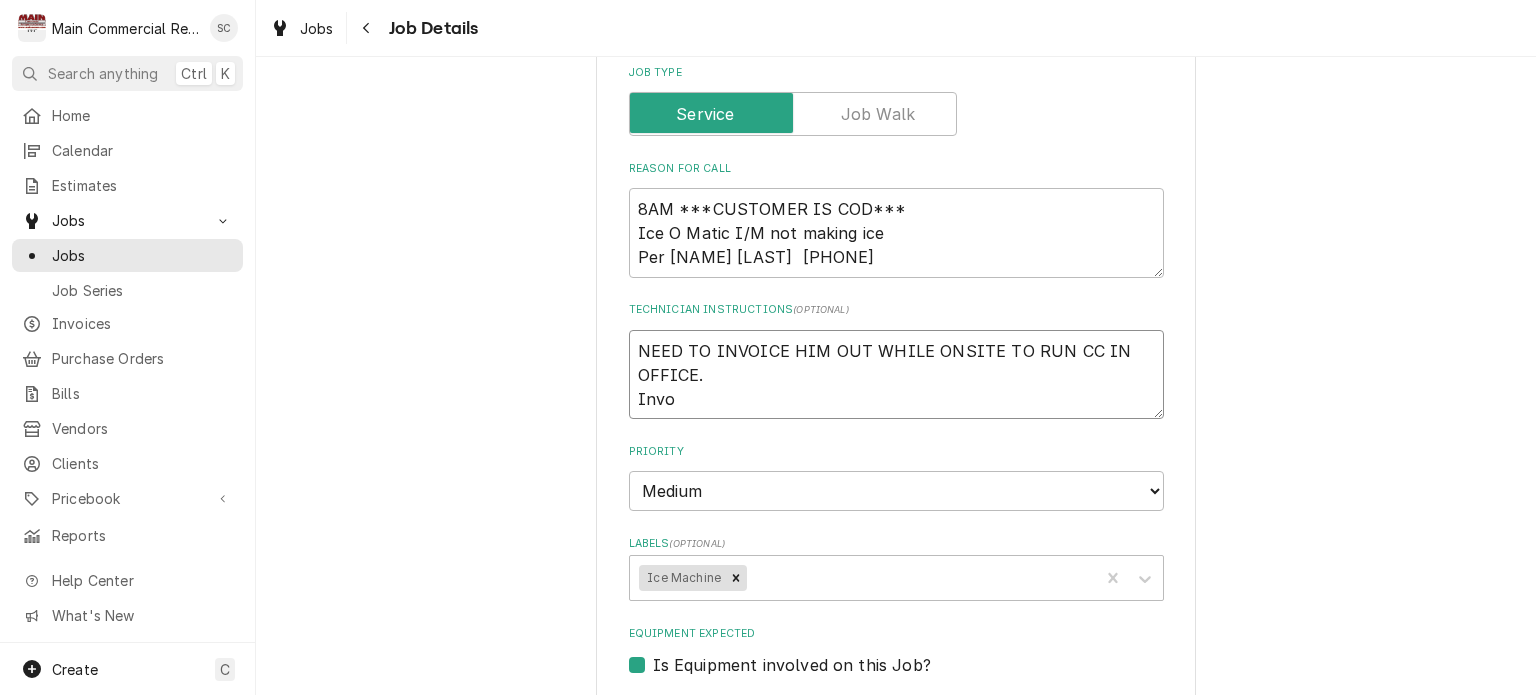 type on "x" 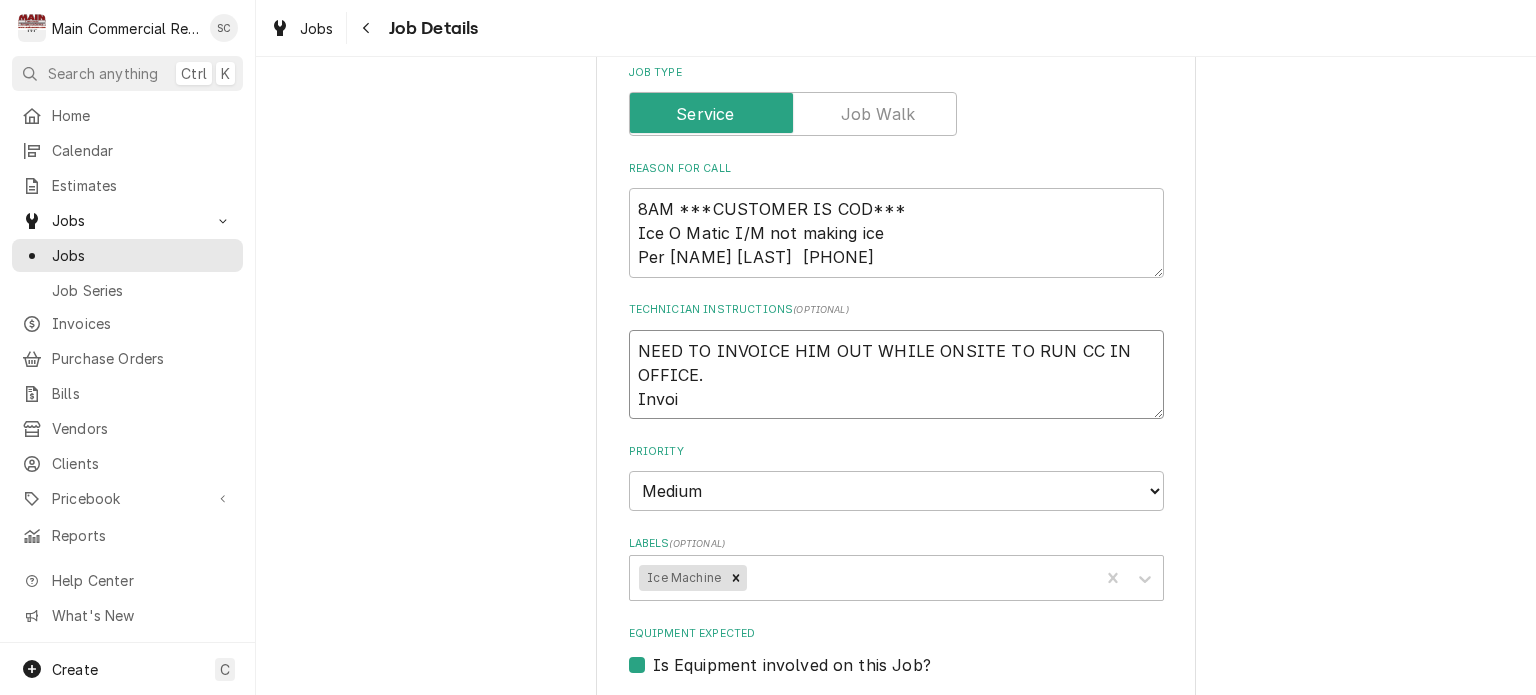 type on "x" 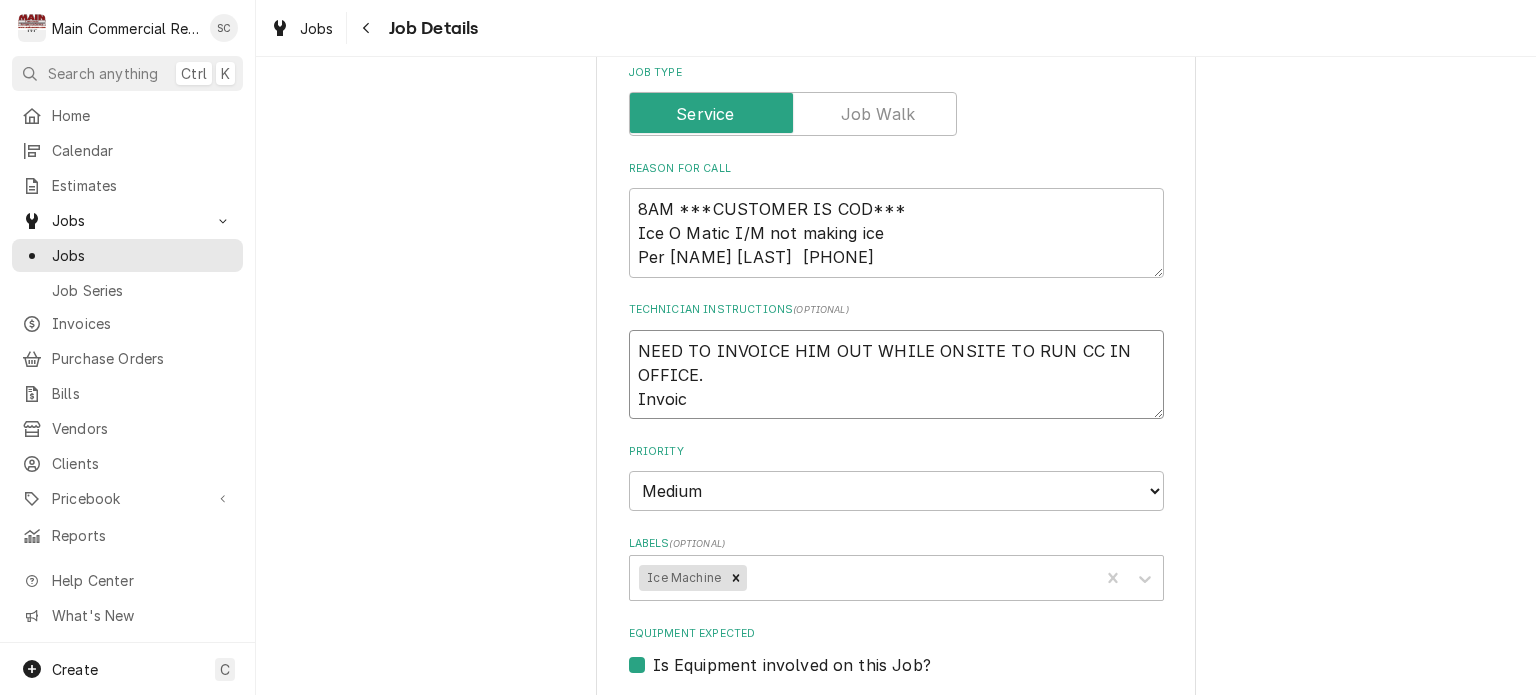 type on "x" 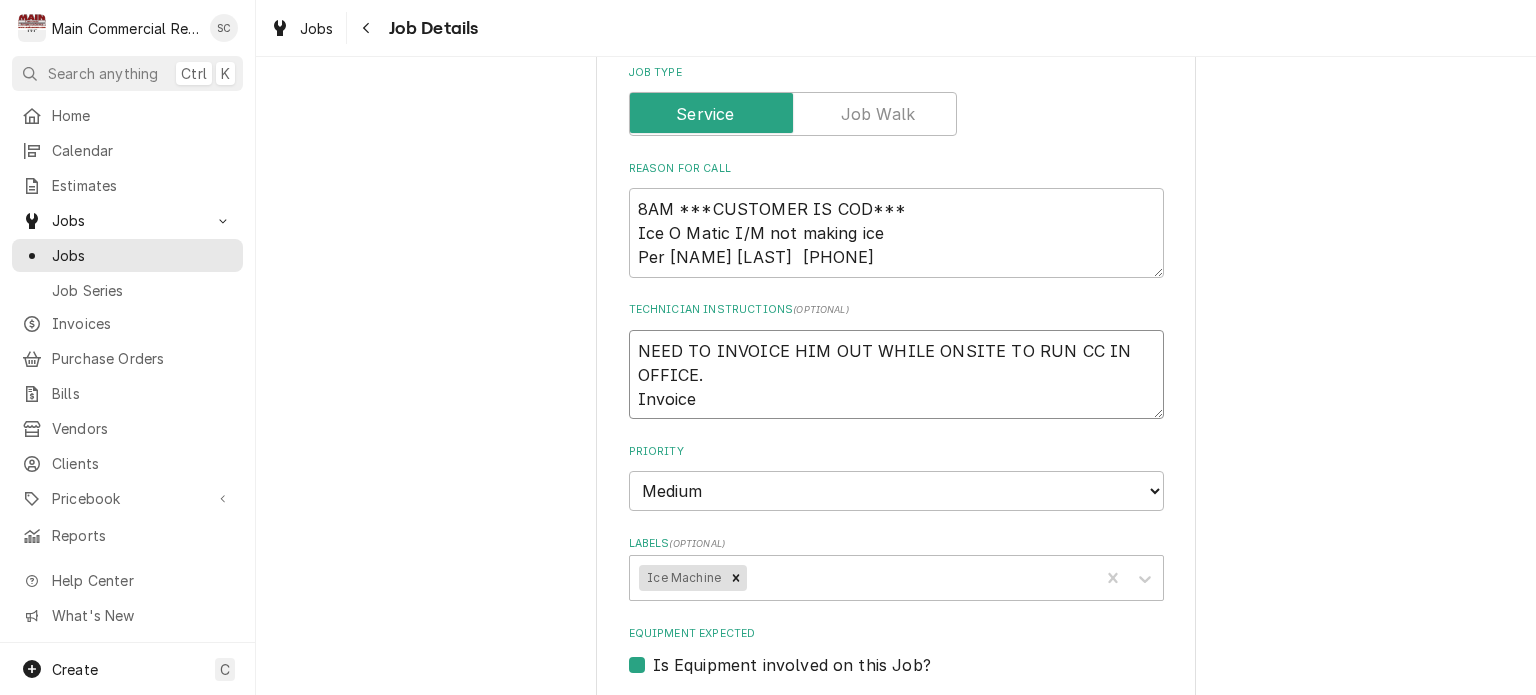 type on "x" 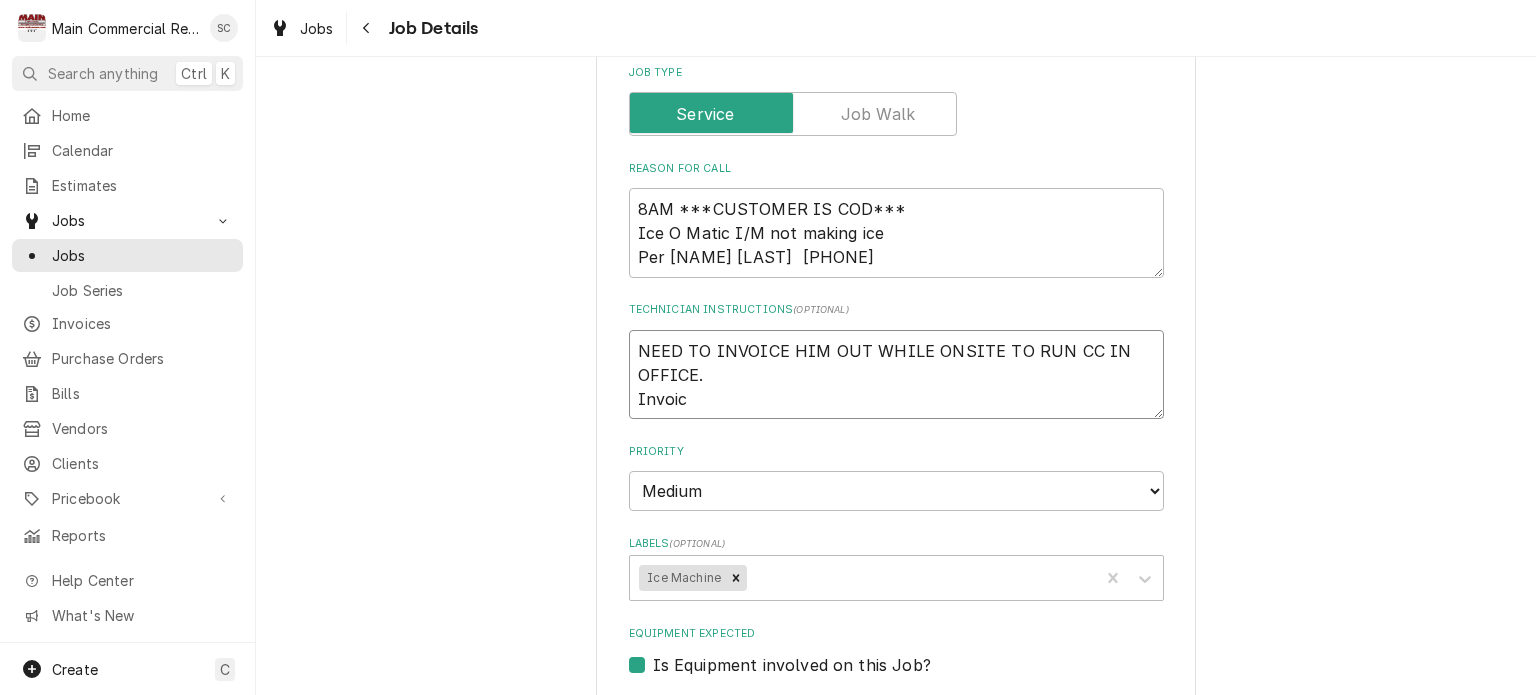 type on "x" 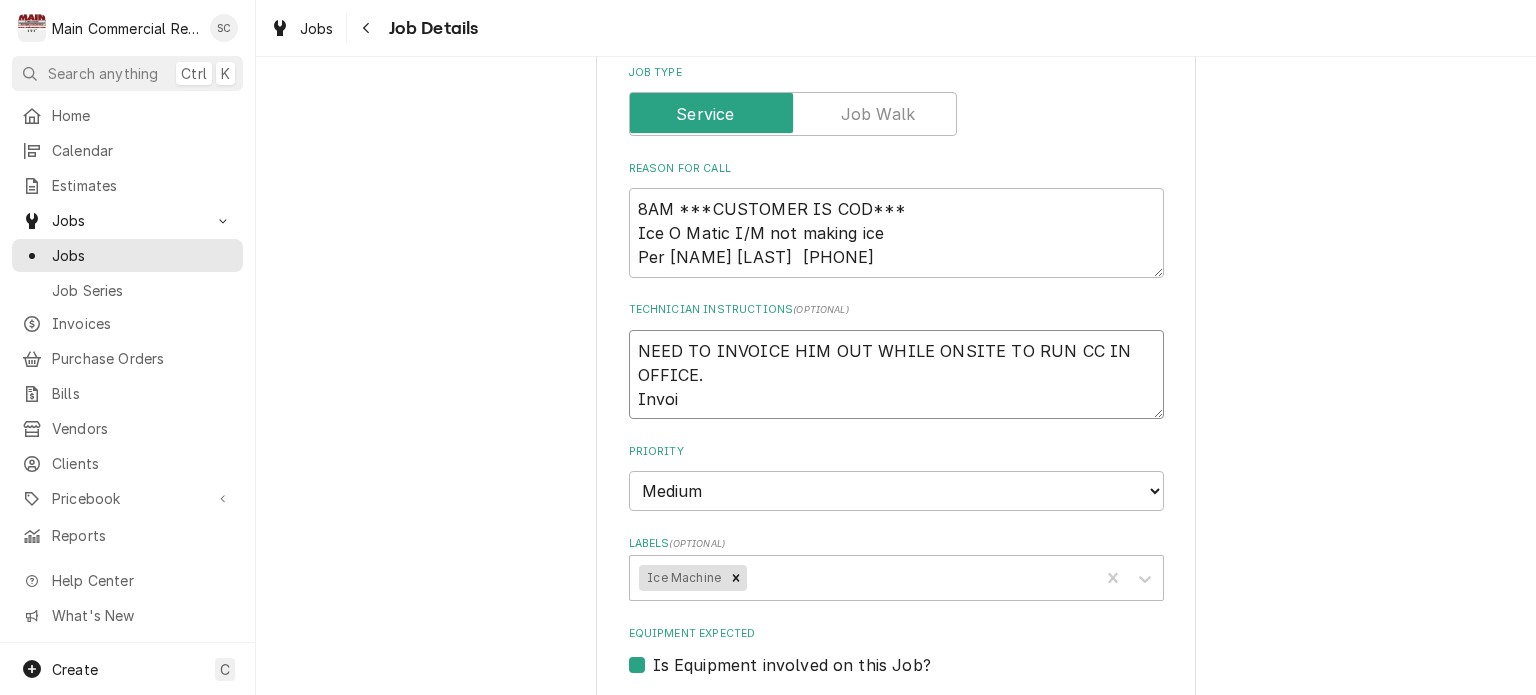 type on "x" 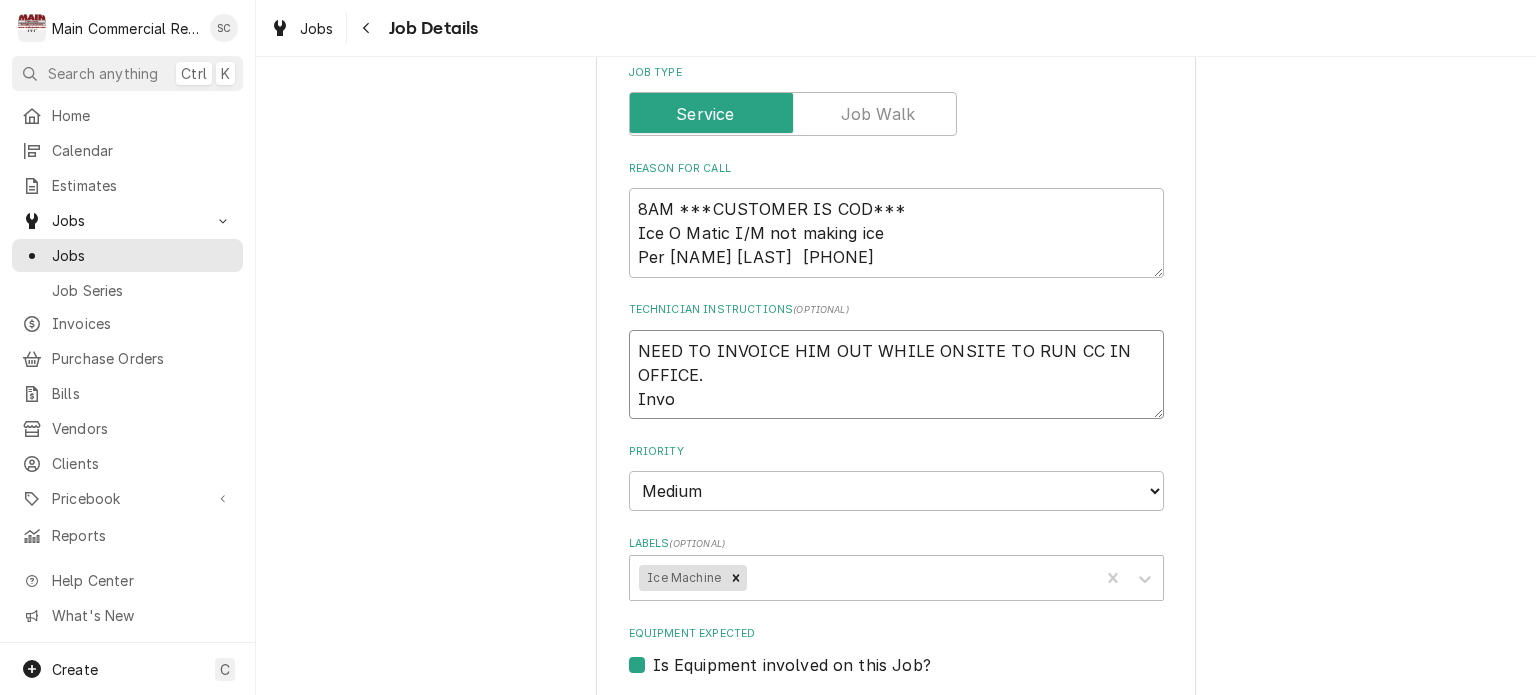type on "x" 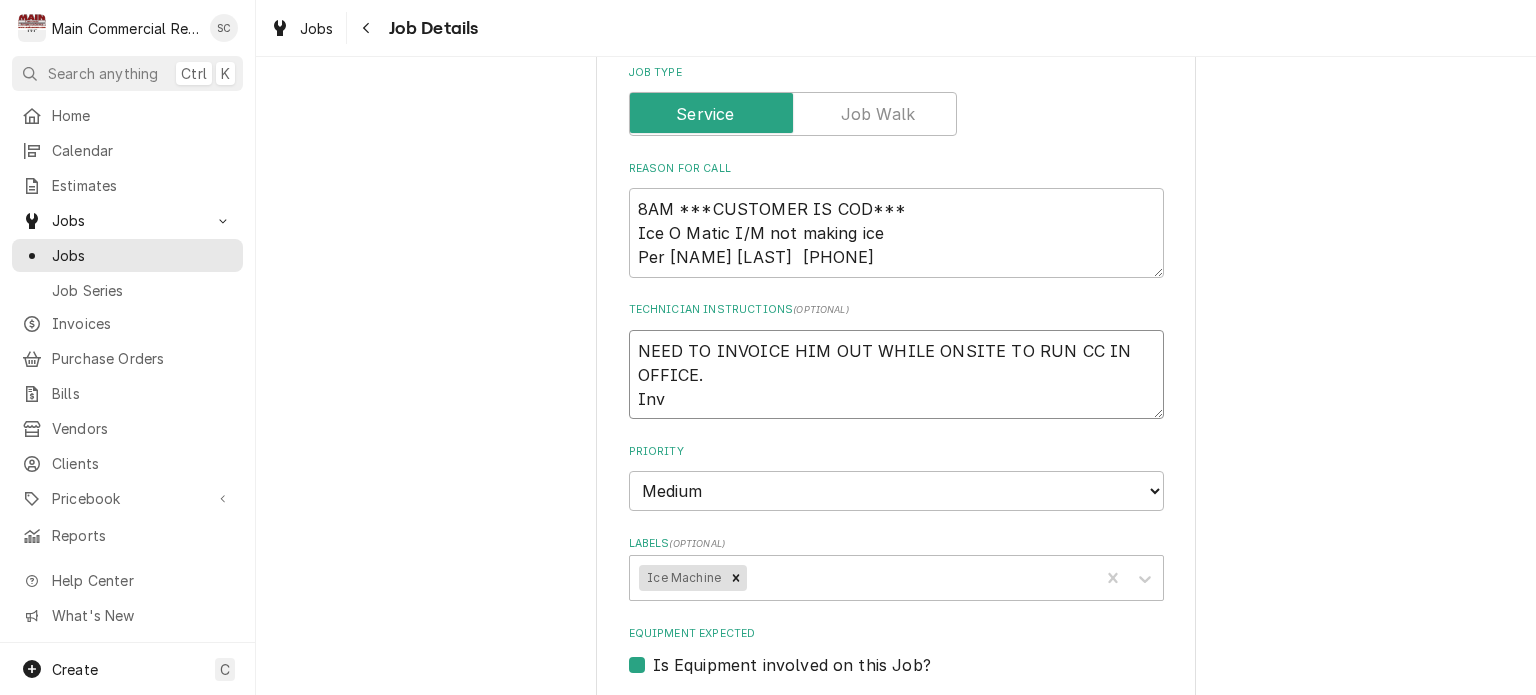 type on "x" 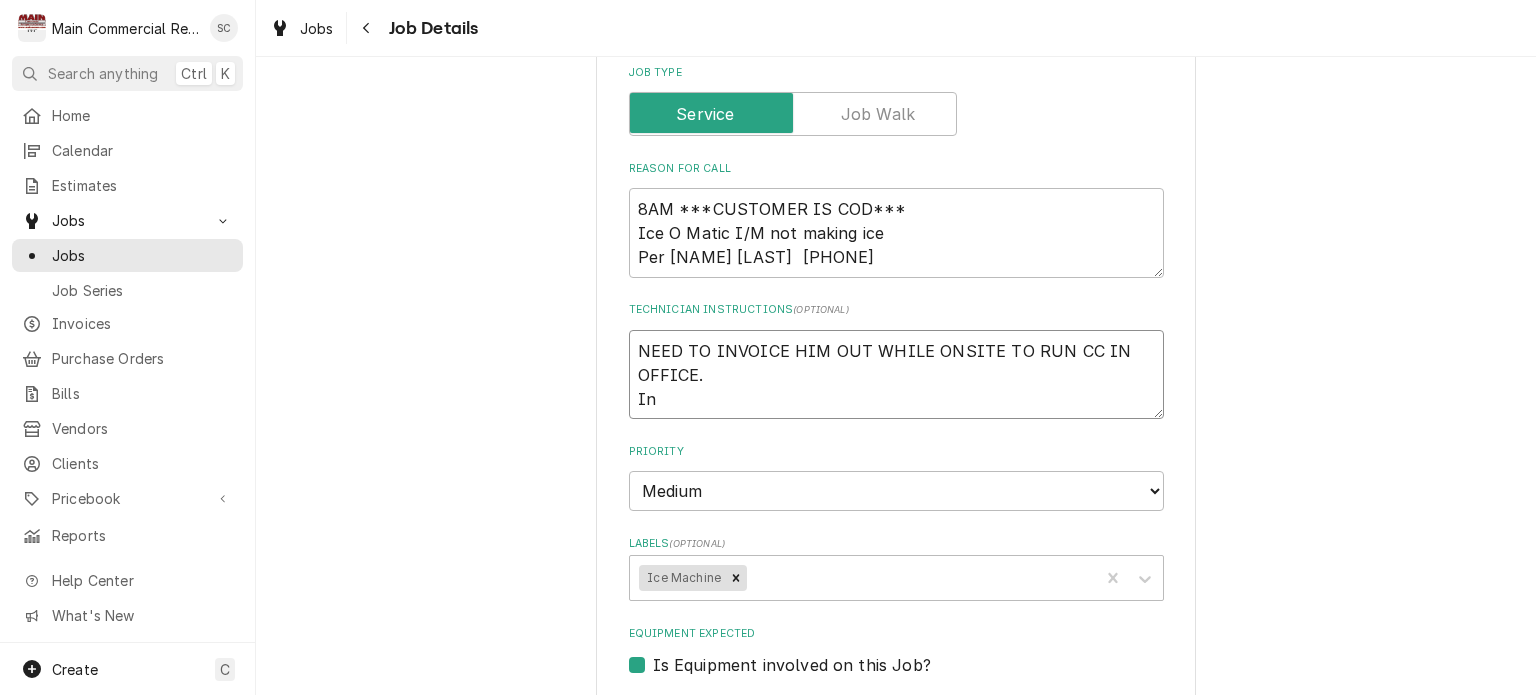 type on "NEED TO INVOICE HIM OUT WHILE ONSITE TO RUN CC IN OFFICE.
I" 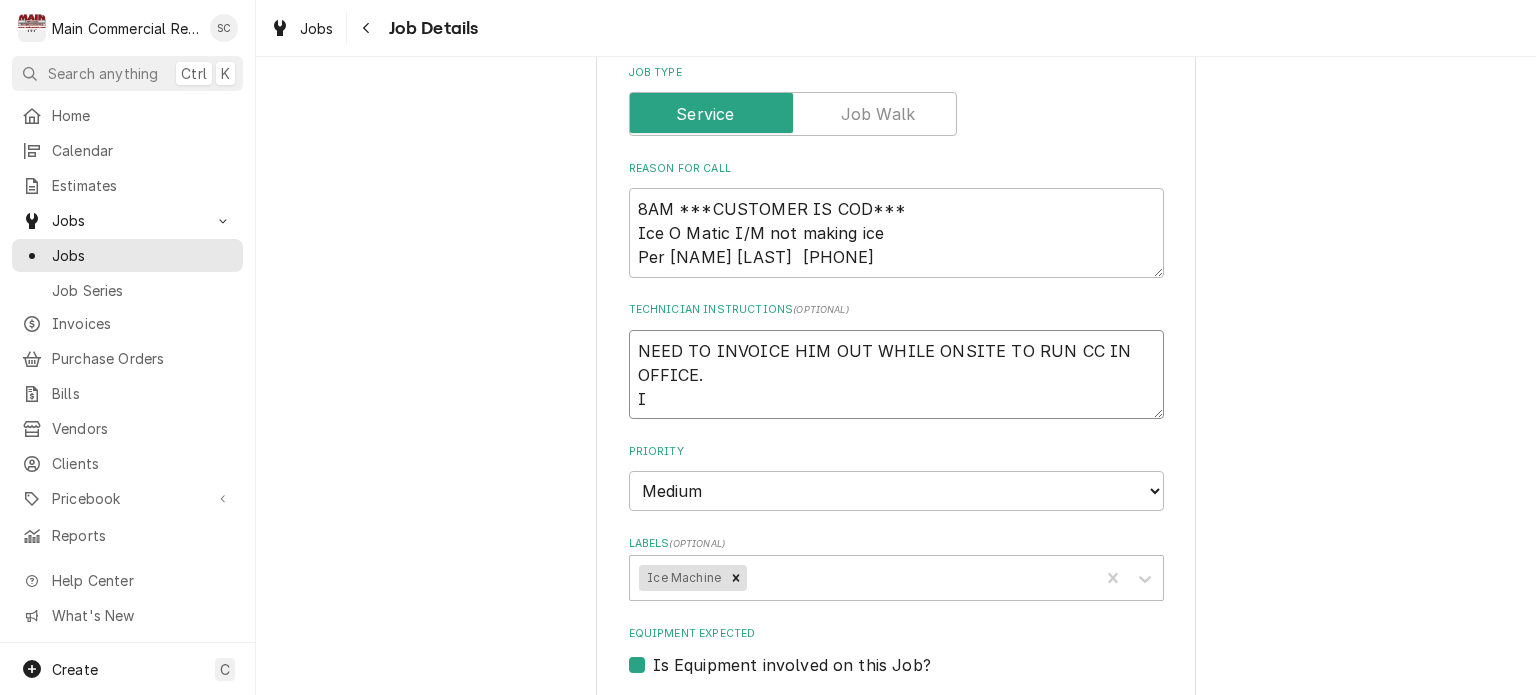 type on "x" 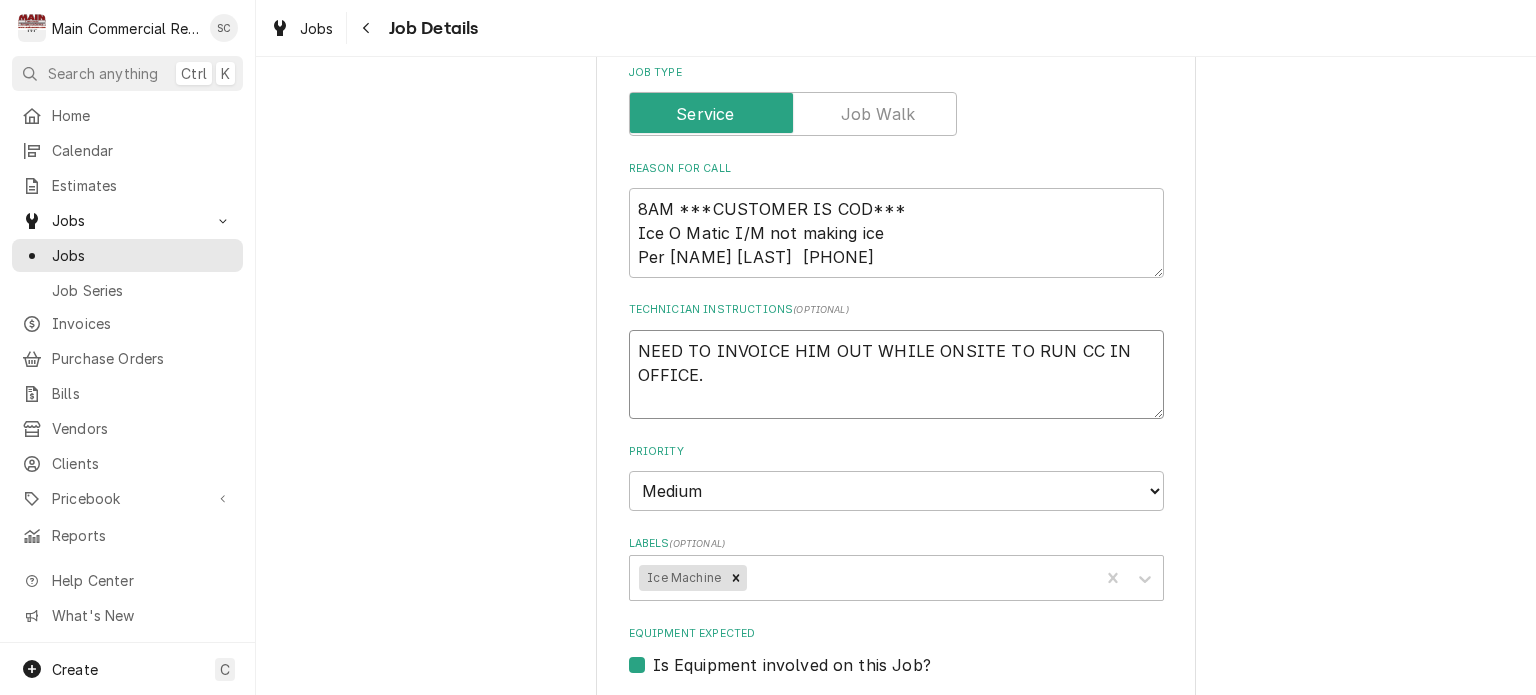 type on "x" 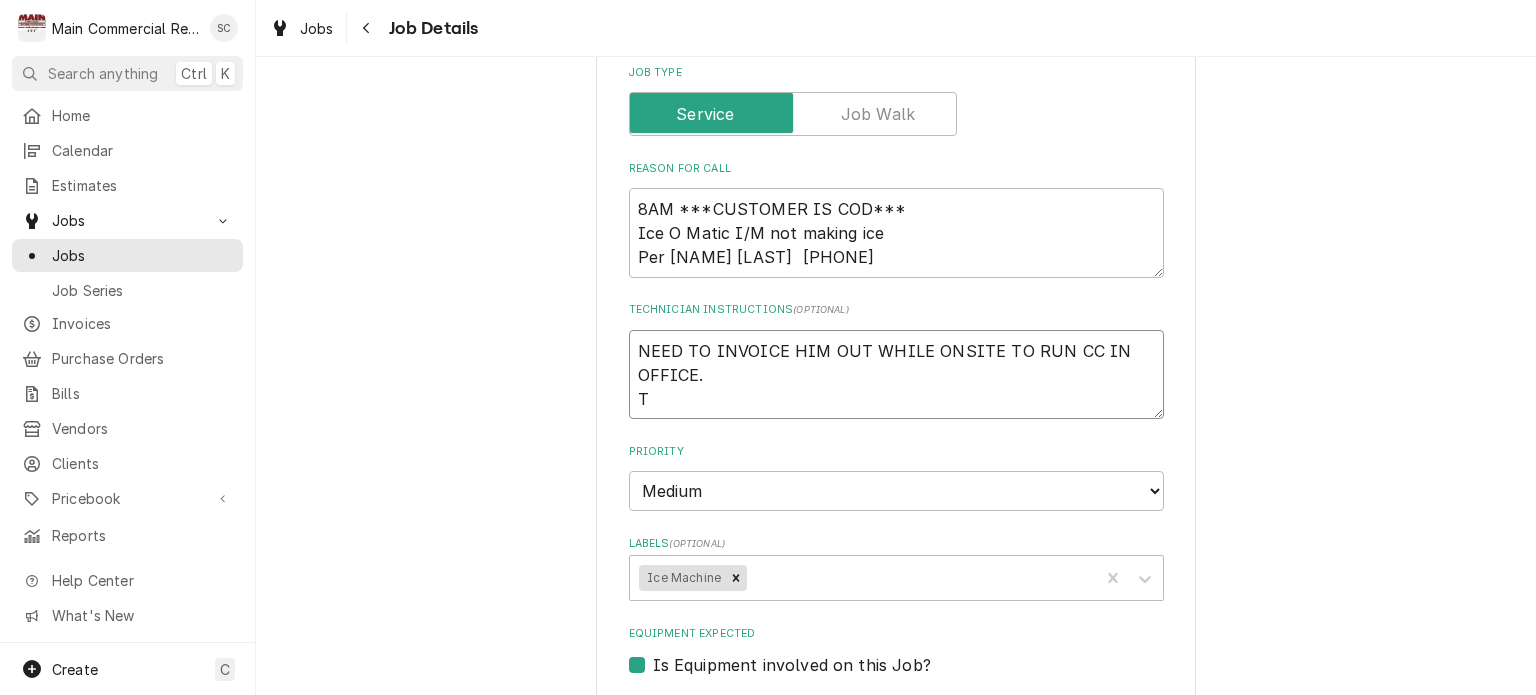 type on "x" 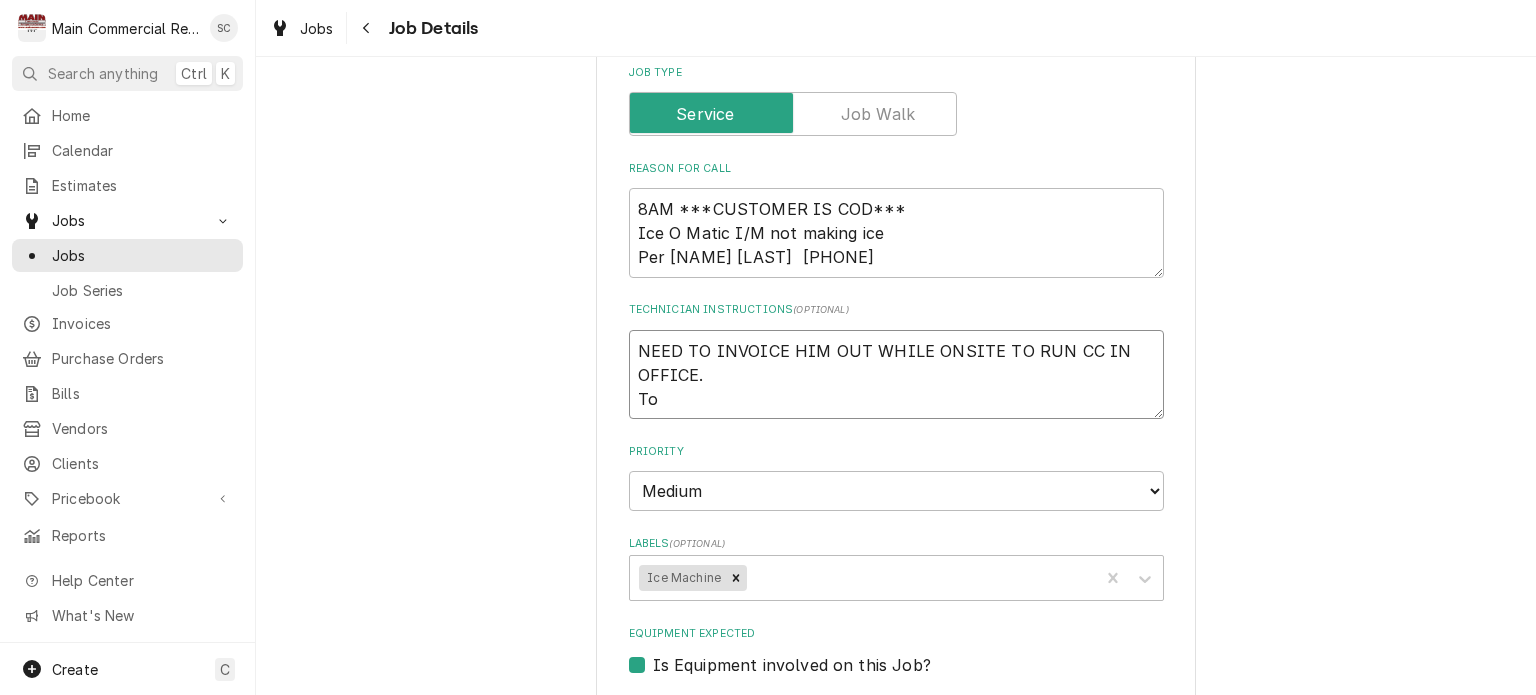 type on "x" 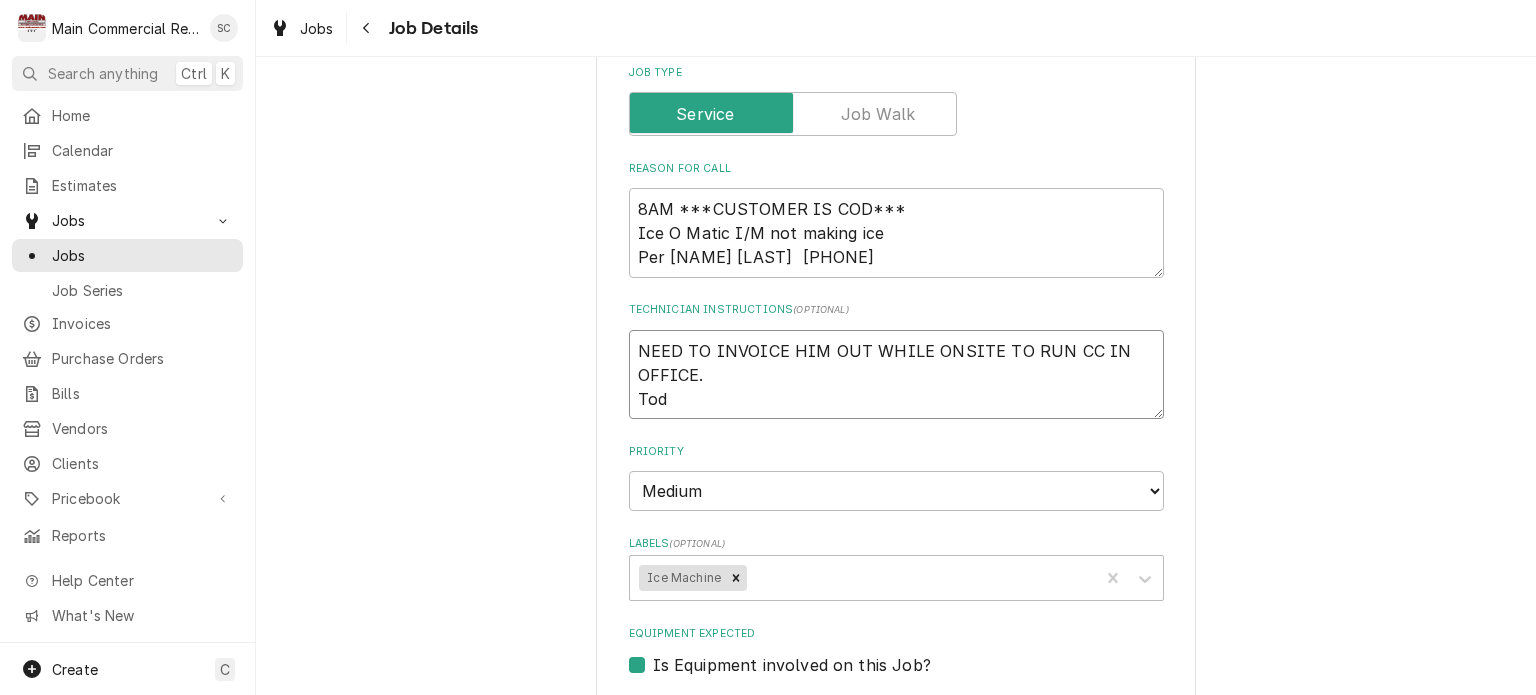 type on "x" 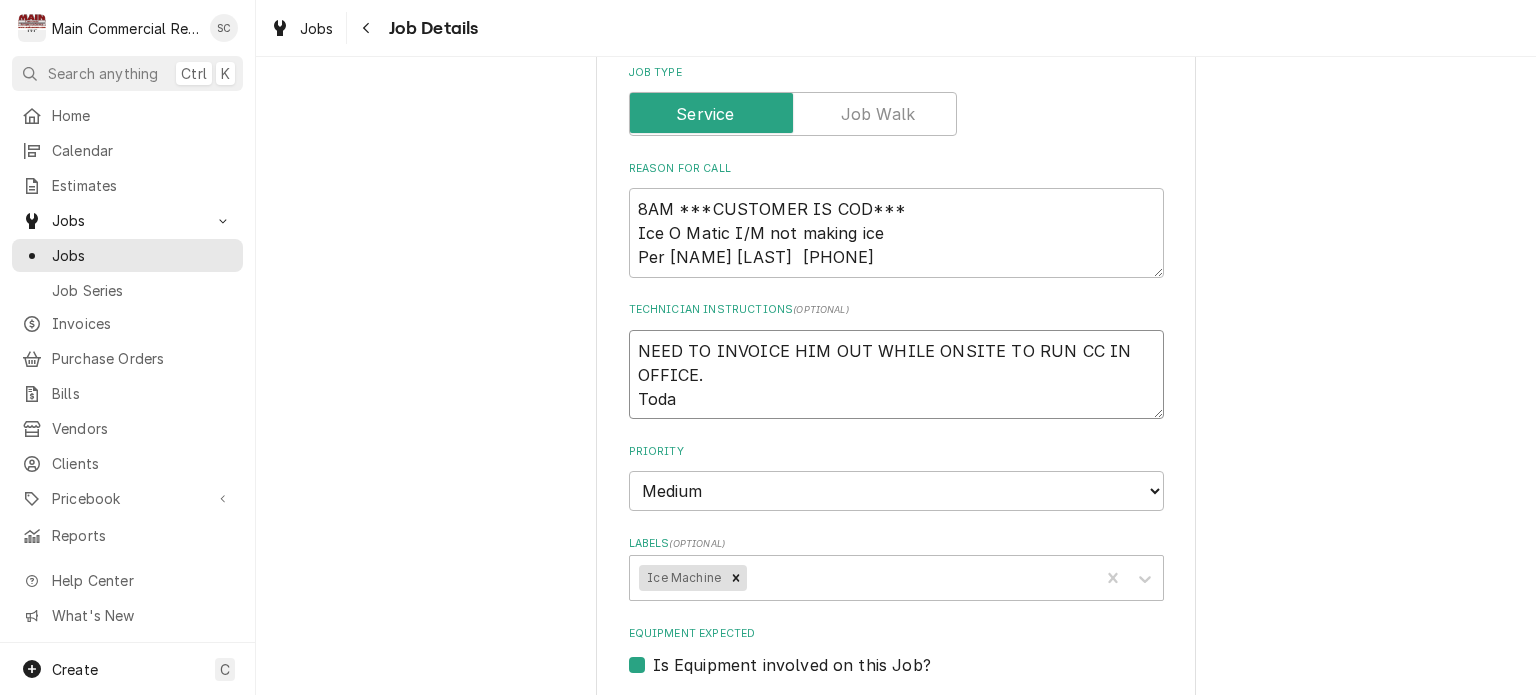 type on "x" 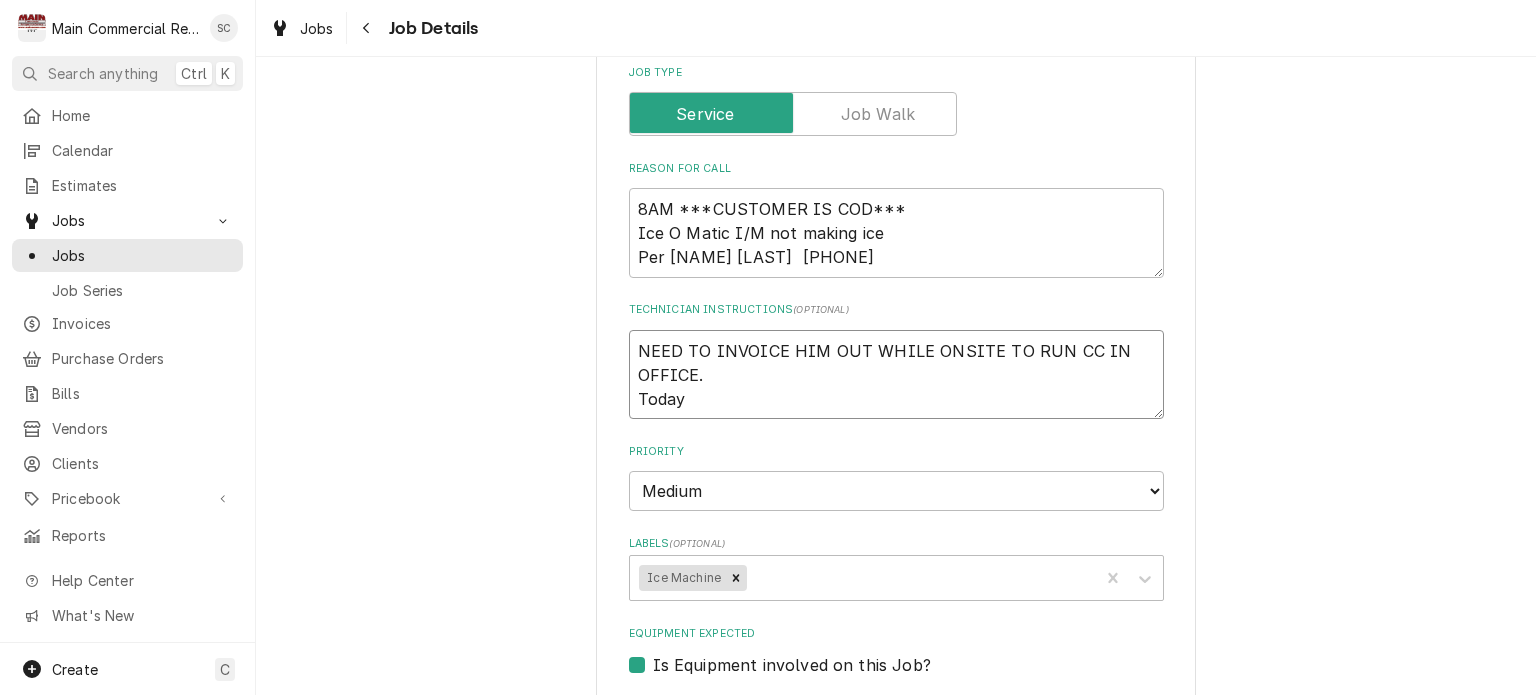 type on "x" 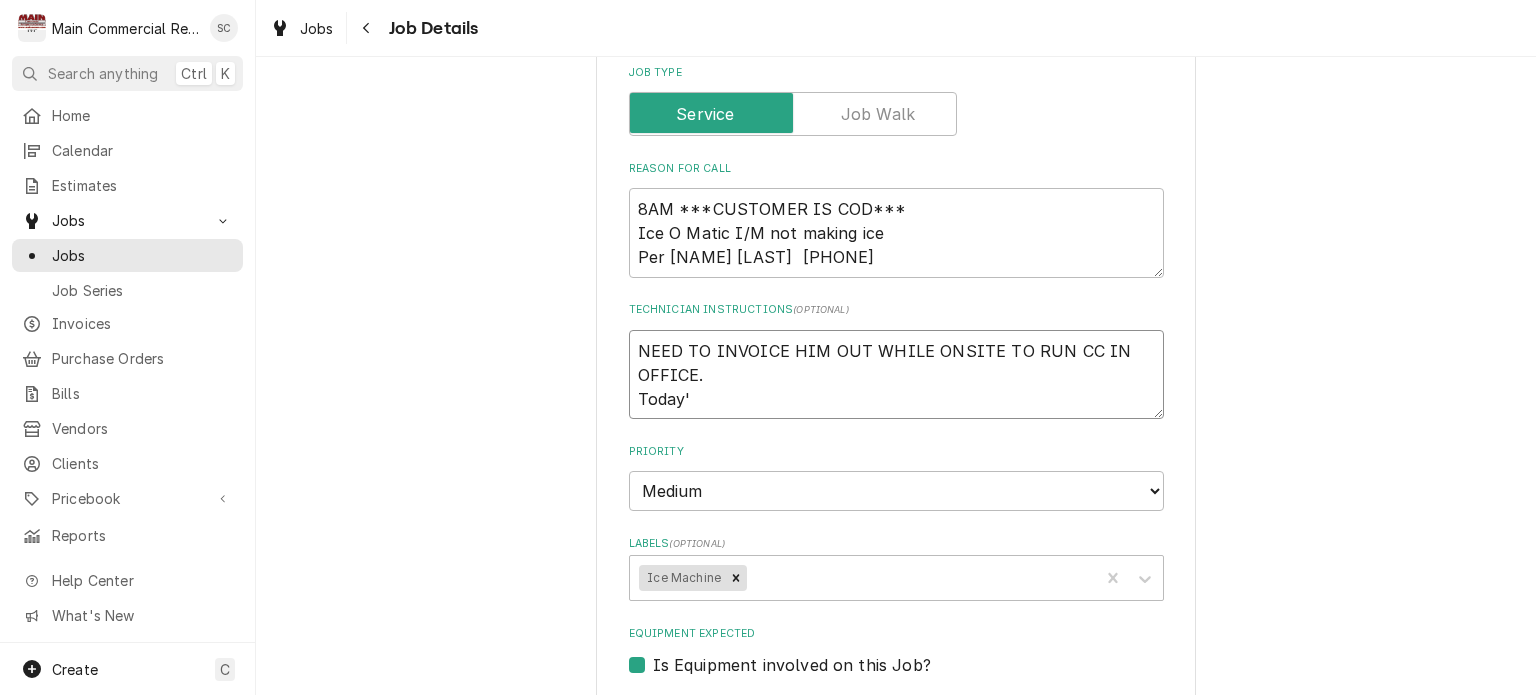 type on "x" 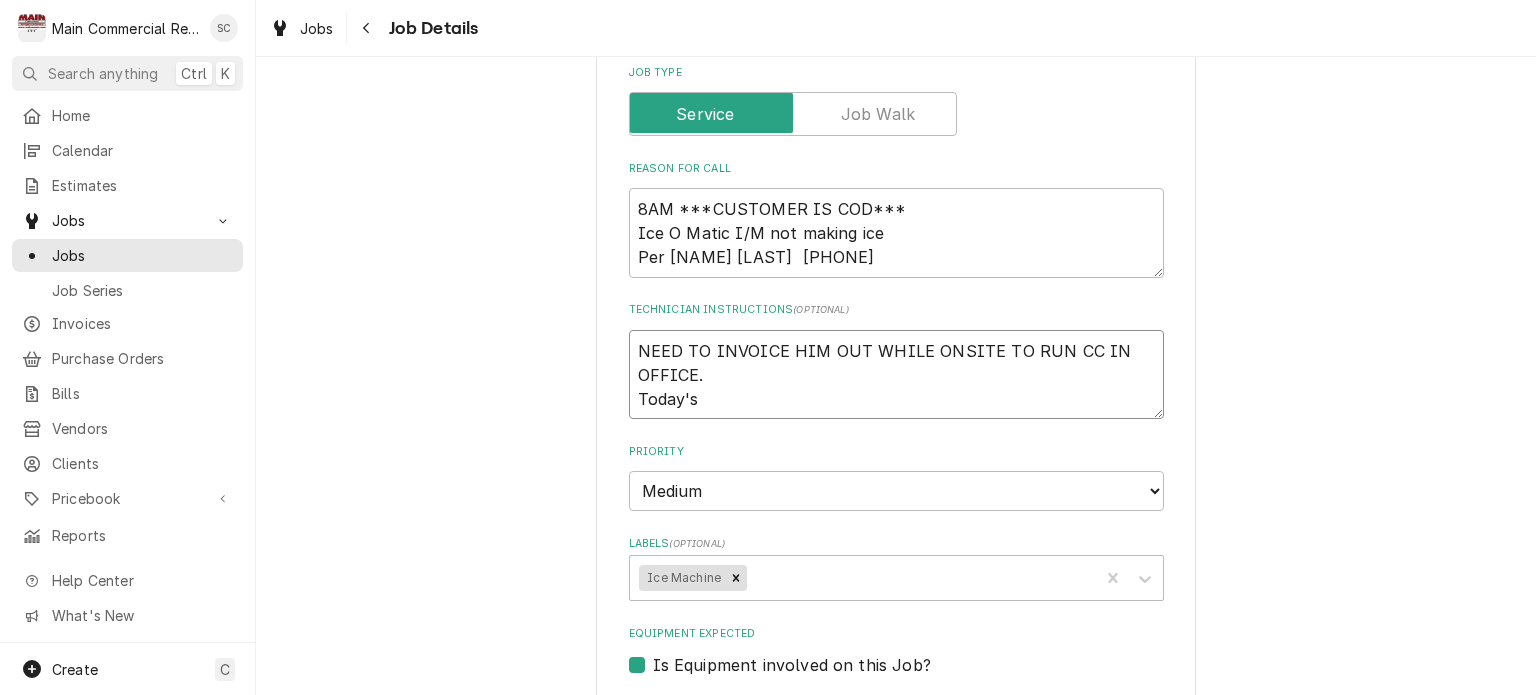 type on "x" 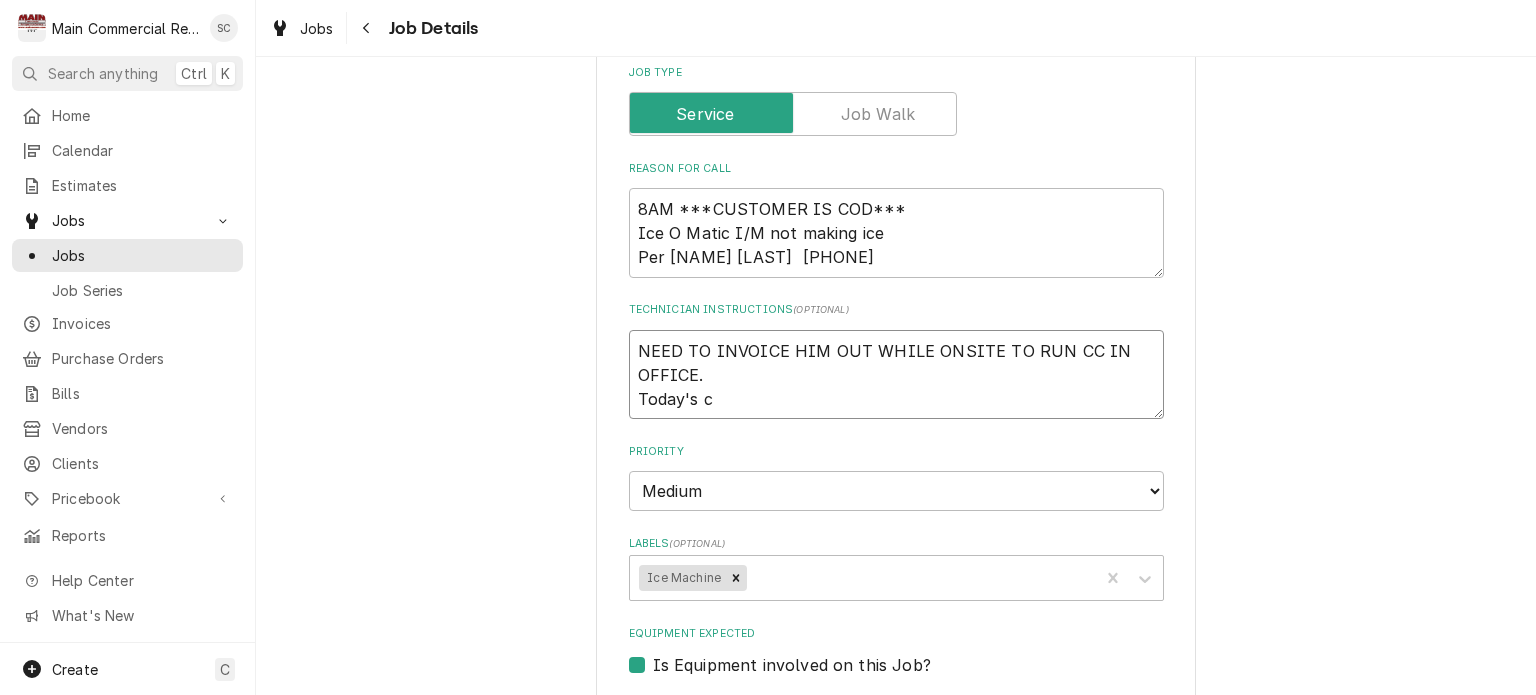 type on "x" 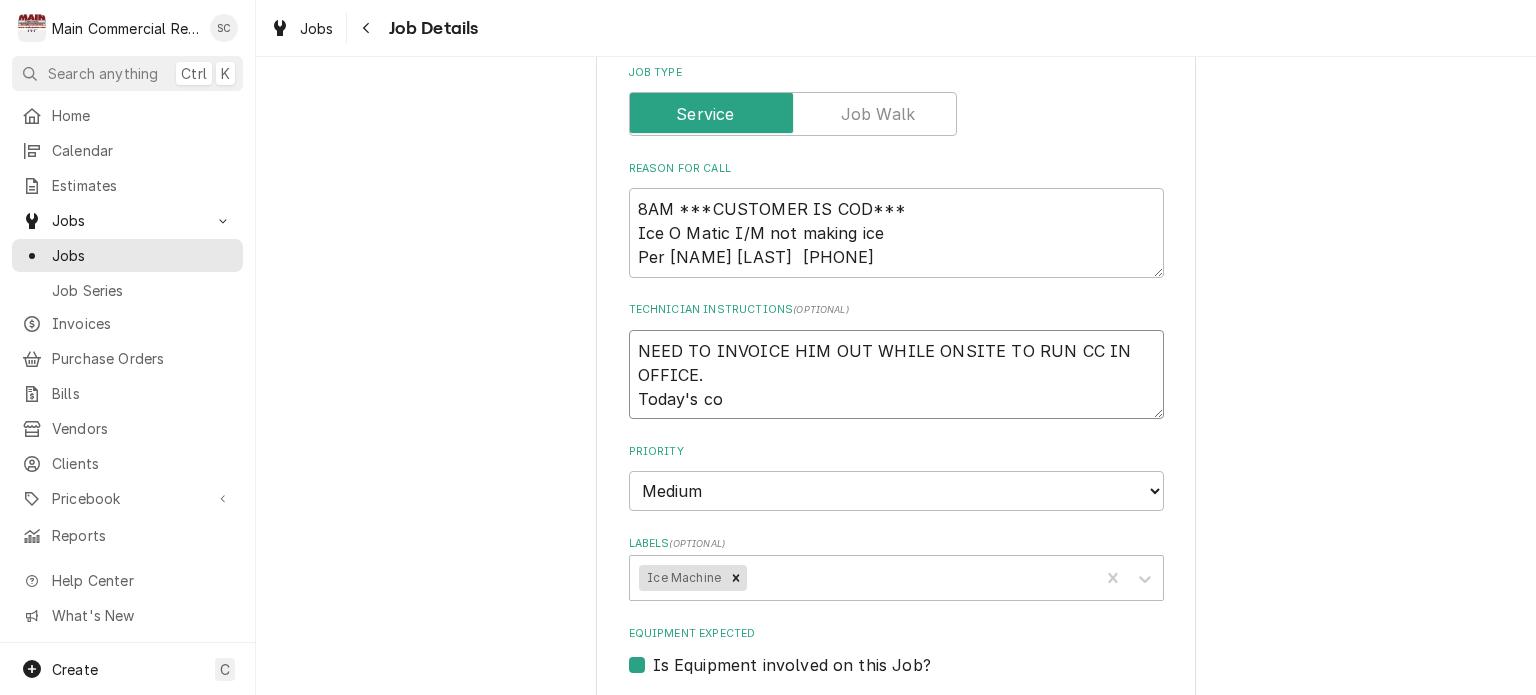type on "x" 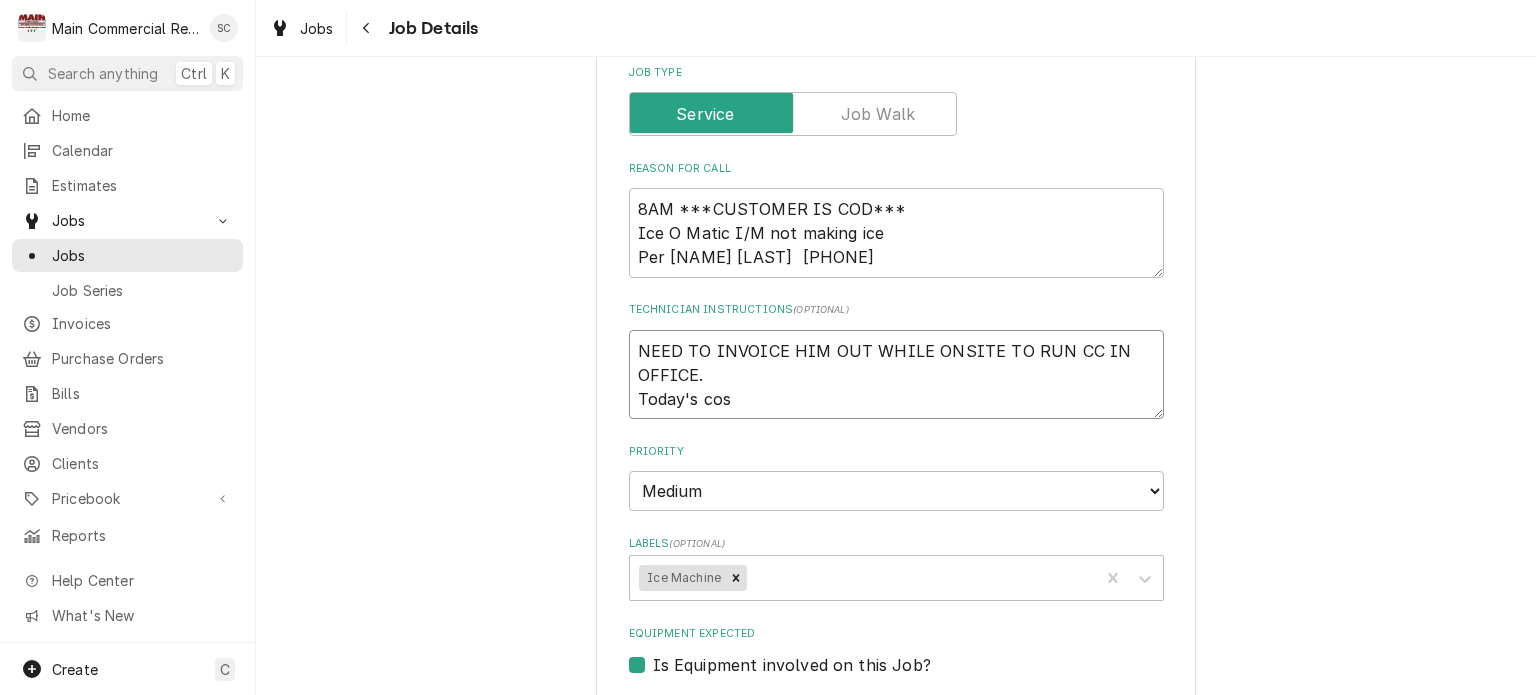 type on "x" 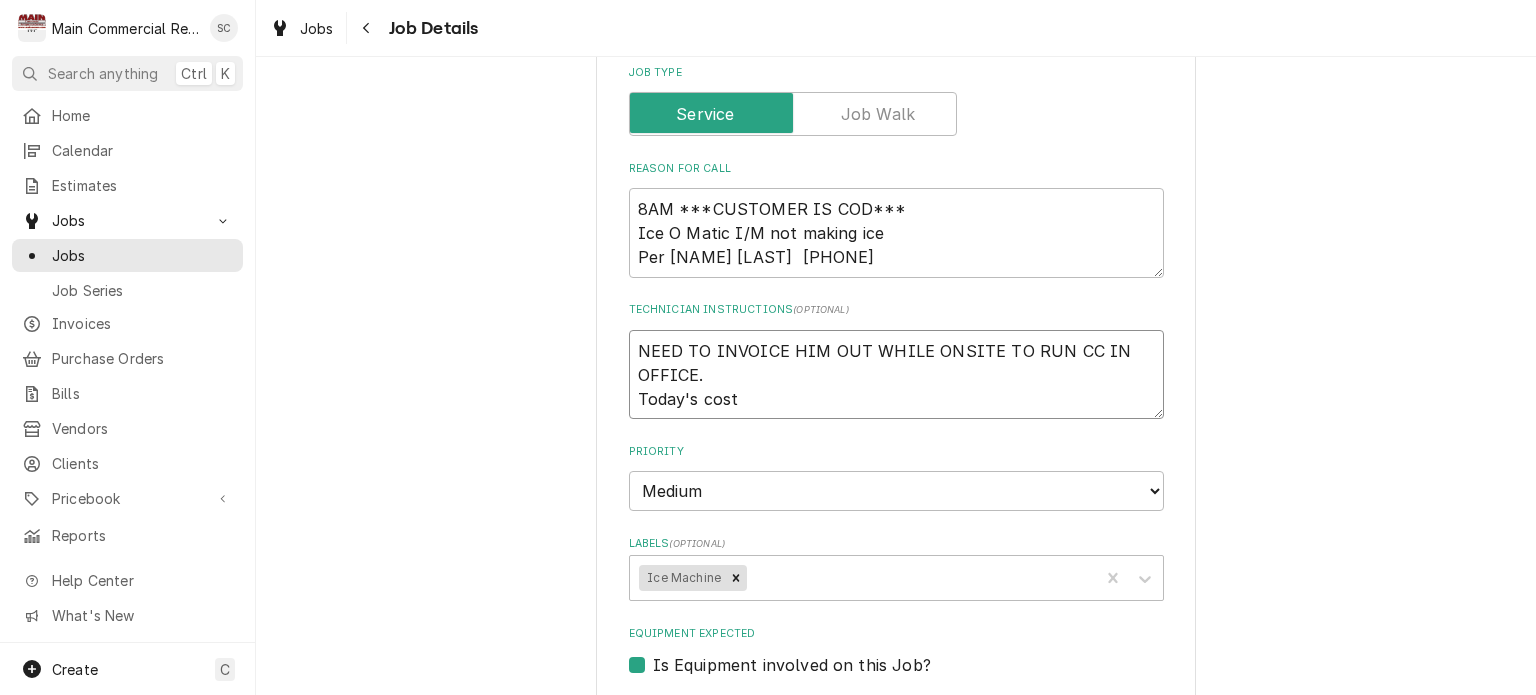 type on "x" 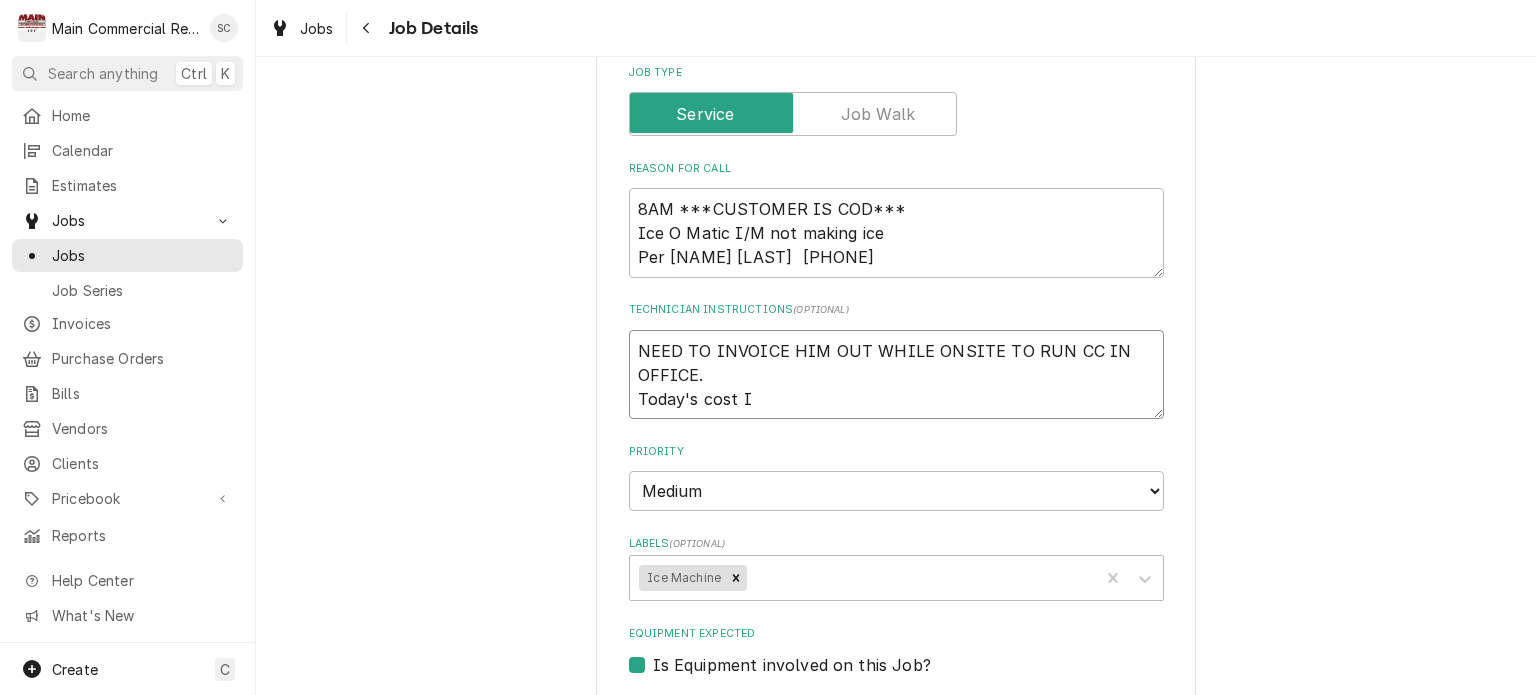 type on "x" 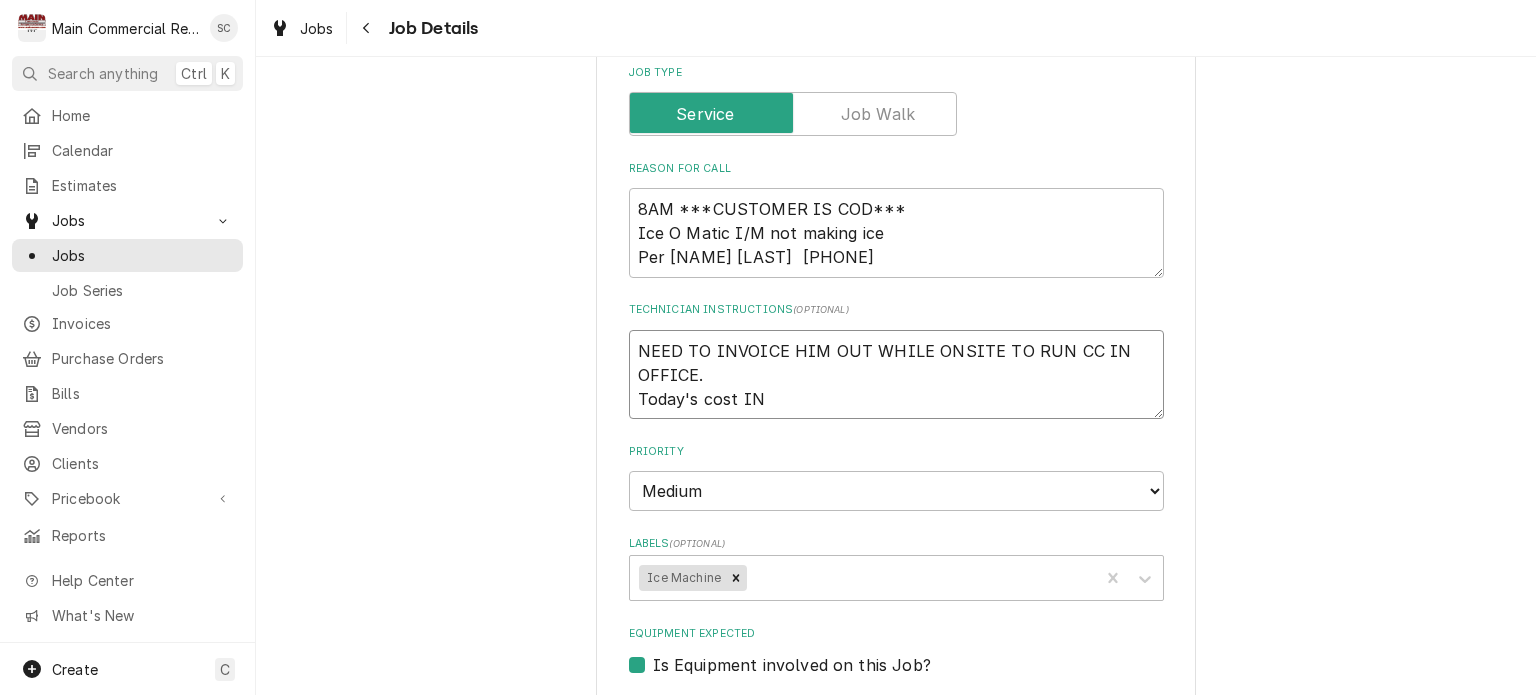 type on "x" 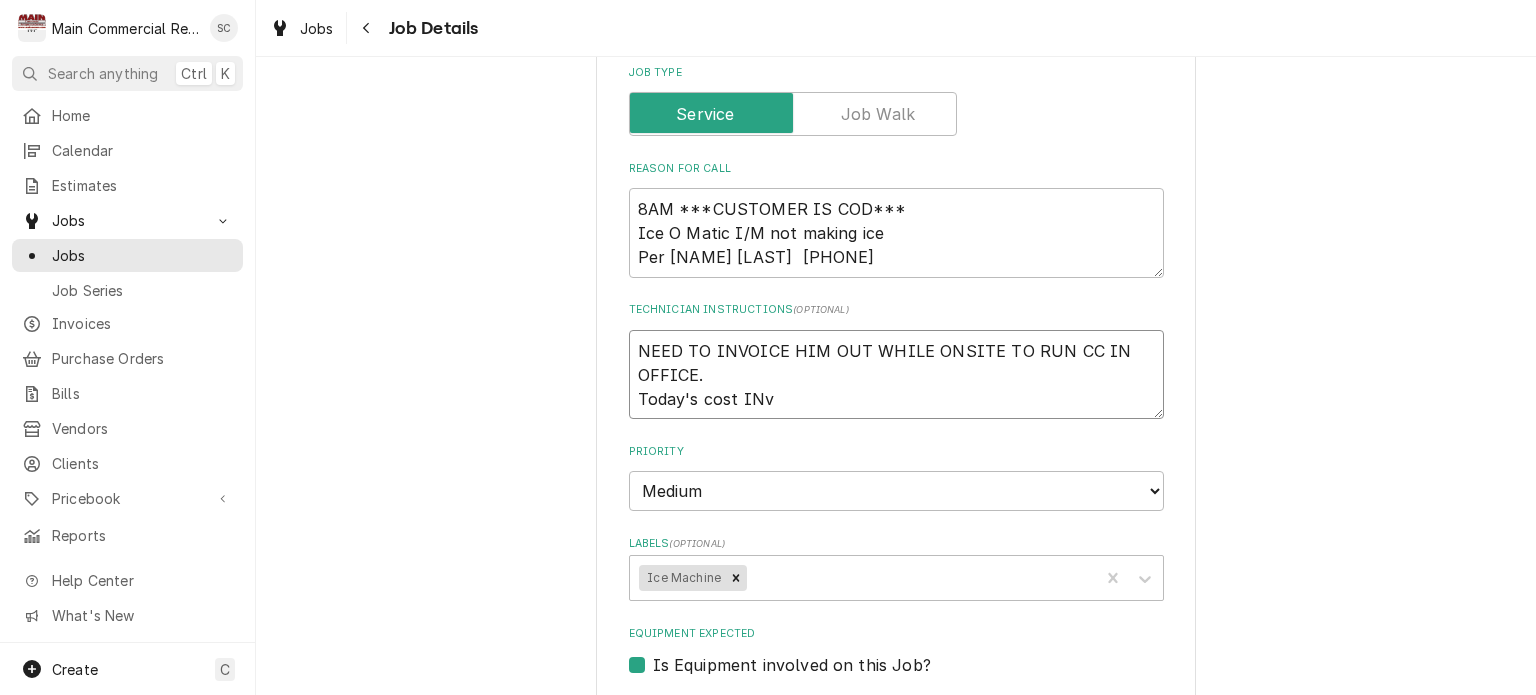 type on "x" 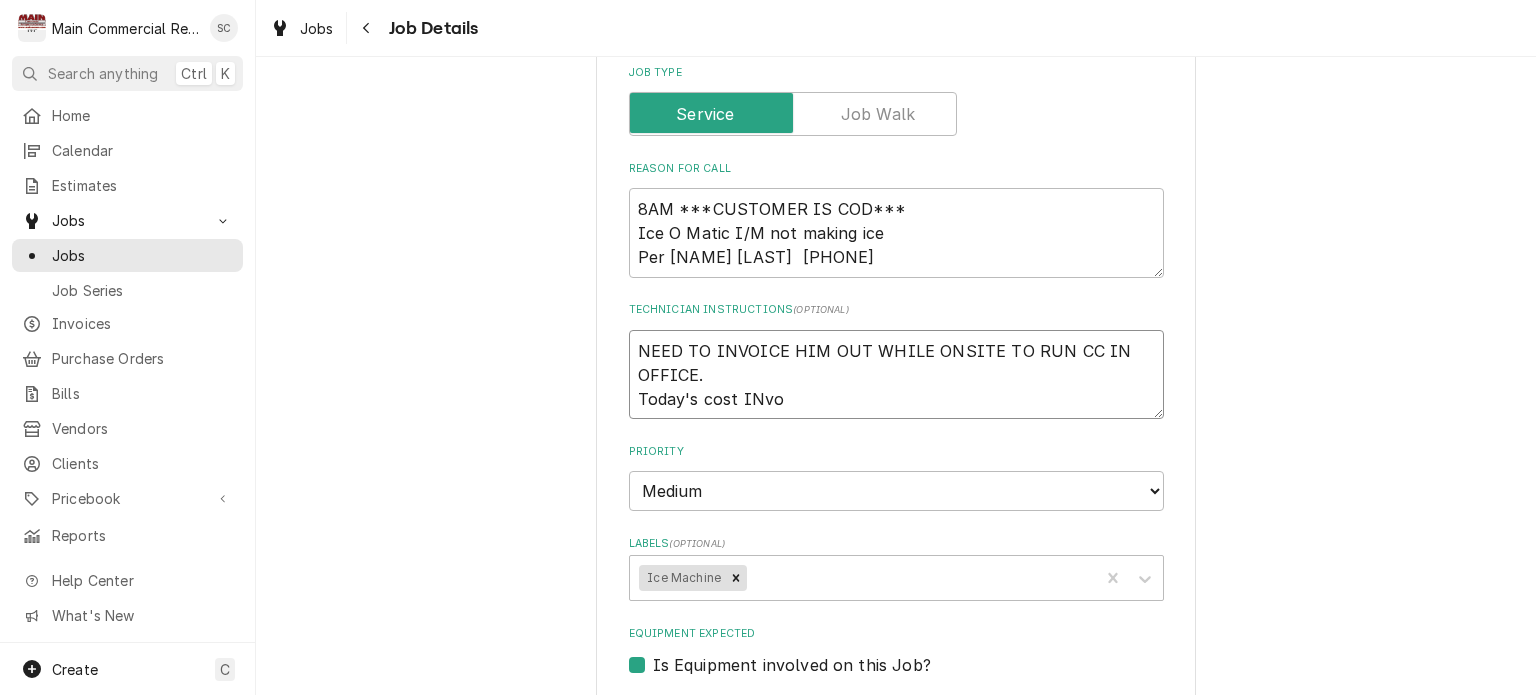 type on "x" 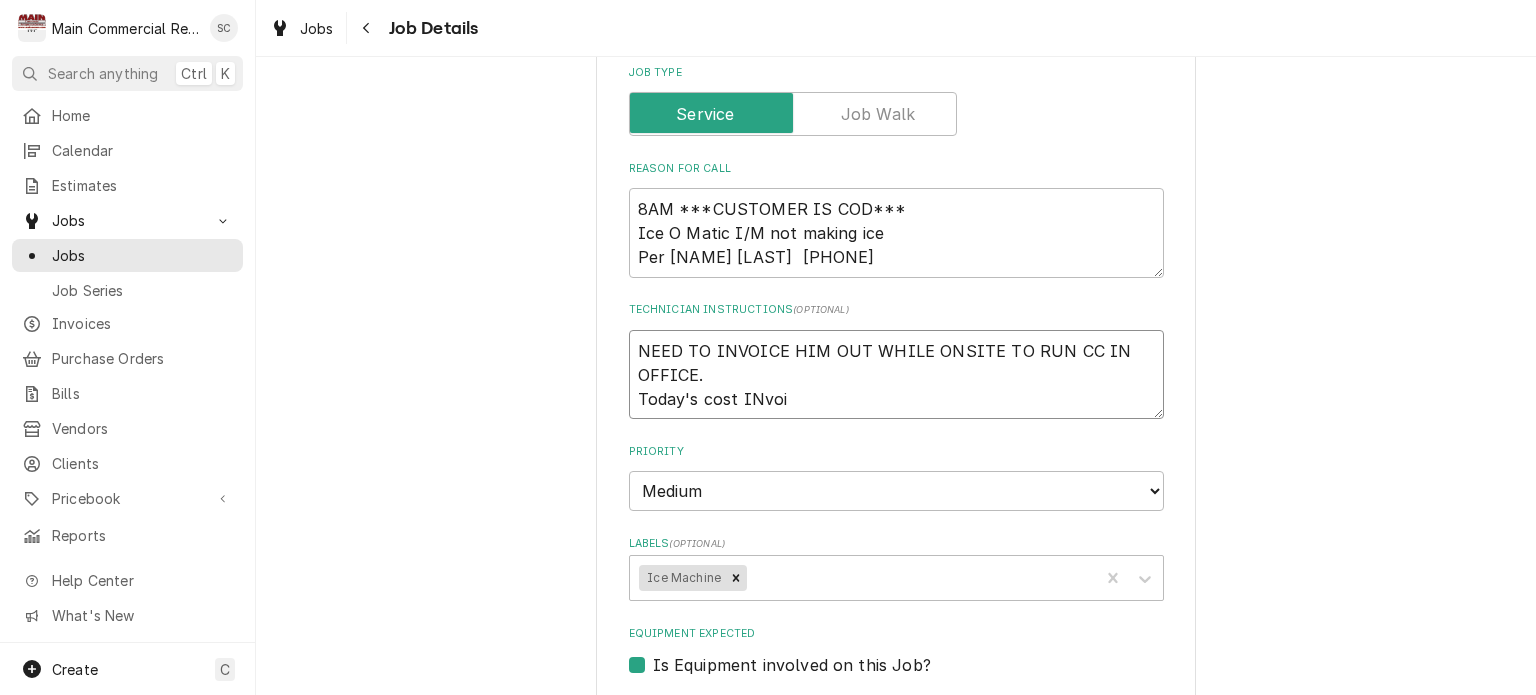 type on "NEED TO INVOICE HIM OUT WHILE ONSITE TO RUN CC IN OFFICE.
Today's cost INvoic" 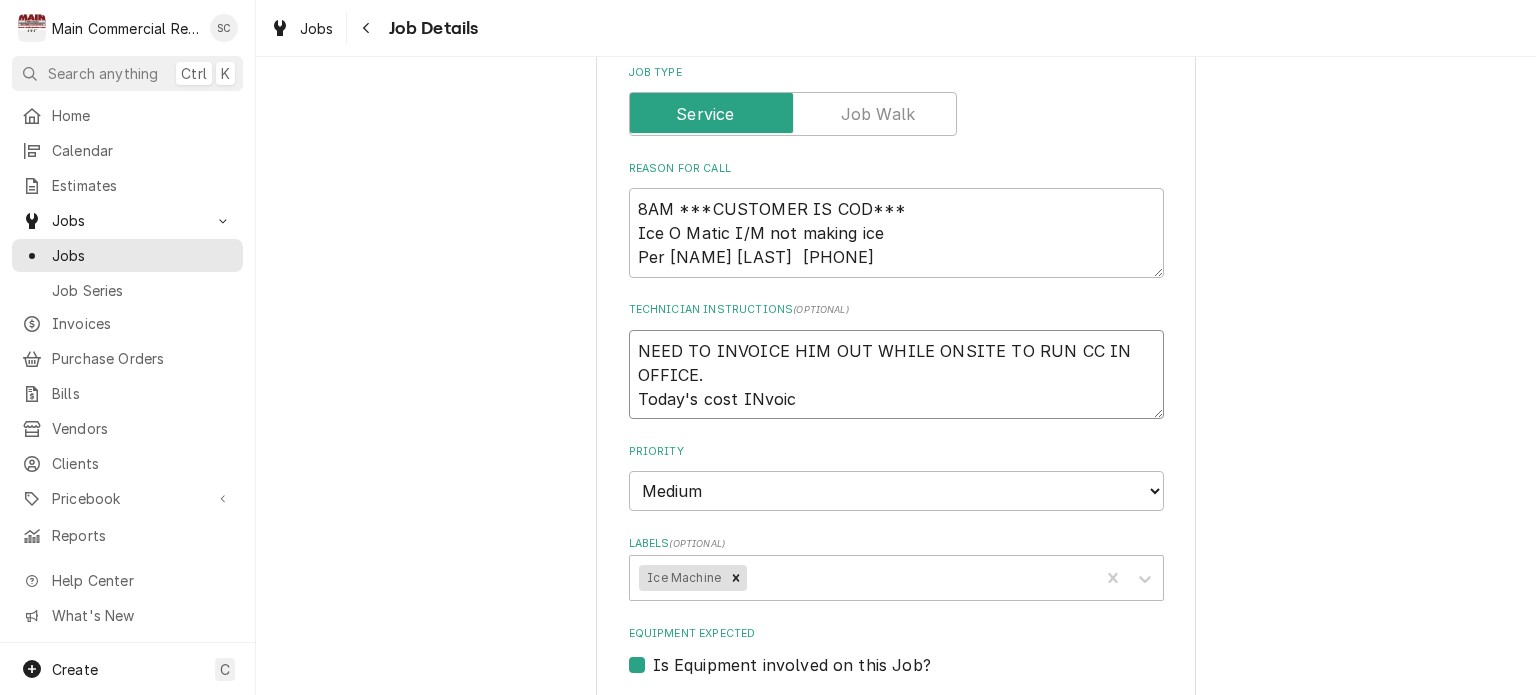 type on "x" 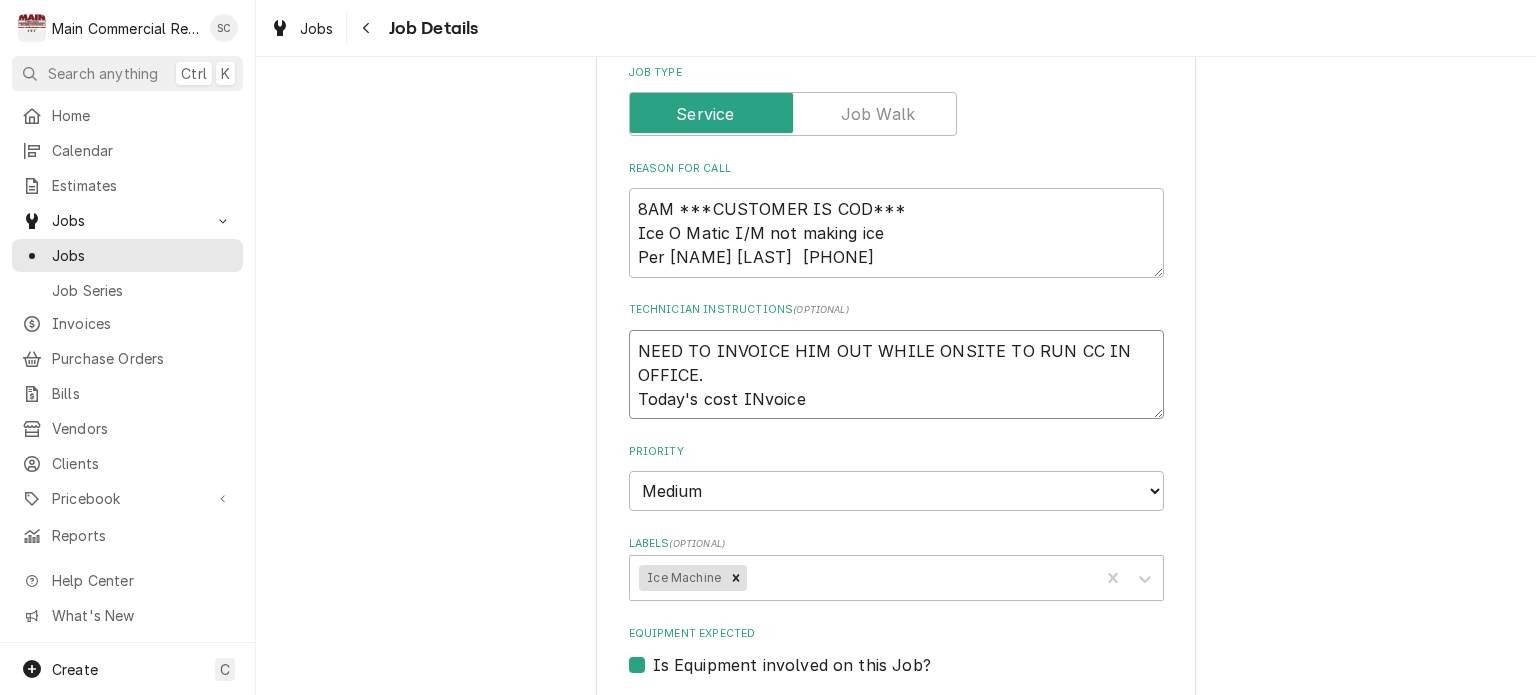 type on "x" 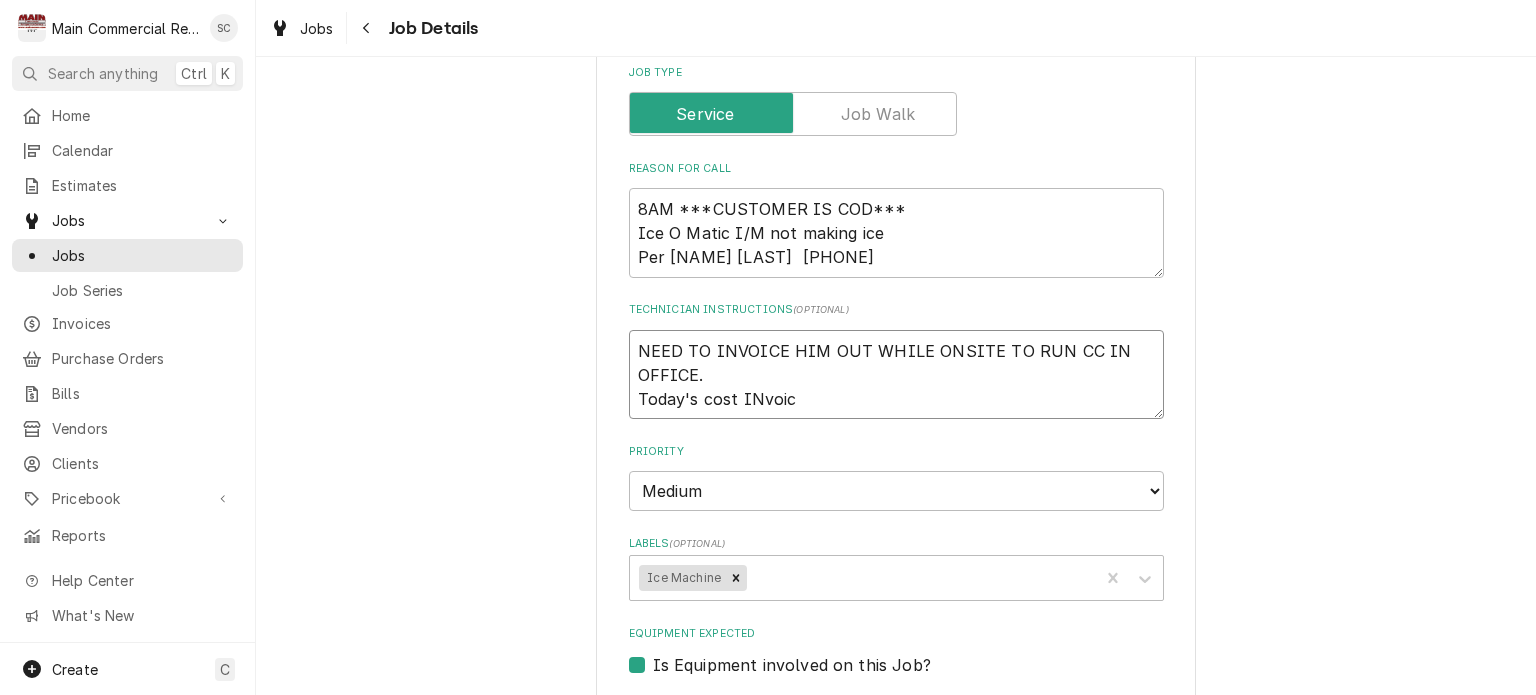 type on "x" 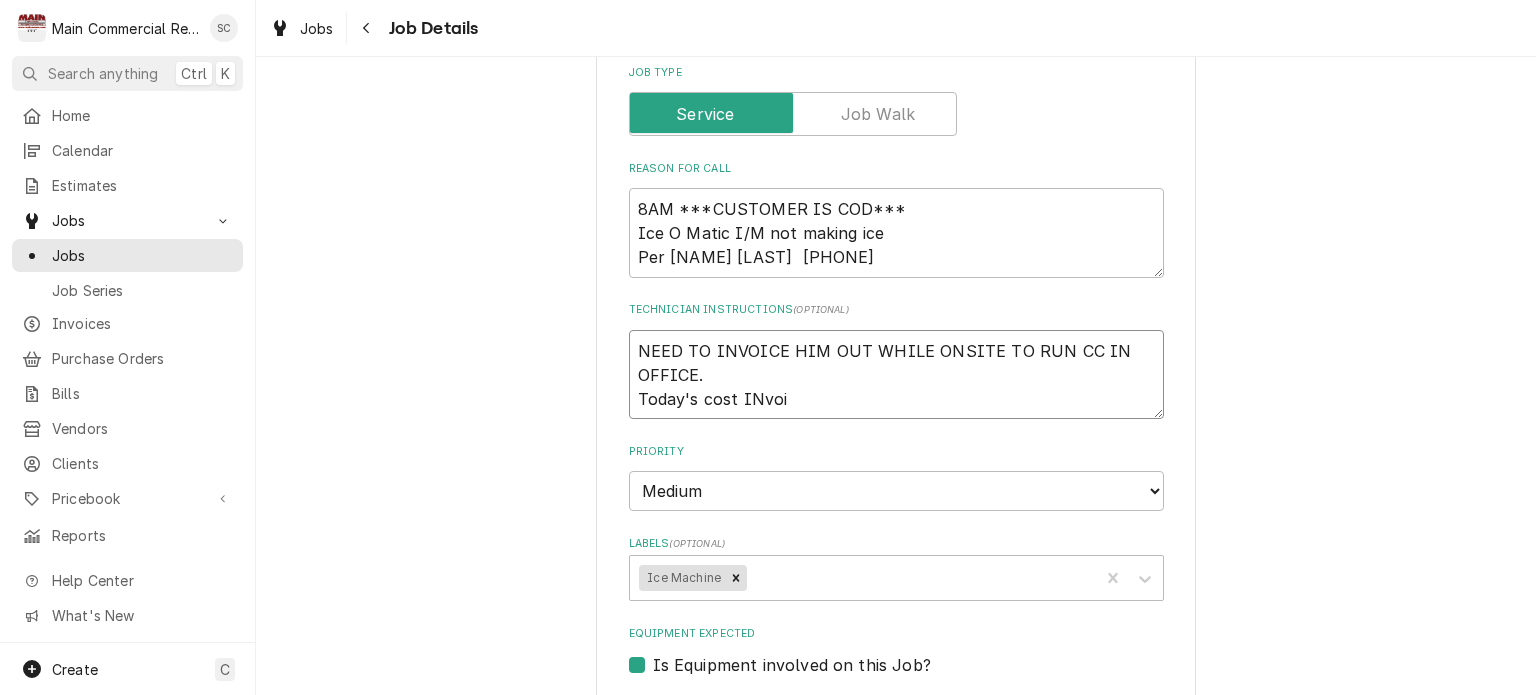 type on "x" 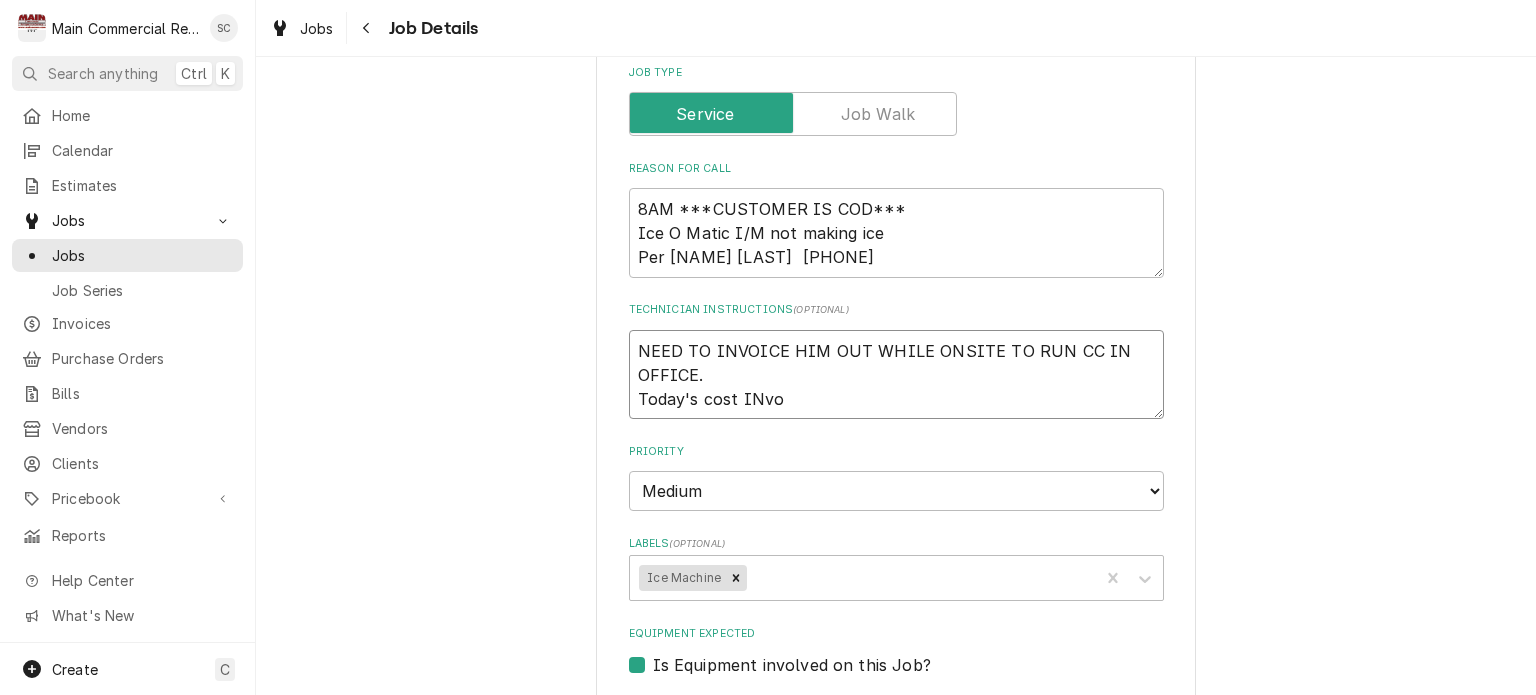 type on "x" 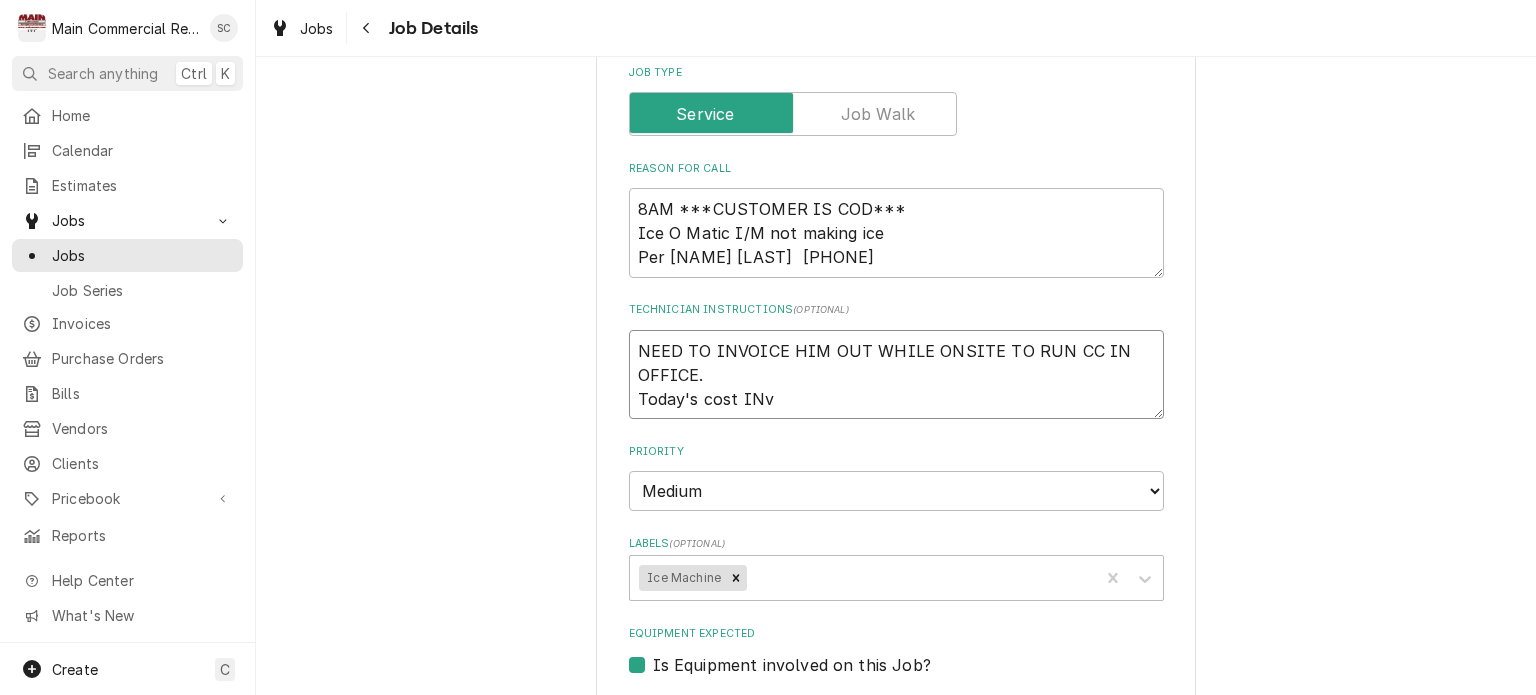 type on "x" 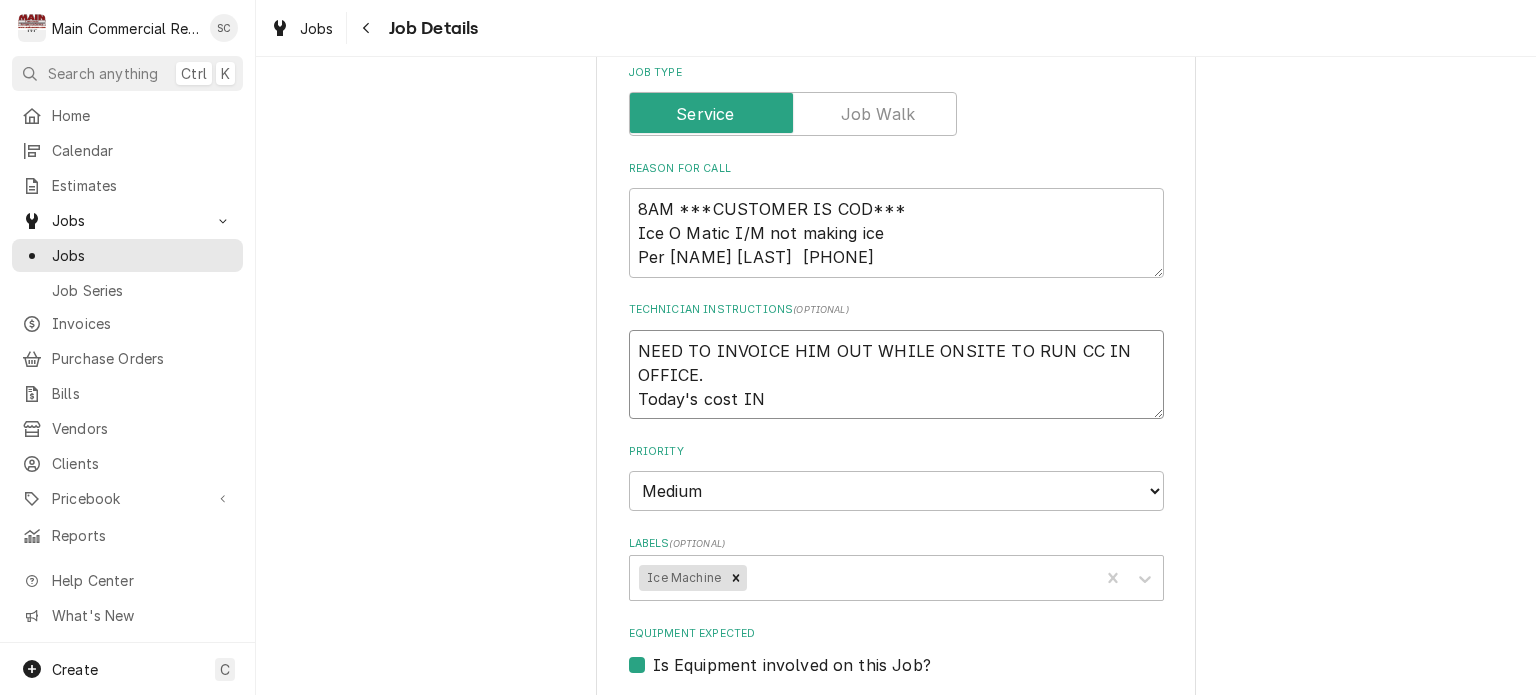 type on "x" 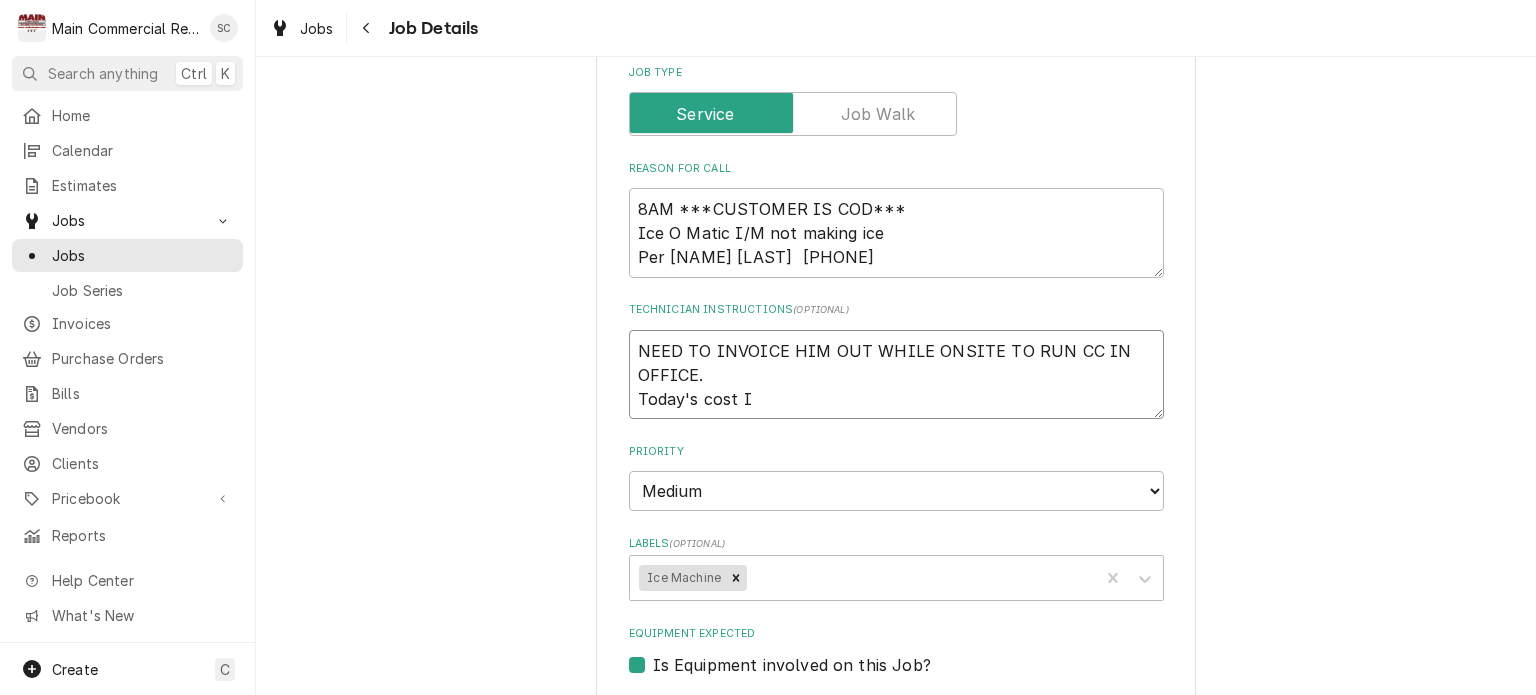 type on "x" 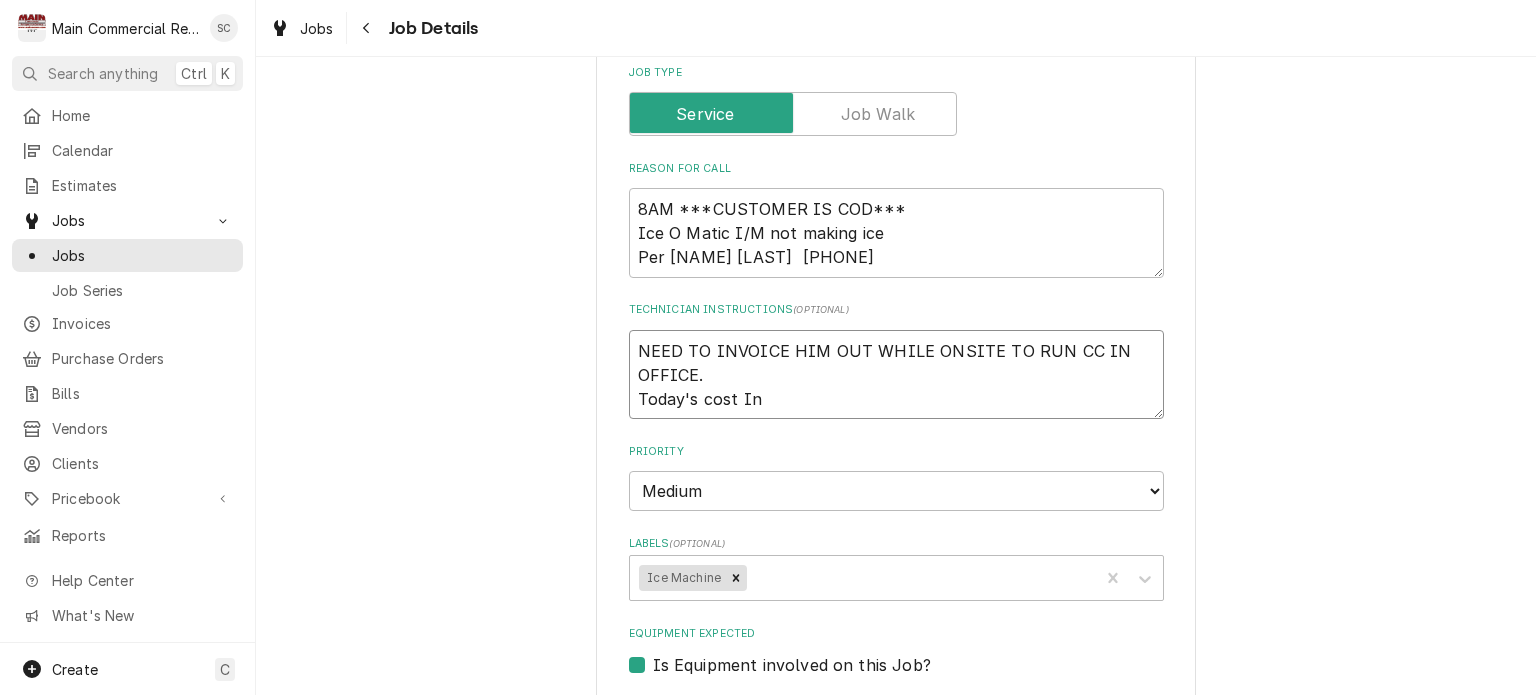 type on "x" 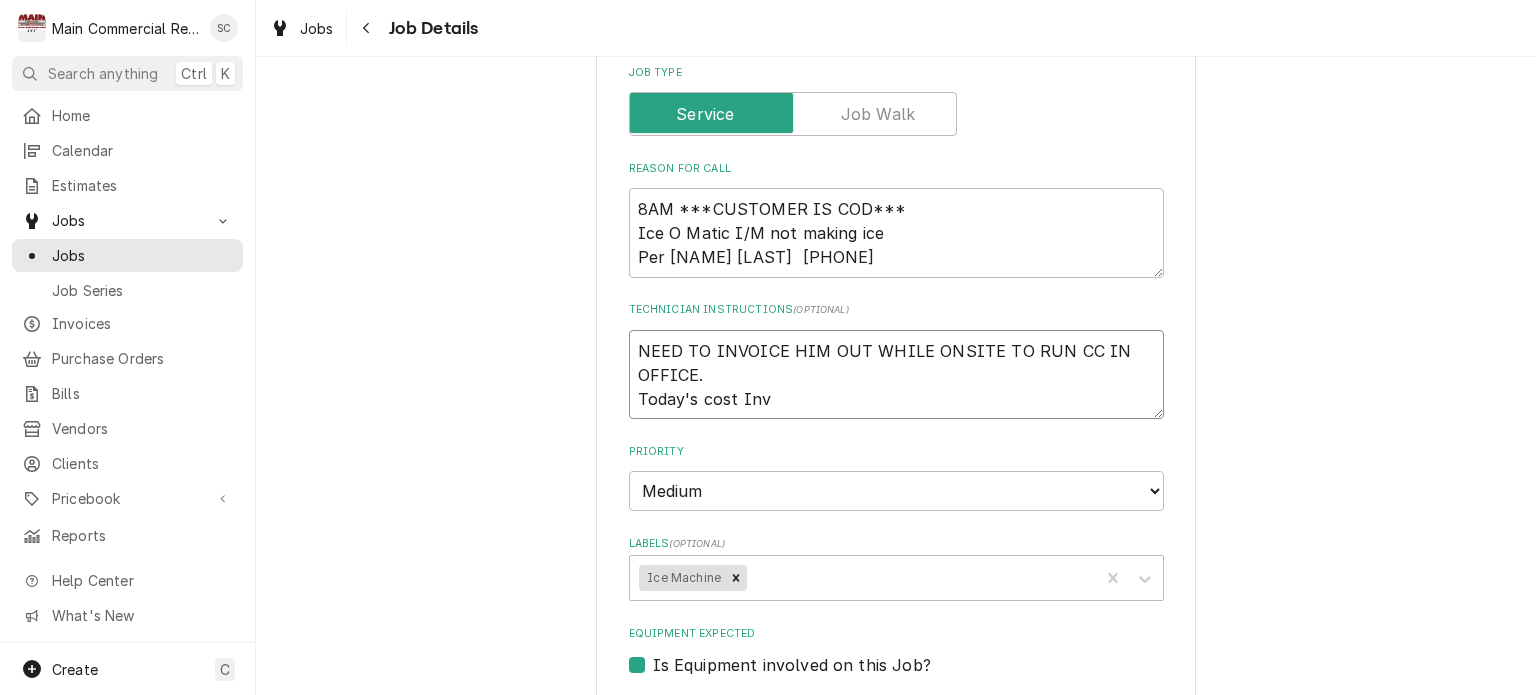 type on "x" 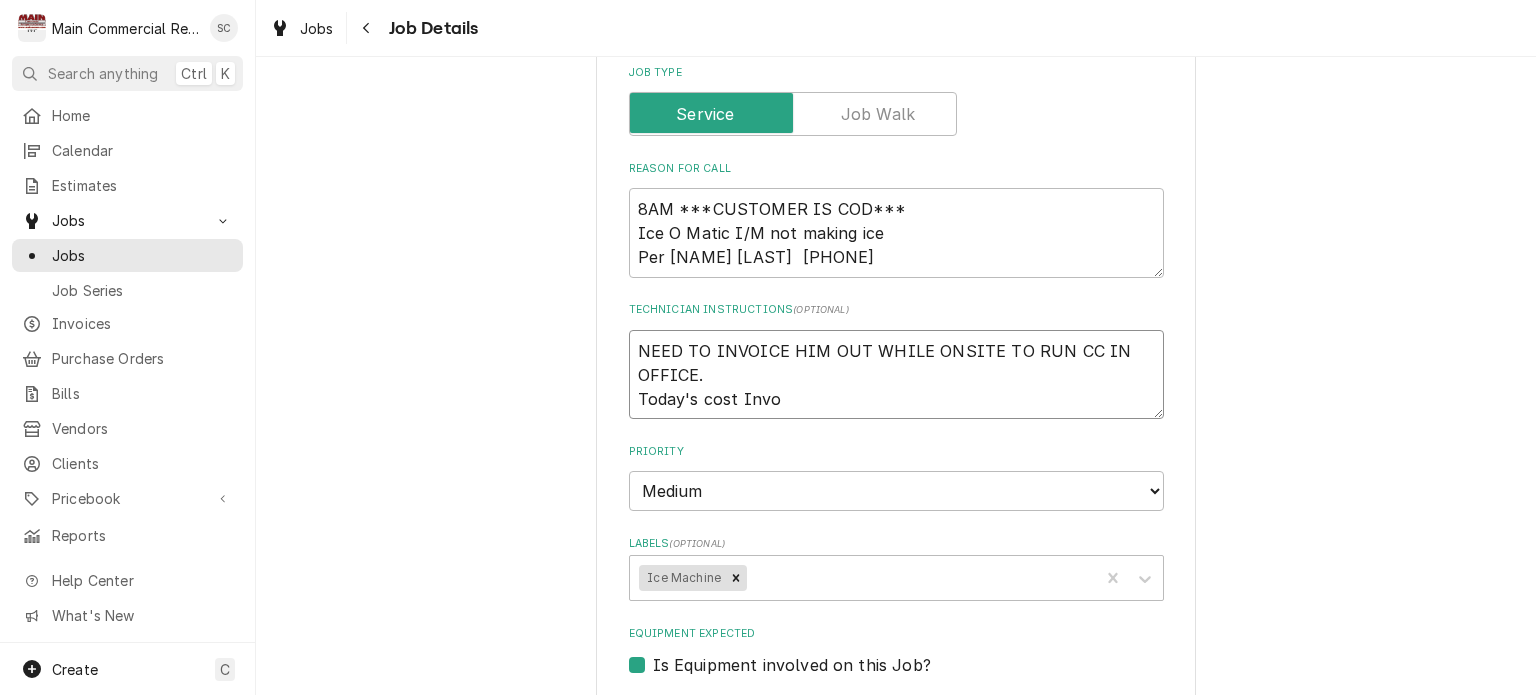 type on "x" 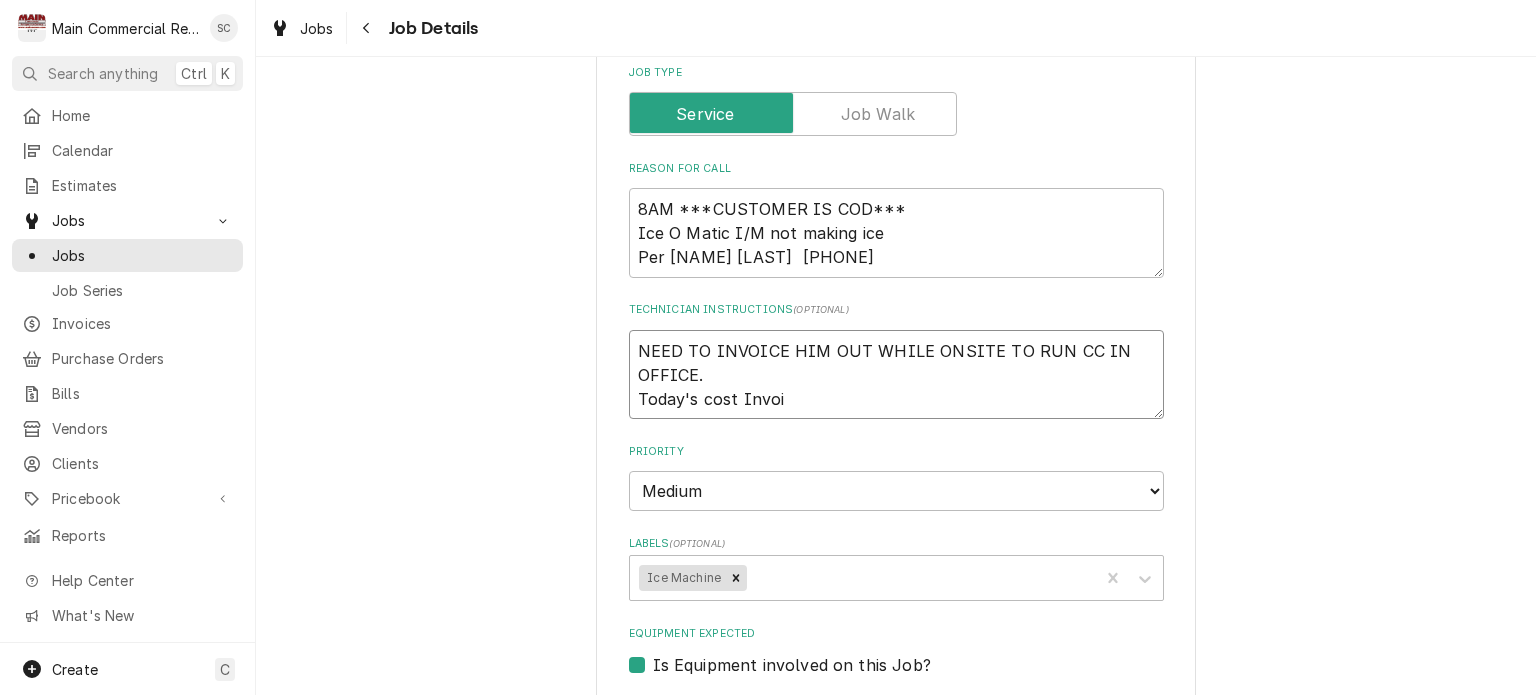 type on "x" 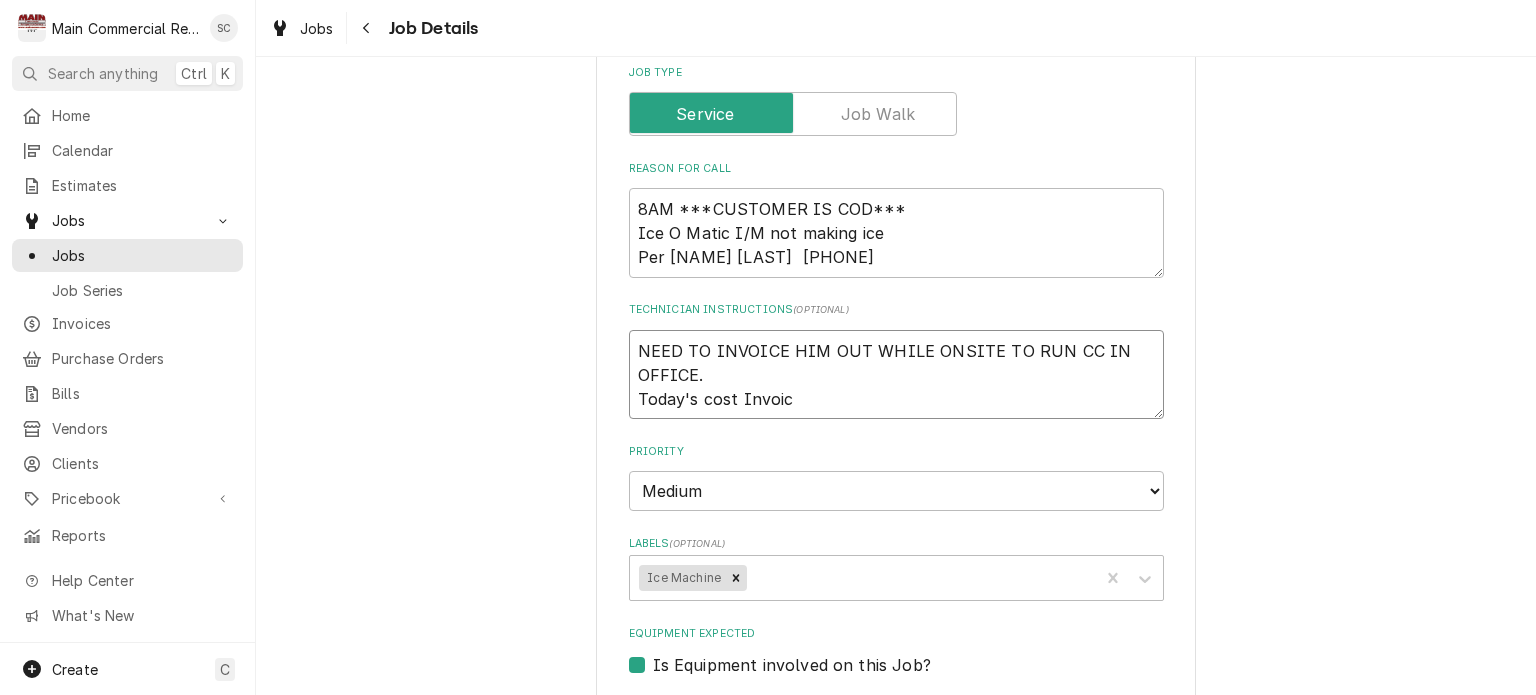 type on "x" 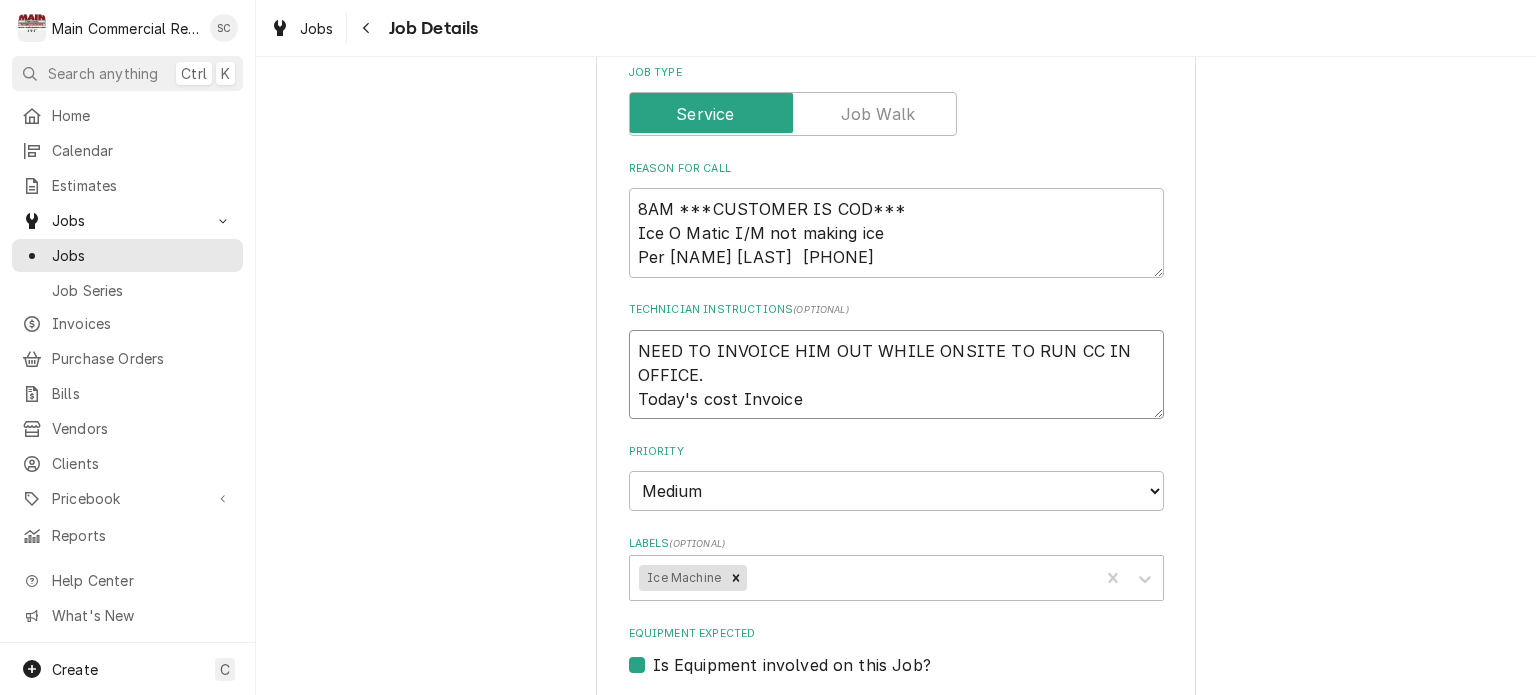 type on "x" 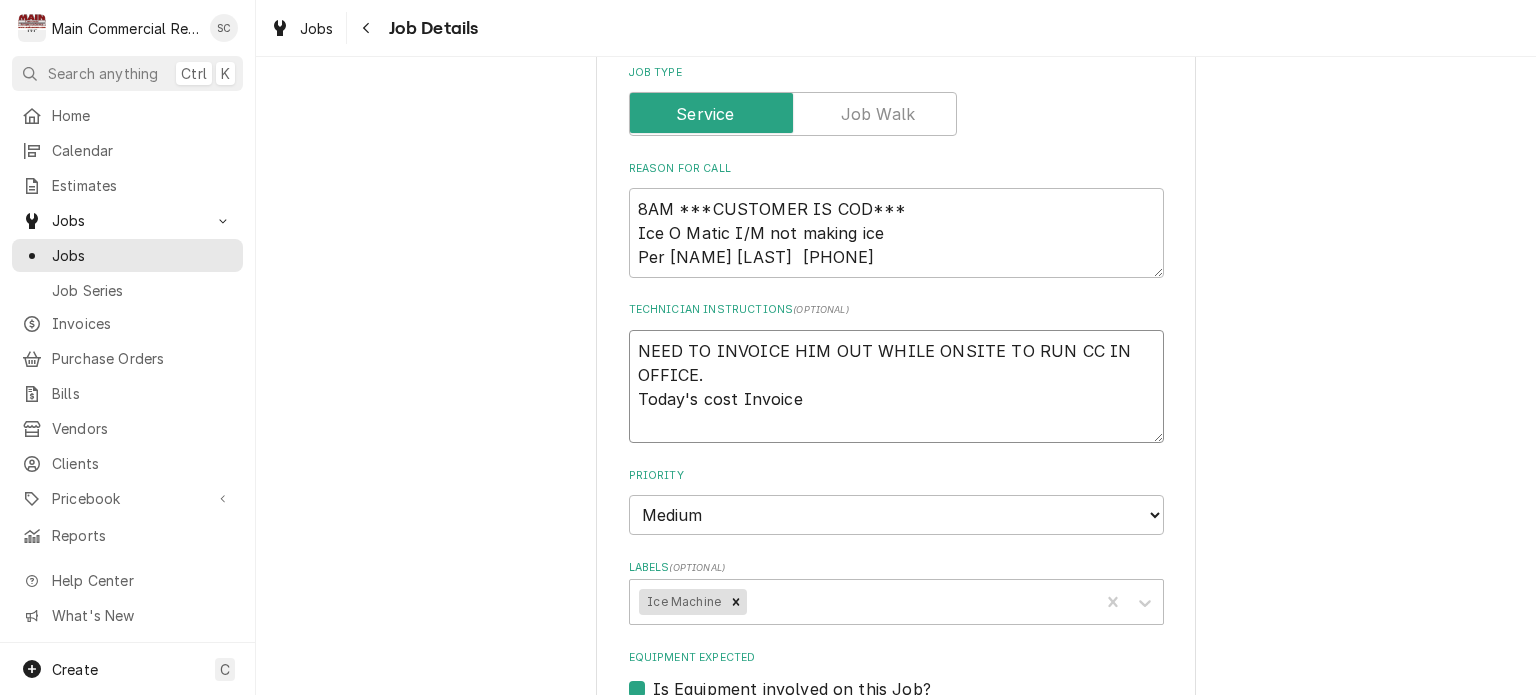 type on "x" 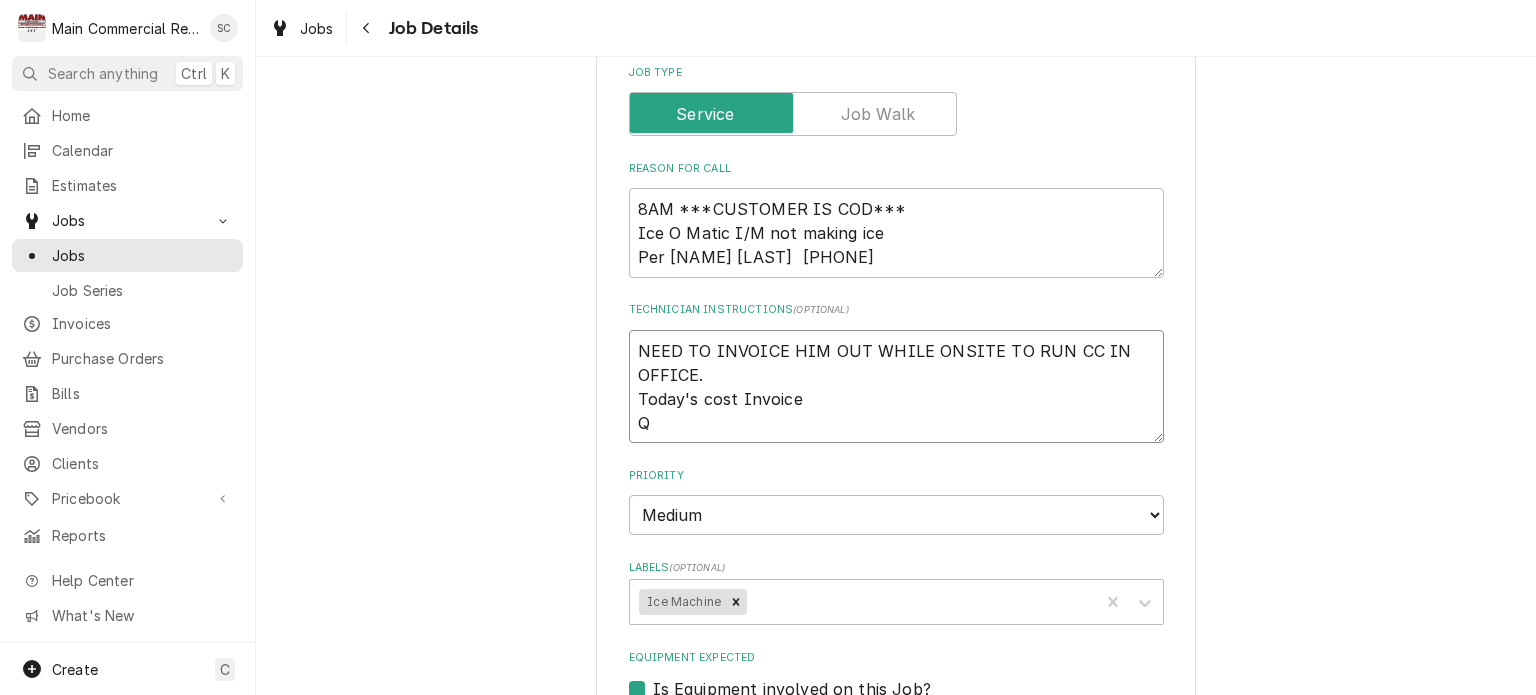 type on "x" 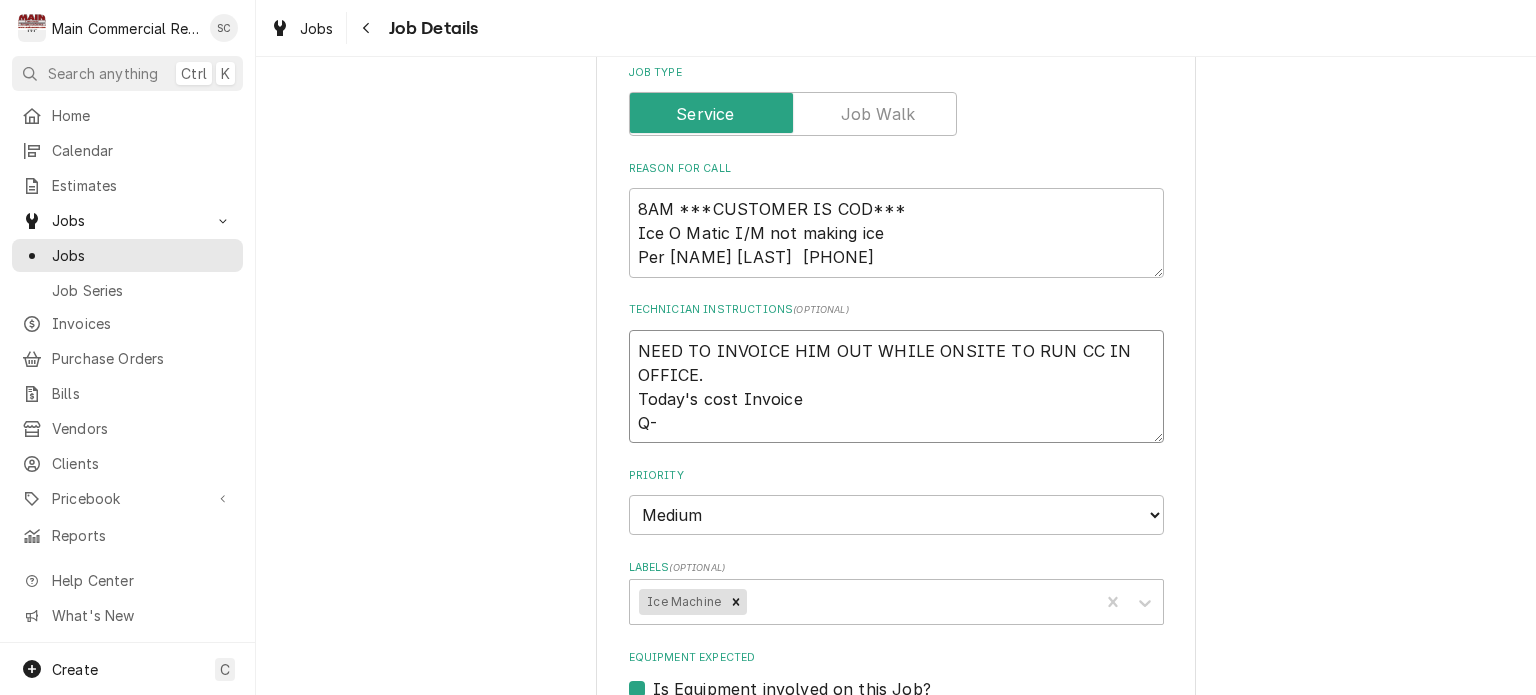 type on "x" 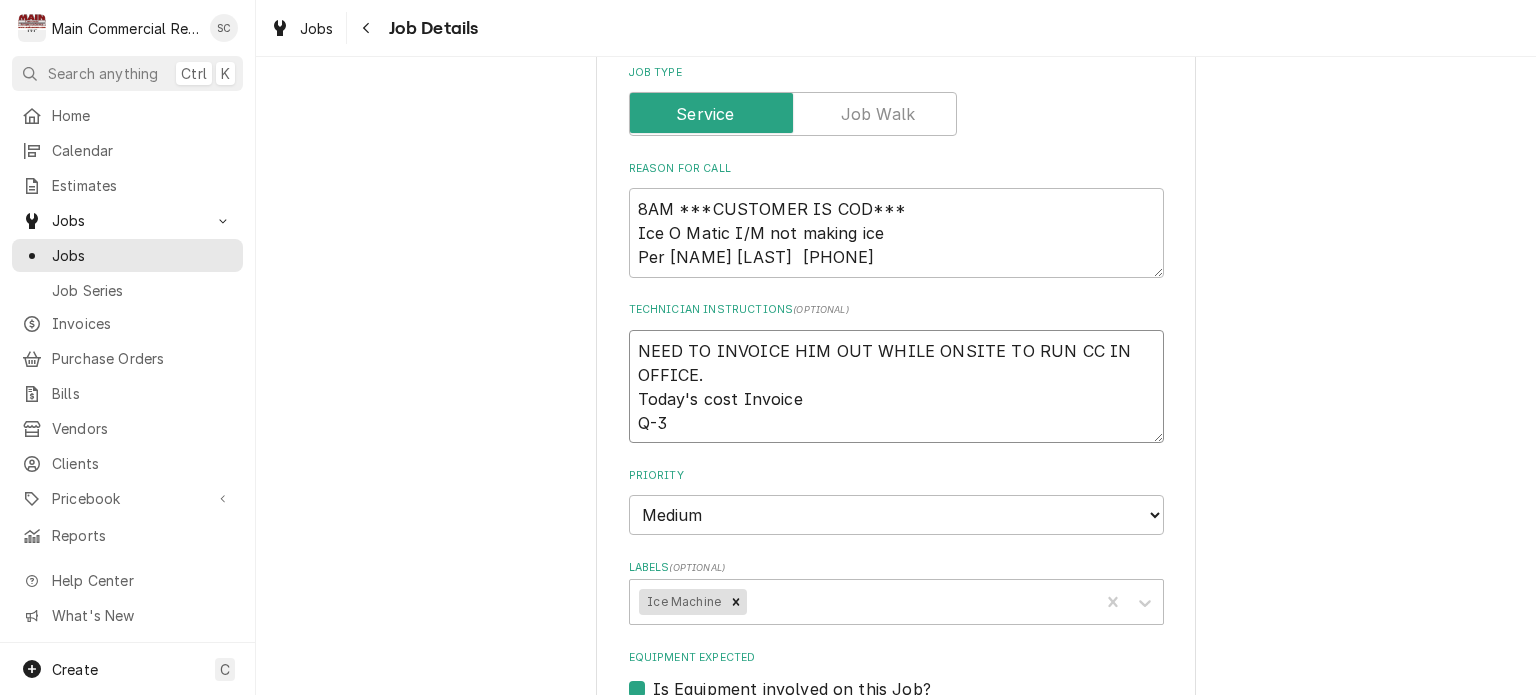 type on "x" 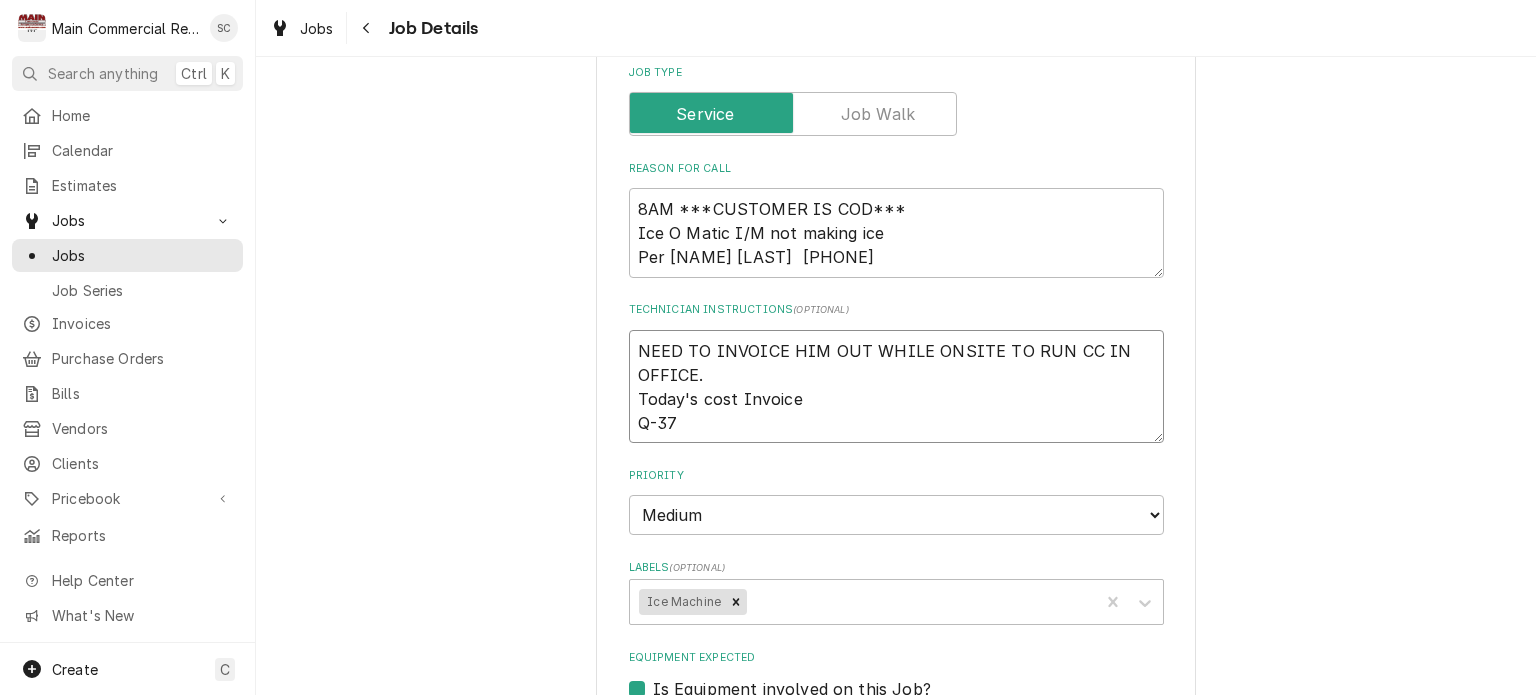 type on "x" 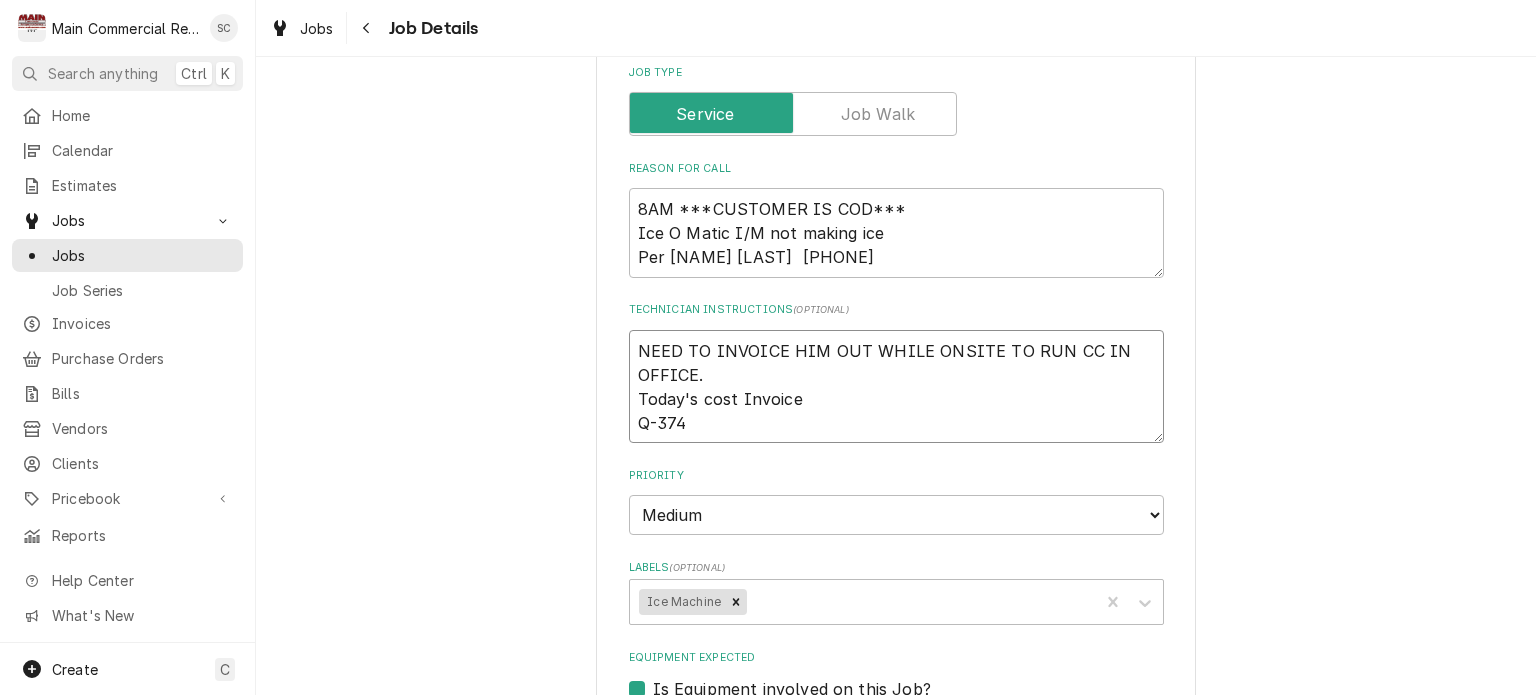 type on "x" 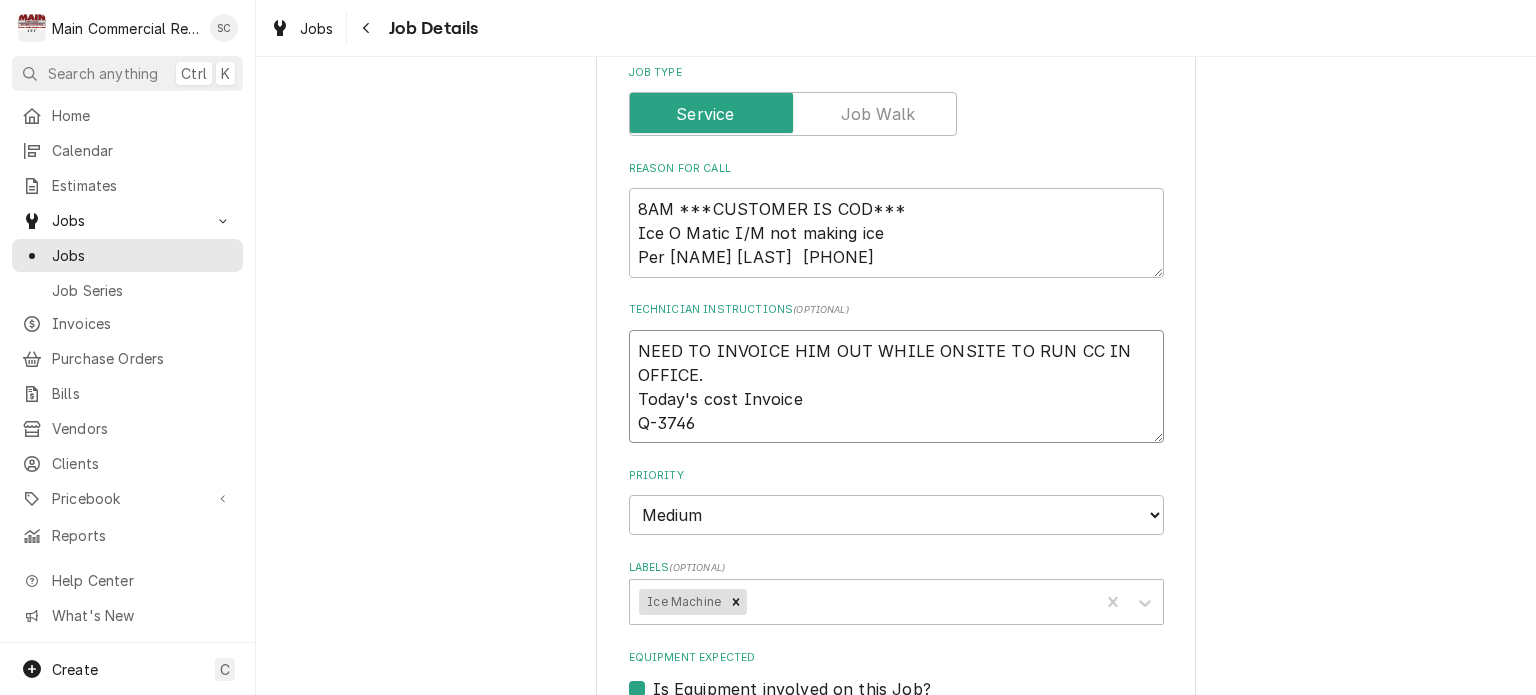 type on "x" 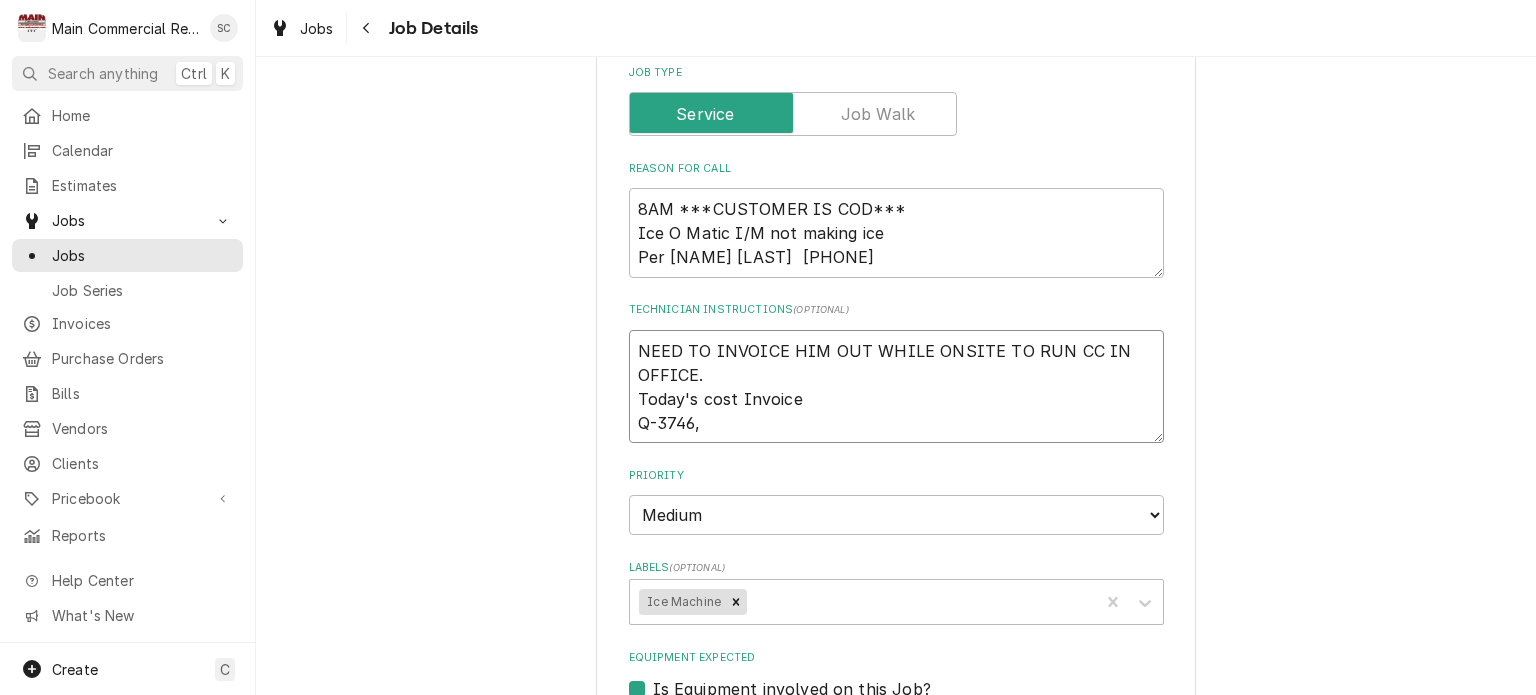 type on "x" 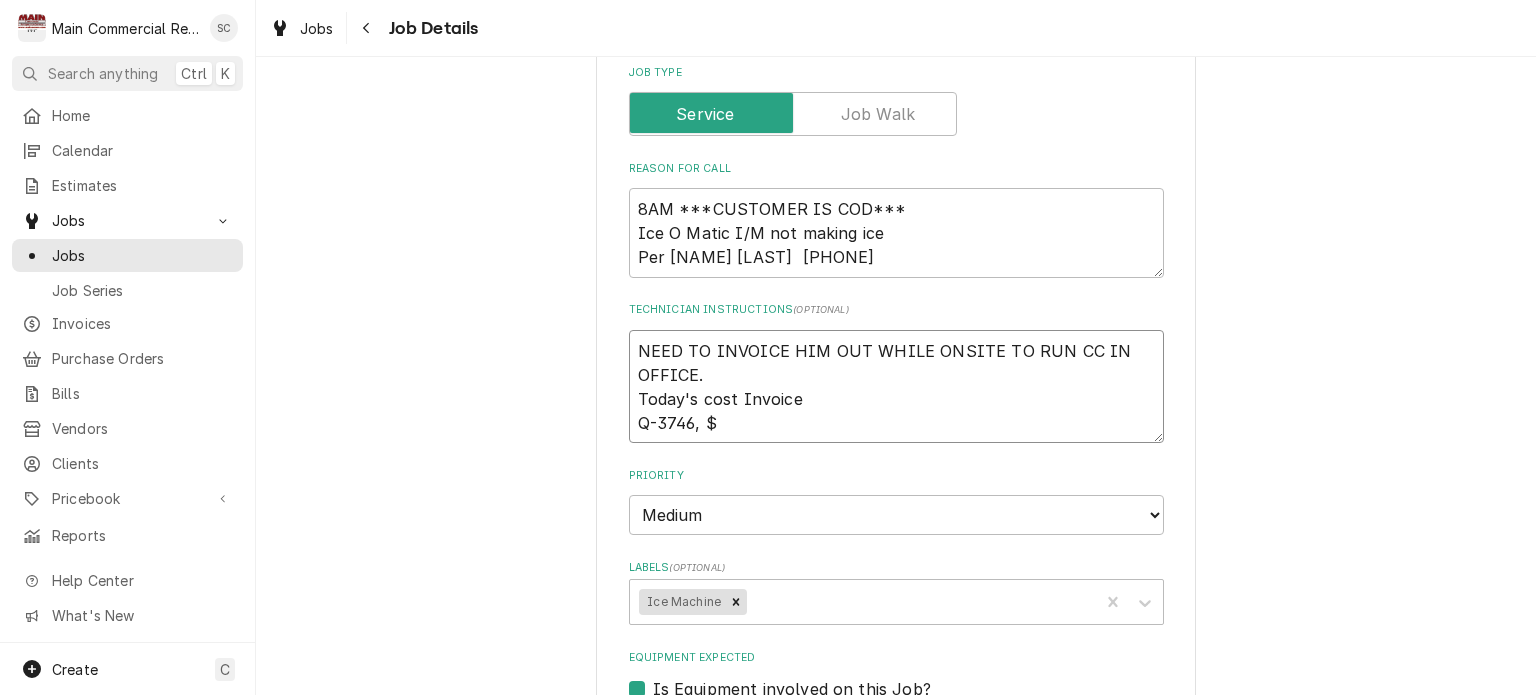 type on "x" 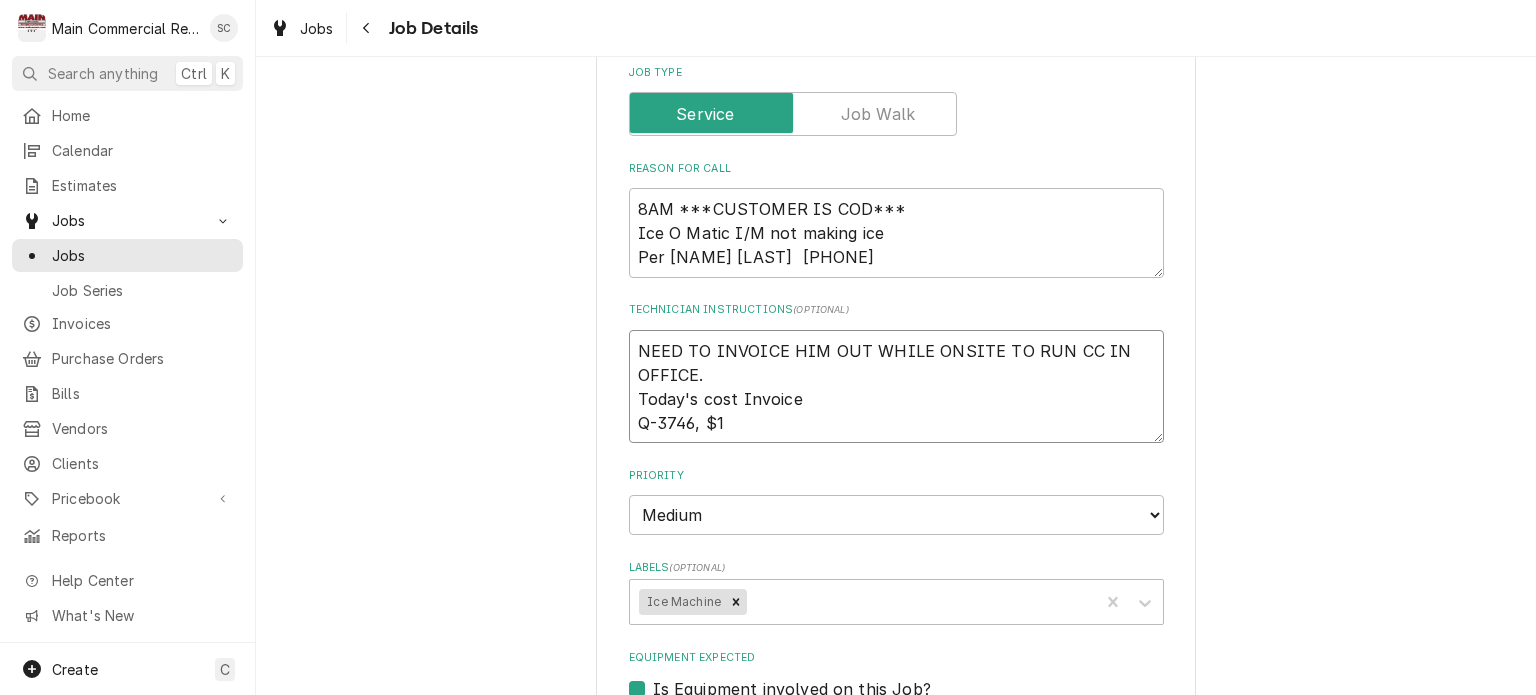 type on "x" 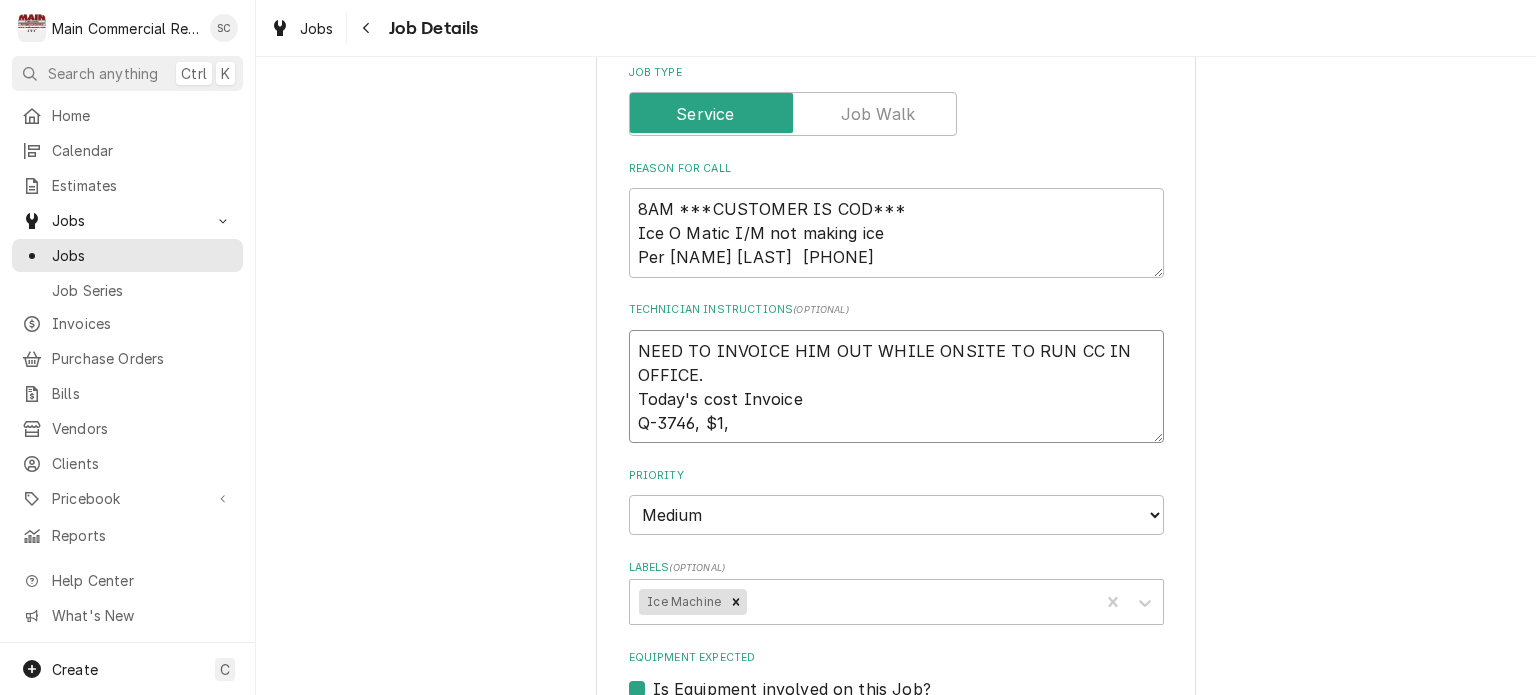 type on "x" 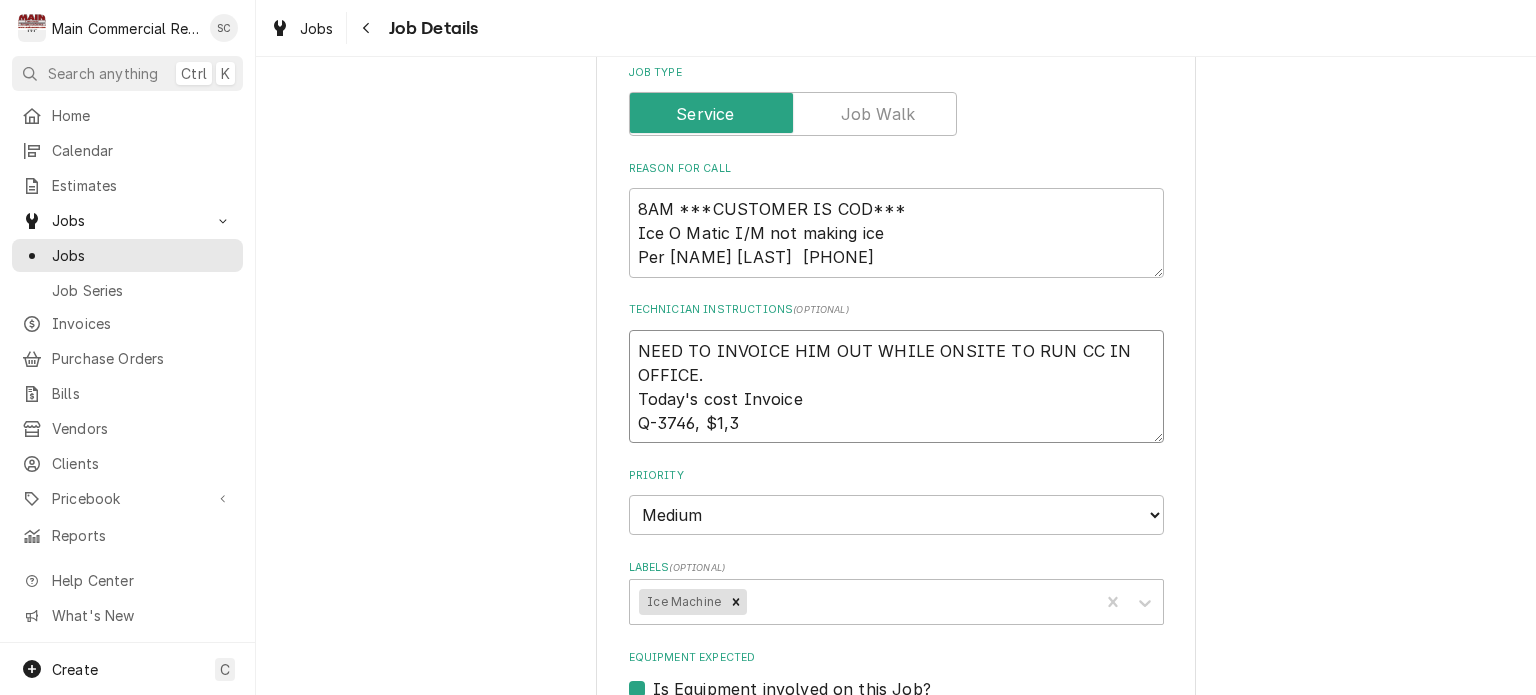 type on "x" 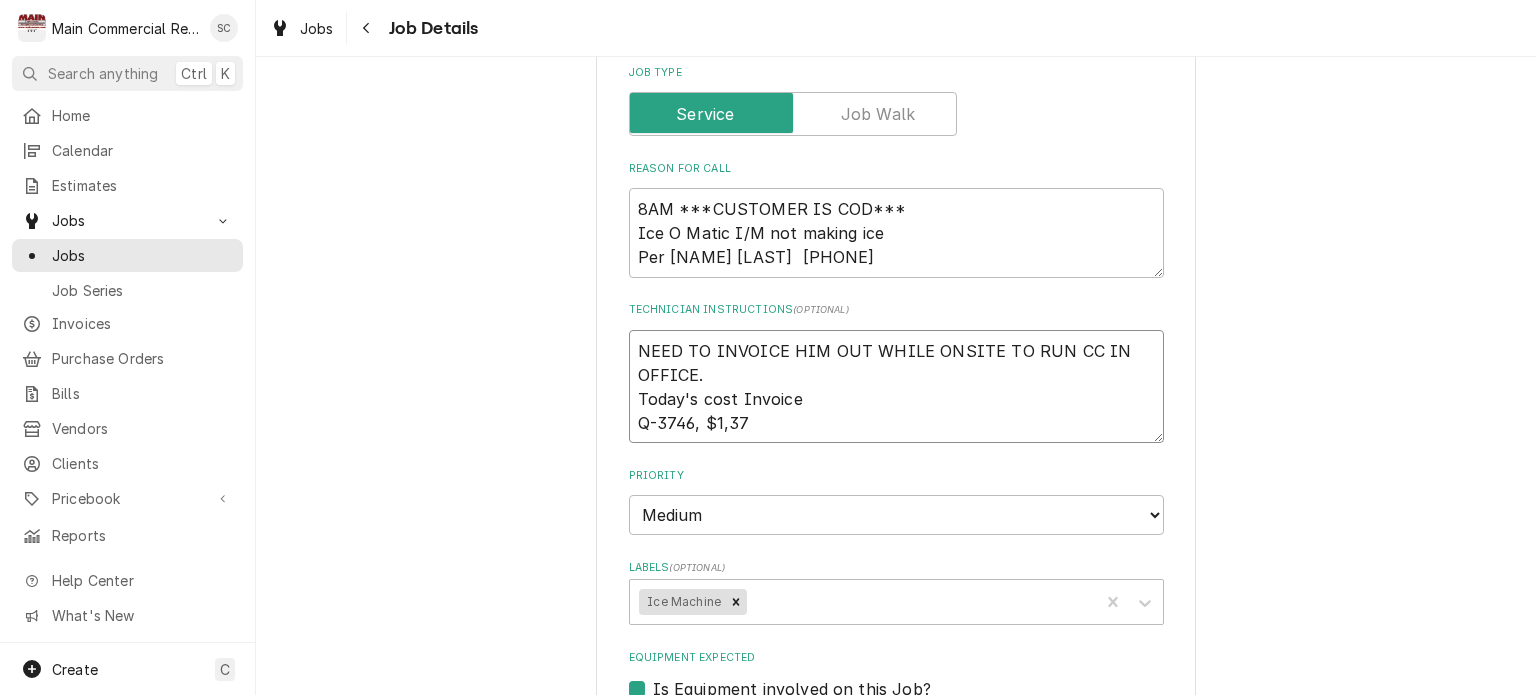 type on "x" 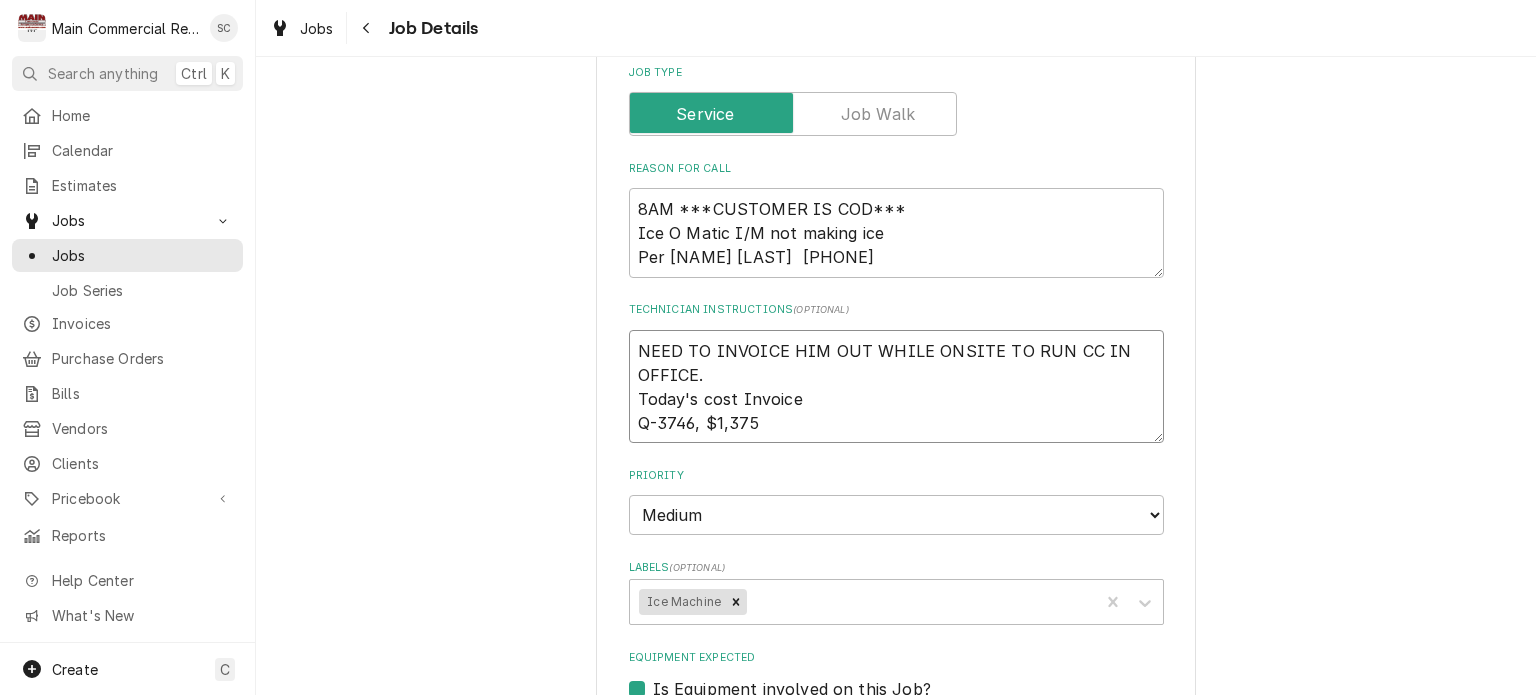 type on "x" 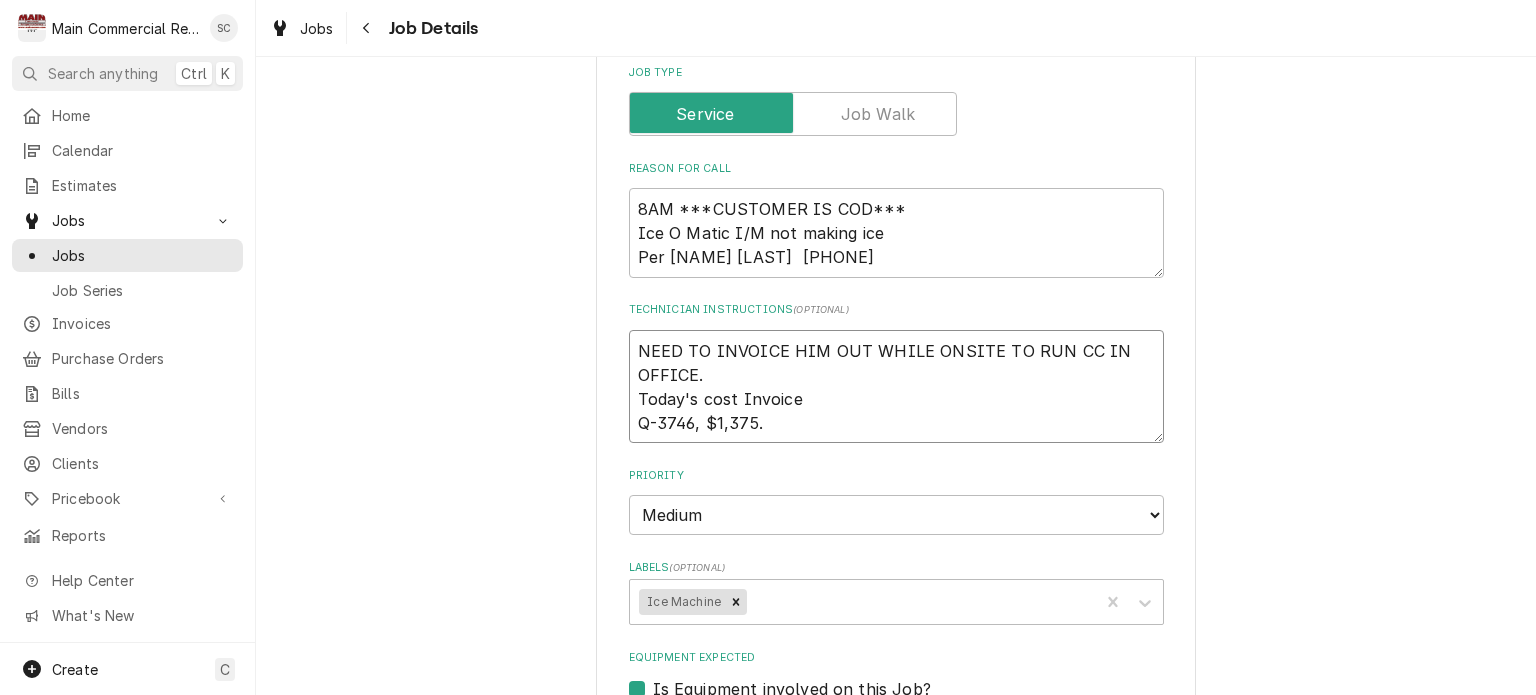 type on "x" 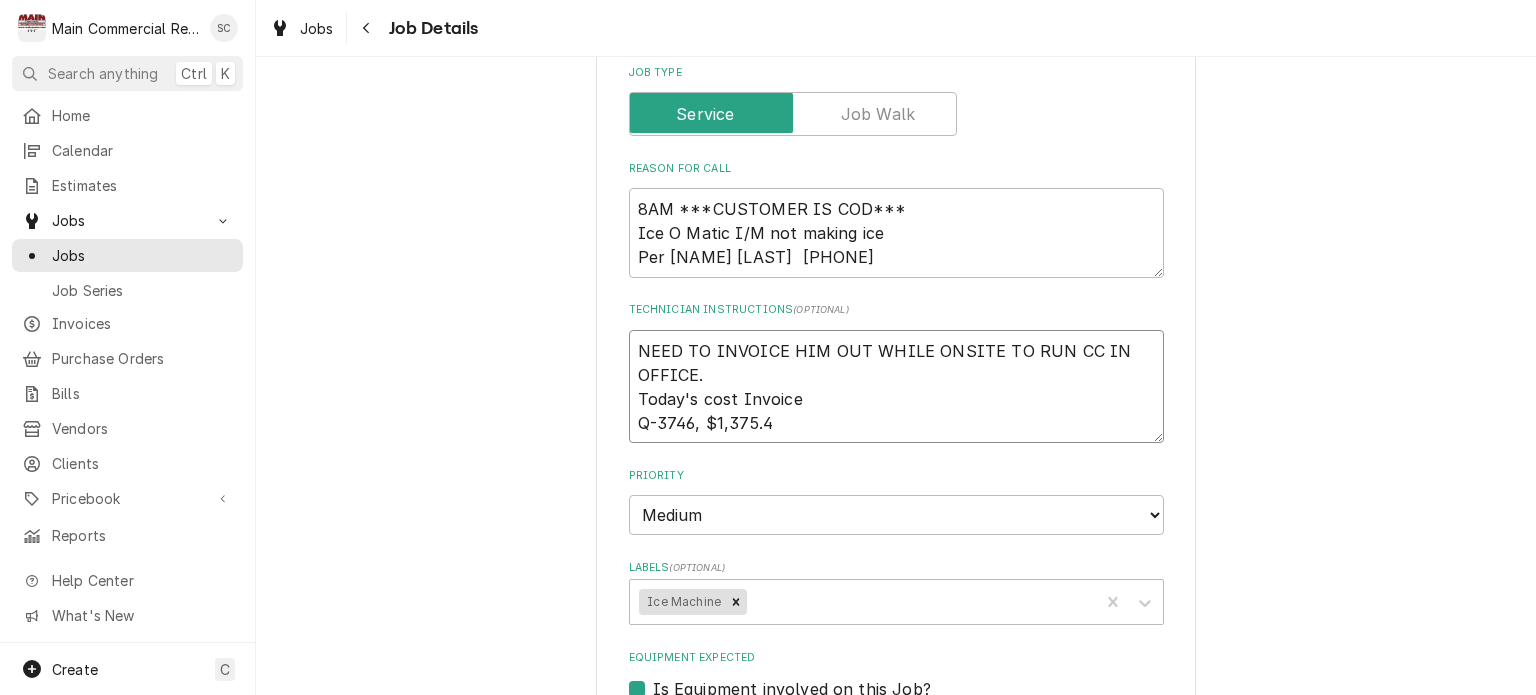 type on "x" 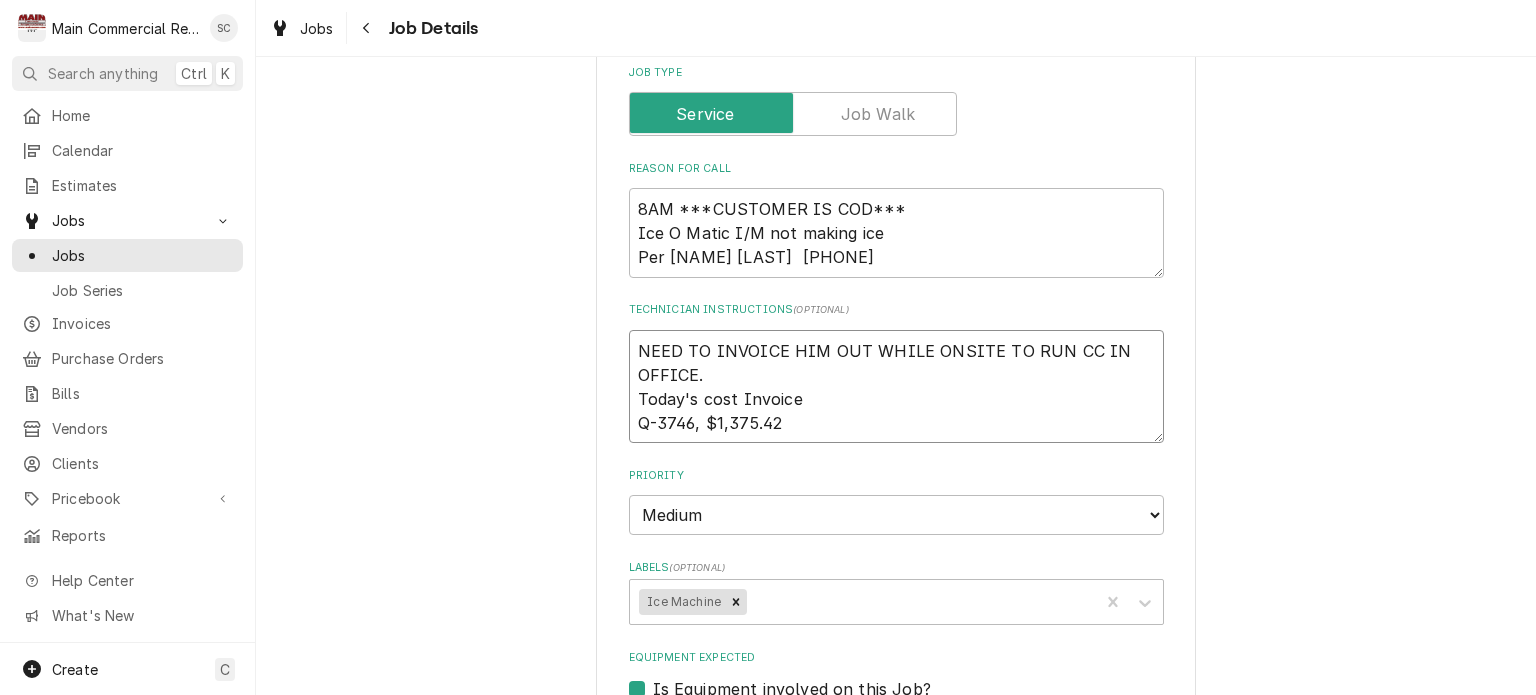 type on "x" 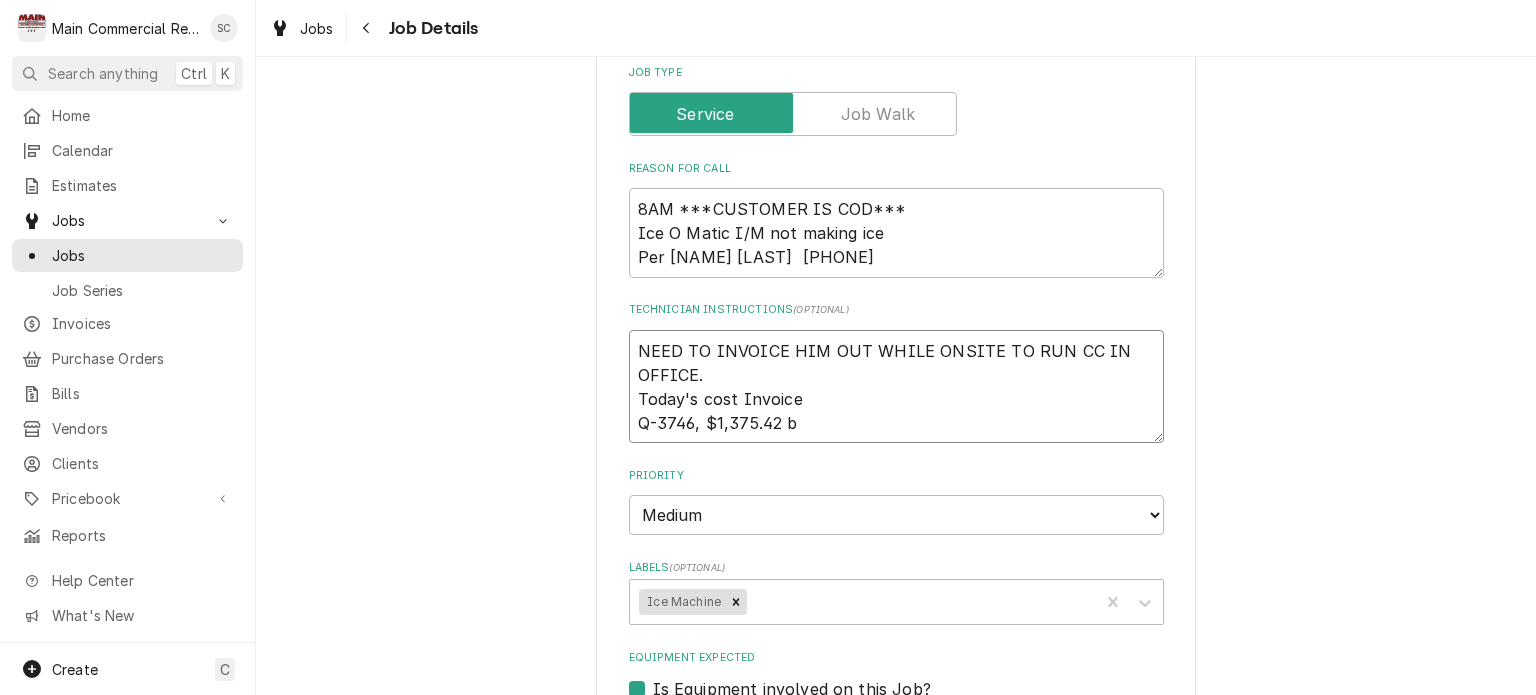 type on "x" 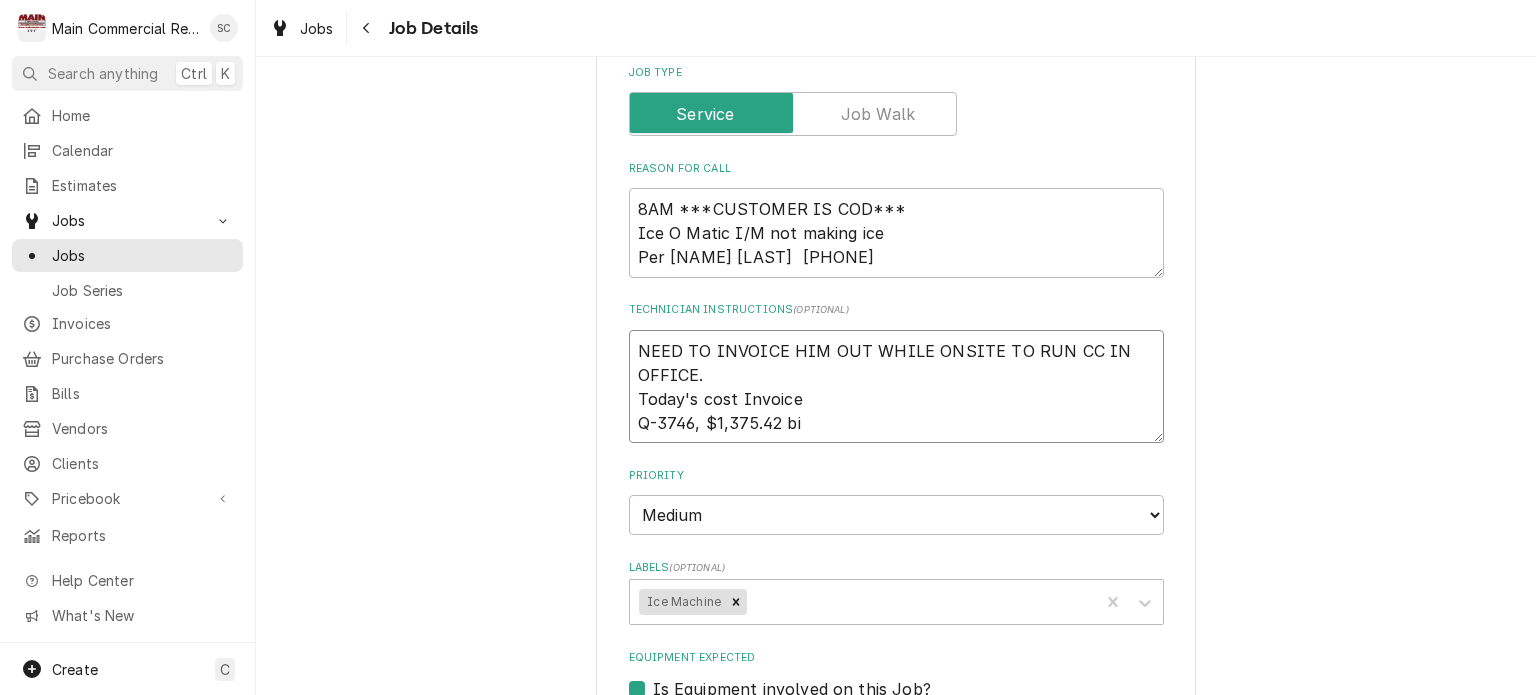 type on "x" 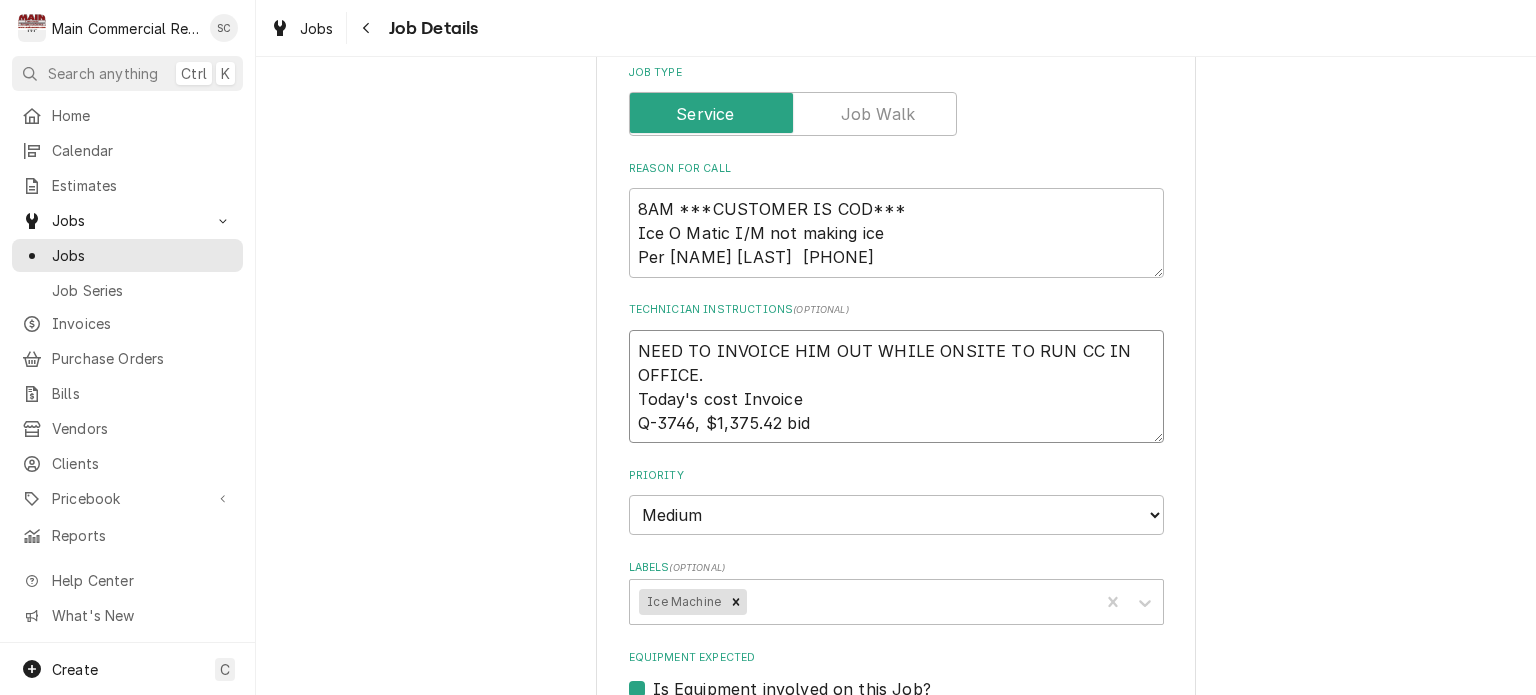 type on "x" 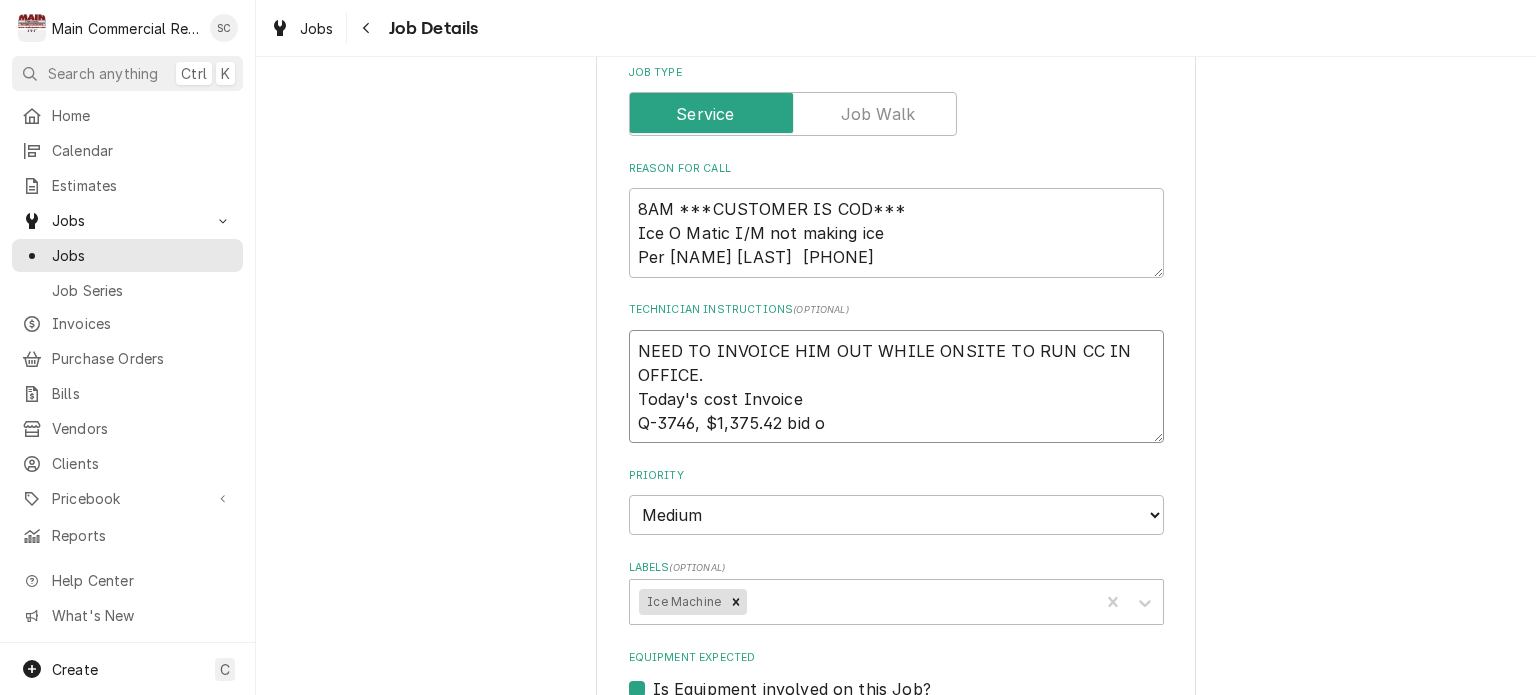 type on "x" 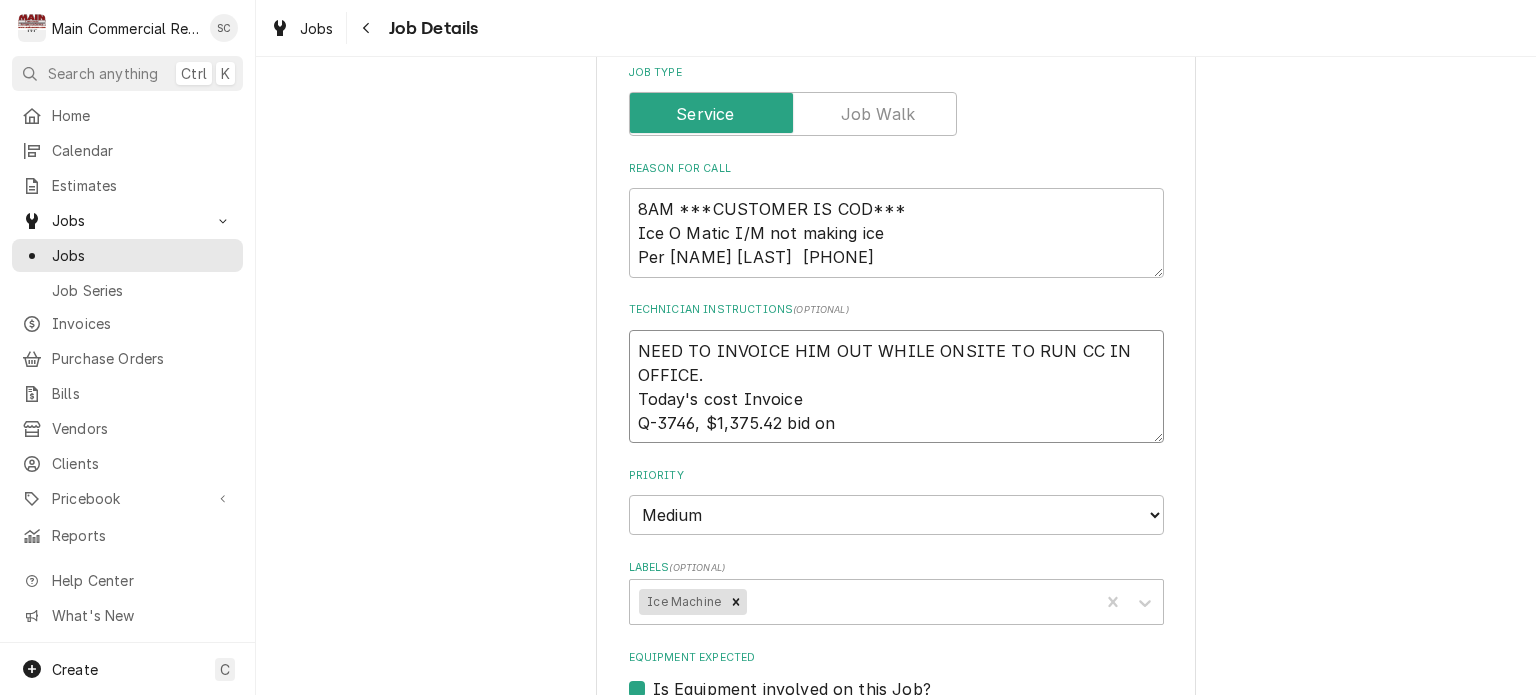 type on "x" 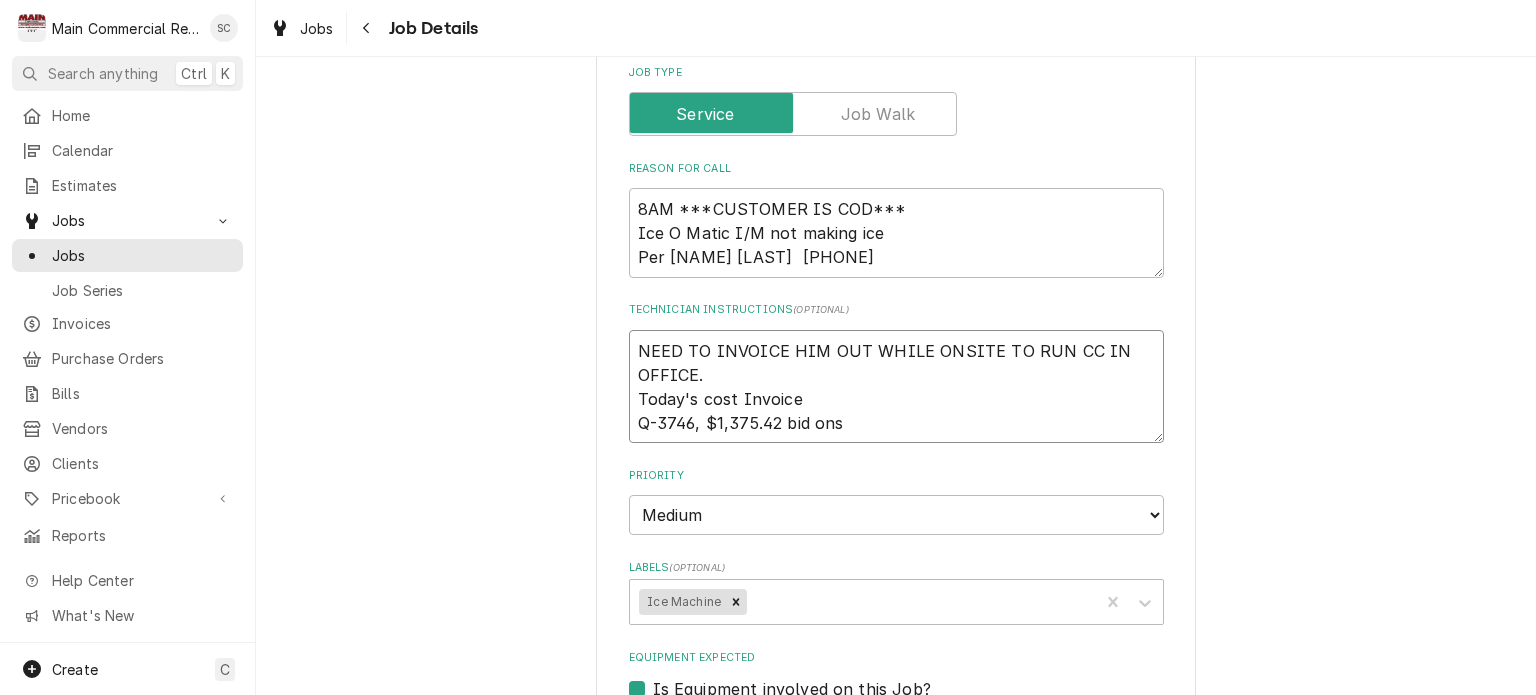 type on "x" 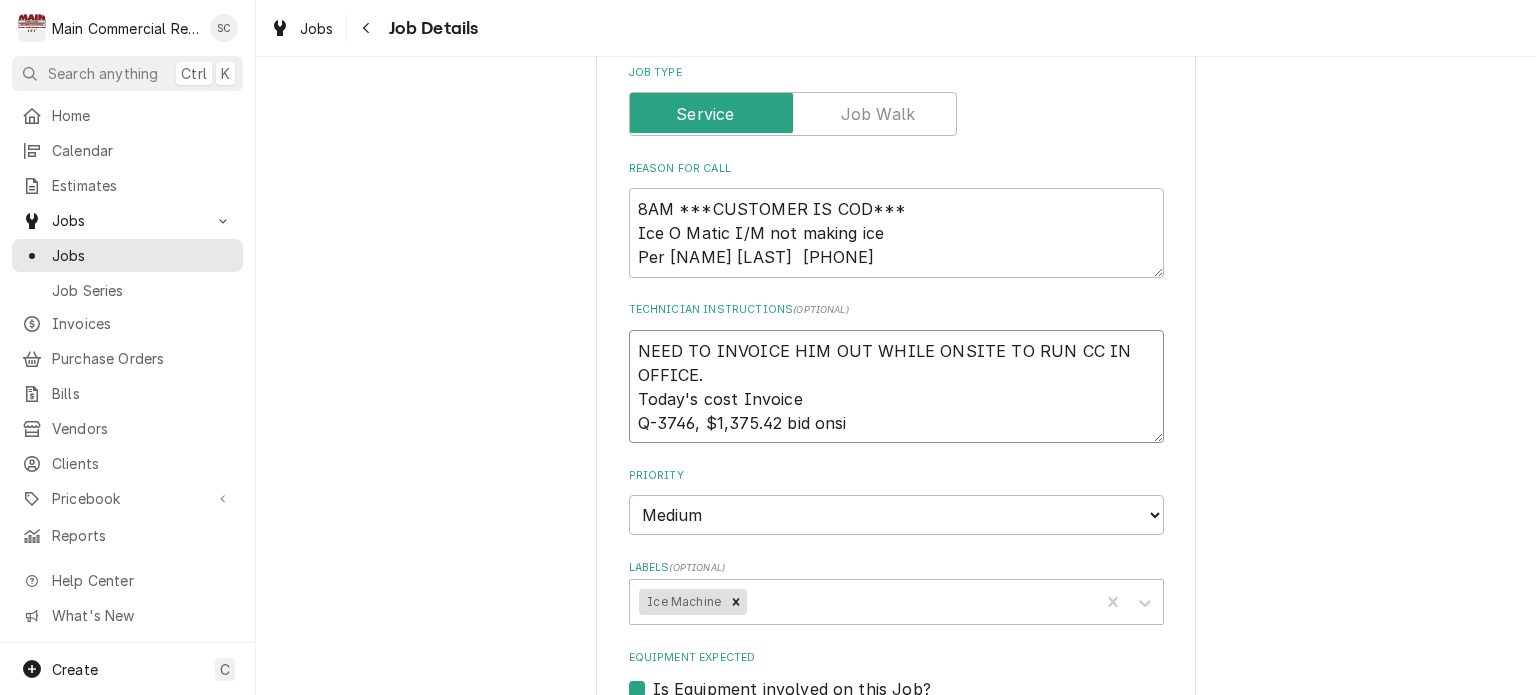 type on "NEED TO INVOICE HIM OUT WHILE ONSITE TO RUN CC IN OFFICE.
Today's cost Invoice
Q-3746, $1,375.42 bid onsit" 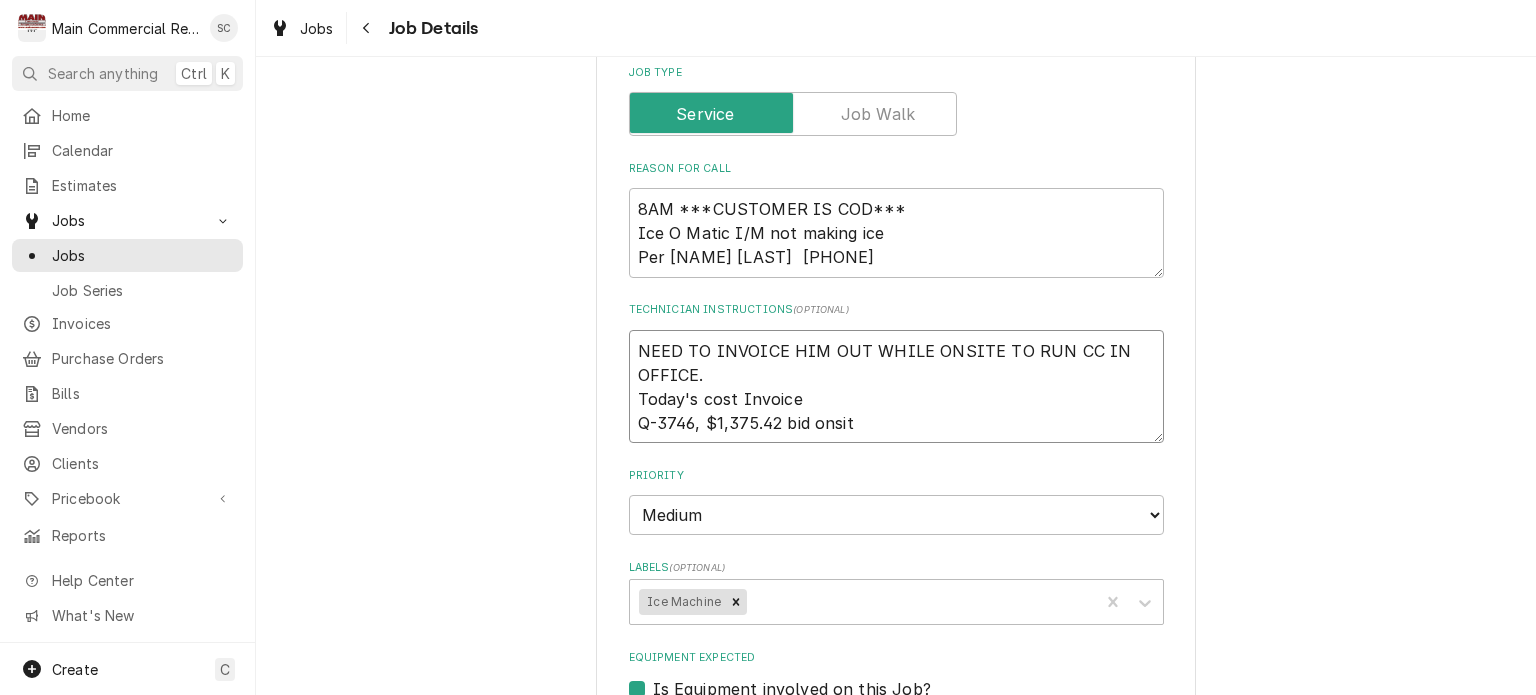 type on "x" 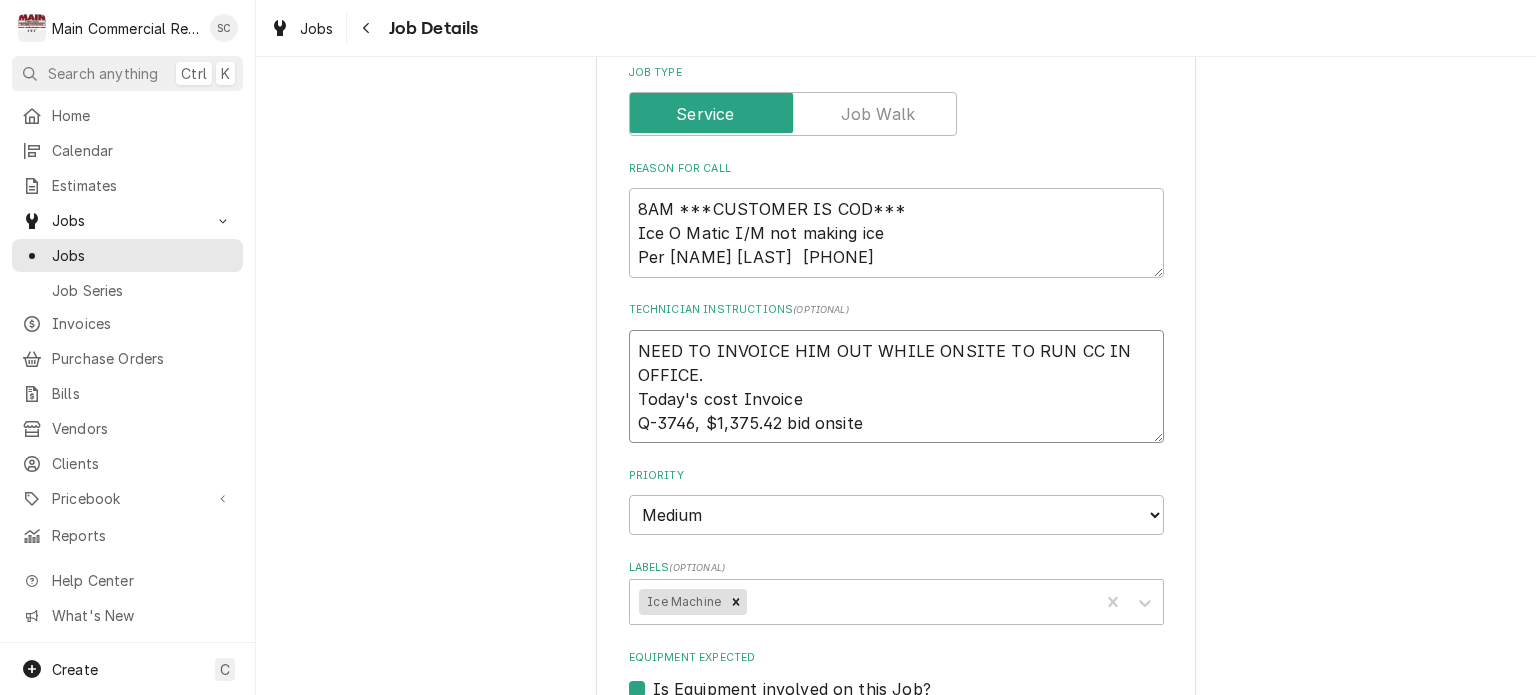 type on "x" 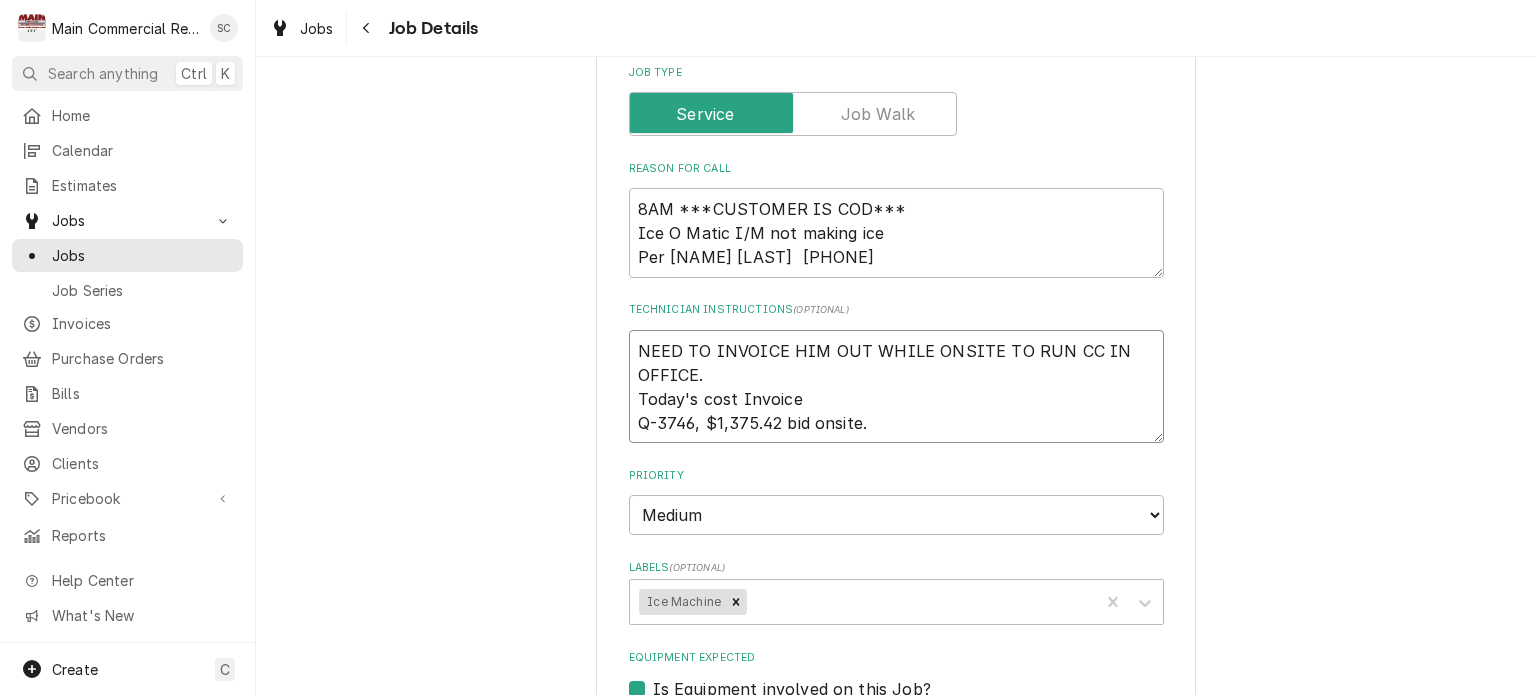 type on "x" 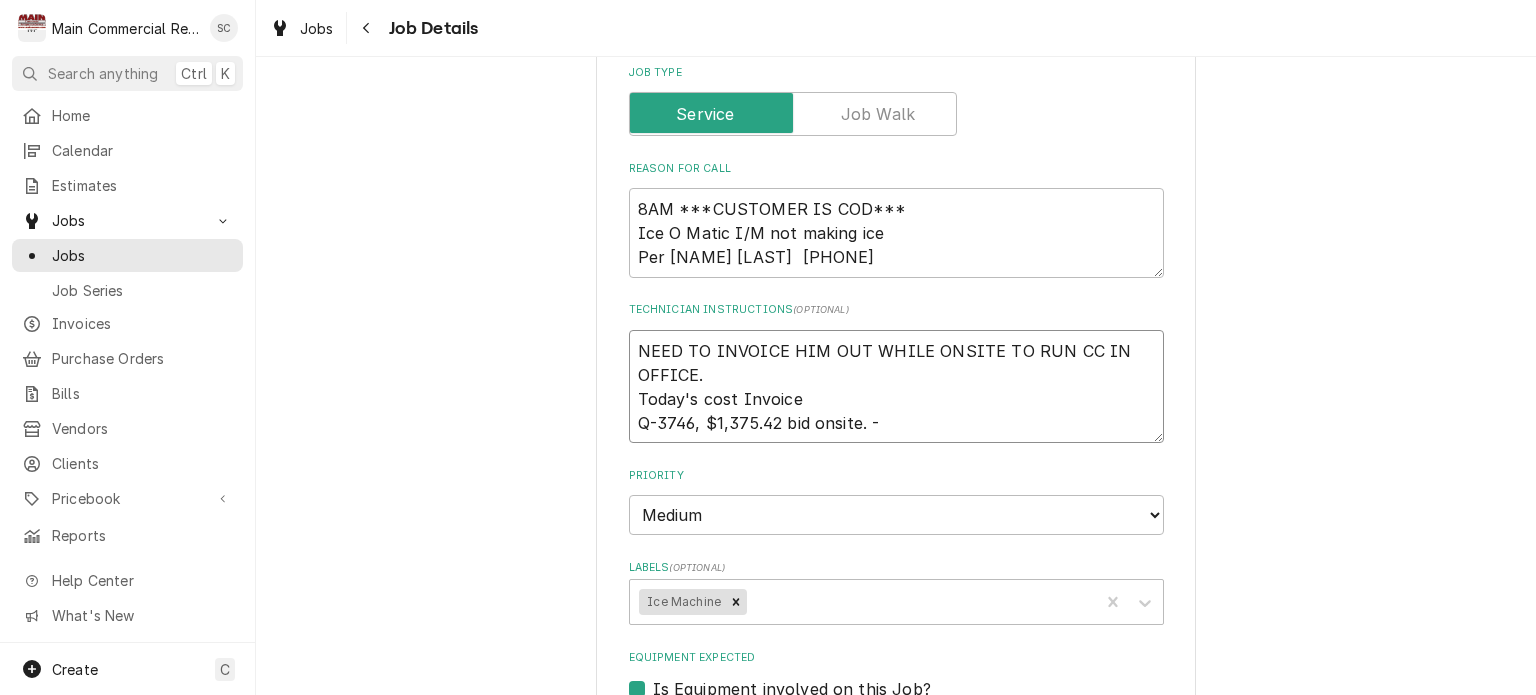type on "x" 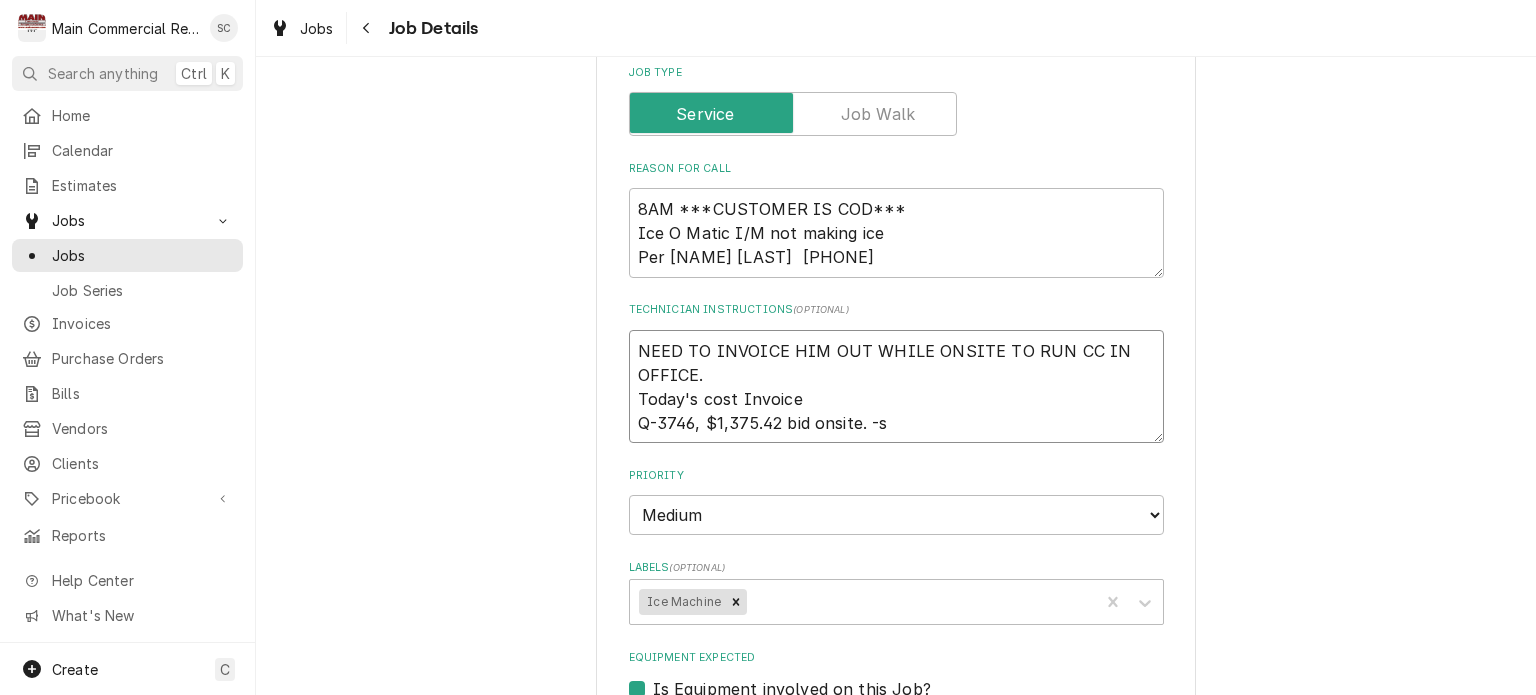 type on "x" 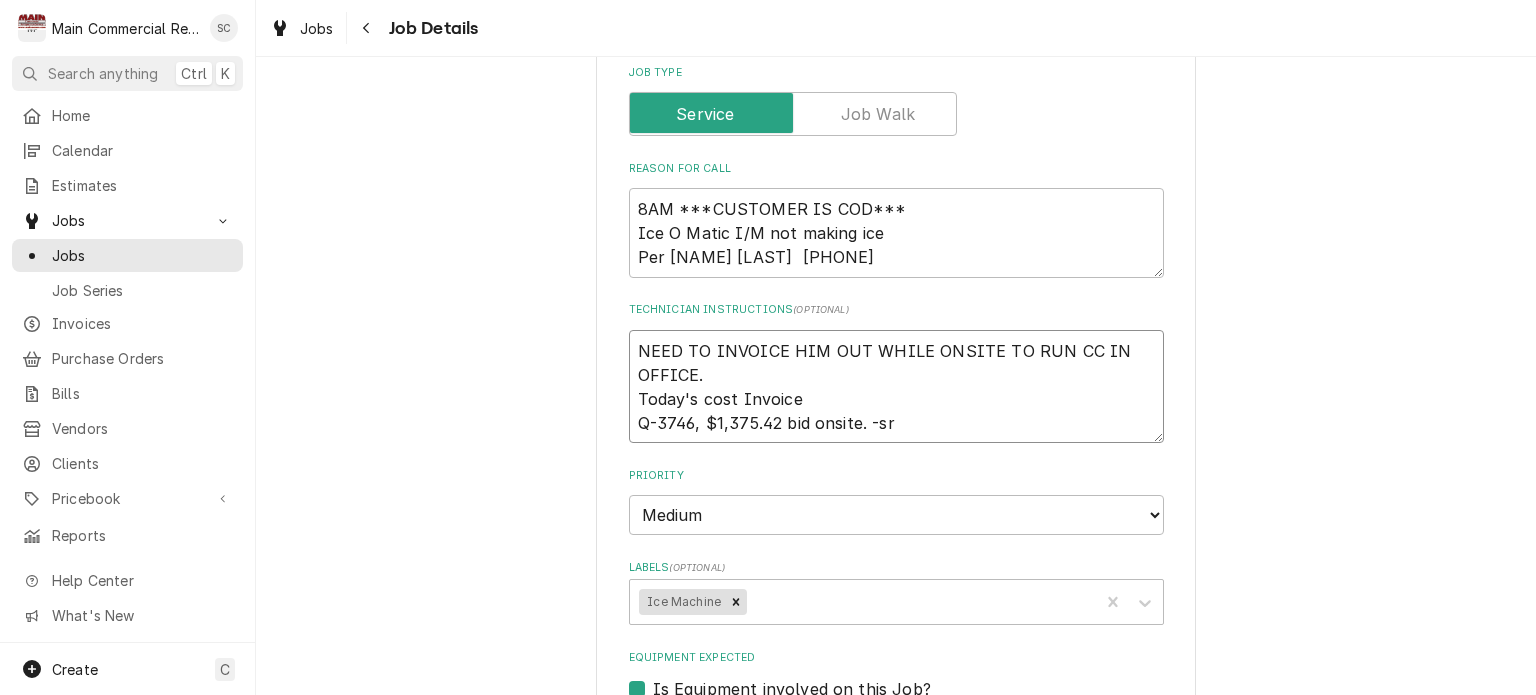 type on "x" 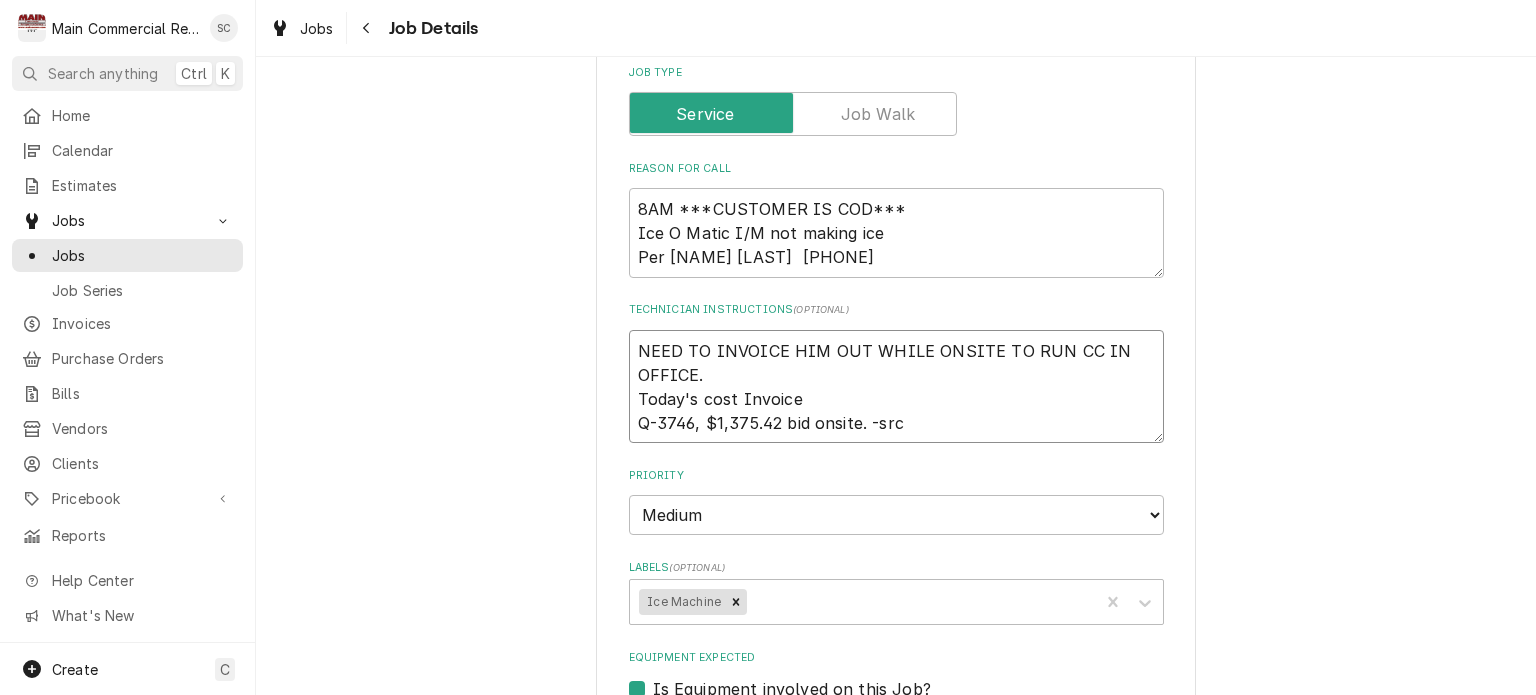type on "x" 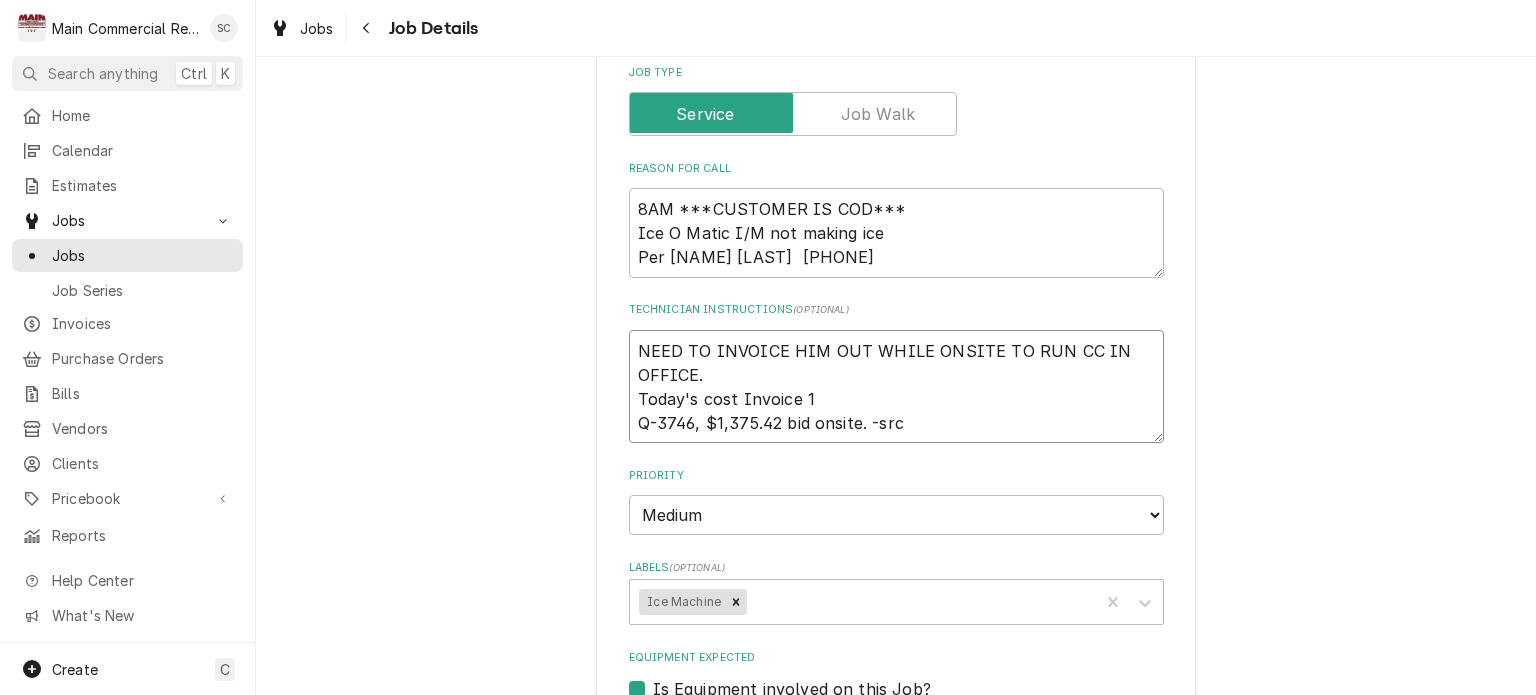 type on "x" 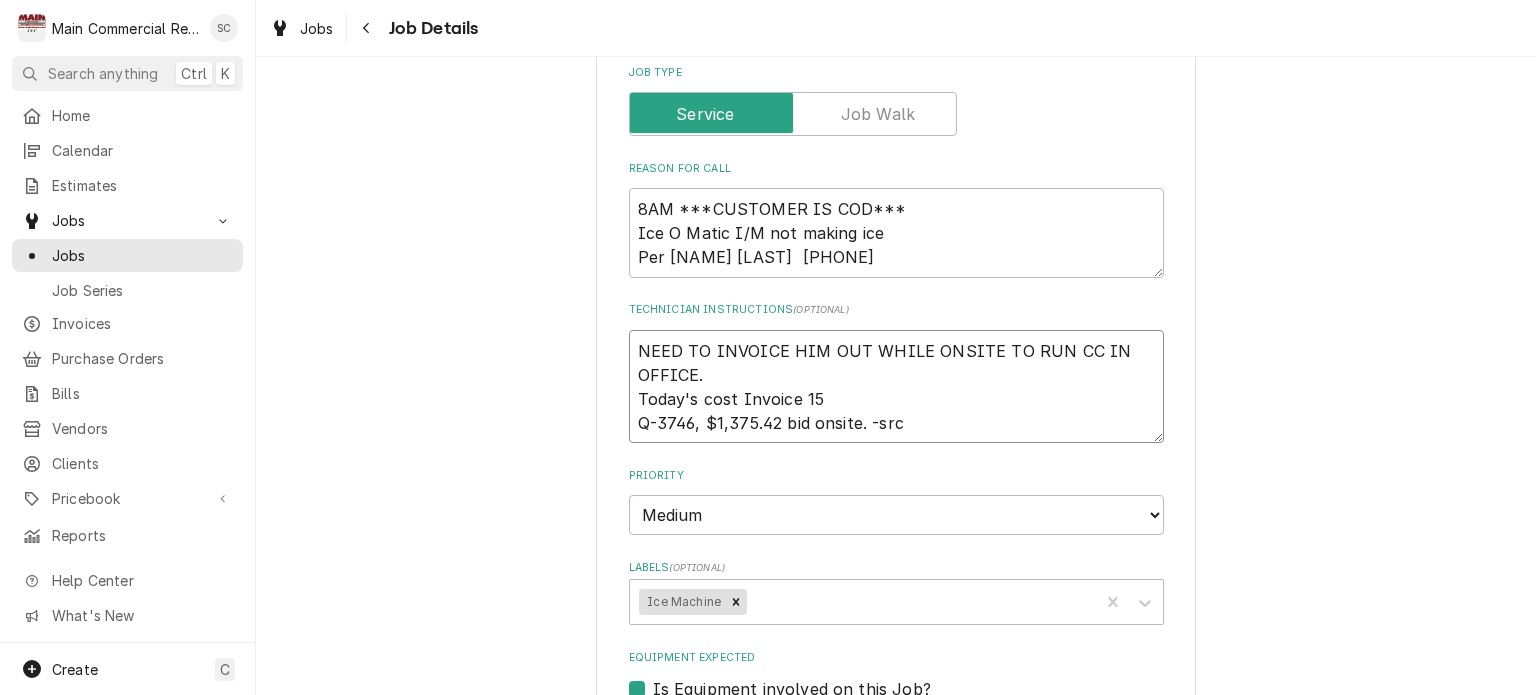 type on "x" 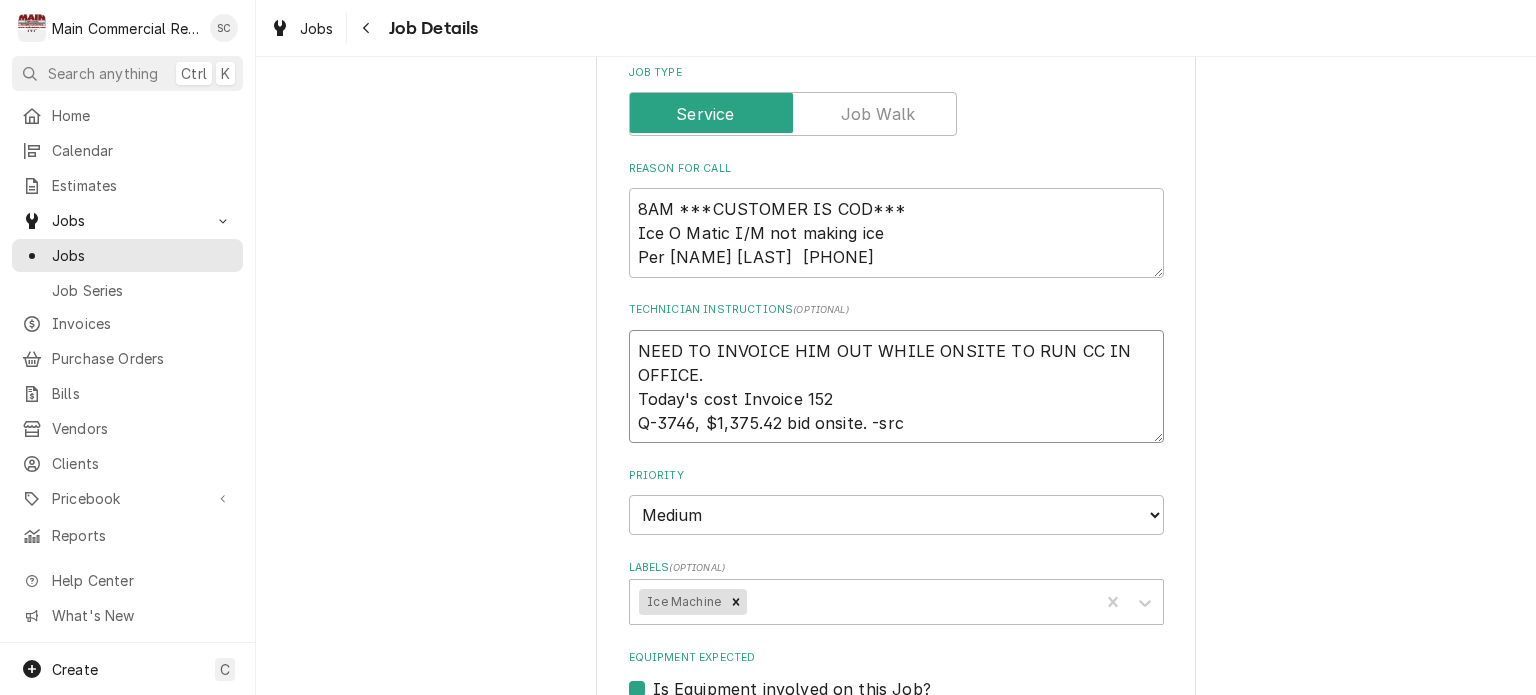 type 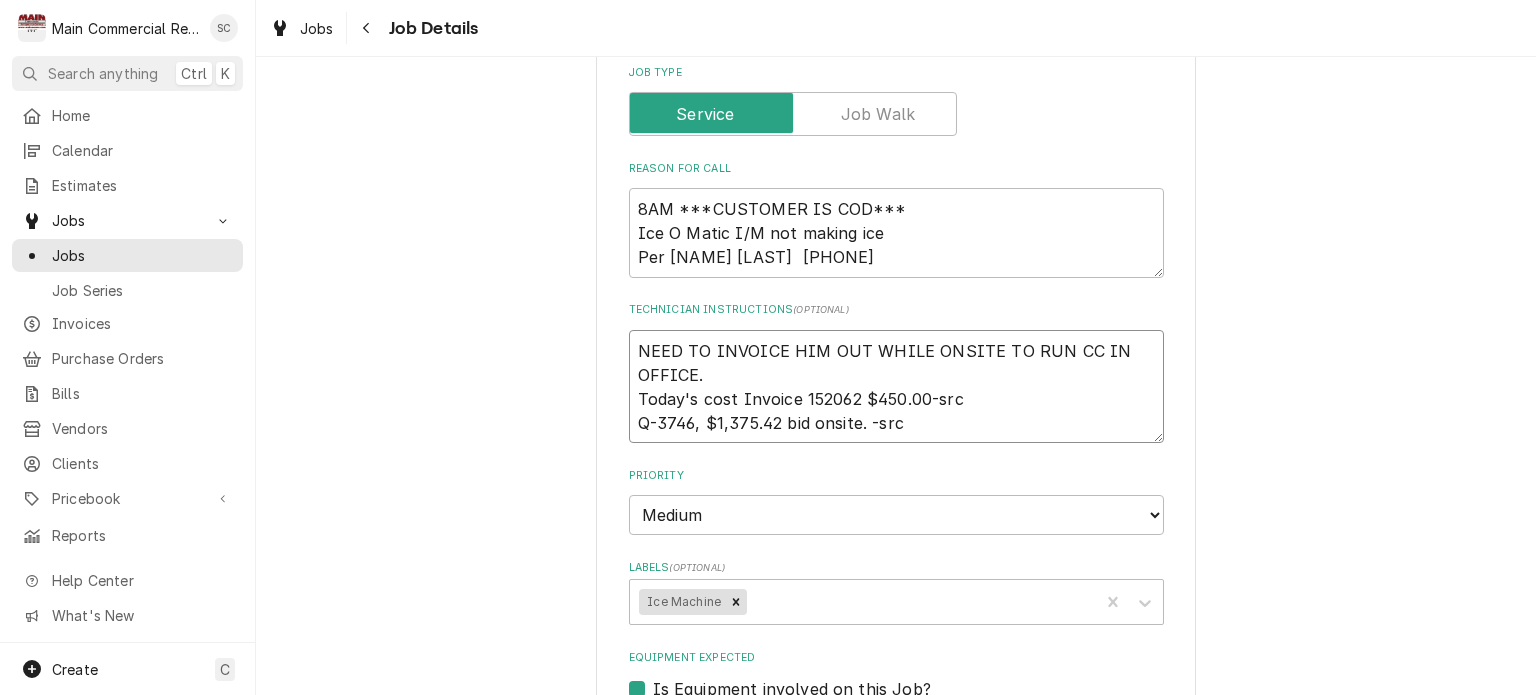 click on "NEED TO INVOICE HIM OUT WHILE ONSITE TO RUN CC IN OFFICE.
Today's cost Invoice 152062 $450.00-src
Q-3746, $1,375.42 bid onsite. -src" at bounding box center [896, 387] 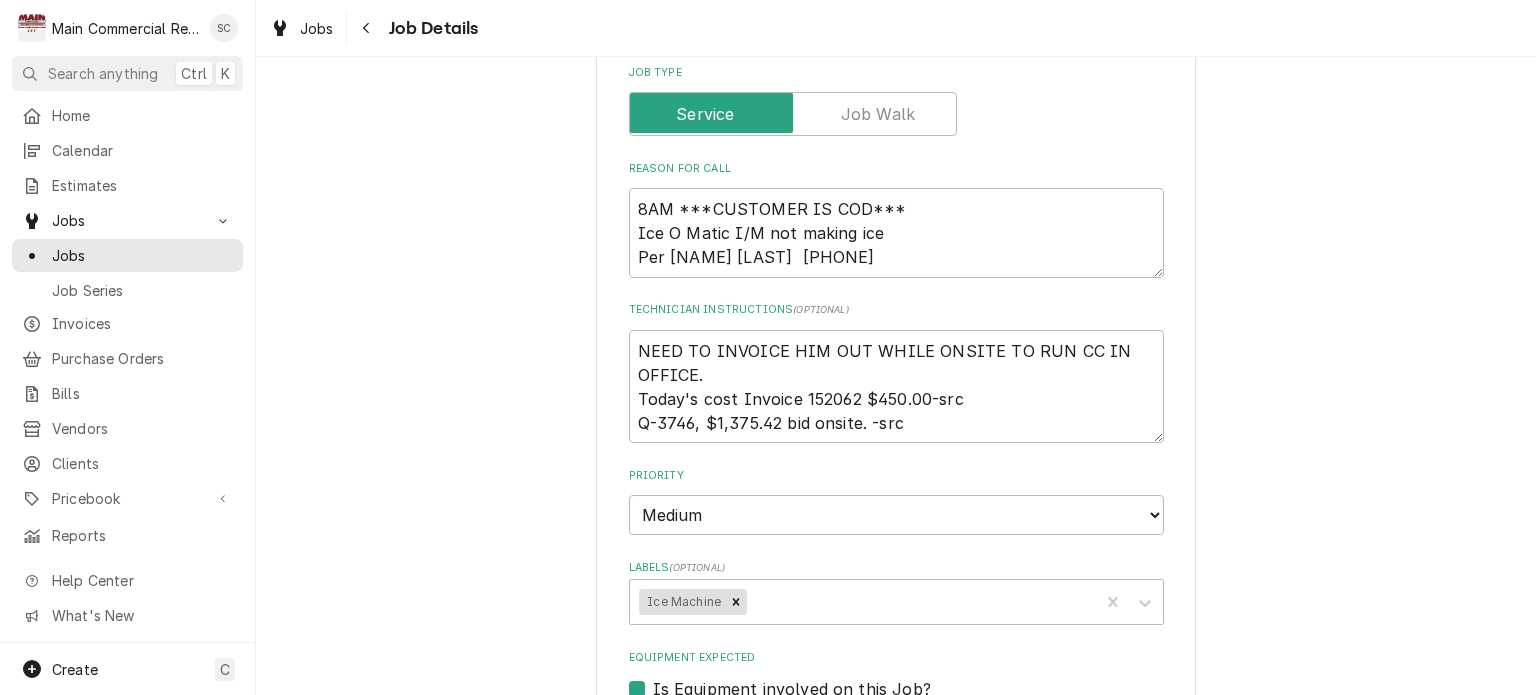 click on "Just Do It Tree Care 12008 Robin Hood Road, Hudson, FL 34669 Use the fields below to edit this job's details: Roopairs Job ID JOB-1170 Service Type ***DIAGNOSIS-SERVICE CALL*** Job Type Reason For Call 8AM ***CUSTOMER IS COD***
Ice O Matic I/M not making ice
Per Jeremy Holton  (727) 339-9071 Technician Instructions  ( optional ) NEED TO INVOICE HIM OUT WHILE ONSITE TO RUN CC IN OFFICE.
Today's cost Invoice 152062 $450.00-src
Q-3746, $1,375.42 bid onsite. -src  Priority No Priority Urgent High Medium Low Labels  ( optional ) Ice Machine Equipment Expected Is Equipment involved on this Job? Equipment [By shop office outside]  I/M Ice o matic ICE0400HA5 Warranty: Untracked View/Edit Logged Equipment    Who called in this service? Jeremy Holton  Contact (727) 339-9071 Who should the tech(s) ask for? Jeremy Holton  Contact (727) 339-9071 Attachments  ( if any ) Add Attachment Estimated Arrival Time 2025-08-05 AM / PM 6:00 AM 6:15 AM 6:30 AM 6:45 AM 7:00 AM 7:15 AM 7:30 AM 7:45 AM 8:00 AM 8:15 AM 8:30 AM 8:45 AM 2" at bounding box center [896, 638] 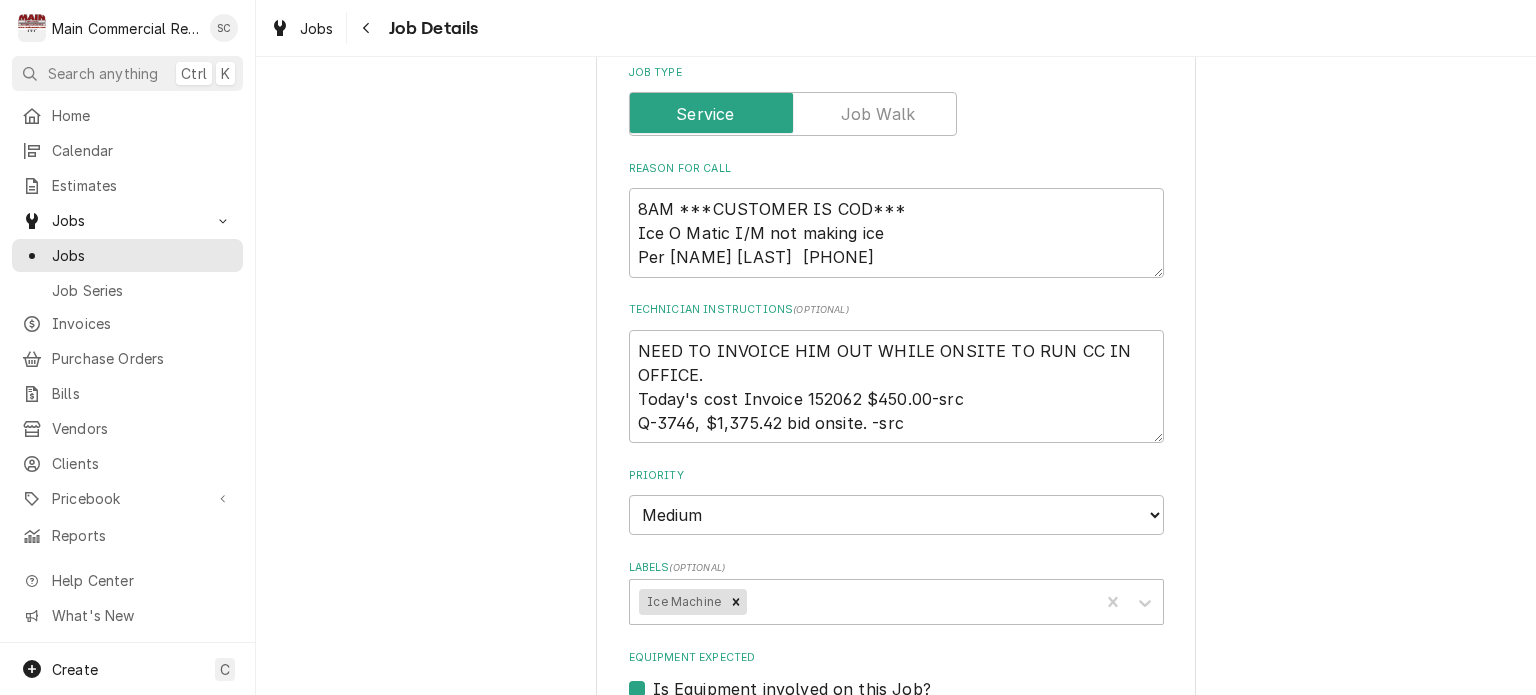 click on "Just Do It Tree Care 12008 Robin Hood Road, Hudson, FL 34669 Use the fields below to edit this job's details: Roopairs Job ID JOB-1170 Service Type ***DIAGNOSIS-SERVICE CALL*** Job Type Reason For Call 8AM ***CUSTOMER IS COD***
Ice O Matic I/M not making ice
Per Jeremy Holton  (727) 339-9071 Technician Instructions  ( optional ) NEED TO INVOICE HIM OUT WHILE ONSITE TO RUN CC IN OFFICE.
Today's cost Invoice 152062 $450.00-src
Q-3746, $1,375.42 bid onsite. -src  Priority No Priority Urgent High Medium Low Labels  ( optional ) Ice Machine Equipment Expected Is Equipment involved on this Job? Equipment [By shop office outside]  I/M Ice o matic ICE0400HA5 Warranty: Untracked View/Edit Logged Equipment    Who called in this service? Jeremy Holton  Contact (727) 339-9071 Who should the tech(s) ask for? Jeremy Holton  Contact (727) 339-9071 Attachments  ( if any ) Add Attachment Estimated Arrival Time 2025-08-05 AM / PM 6:00 AM 6:15 AM 6:30 AM 6:45 AM 7:00 AM 7:15 AM 7:30 AM 7:45 AM 8:00 AM 8:15 AM 8:30 AM 8:45 AM 2" at bounding box center [896, 638] 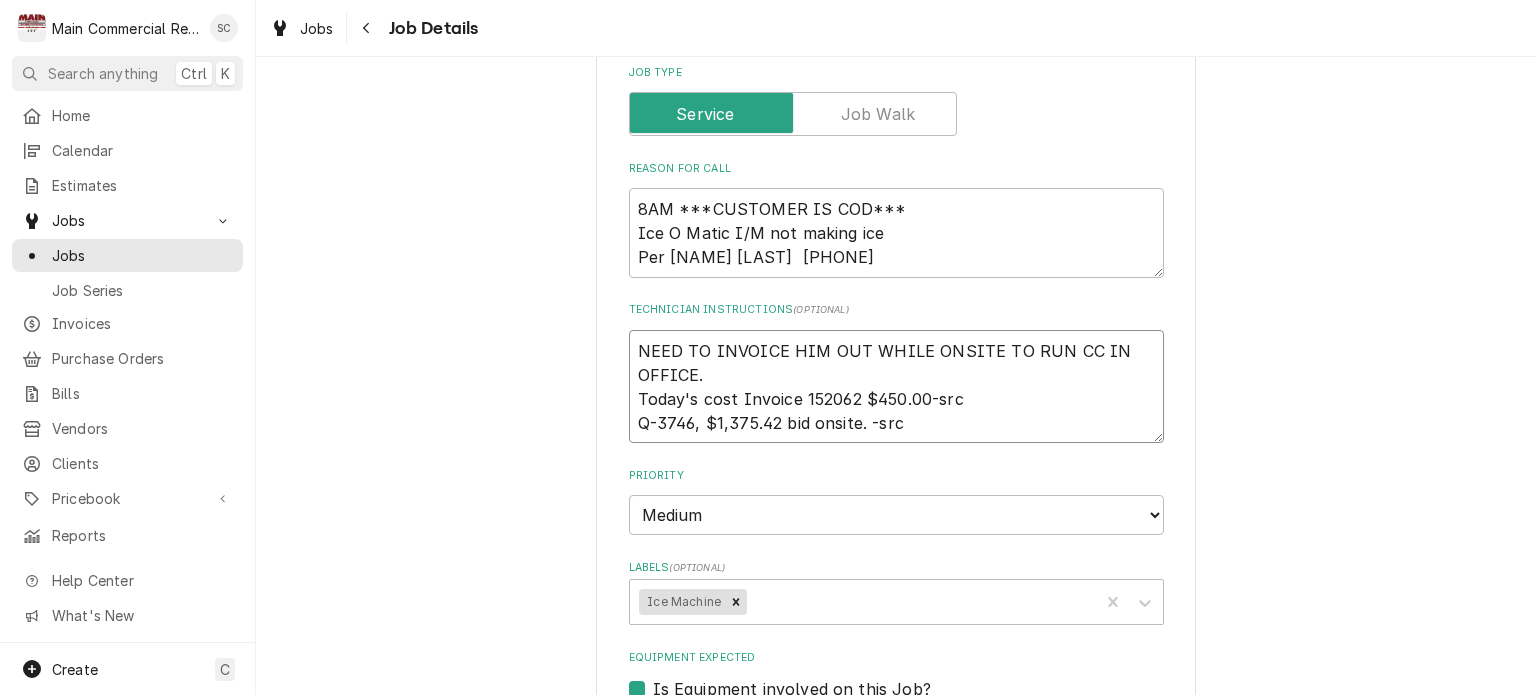 click on "NEED TO INVOICE HIM OUT WHILE ONSITE TO RUN CC IN OFFICE.
Today's cost Invoice 152062 $450.00-src
Q-3746, $1,375.42 bid onsite. -src" at bounding box center [896, 387] 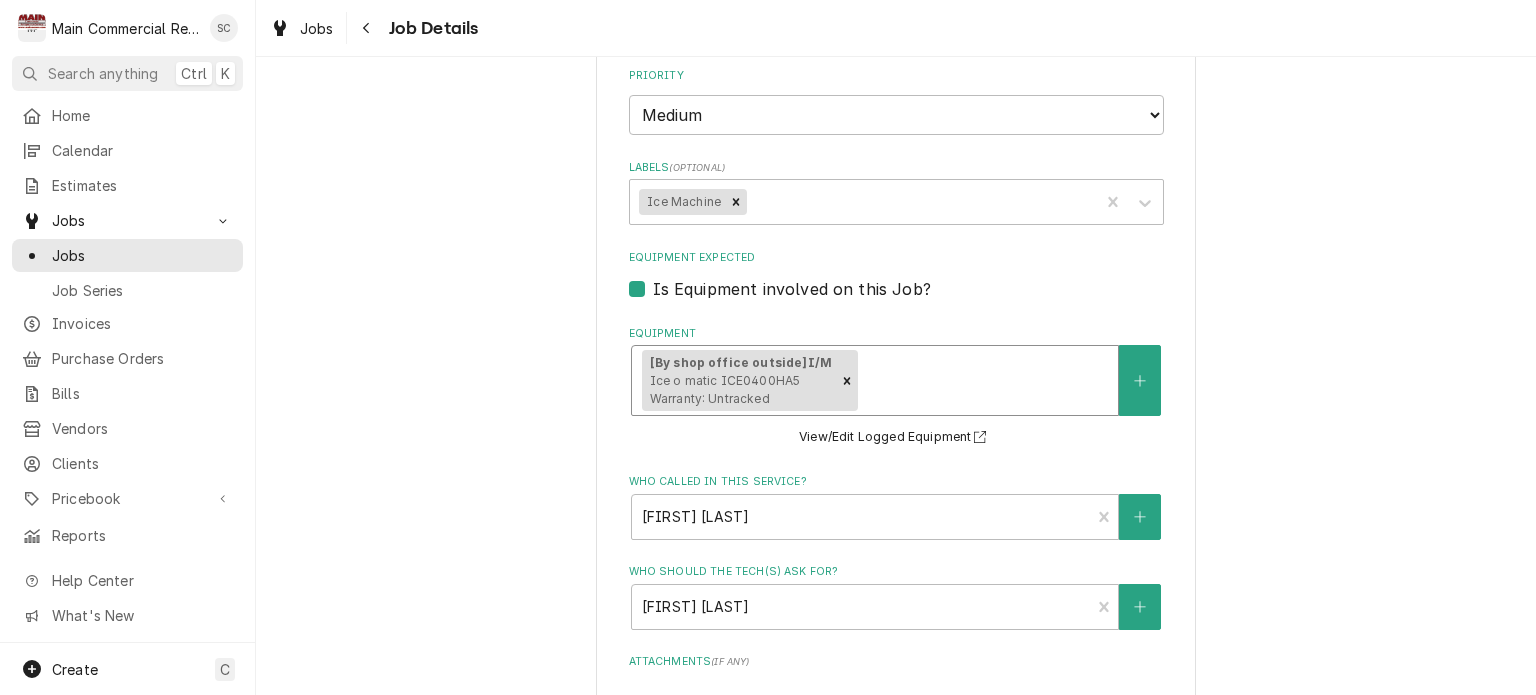 scroll, scrollTop: 1150, scrollLeft: 0, axis: vertical 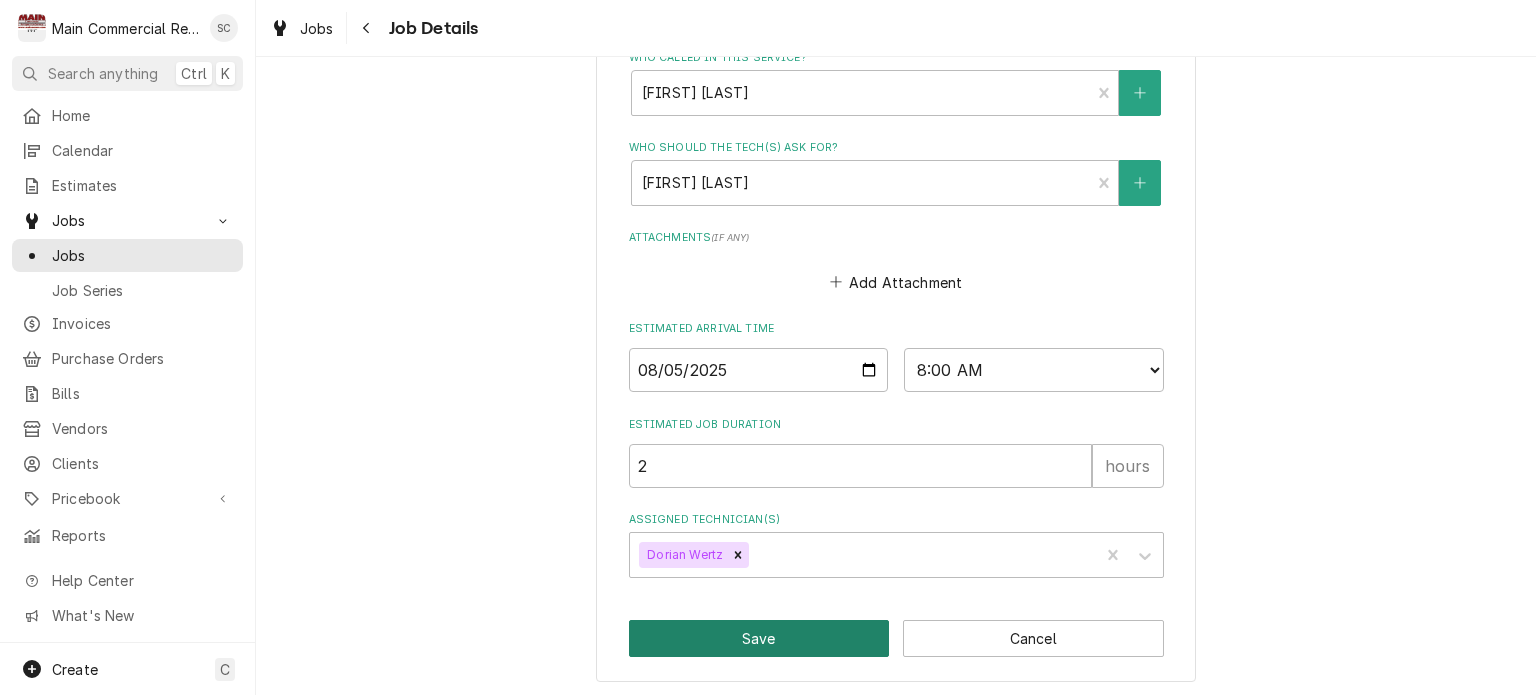 click on "Save" at bounding box center (759, 638) 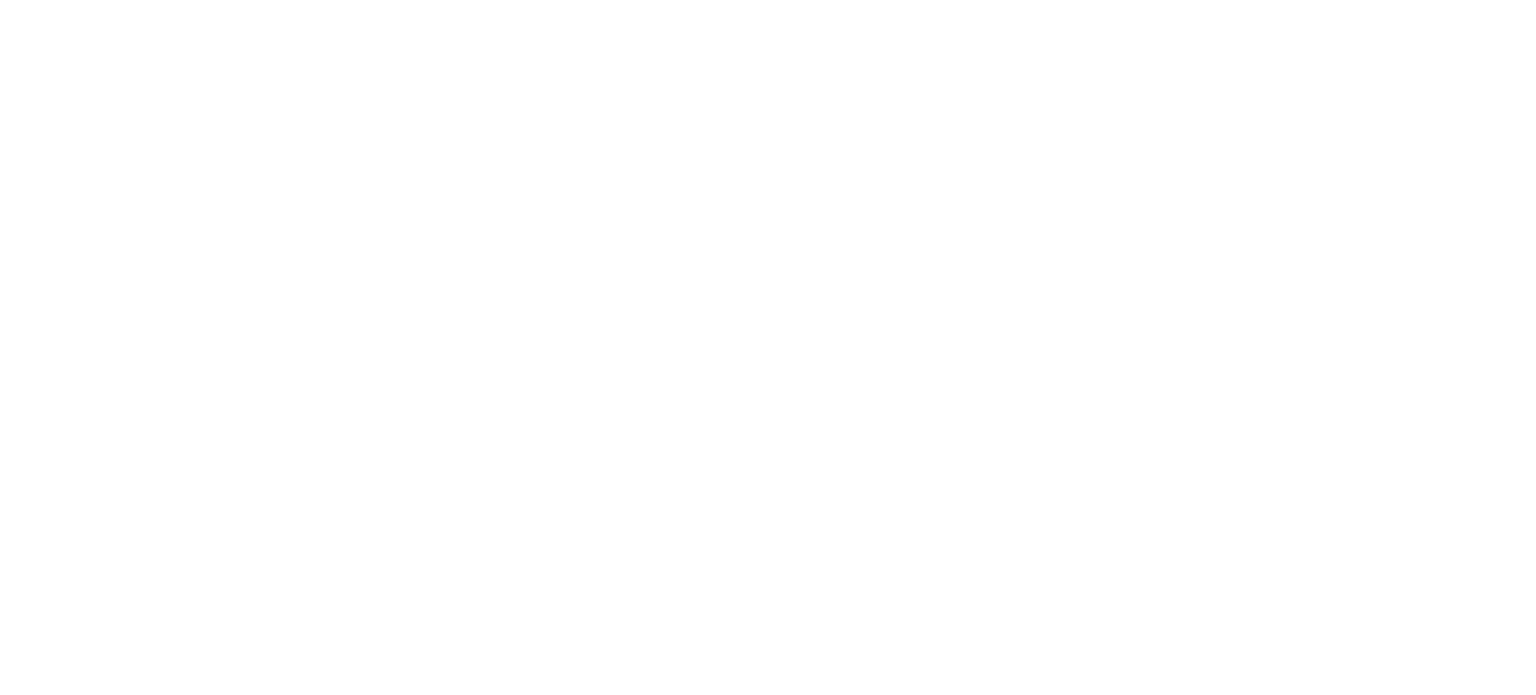 scroll, scrollTop: 0, scrollLeft: 0, axis: both 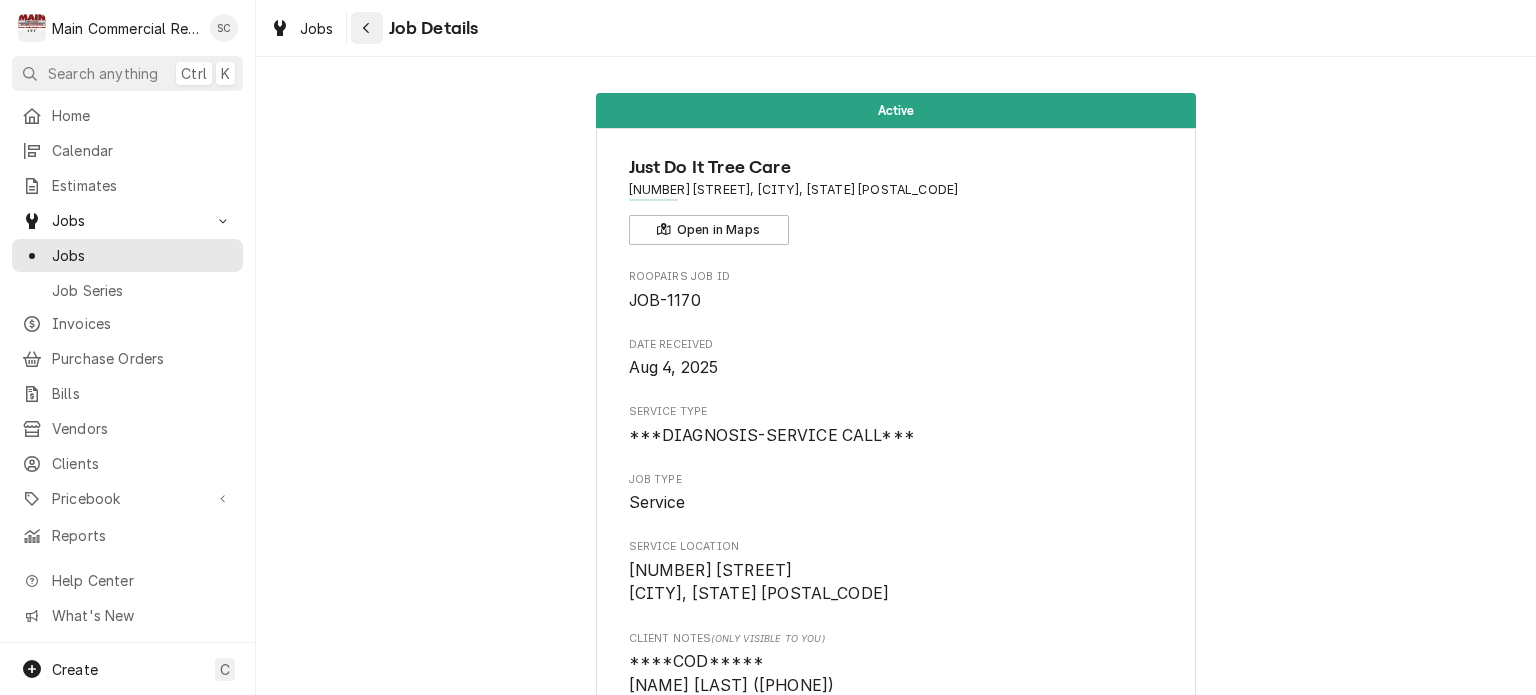 click 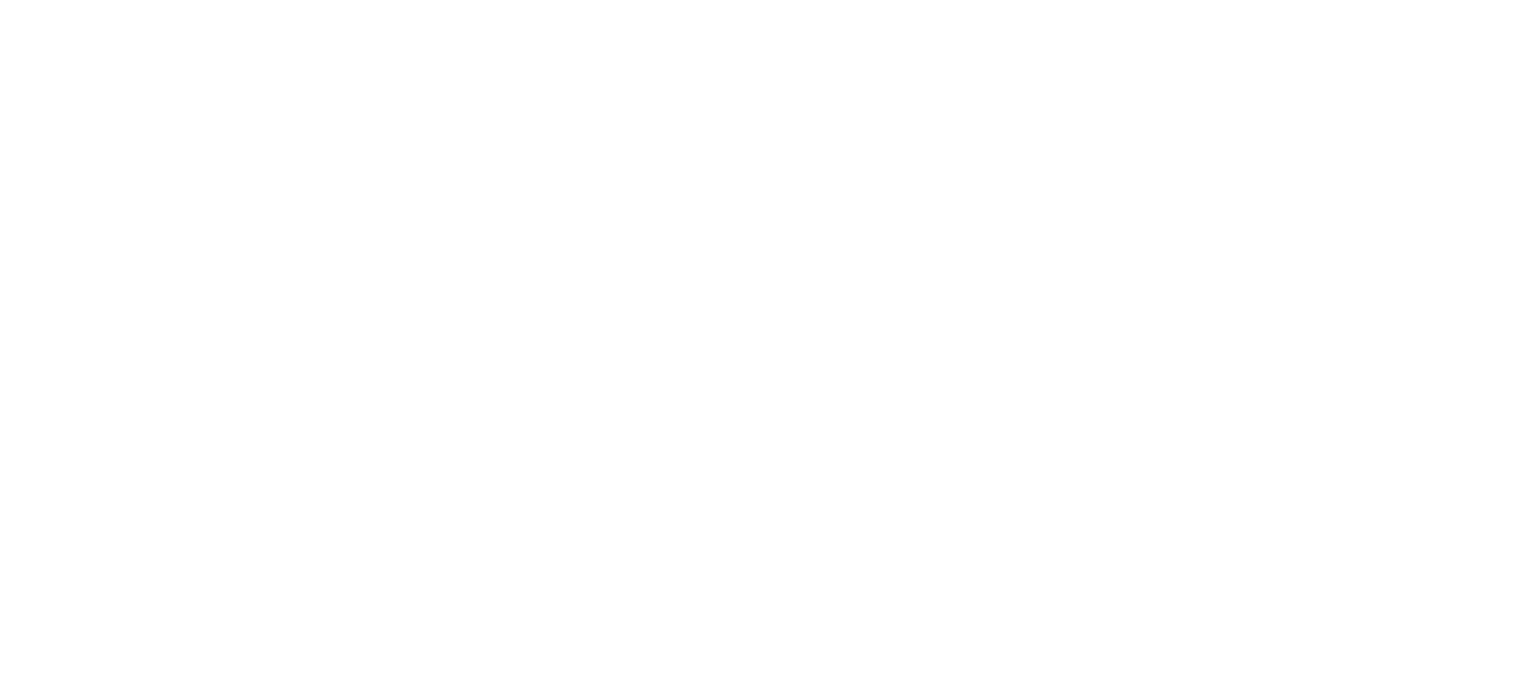 scroll, scrollTop: 0, scrollLeft: 0, axis: both 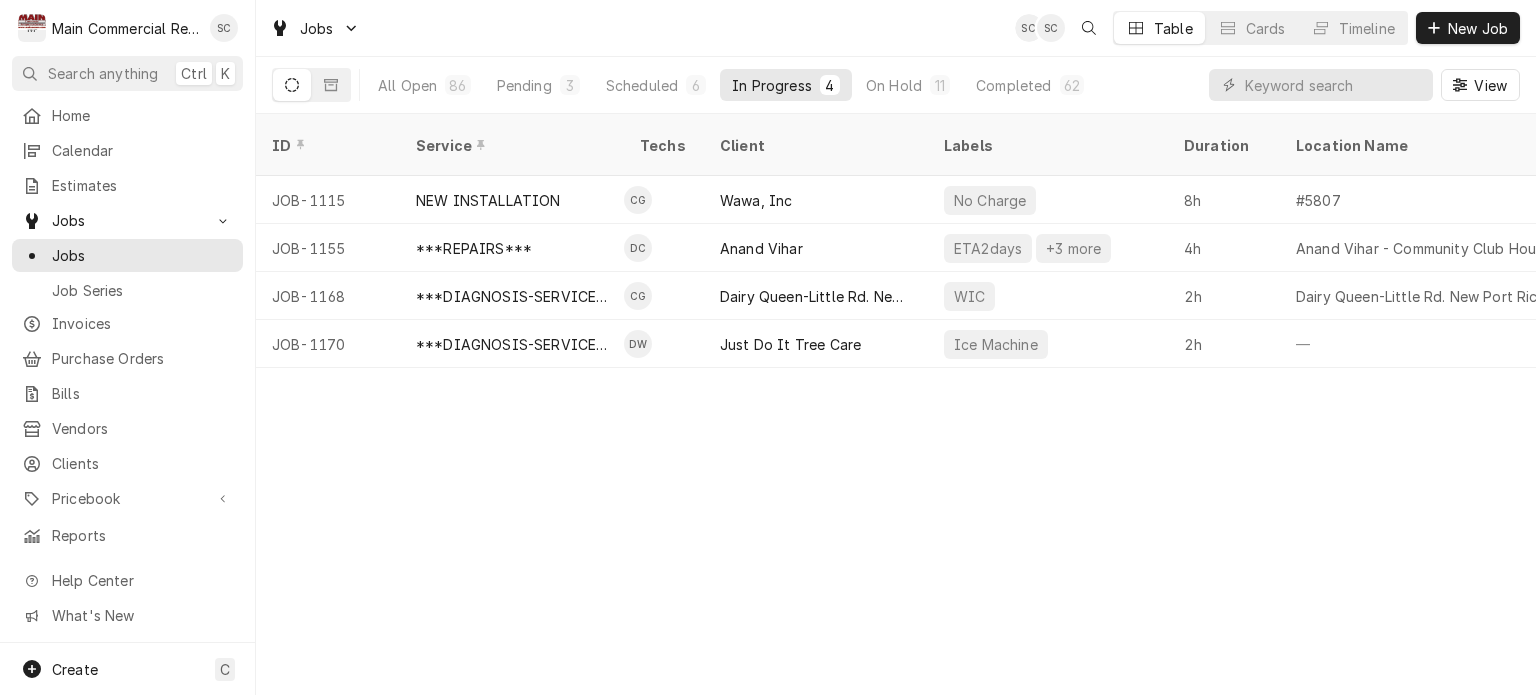 click on "ID Service Techs Client Labels Duration Location Name Date Received Status Priority Location Address Scheduled For Status Changed Last Modified Job Type JOB-1115 NEW INSTALLATION CG Wawa, Inc No Charge 8h #5807 Jul 25   Active Urgent 2137 N. Schillinger Rd, Semmes, AL 36575 Jul 30   • 8:00 AM Jul 30   Jul 30   Service JOB-1155 ***REPAIRS*** DC Anand Vihar ETA2days +3 more 4h Anand Vihar - Community Club House Aug 1   Active High 1115 Narmada Way, Wesley Chapel, FL 33543 Aug 1   • 6:00 AM Aug 5   Aug 5   Service JOB-1168 ***DIAGNOSIS-SERVICE CALL*** CG Dairy Queen-Little Rd. New Port Richey WIC 2h Dairy Queen-Little Rd. New Port Richey Aug 4   Active Urgent 9200 Little Rd, New Port Richey, FL 34654 Aug 5   • 11:00 AM Aug 5   Aug 5   Service JOB-1170 ***DIAGNOSIS-SERVICE CALL*** DW Just Do It Tree Care Ice Machine 2h — Aug 4   Active Medium 12008 Robin Hood Road, Hudson, FL 34669 Aug 5   • 8:00 AM Aug 5   Aug 5   Service KByOJ21 Date — Time — Duration — Labels No labels Reason For Call" at bounding box center (896, 404) 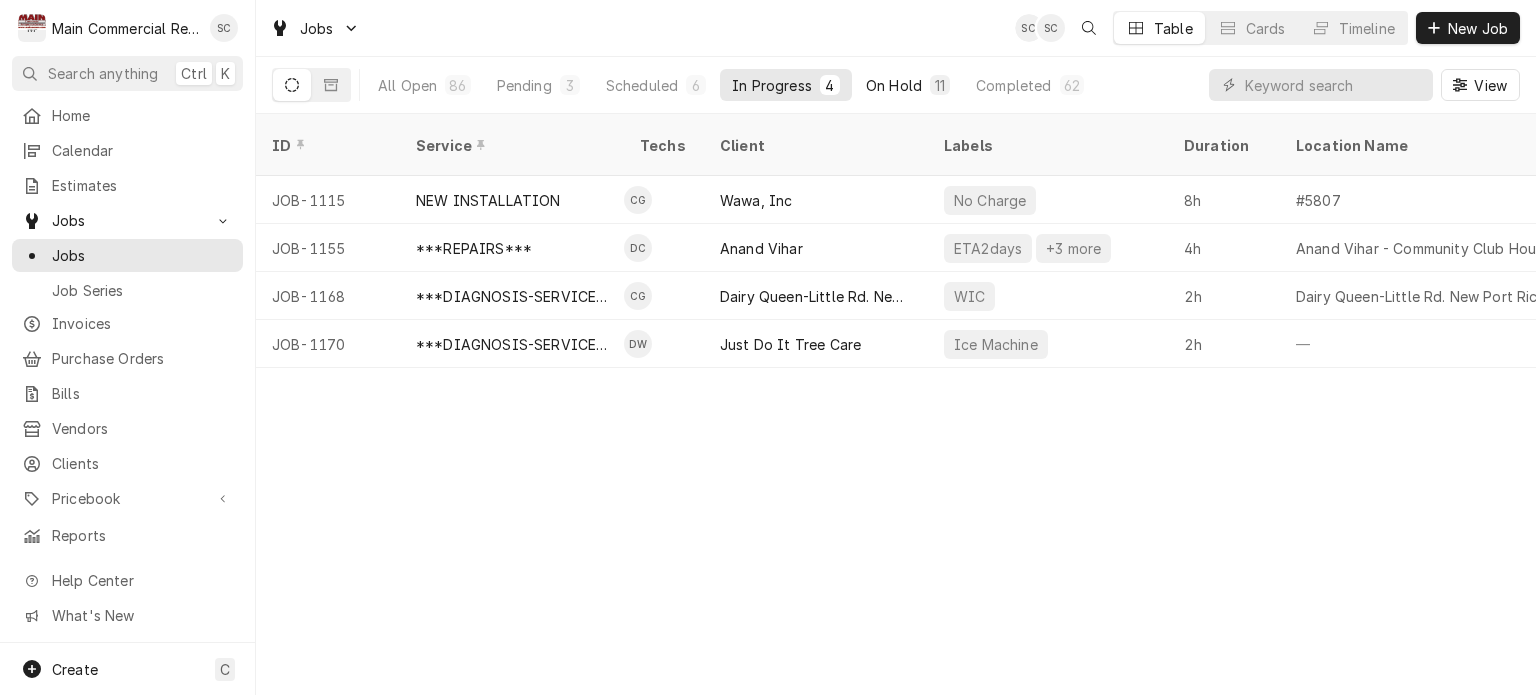 click on "On Hold" at bounding box center (894, 85) 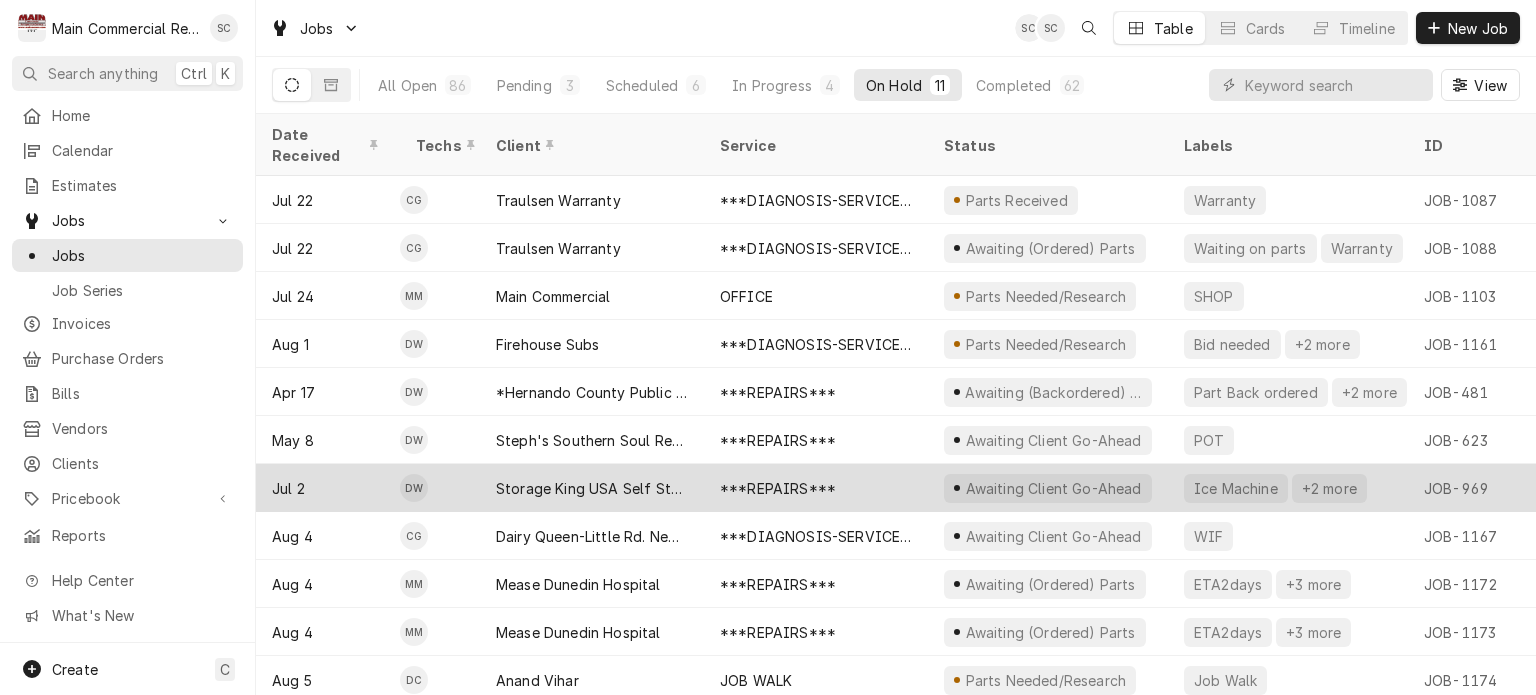 click on "***REPAIRS***" at bounding box center [778, 488] 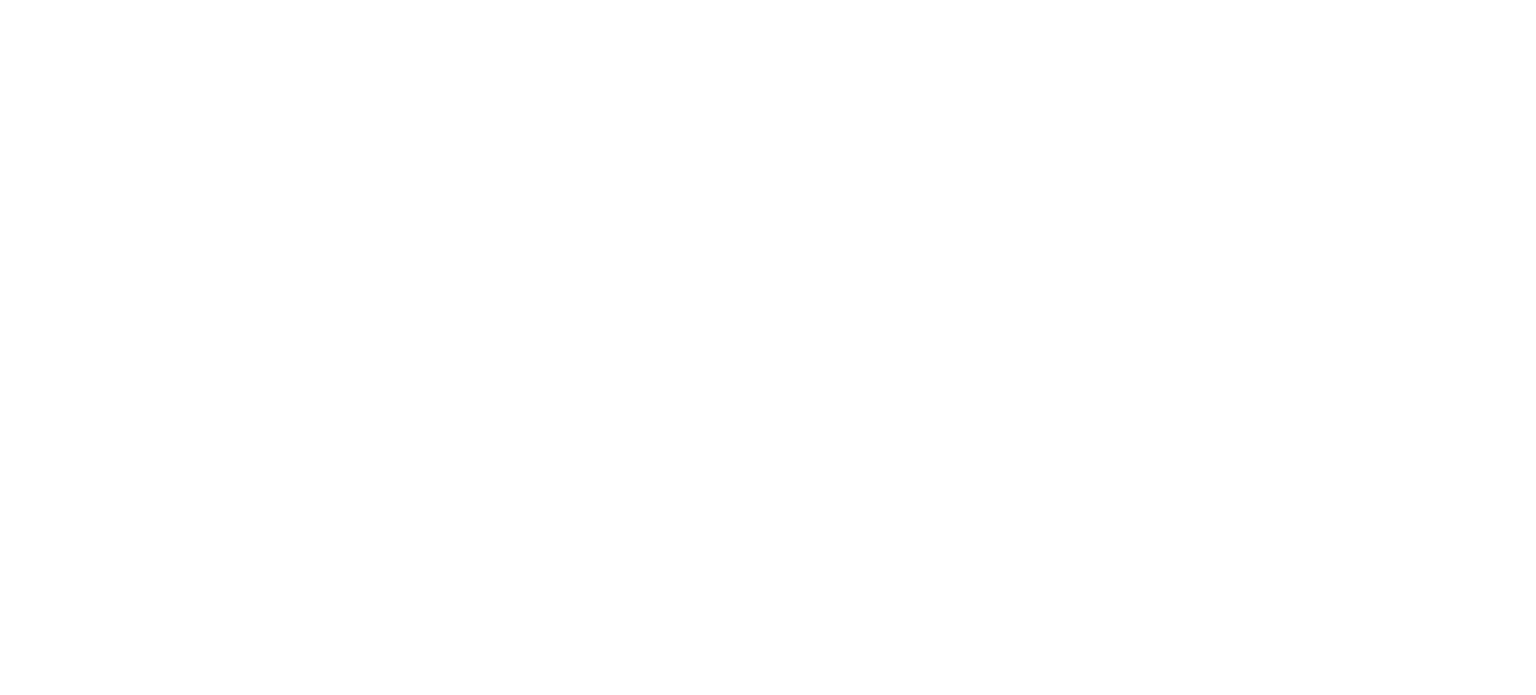 scroll, scrollTop: 0, scrollLeft: 0, axis: both 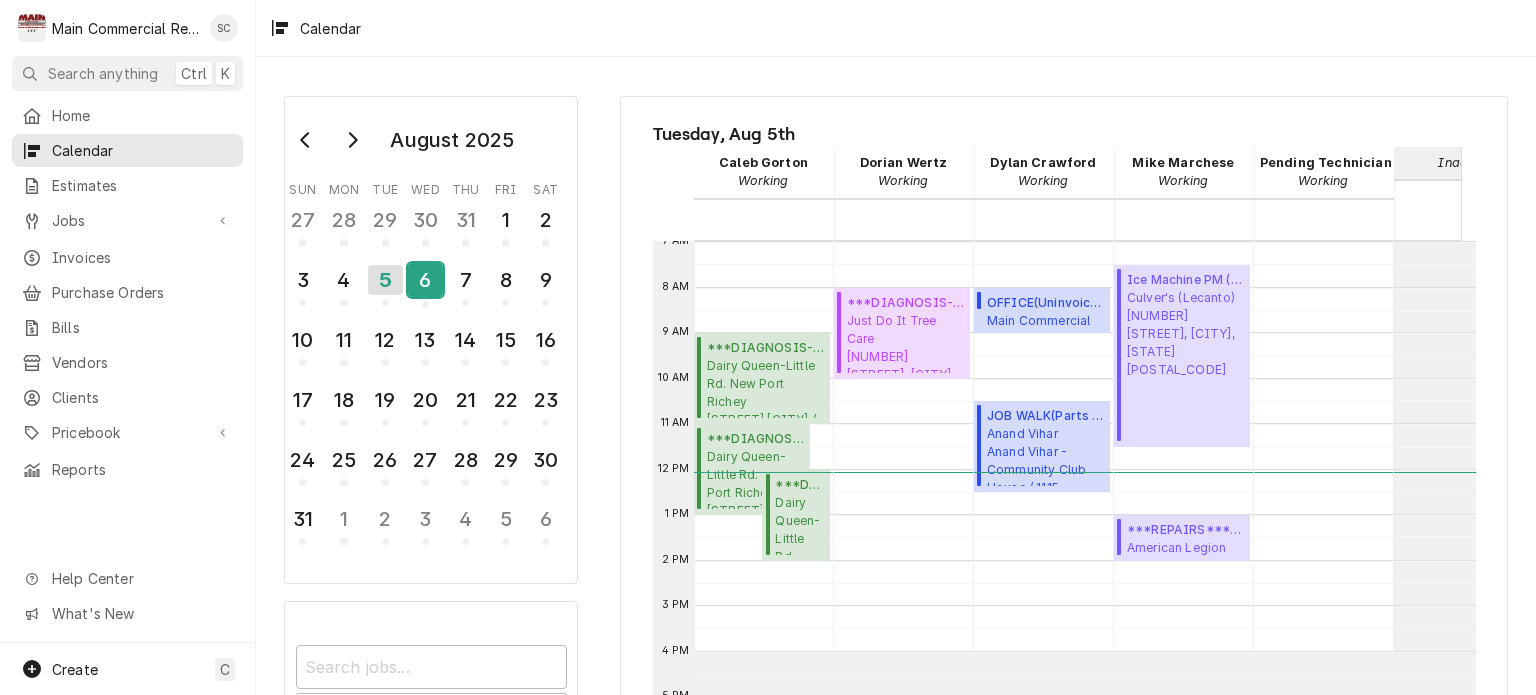 click on "6" at bounding box center (425, 280) 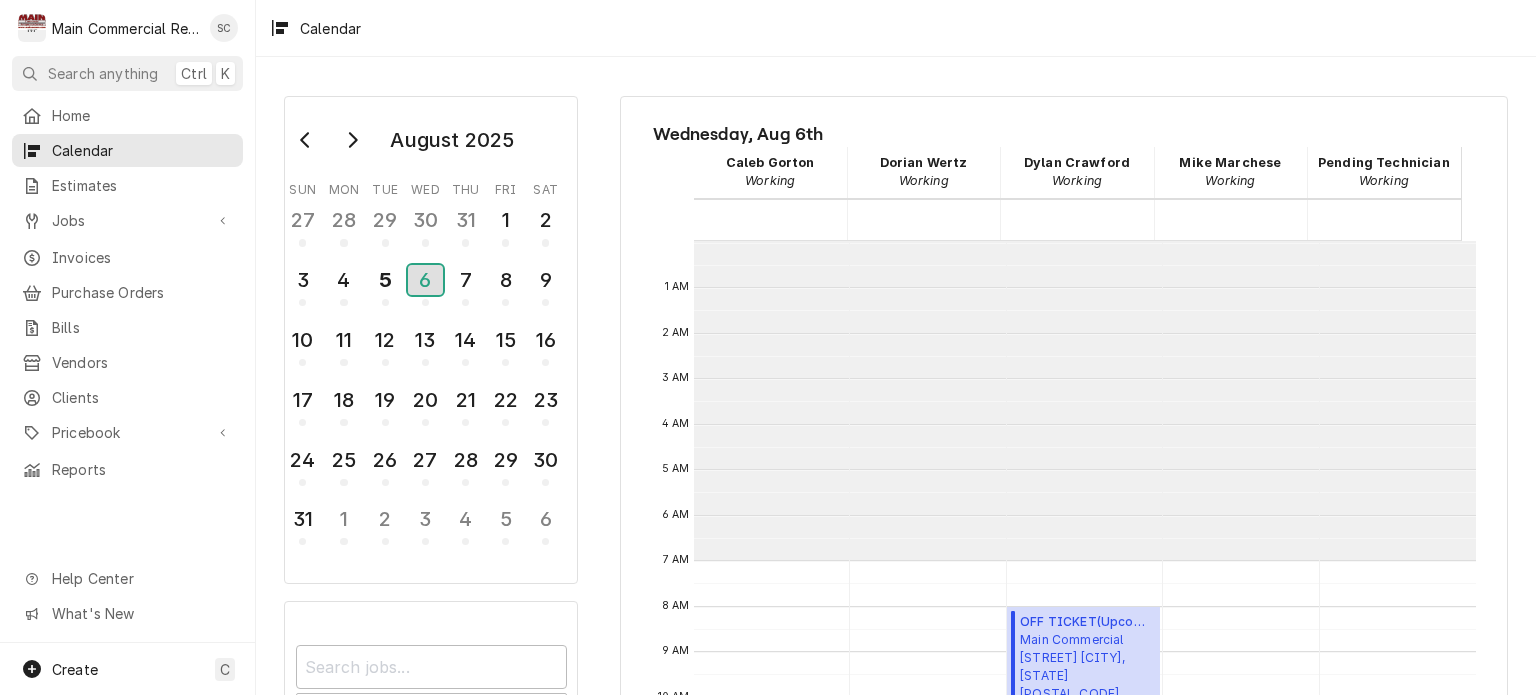 scroll, scrollTop: 319, scrollLeft: 0, axis: vertical 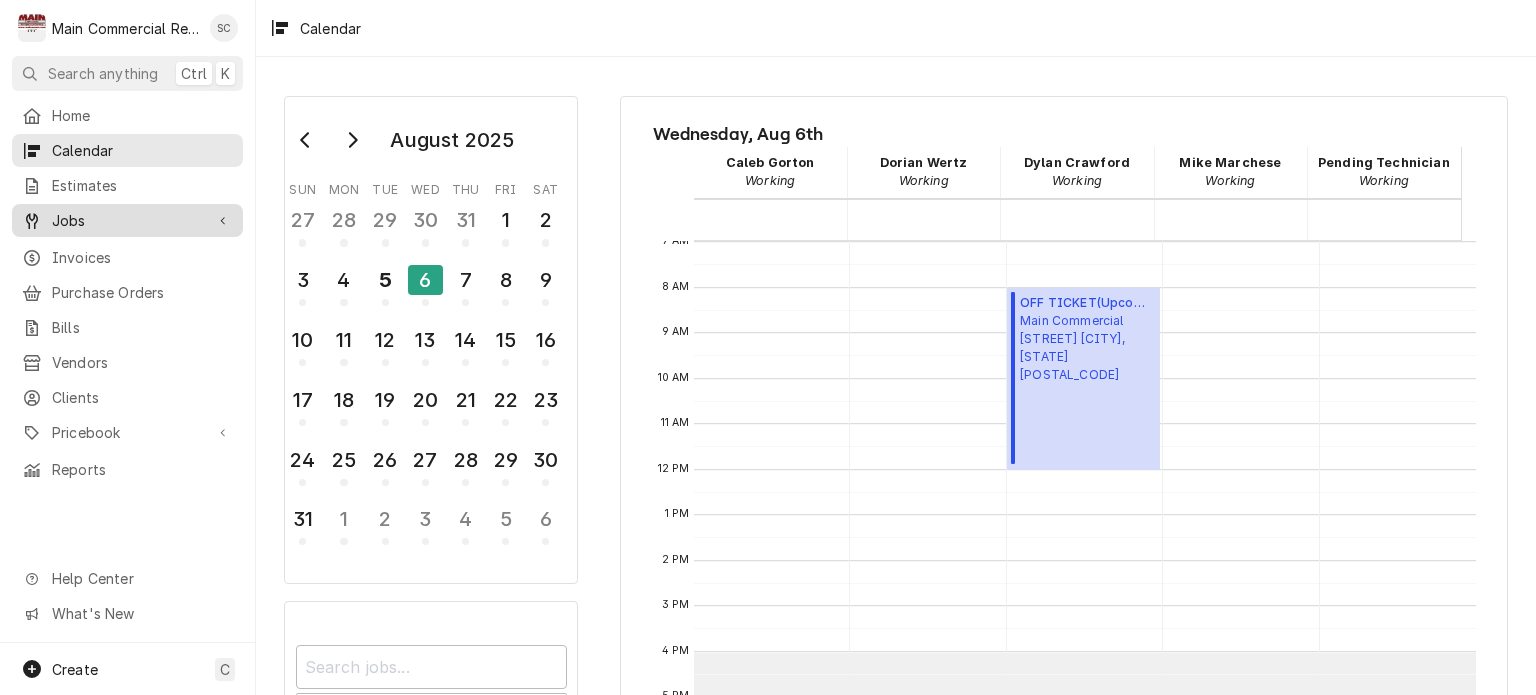 click on "Jobs" at bounding box center [127, 220] 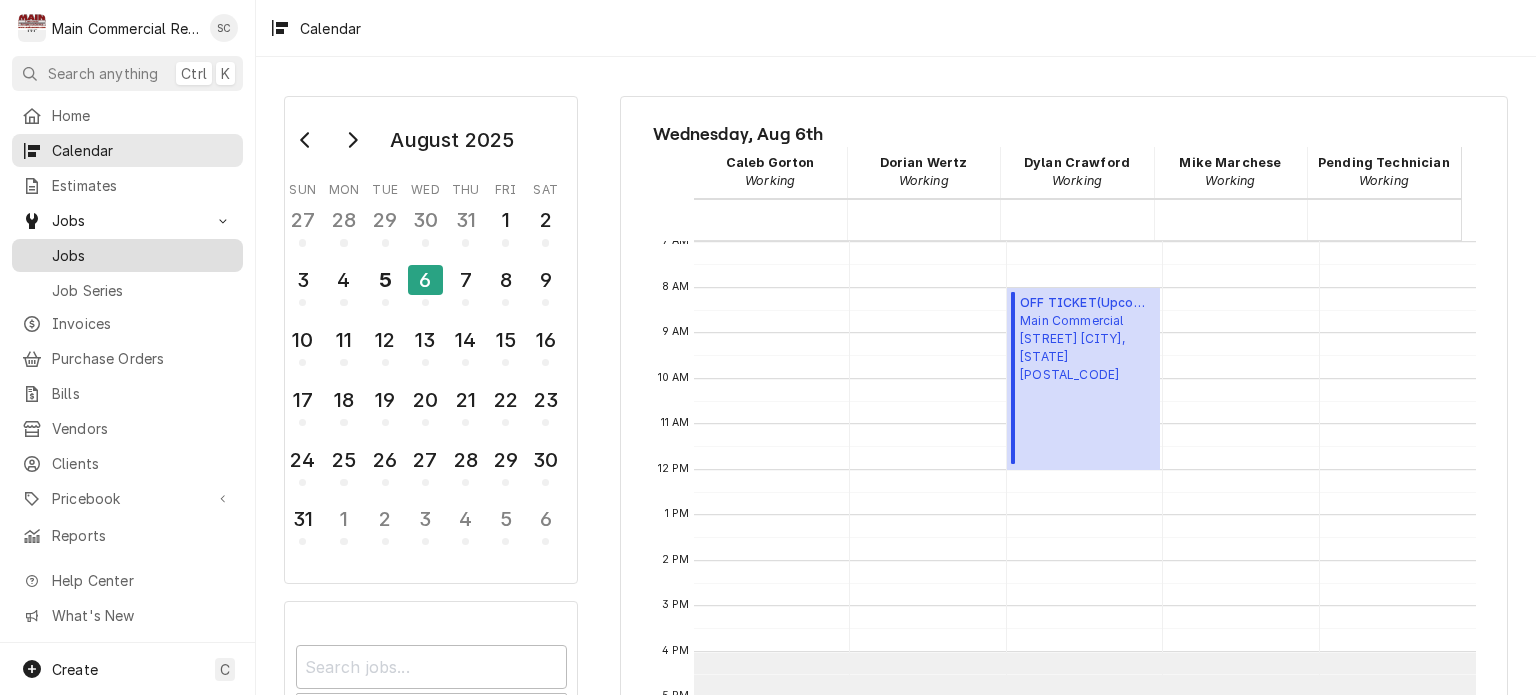 click on "Jobs" at bounding box center (142, 255) 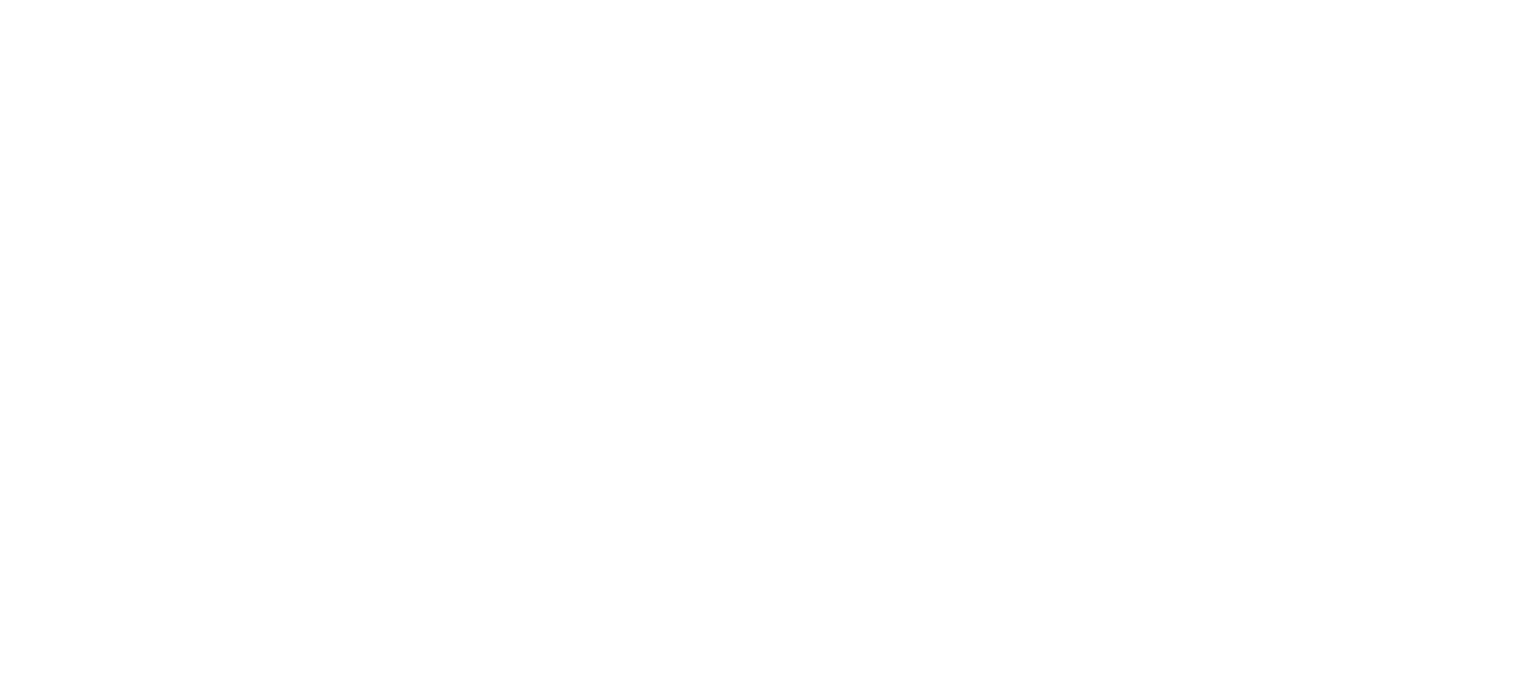 scroll, scrollTop: 0, scrollLeft: 0, axis: both 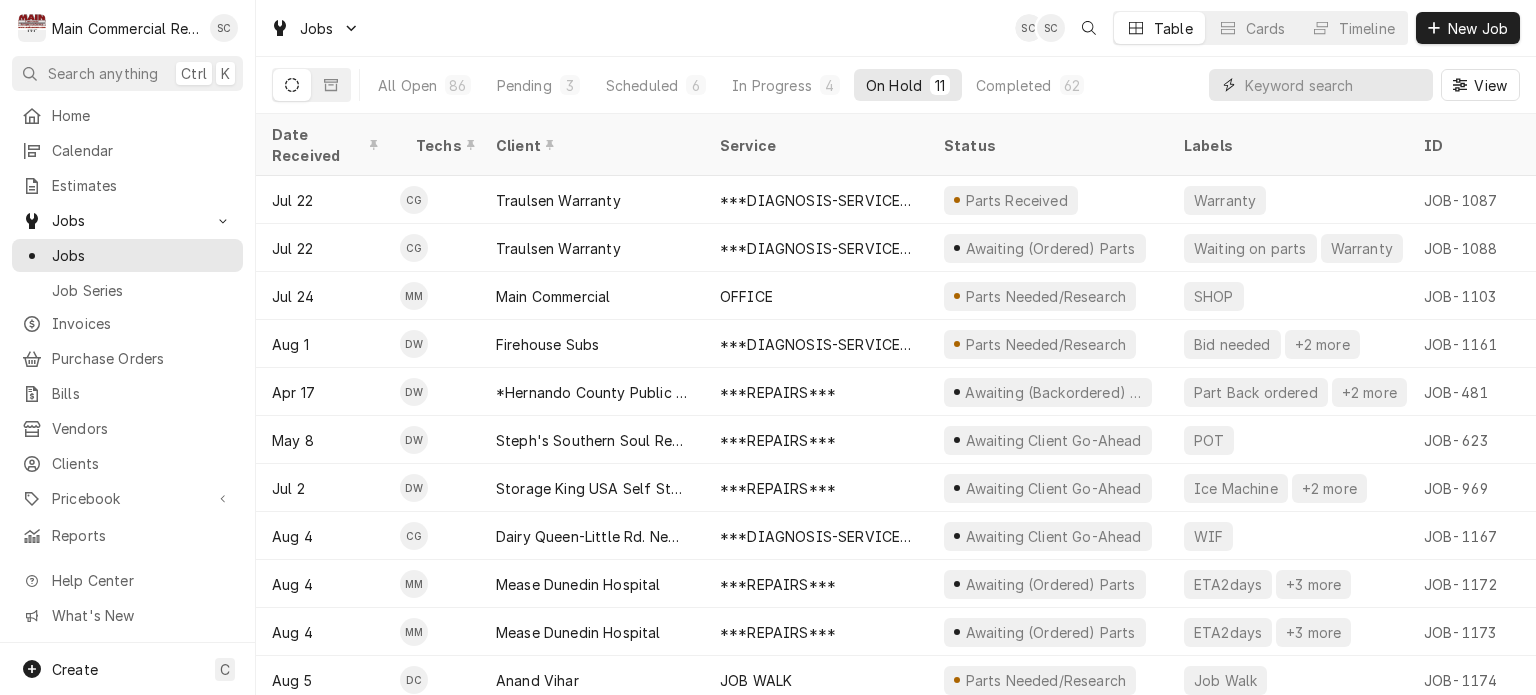 click at bounding box center [1334, 85] 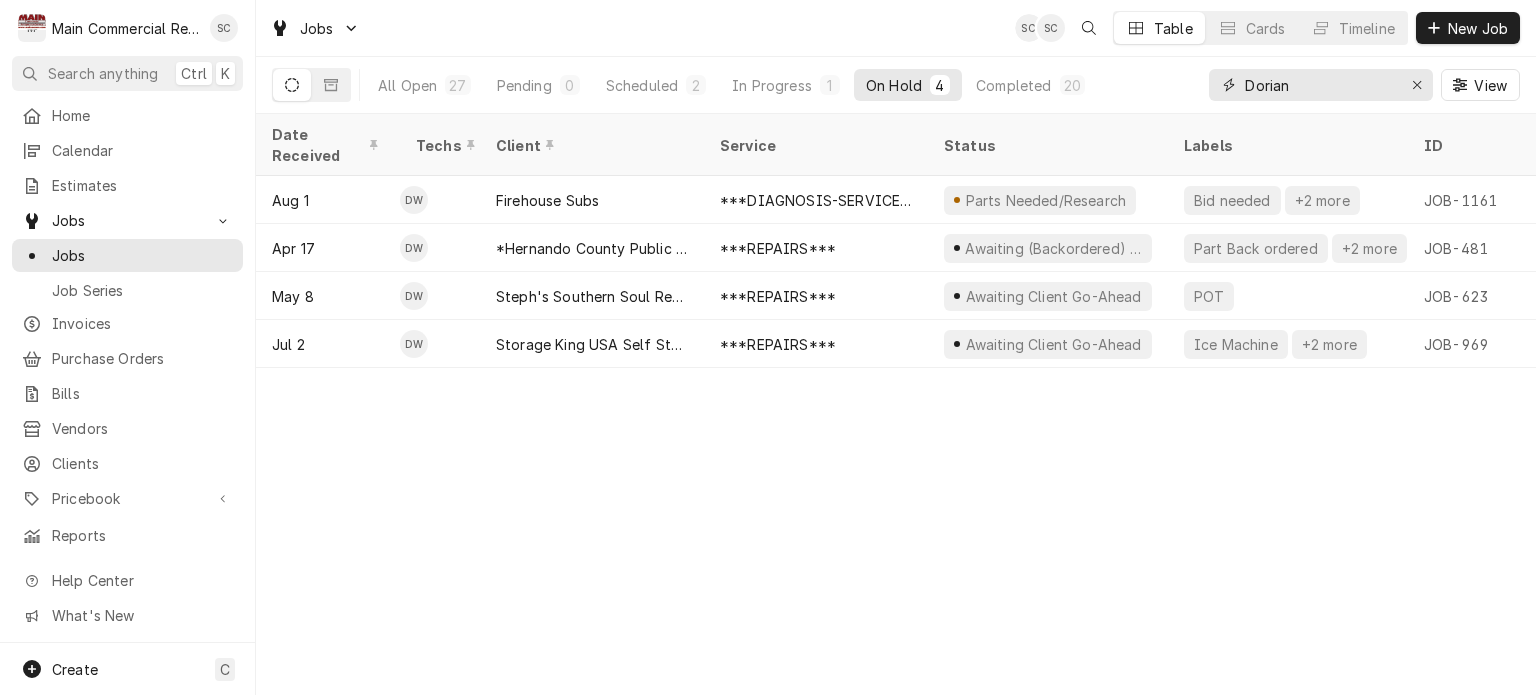type on "Dorian" 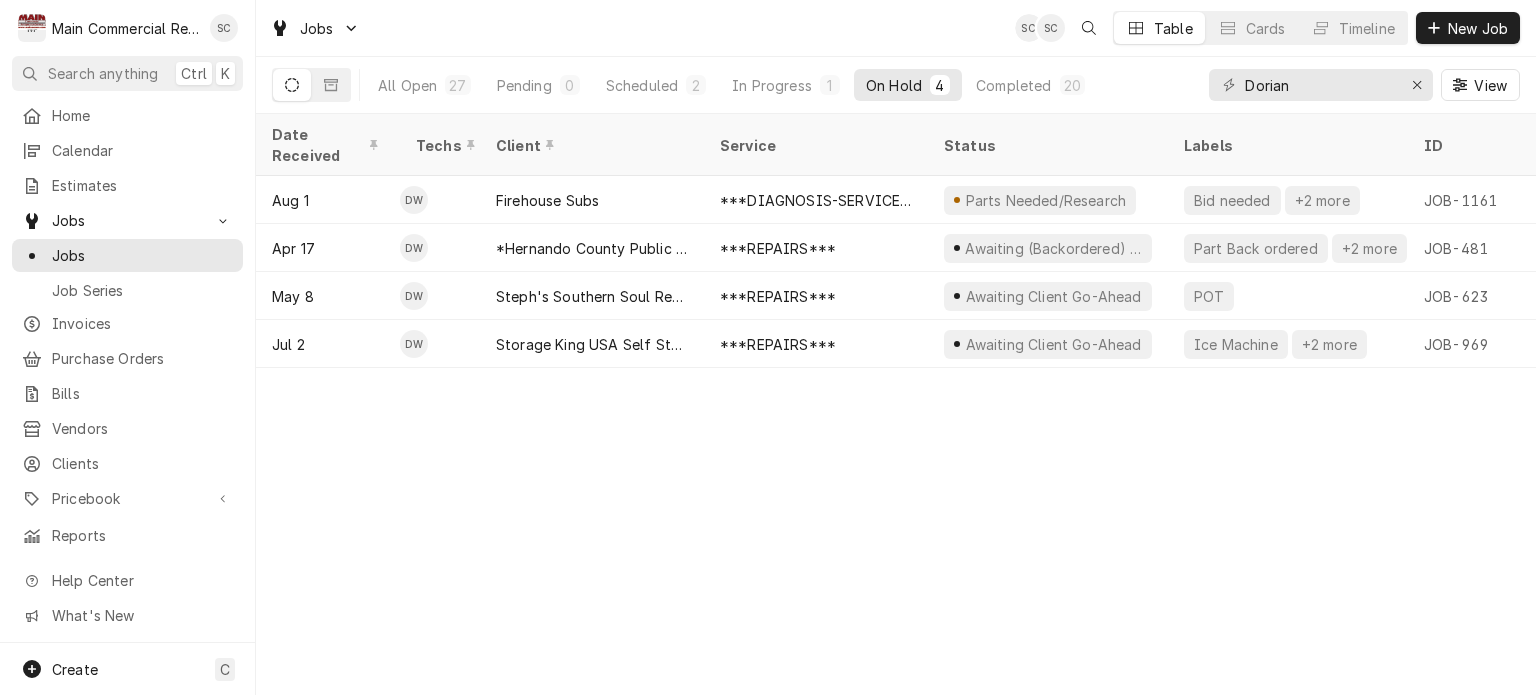 click on "Date Received Techs Client Service Status Labels ID Duration Location Name Job Type Priority Location Address Scheduled For On Hold Last Modified Aug 1   DW Firehouse Subs ***DIAGNOSIS-SERVICE CALL*** Parts Needed/Research Bid needed +2 more JOB-1161 2h — Service Urgent [NUMBER] [STREET], [CITY], [STATE] Aug 1   • 4:00 PM Aug 4   Aug 4   Apr 17   DW *Hernando County Public School ***REPAIRS*** Awaiting (Backordered) Parts Part Back ordered +2 more JOB-481 5h *Moton Elementary School Service No Priority [NUMBER] [STREET], [CITY], [STATE] Jul 10   • 8:00 AM Jul 10   Jul 10   May 8   DW Steph's Southern Soul Restaurant ***REPAIRS*** Awaiting Client Go-Ahead POT JOB-623 5h — Service No Priority [NUMBER] [STREET], [CITY], [STATE] Aug 12   • 8:00 AM Jul 24   Jul 24   Jul 2   DW Storage King USA Self Storage ***REPAIRS*** Awaiting Client Go-Ahead Ice Machine +2 more JOB-969 2h — Service Medium [NUMBER] [STREET], [CITY], [STATE] Jul 15   • 12:00 PM Aug 4   Aug 4   k4v7vl1 Date —" at bounding box center [896, 404] 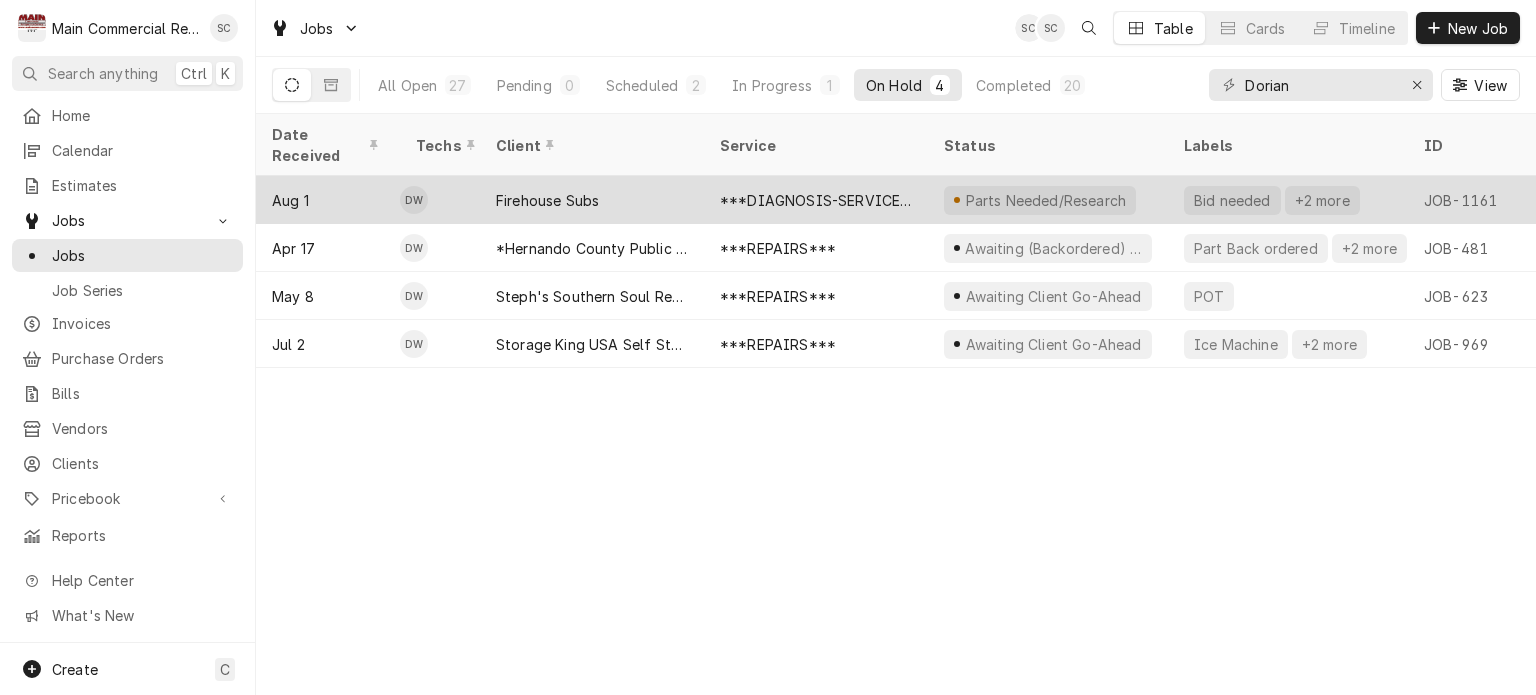 click on "Parts Needed/Research" at bounding box center [1048, 200] 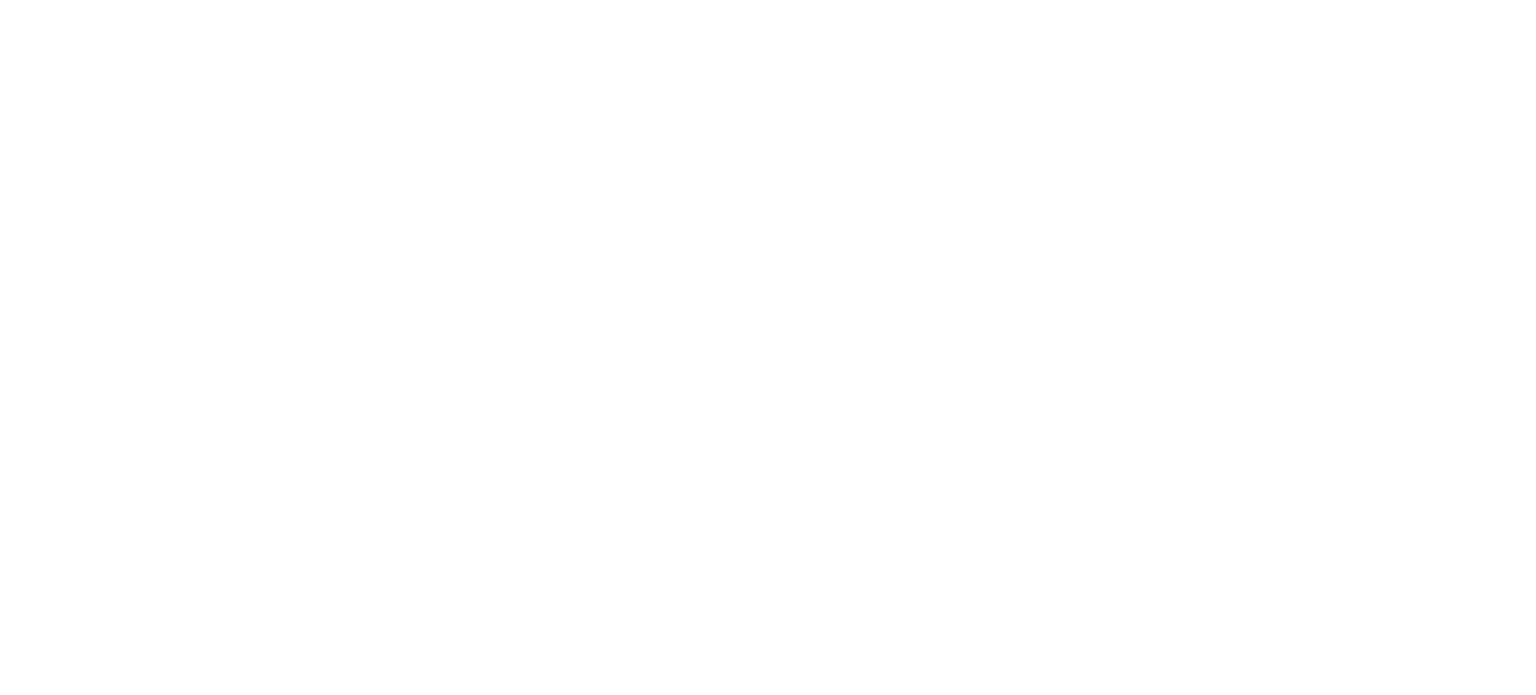 scroll, scrollTop: 0, scrollLeft: 0, axis: both 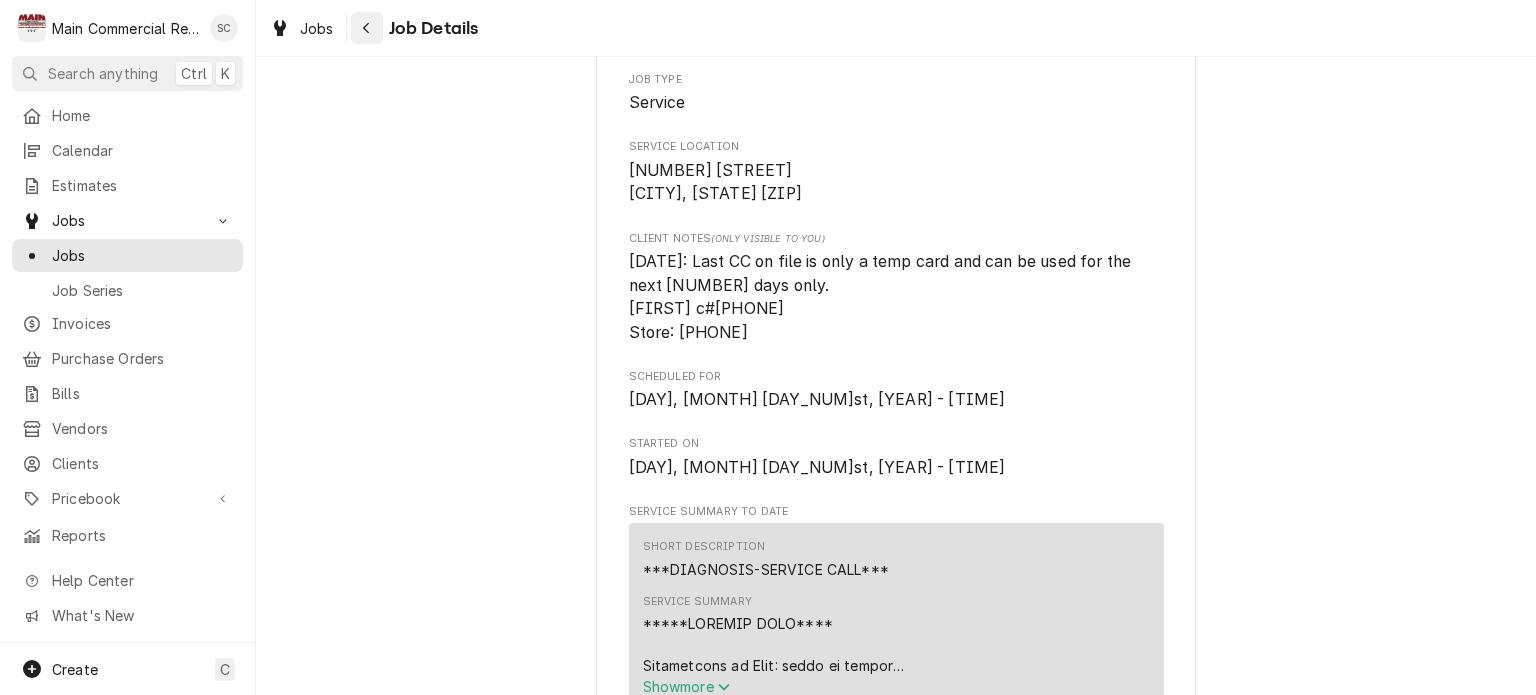 click at bounding box center (367, 28) 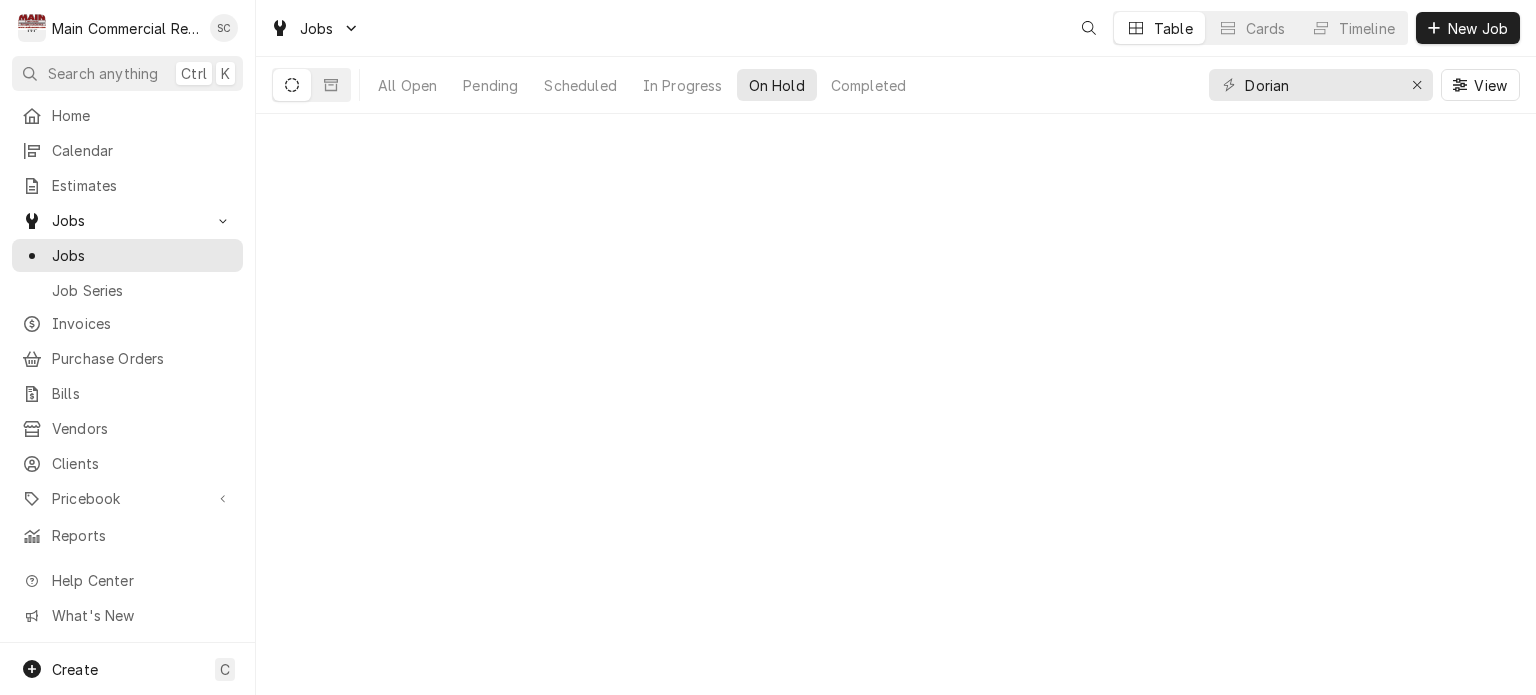 scroll, scrollTop: 0, scrollLeft: 0, axis: both 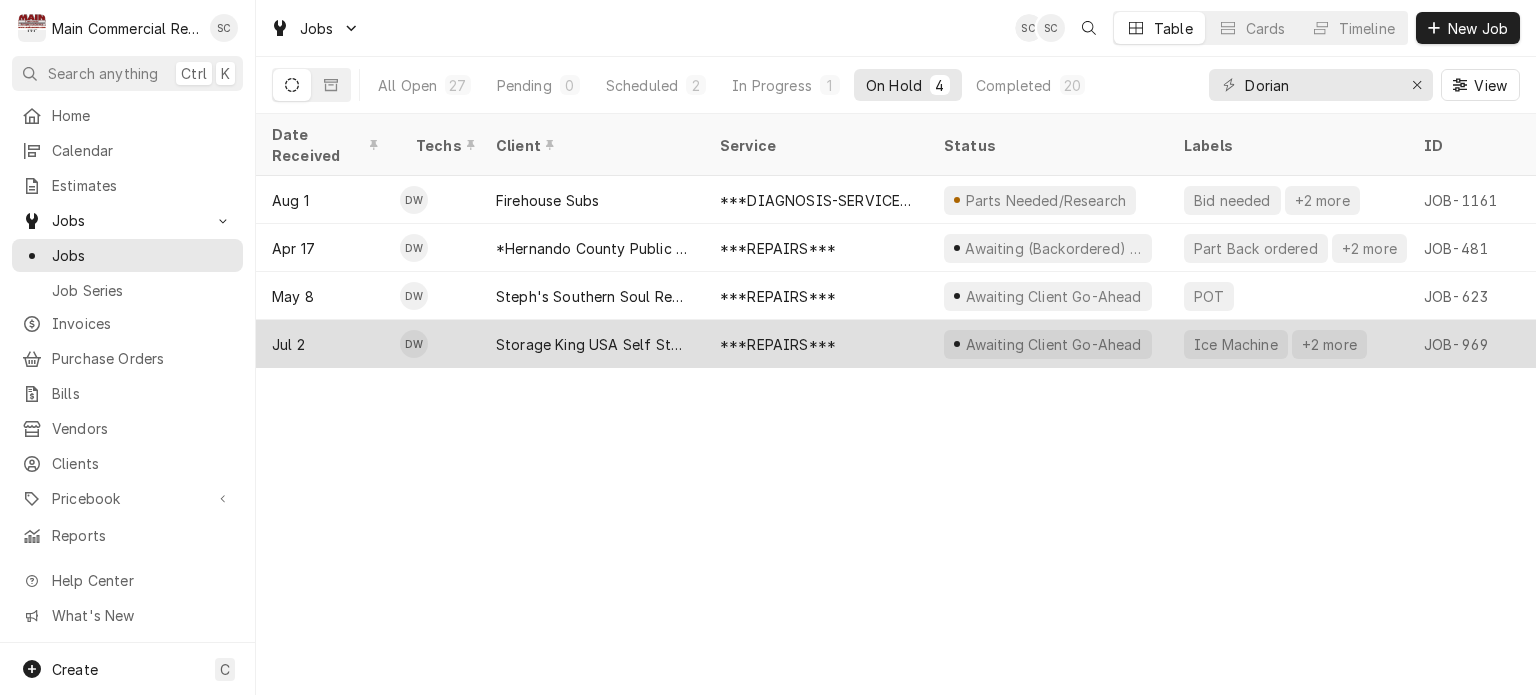 click on "***REPAIRS***" at bounding box center [816, 344] 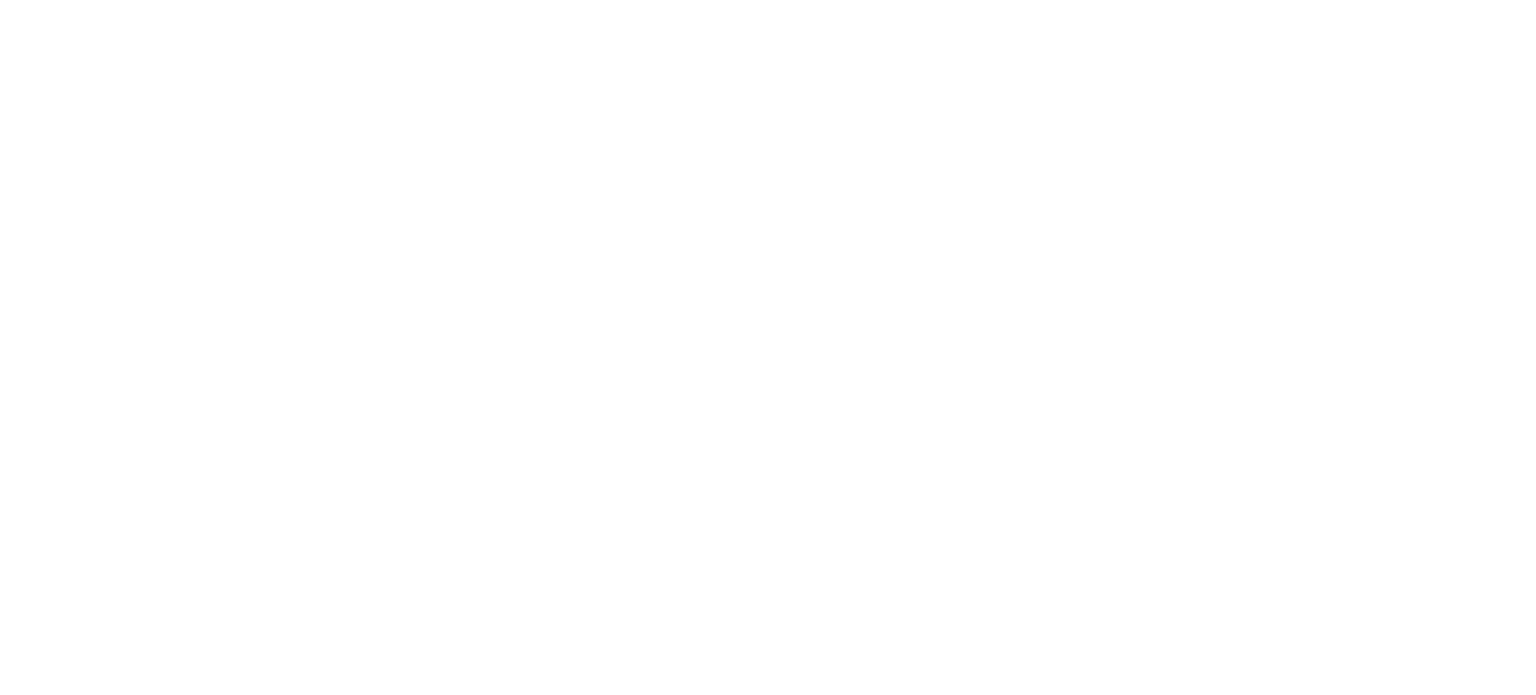 scroll, scrollTop: 0, scrollLeft: 0, axis: both 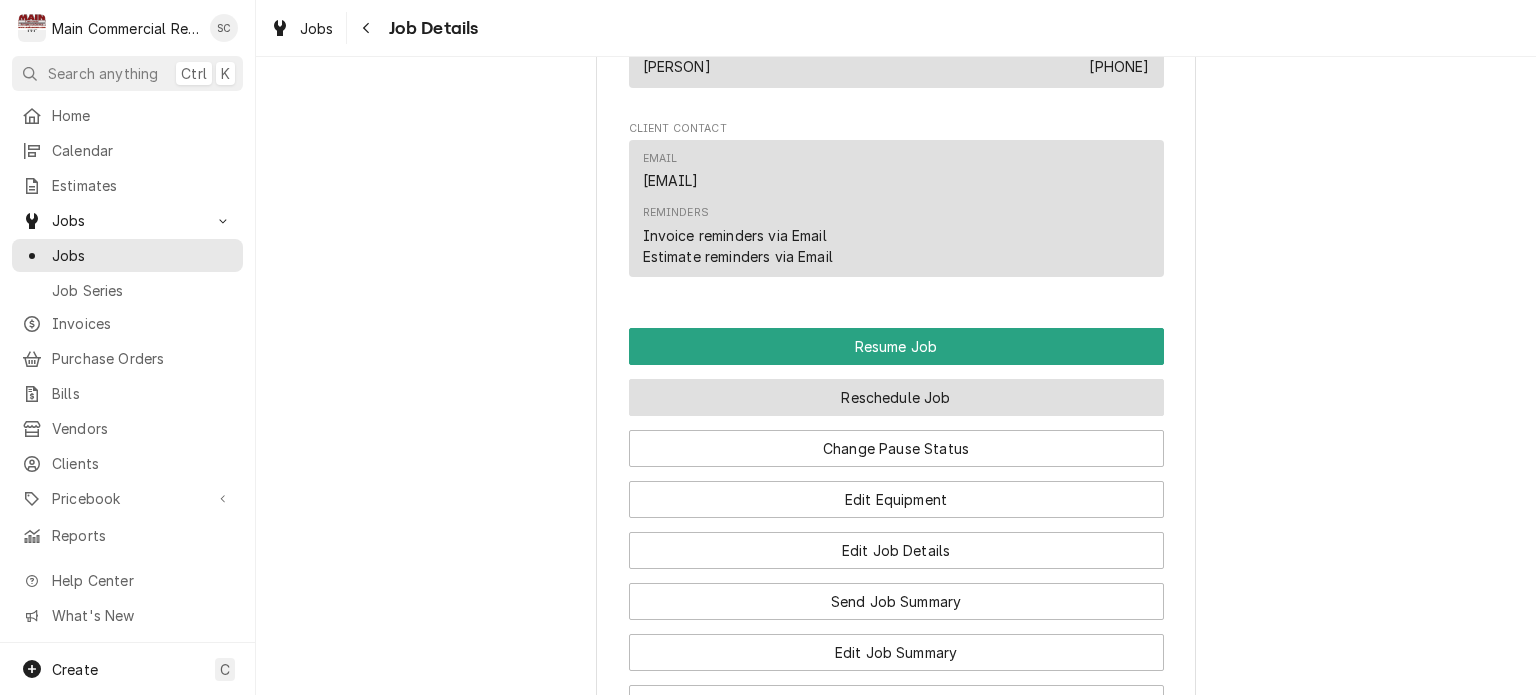 click on "Reschedule Job" at bounding box center [896, 397] 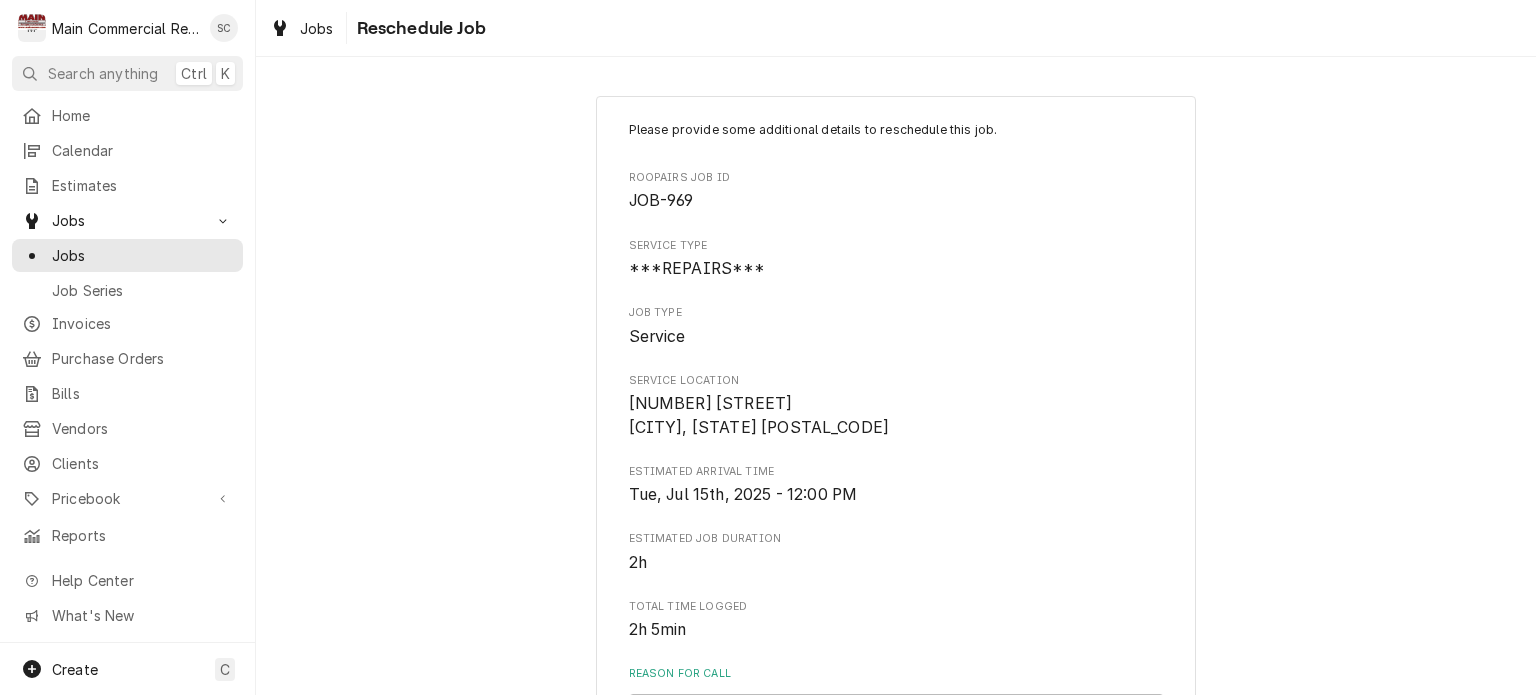 scroll, scrollTop: 700, scrollLeft: 0, axis: vertical 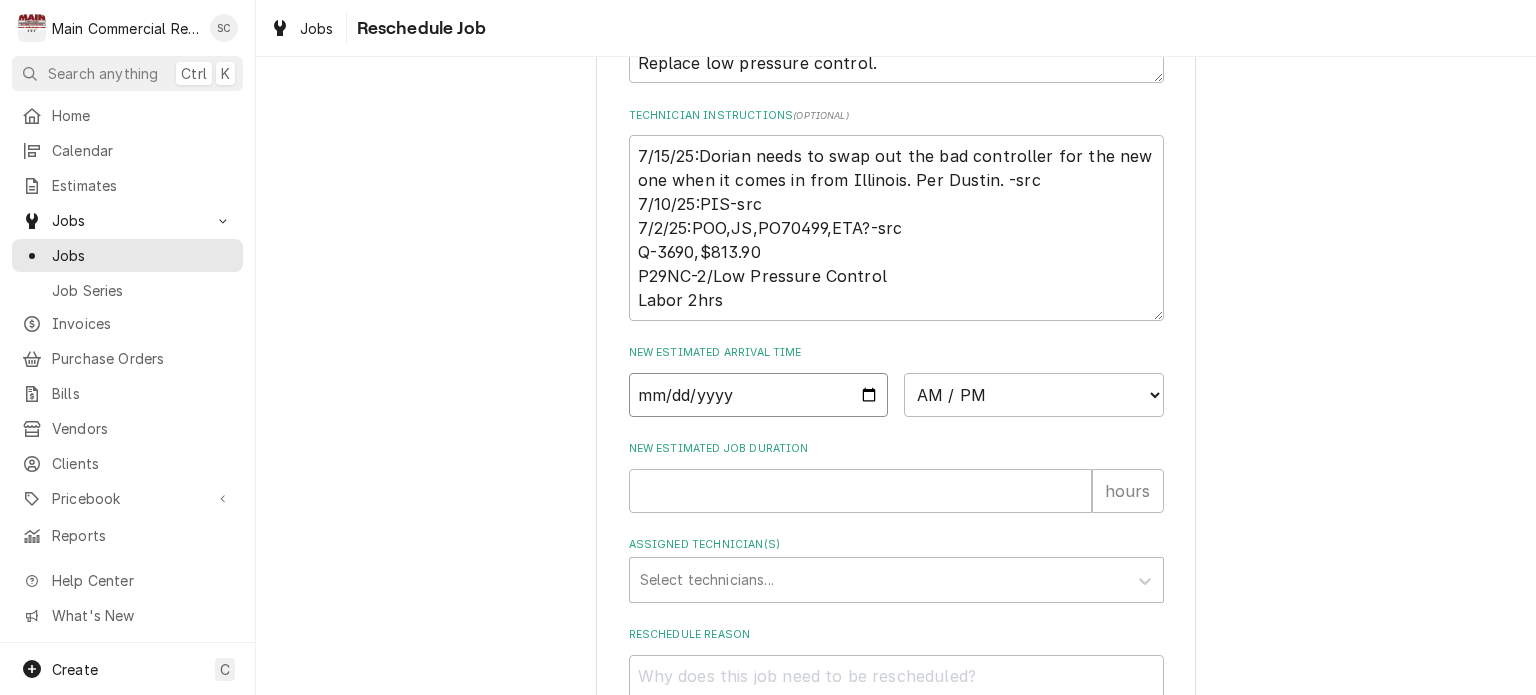 click at bounding box center [759, 395] 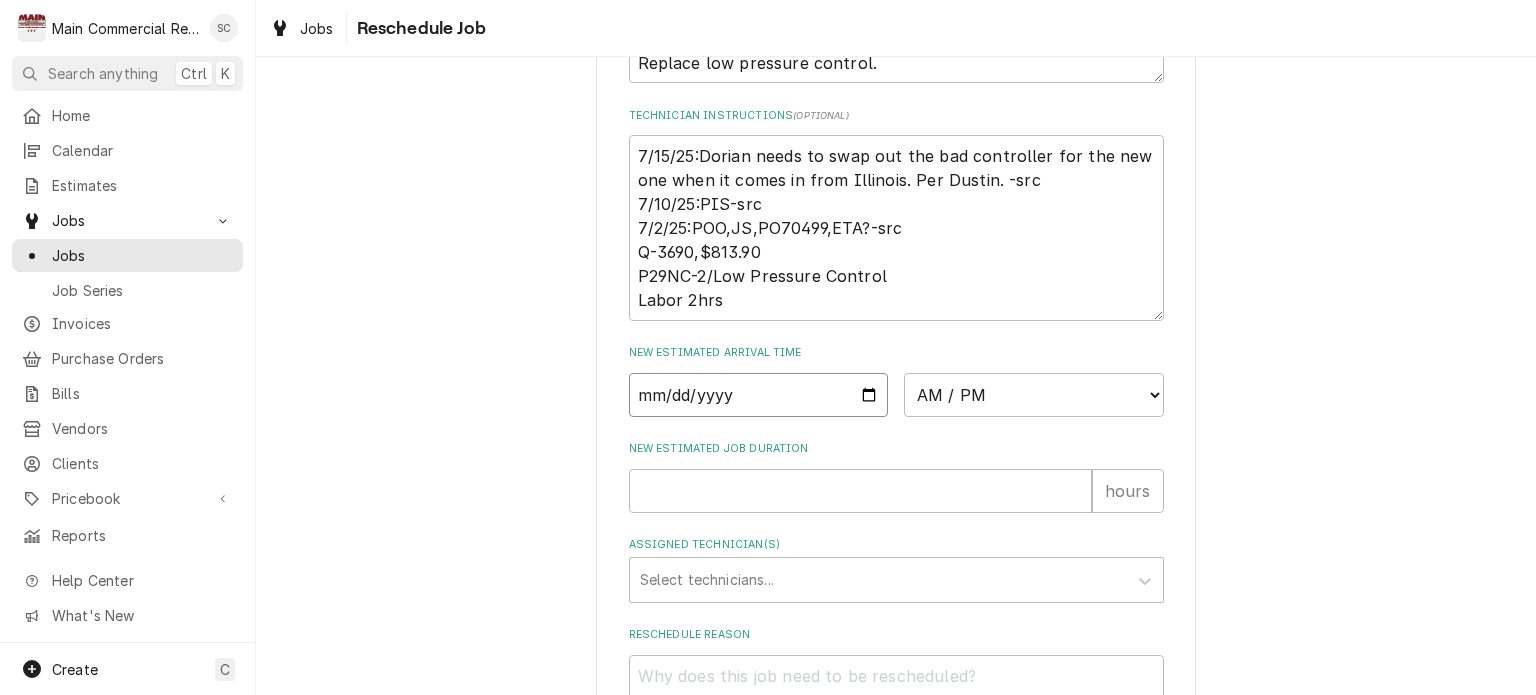 type on "x" 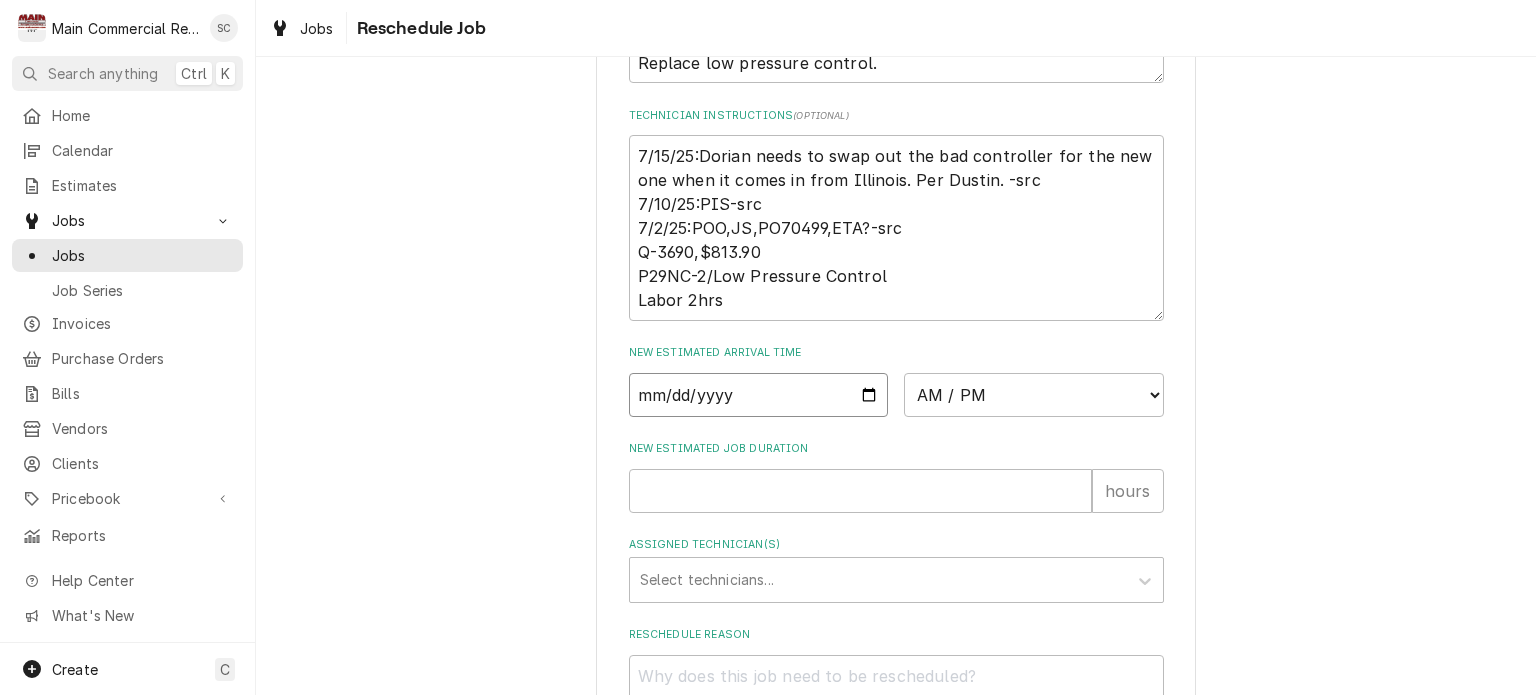 type on "2025-08-06" 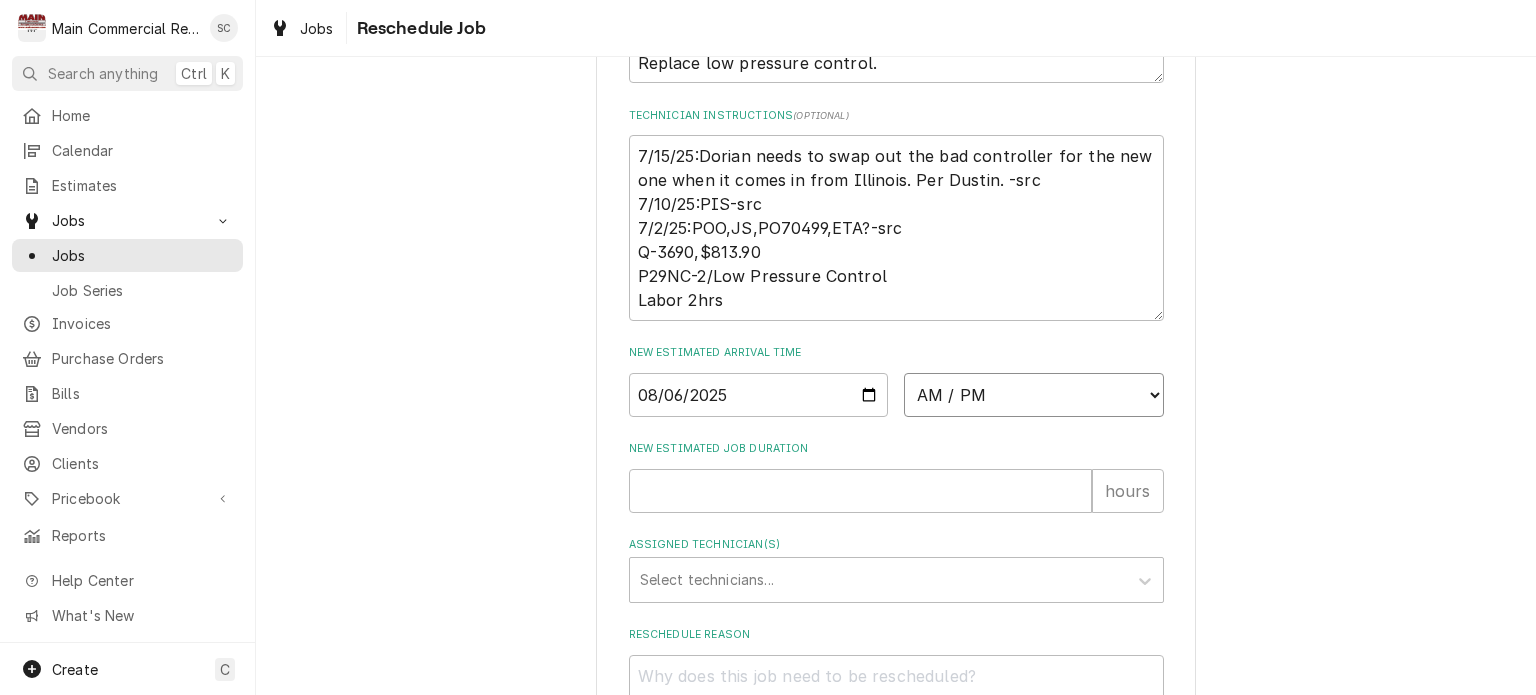 click on "AM / PM 6:00 AM 6:15 AM 6:30 AM 6:45 AM 7:00 AM 7:15 AM 7:30 AM 7:45 AM 8:00 AM 8:15 AM 8:30 AM 8:45 AM 9:00 AM 9:15 AM 9:30 AM 9:45 AM 10:00 AM 10:15 AM 10:30 AM 10:45 AM 11:00 AM 11:15 AM 11:30 AM 11:45 AM 12:00 PM 12:15 PM 12:30 PM 12:45 PM 1:00 PM 1:15 PM 1:30 PM 1:45 PM 2:00 PM 2:15 PM 2:30 PM 2:45 PM 3:00 PM 3:15 PM 3:30 PM 3:45 PM 4:00 PM 4:15 PM 4:30 PM 4:45 PM 5:00 PM 5:15 PM 5:30 PM 5:45 PM 6:00 PM 6:15 PM 6:30 PM 6:45 PM 7:00 PM 7:15 PM 7:30 PM 7:45 PM 8:00 PM 8:15 PM 8:30 PM 8:45 PM 9:00 PM 9:15 PM 9:30 PM 9:45 PM 10:00 PM 10:15 PM 10:30 PM 10:45 PM 11:00 PM 11:15 PM 11:30 PM 11:45 PM 12:00 AM 12:15 AM 12:30 AM 12:45 AM 1:00 AM 1:15 AM 1:30 AM 1:45 AM 2:00 AM 2:15 AM 2:30 AM 2:45 AM 3:00 AM 3:15 AM 3:30 AM 3:45 AM 4:00 AM 4:15 AM 4:30 AM 4:45 AM 5:00 AM 5:15 AM 5:30 AM 5:45 AM" at bounding box center [1034, 395] 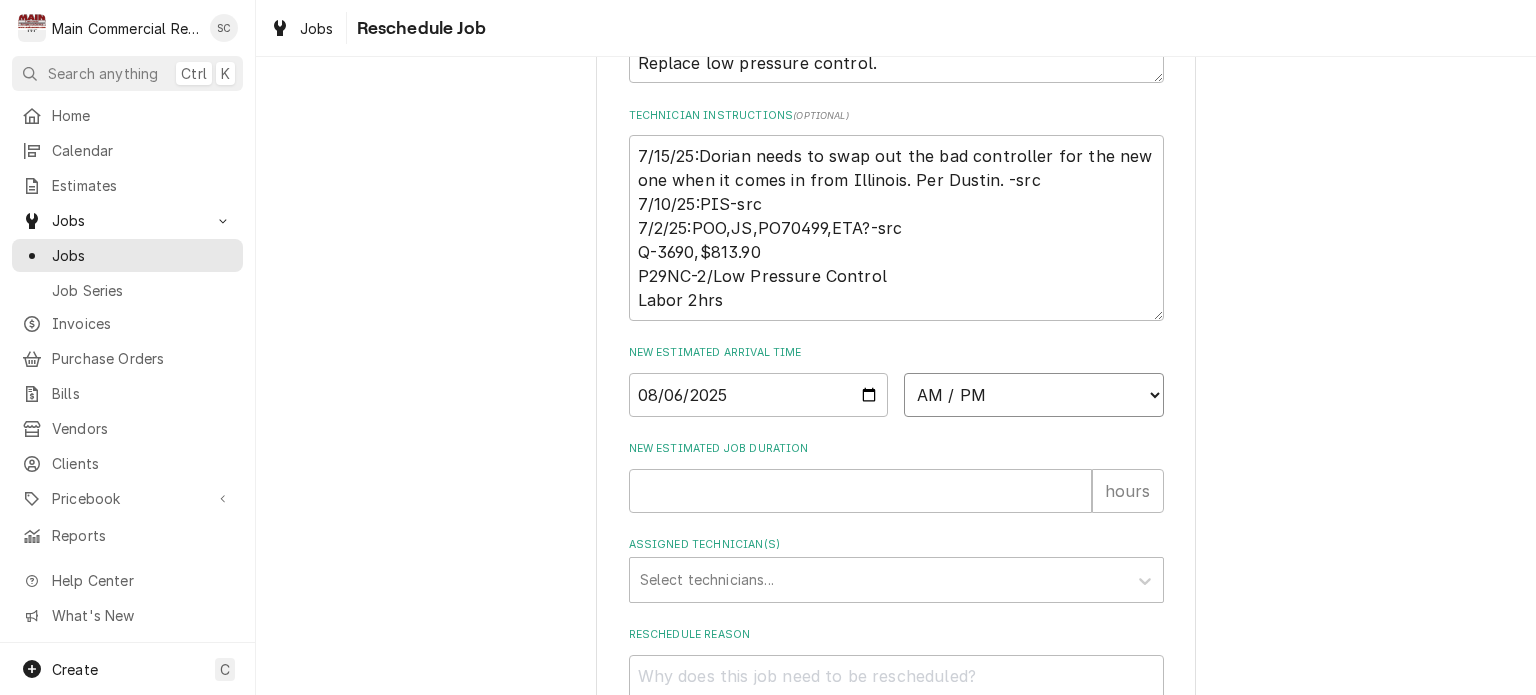 select on "09:45:00" 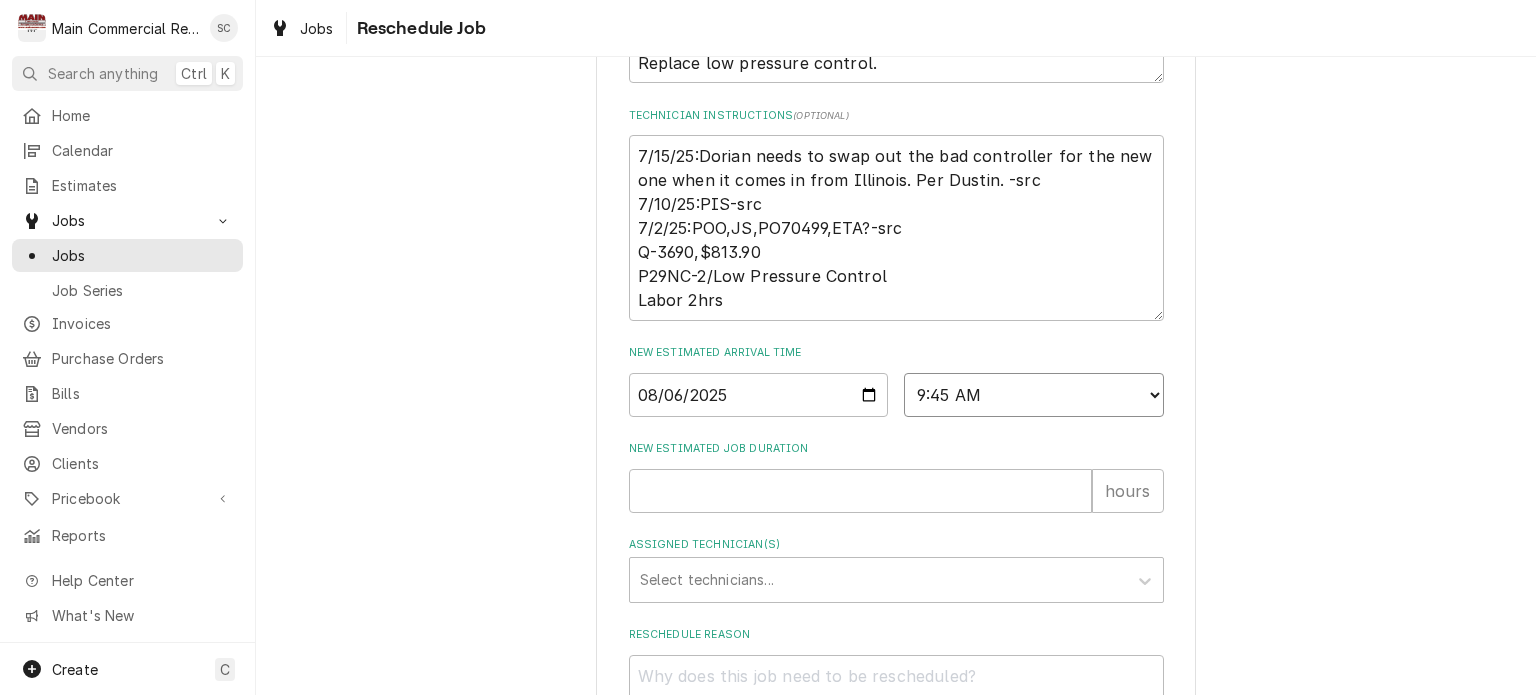 click on "AM / PM 6:00 AM 6:15 AM 6:30 AM 6:45 AM 7:00 AM 7:15 AM 7:30 AM 7:45 AM 8:00 AM 8:15 AM 8:30 AM 8:45 AM 9:00 AM 9:15 AM 9:30 AM 9:45 AM 10:00 AM 10:15 AM 10:30 AM 10:45 AM 11:00 AM 11:15 AM 11:30 AM 11:45 AM 12:00 PM 12:15 PM 12:30 PM 12:45 PM 1:00 PM 1:15 PM 1:30 PM 1:45 PM 2:00 PM 2:15 PM 2:30 PM 2:45 PM 3:00 PM 3:15 PM 3:30 PM 3:45 PM 4:00 PM 4:15 PM 4:30 PM 4:45 PM 5:00 PM 5:15 PM 5:30 PM 5:45 PM 6:00 PM 6:15 PM 6:30 PM 6:45 PM 7:00 PM 7:15 PM 7:30 PM 7:45 PM 8:00 PM 8:15 PM 8:30 PM 8:45 PM 9:00 PM 9:15 PM 9:30 PM 9:45 PM 10:00 PM 10:15 PM 10:30 PM 10:45 PM 11:00 PM 11:15 PM 11:30 PM 11:45 PM 12:00 AM 12:15 AM 12:30 AM 12:45 AM 1:00 AM 1:15 AM 1:30 AM 1:45 AM 2:00 AM 2:15 AM 2:30 AM 2:45 AM 3:00 AM 3:15 AM 3:30 AM 3:45 AM 4:00 AM 4:15 AM 4:30 AM 4:45 AM 5:00 AM 5:15 AM 5:30 AM 5:45 AM" at bounding box center (1034, 395) 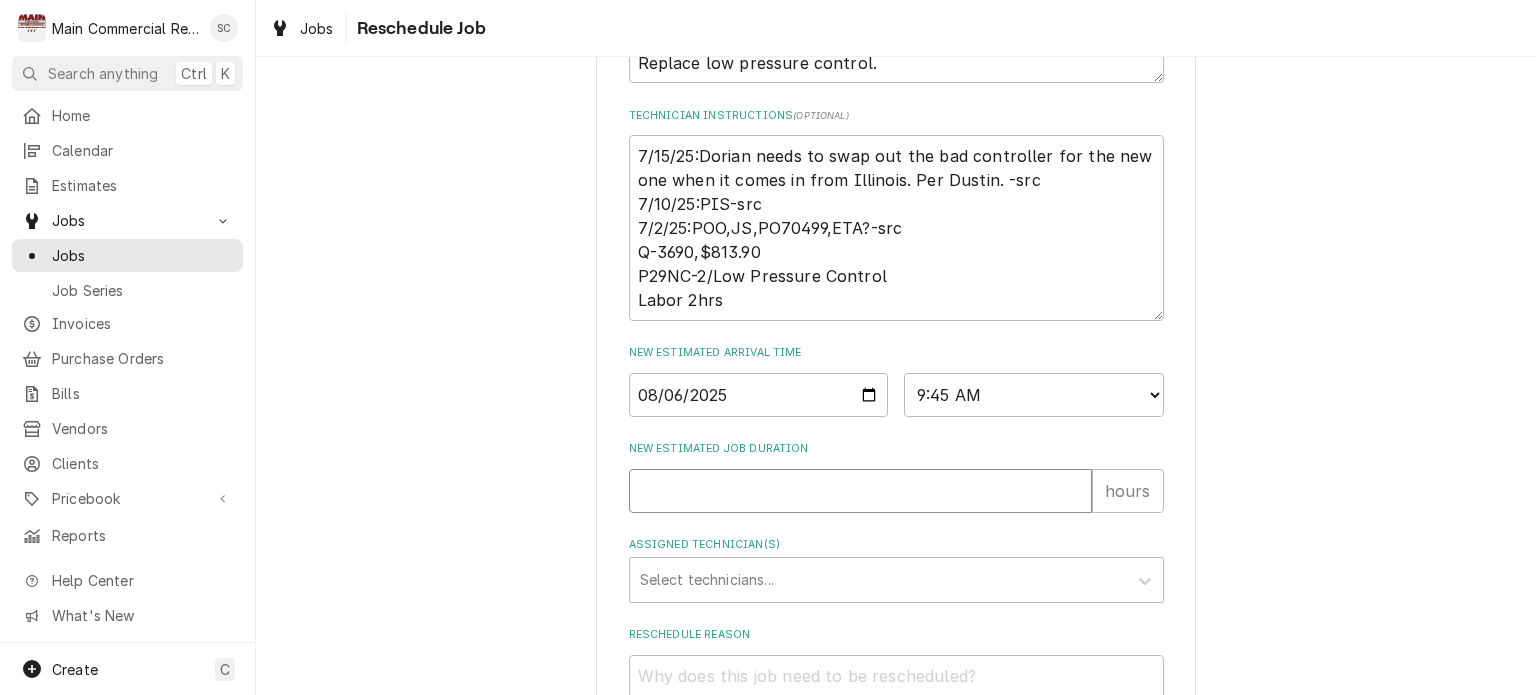 click on "New Estimated Job Duration" at bounding box center (860, 491) 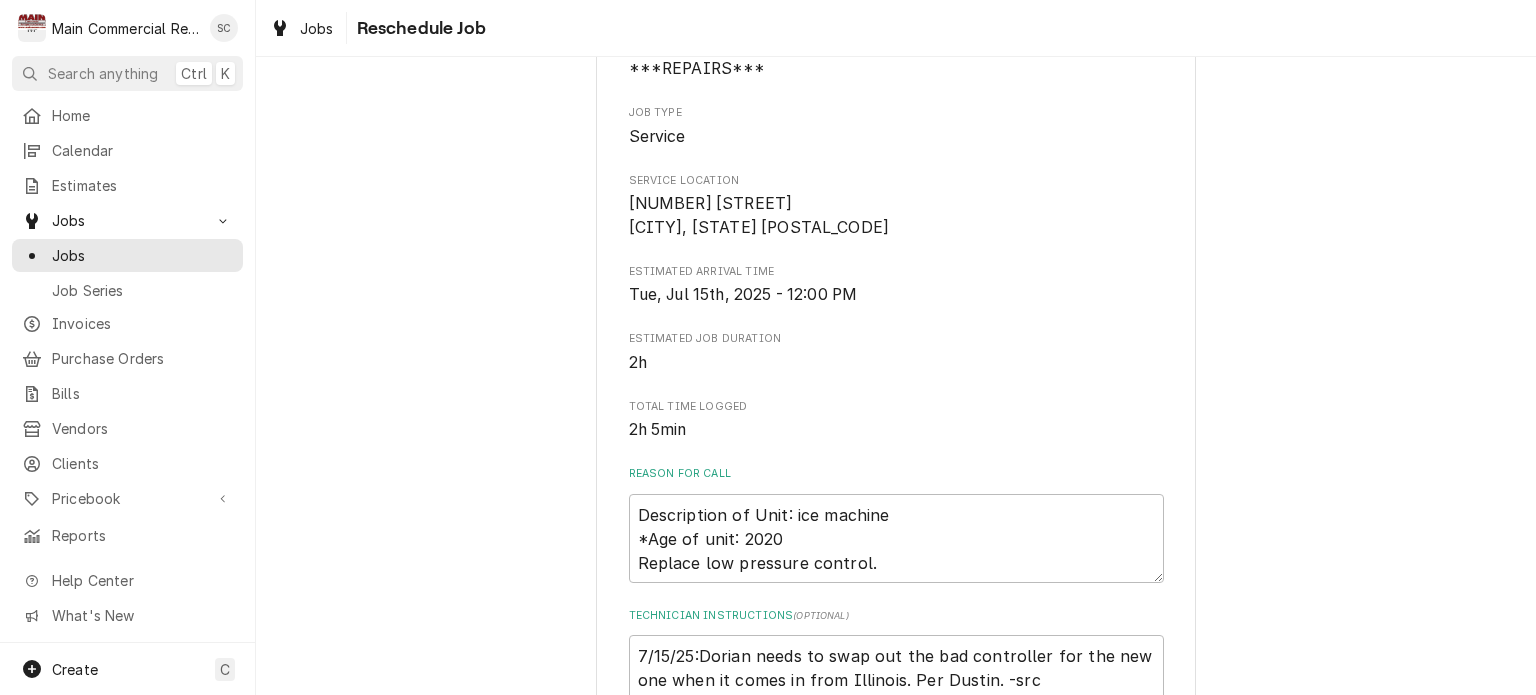 scroll, scrollTop: 600, scrollLeft: 0, axis: vertical 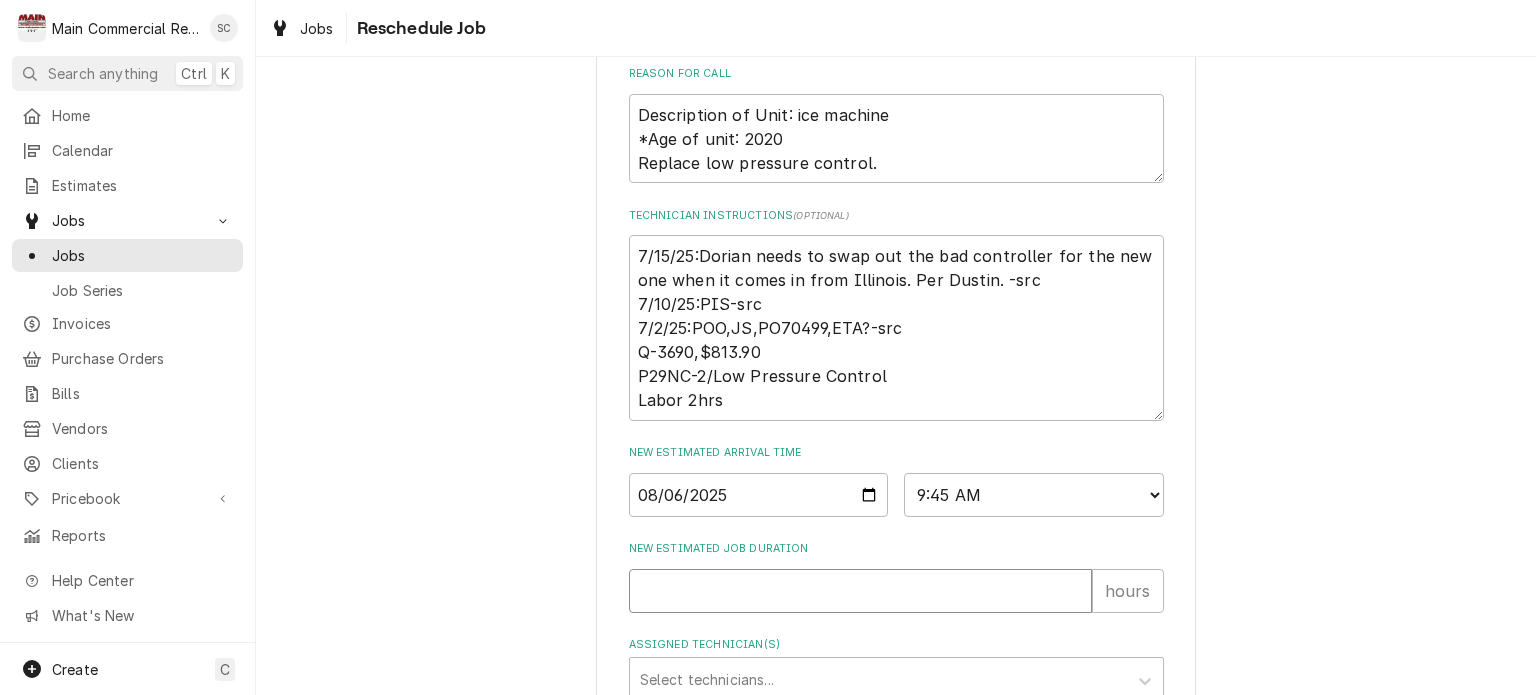click on "New Estimated Job Duration" at bounding box center [860, 591] 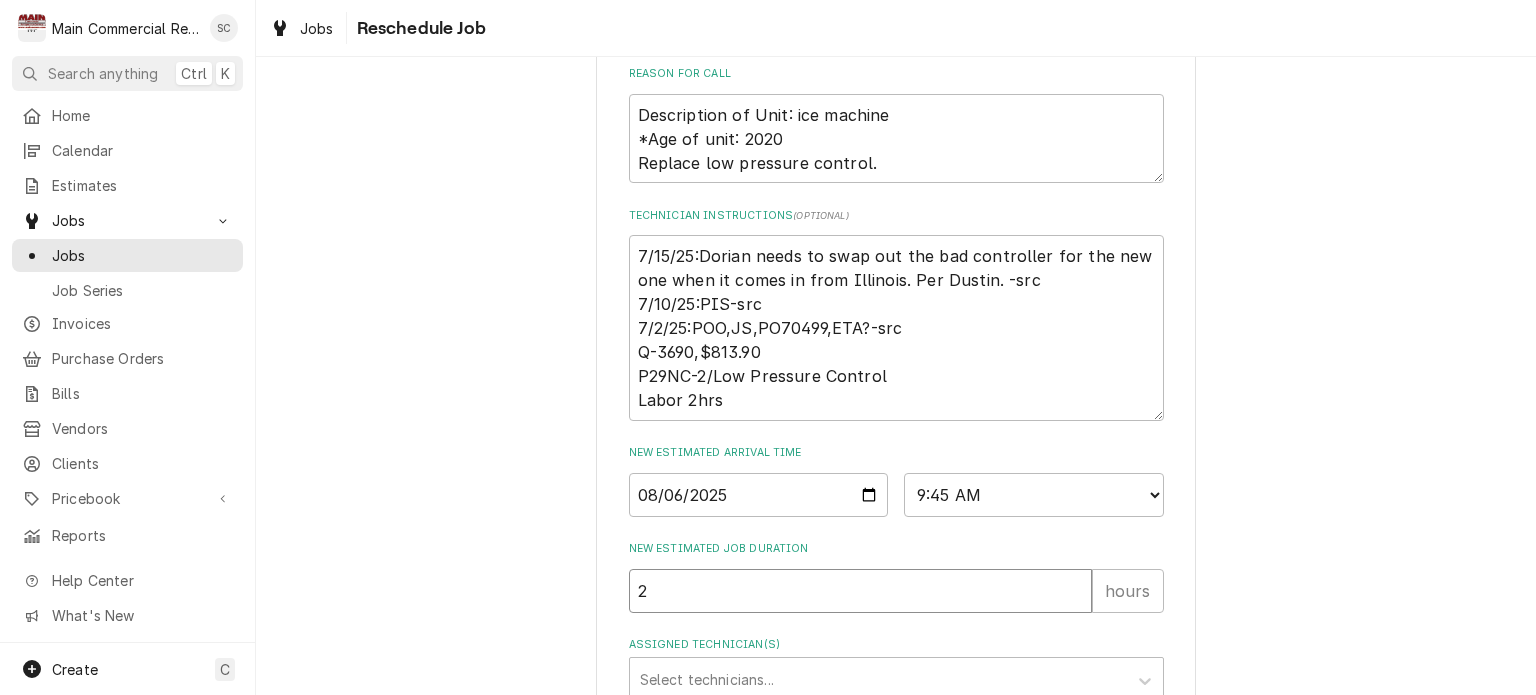 type on "2" 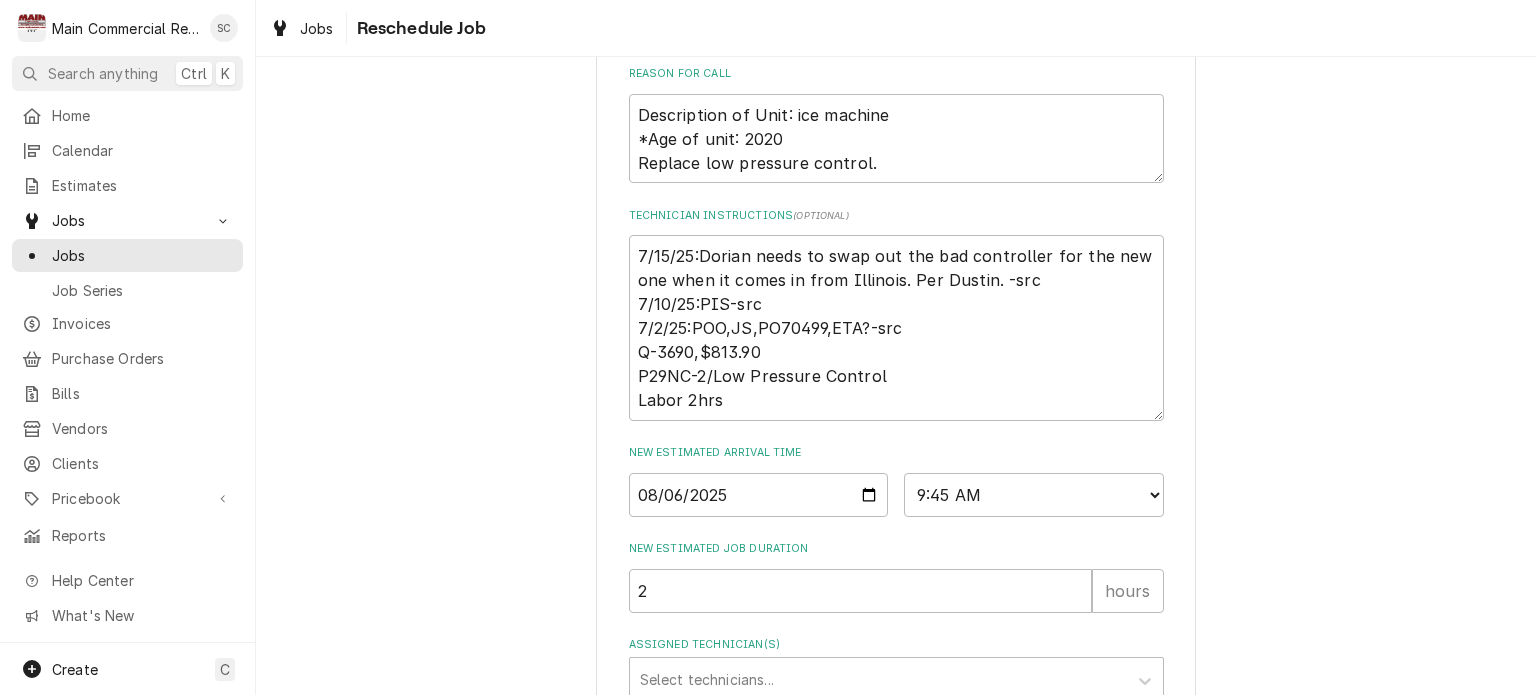 scroll, scrollTop: 869, scrollLeft: 0, axis: vertical 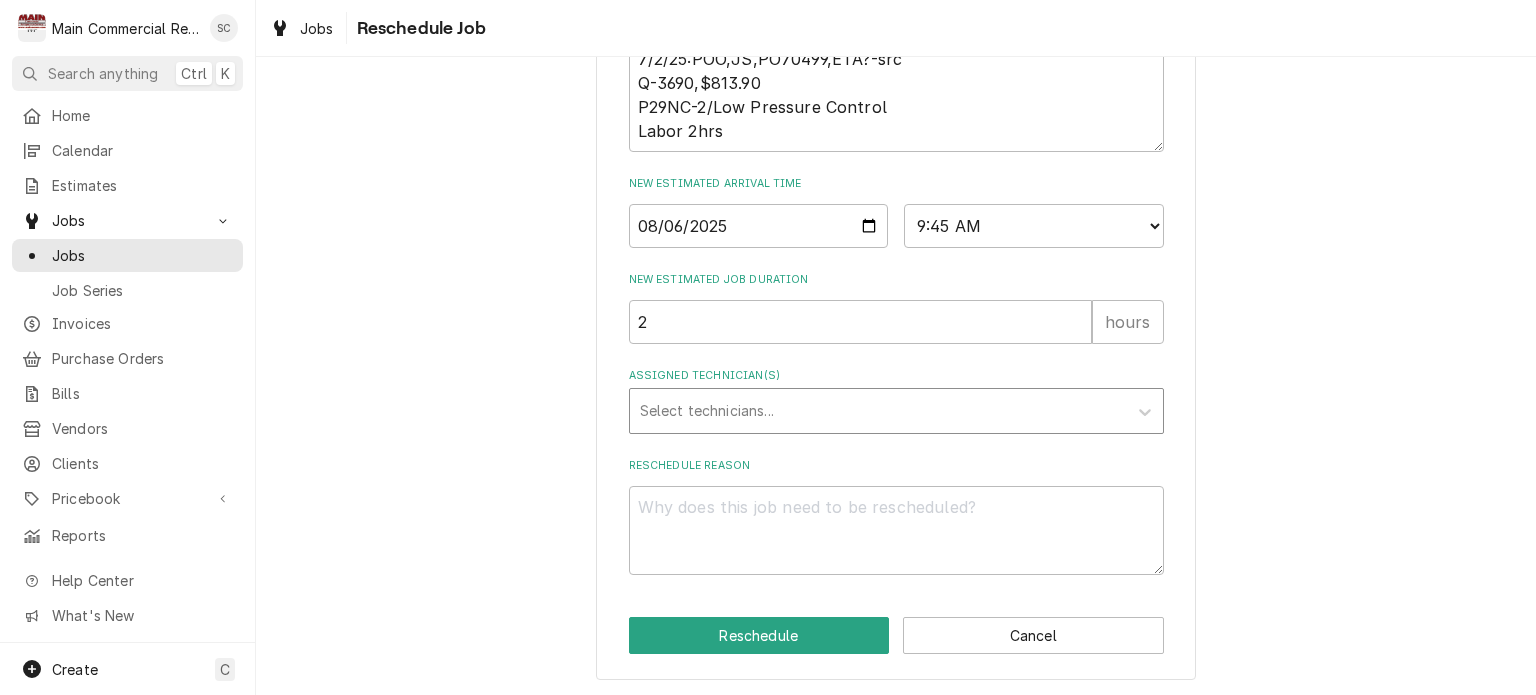 click at bounding box center [878, 411] 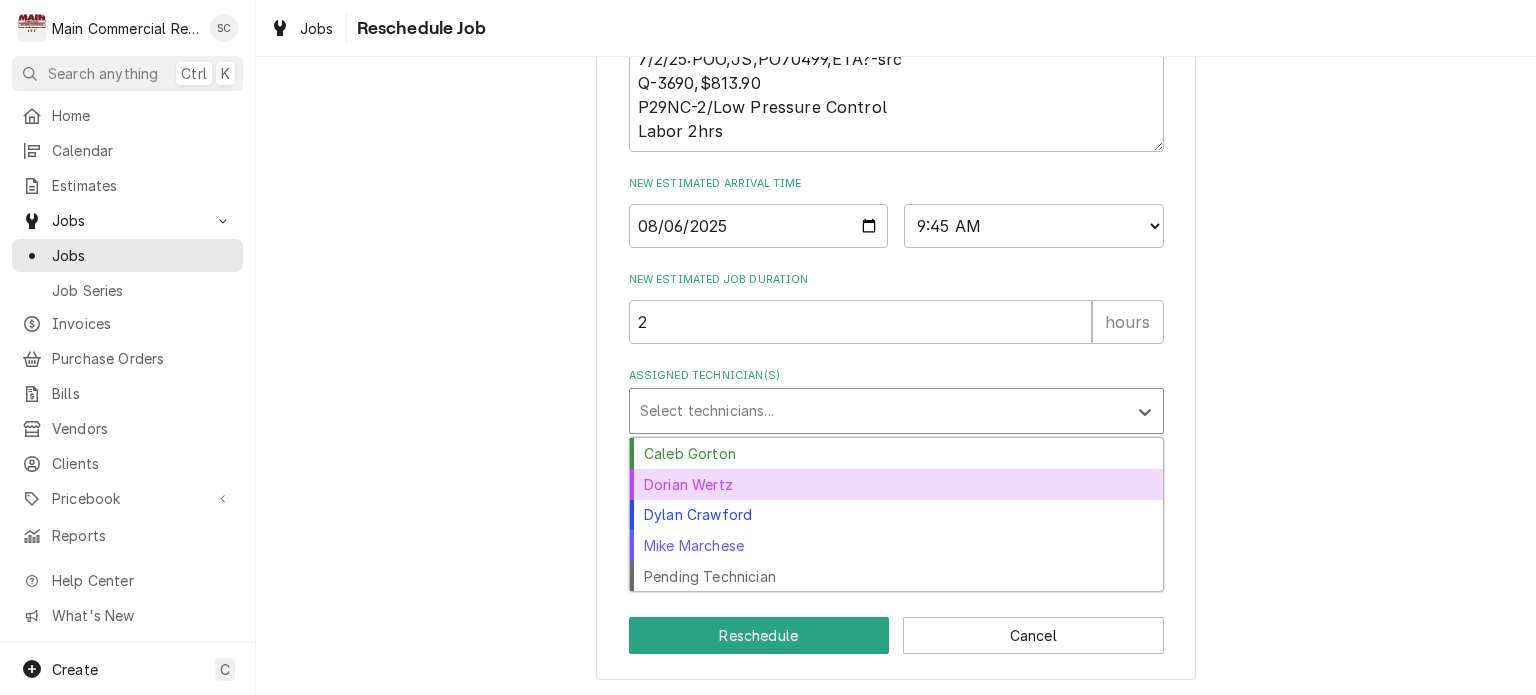 click on "Dorian Wertz" at bounding box center (896, 484) 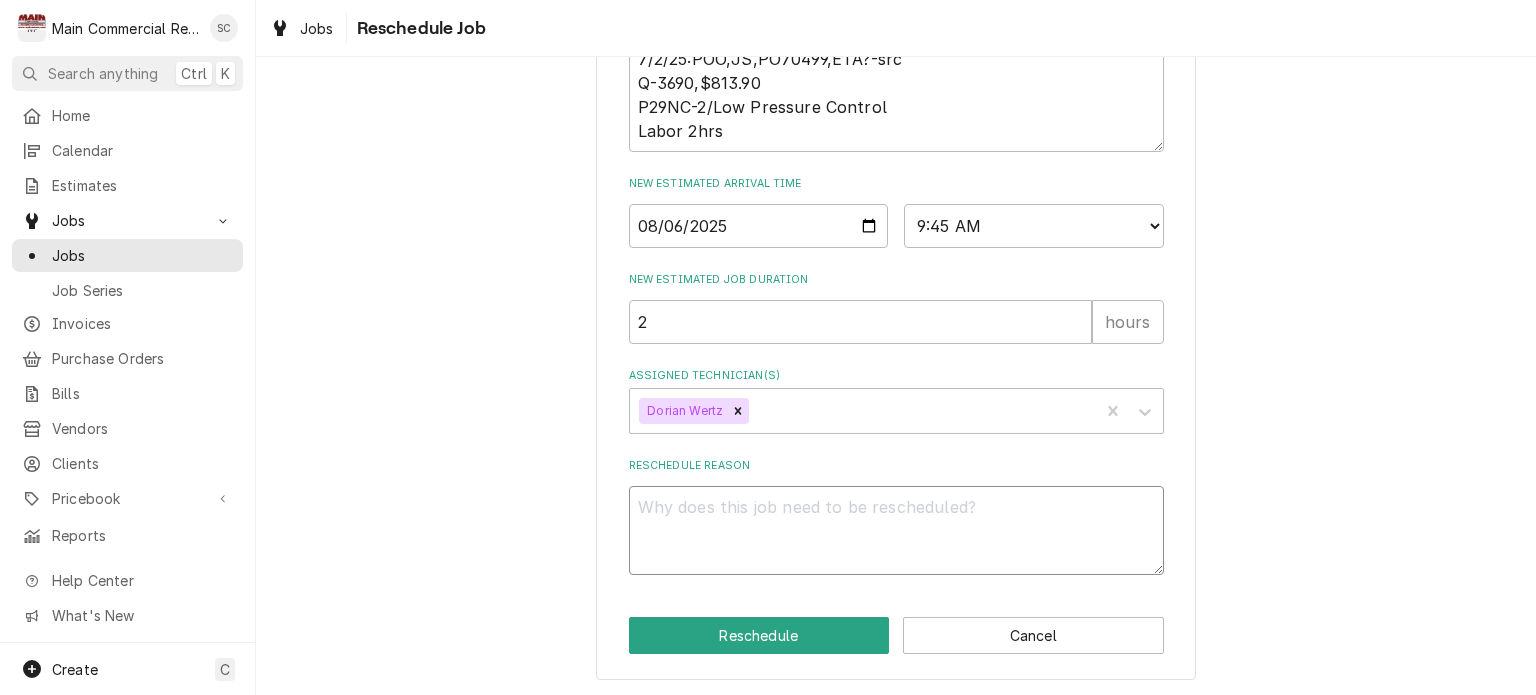 click on "Reschedule Reason" at bounding box center (896, 531) 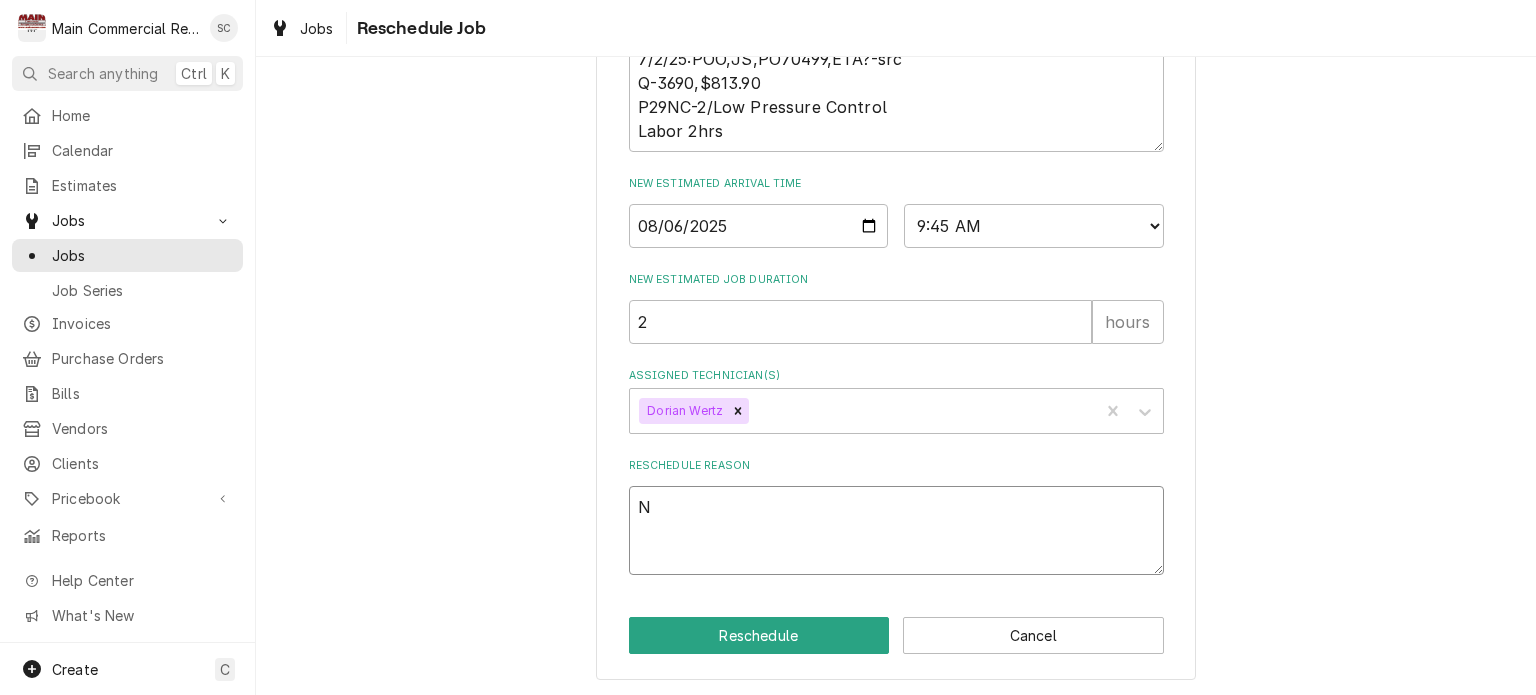 type on "x" 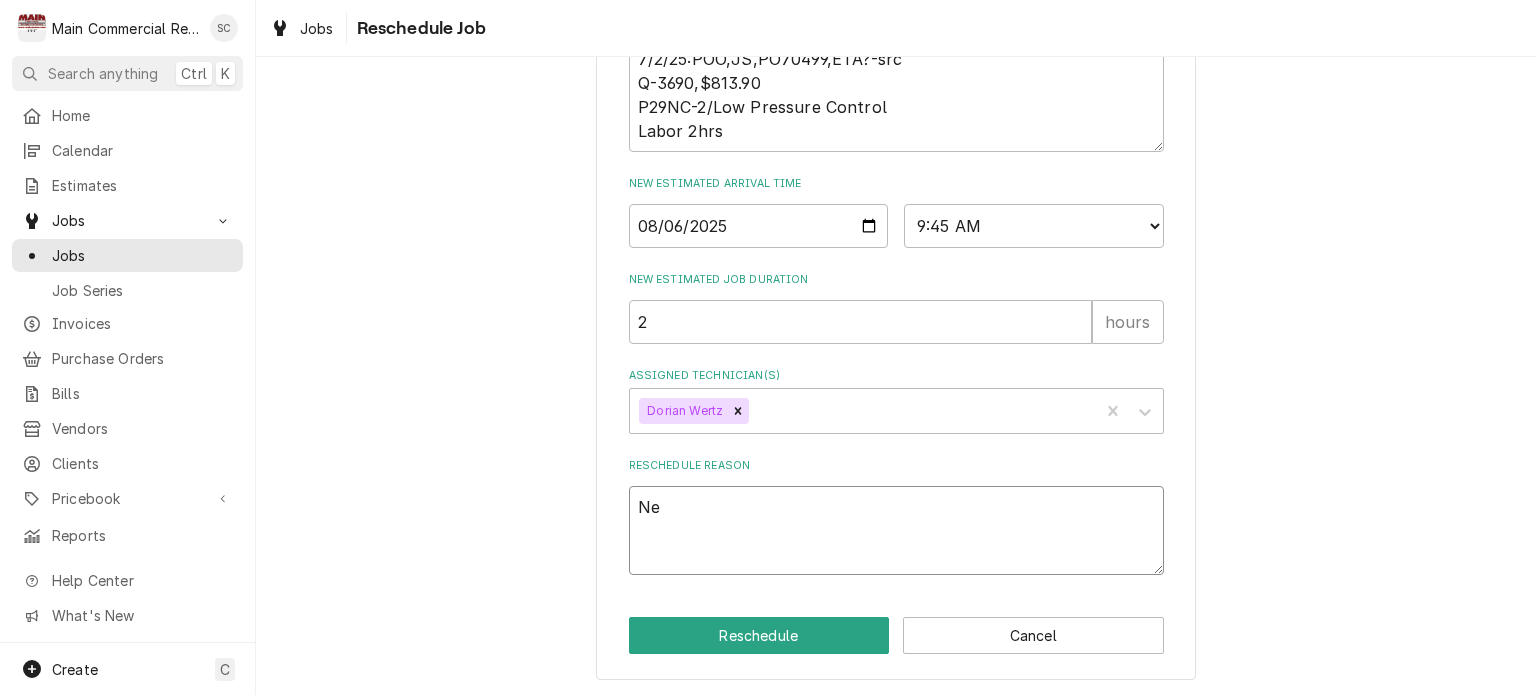 type on "x" 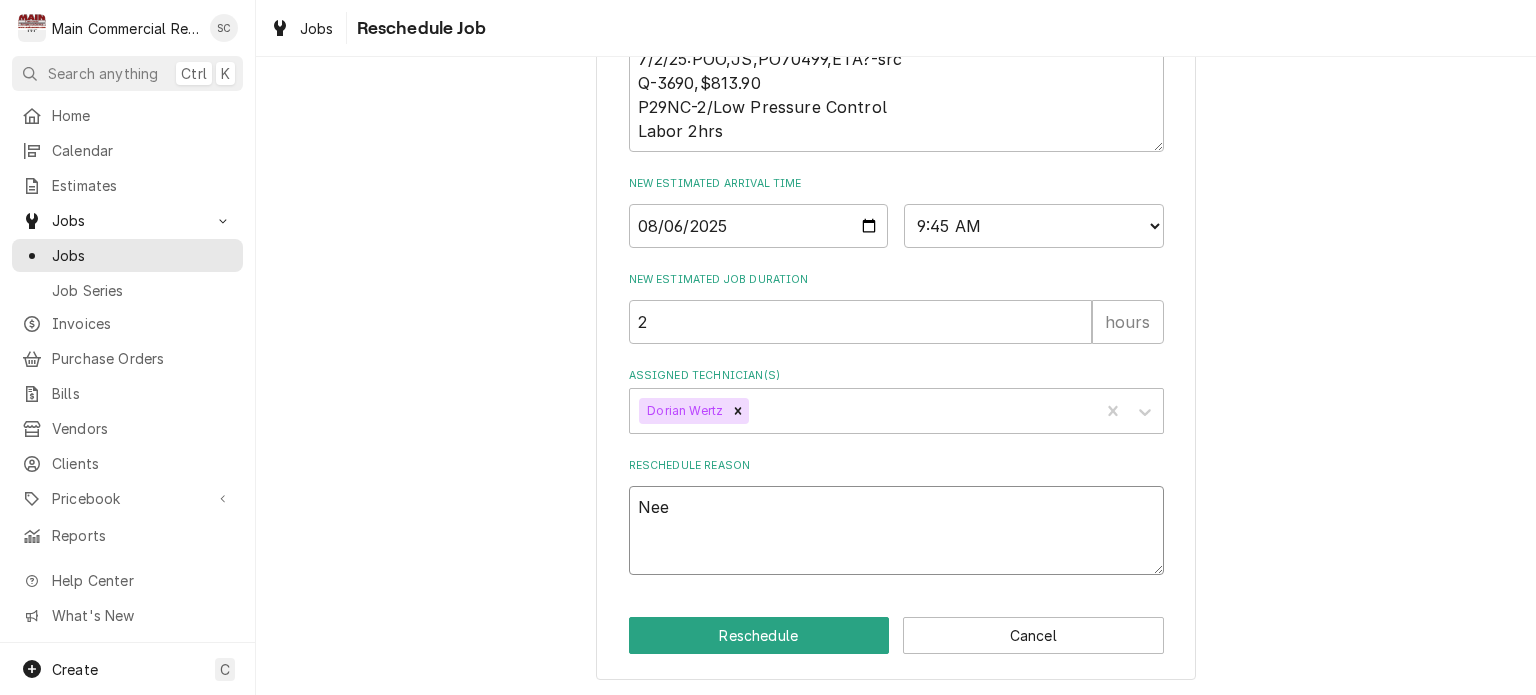 type on "x" 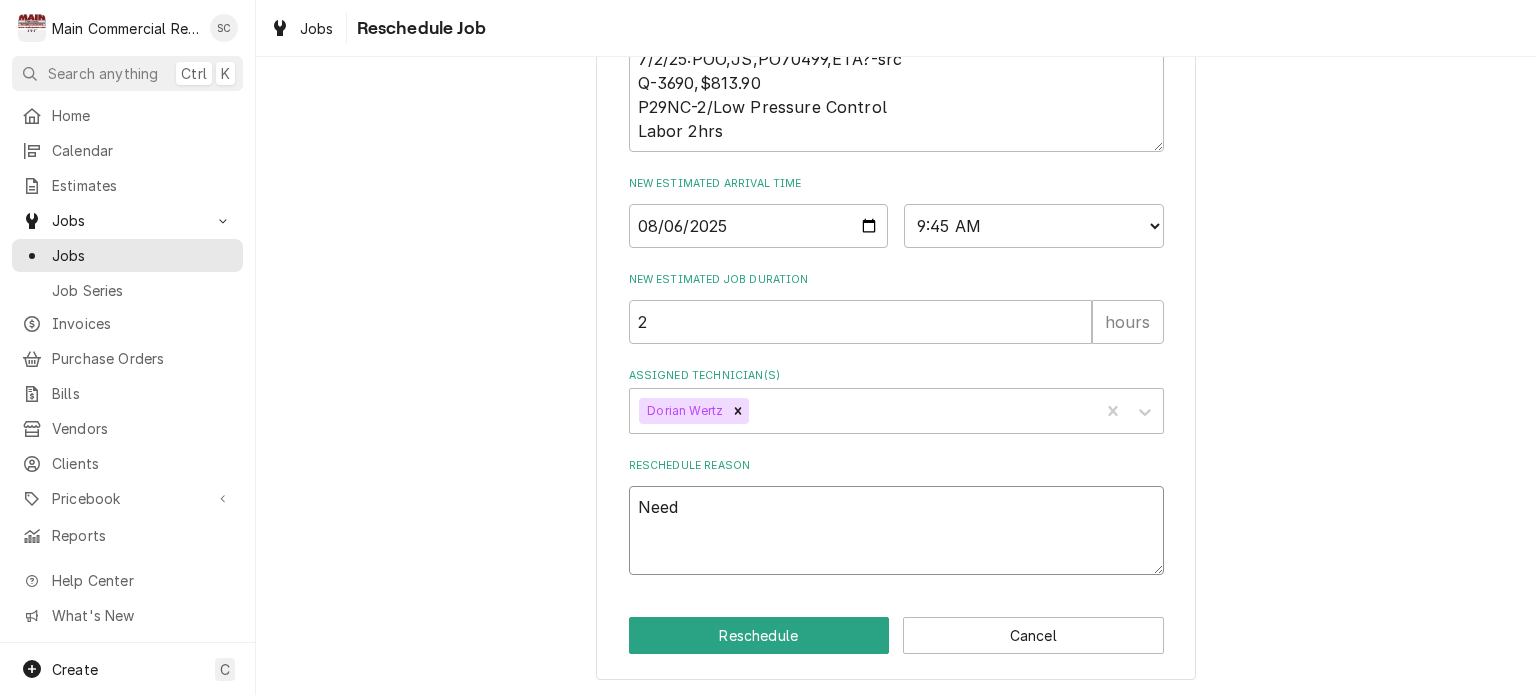 type on "x" 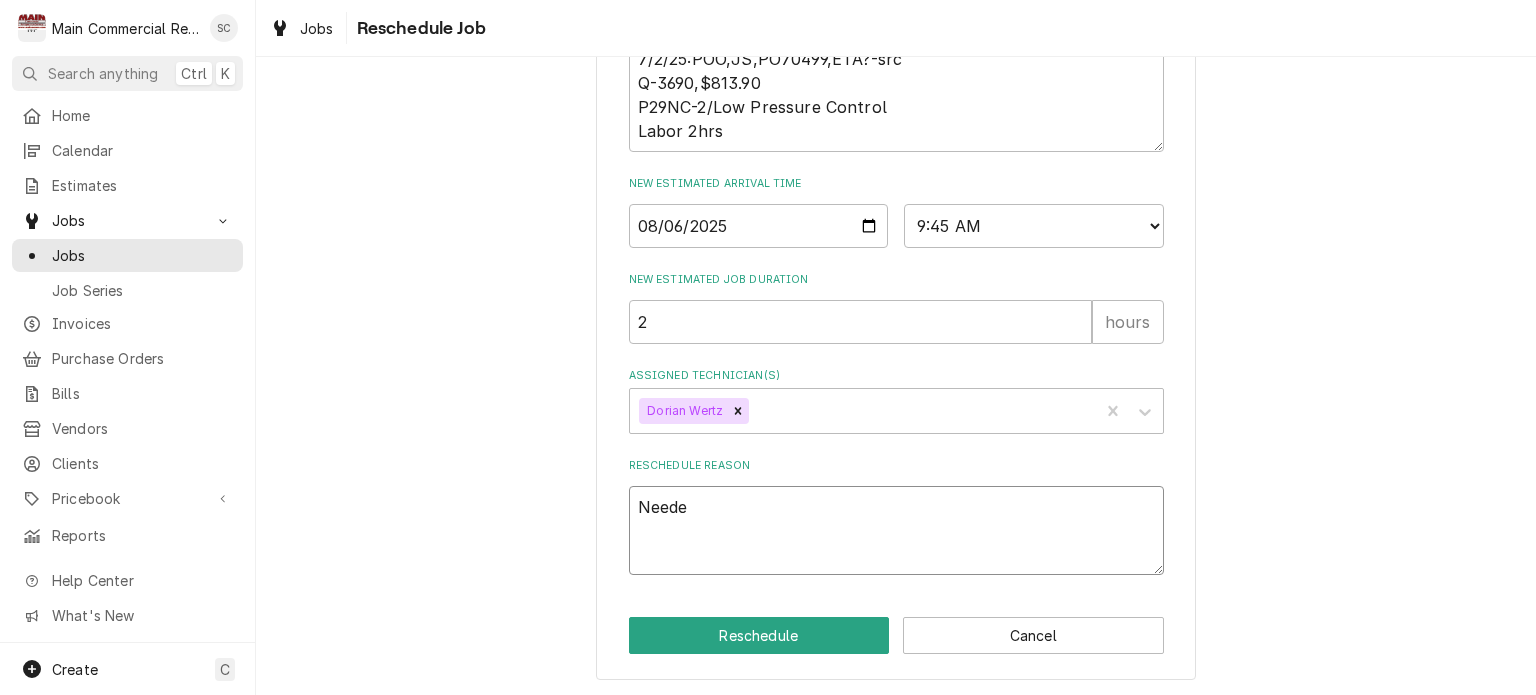 type on "x" 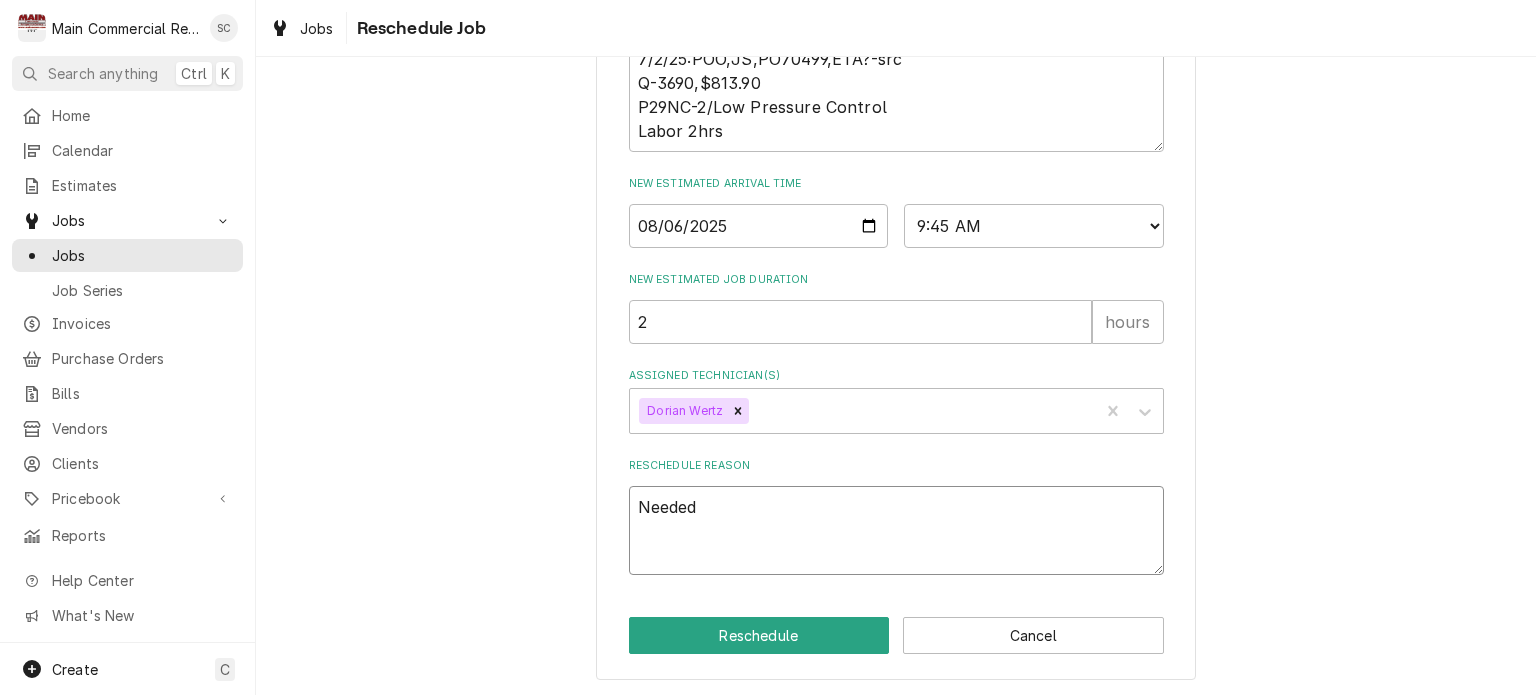 type on "x" 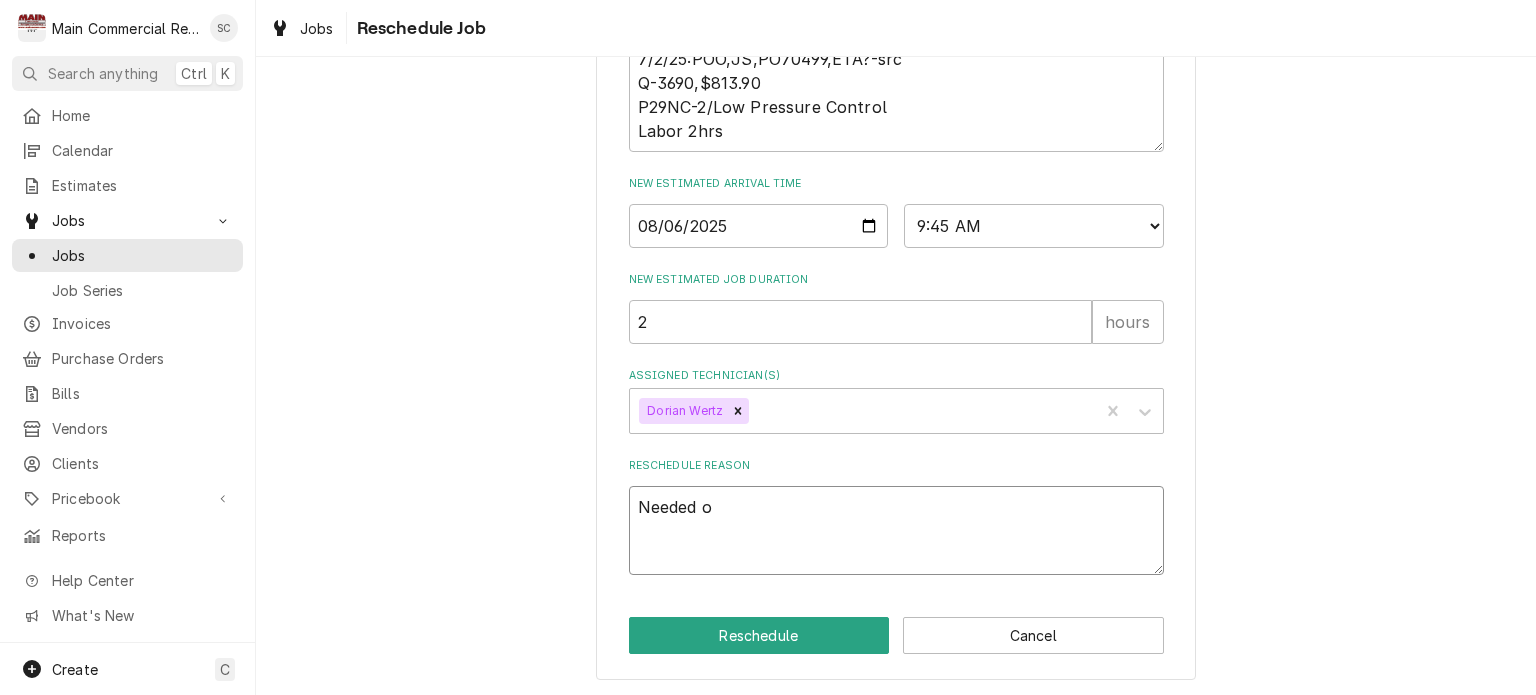 type on "x" 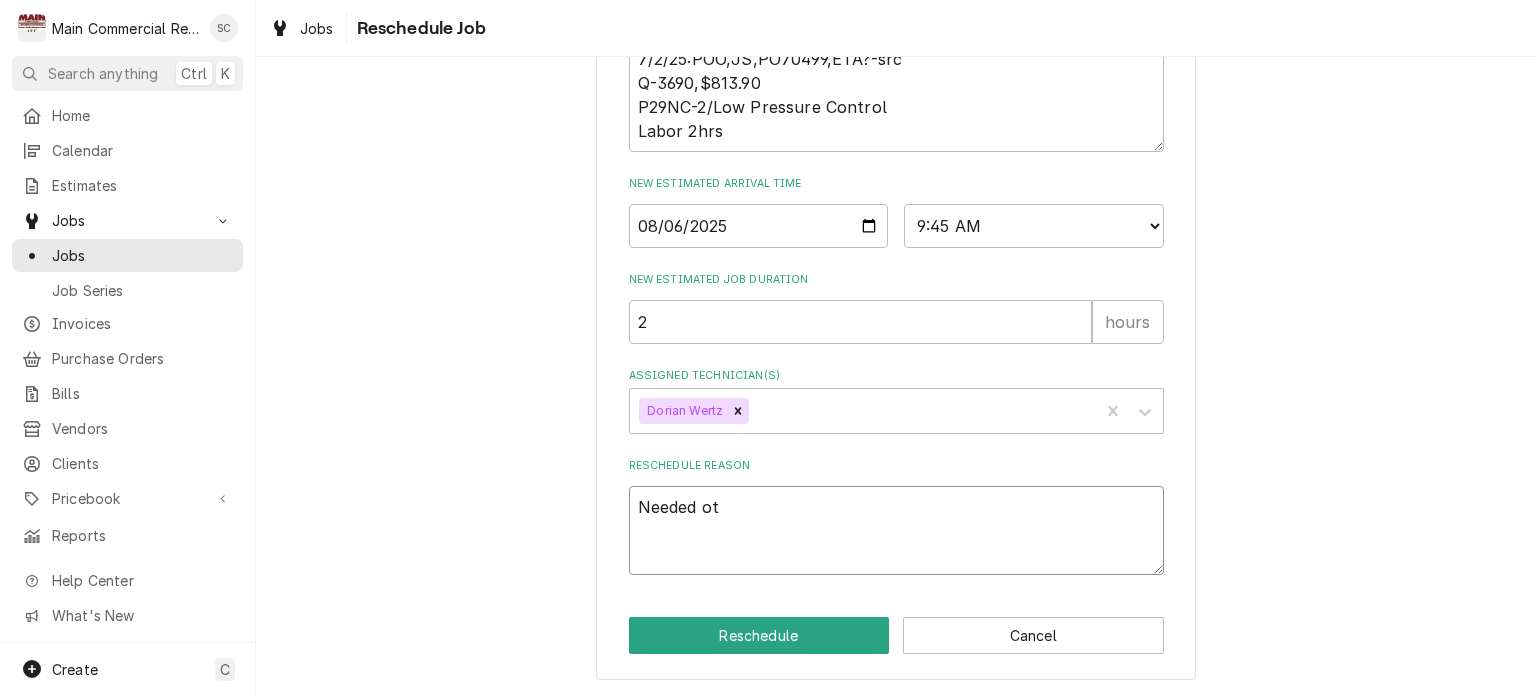 type on "x" 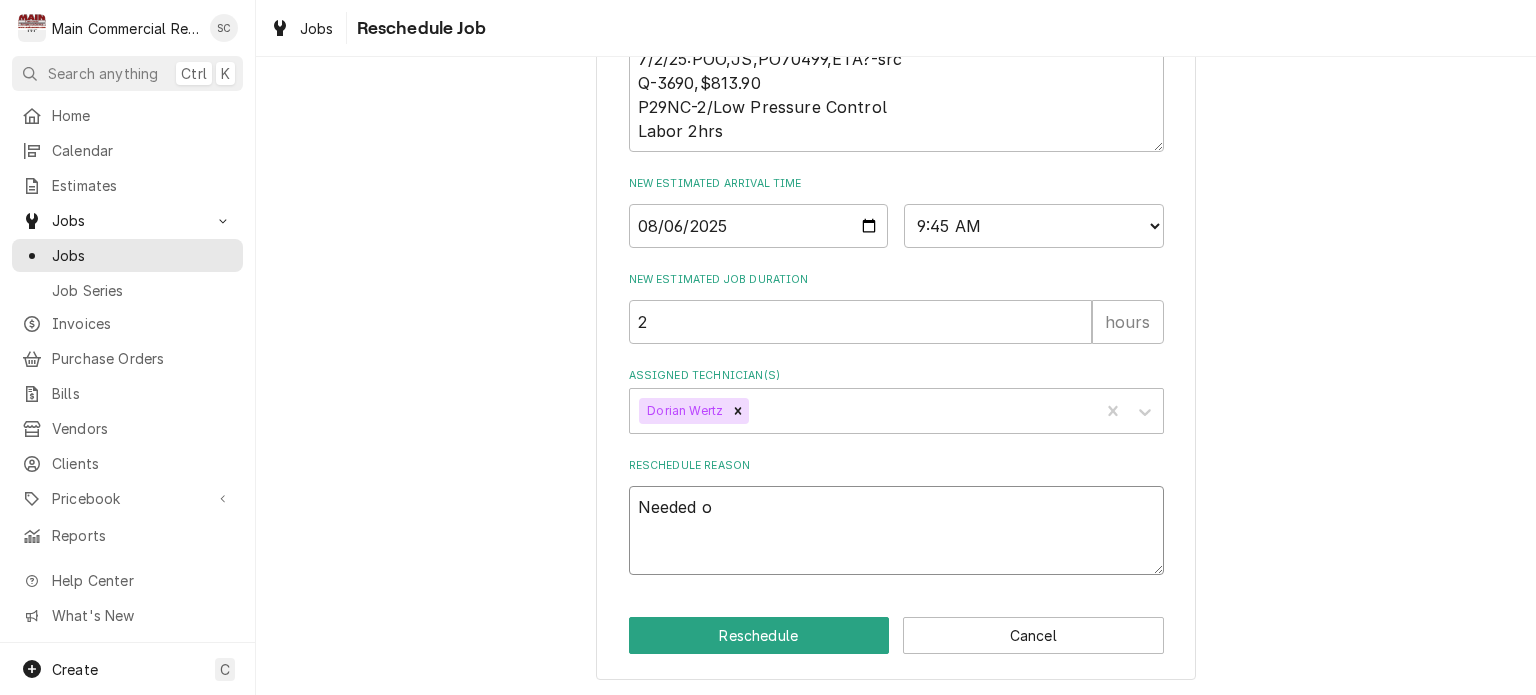 type on "x" 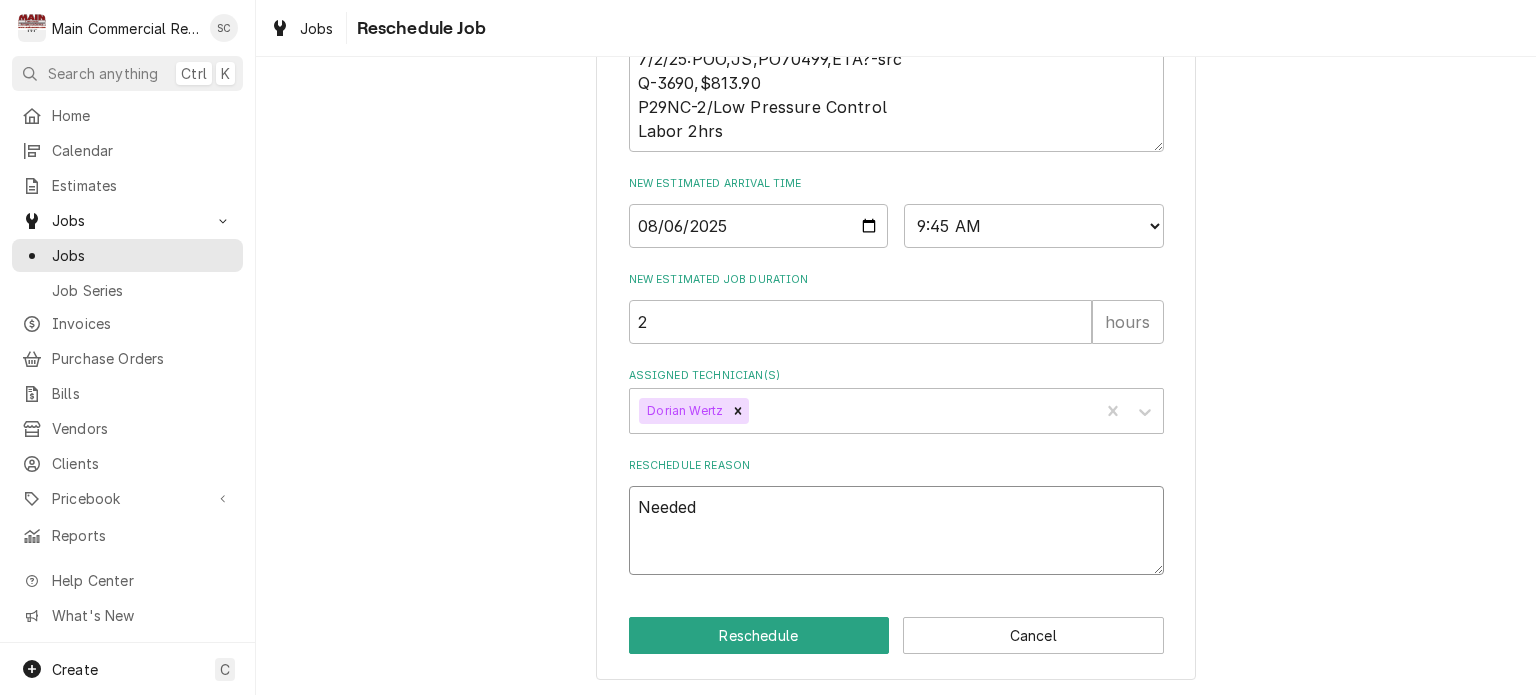 type on "x" 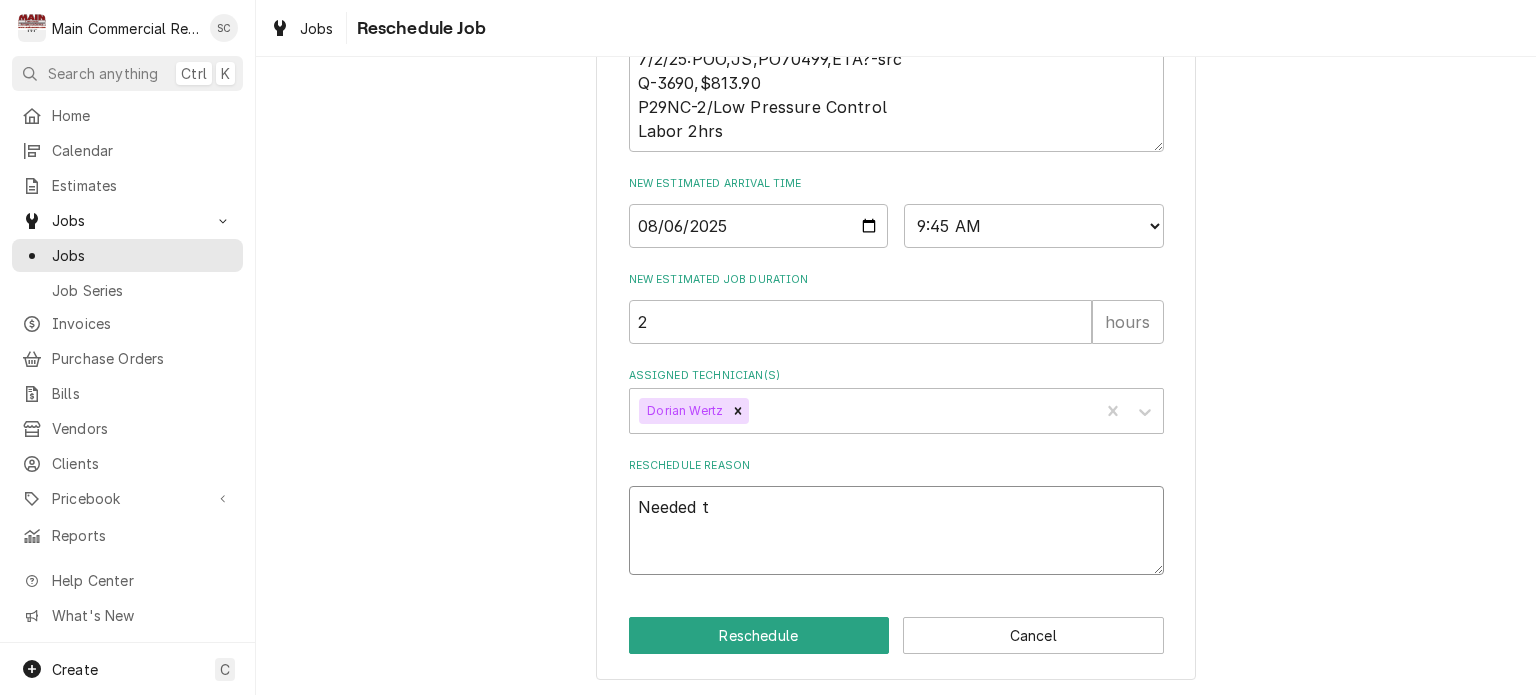 type on "x" 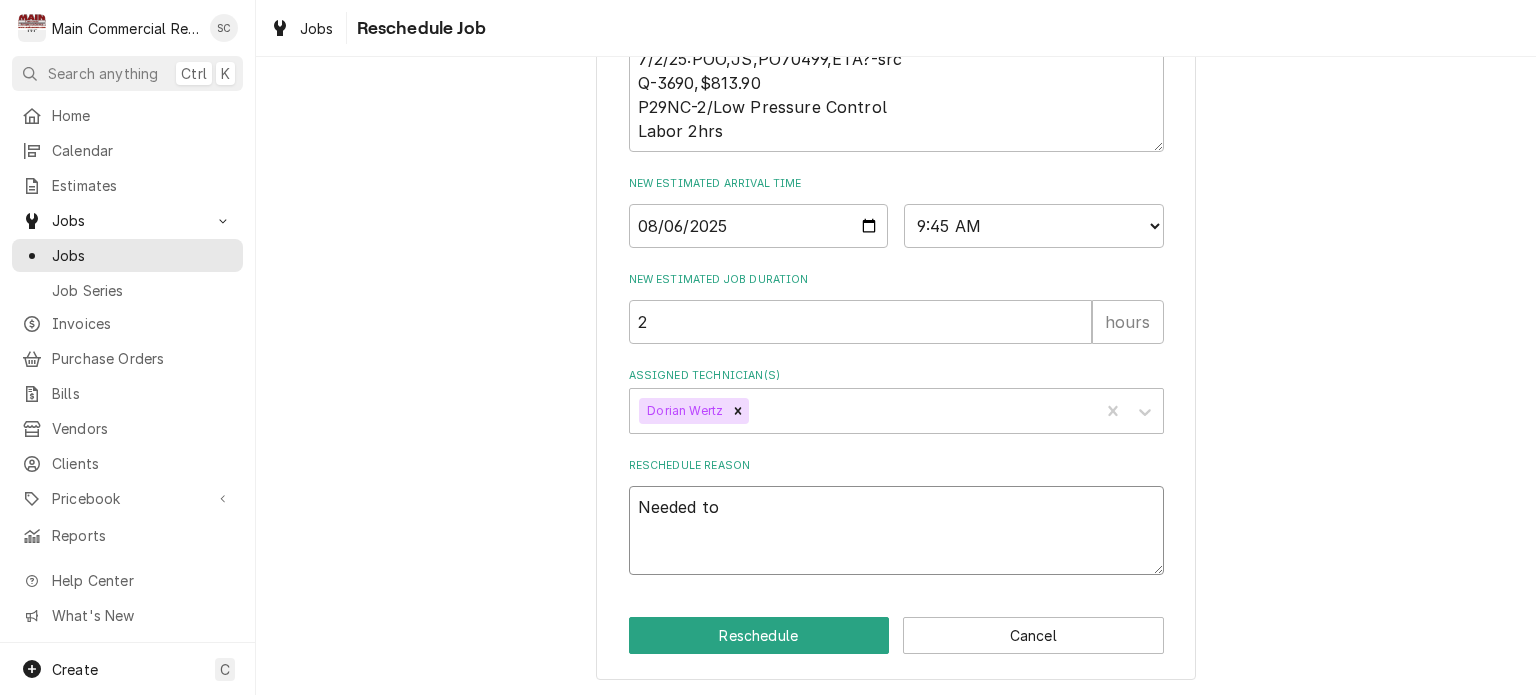 type on "x" 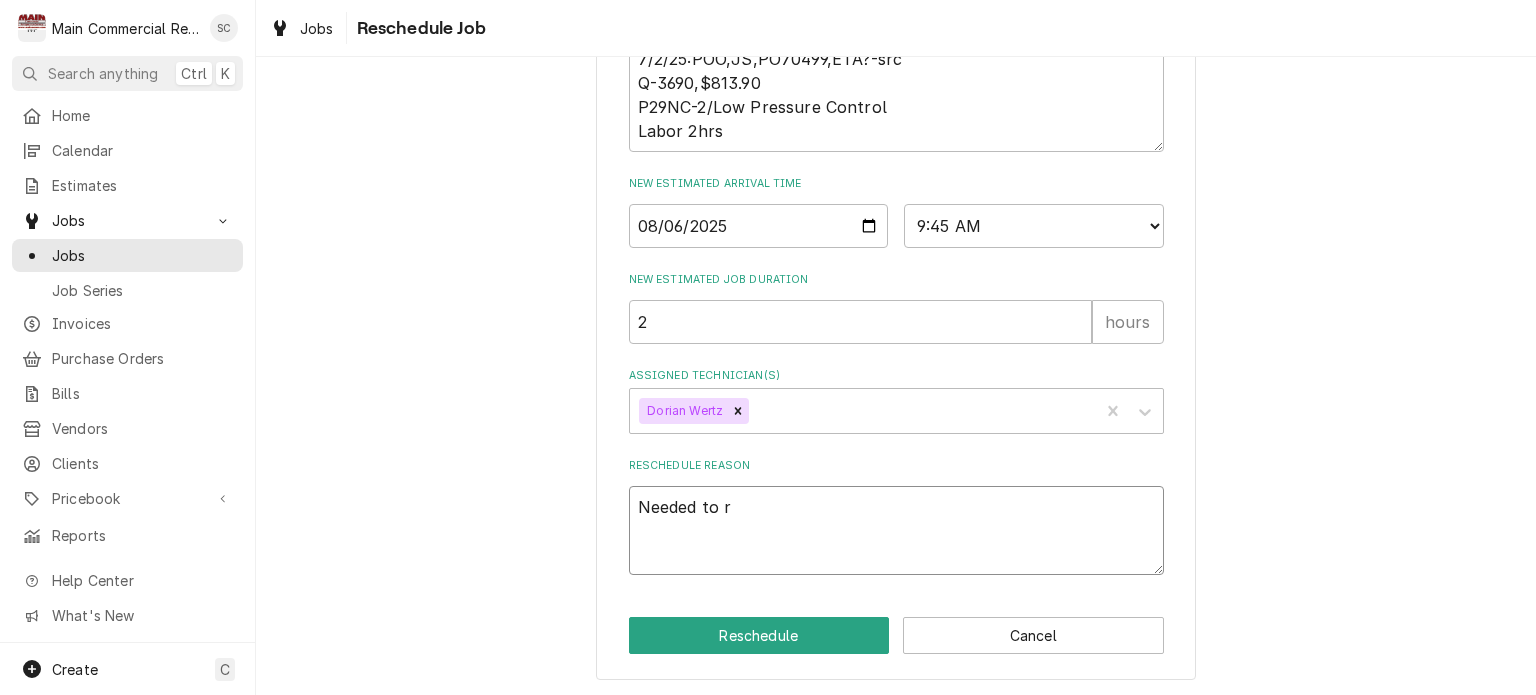 type on "x" 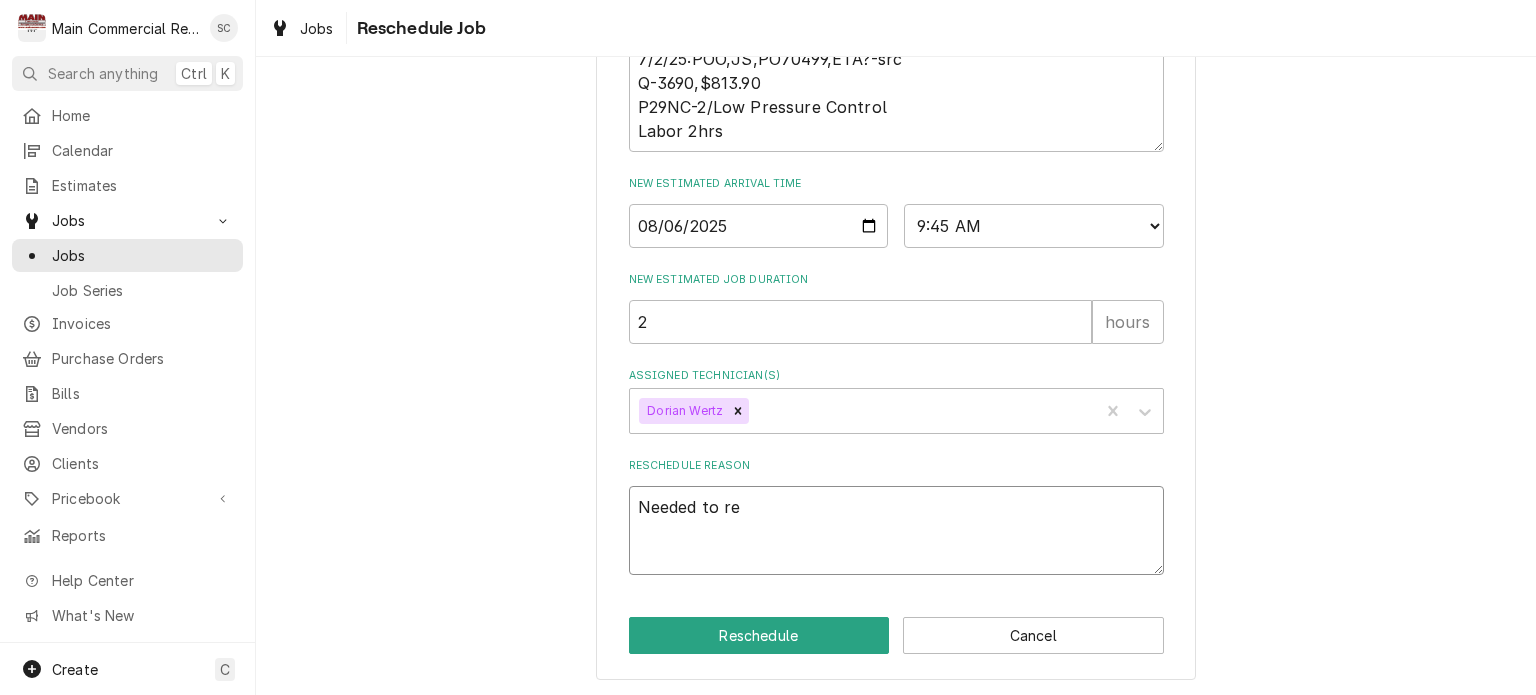 type on "x" 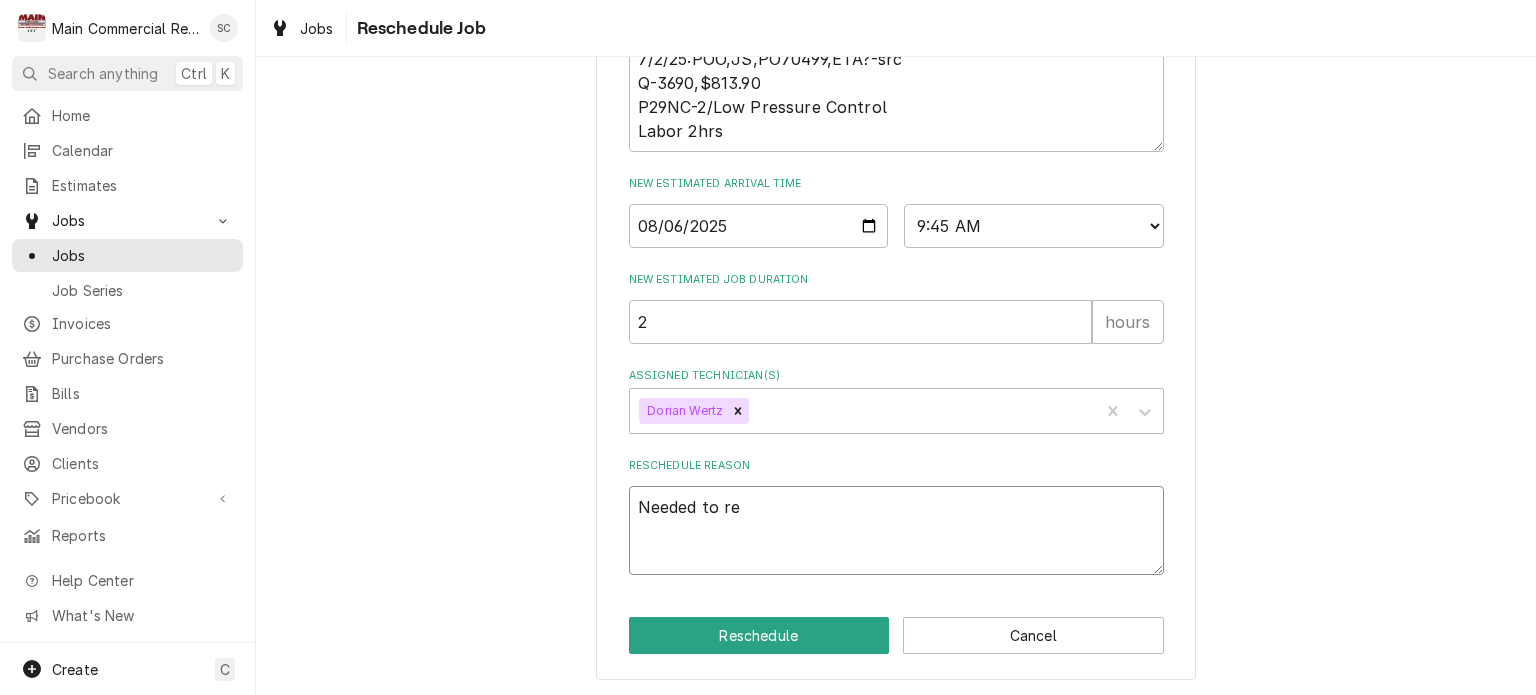 type on "Needed to res" 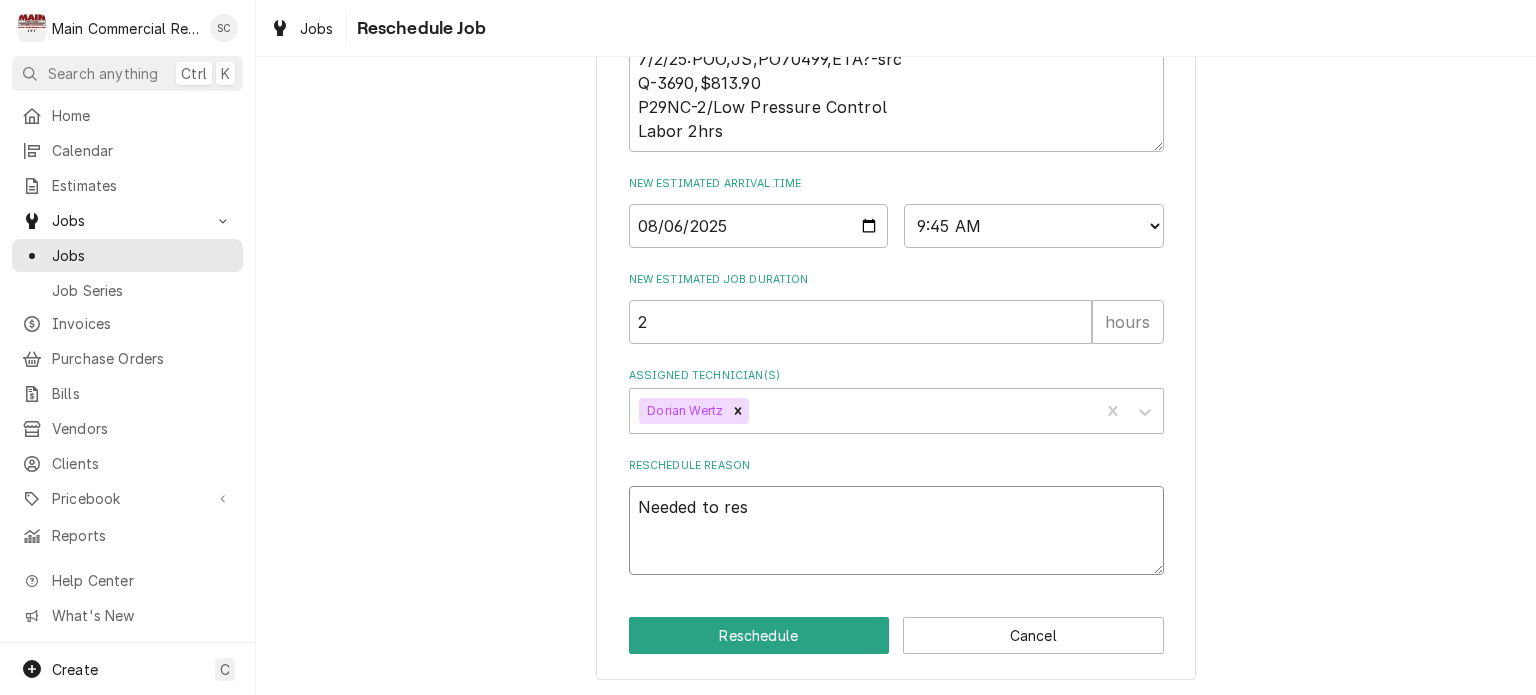 type on "x" 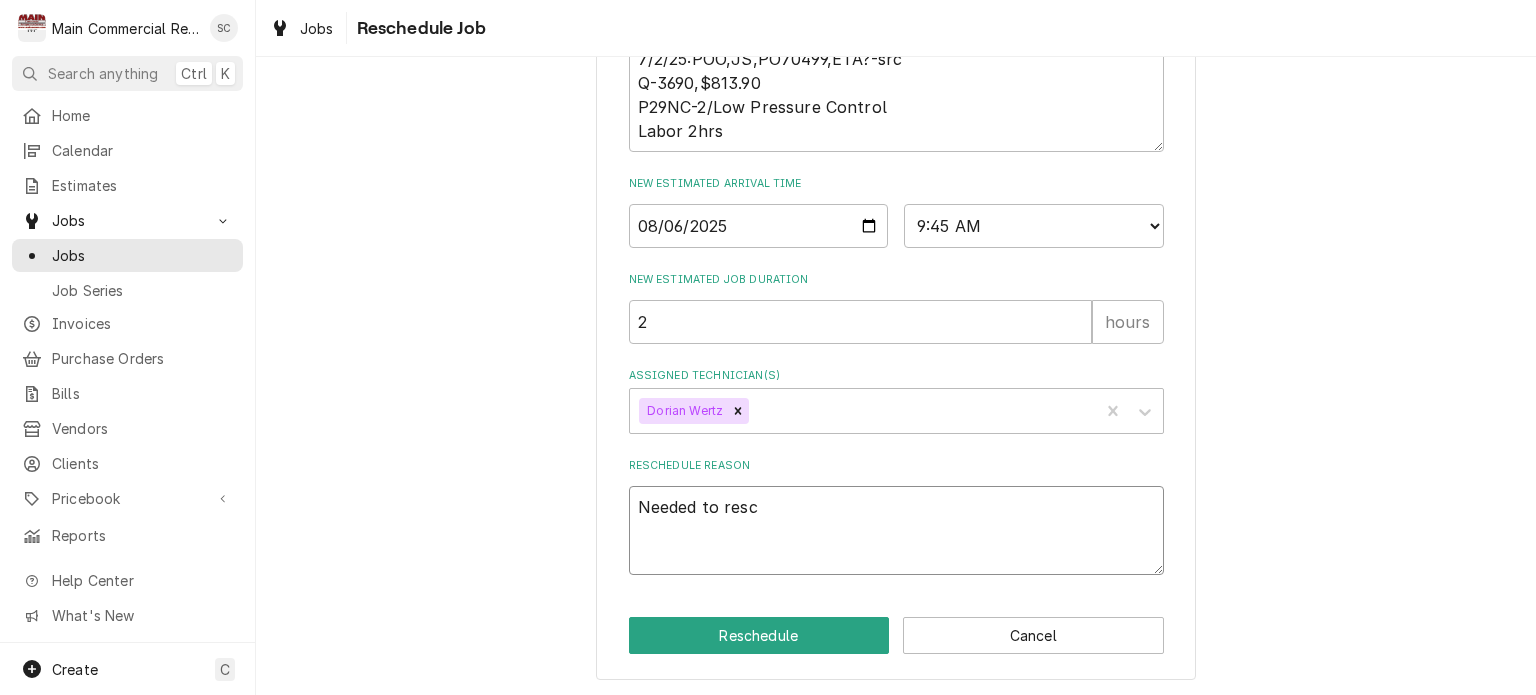 type on "x" 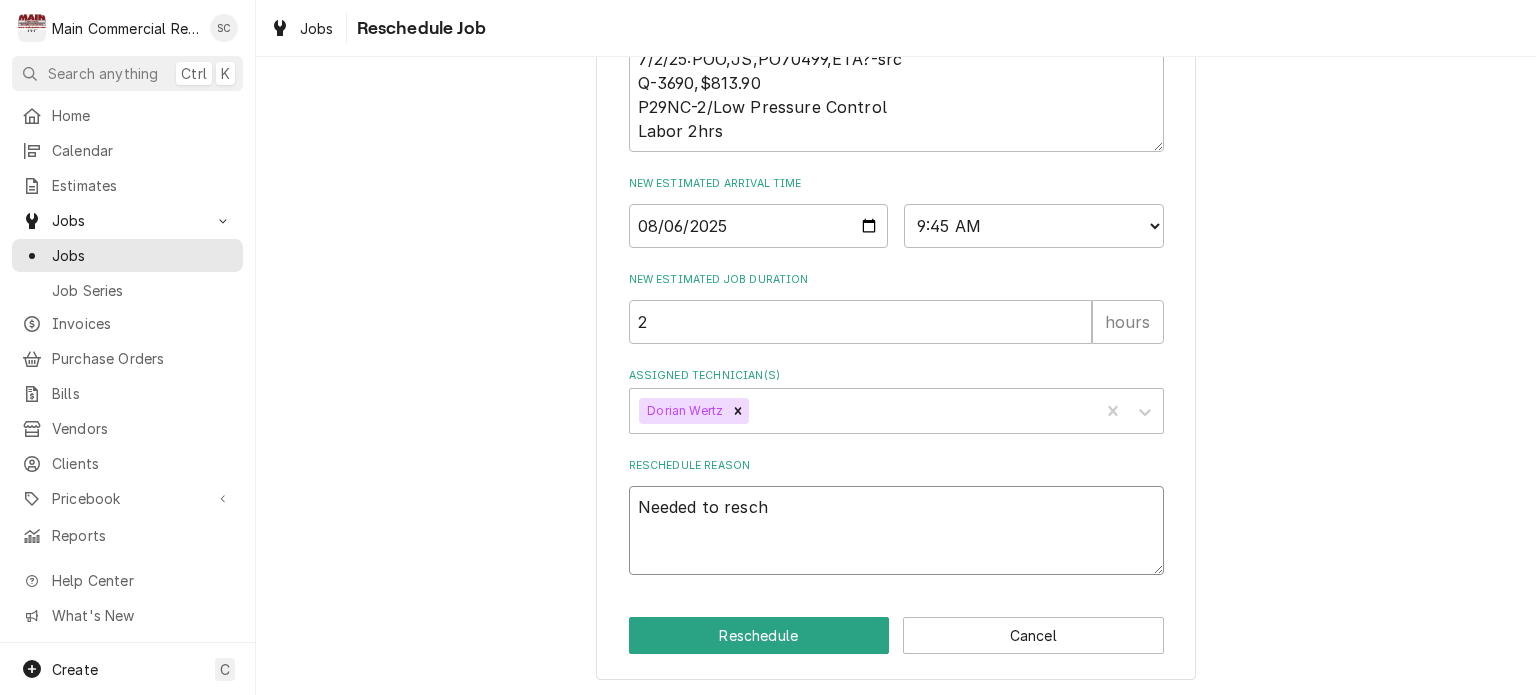 type on "x" 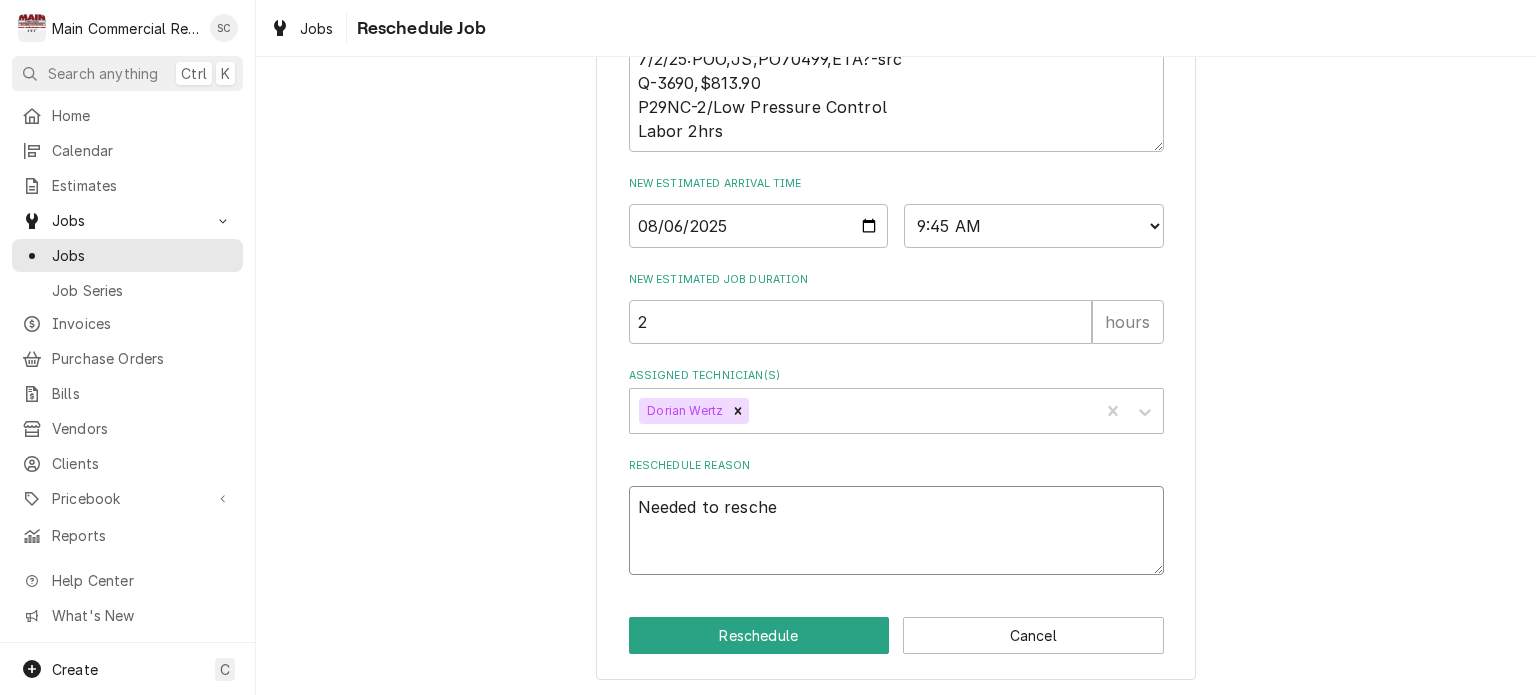 type on "x" 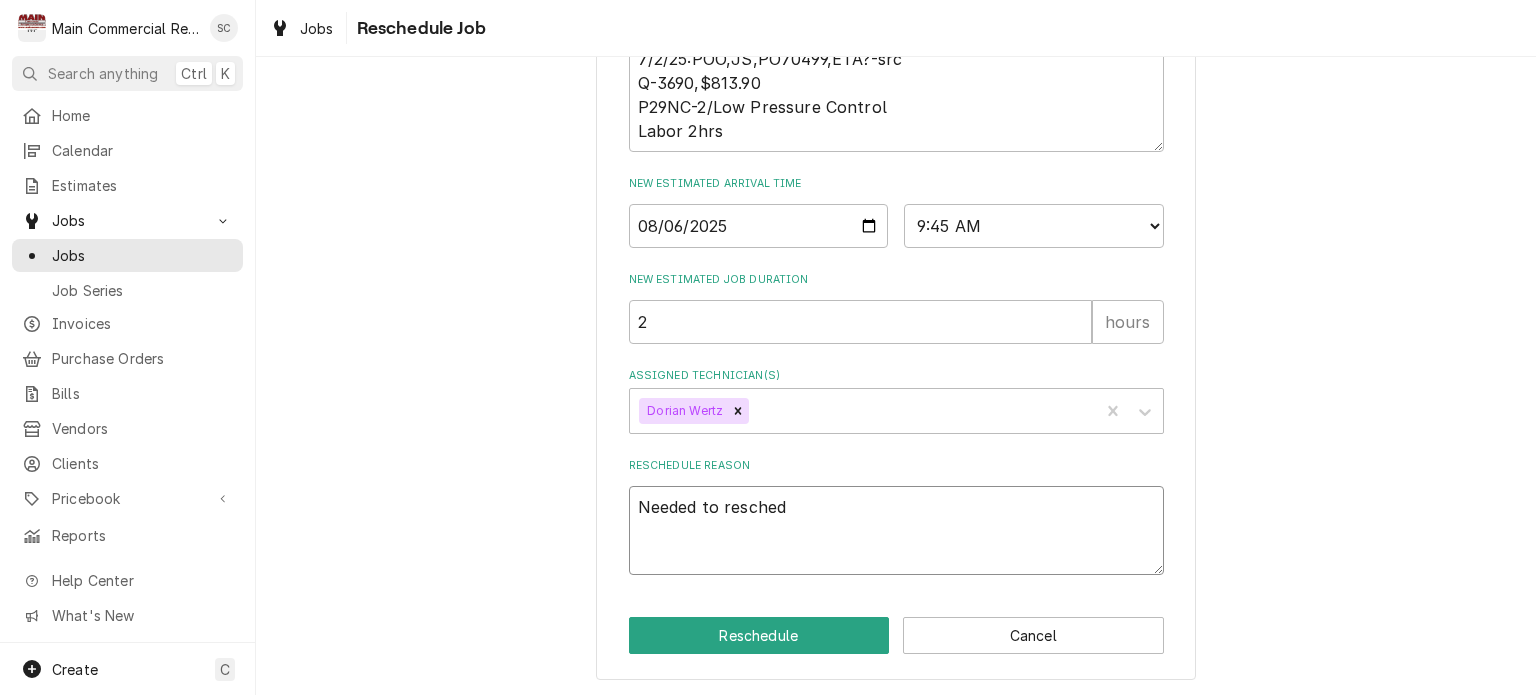 type on "x" 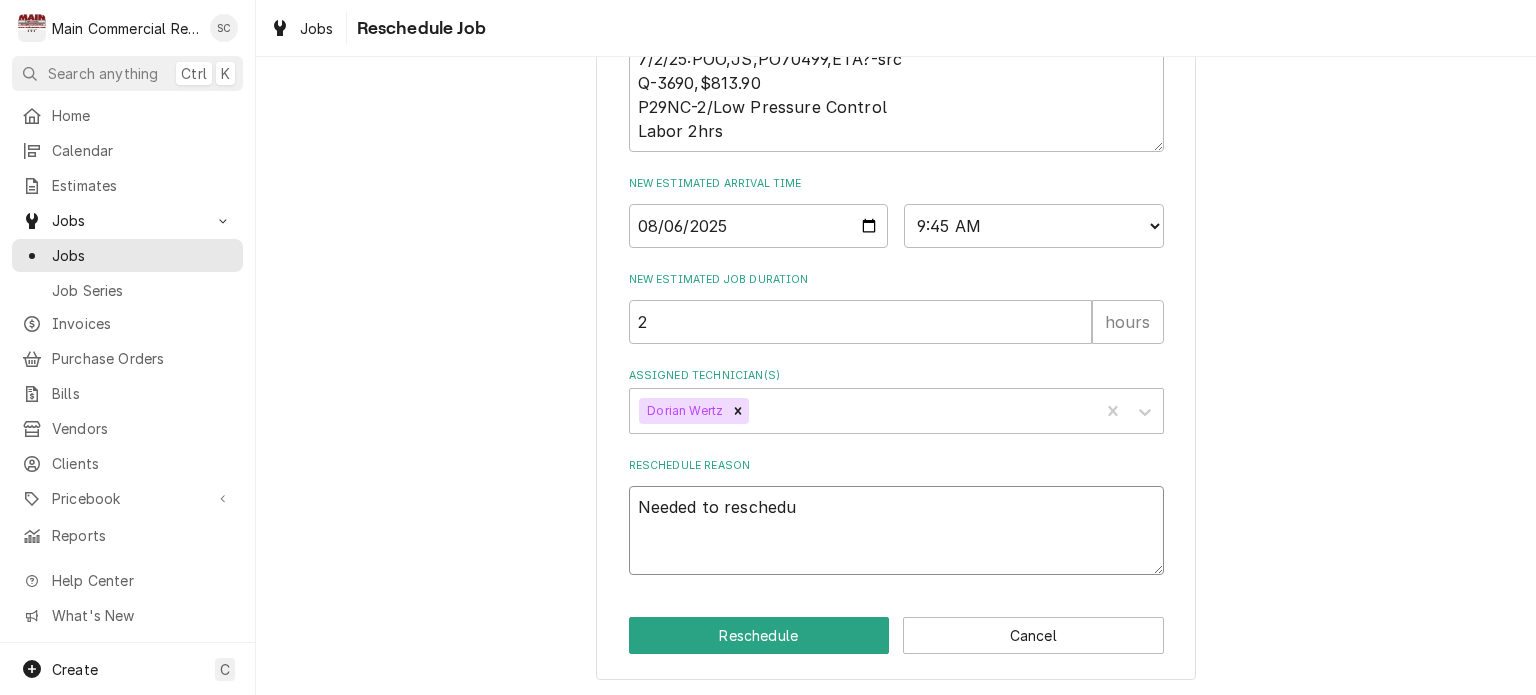 type on "x" 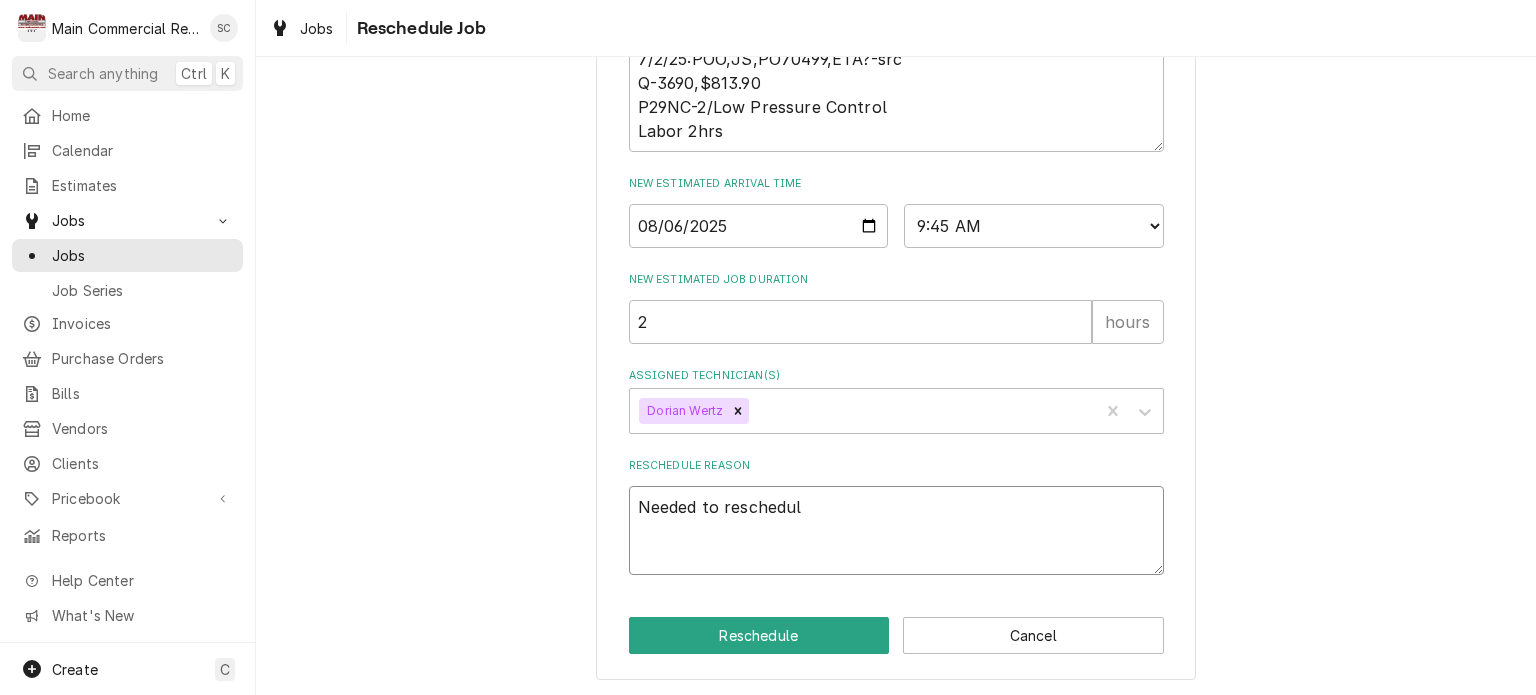 type on "x" 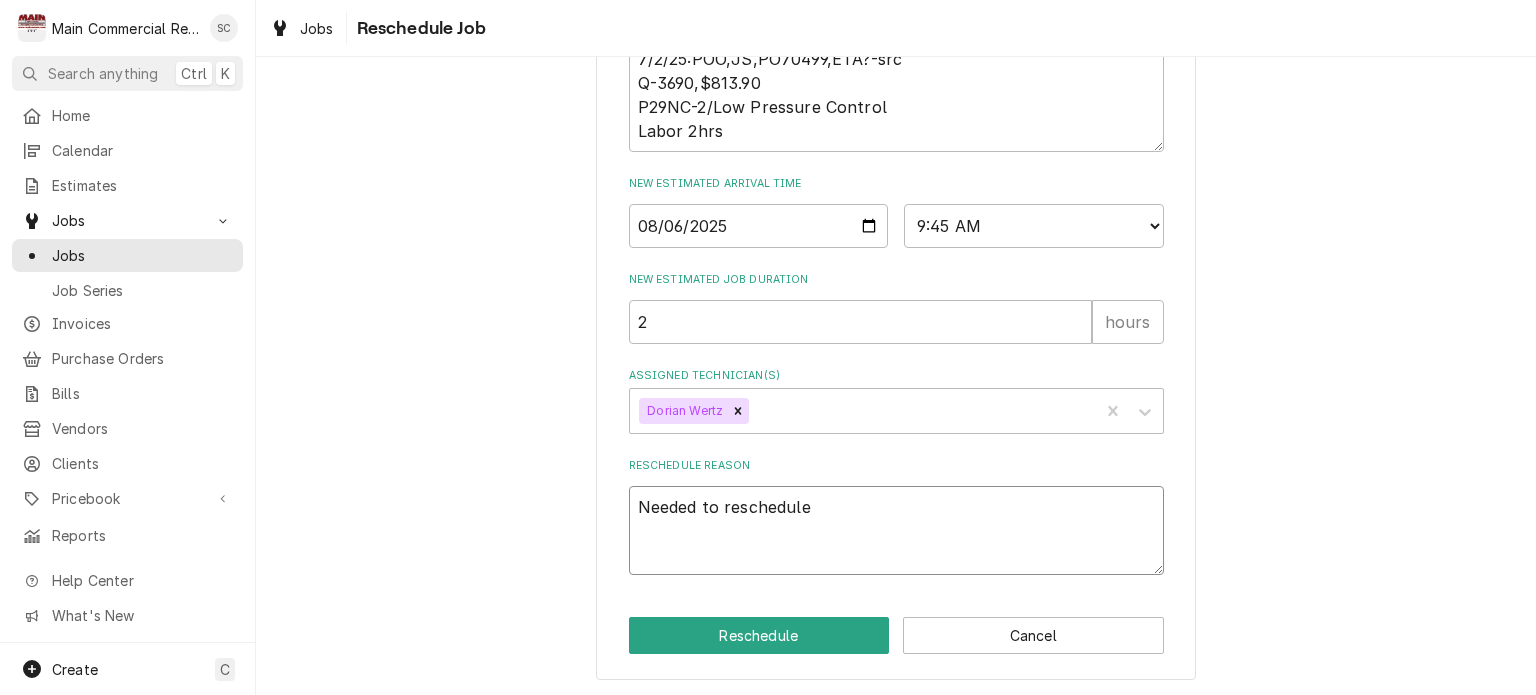 type on "x" 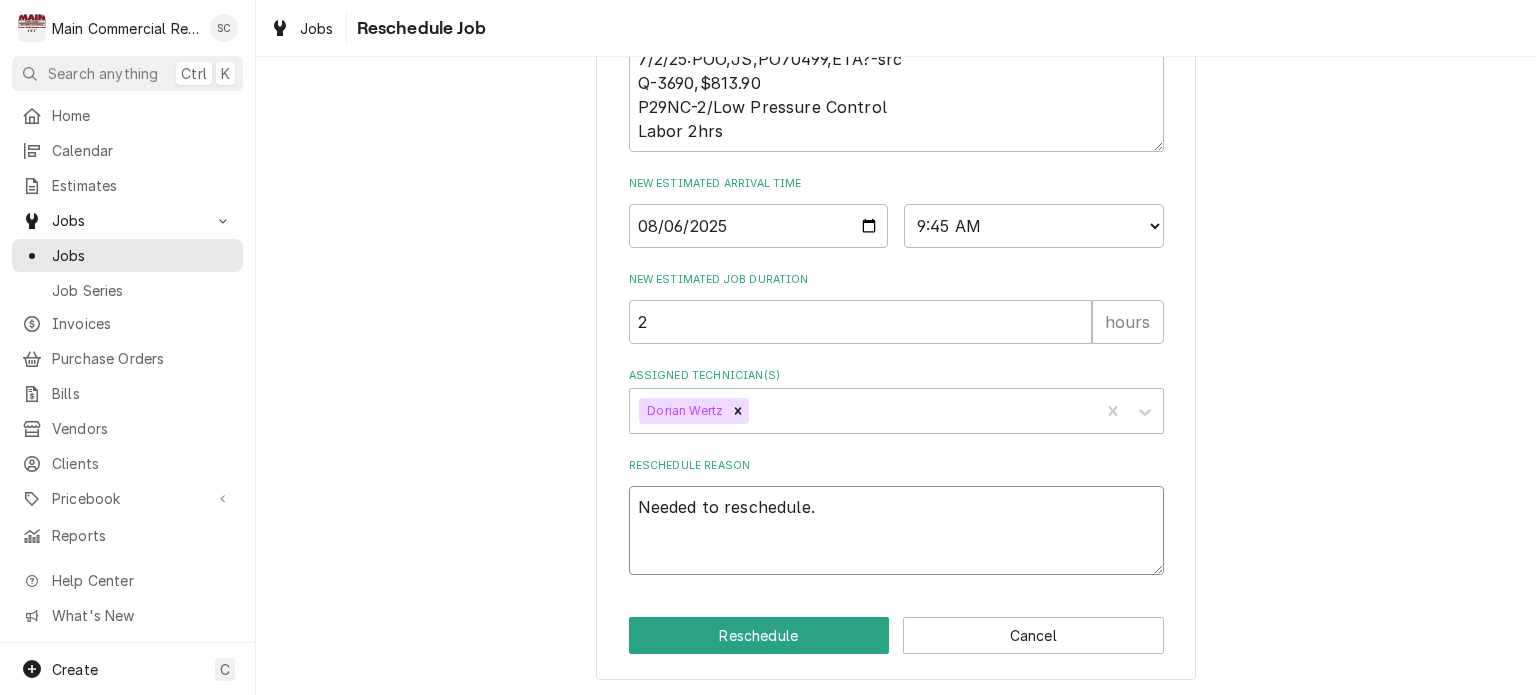 type on "x" 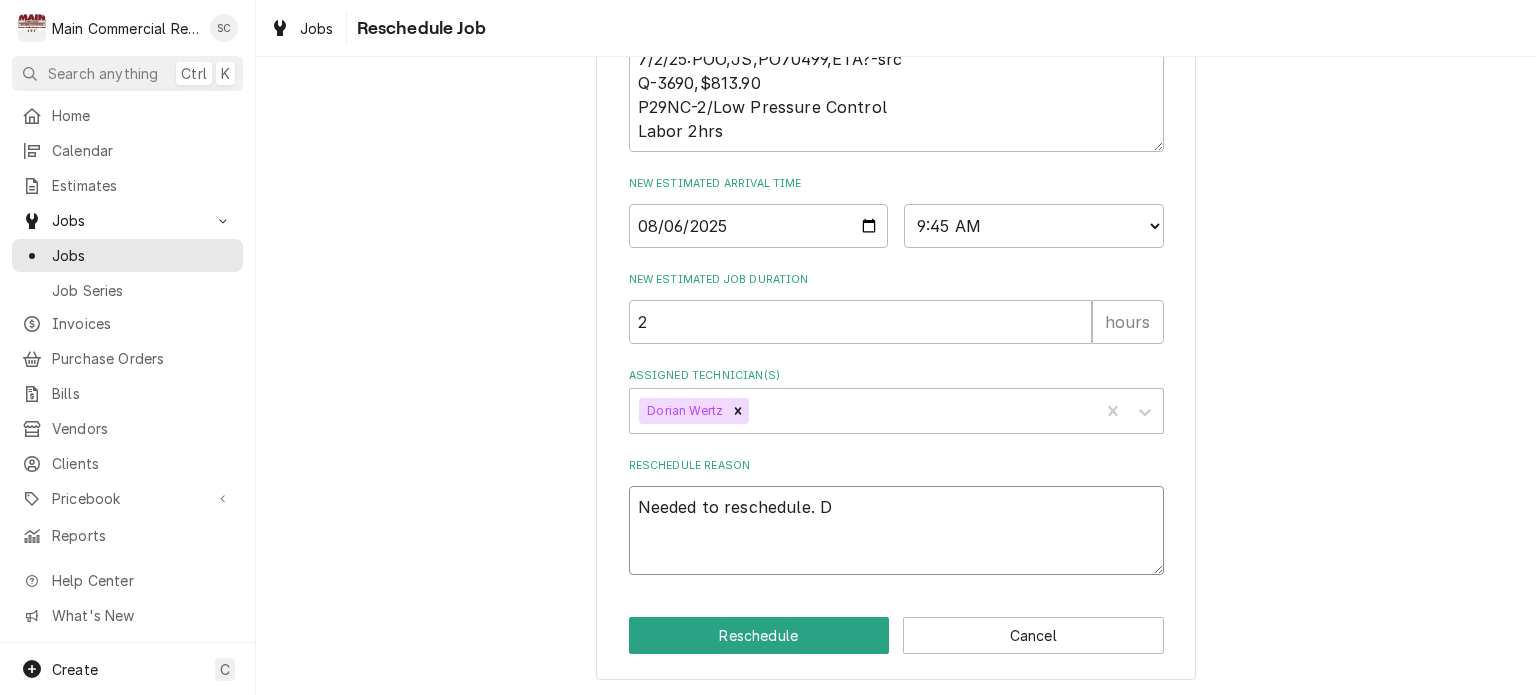 type on "x" 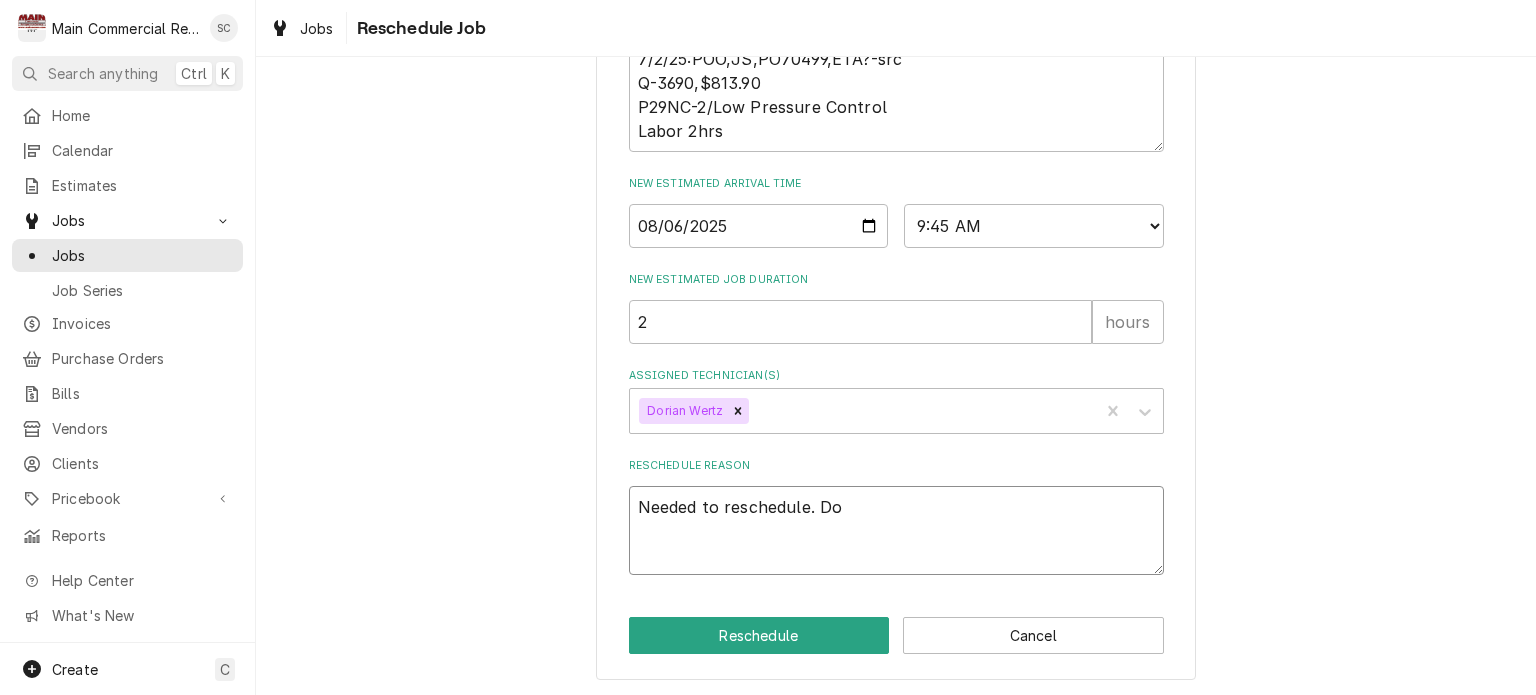 type on "x" 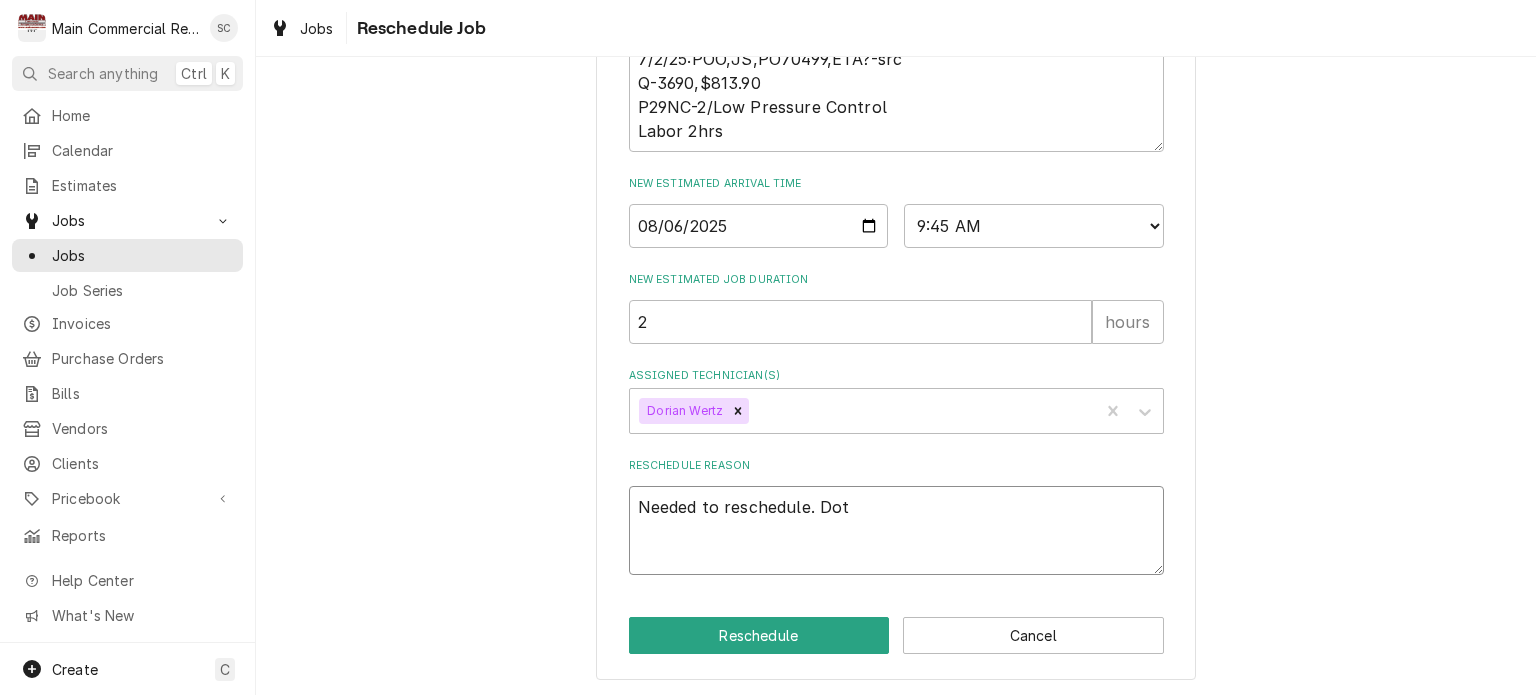 type on "x" 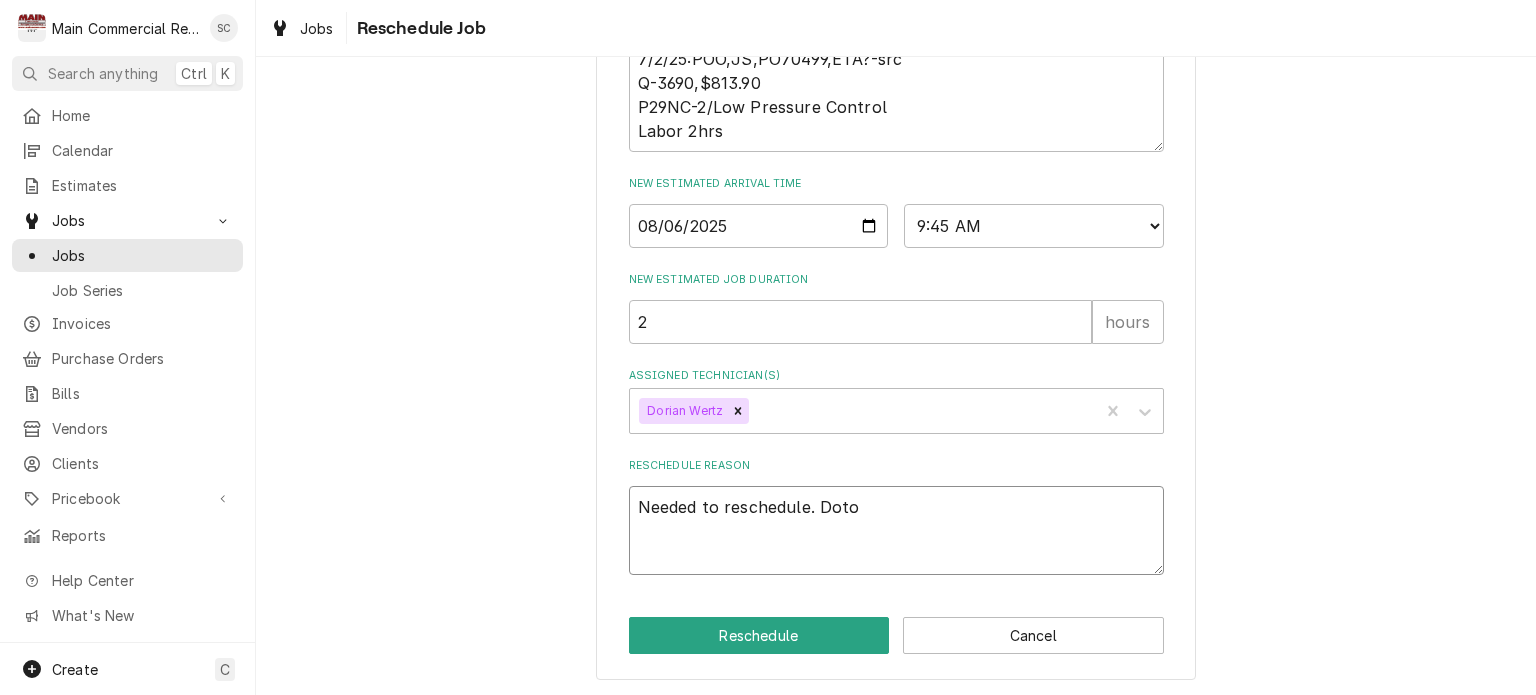 type on "x" 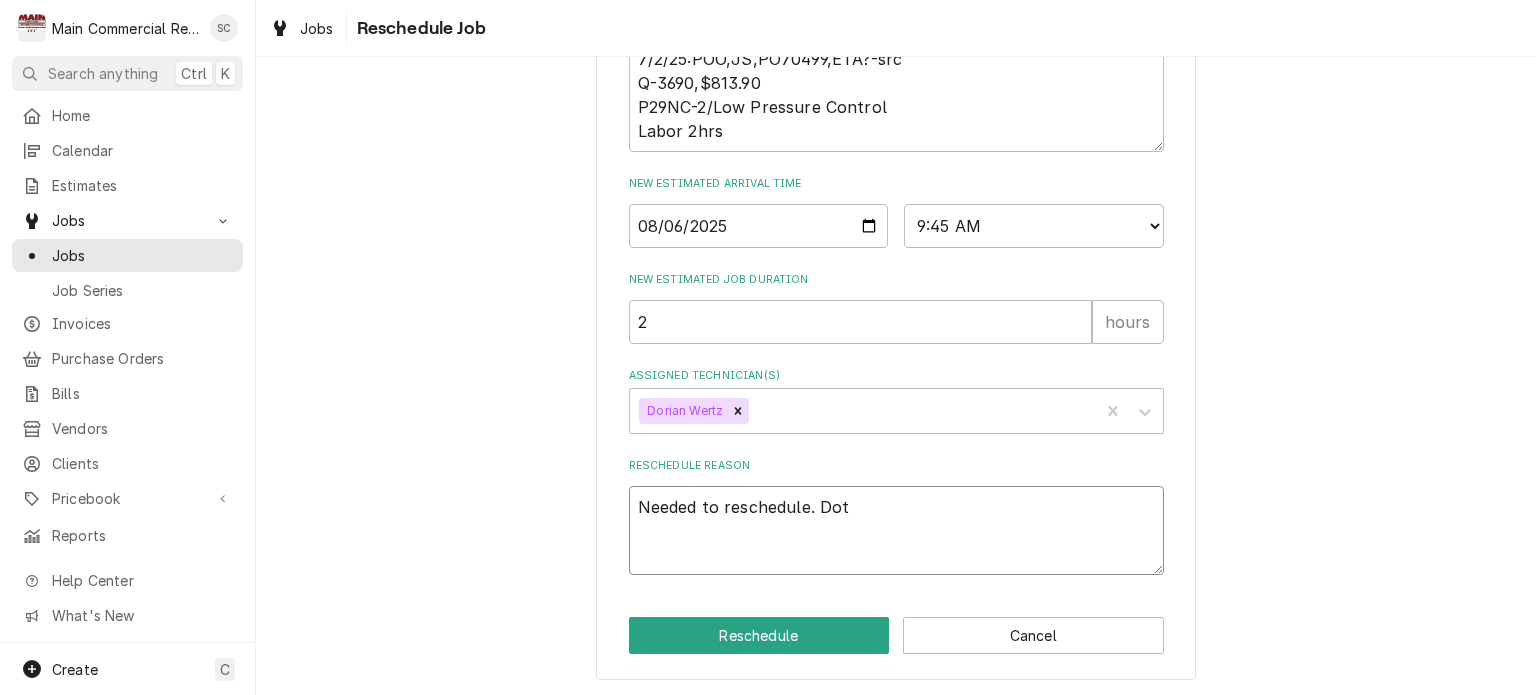 type on "x" 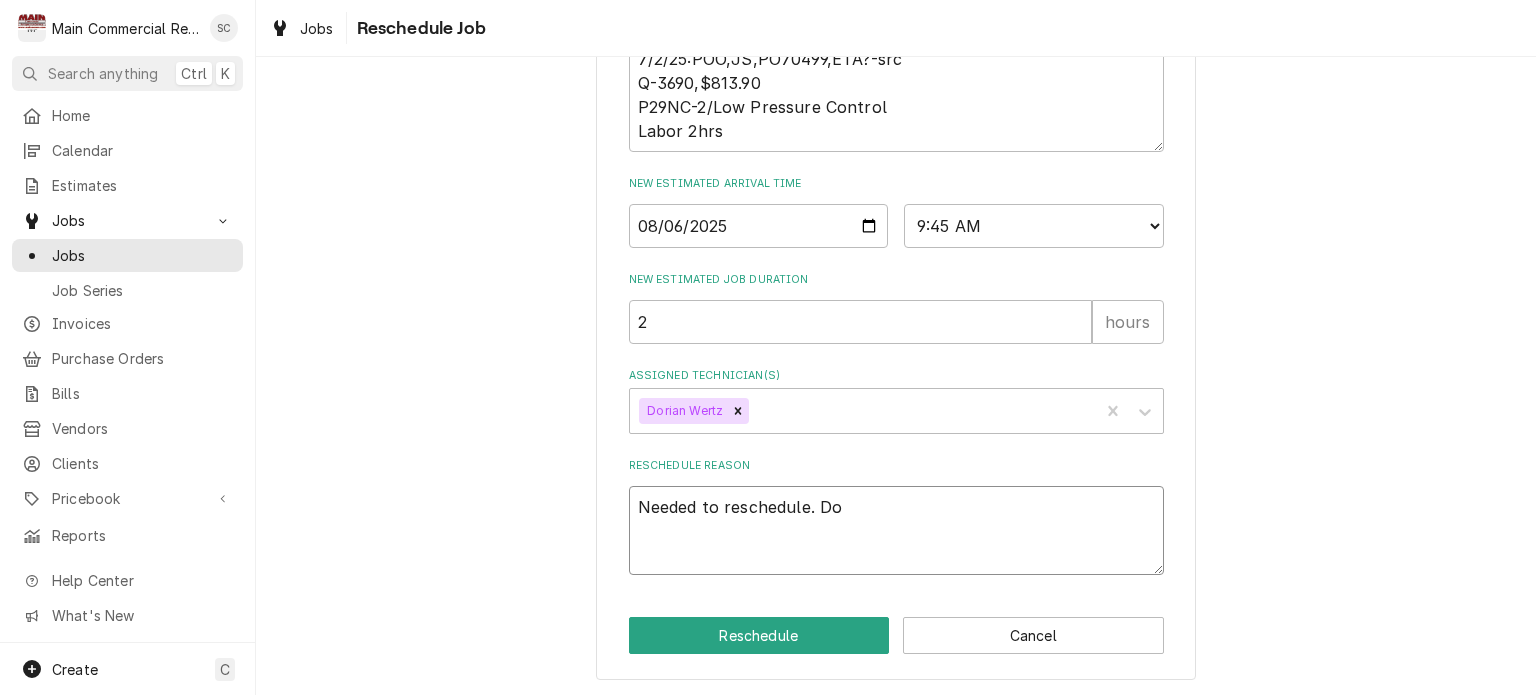 type on "x" 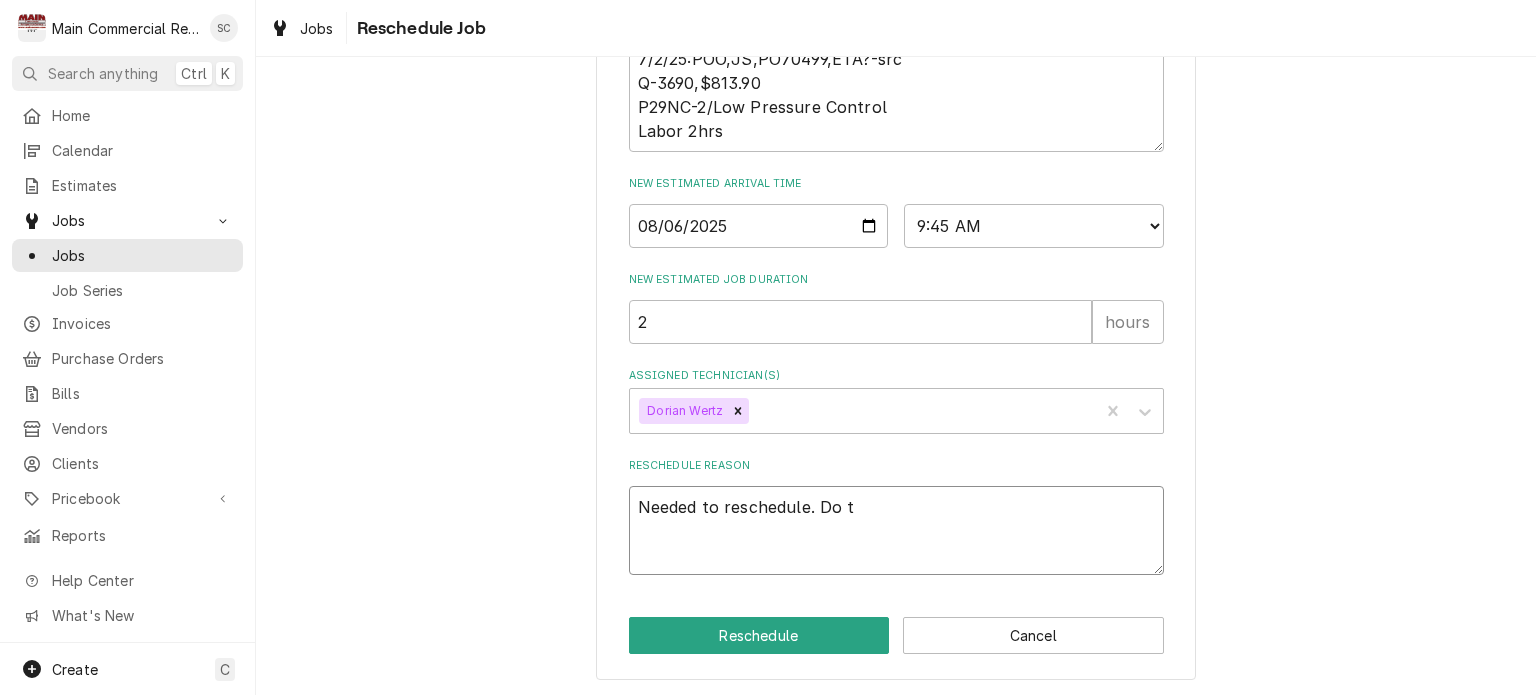 type on "x" 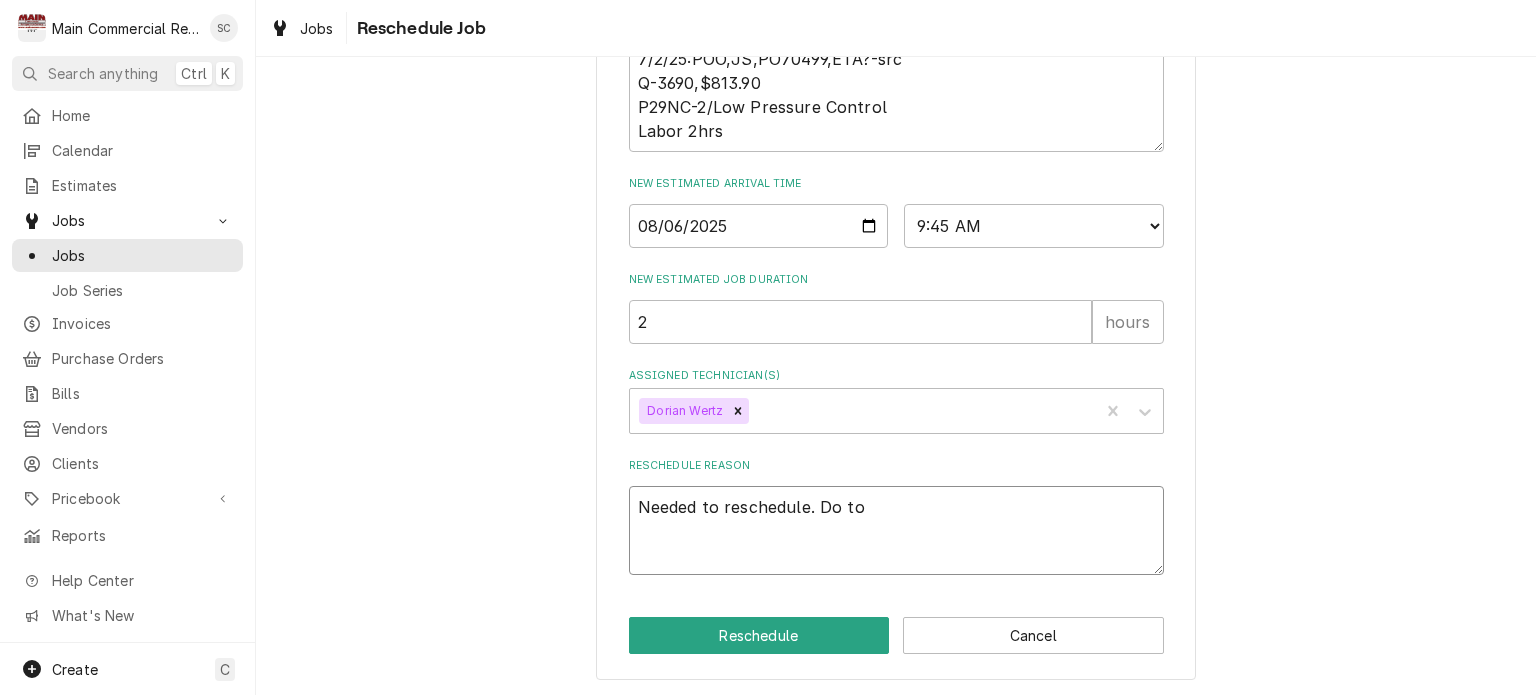 type on "x" 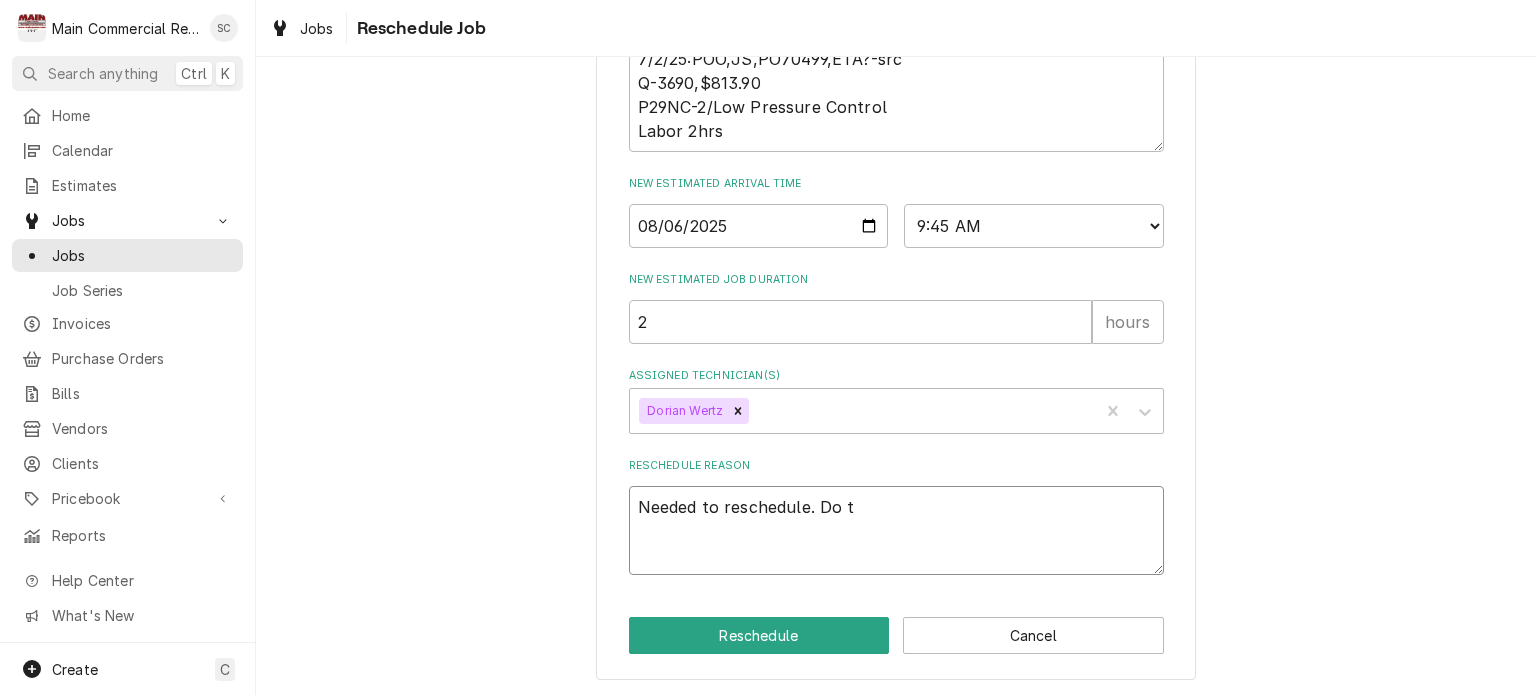 type on "x" 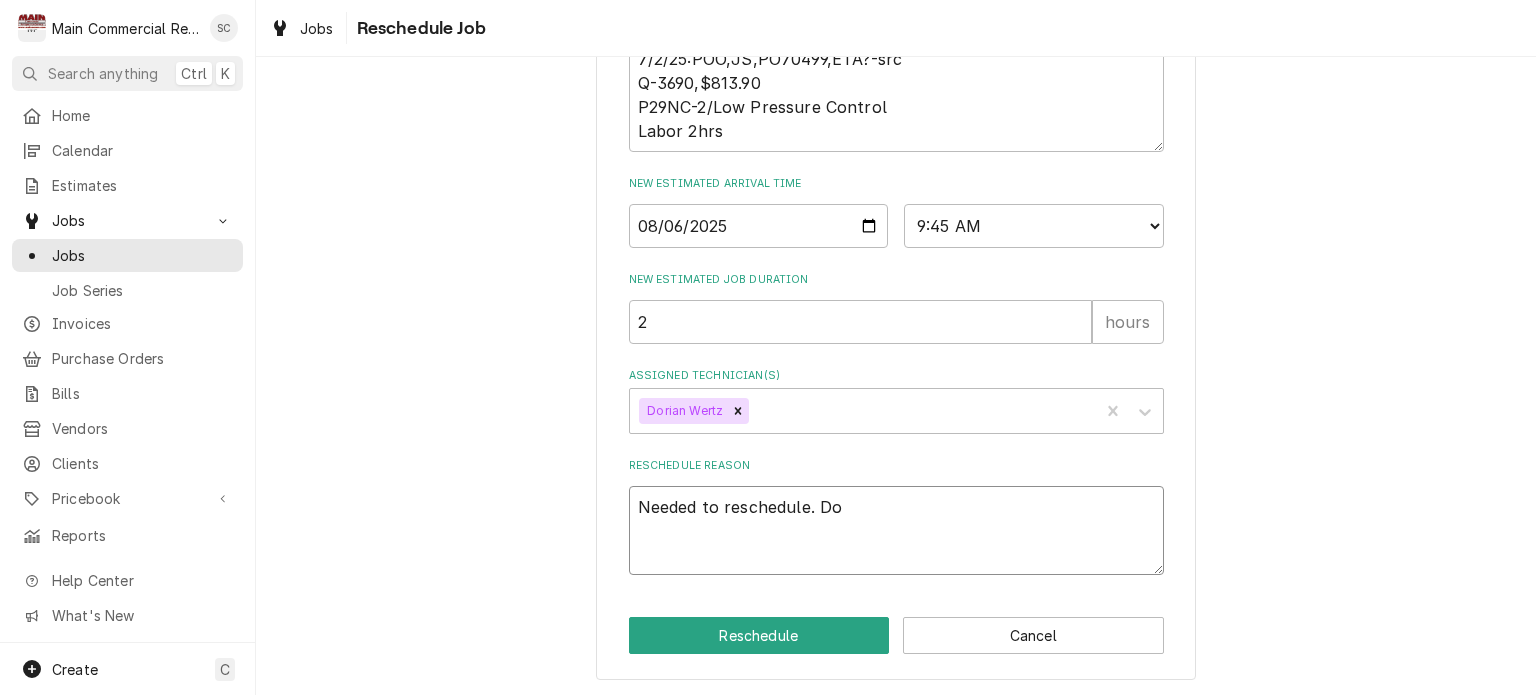 type on "x" 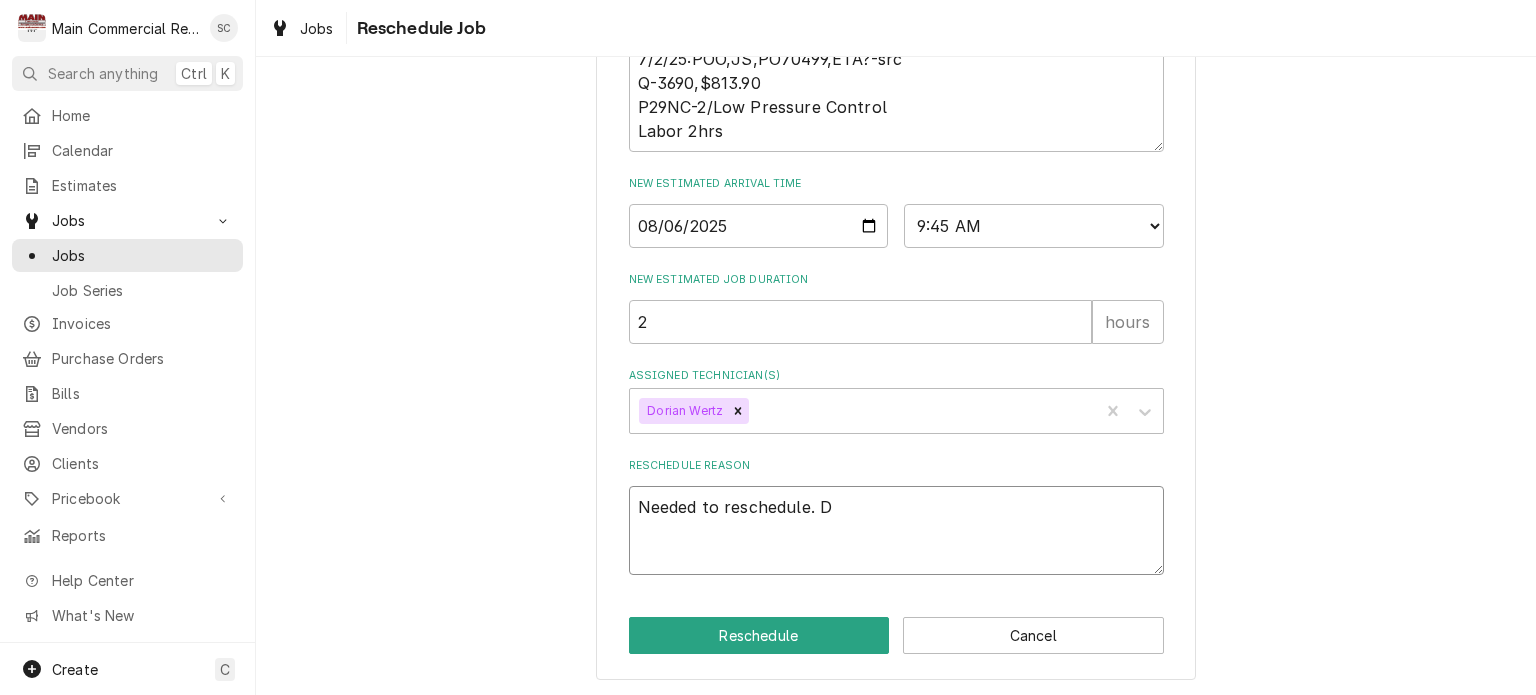 type on "x" 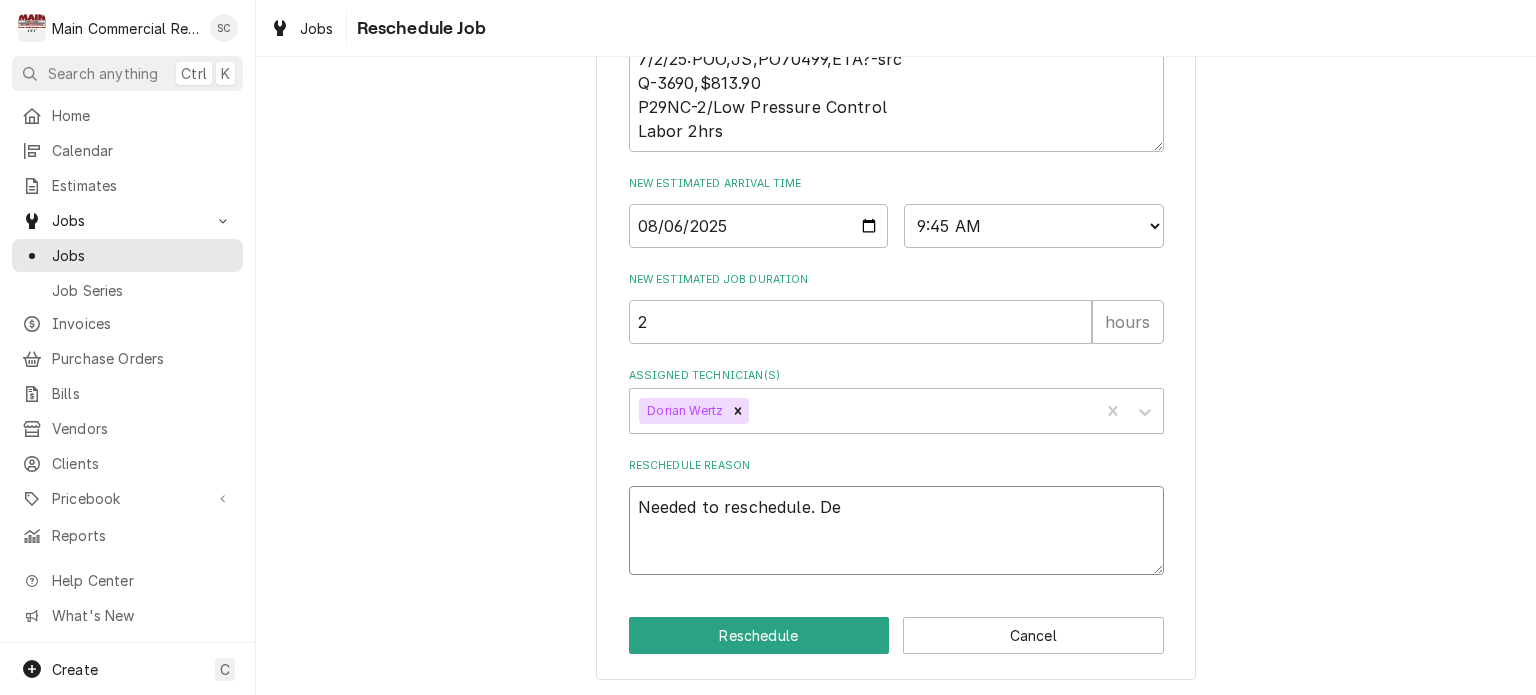 type on "x" 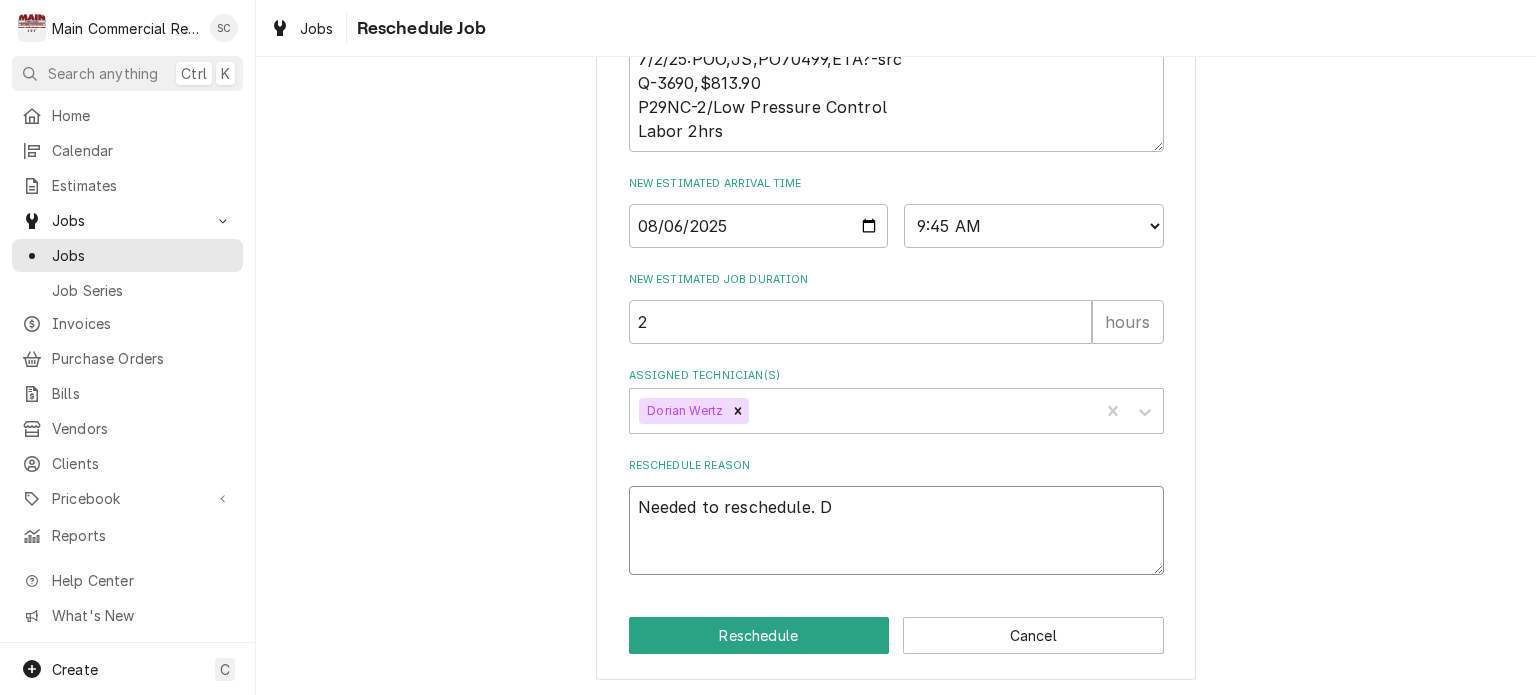 type on "x" 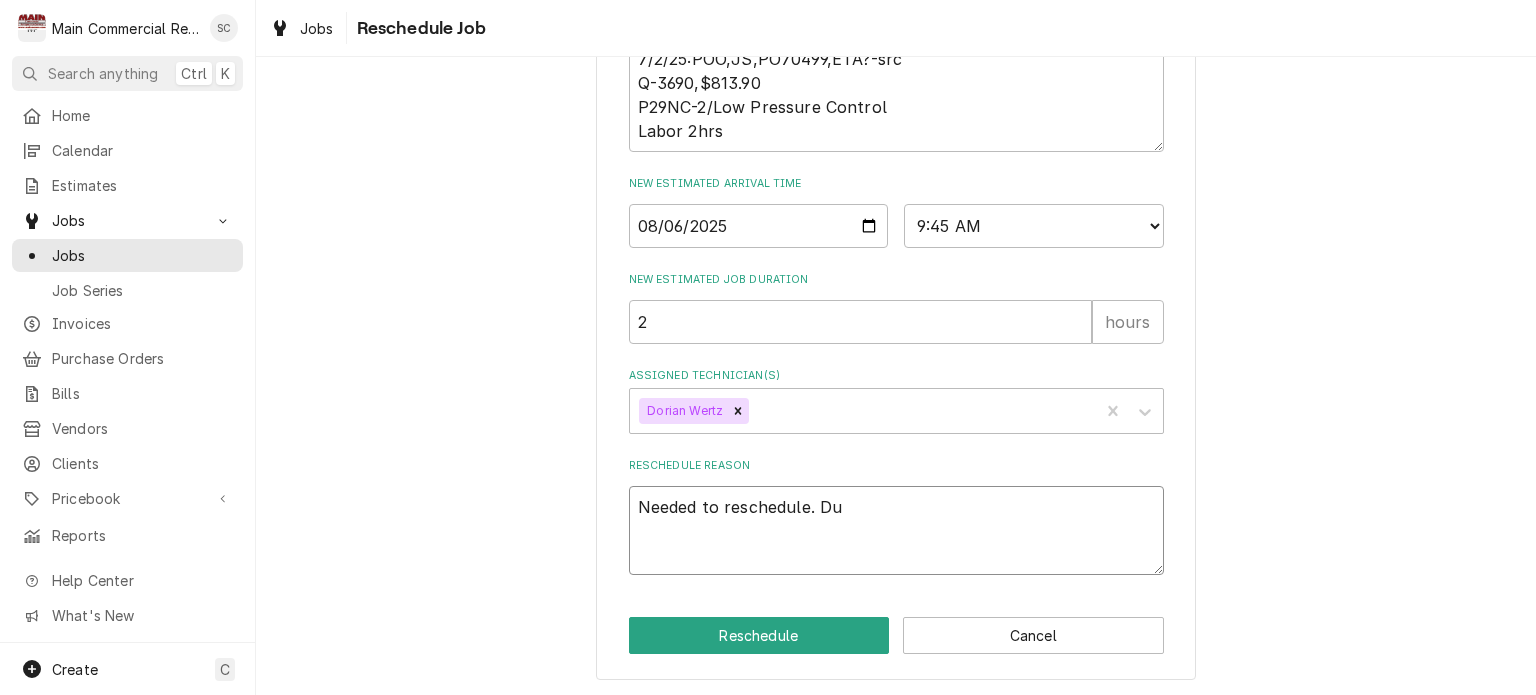 type on "x" 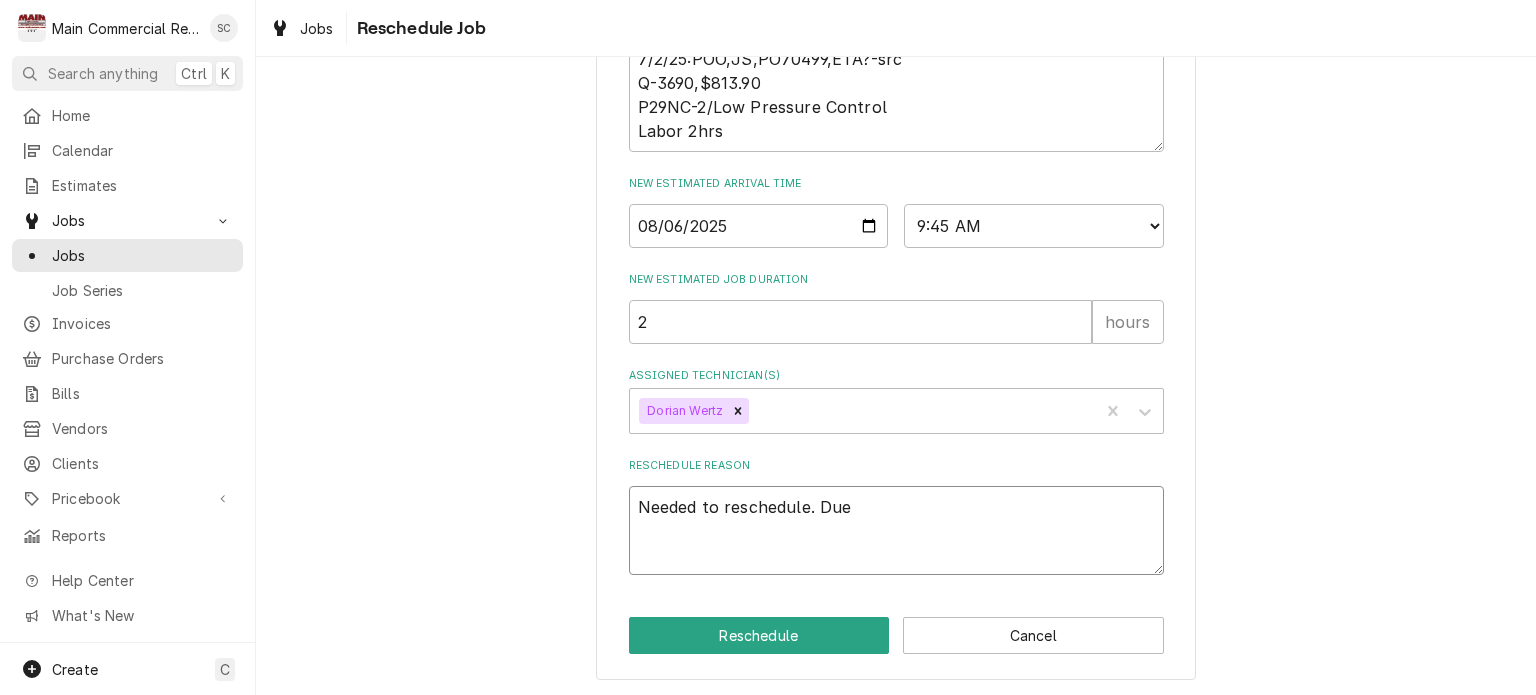 type on "x" 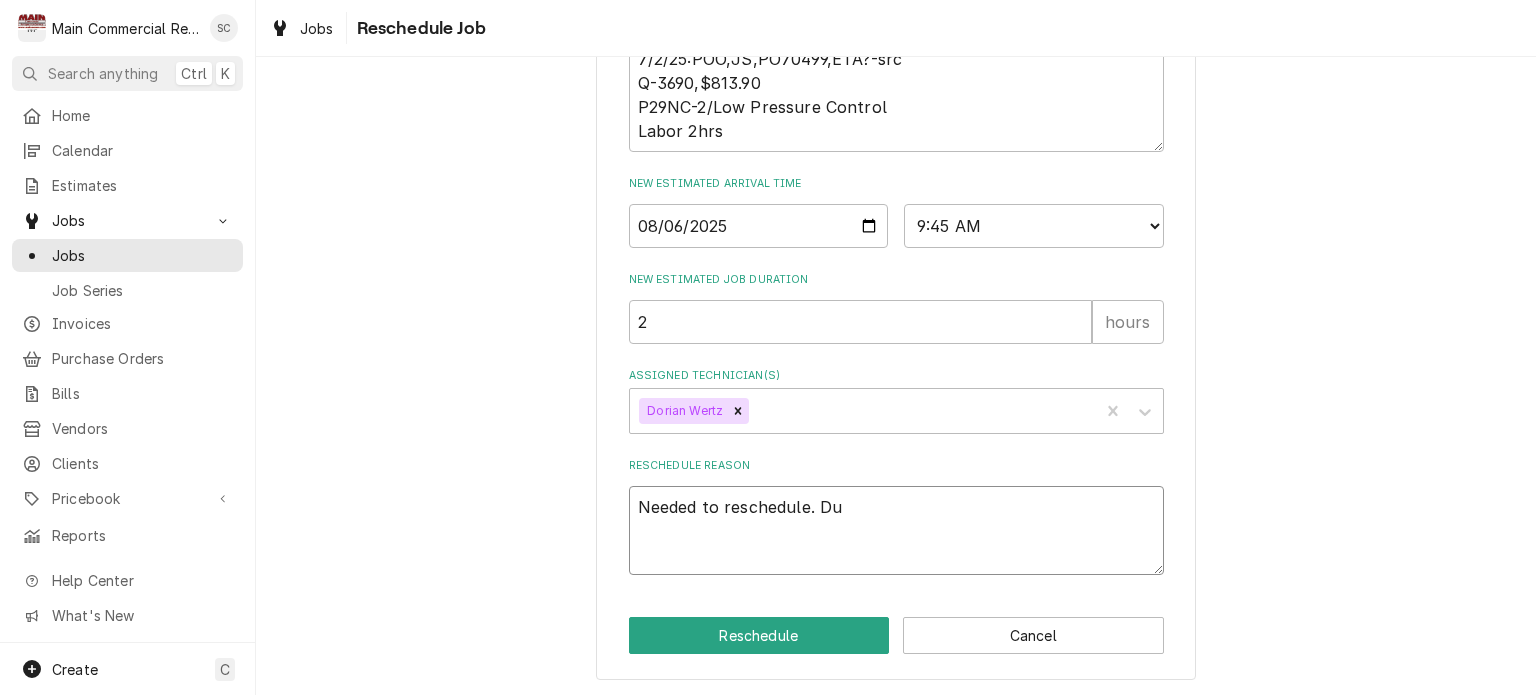 type on "x" 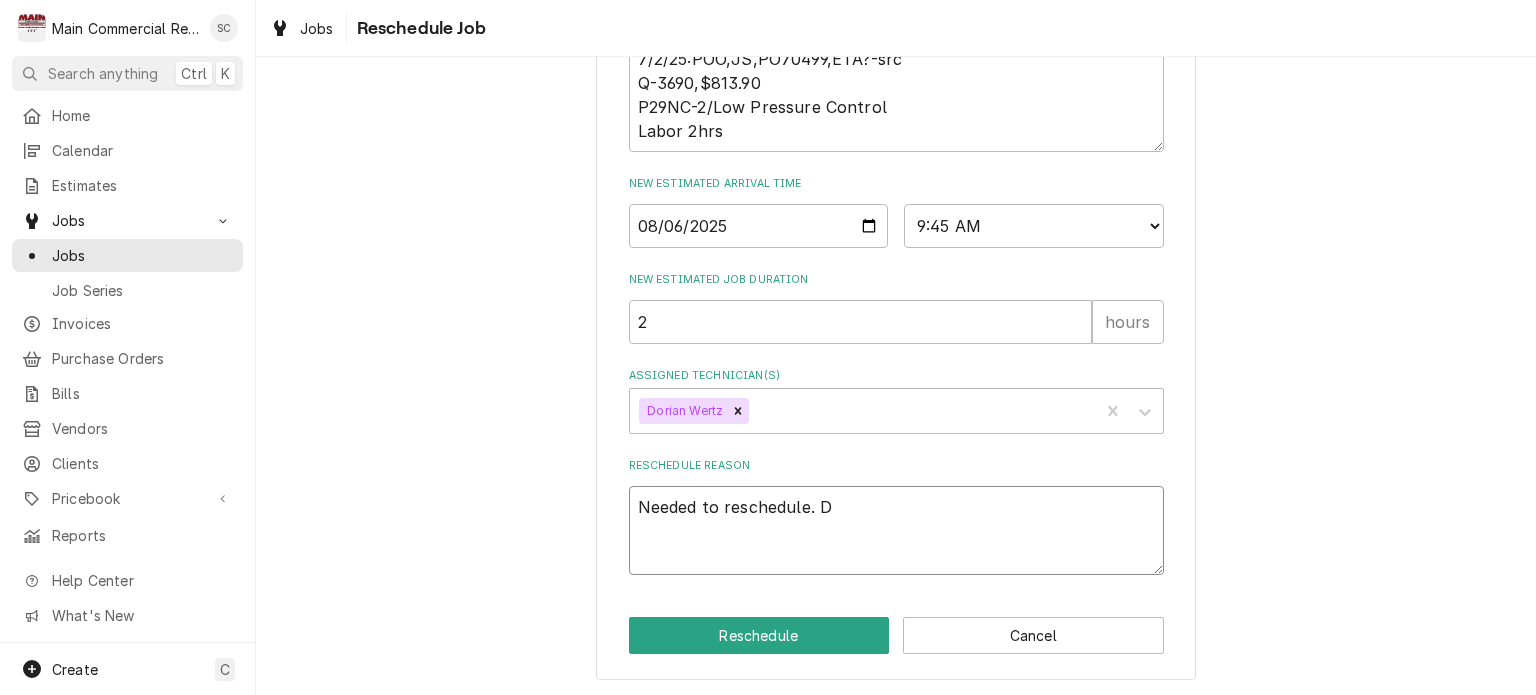 type on "x" 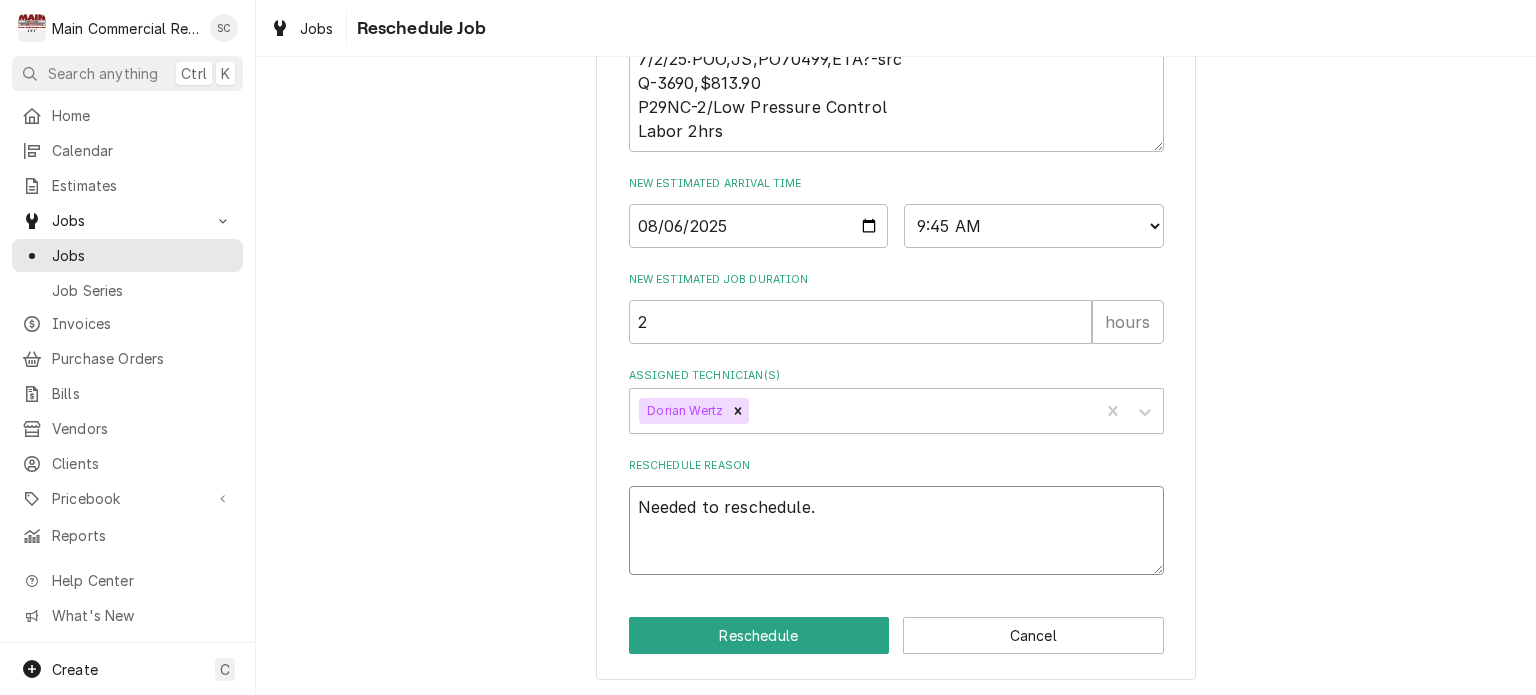 type on "x" 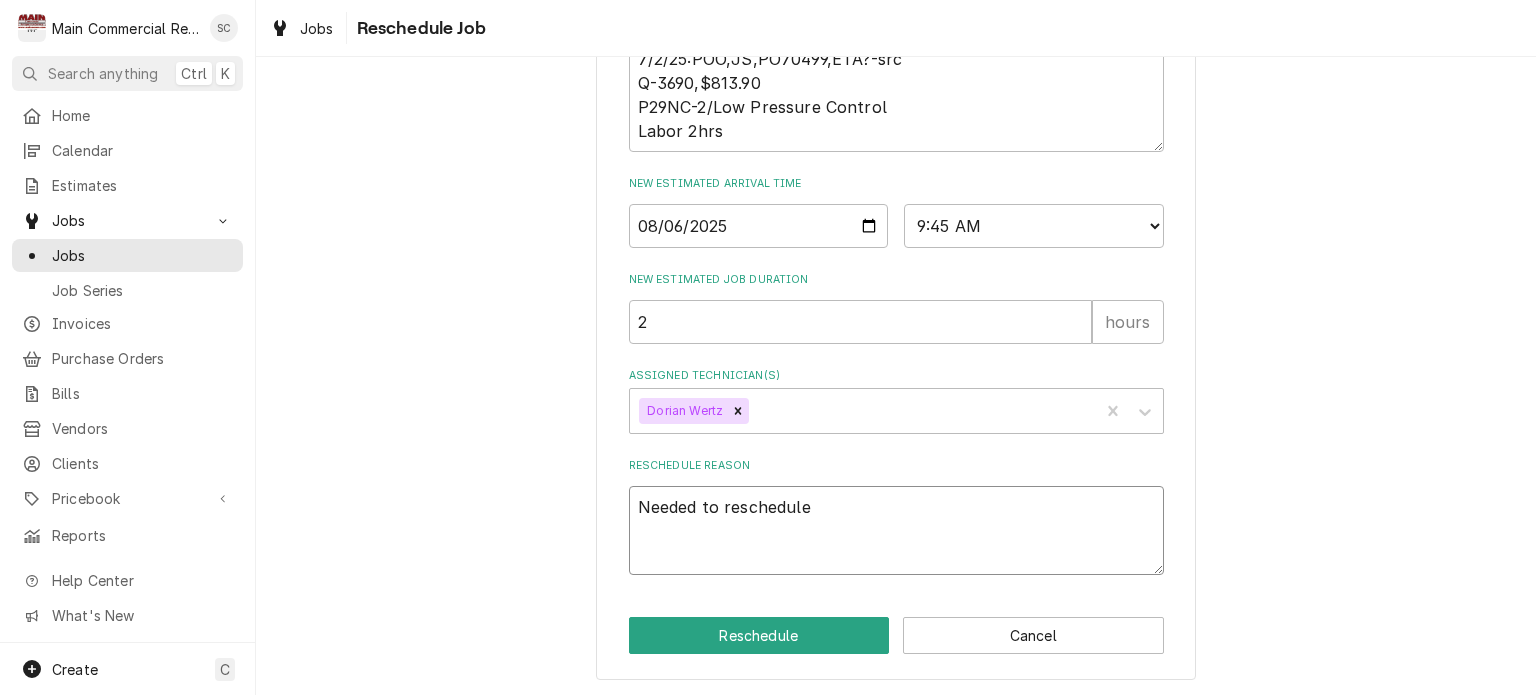 type on "x" 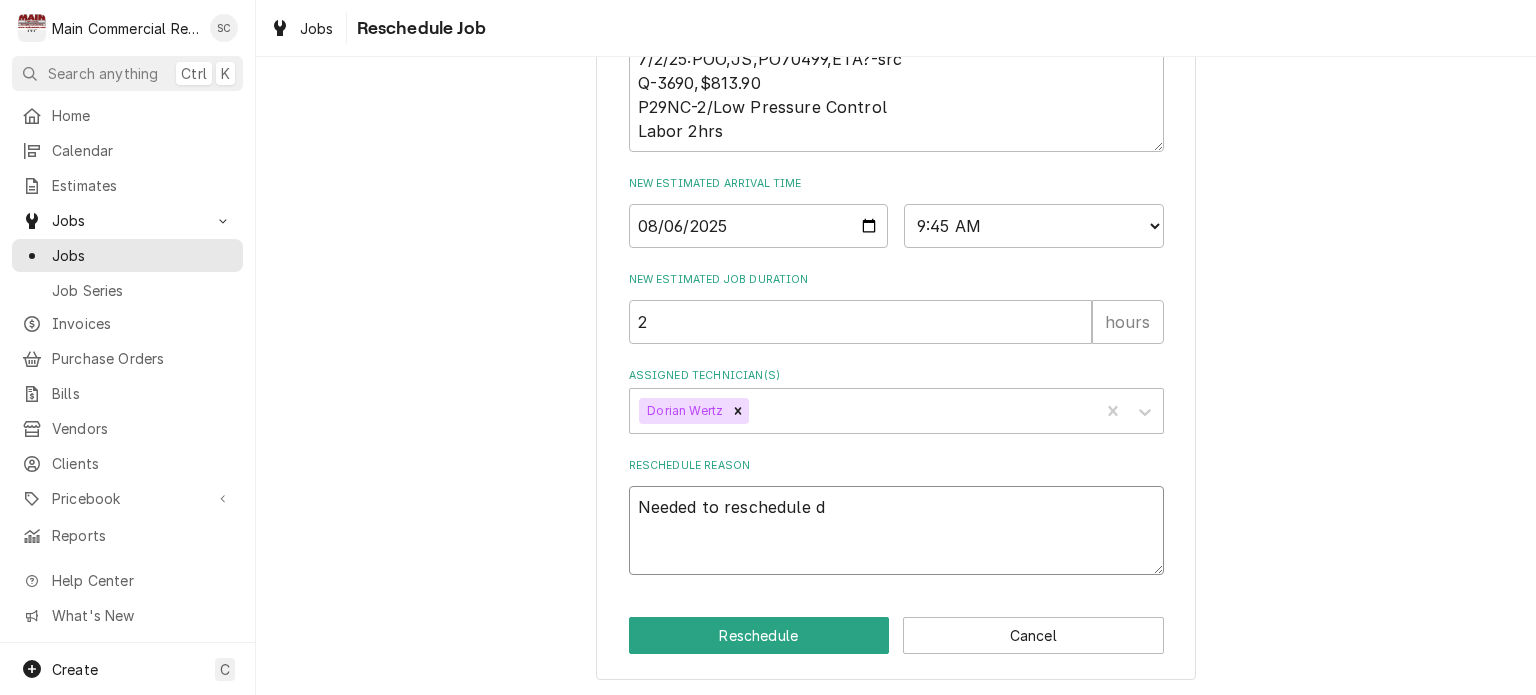 type on "x" 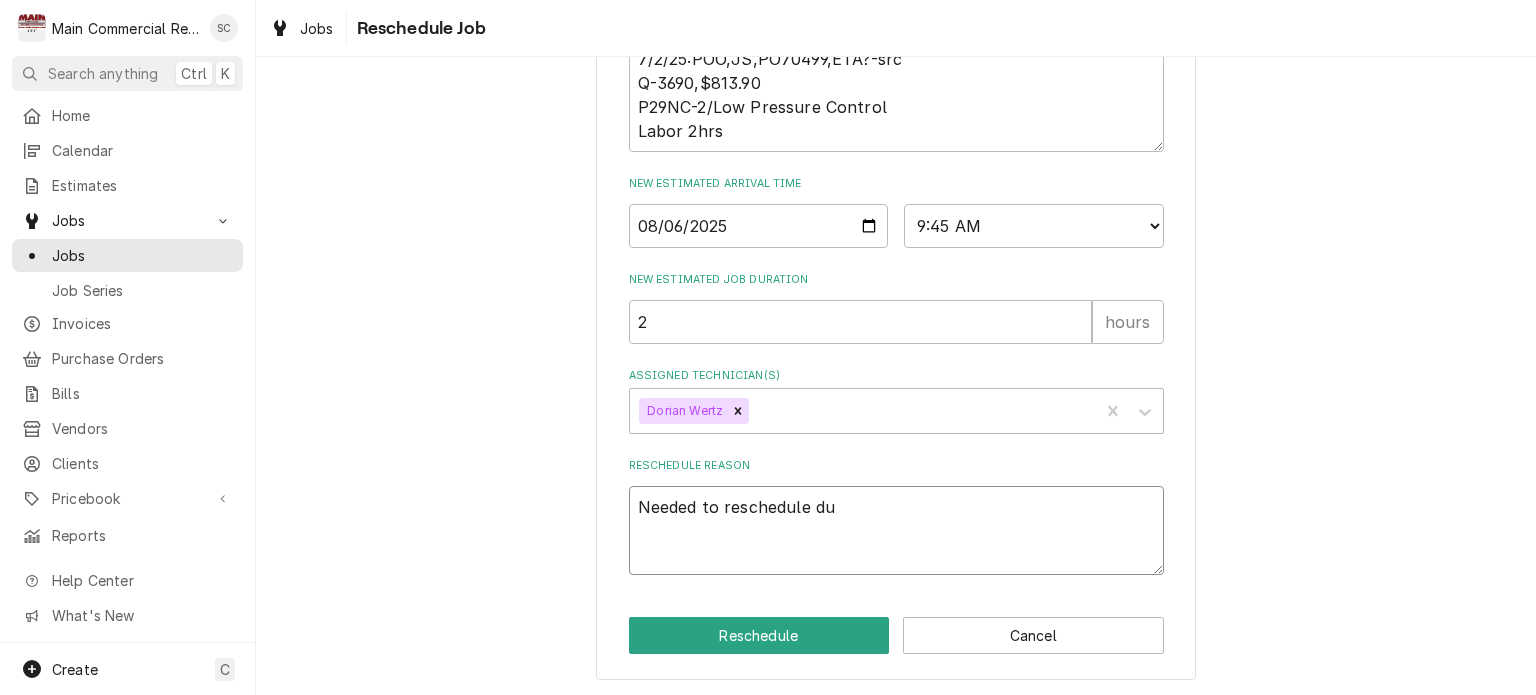 type on "x" 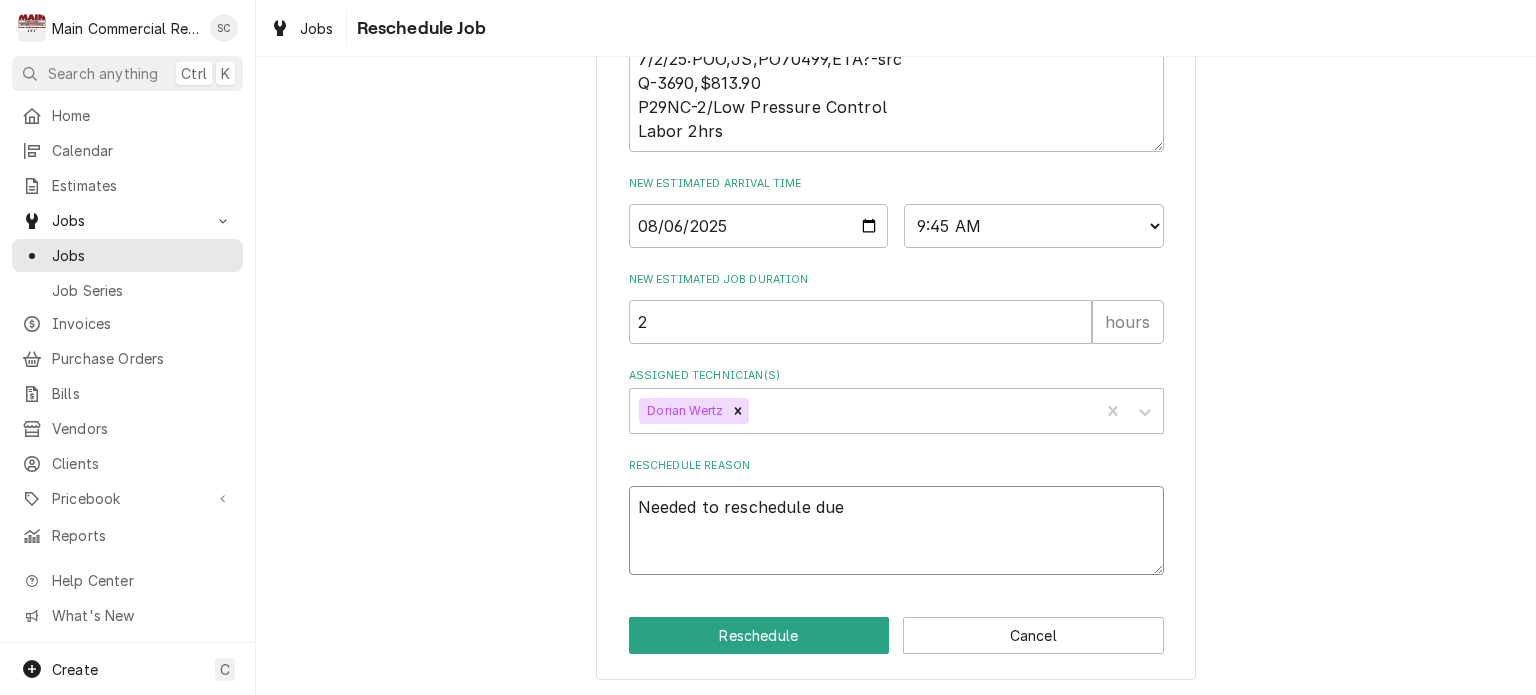 type on "x" 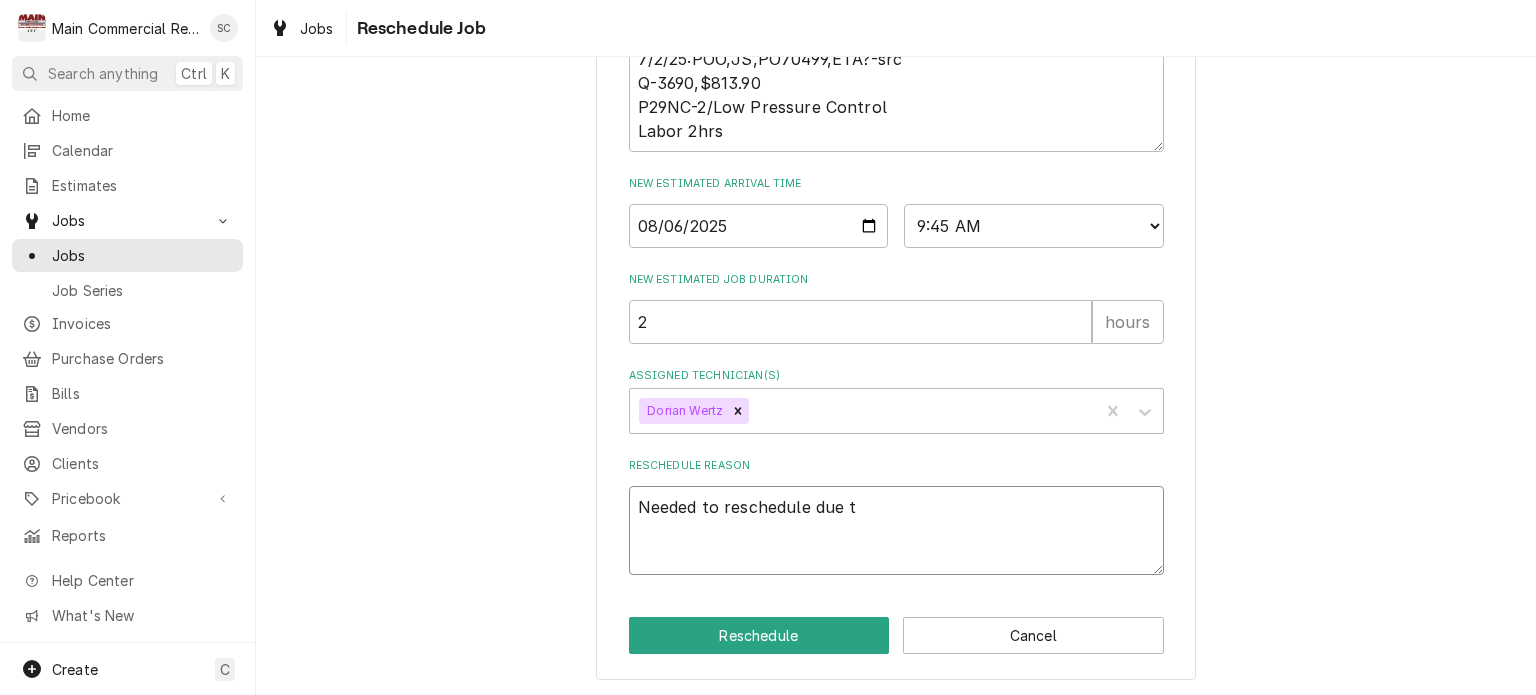 type on "x" 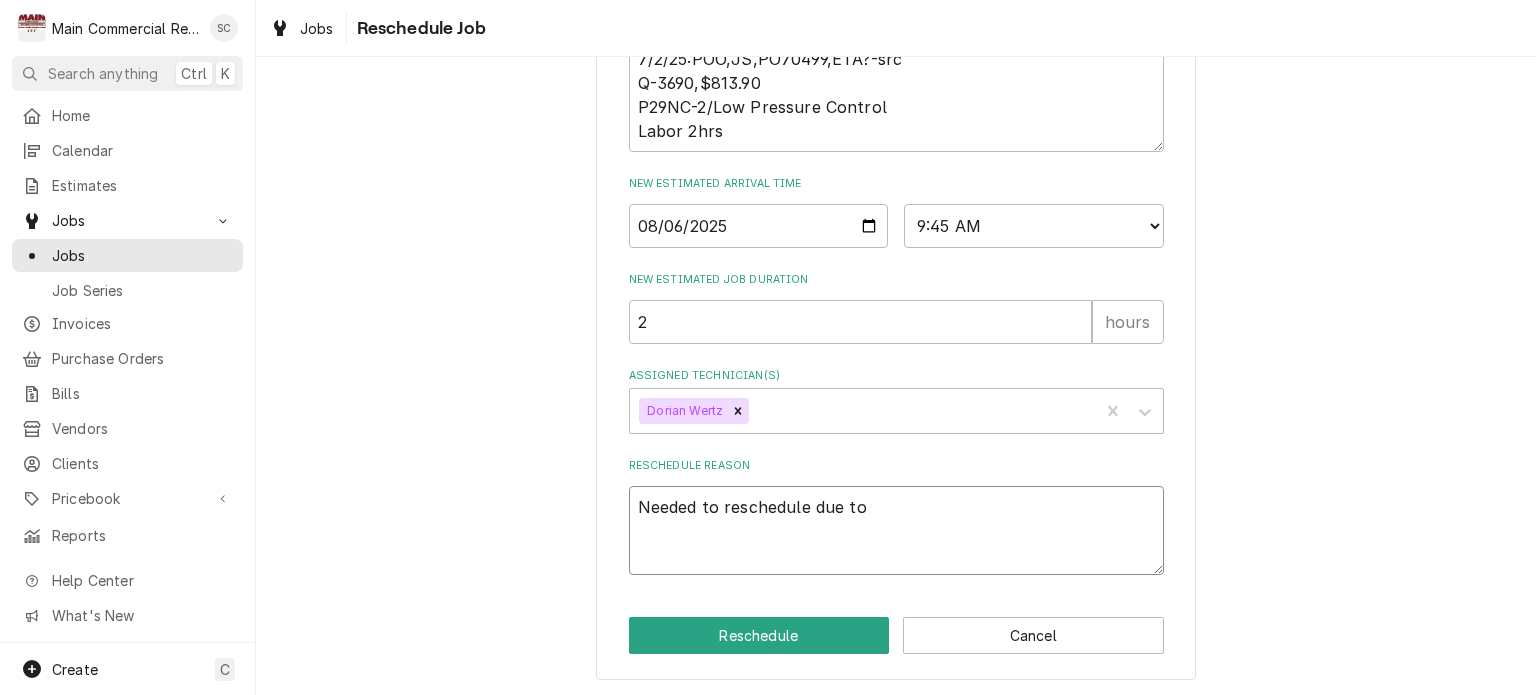 type on "x" 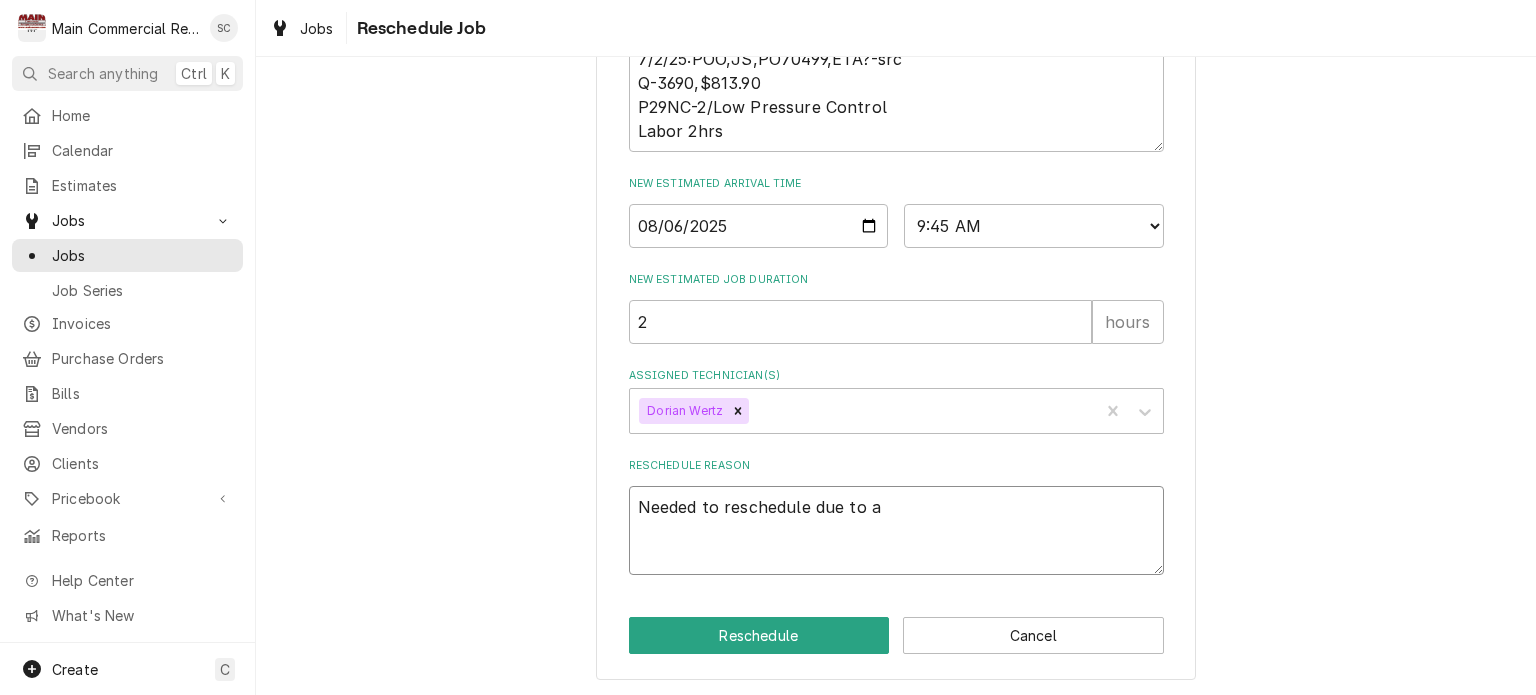 type on "x" 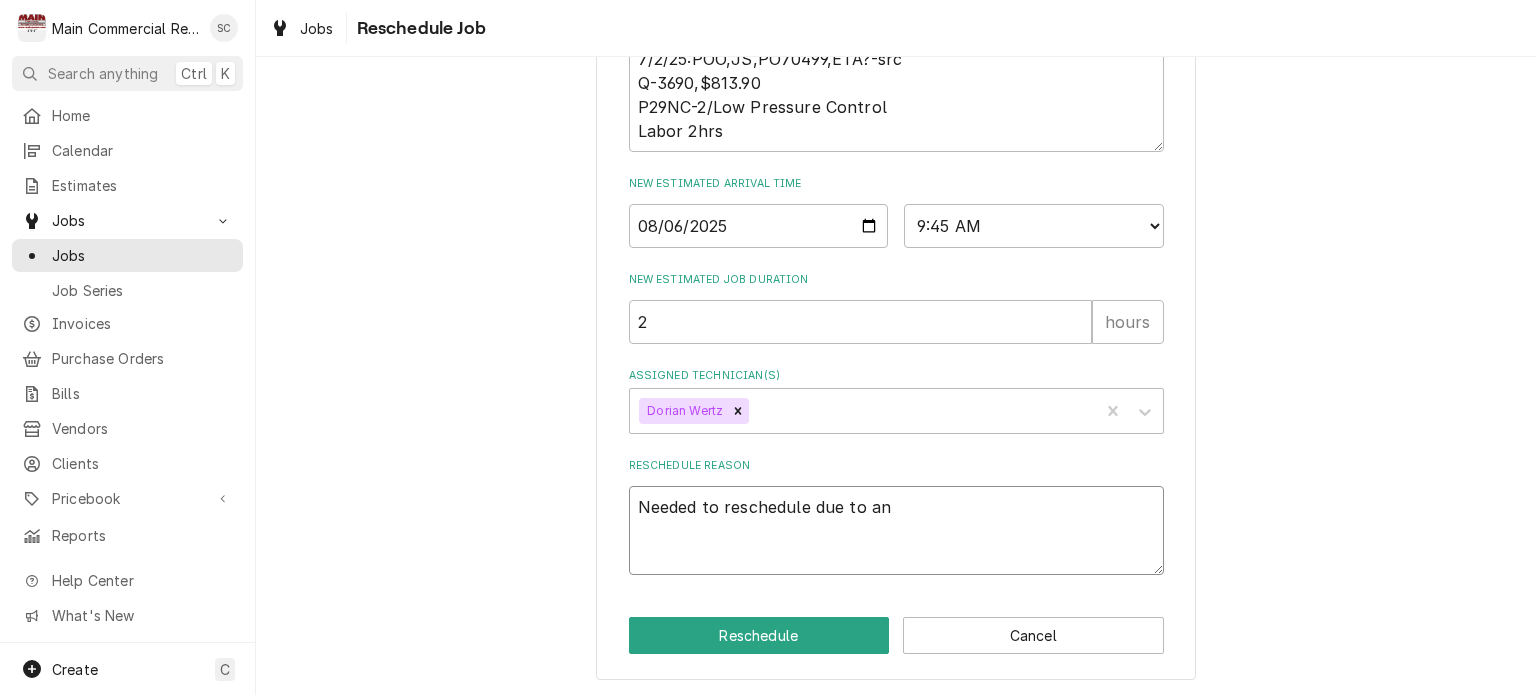 type on "x" 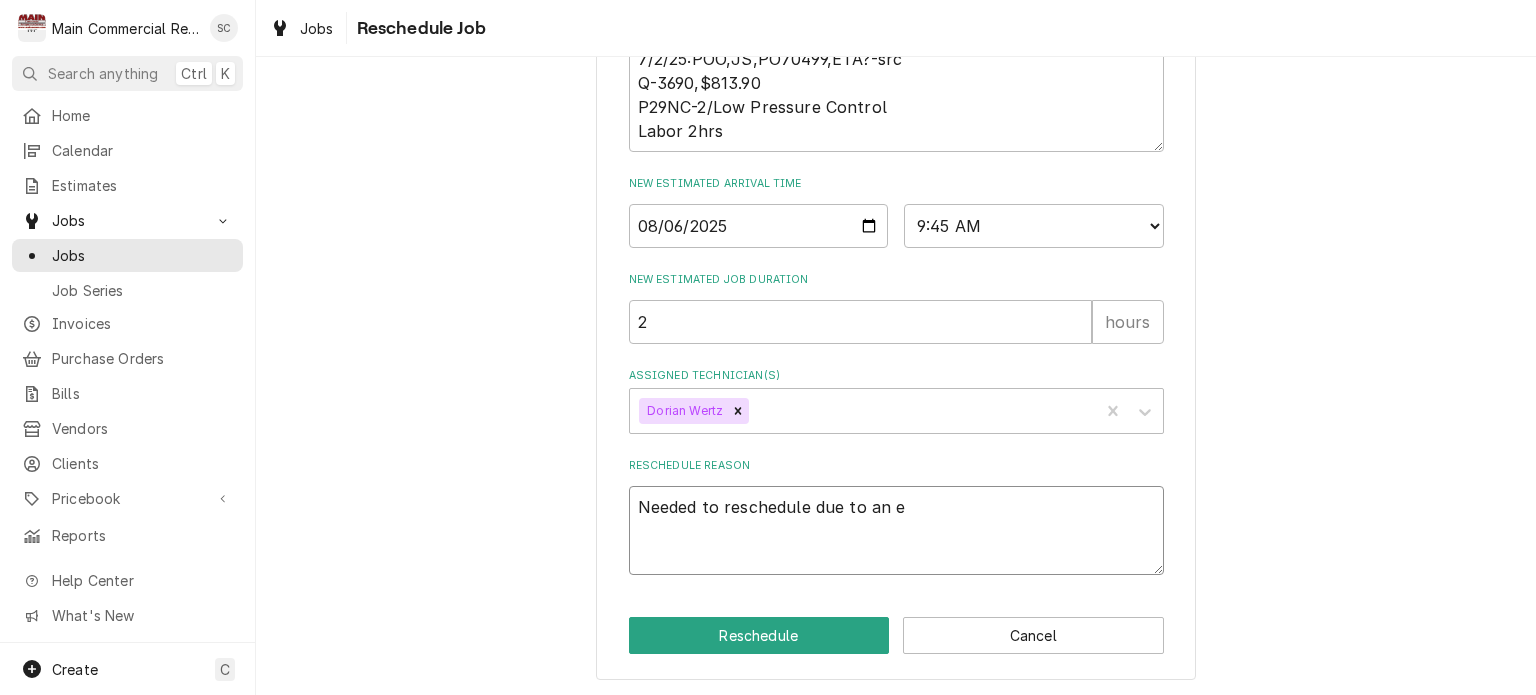 type on "x" 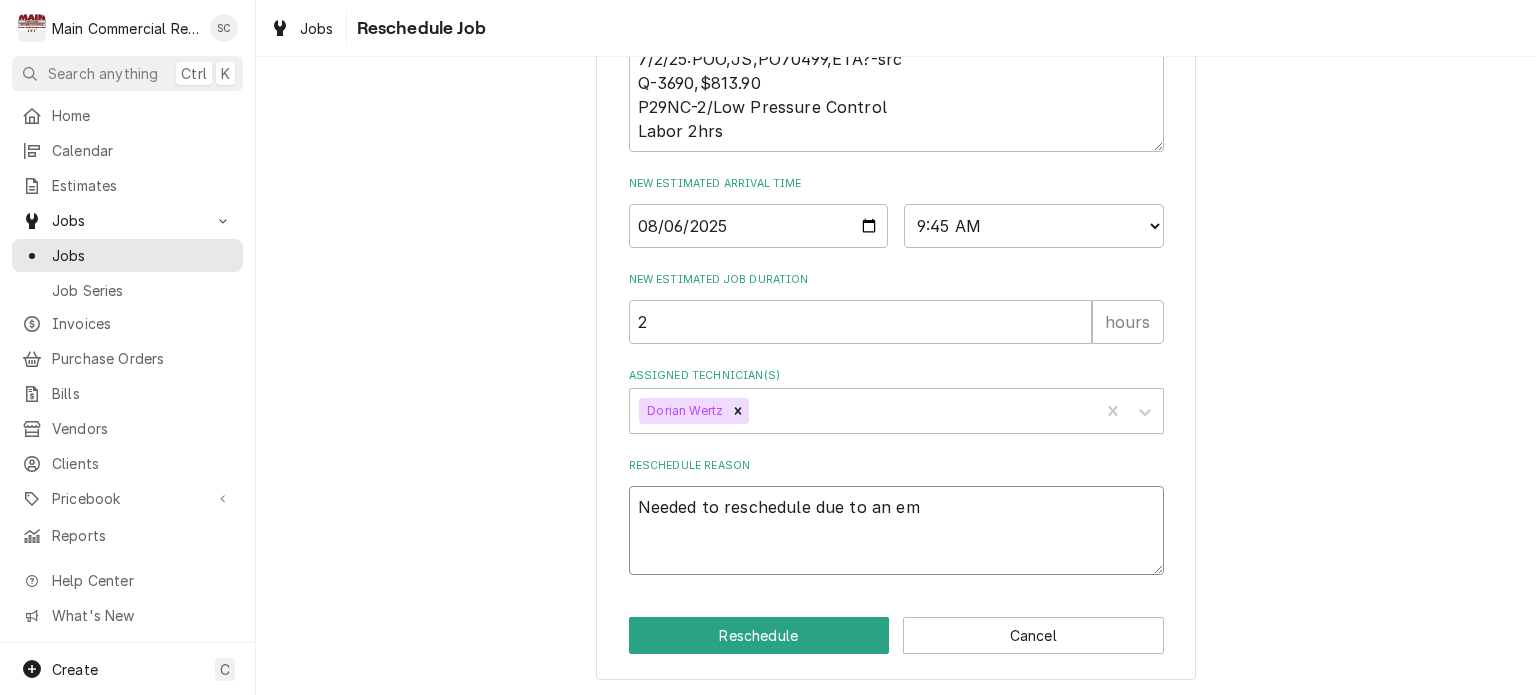 type on "x" 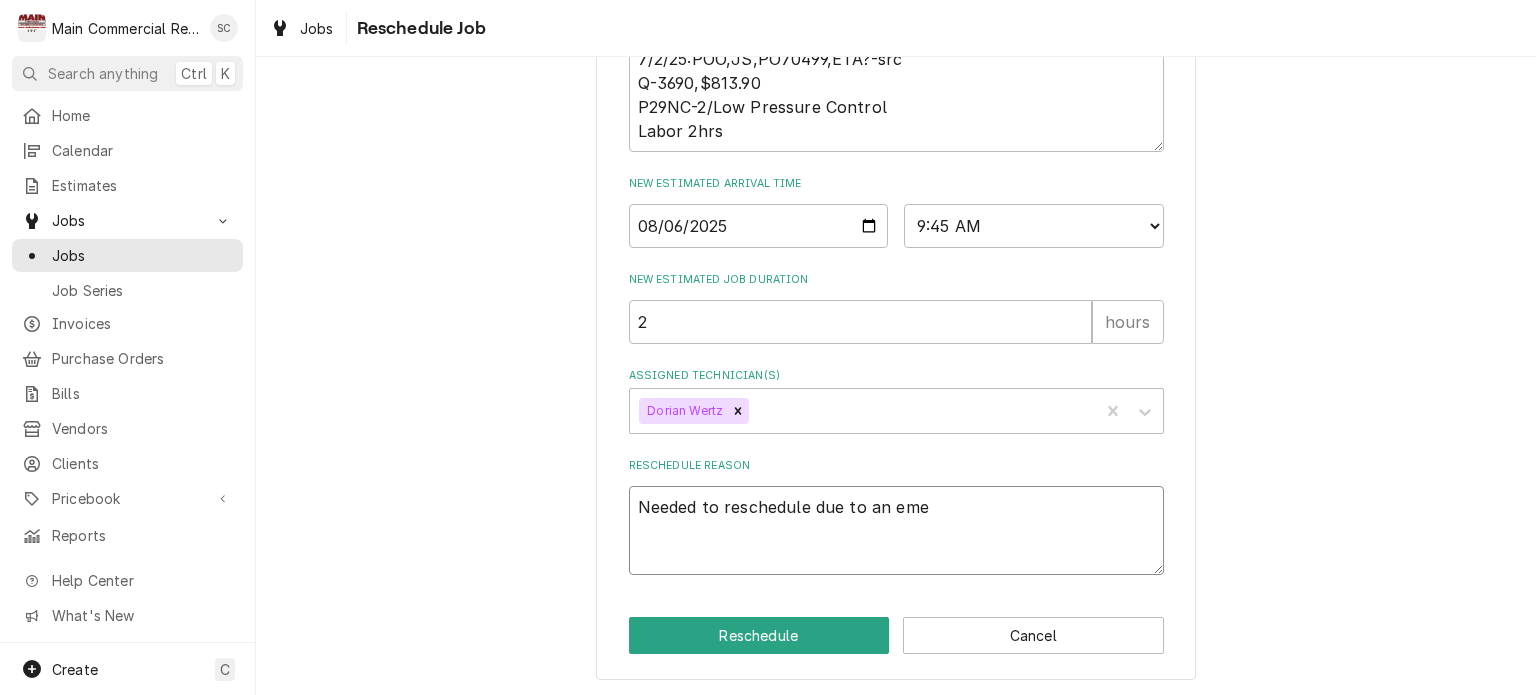 type on "x" 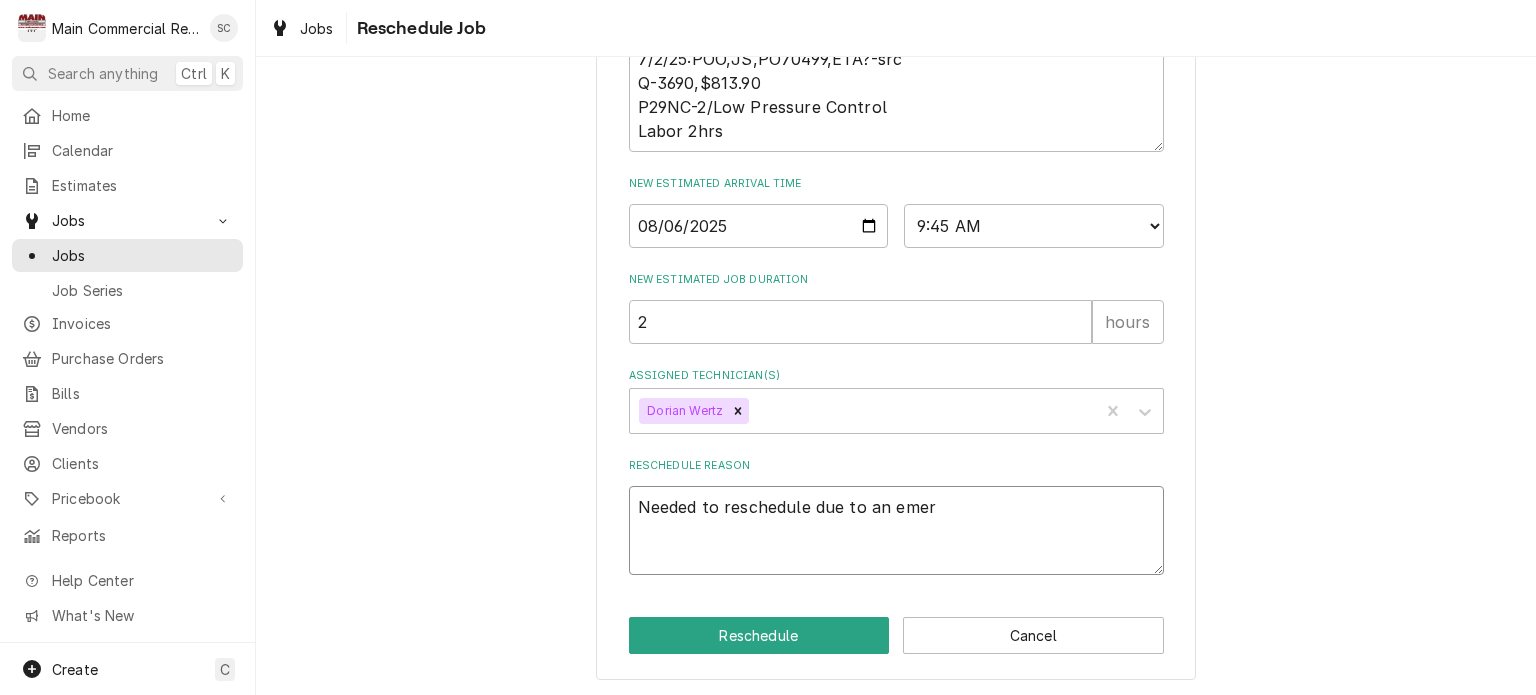 type on "x" 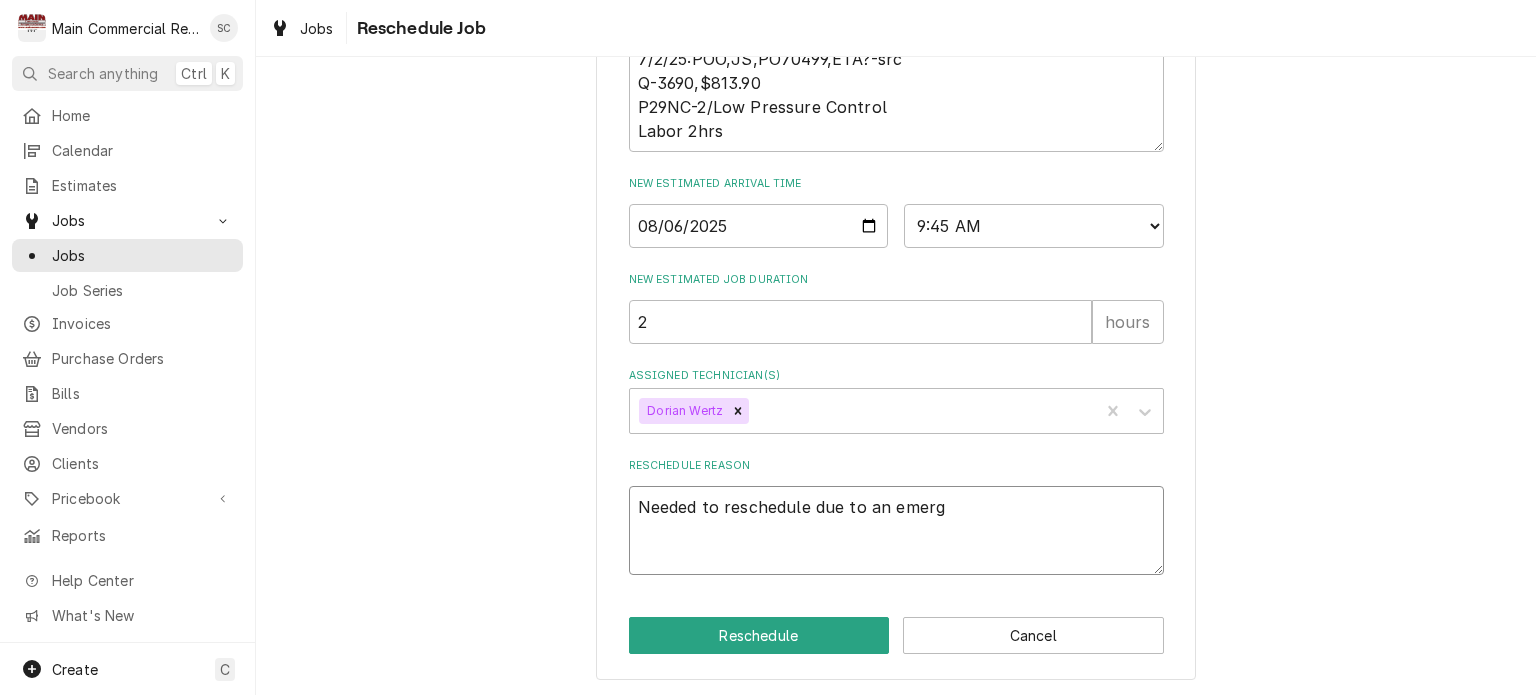 type on "x" 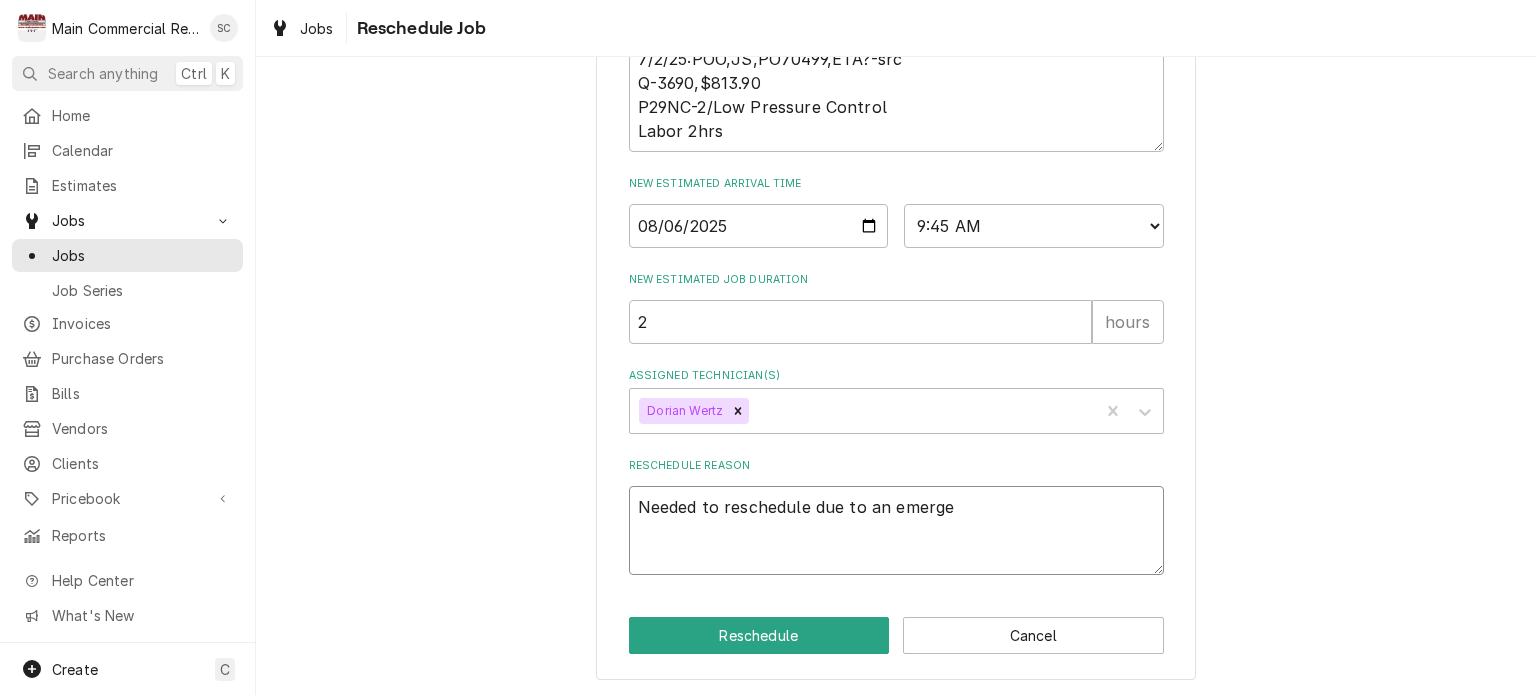 type on "x" 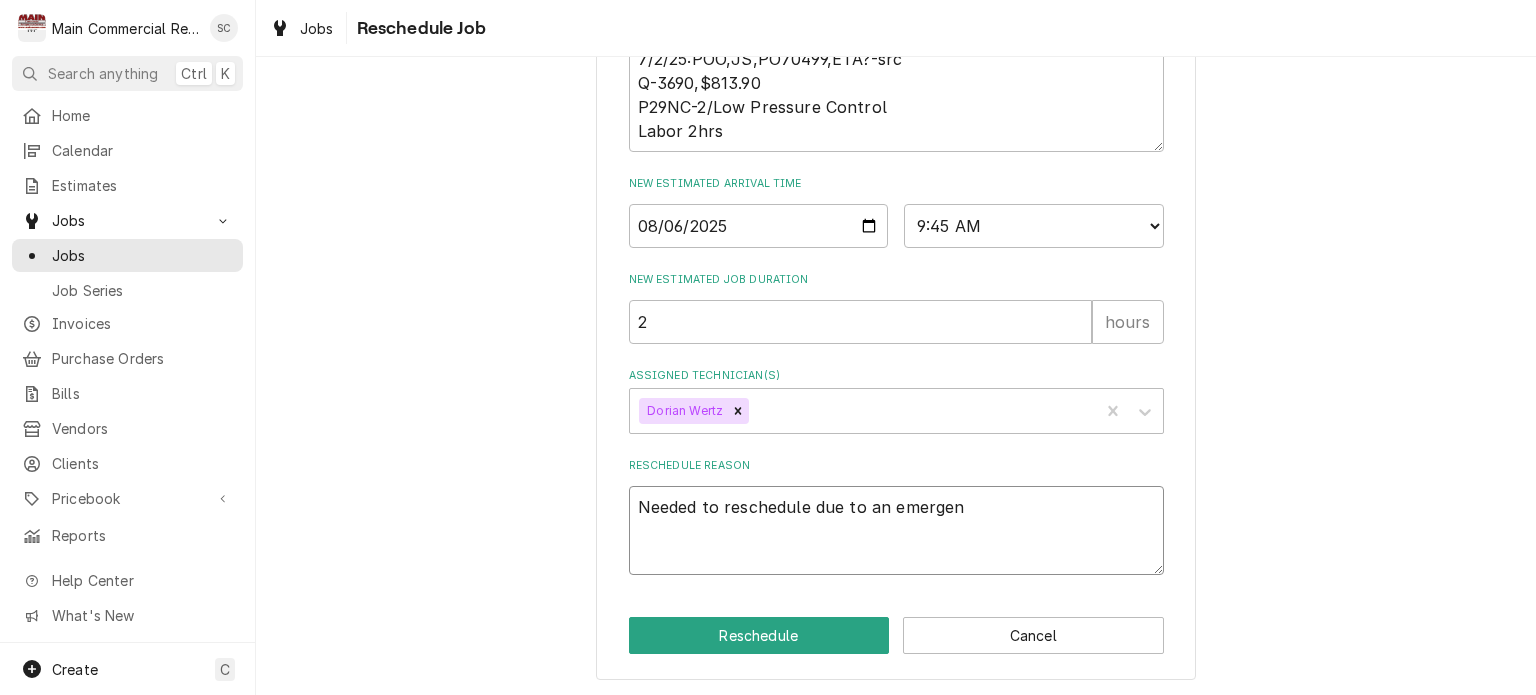 type on "x" 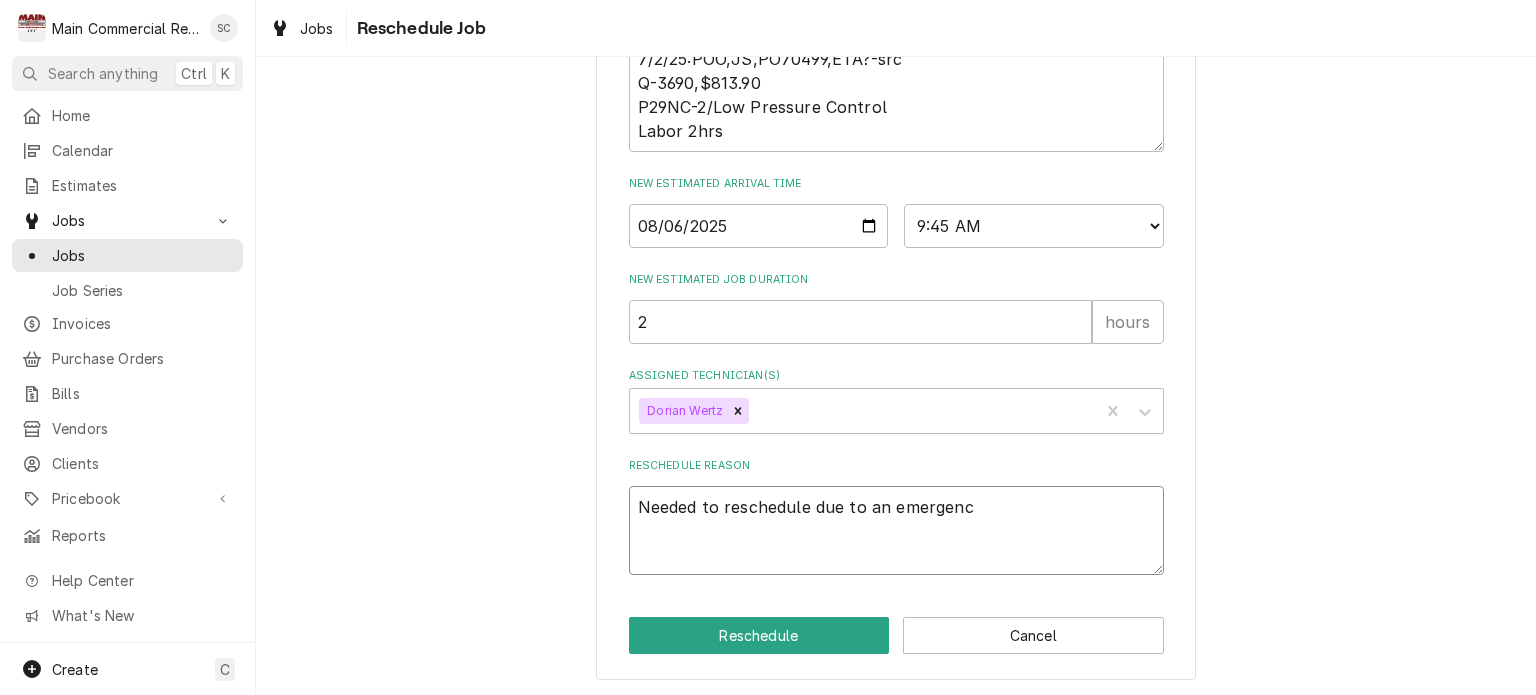 type on "x" 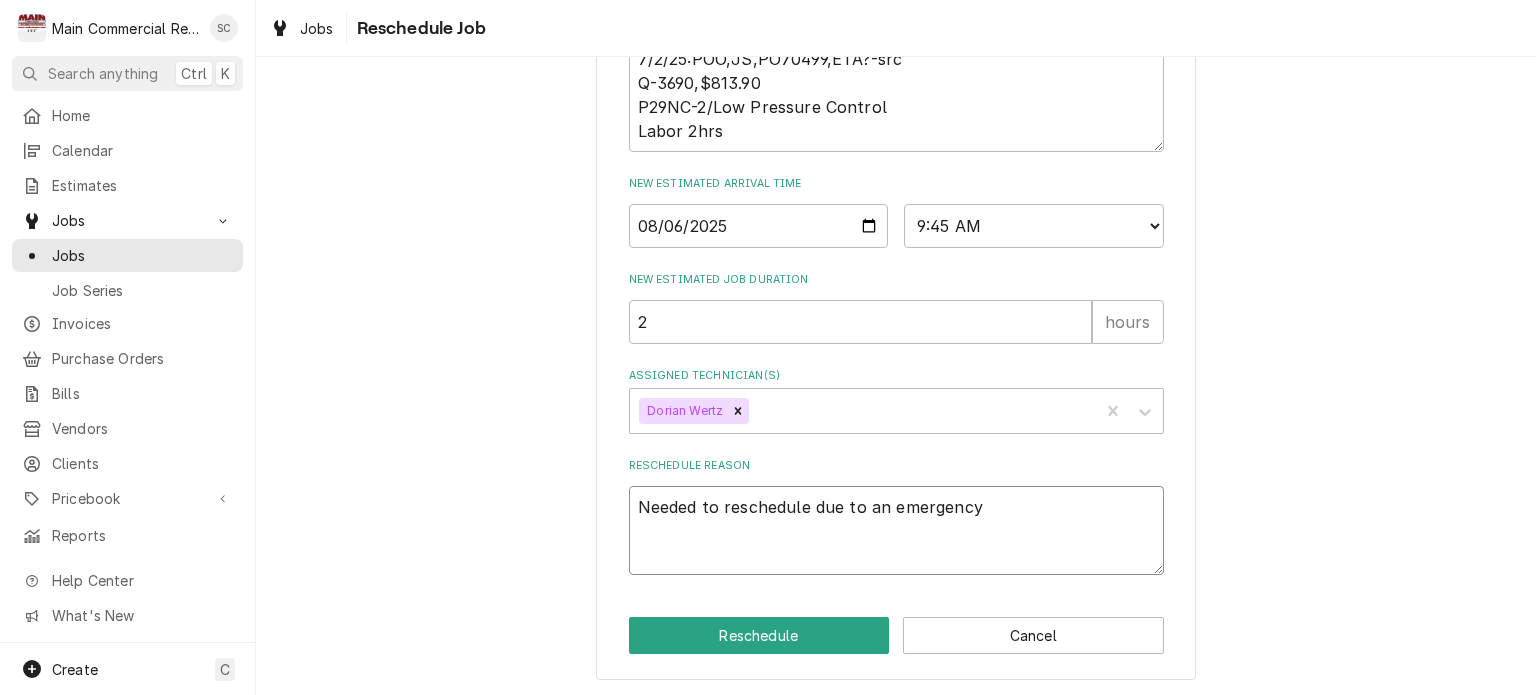 type on "x" 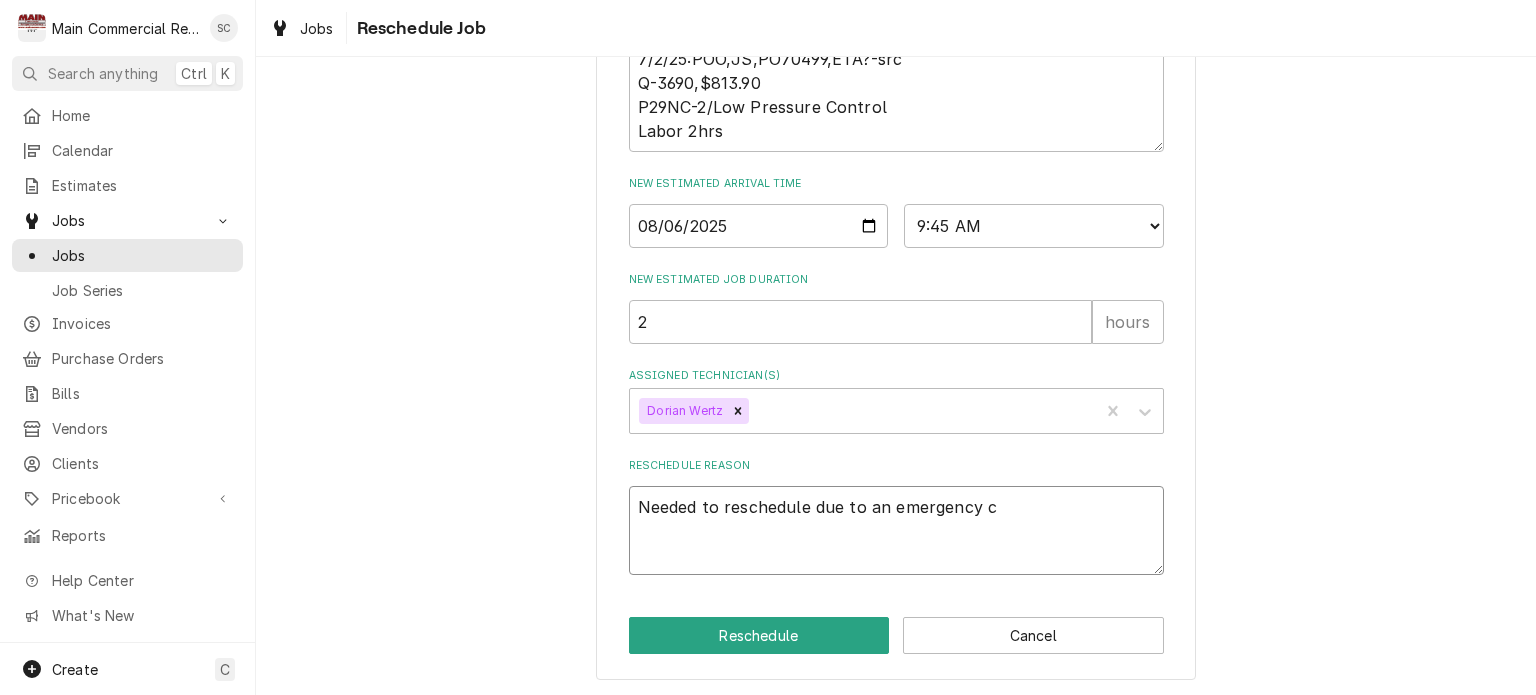 type on "x" 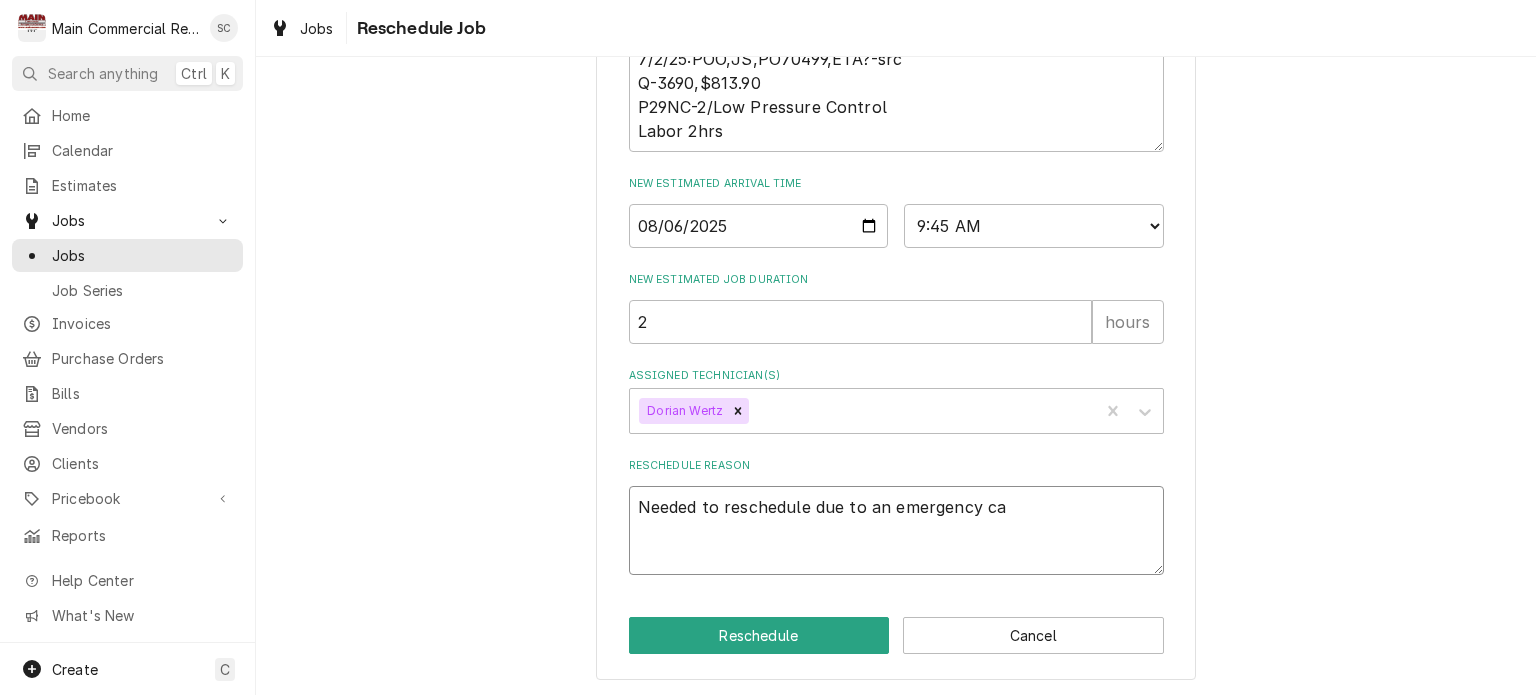 type on "x" 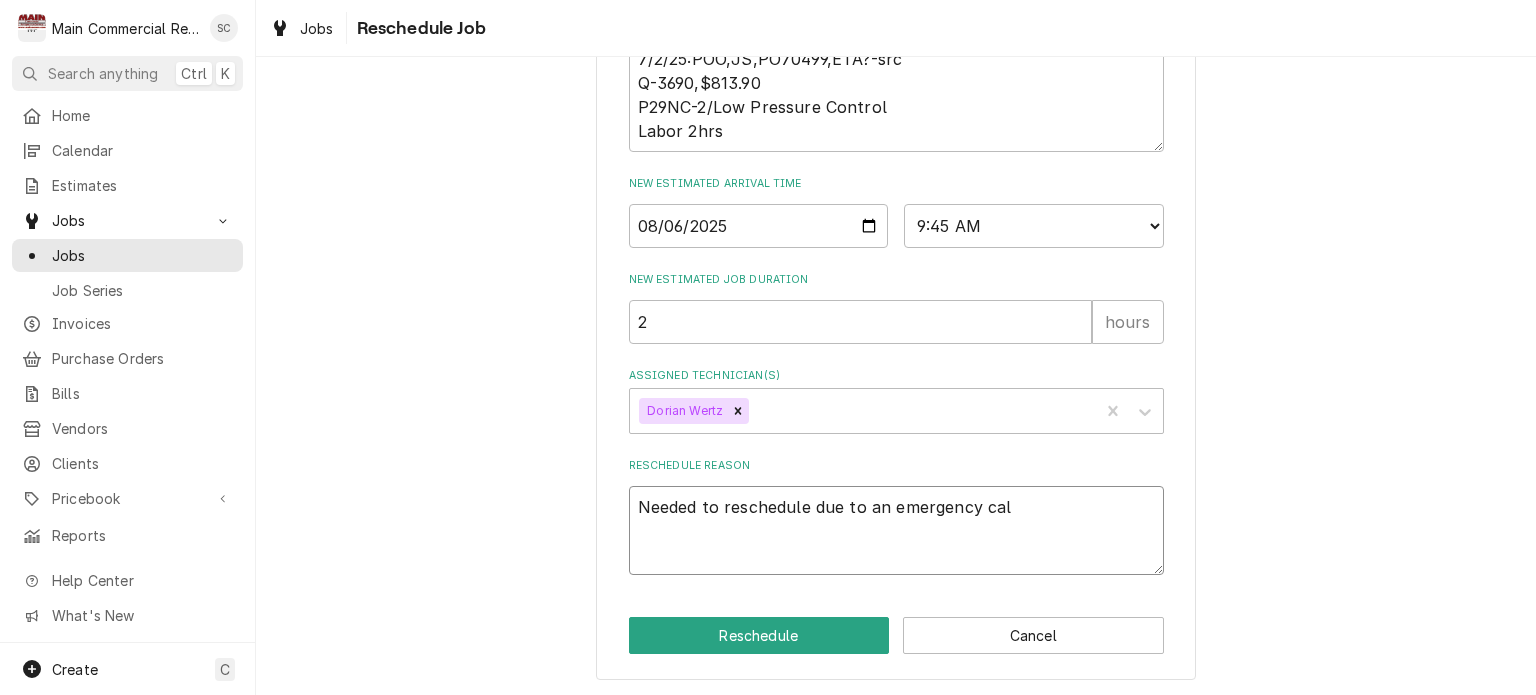 type on "x" 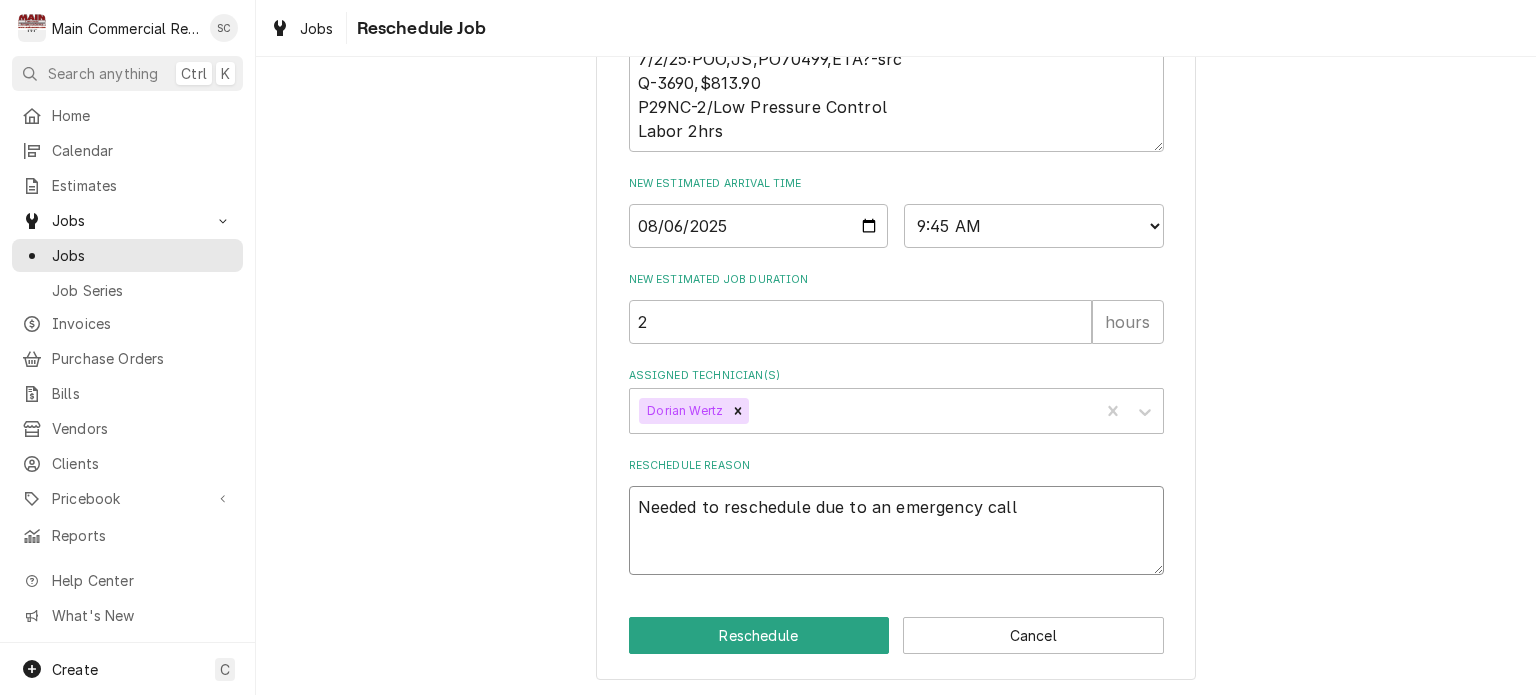 type on "x" 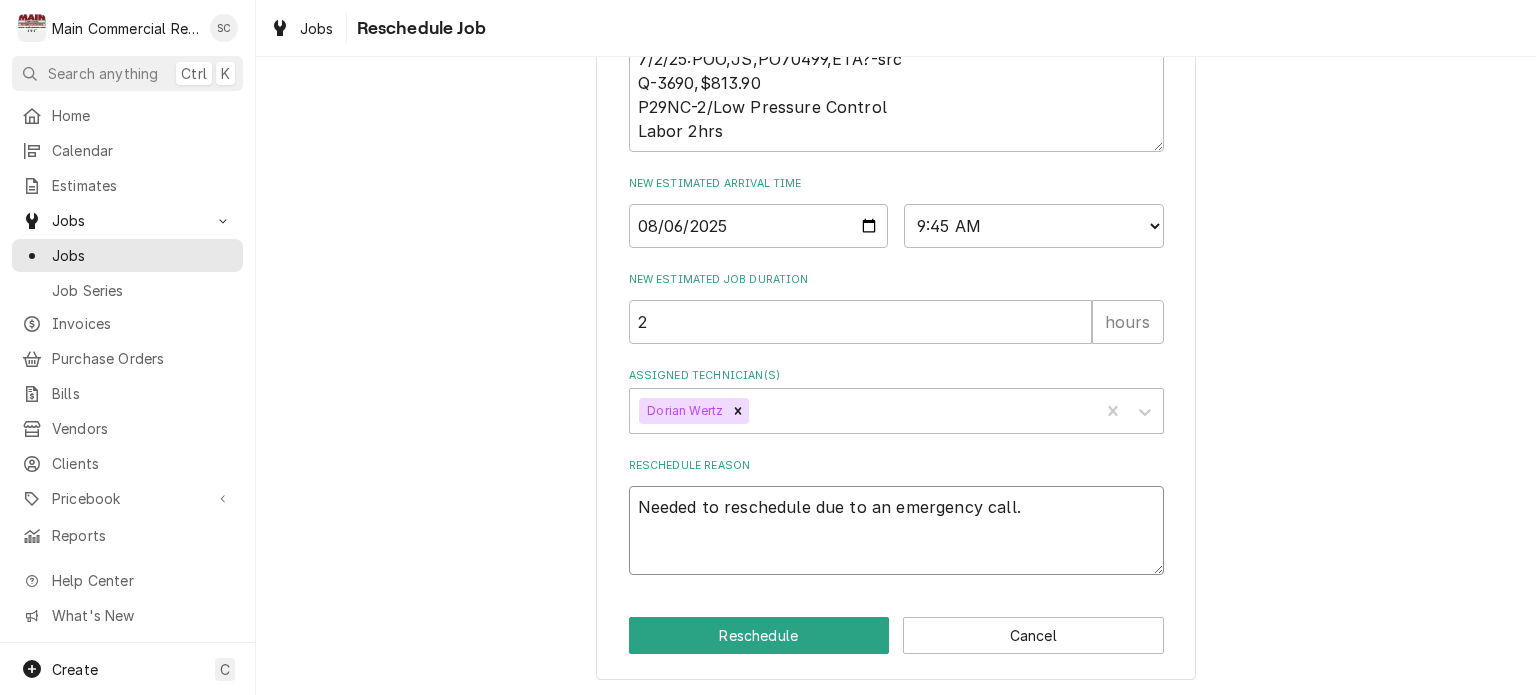 type on "x" 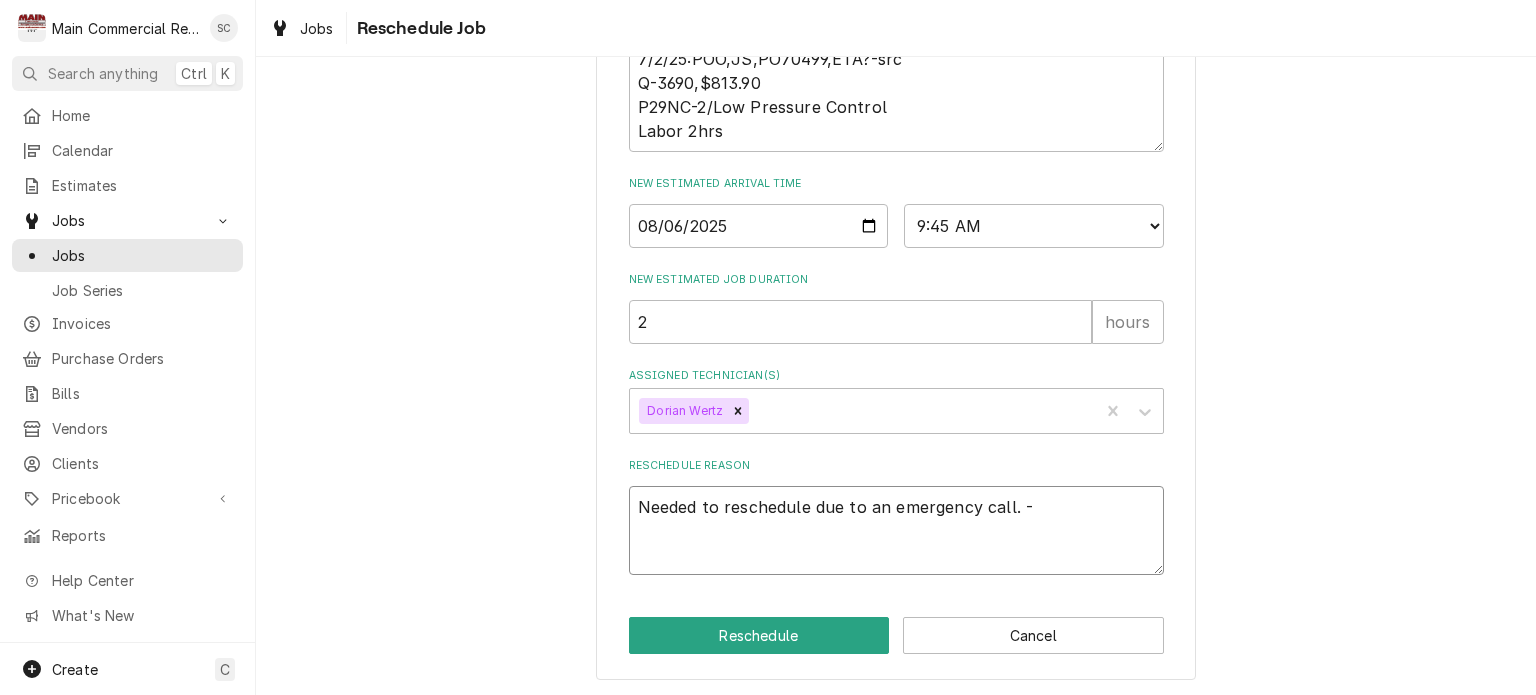 type on "x" 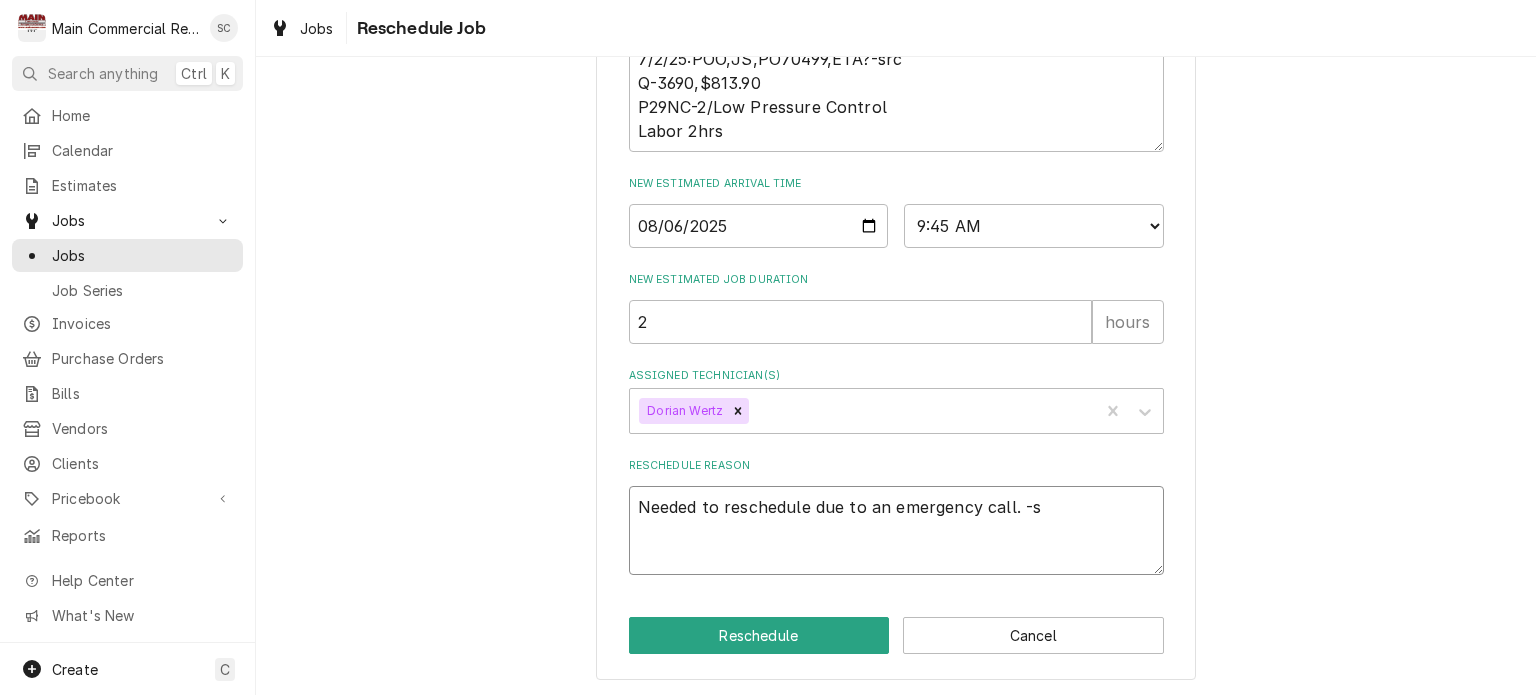 type on "x" 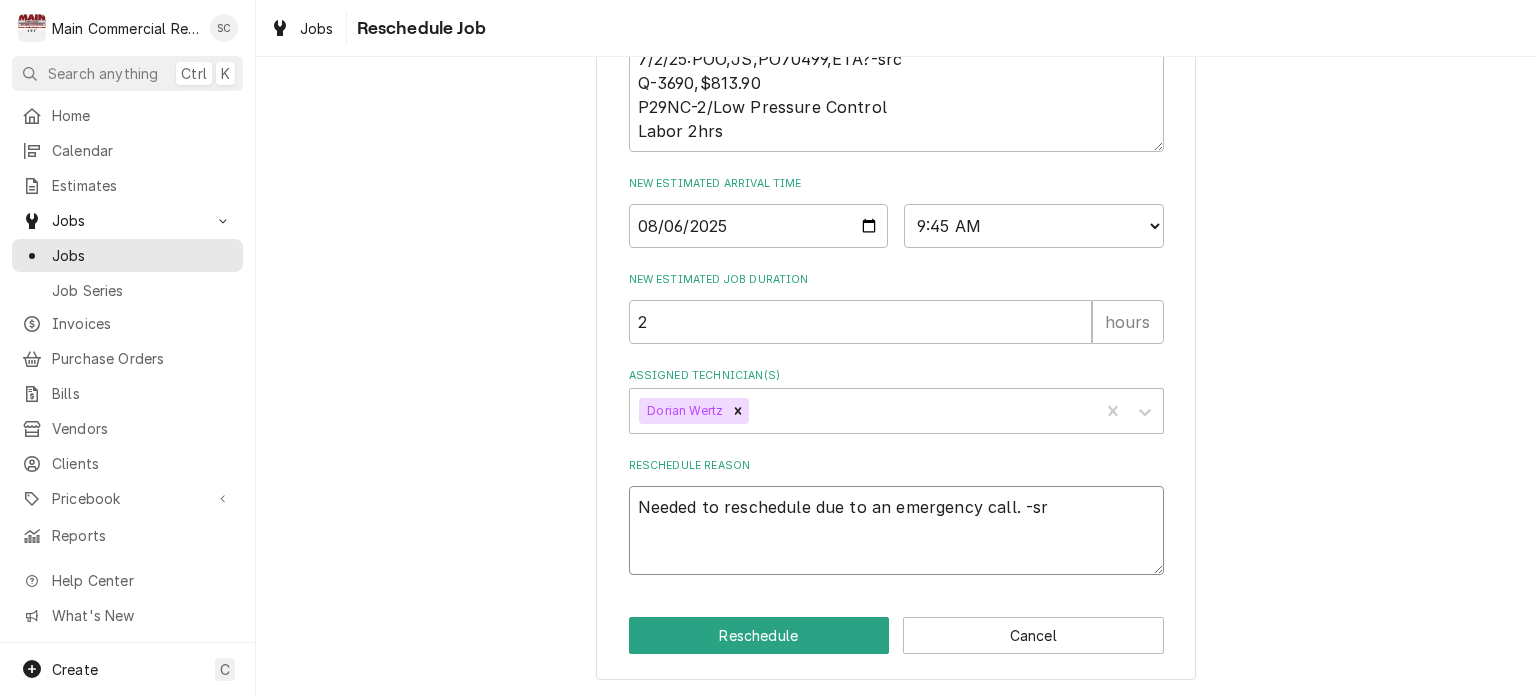type on "x" 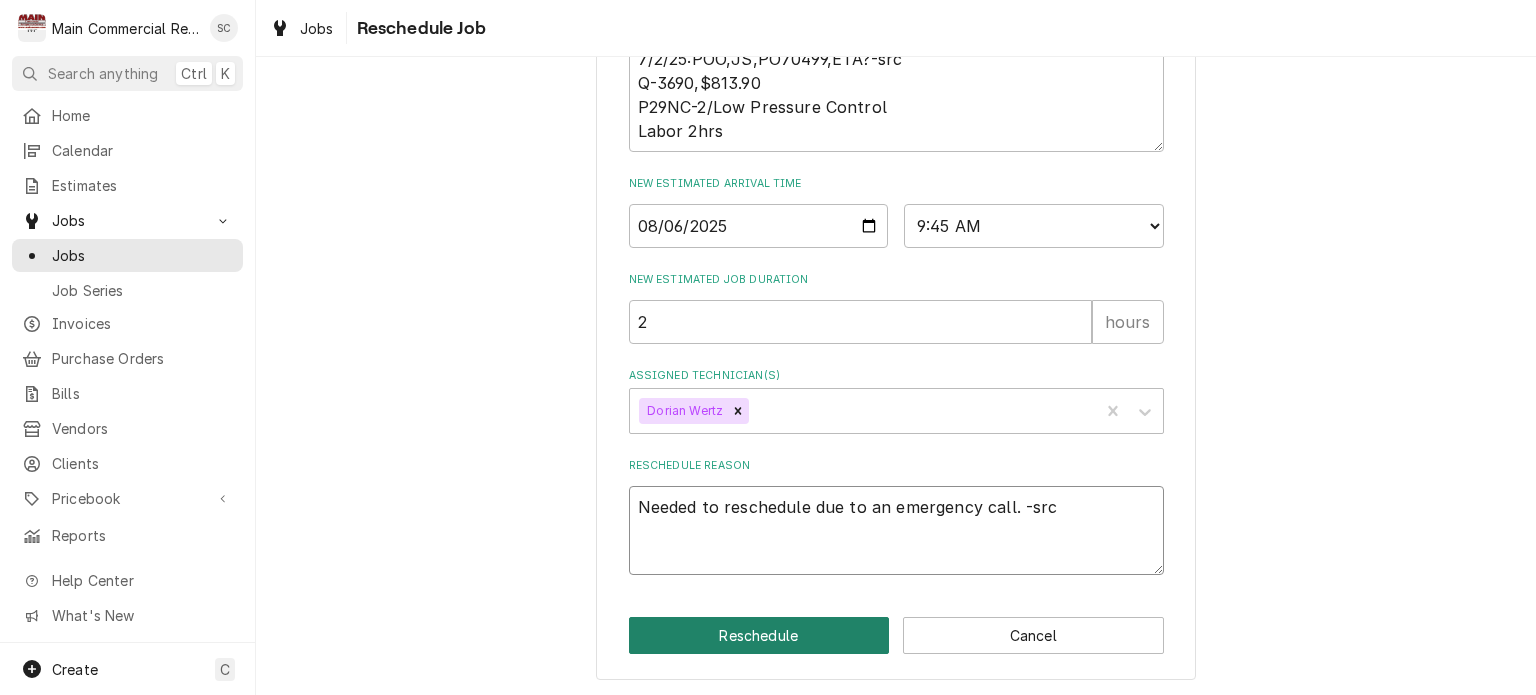type on "Needed to reschedule due to an emergency call. -src" 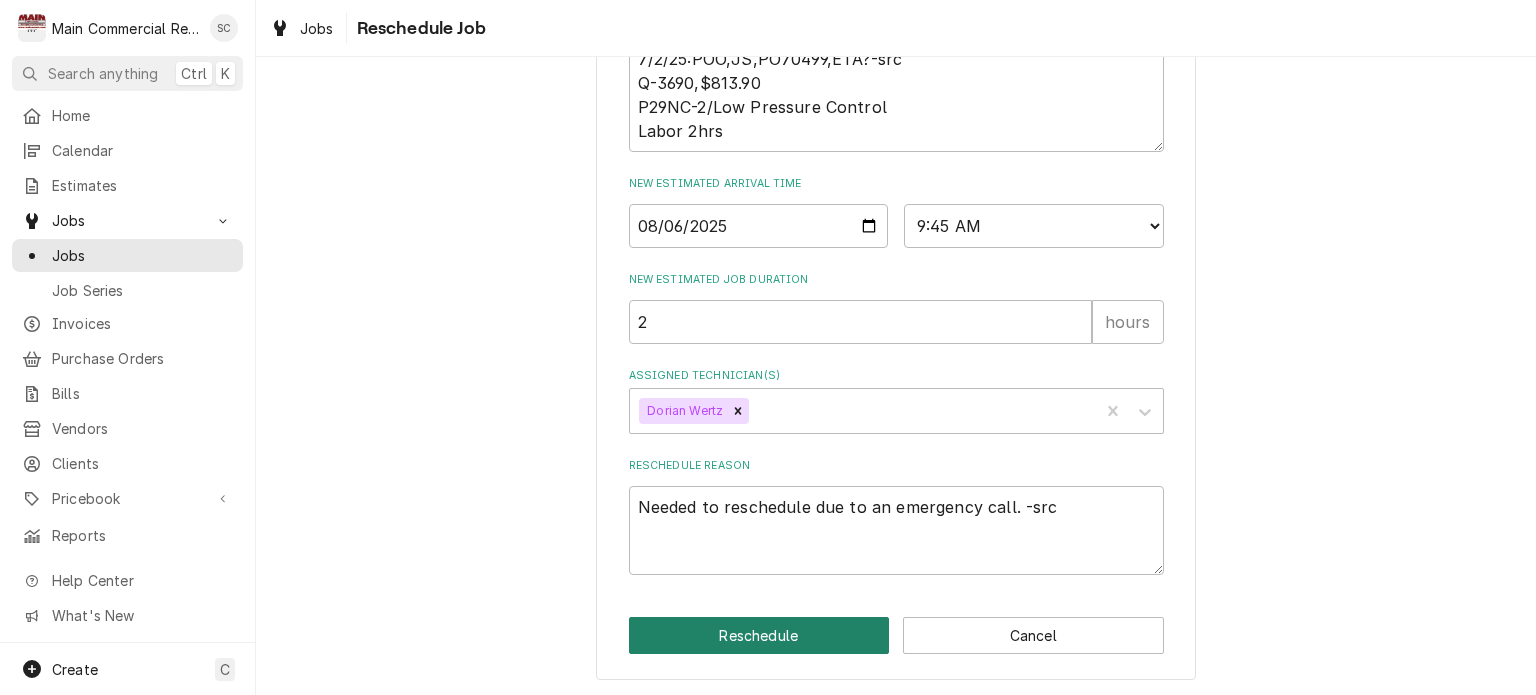 click on "Reschedule" at bounding box center [759, 635] 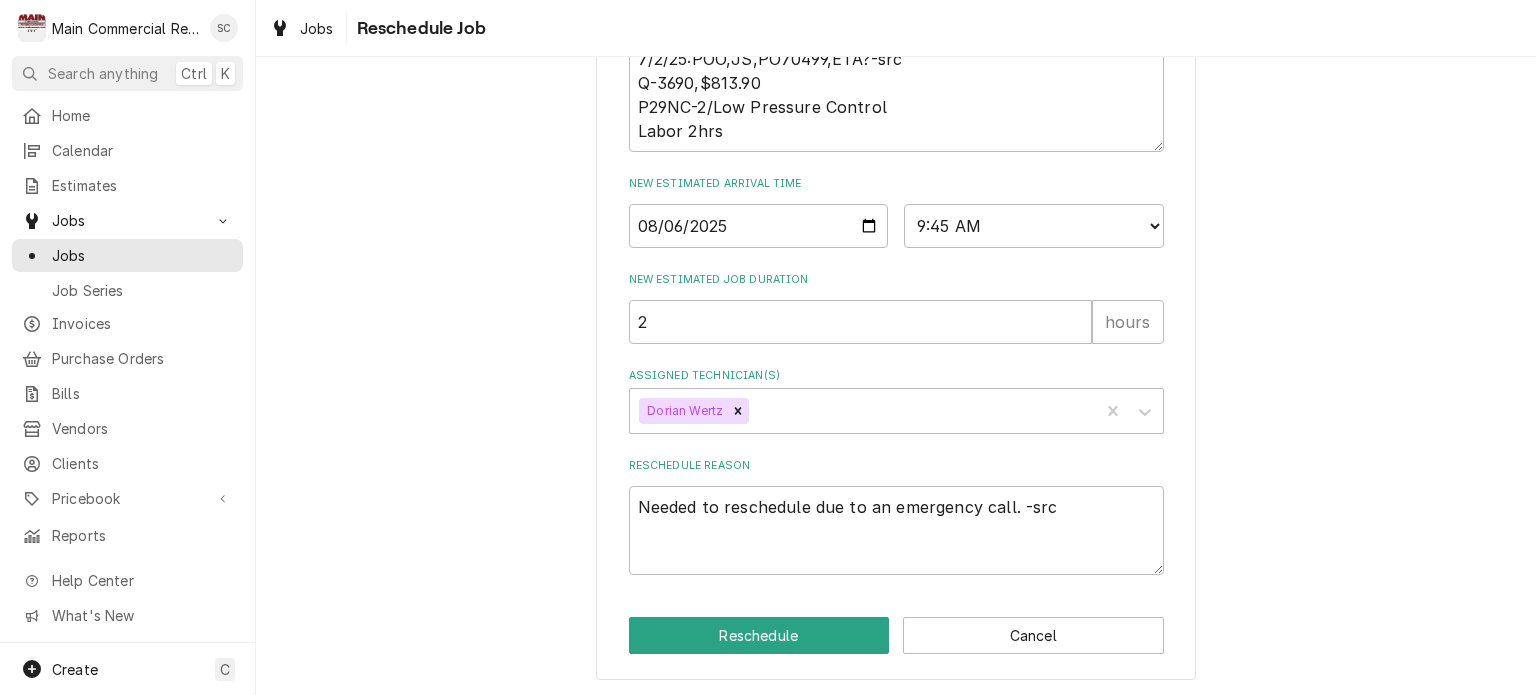 type on "x" 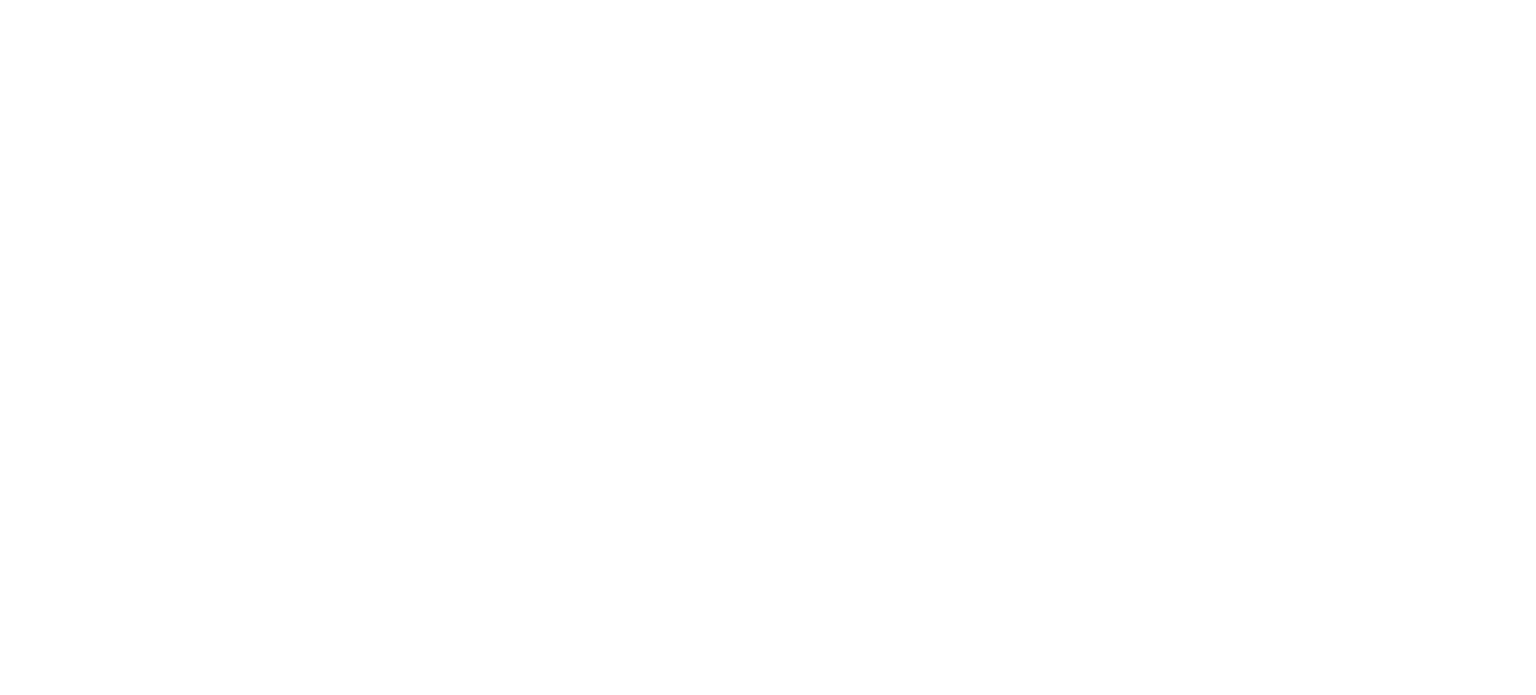 scroll, scrollTop: 0, scrollLeft: 0, axis: both 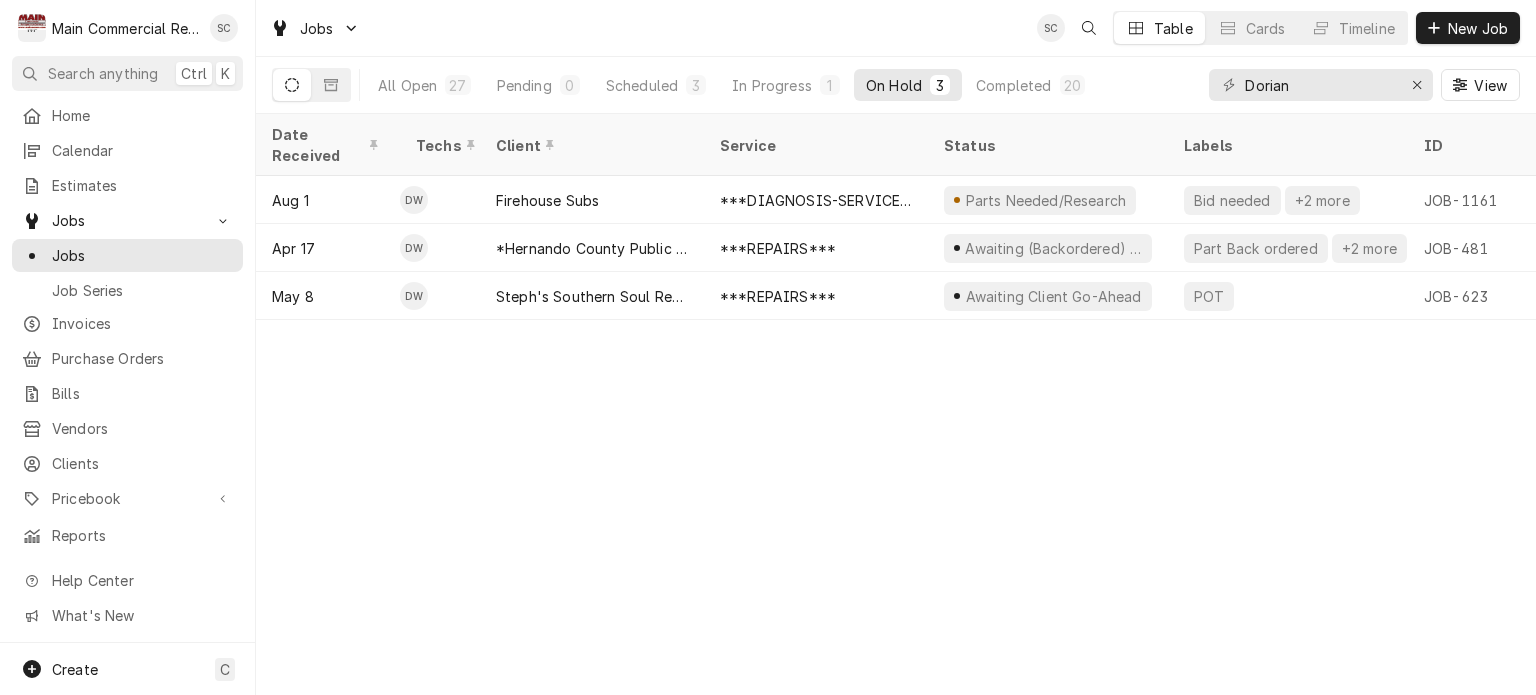 click on "Date Received Techs Client Service Status Labels ID Duration Location Name Job Type Priority Location Address Scheduled For On Hold Last Modified Aug 1   DW Firehouse Subs ***DIAGNOSIS-SERVICE CALL*** Parts Needed/Research Bid needed +2 more JOB-1161 2h — Service Urgent [NUMBER] [STREET], [CITY], [STATE] [POSTAL_CODE] Aug 1   • 4:00 PM Aug 4   Aug 4   Apr 17   DW Steph's Southern Soul Restaurant ***REPAIRS*** Awaiting Client Go-Ahead POT JOB-623 5h — Service No Priority [NUMBER] [STREET], [CITY], [STATE] [POSTAL_CODE] Aug 12   • 8:00 AM Jul 24   Jul 24   Date — Time — Duration — Labels No labels Reason For Call Not mentioned" at bounding box center (896, 404) 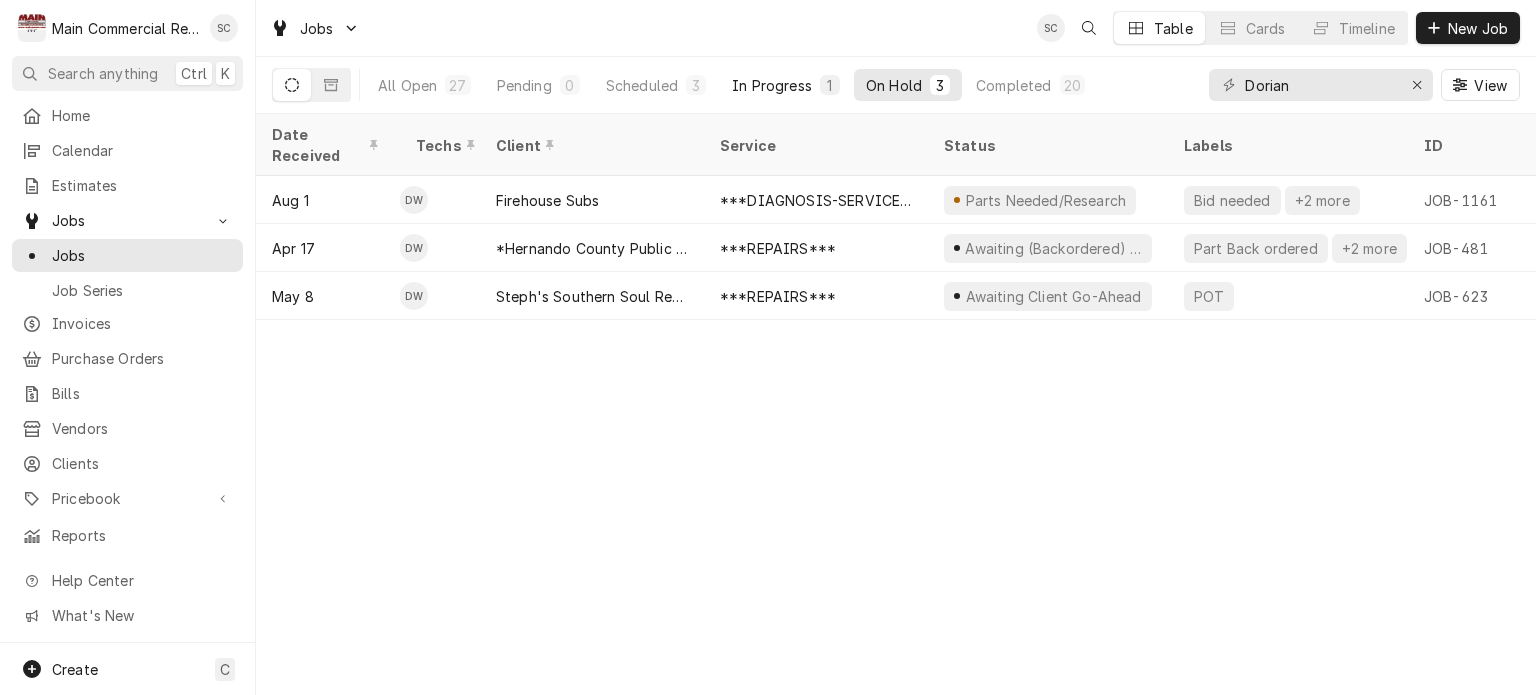 click on "In Progress" at bounding box center (772, 85) 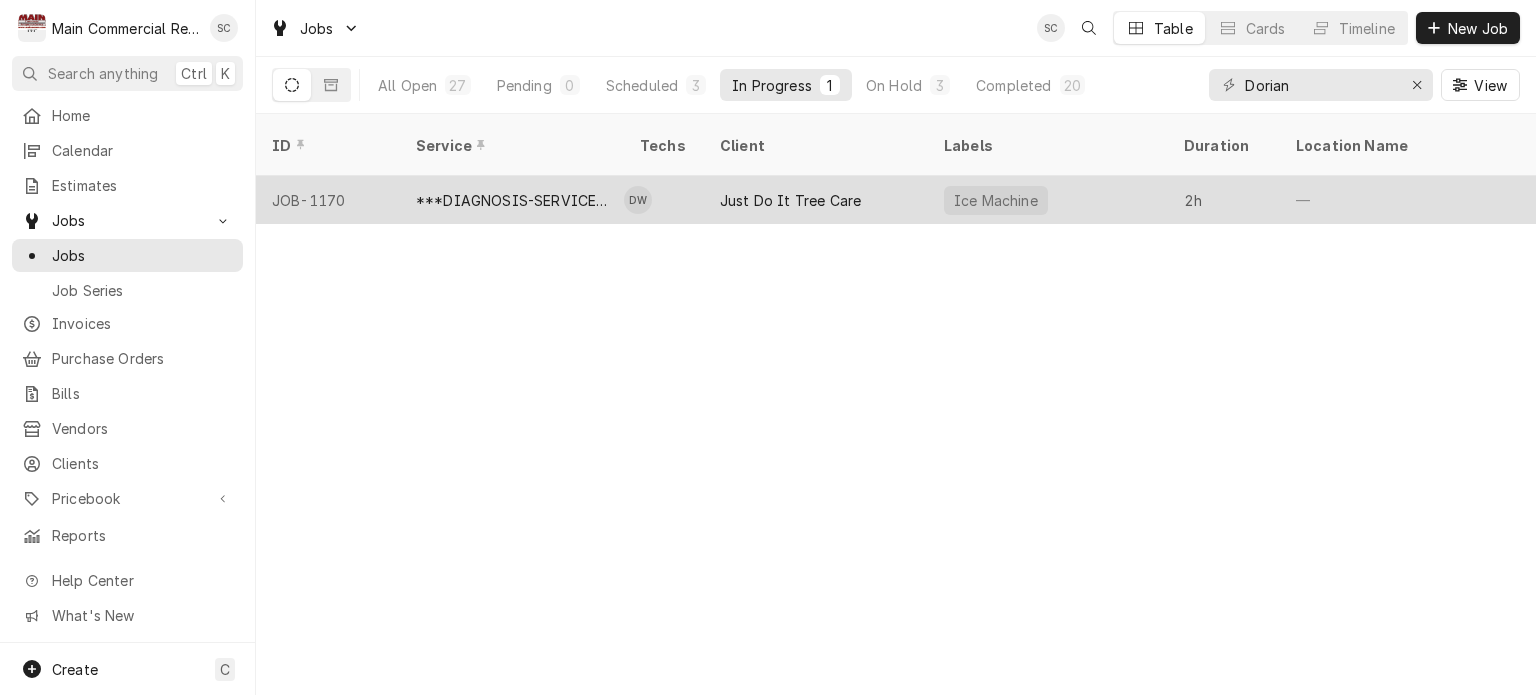 click on "Just Do It Tree Care" at bounding box center [790, 200] 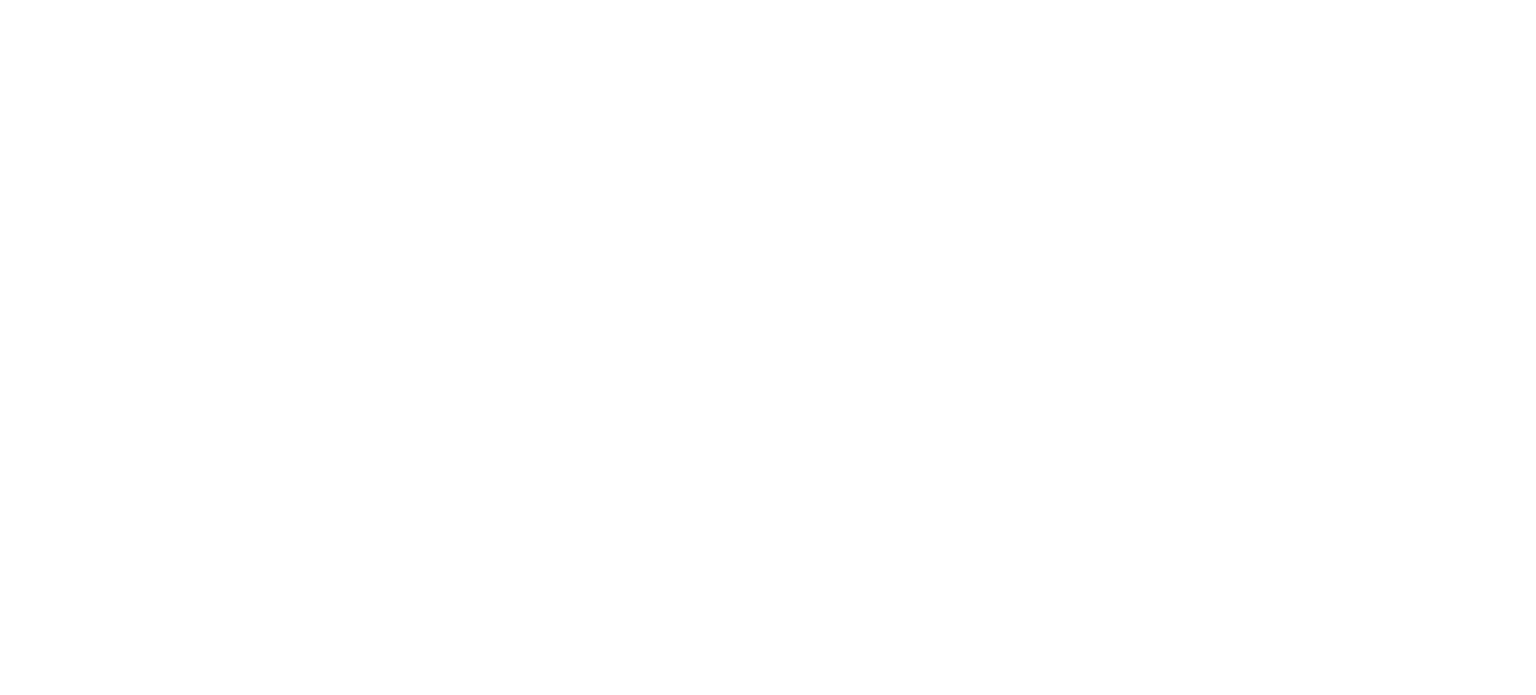 scroll, scrollTop: 0, scrollLeft: 0, axis: both 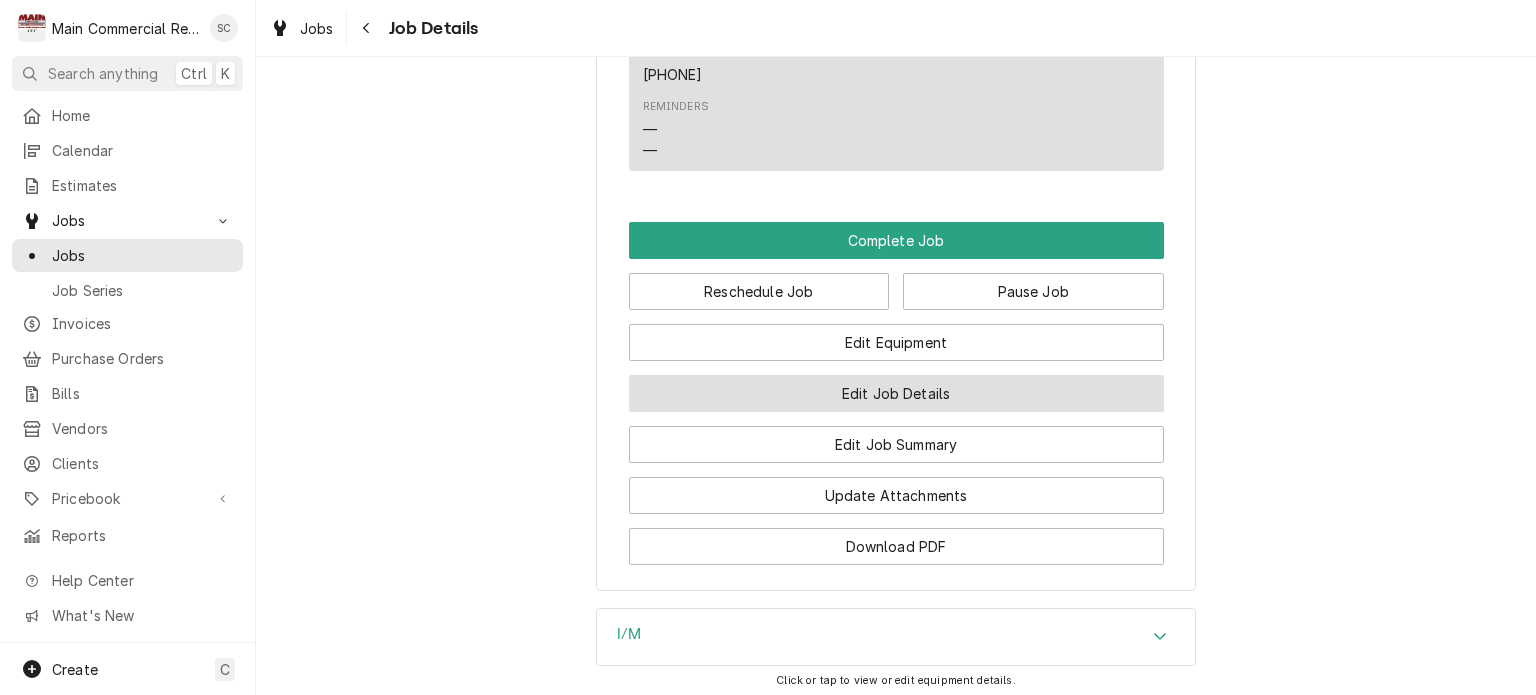 click on "Edit Job Details" at bounding box center [896, 393] 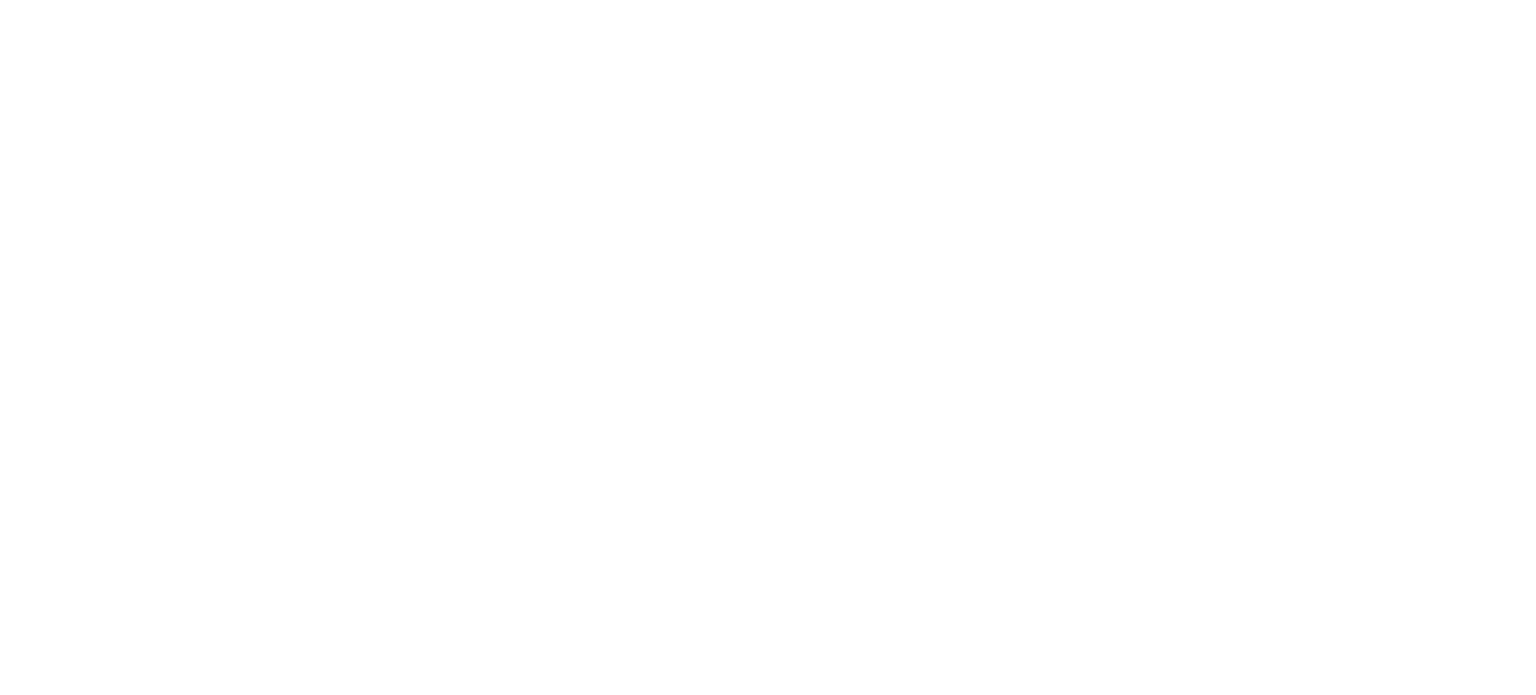 scroll, scrollTop: 0, scrollLeft: 0, axis: both 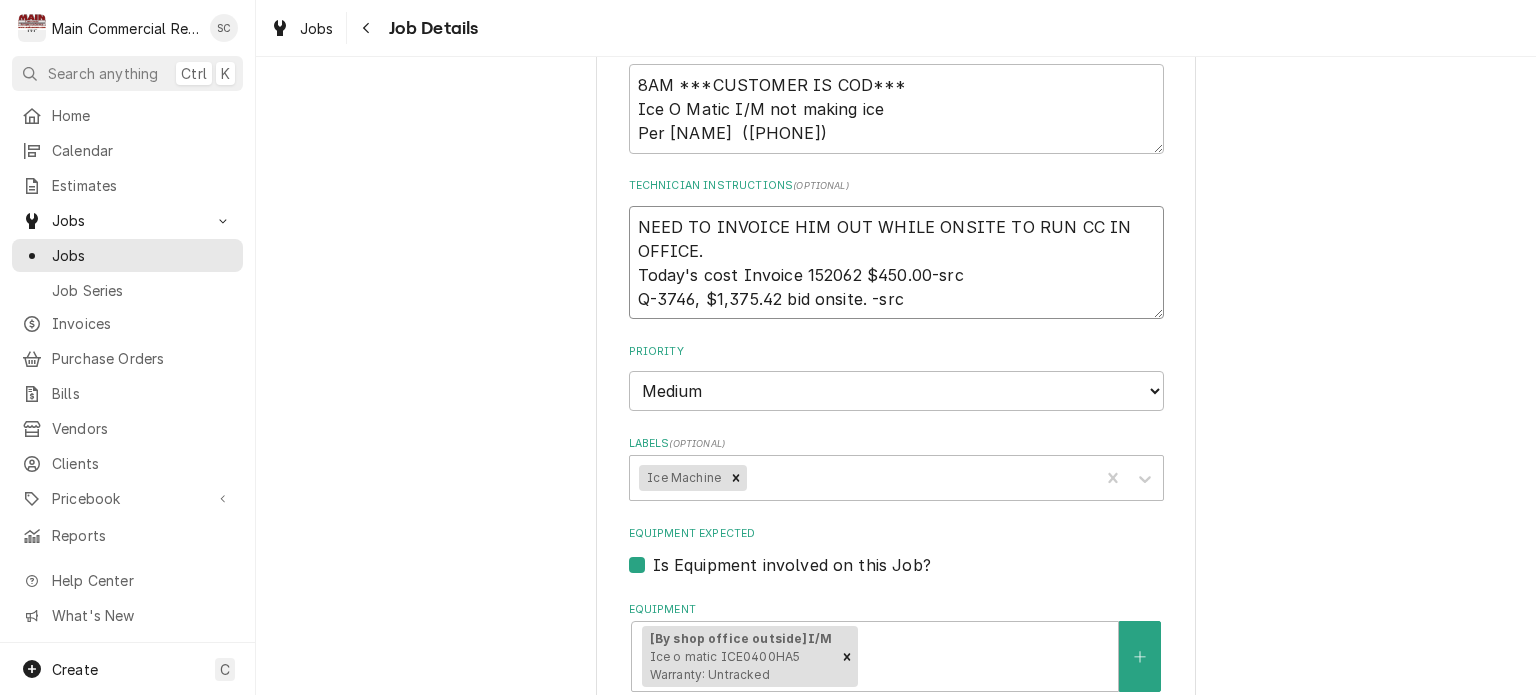 drag, startPoint x: 768, startPoint y: 296, endPoint x: 723, endPoint y: 292, distance: 45.17743 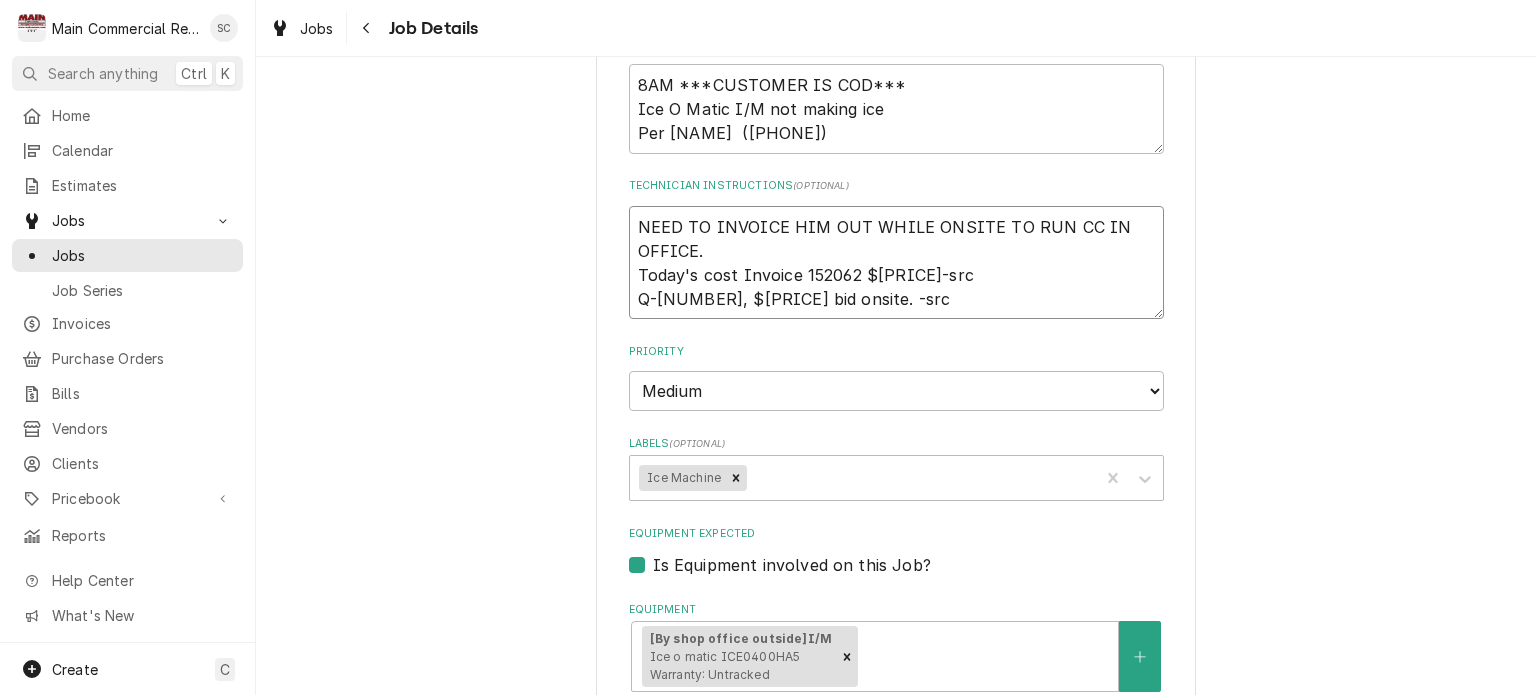 type on "x" 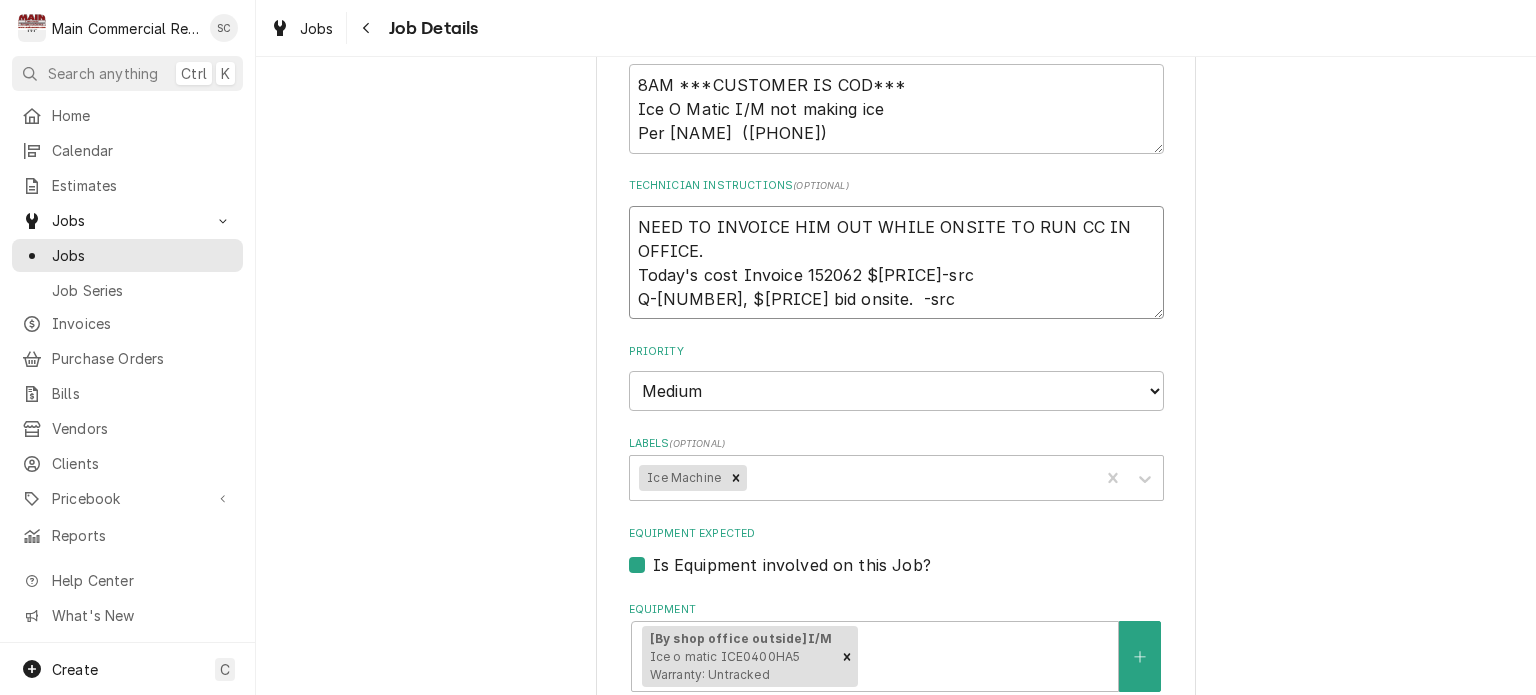 type on "x" 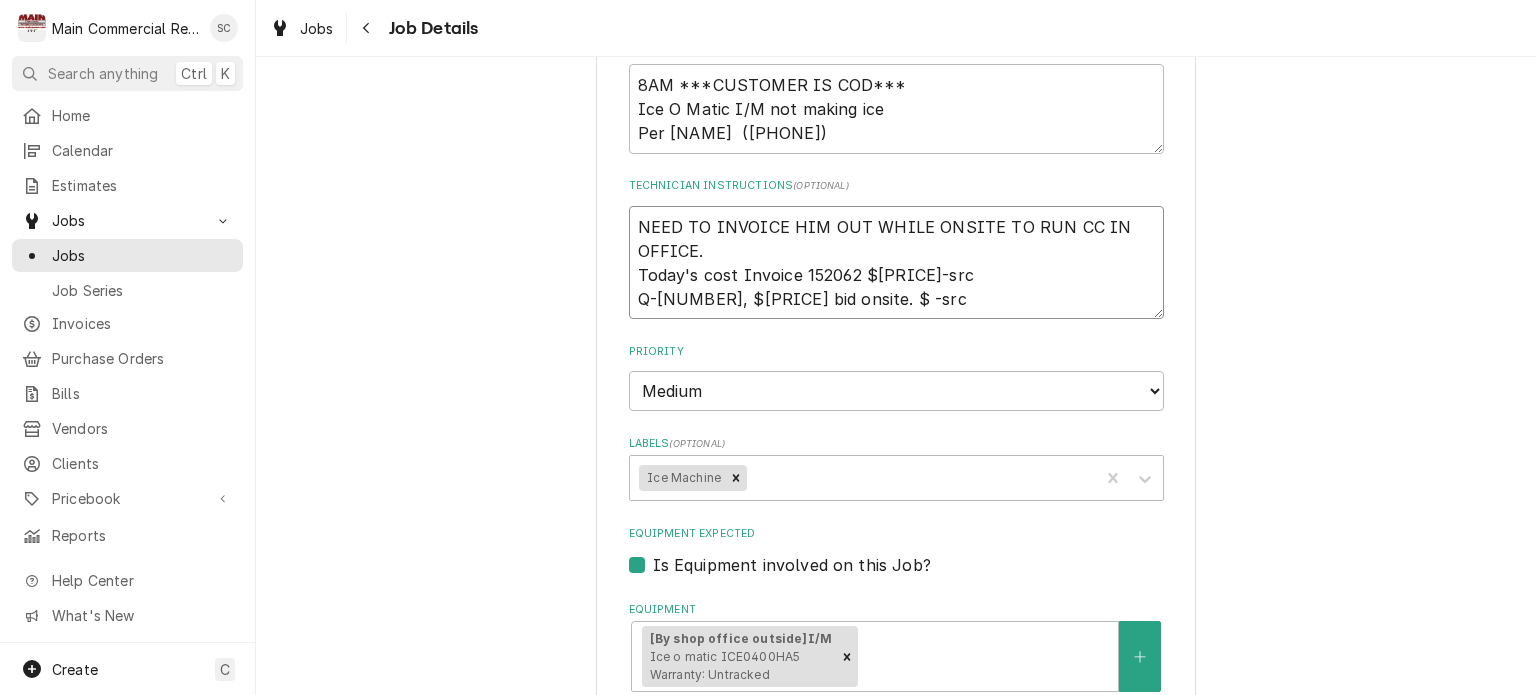 type on "x" 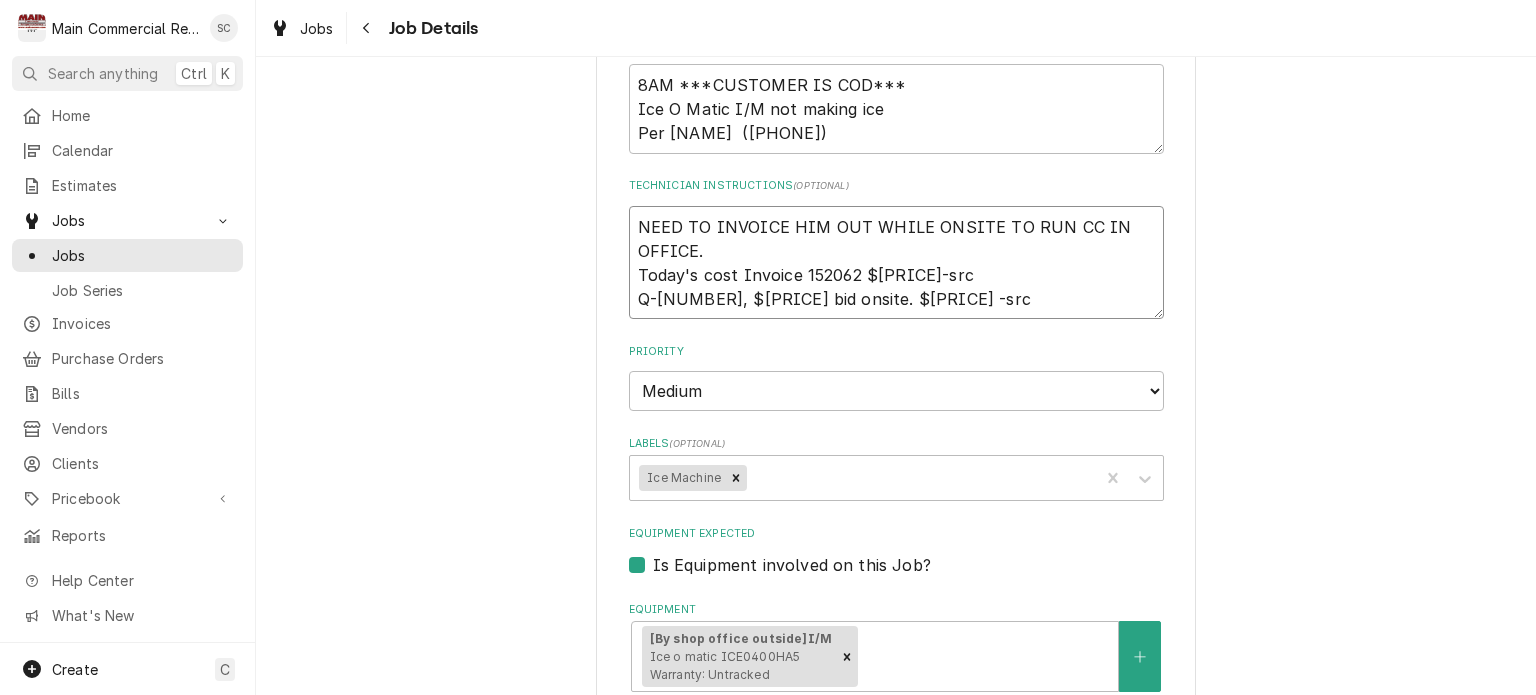 type on "x" 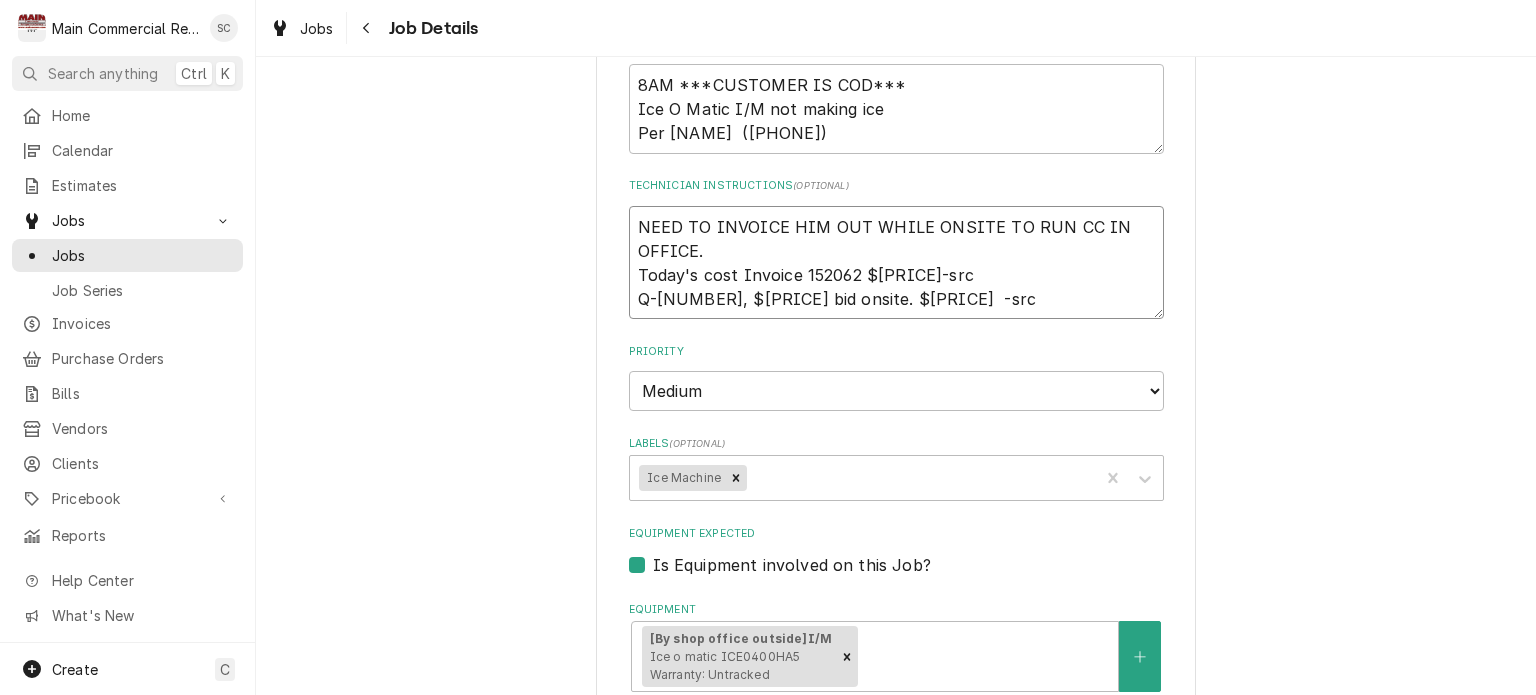 type on "x" 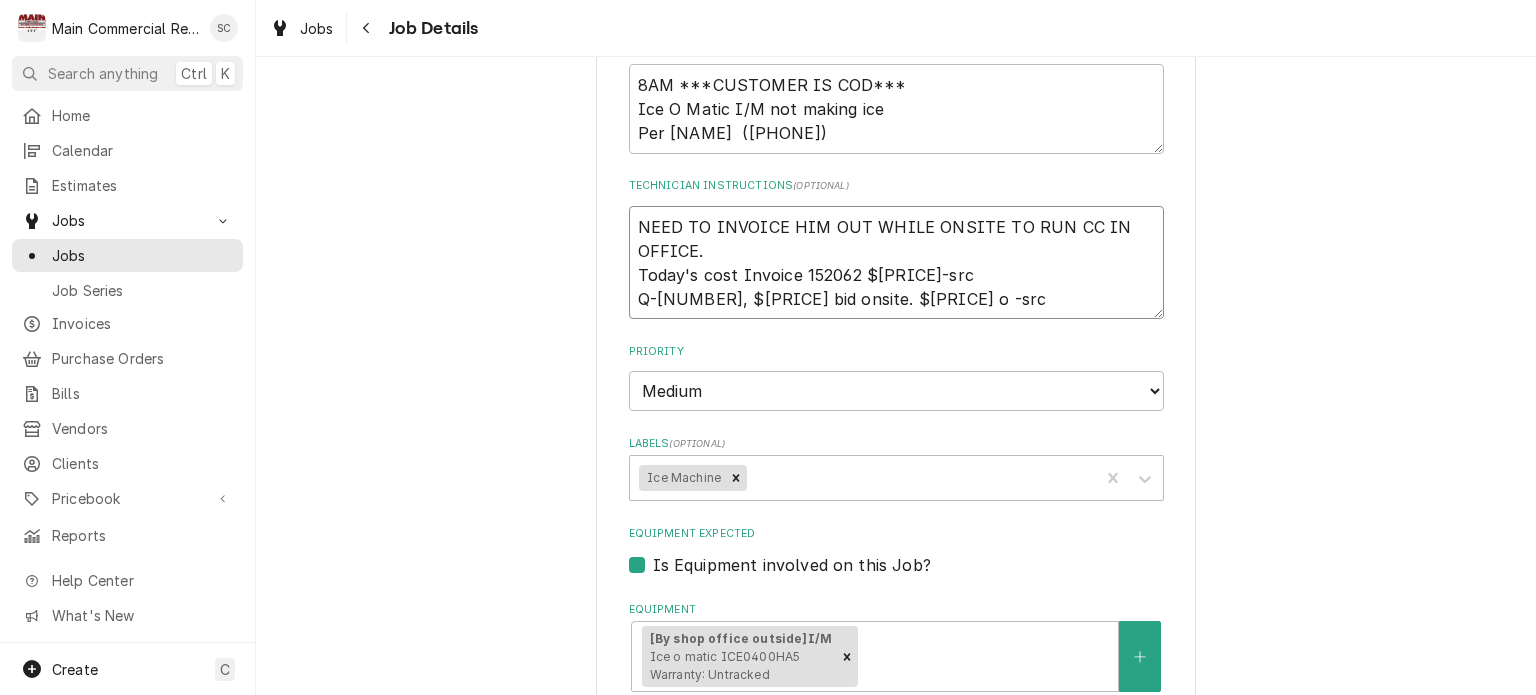 type on "NEED TO INVOICE HIM OUT WHILE ONSITE TO RUN CC IN OFFICE.
Today's cost Invoice 152062 $450.00-src
Q-3746, $1,412.87 bid onsite. $100 of -src" 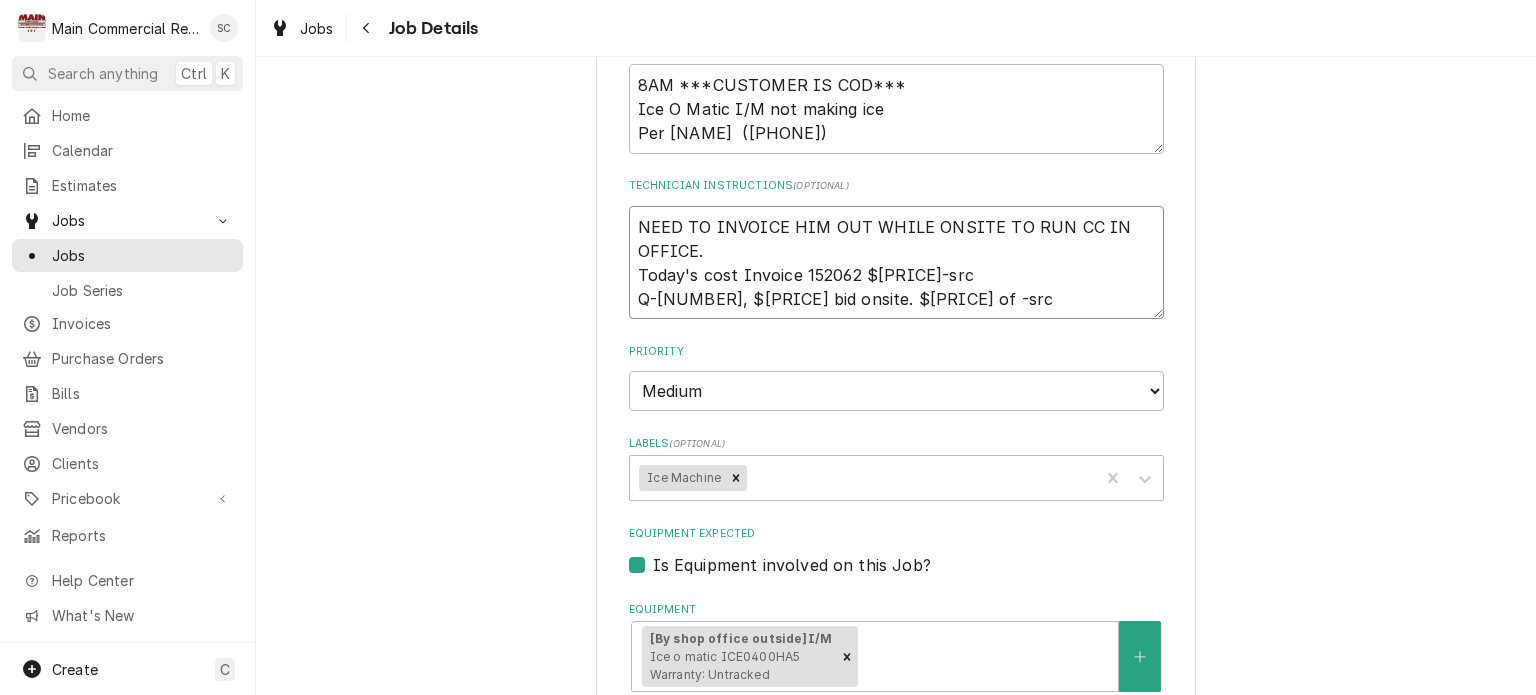 type on "x" 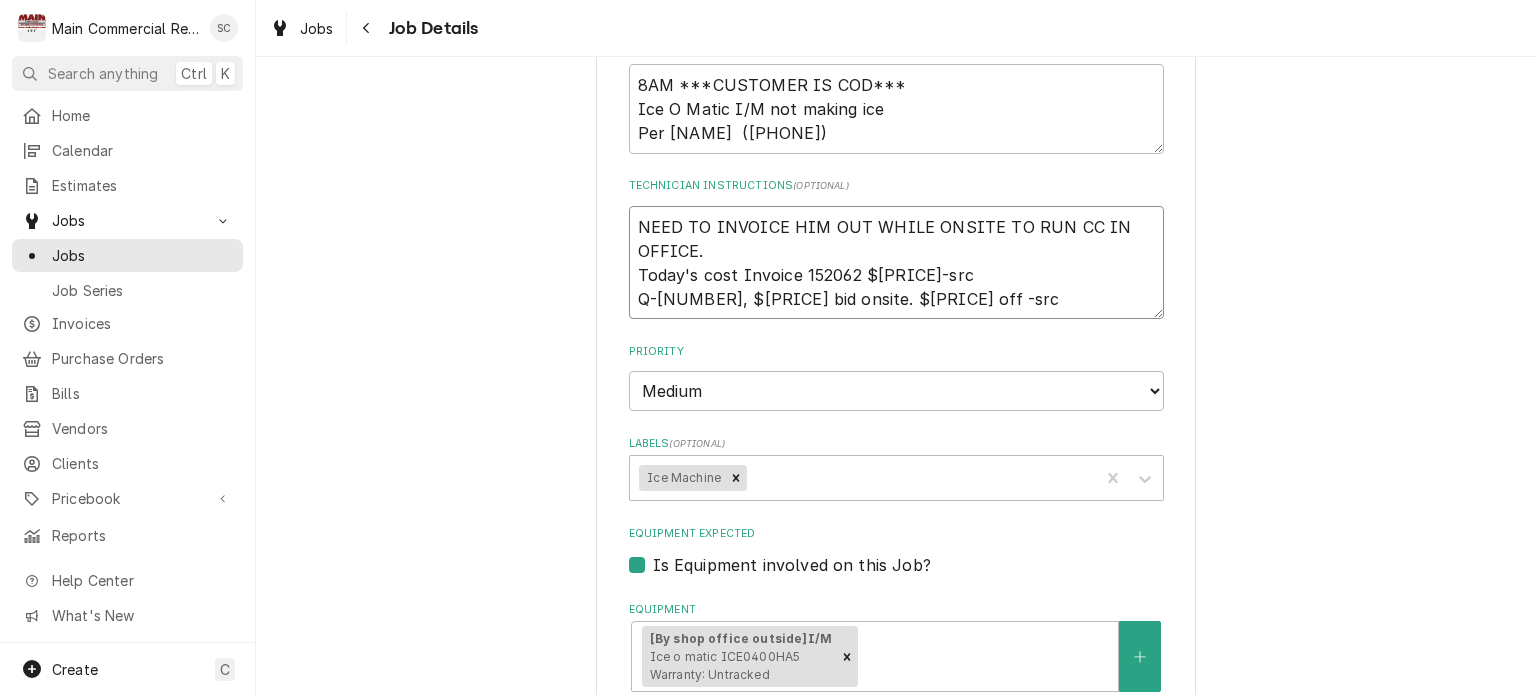 type on "x" 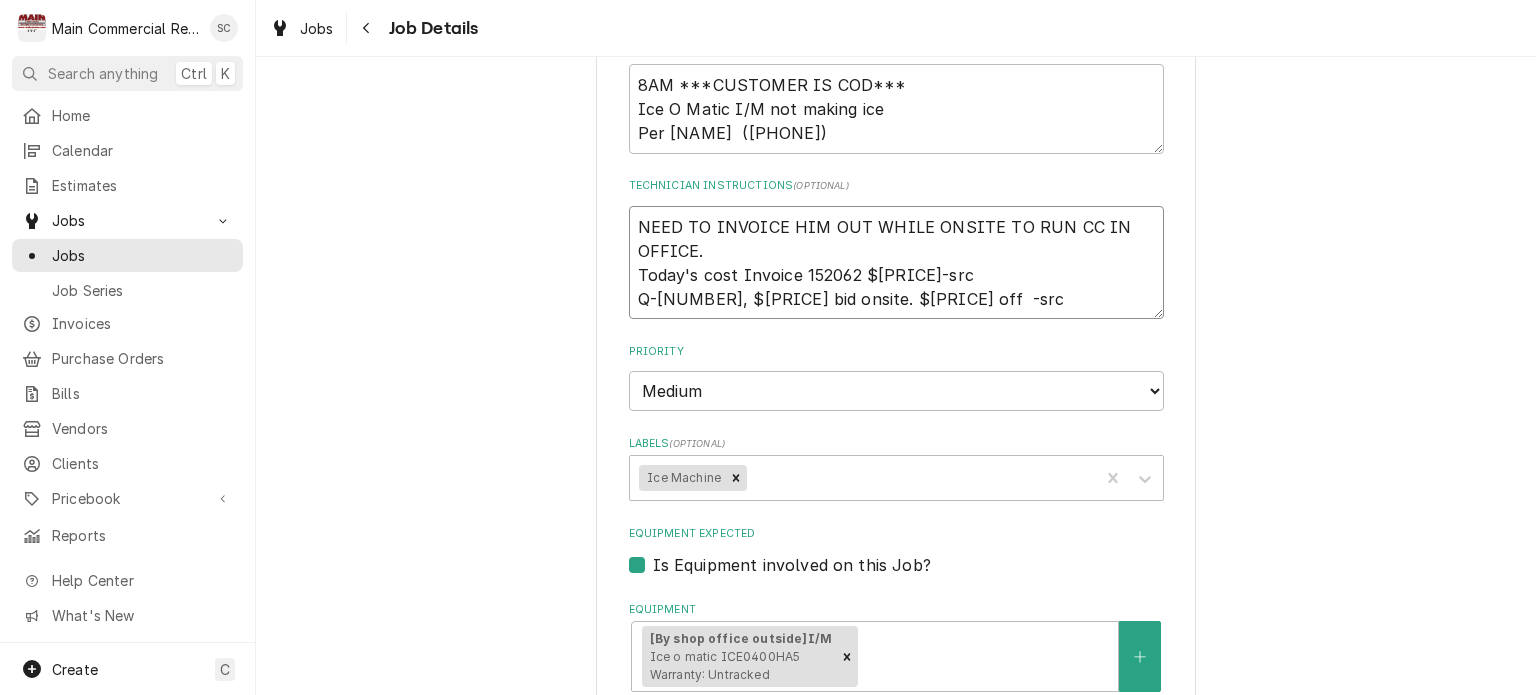 type on "x" 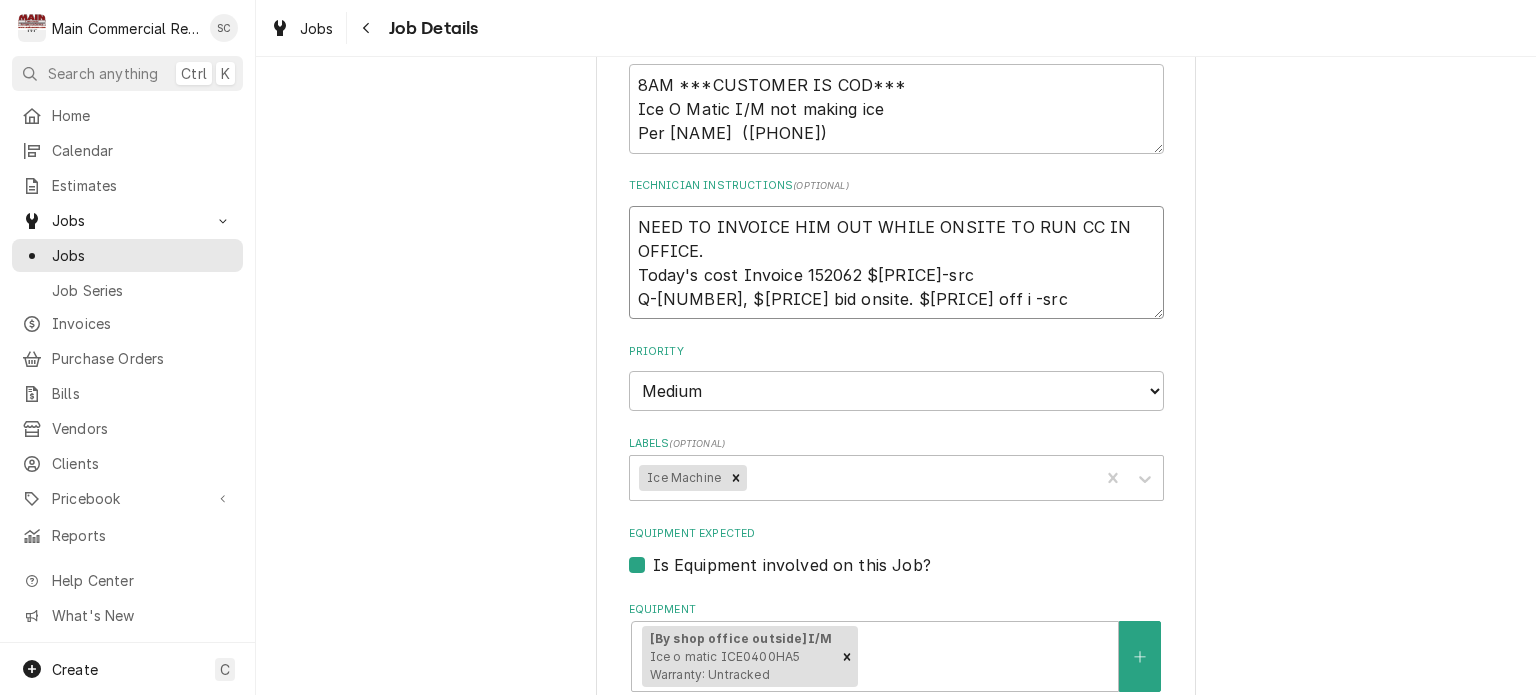type on "x" 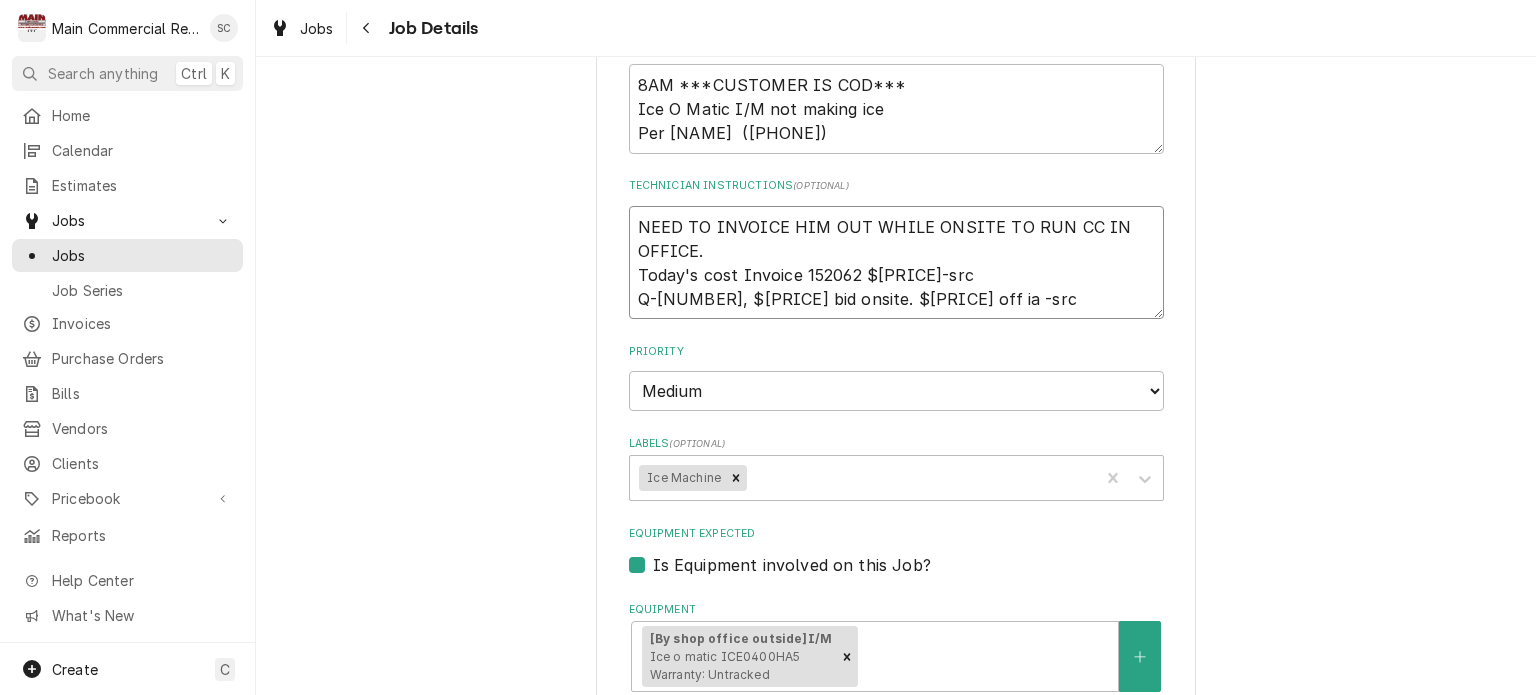 type on "x" 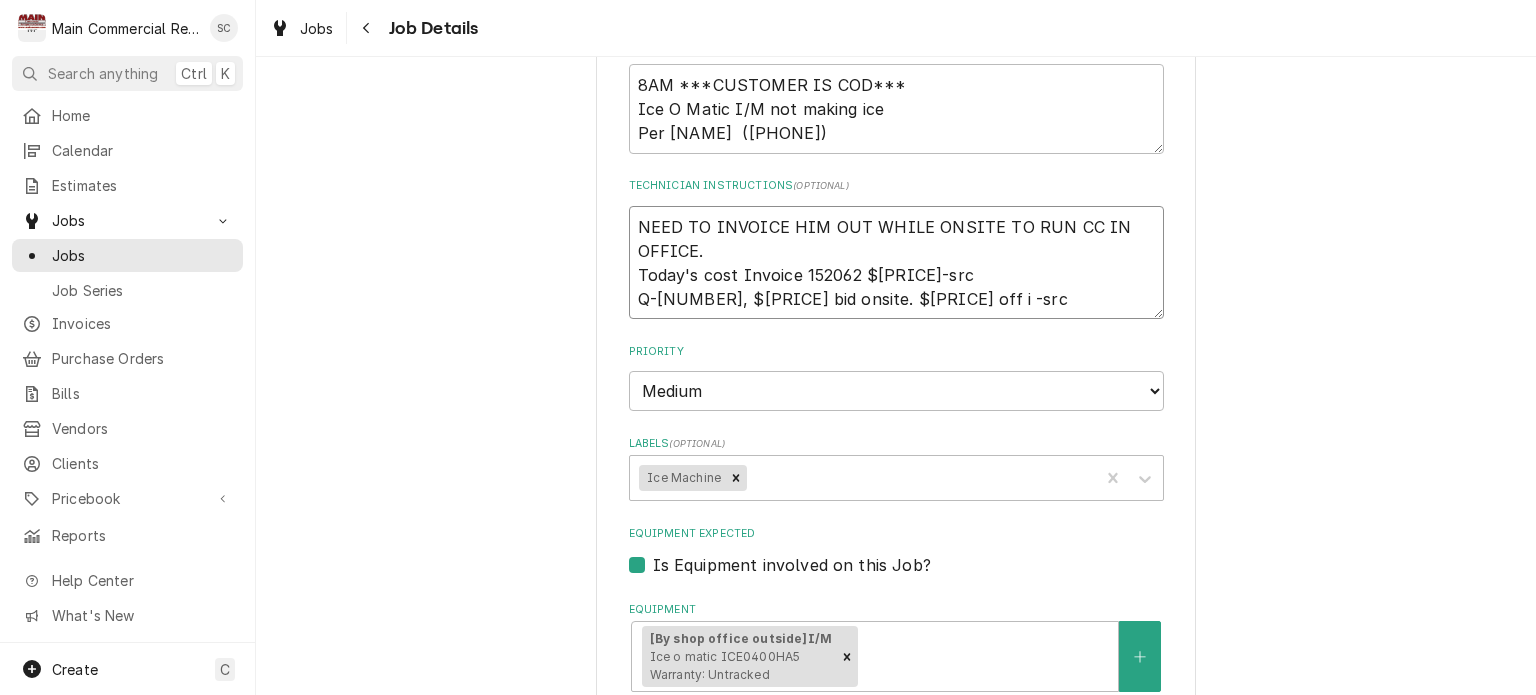type on "x" 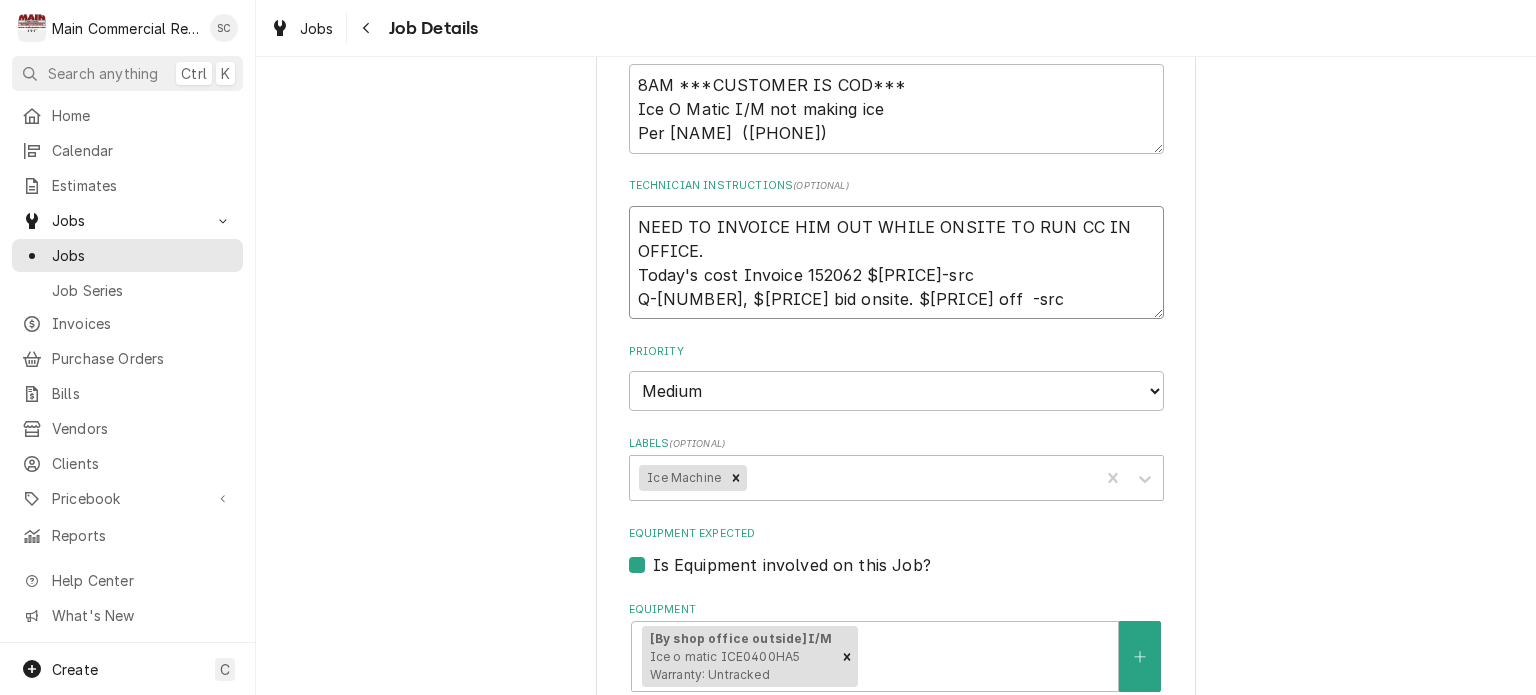 type on "x" 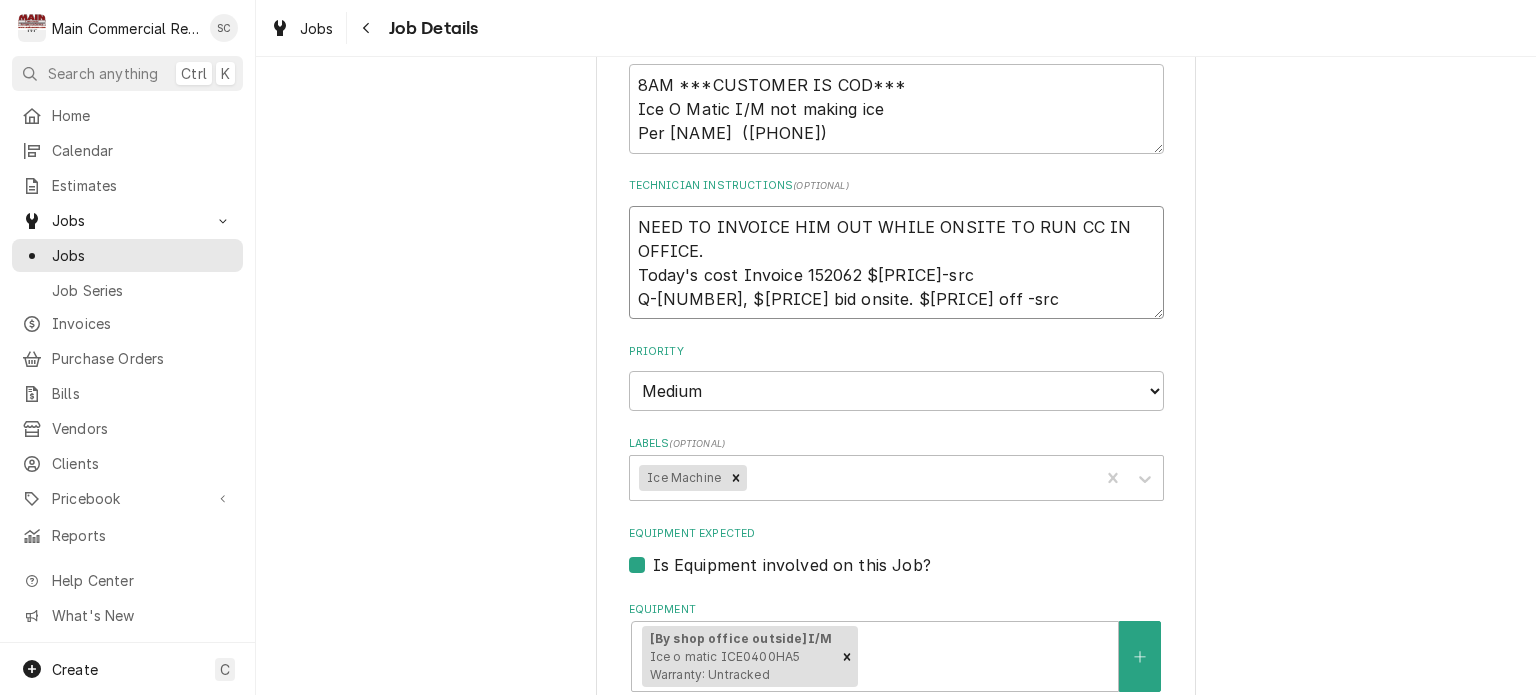 type on "x" 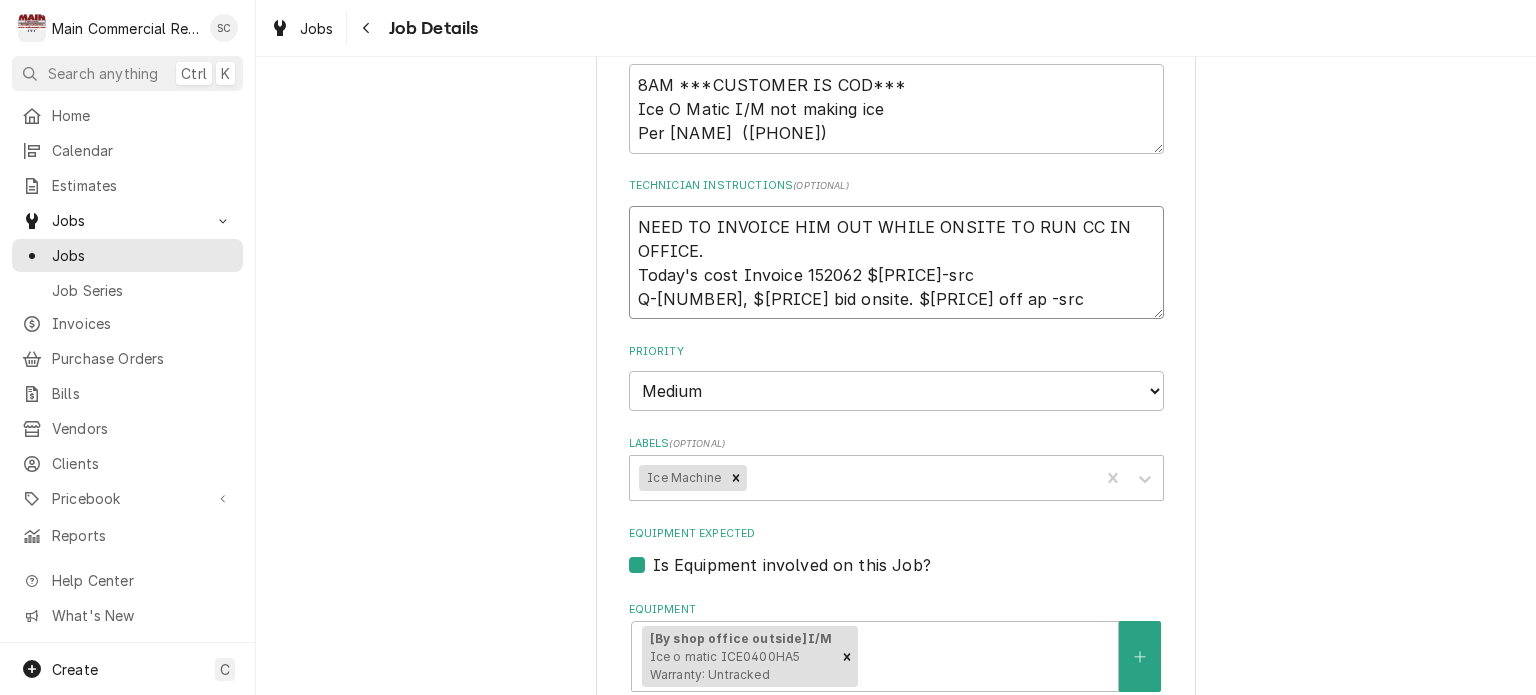 type on "x" 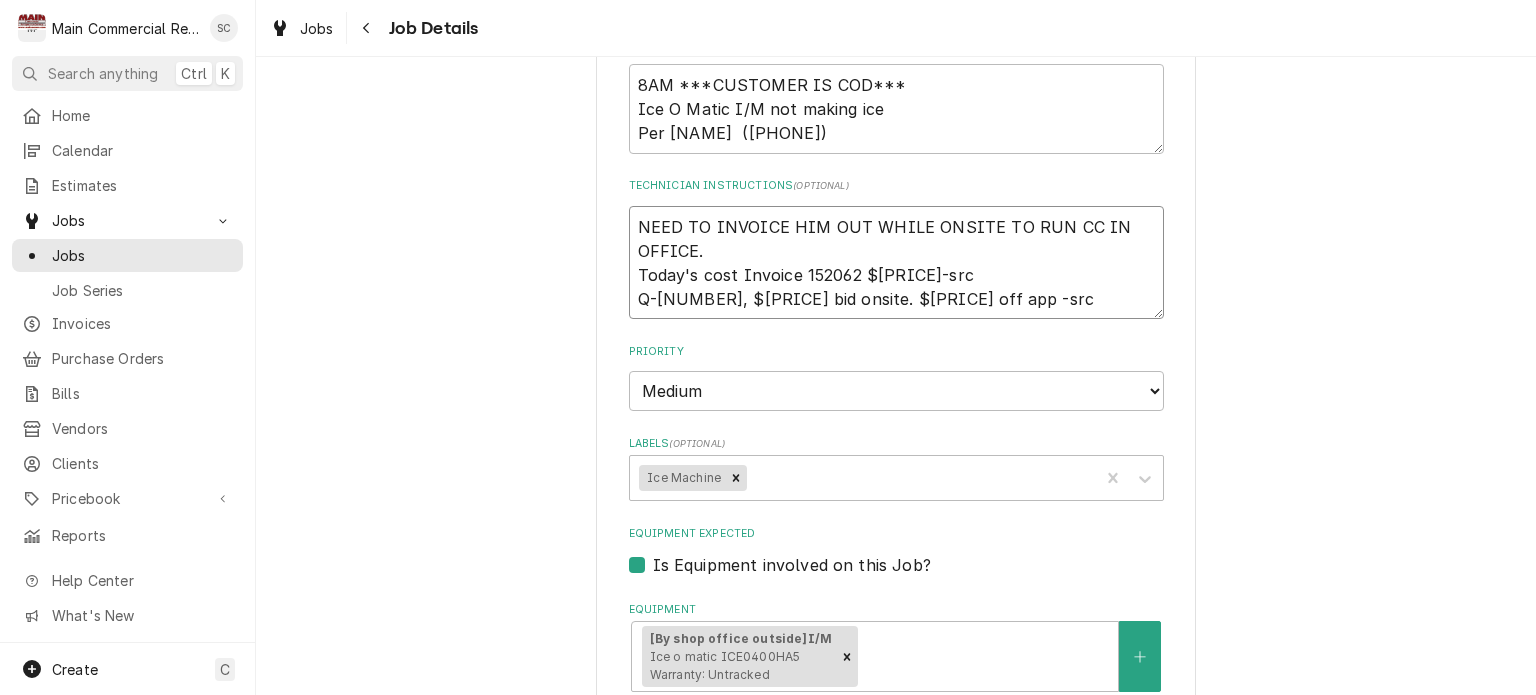 type on "x" 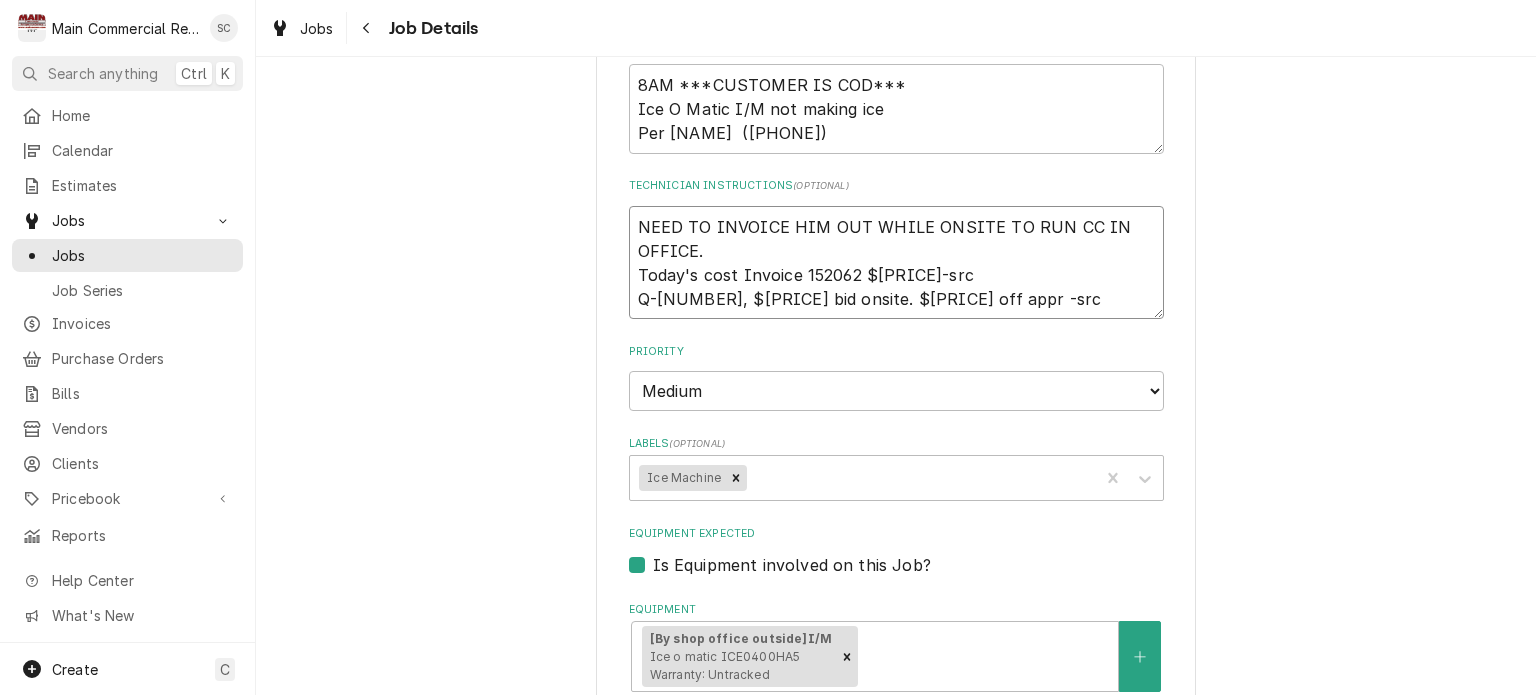 type on "x" 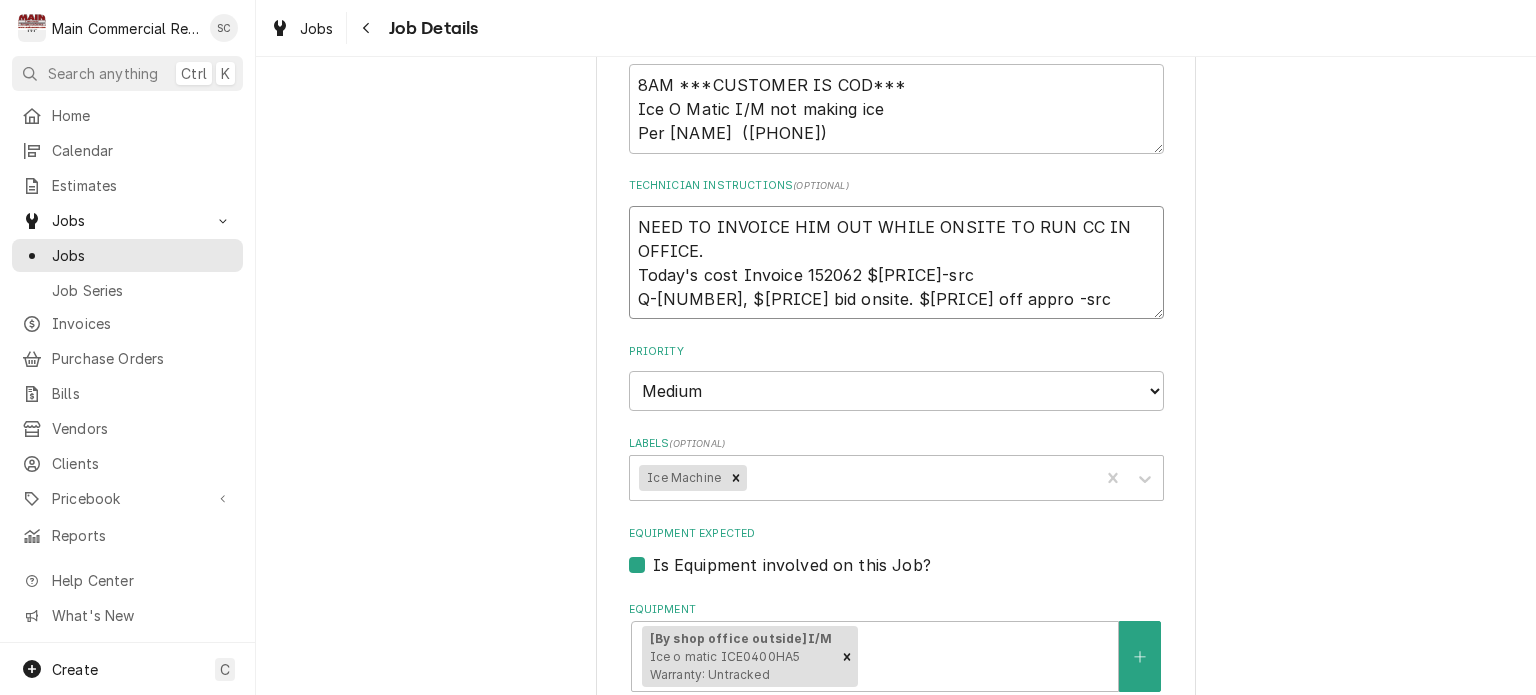 type on "x" 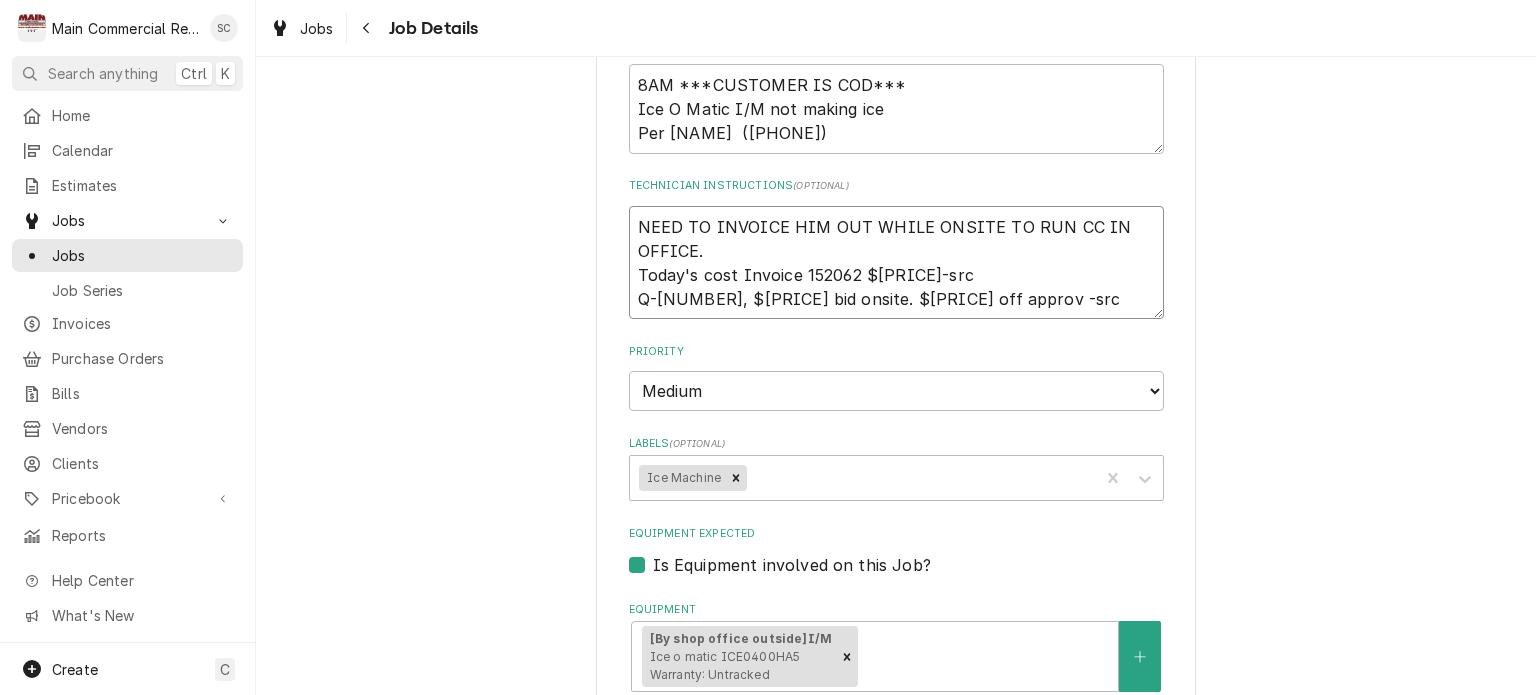 type on "x" 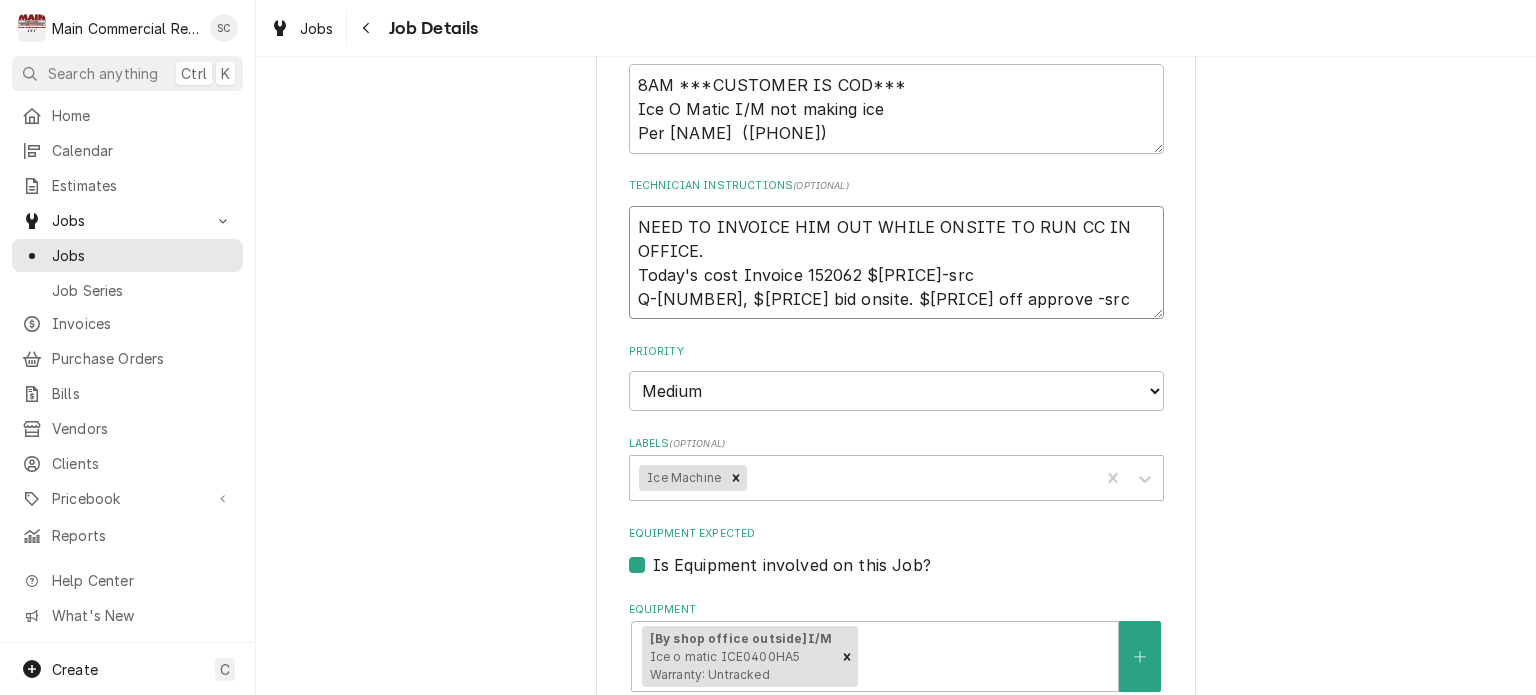type on "x" 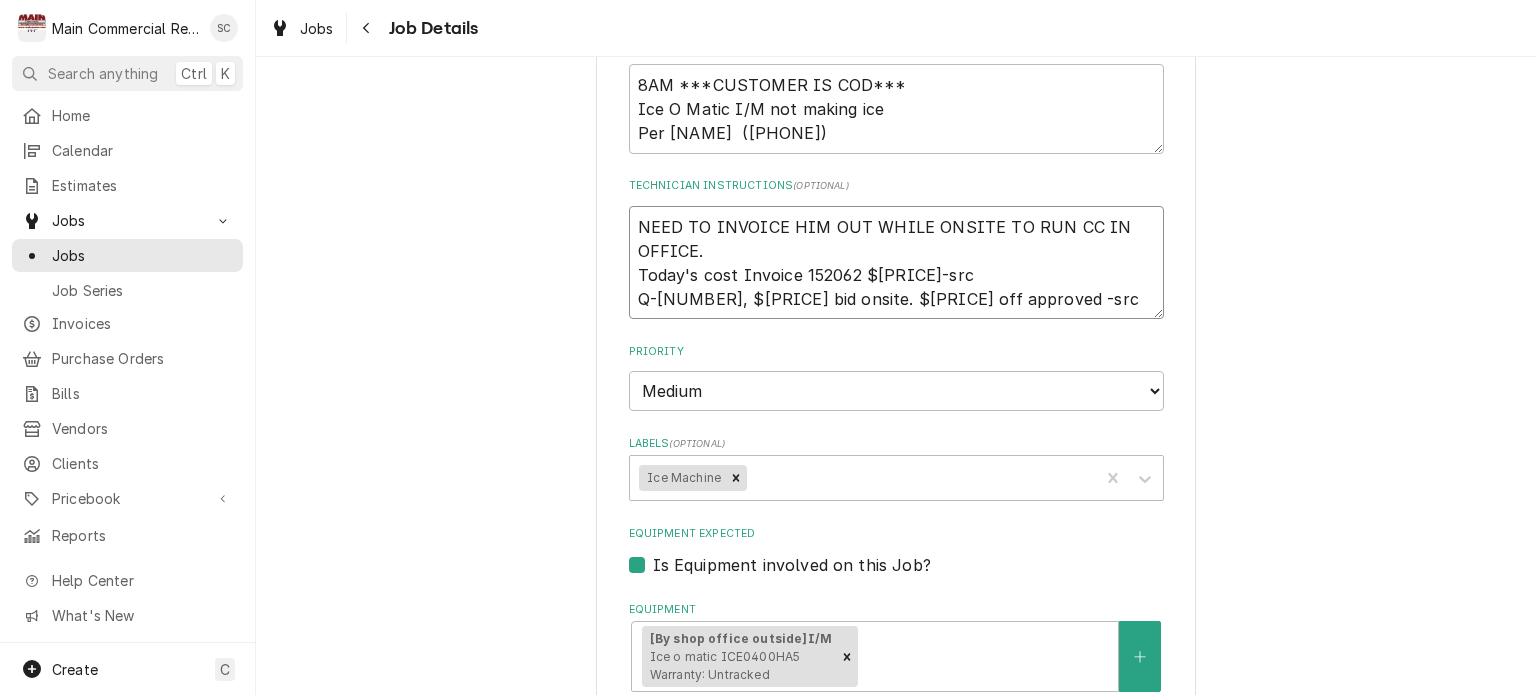 type on "x" 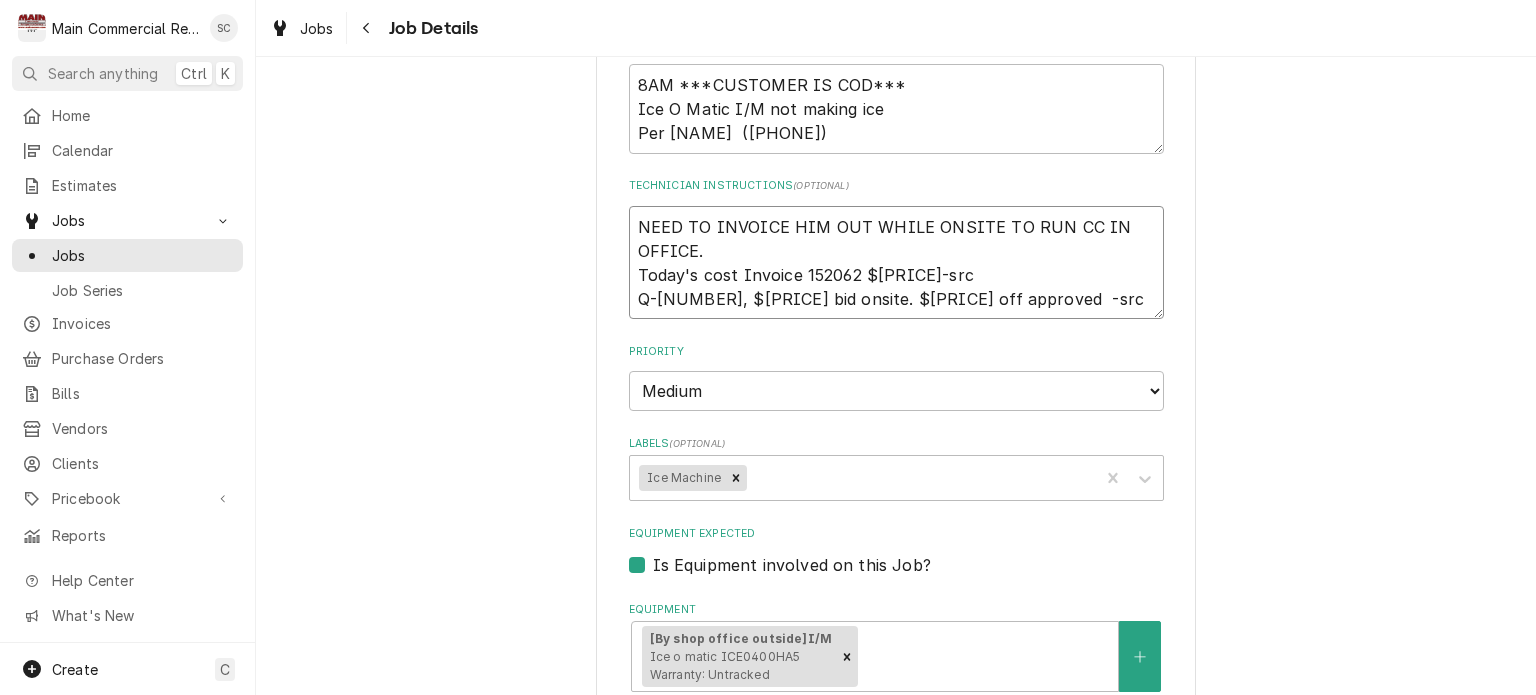 type on "x" 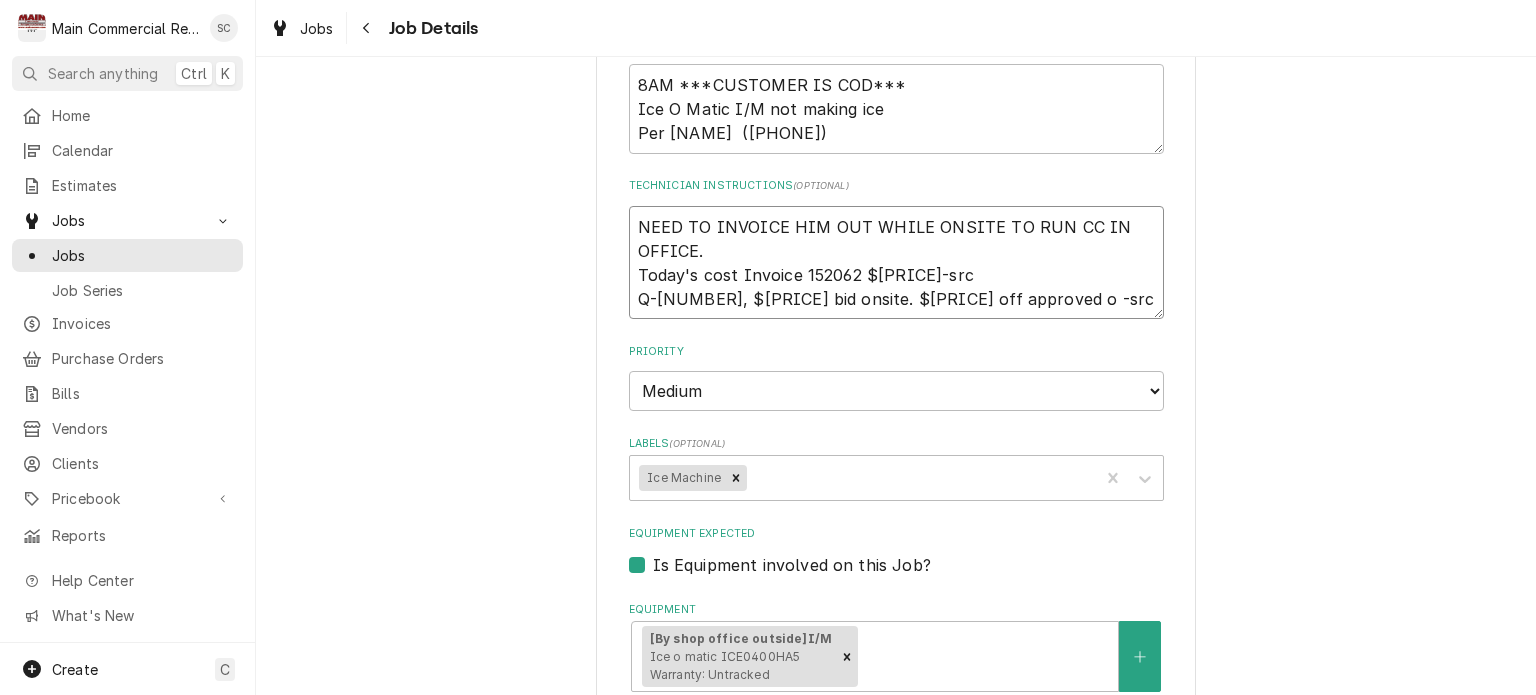 type on "x" 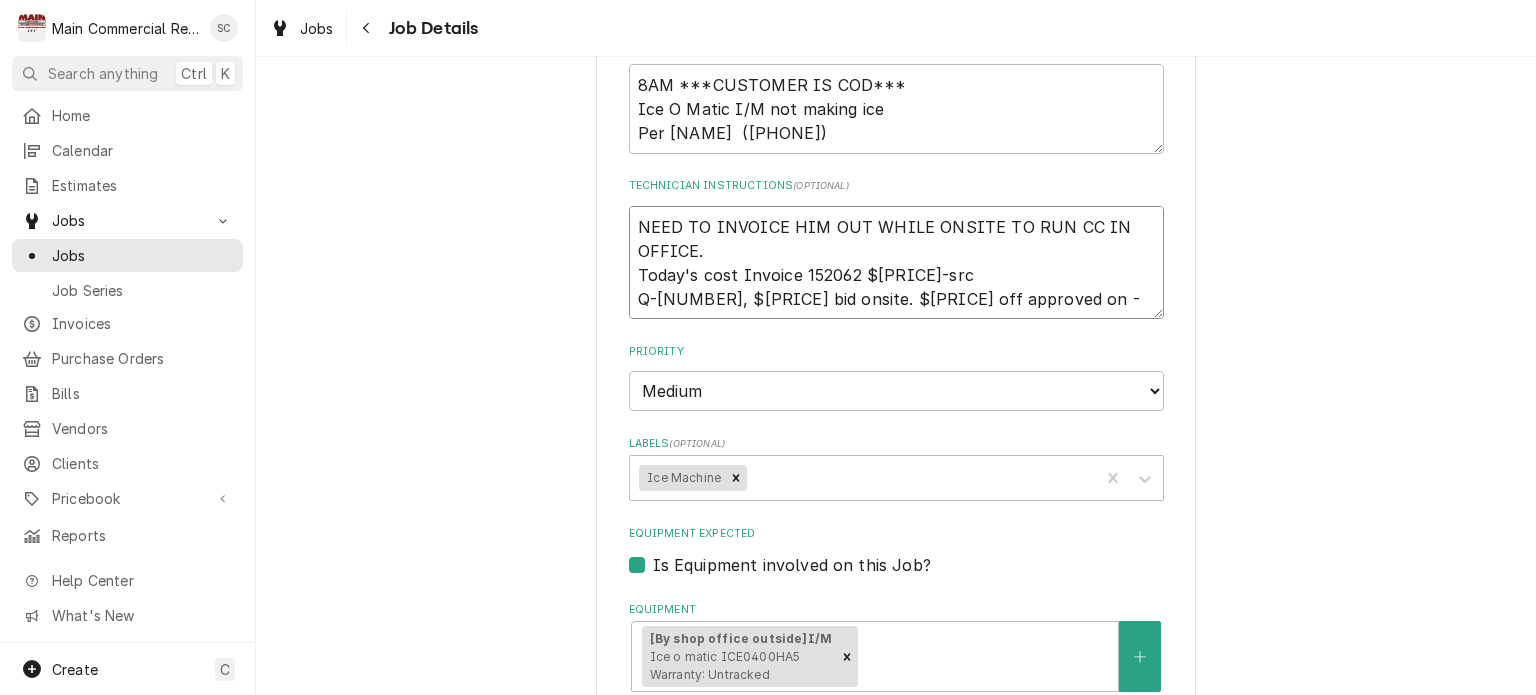 type on "x" 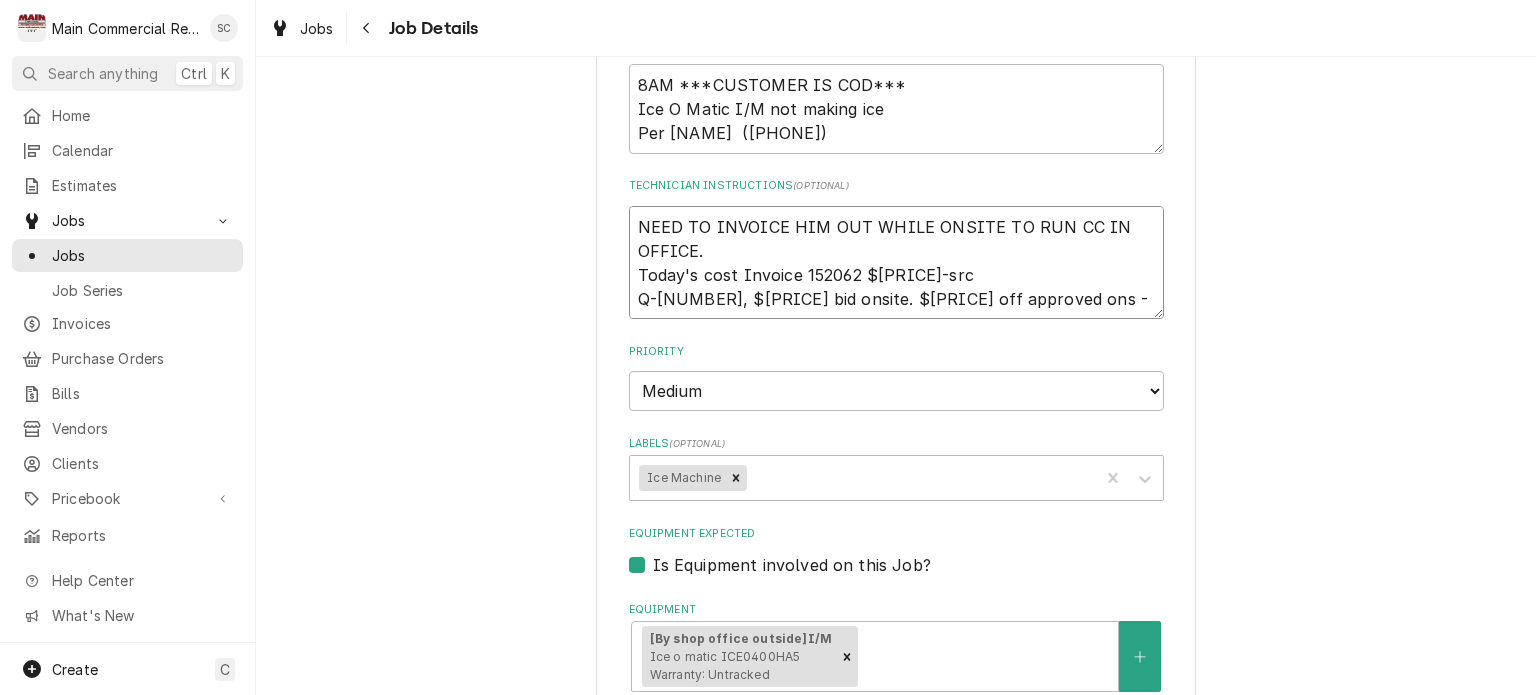 type on "x" 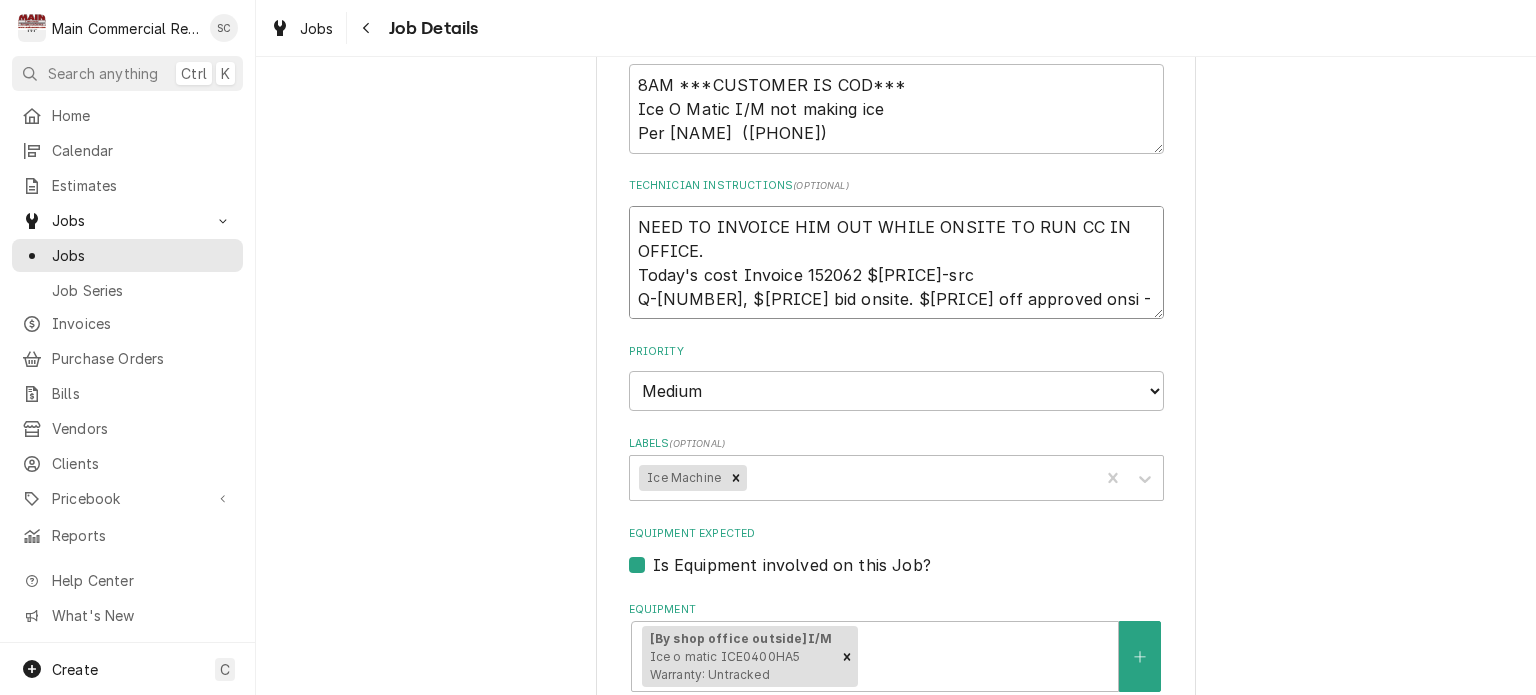 type on "x" 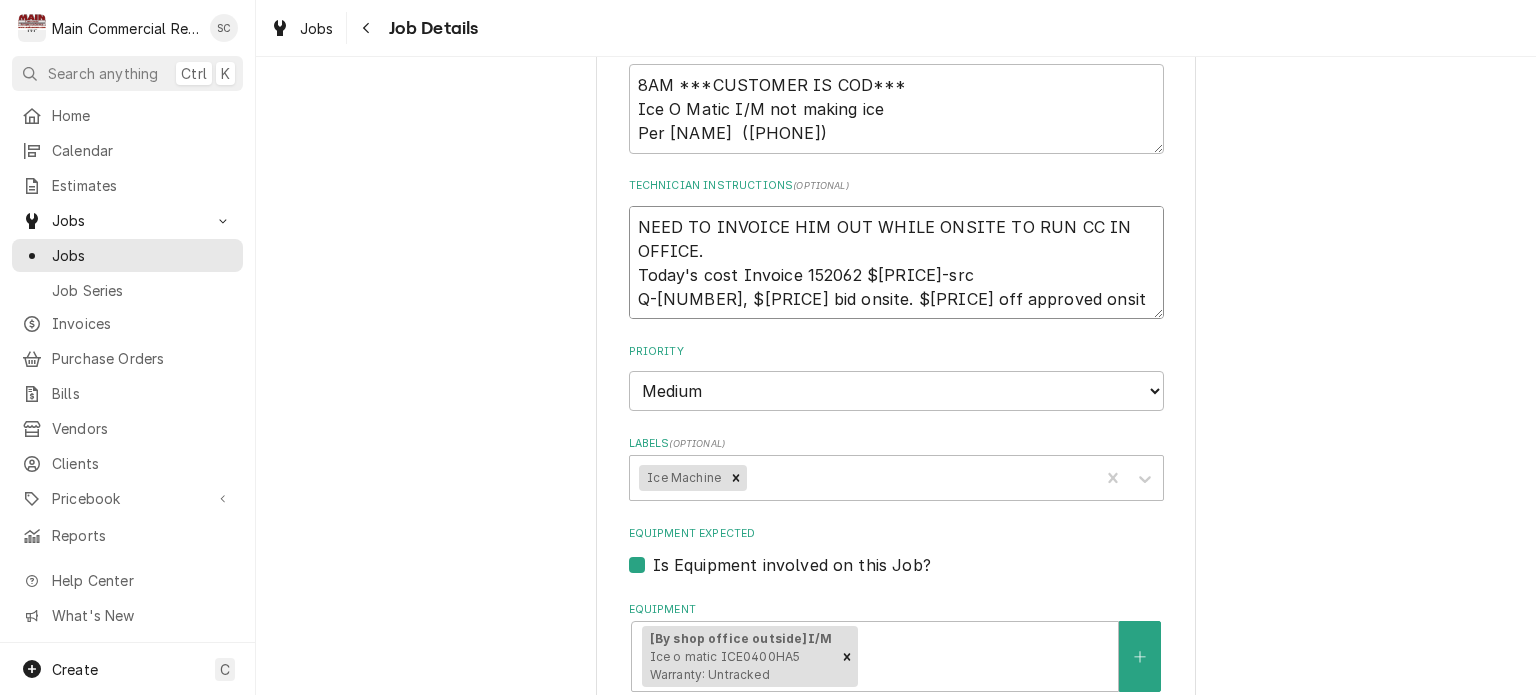 type on "x" 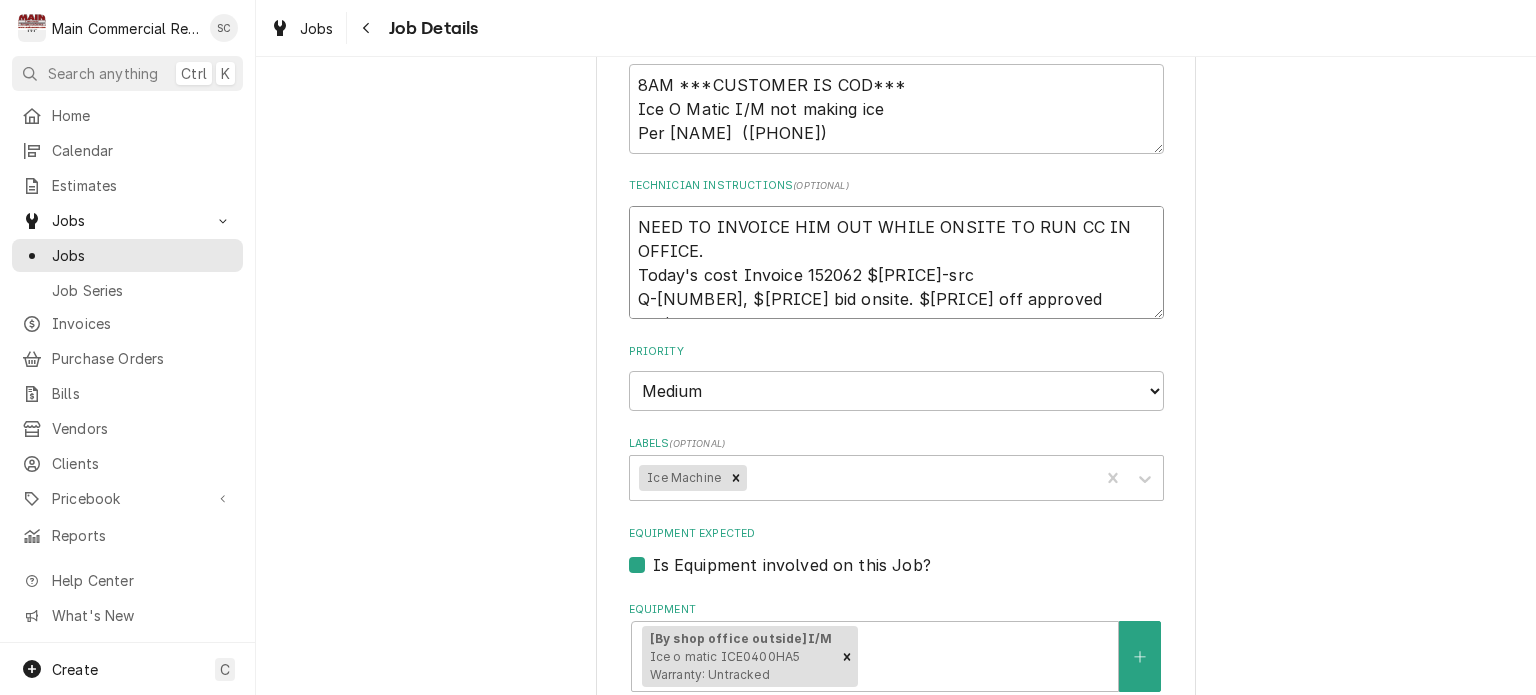 type on "x" 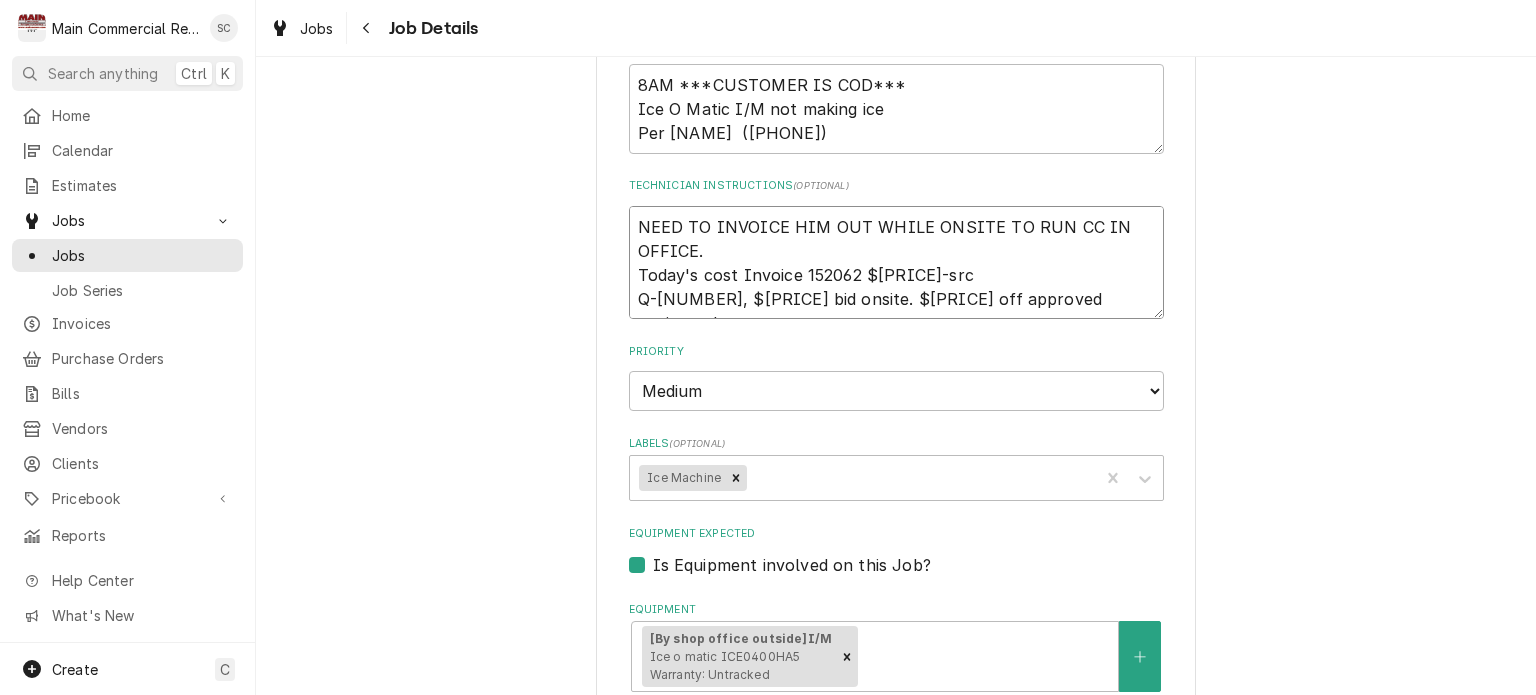 type on "x" 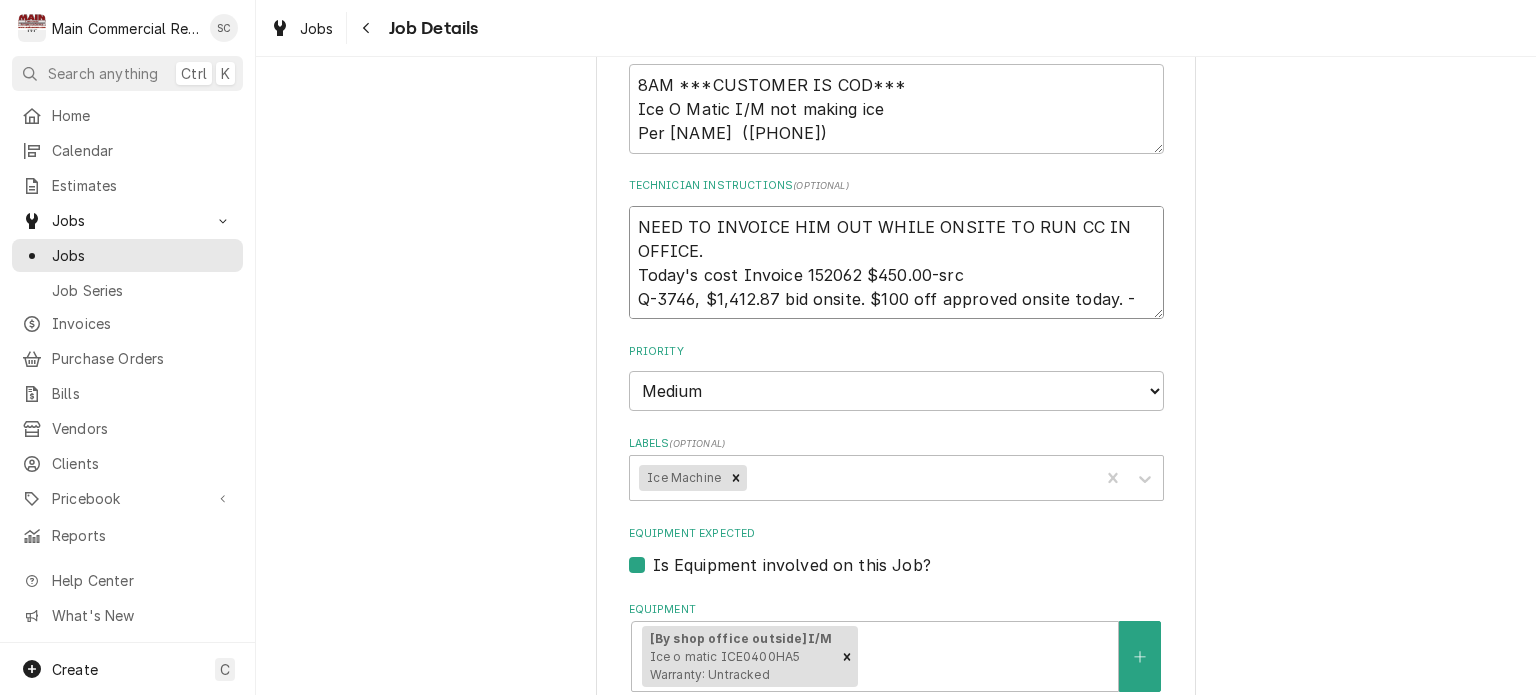 type on "x" 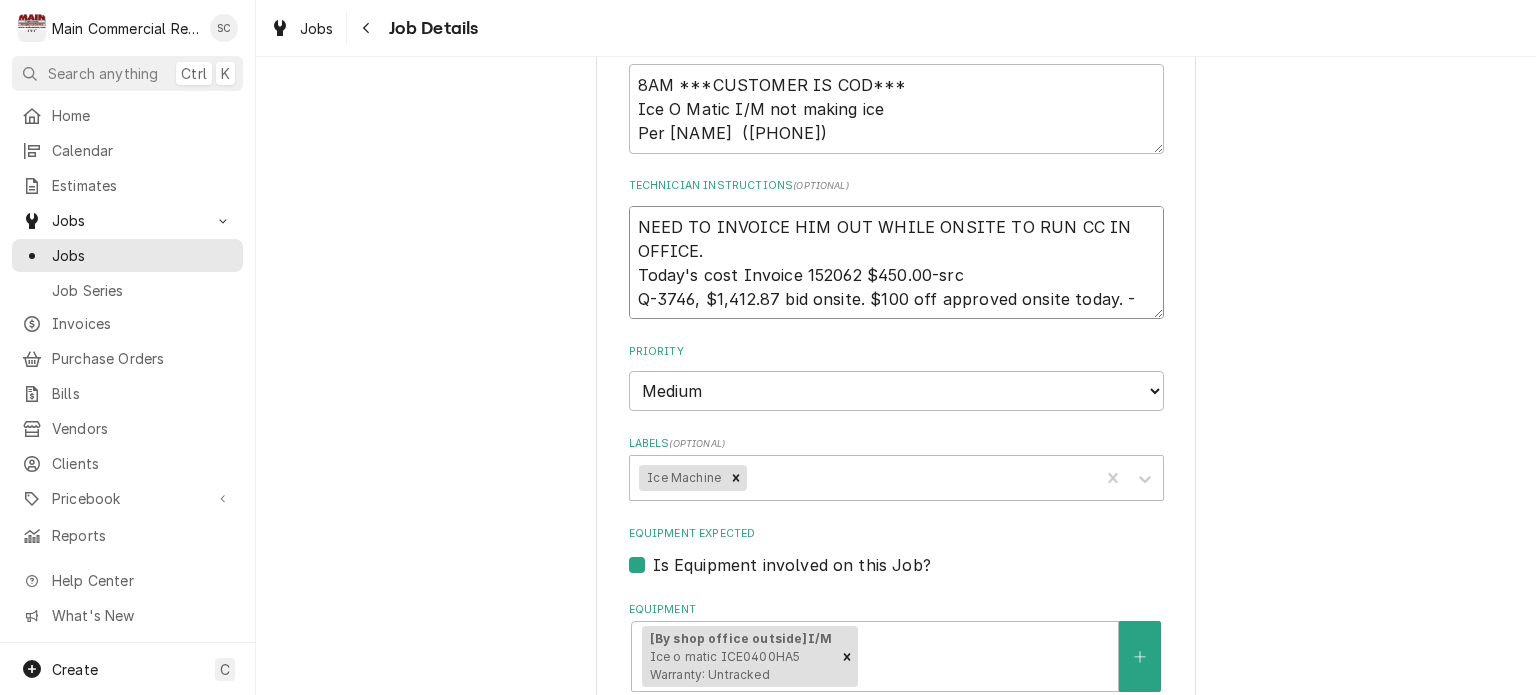 type on "NEED TO INVOICE HIM OUT WHILE ONSITE TO RUN CC IN OFFICE.
Today's cost Invoice 152062 $450.00-src
Q-3746, $1,412.87 bid onsite. $100 off approved onsite today. -src" 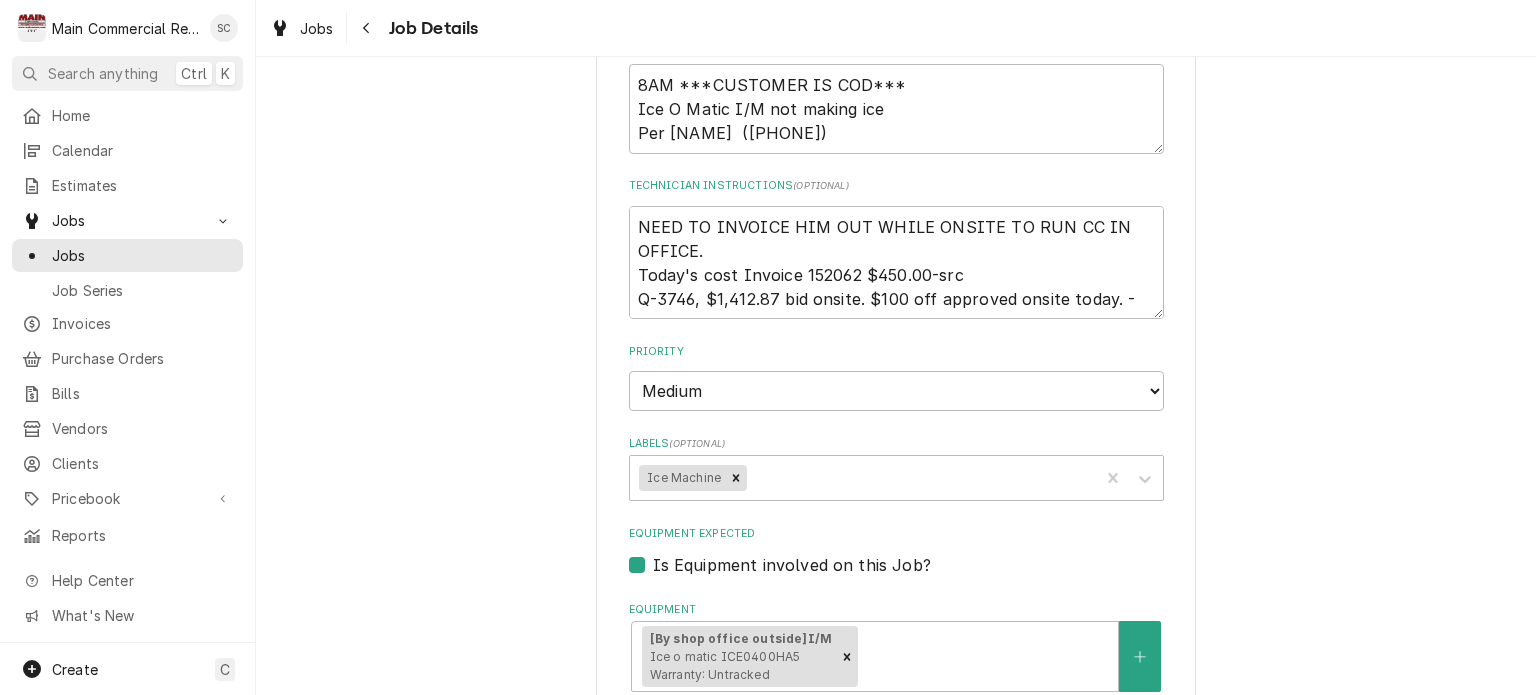 click on "Just Do It Tree Care 12008 Robin Hood Road, Hudson, FL 34669 Use the fields below to edit this job's details: Roopairs Job ID JOB-1170 Service Type ***DIAGNOSIS-SERVICE CALL*** Job Type Reason For Call 8AM ***CUSTOMER IS COD***
Ice O Matic I/M not making ice
Per Jeremy Holton  (727) 339-9071 Technician Instructions  ( optional ) NEED TO INVOICE HIM OUT WHILE ONSITE TO RUN CC IN OFFICE.
Today's cost Invoice 152062 $450.00-src
Q-3746, $1,412.87 bid onsite. $100 off approved onsite today. -src Priority No Priority Urgent High Medium Low Labels  ( optional ) Ice Machine Equipment Expected Is Equipment involved on this Job? Equipment [By shop office outside]  I/M Ice o matic ICE0400HA5 Warranty: Untracked View/Edit Logged Equipment    Who called in this service? Jeremy Holton  Contact (727) 339-9071 Who should the tech(s) ask for? Jeremy Holton  Contact (727) 339-9071 Attachments  ( if any ) Add Attachment Estimated Arrival Time 2025-08-05 AM / PM 6:00 AM 6:15 AM 6:30 AM 6:45 AM 7:00 AM 7:15 AM 7:30 AM 7:45 AM 2" at bounding box center (896, 514) 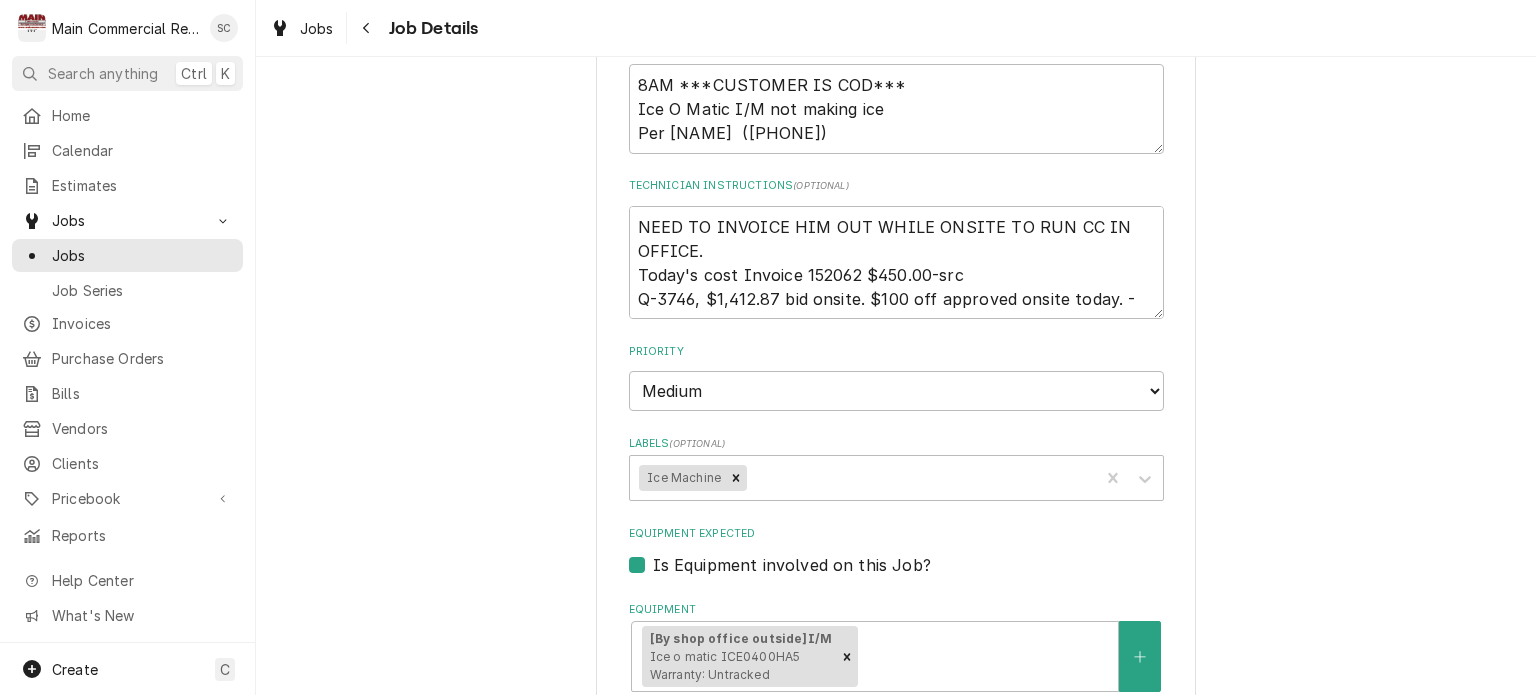 scroll, scrollTop: 1150, scrollLeft: 0, axis: vertical 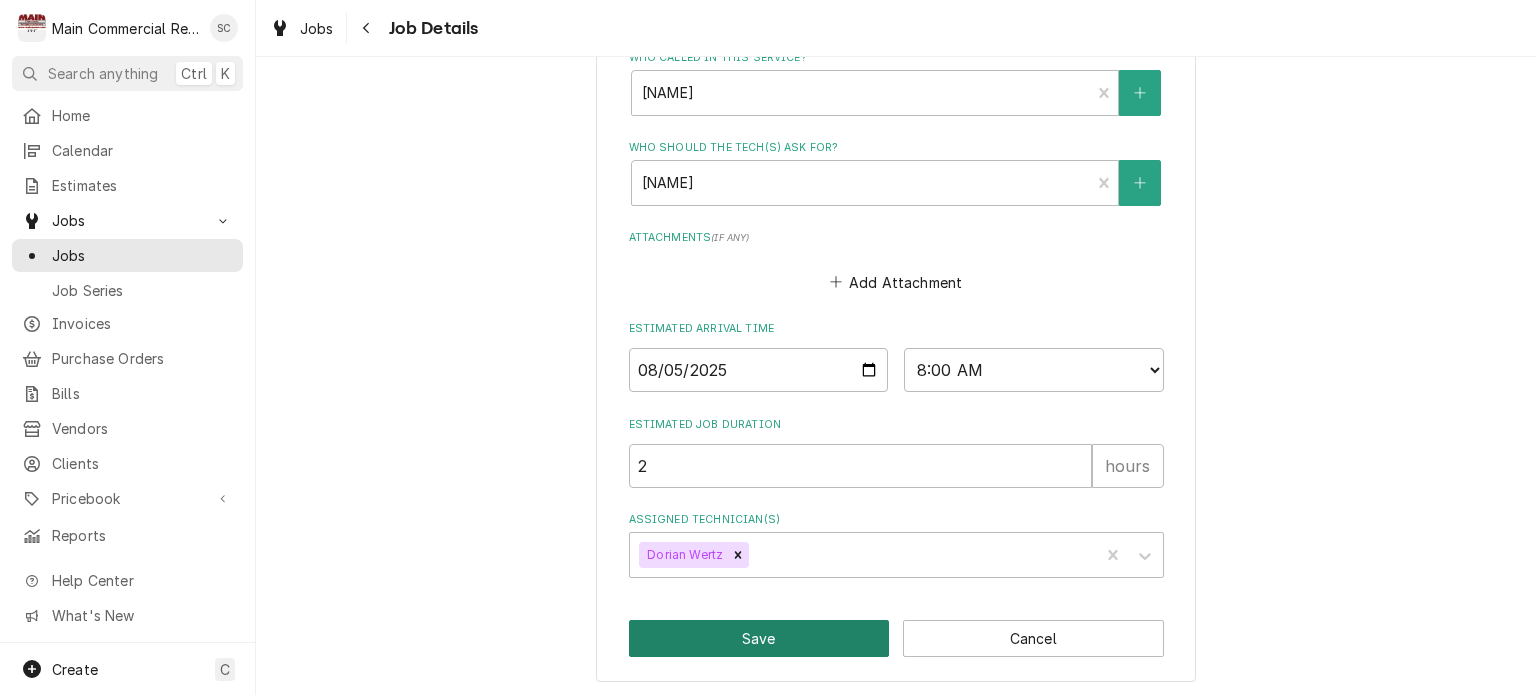 click on "Save" at bounding box center (759, 638) 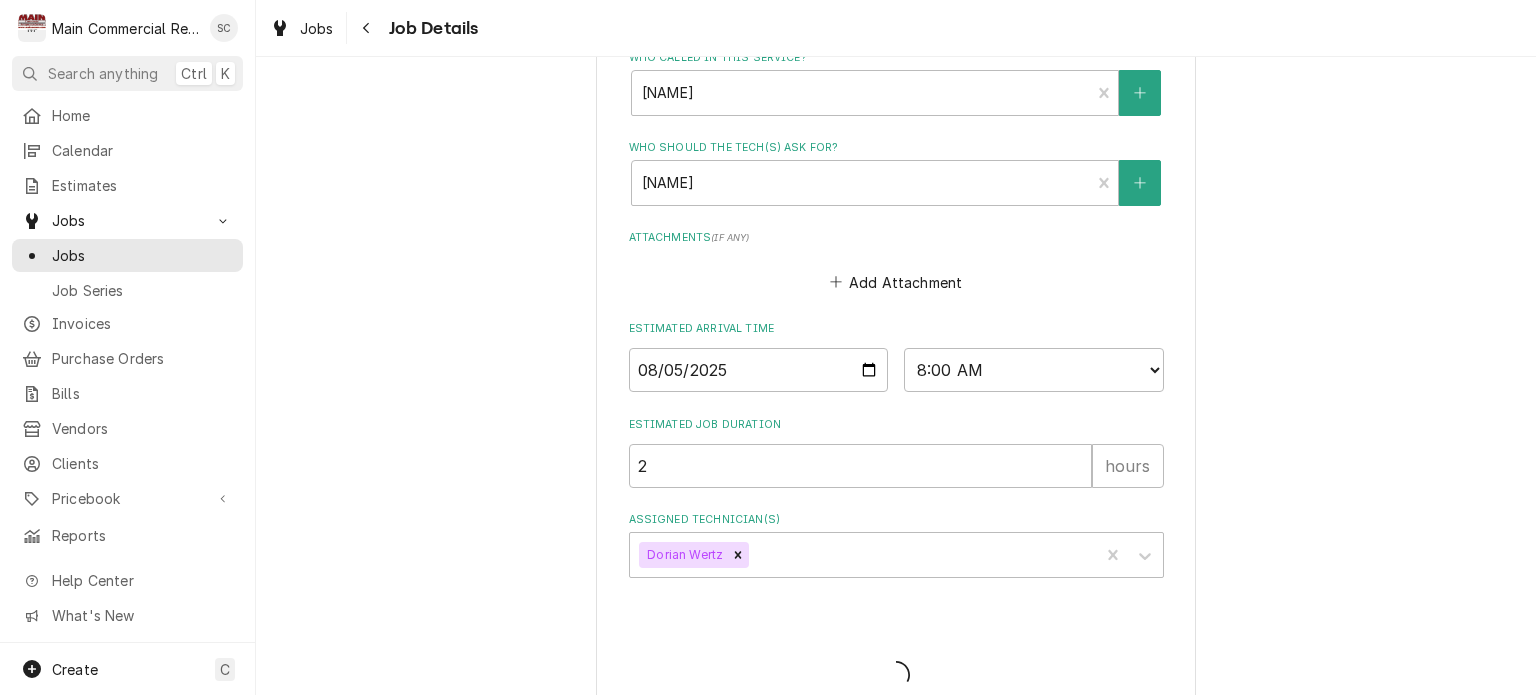 type on "x" 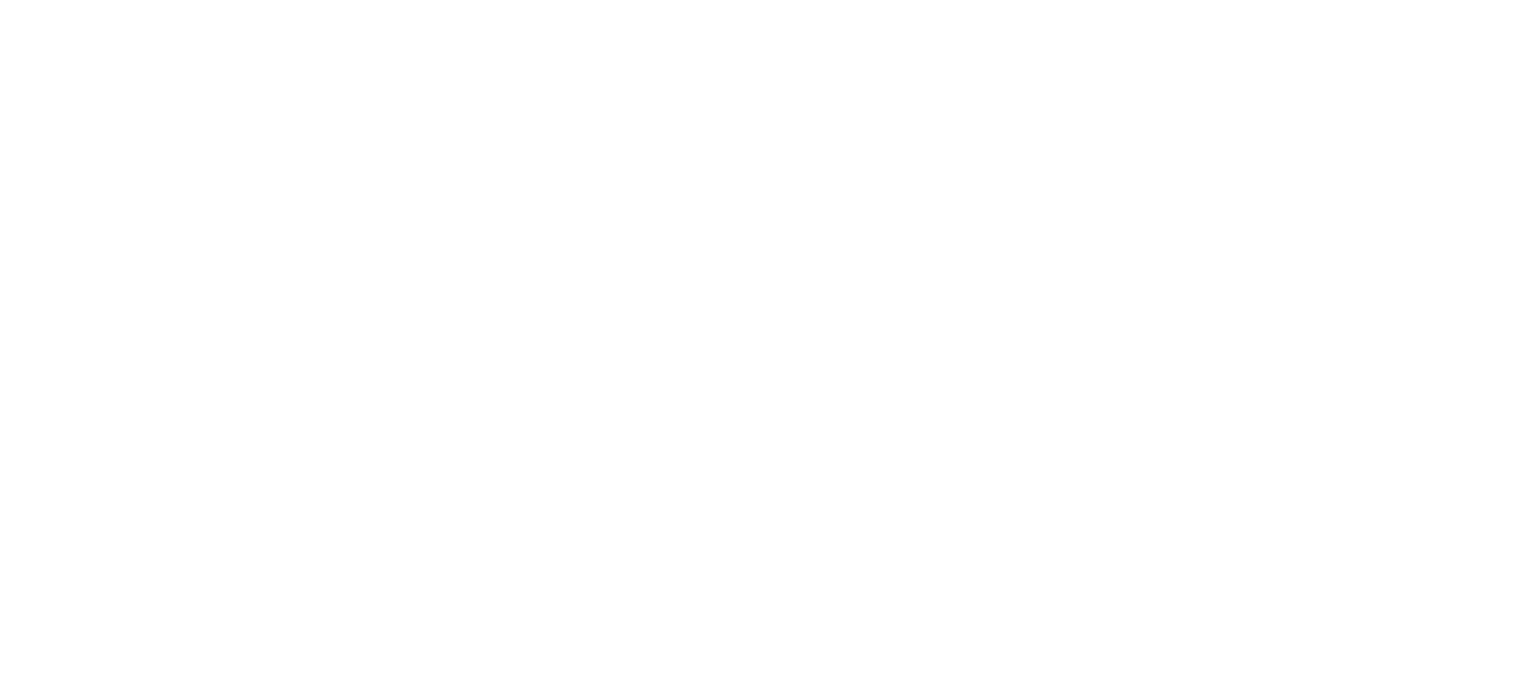 scroll, scrollTop: 0, scrollLeft: 0, axis: both 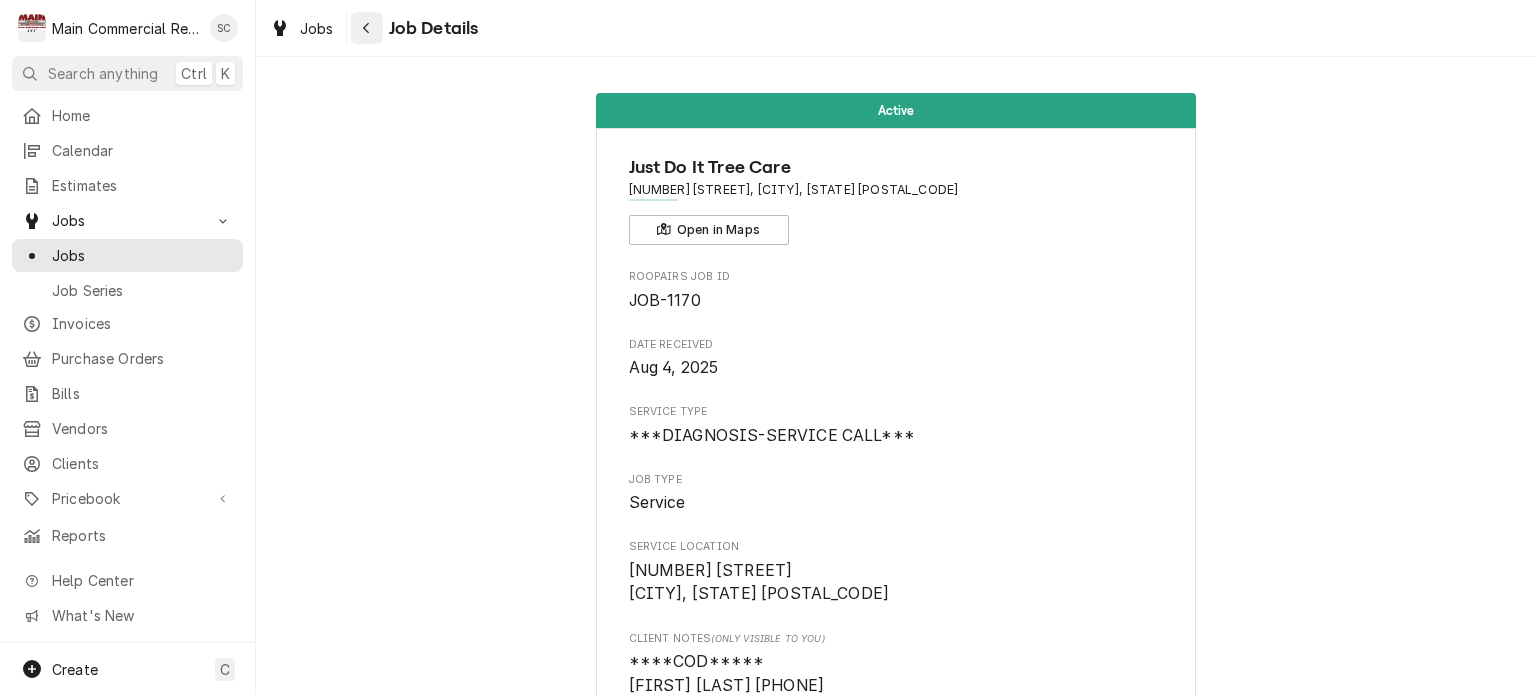 click 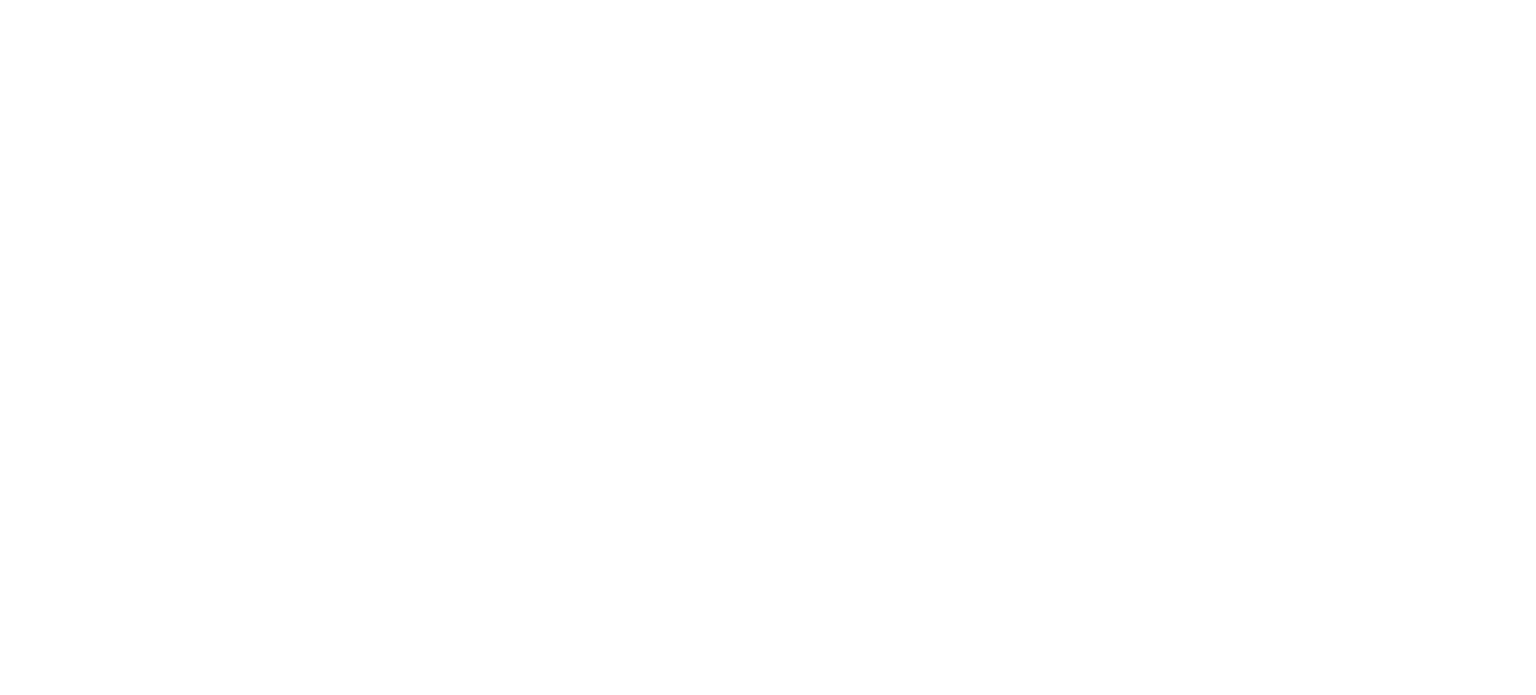 scroll, scrollTop: 0, scrollLeft: 0, axis: both 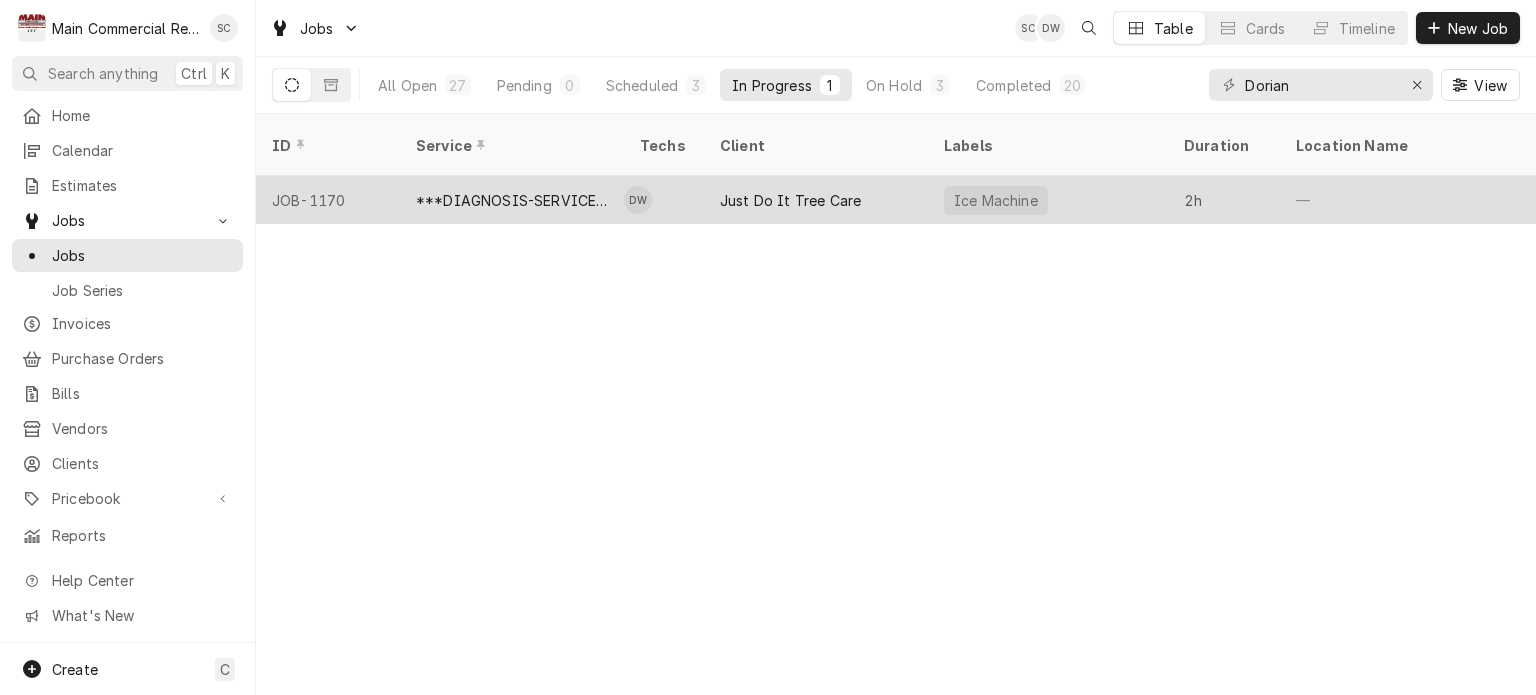 click on "Just Do It Tree Care" at bounding box center [790, 200] 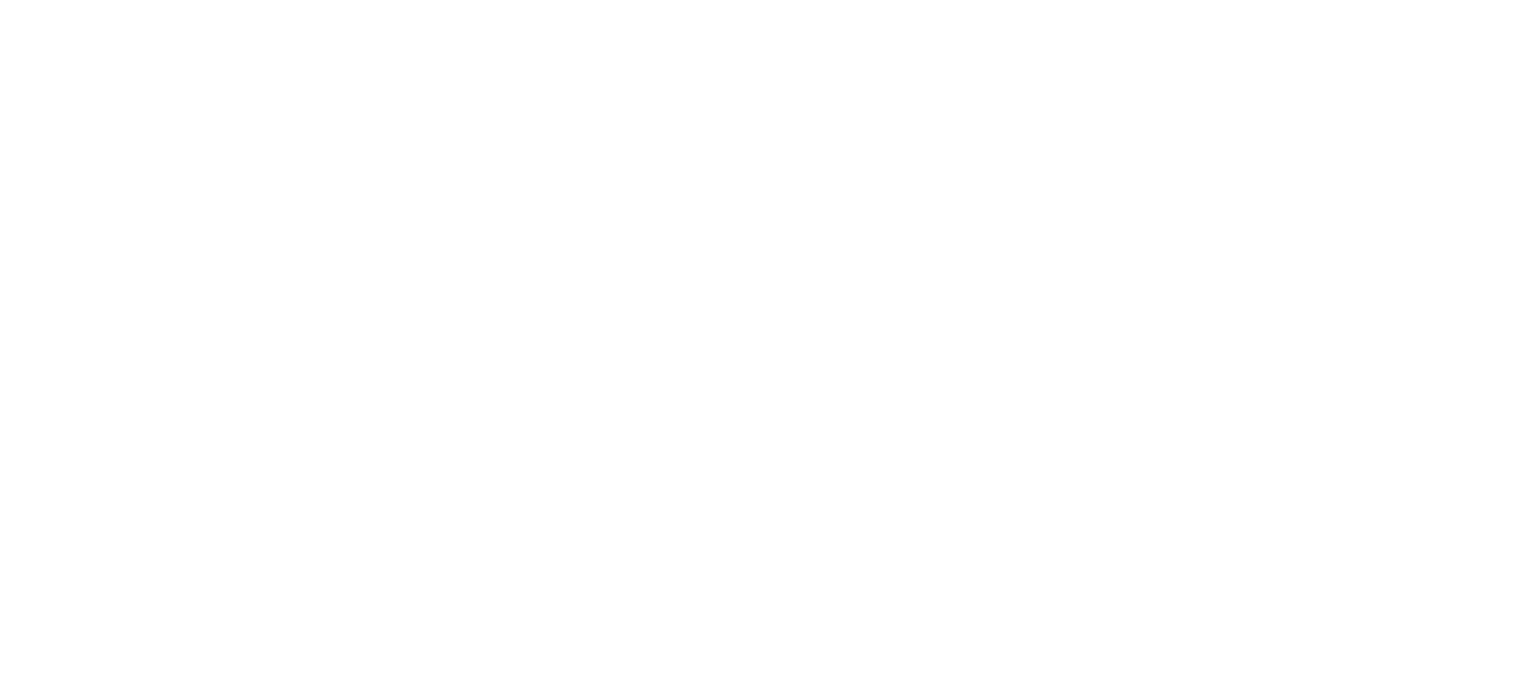 scroll, scrollTop: 0, scrollLeft: 0, axis: both 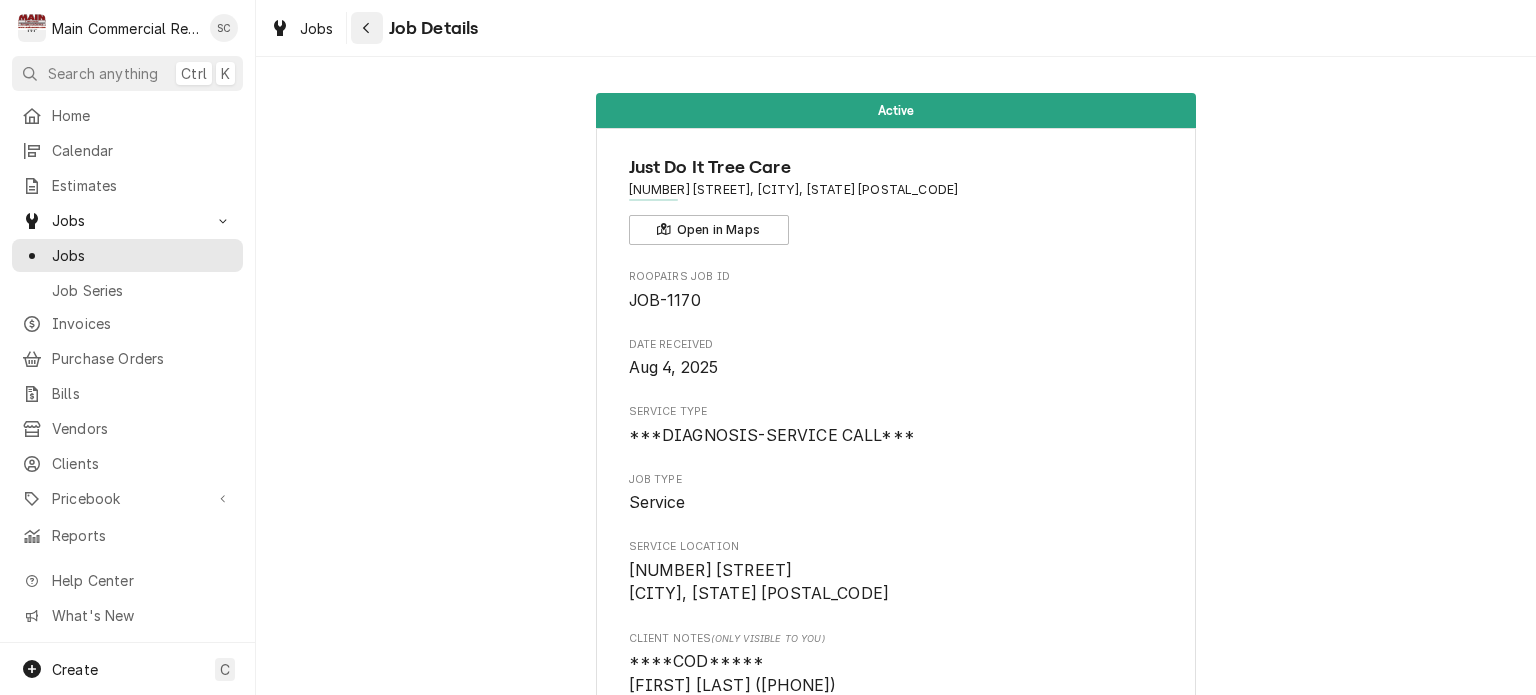 click at bounding box center (367, 28) 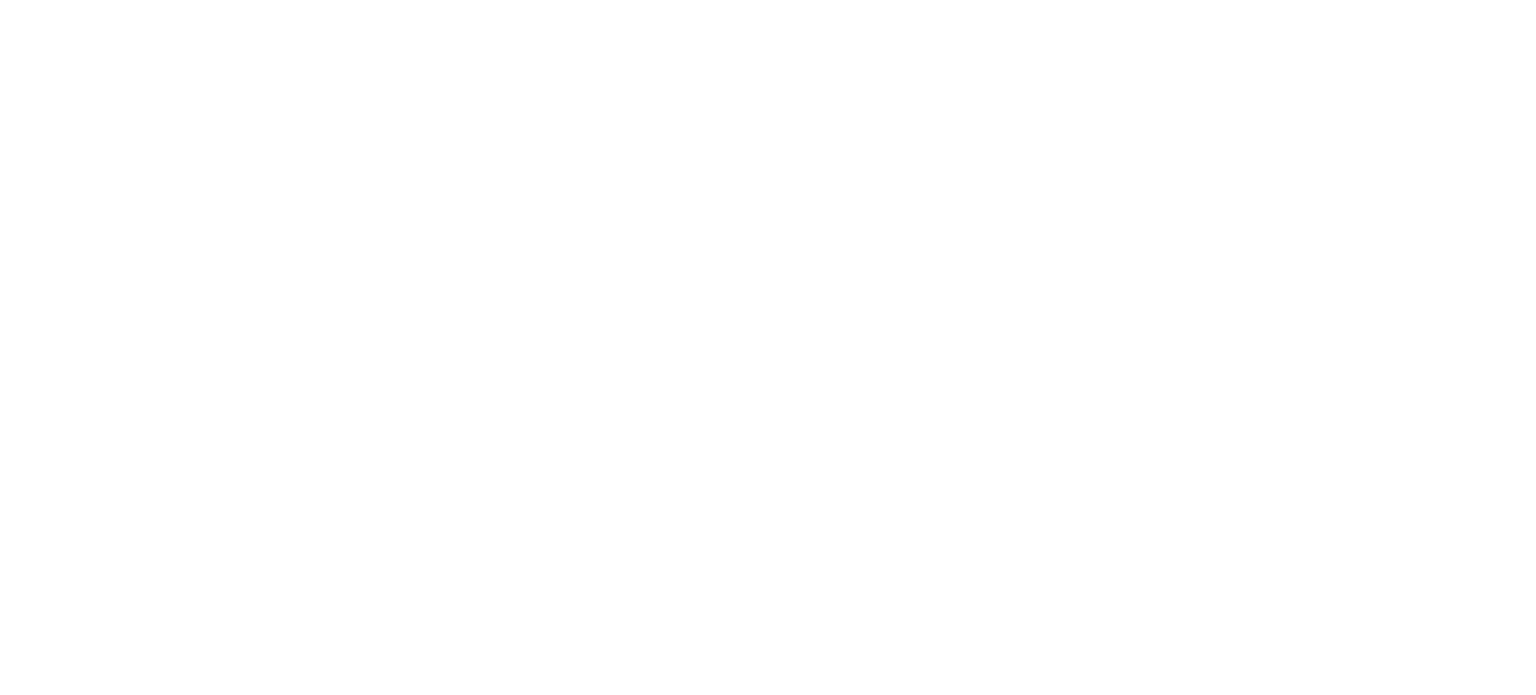 scroll, scrollTop: 0, scrollLeft: 0, axis: both 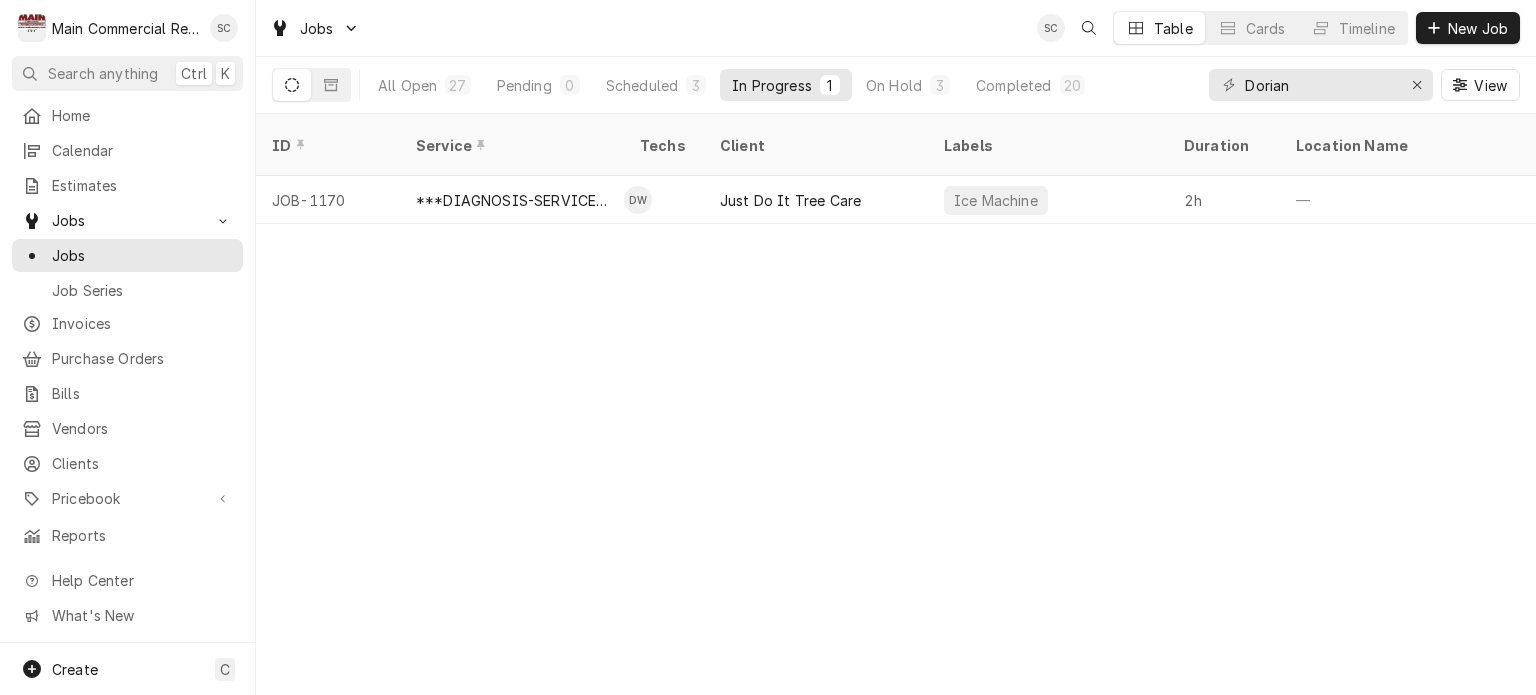 click on "ID Service Techs Client Labels Duration Location Name Date Received Status Priority Location Address Scheduled For Status Changed Last Modified Job Type JOB-1170 ***DIAGNOSIS-SERVICE CALL*** DW Just Do It Tree Care Ice Machine 2h — Aug 4   Active Medium [NUMBER] [STREET], [CITY], [STATE] Aug 5   • 8:00 AM Aug 5   Aug 5   Service KByOJ21 Date — Time — Duration — Labels No labels Reason For Call Not mentioned" at bounding box center [896, 404] 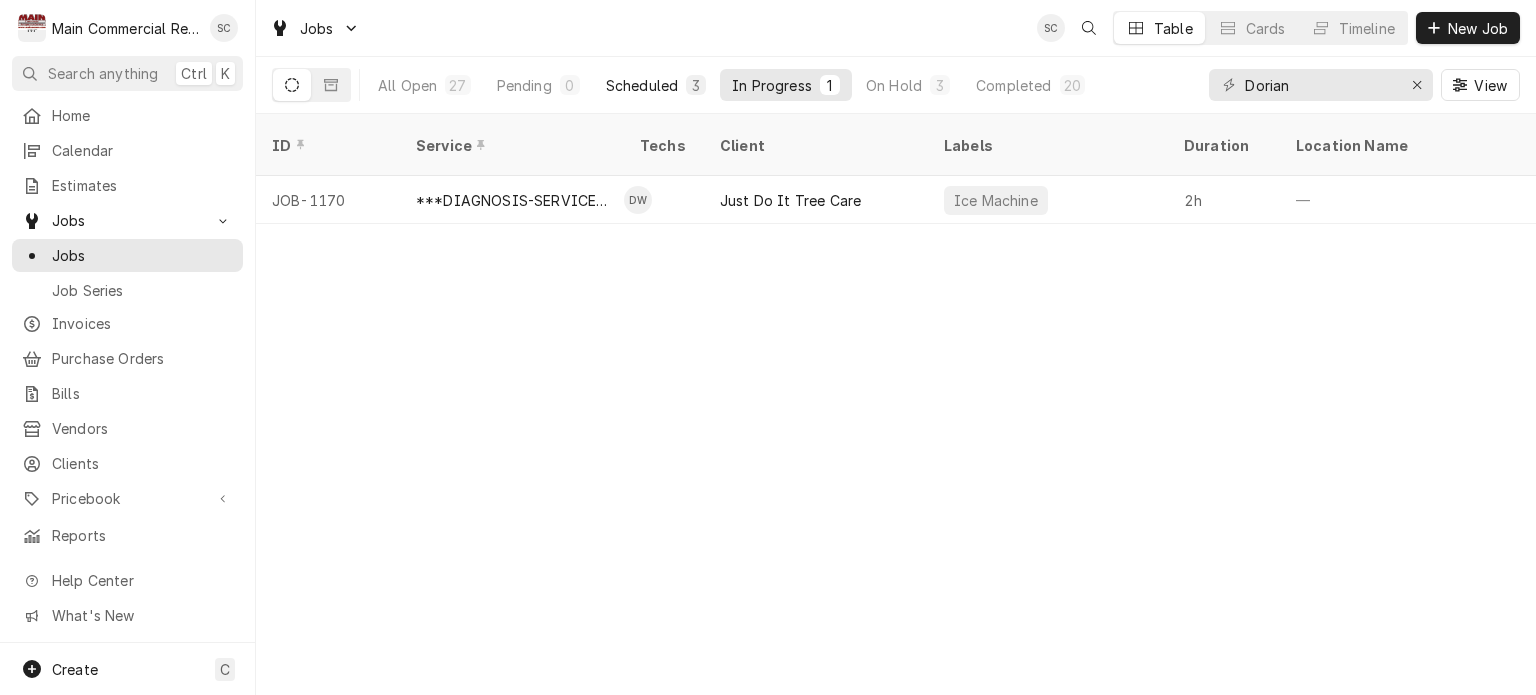 click on "Scheduled" at bounding box center [642, 85] 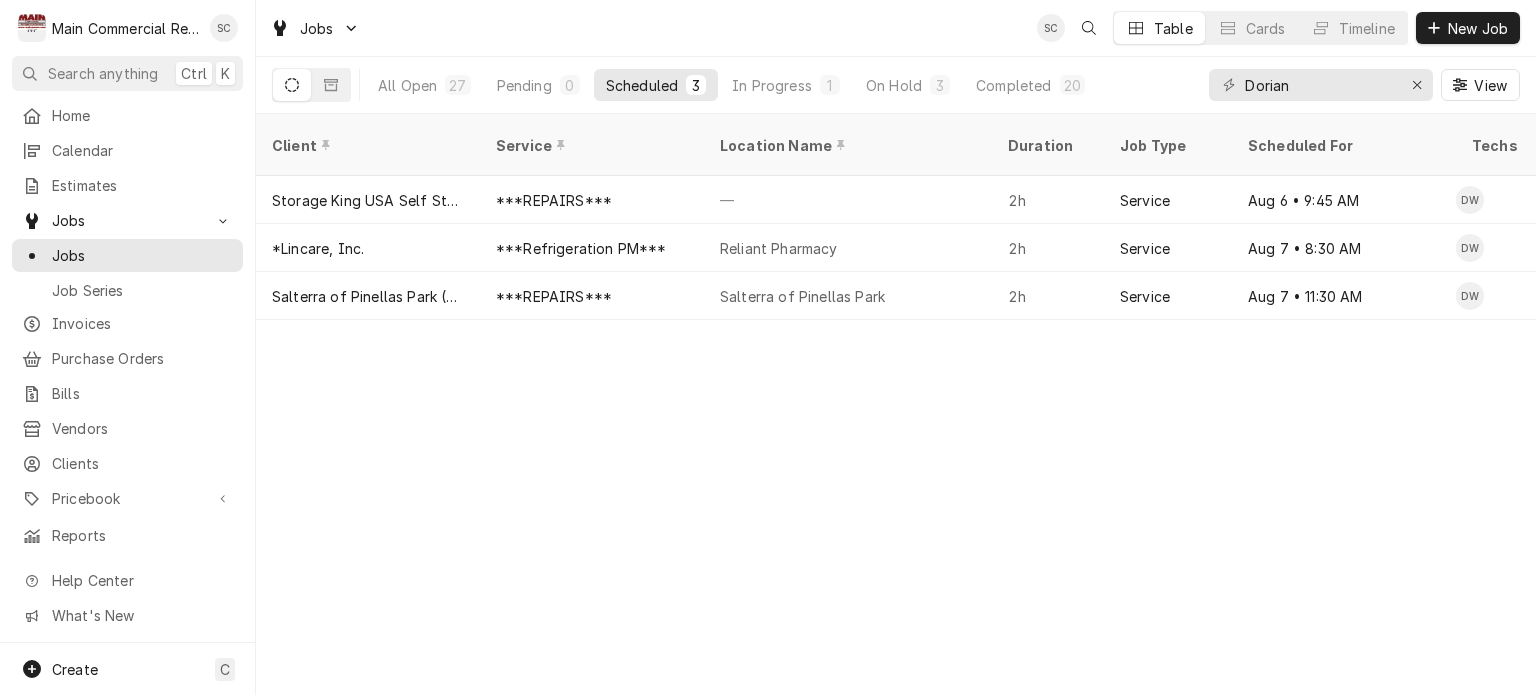 click on "Client Service Location Name Duration Job Type Scheduled For Techs Status Labels ID Priority Date Received Location Address Scheduled Last Modified Storage King USA Self Storage ***REPAIRS*** — 2h Service Aug 6   • 9:45 AM DW Upcoming Ice Machine +2 more JOB-969 Medium Jul 2   3617 Commercial Way, Spring Hill, FL 34606 Aug 5   Aug 5   *Lincare, Inc. ***Refrigeration PM*** Reliant Pharmacy 2h Service Aug 7   • 8:30 AM DW Upcoming PM JOB-1075 No Priority Jul 21   3985 Gateway Center Blvd., Pinellas Park, FL 33782 Aug 1   Aug 1   Salterra of Pinellas Park (Previously Volante) ***REPAIRS*** Salterra of Pinellas Park 2h Service Aug 7   • 11:30 AM DW Upcoming Baker +4 more JOB-1162 No Priority Aug 1   8980 49th St N, Pinellas Park, FL 33782 Aug 1   Aug 1   KazP9Nk Date — Time — Duration — Labels No labels Reason For Call Not mentioned" at bounding box center [896, 404] 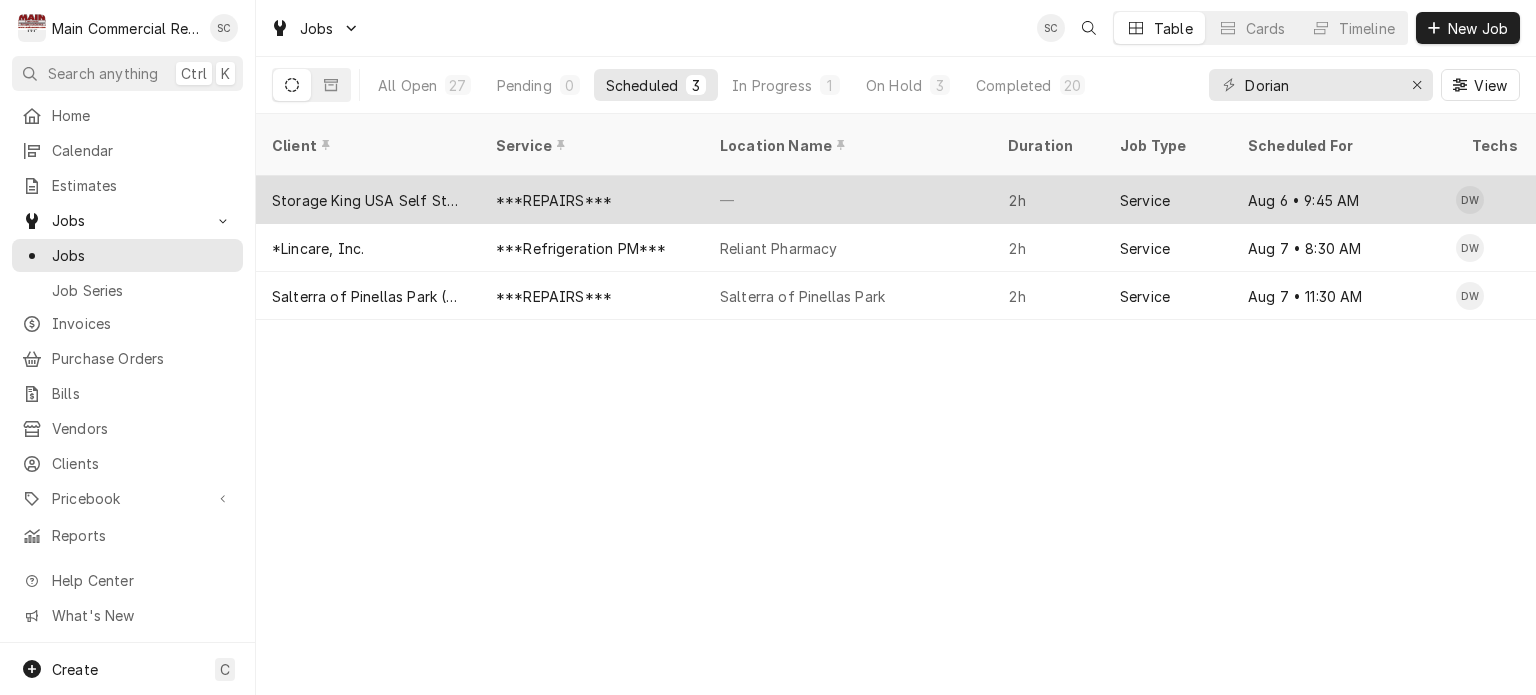 click on "—" at bounding box center (848, 200) 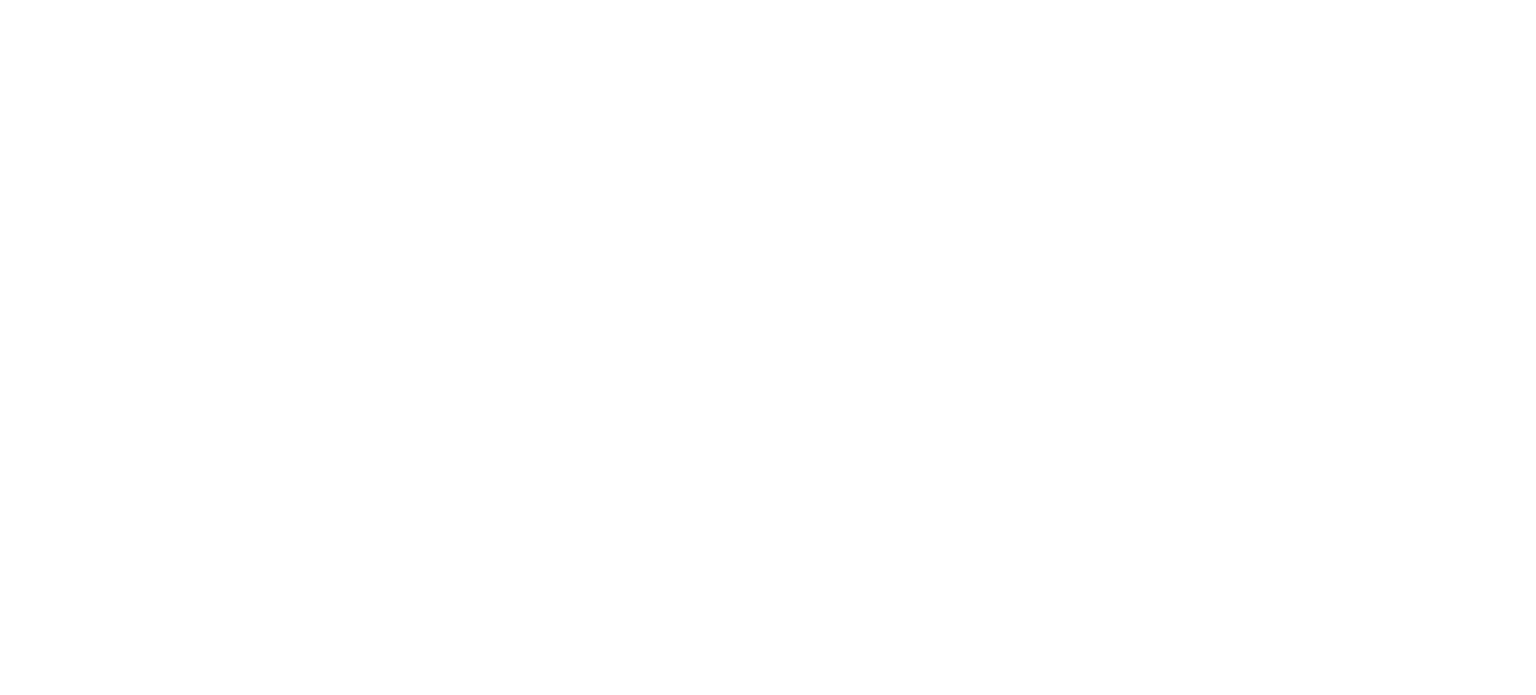 scroll, scrollTop: 0, scrollLeft: 0, axis: both 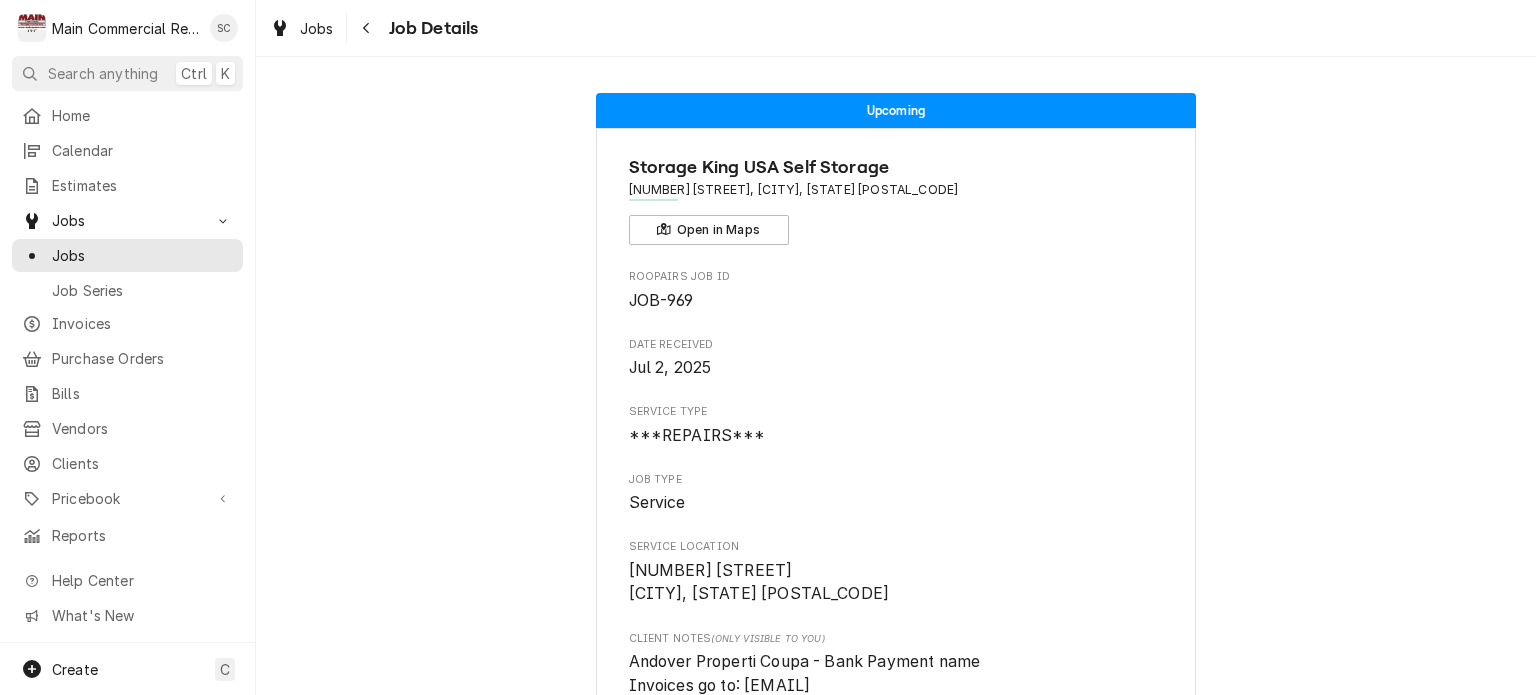 click on "Jobs   Job Details" at bounding box center (896, 28) 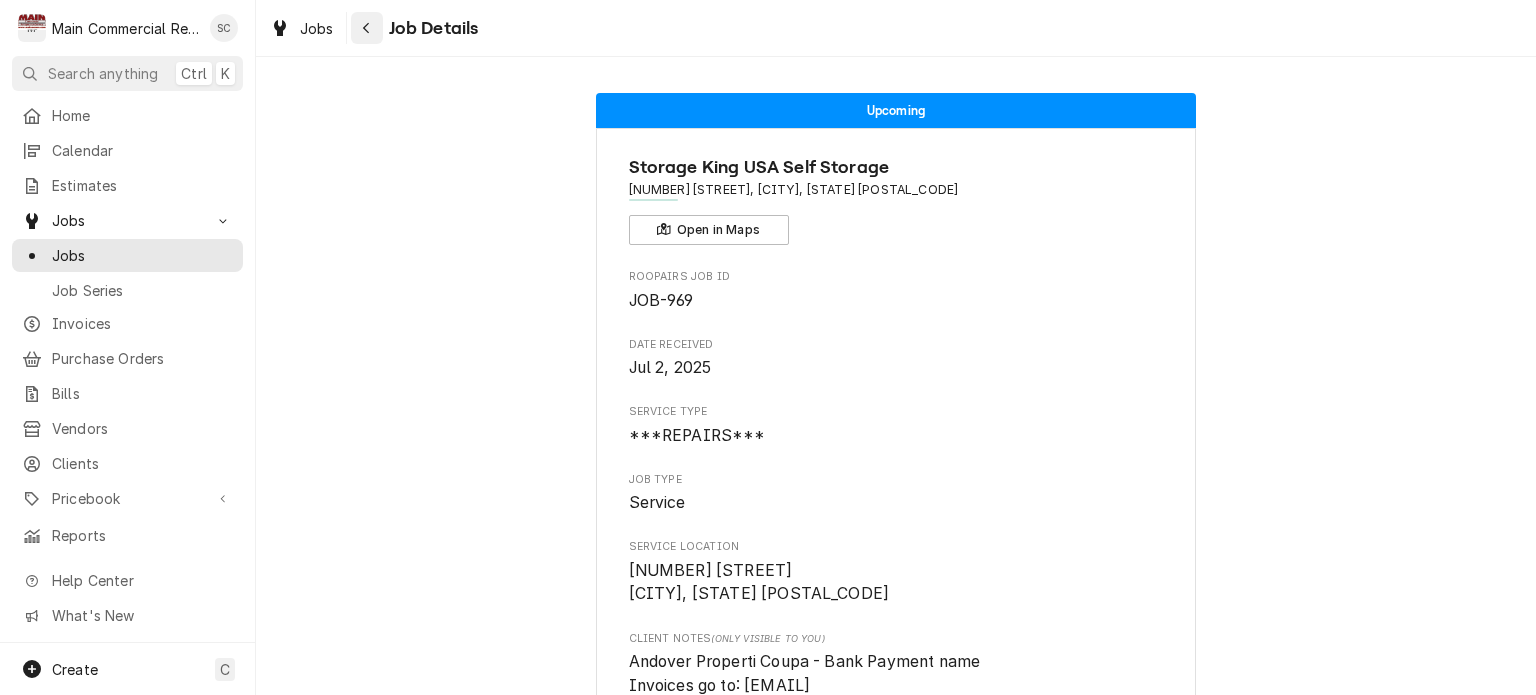 click 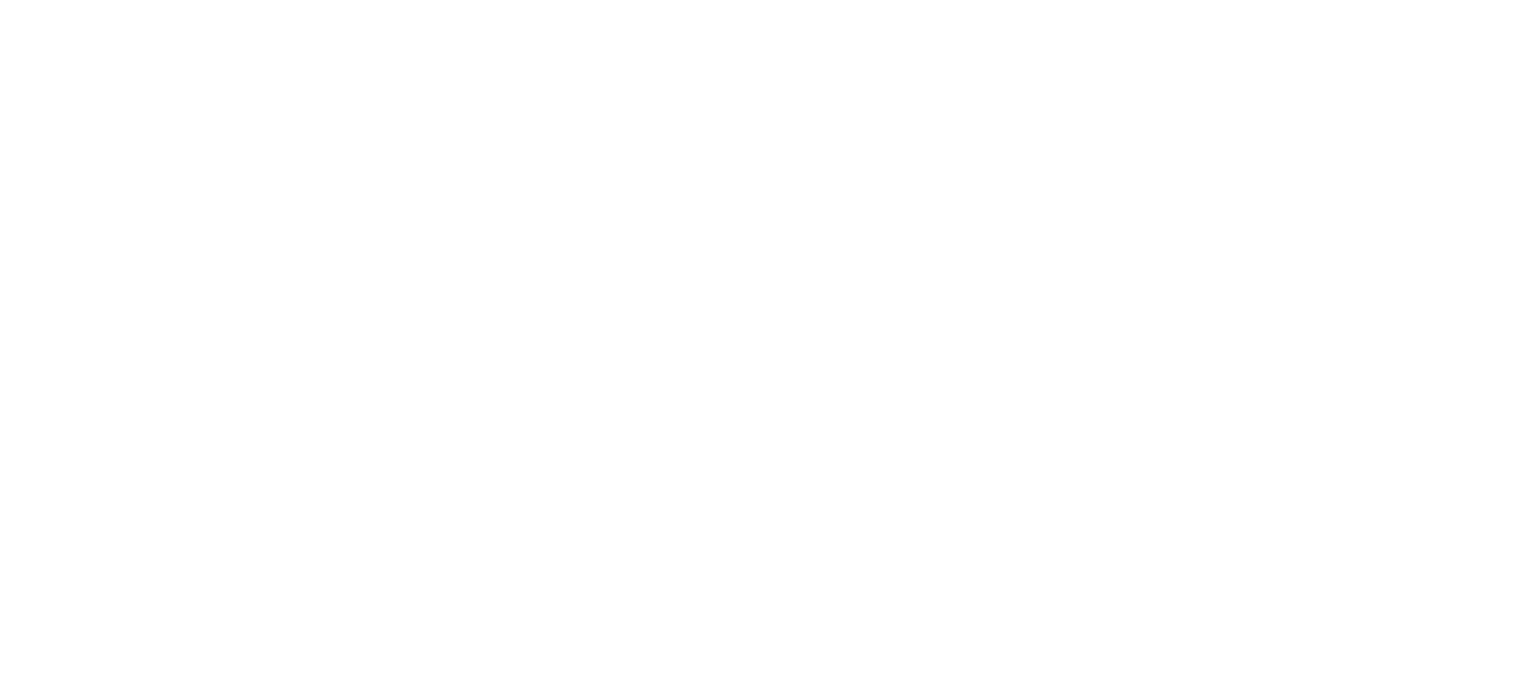 scroll, scrollTop: 0, scrollLeft: 0, axis: both 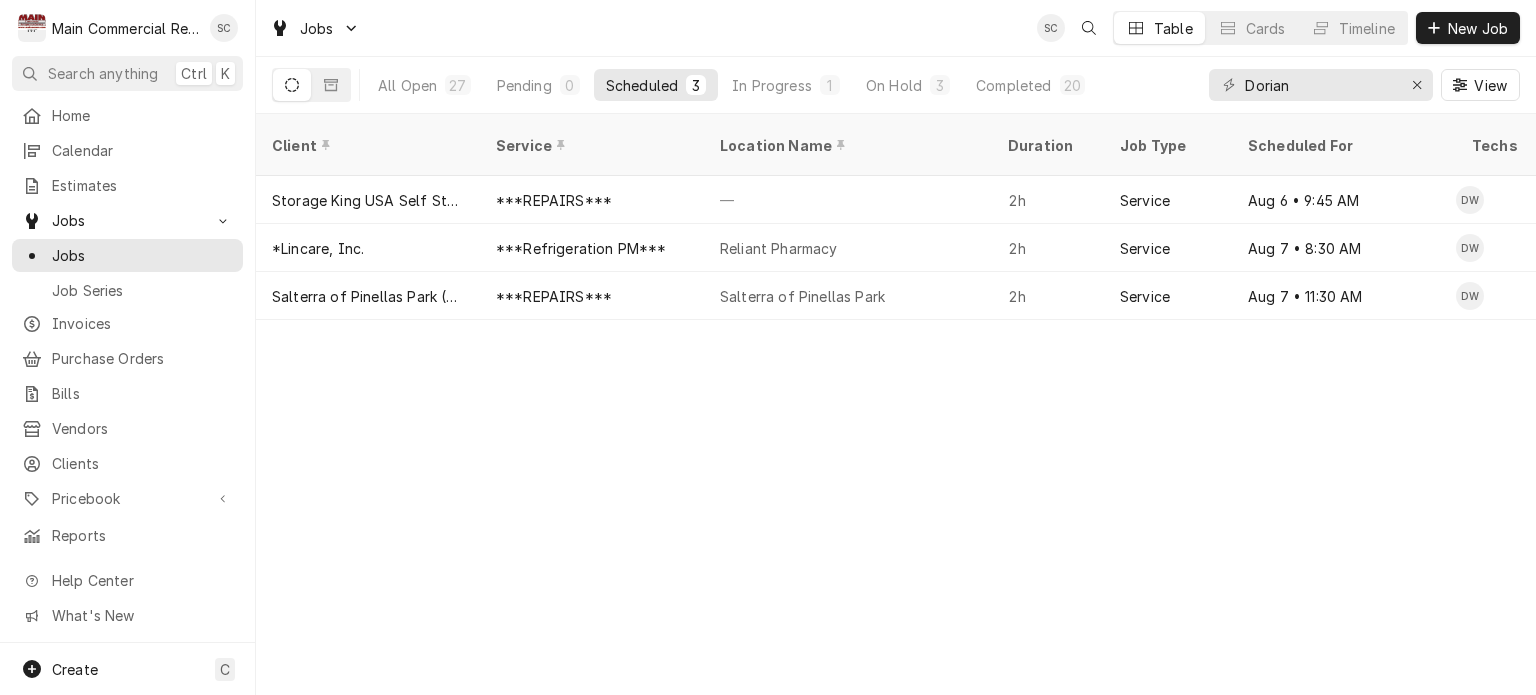 click on "Client Service Location Name Duration Job Type Scheduled For Techs Status Labels ID Priority Date Received Location Address Scheduled Last Modified Storage King USA Self Storage ***REPAIRS*** — 2h Service Aug 6   • 9:45 AM DW Upcoming Ice Machine +2 more JOB-969 Medium Jul 2   [NUMBER] [STREET], [CITY], [STATE] [POSTAL_CODE] Aug 5   Aug 5   *Lincare, Inc. ***Refrigeration PM*** Reliant Pharmacy 2h Service Aug 7   • 8:30 AM DW Upcoming PM JOB-1075 No Priority Jul 21   [NUMBER] [STREET], [CITY], [STATE] [POSTAL_CODE] Aug 1   Aug 1   Salterra of Pinellas Park (Previously Volante) ***REPAIRS*** Salterra of Pinellas Park 2h Service Aug 7   • 11:30 AM DW Upcoming Baker +4 more JOB-1162 No Priority Aug 1   [NUMBER] [STREET], [CITY], [STATE] [POSTAL_CODE] Aug 1   Aug 1   KazP9Nk Date — Time — Duration — Labels No labels Reason For Call Not mentioned" at bounding box center [896, 404] 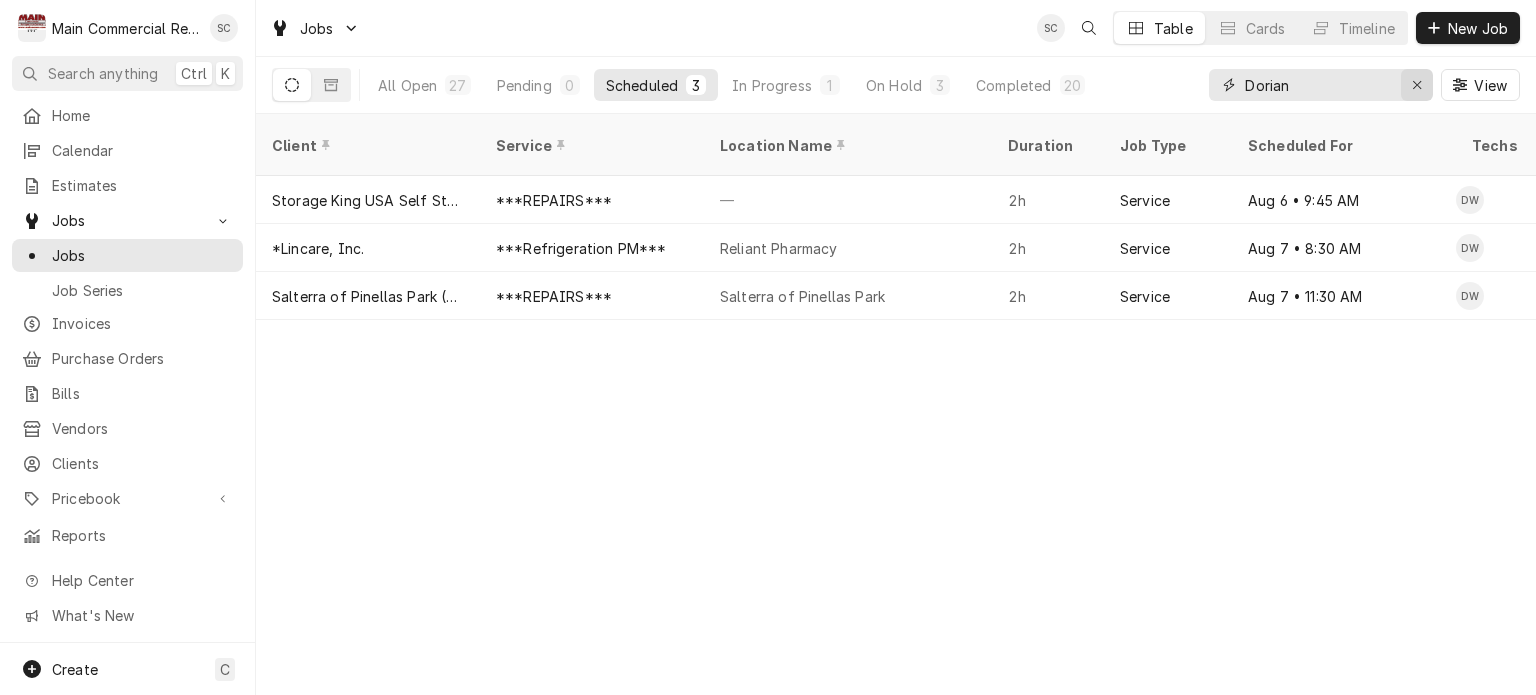 click at bounding box center [1417, 85] 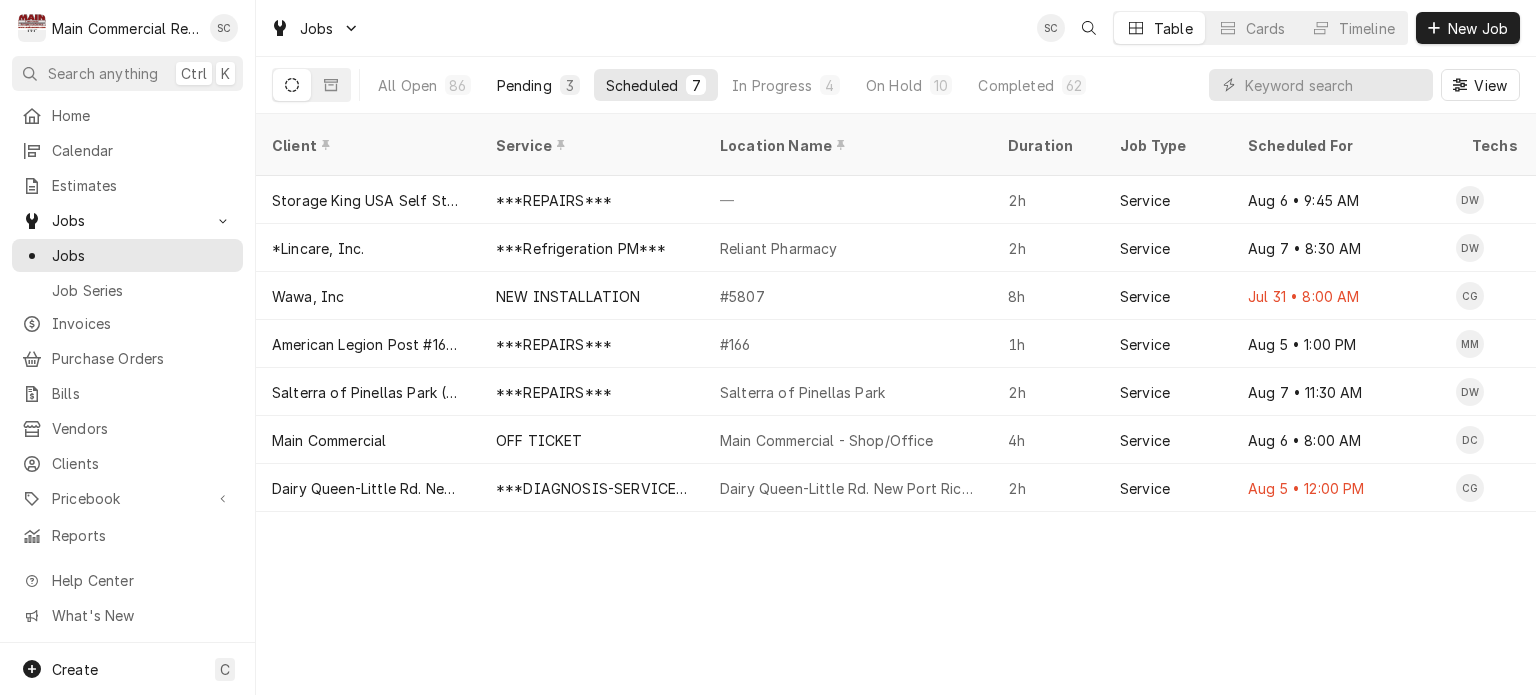 click on "Pending 3" at bounding box center [538, 85] 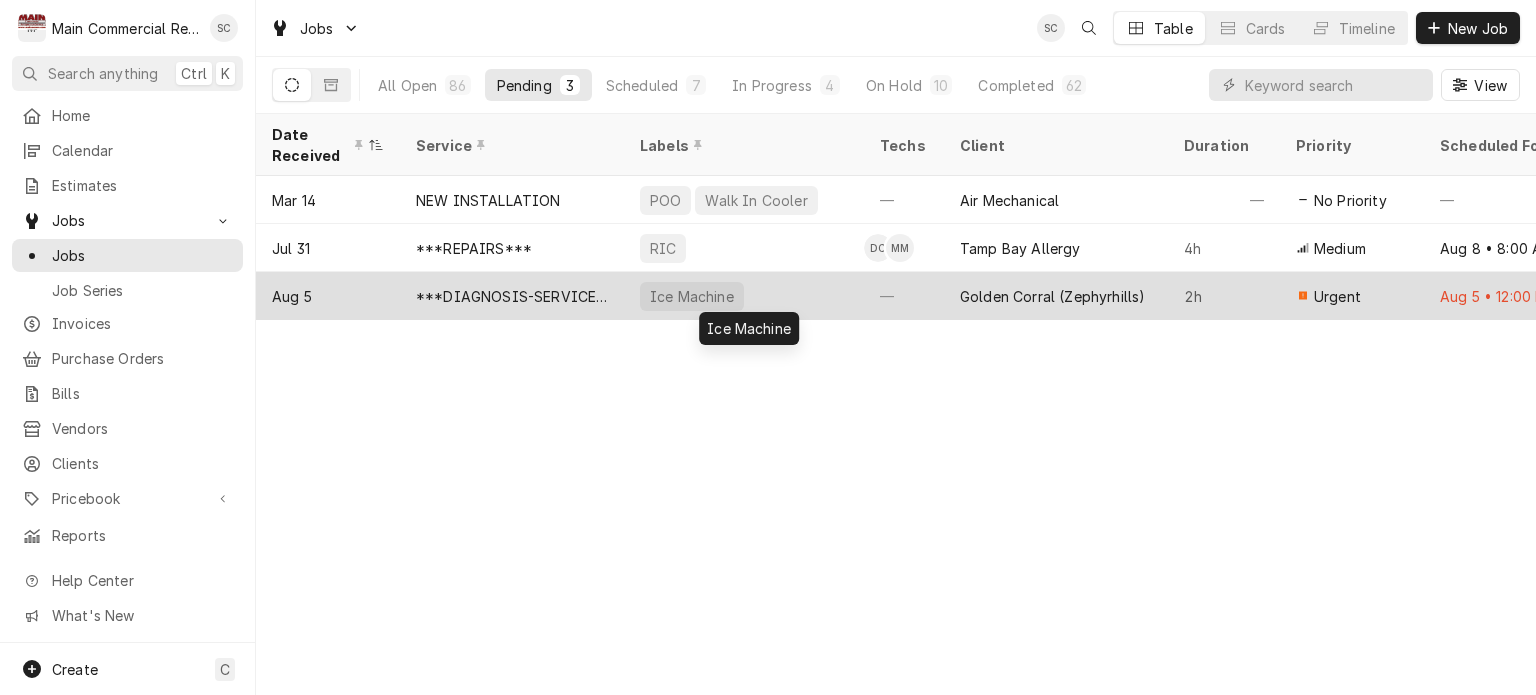 click on "Ice Machine" at bounding box center [744, 296] 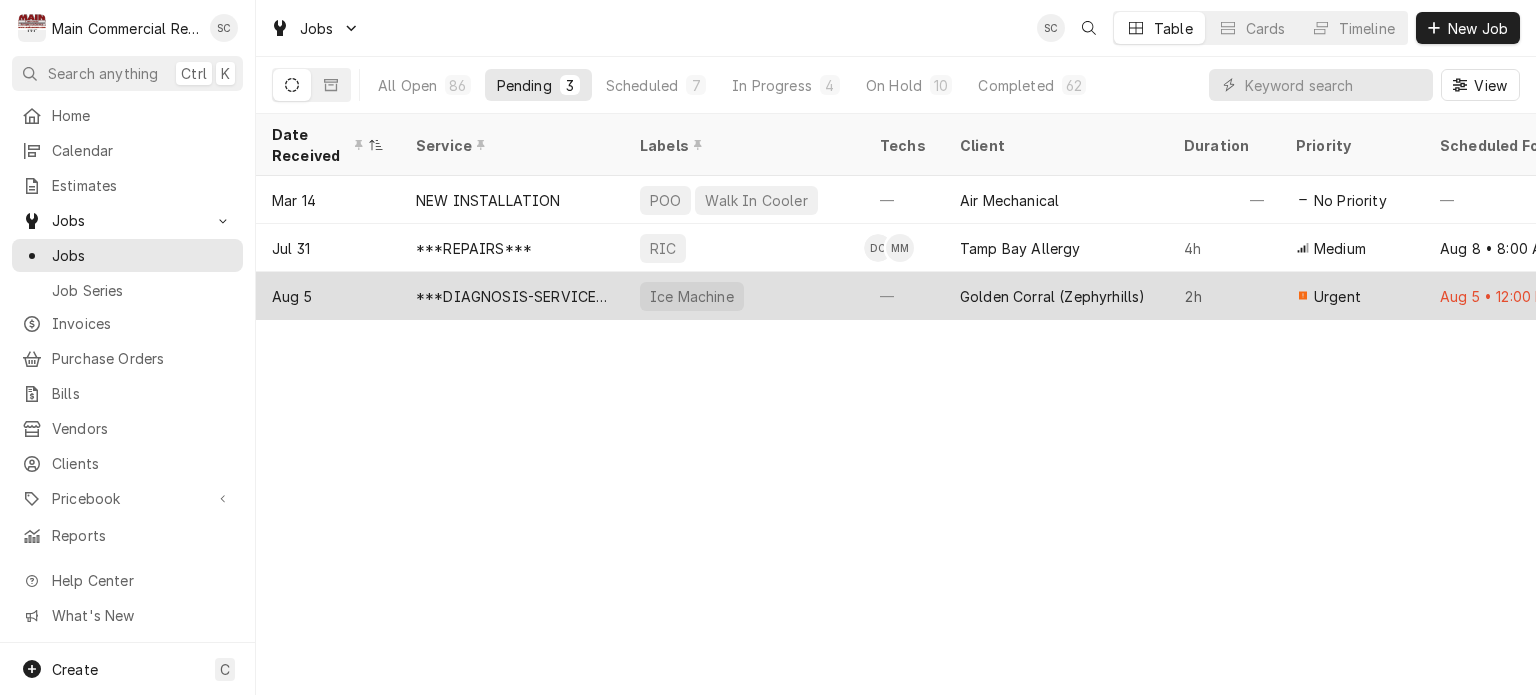 click on "Ice Machine" at bounding box center (744, 296) 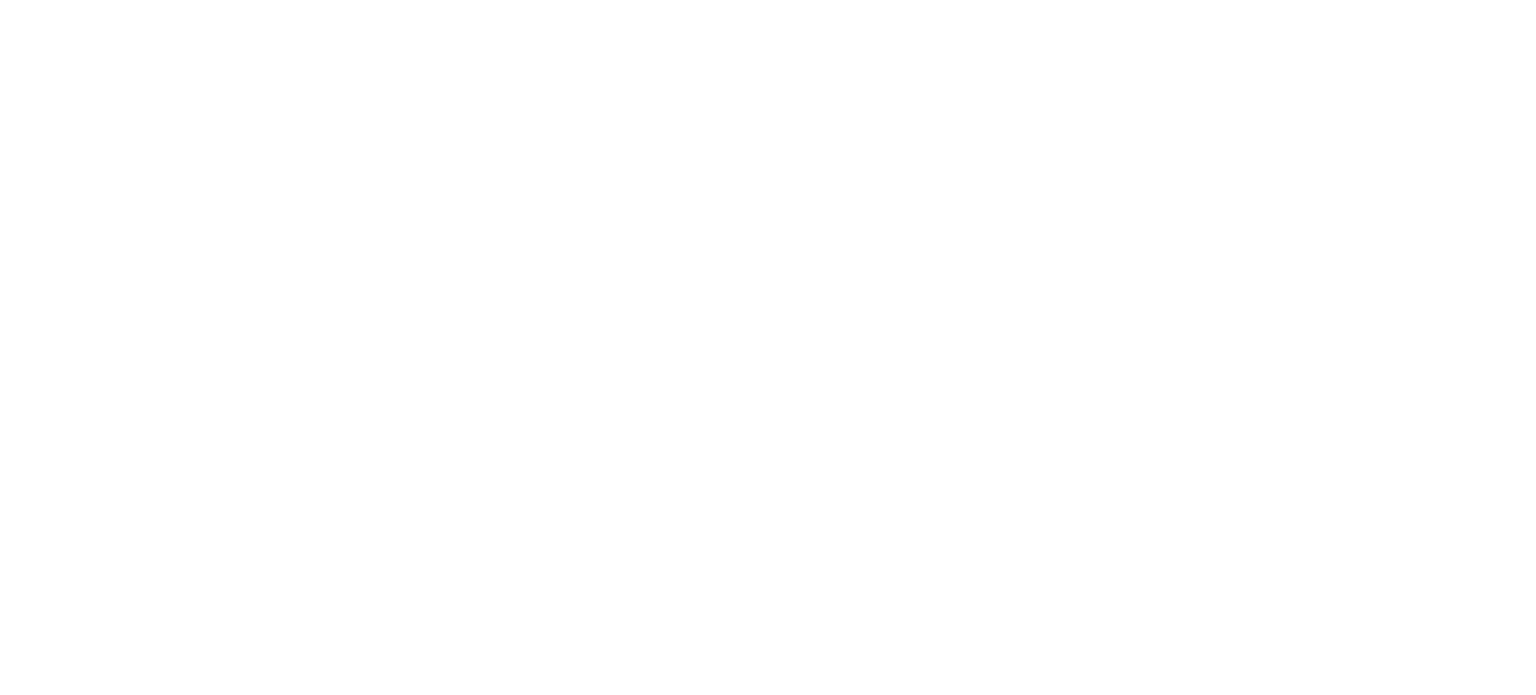 scroll, scrollTop: 0, scrollLeft: 0, axis: both 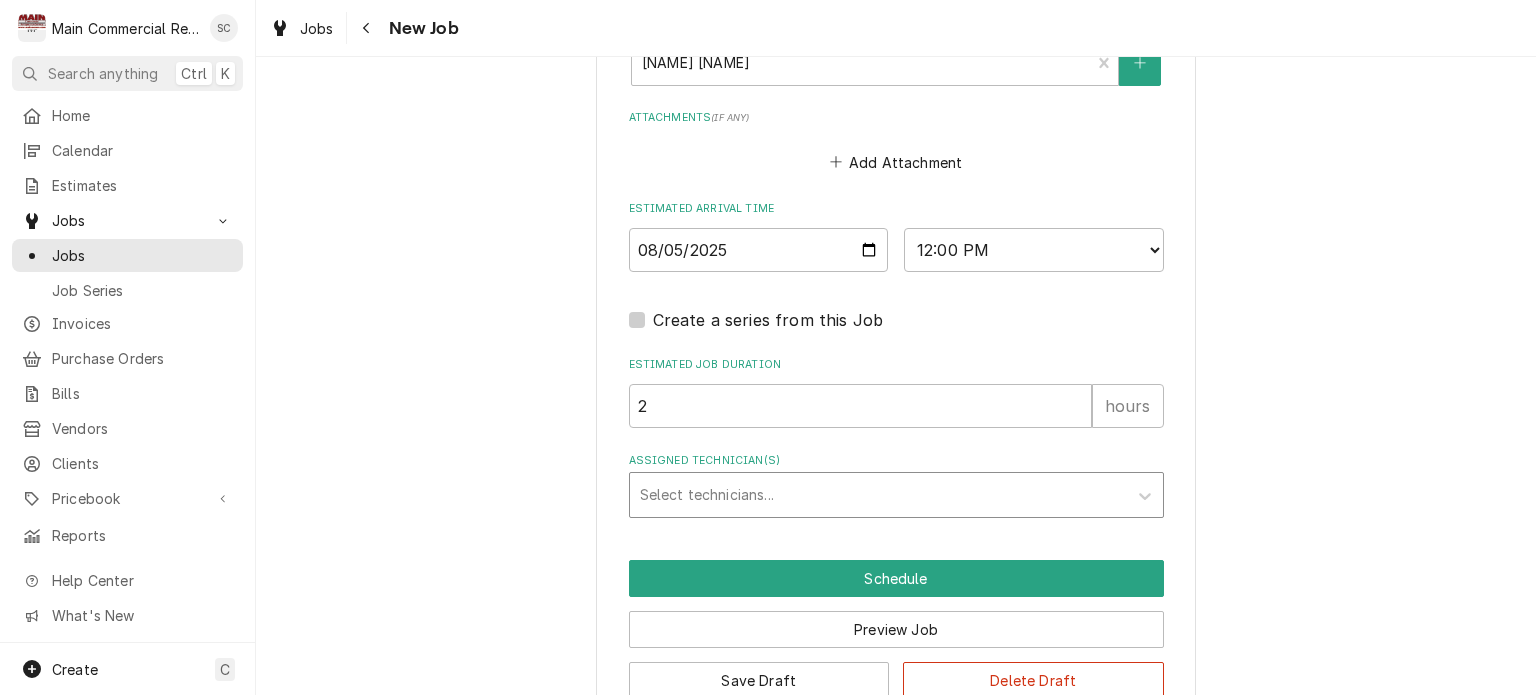 click at bounding box center (878, 495) 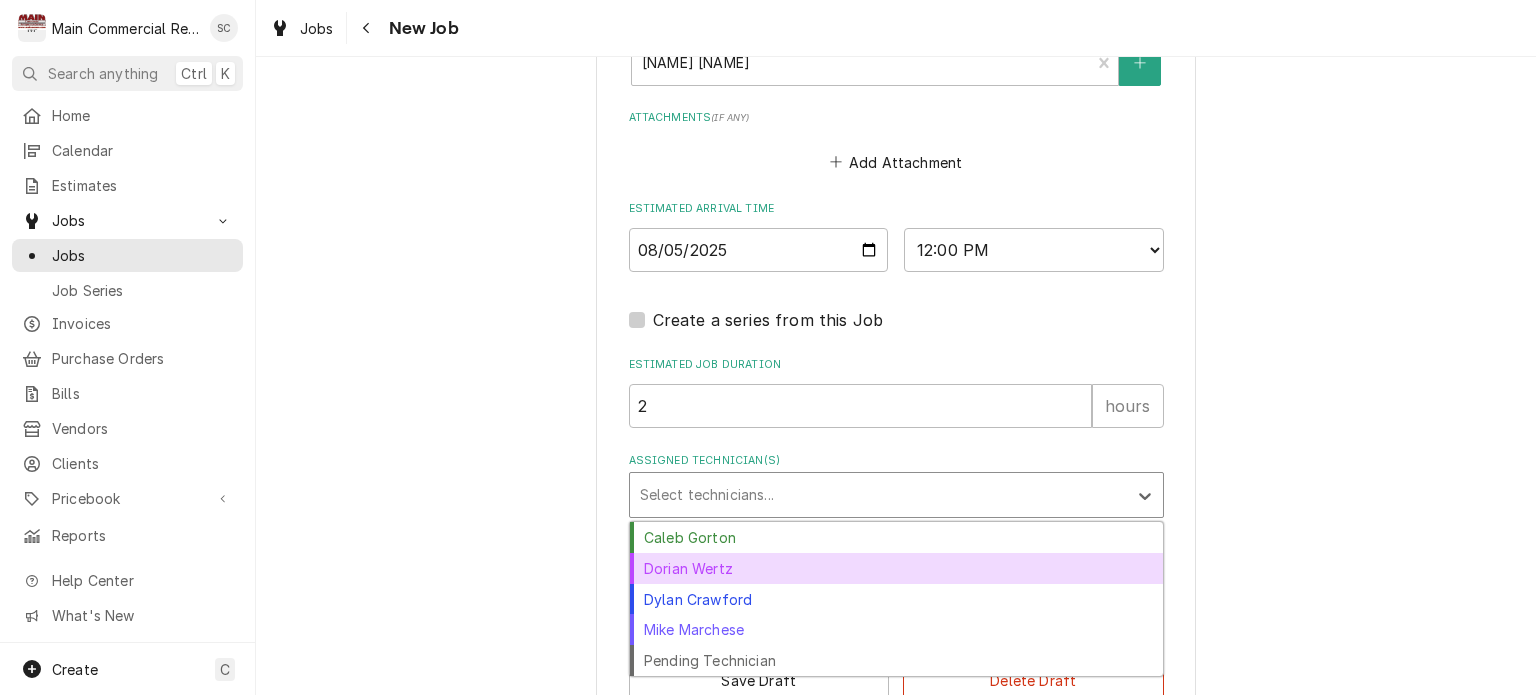 click on "Dorian Wertz" at bounding box center (896, 568) 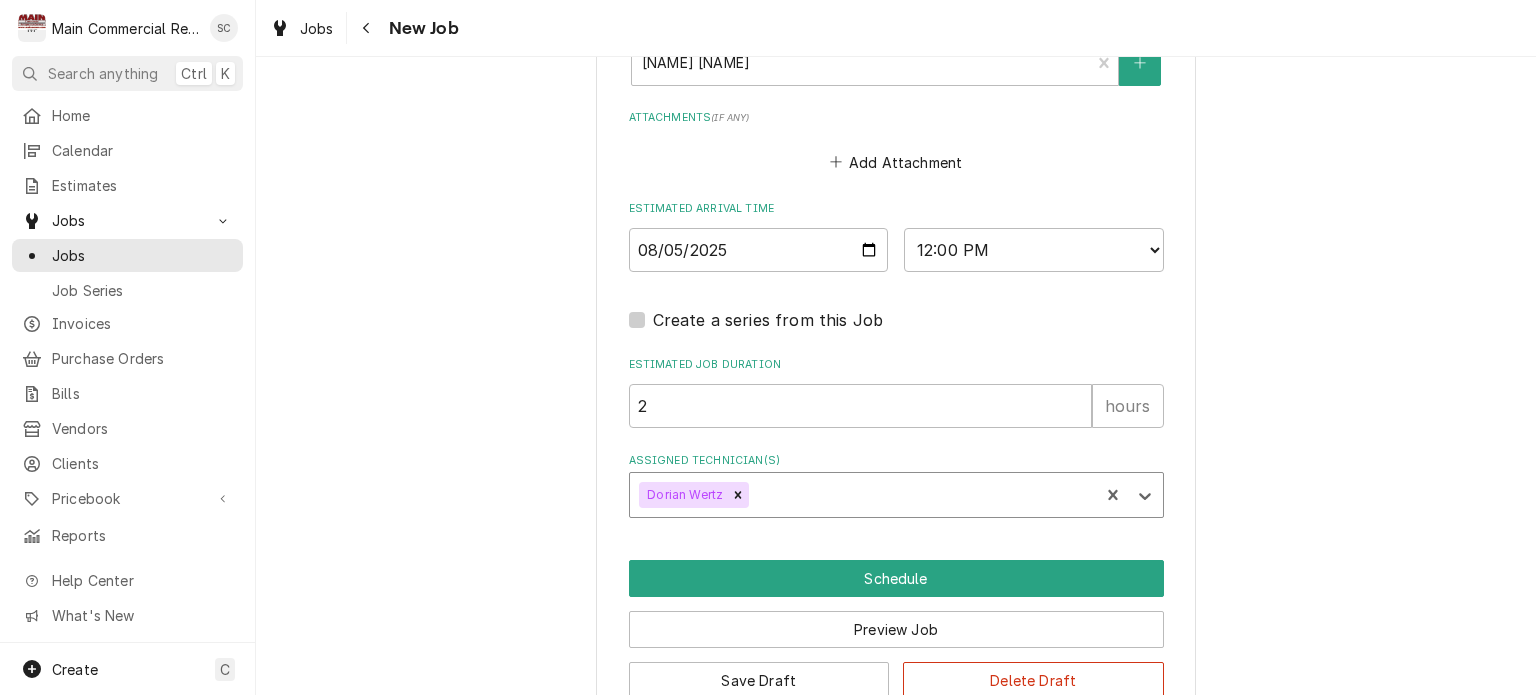 type on "x" 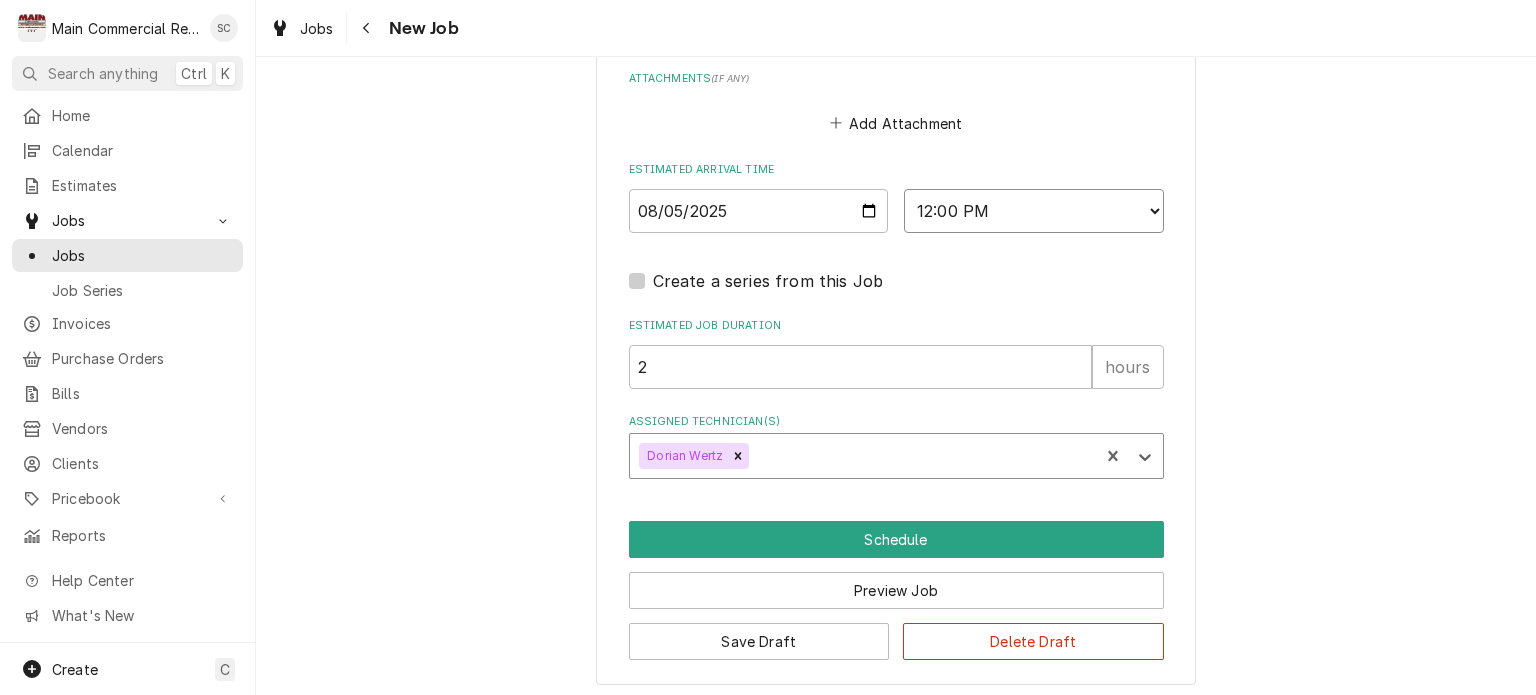 click on "AM / PM 6:00 AM 6:15 AM 6:30 AM 6:45 AM 7:00 AM 7:15 AM 7:30 AM 7:45 AM 8:00 AM 8:15 AM 8:30 AM 8:45 AM 9:00 AM 9:15 AM 9:30 AM 9:45 AM 10:00 AM 10:15 AM 10:30 AM 10:45 AM 11:00 AM 11:15 AM 11:30 AM 11:45 AM 12:00 PM 12:15 PM 12:30 PM 12:45 PM 1:00 PM 1:15 PM 1:30 PM 1:45 PM 2:00 PM 2:15 PM 2:30 PM 2:45 PM 3:00 PM 3:15 PM 3:30 PM 3:45 PM 4:00 PM 4:15 PM 4:30 PM 4:45 PM 5:00 PM 5:15 PM 5:30 PM 5:45 PM 6:00 PM 6:15 PM 6:30 PM 6:45 PM 7:00 PM 7:15 PM 7:30 PM 7:45 PM 8:00 PM 8:15 PM 8:30 PM 8:45 PM 9:00 PM 9:15 PM 9:30 PM 9:45 PM 10:00 PM 10:15 PM 10:30 PM 10:45 PM 11:00 PM 11:15 PM 11:30 PM 11:45 PM 12:00 AM 12:15 AM 12:30 AM 12:45 AM 1:00 AM 1:15 AM 1:30 AM 1:45 AM 2:00 AM 2:15 AM 2:30 AM 2:45 AM 3:00 AM 3:15 AM 3:30 AM 3:45 AM 4:00 AM 4:15 AM 4:30 AM 4:45 AM 5:00 AM 5:15 AM 5:30 AM 5:45 AM" at bounding box center (1034, 211) 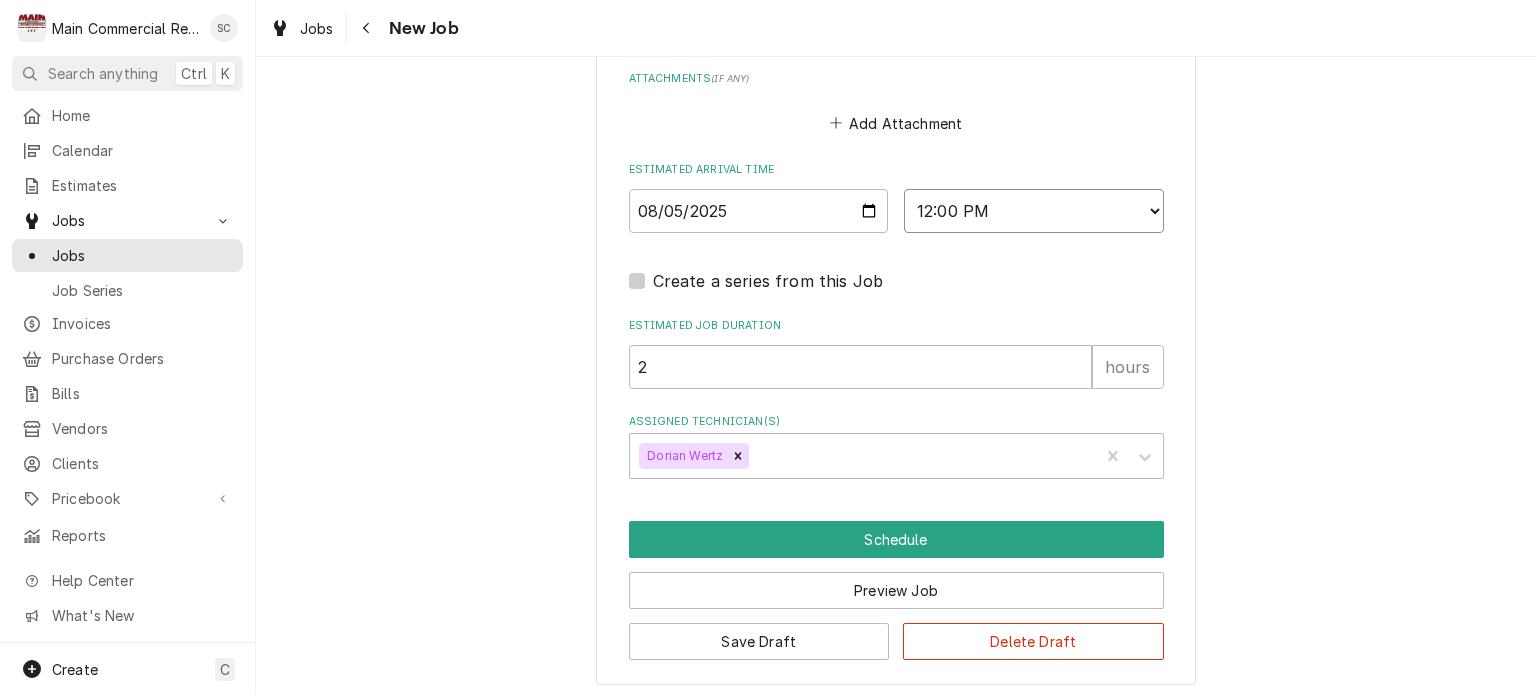select on "13:00:00" 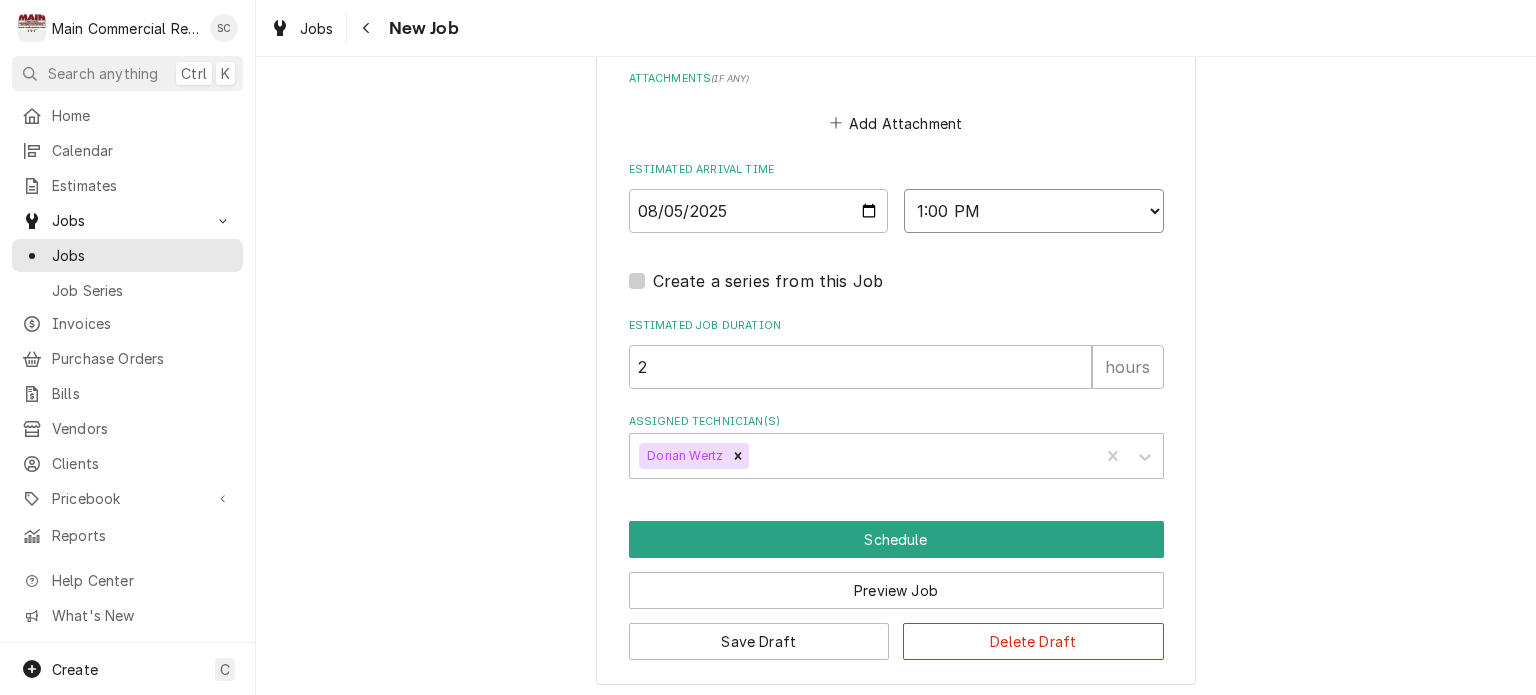 click on "AM / PM 6:00 AM 6:15 AM 6:30 AM 6:45 AM 7:00 AM 7:15 AM 7:30 AM 7:45 AM 8:00 AM 8:15 AM 8:30 AM 8:45 AM 9:00 AM 9:15 AM 9:30 AM 9:45 AM 10:00 AM 10:15 AM 10:30 AM 10:45 AM 11:00 AM 11:15 AM 11:30 AM 11:45 AM 12:00 PM 12:15 PM 12:30 PM 12:45 PM 1:00 PM 1:15 PM 1:30 PM 1:45 PM 2:00 PM 2:15 PM 2:30 PM 2:45 PM 3:00 PM 3:15 PM 3:30 PM 3:45 PM 4:00 PM 4:15 PM 4:30 PM 4:45 PM 5:00 PM 5:15 PM 5:30 PM 5:45 PM 6:00 PM 6:15 PM 6:30 PM 6:45 PM 7:00 PM 7:15 PM 7:30 PM 7:45 PM 8:00 PM 8:15 PM 8:30 PM 8:45 PM 9:00 PM 9:15 PM 9:30 PM 9:45 PM 10:00 PM 10:15 PM 10:30 PM 10:45 PM 11:00 PM 11:15 PM 11:30 PM 11:45 PM 12:00 AM 12:15 AM 12:30 AM 12:45 AM 1:00 AM 1:15 AM 1:30 AM 1:45 AM 2:00 AM 2:15 AM 2:30 AM 2:45 AM 3:00 AM 3:15 AM 3:30 AM 3:45 AM 4:00 AM 4:15 AM 4:30 AM 4:45 AM 5:00 AM 5:15 AM 5:30 AM 5:45 AM" at bounding box center (1034, 211) 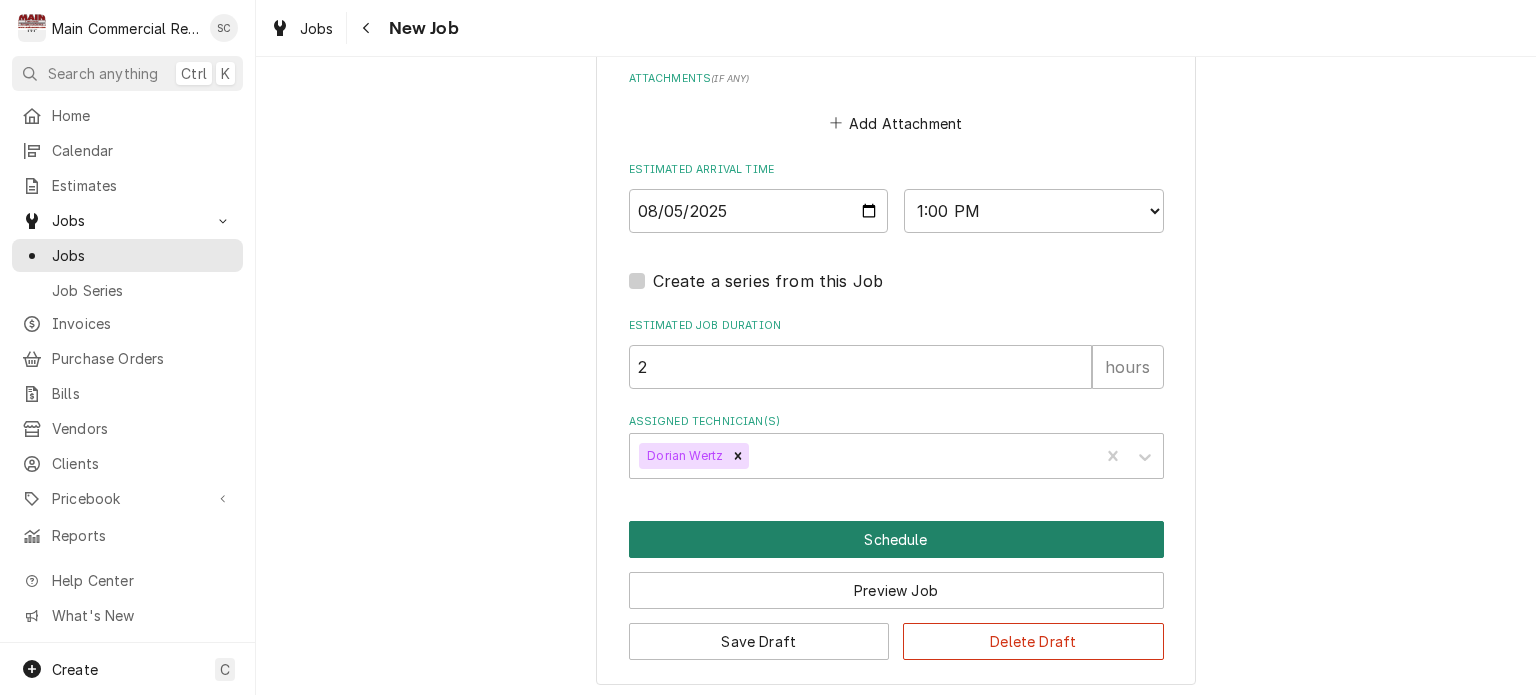 click on "Schedule" at bounding box center [896, 539] 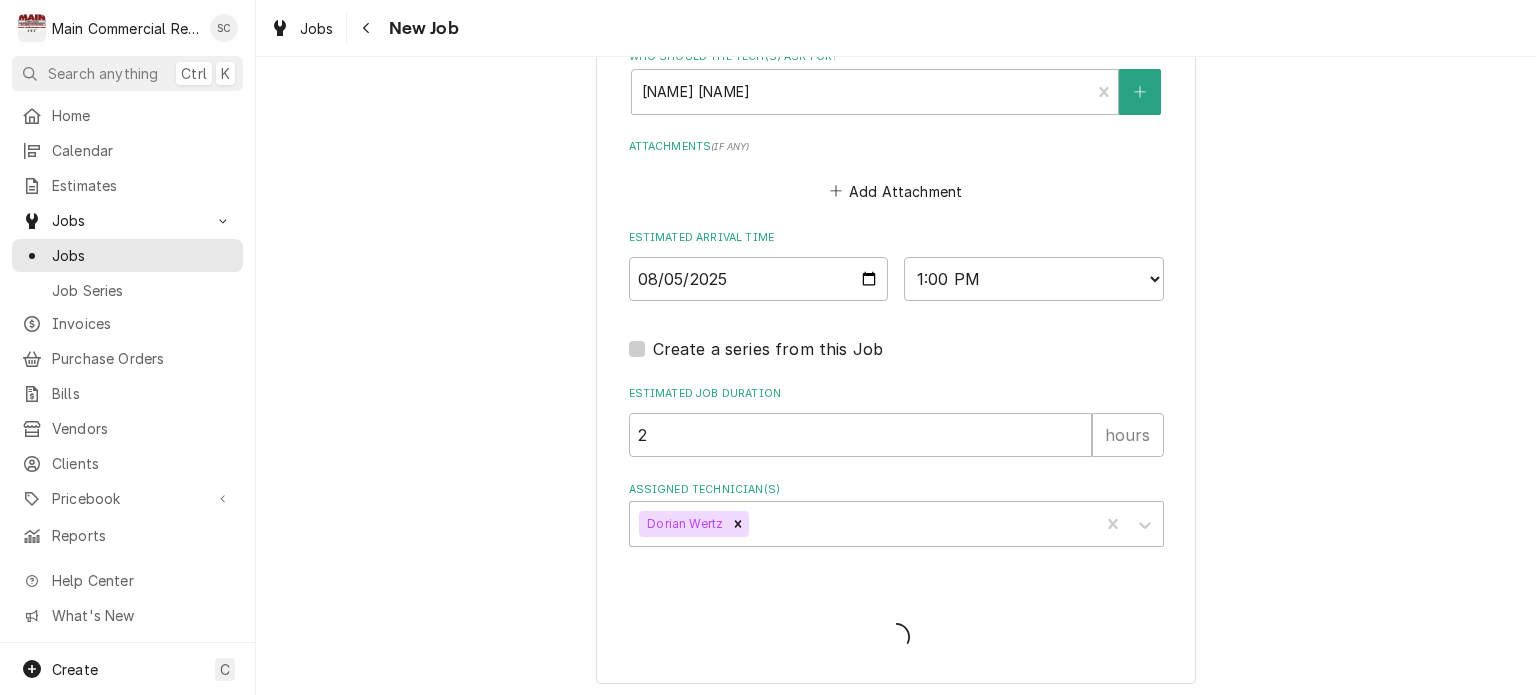 type on "x" 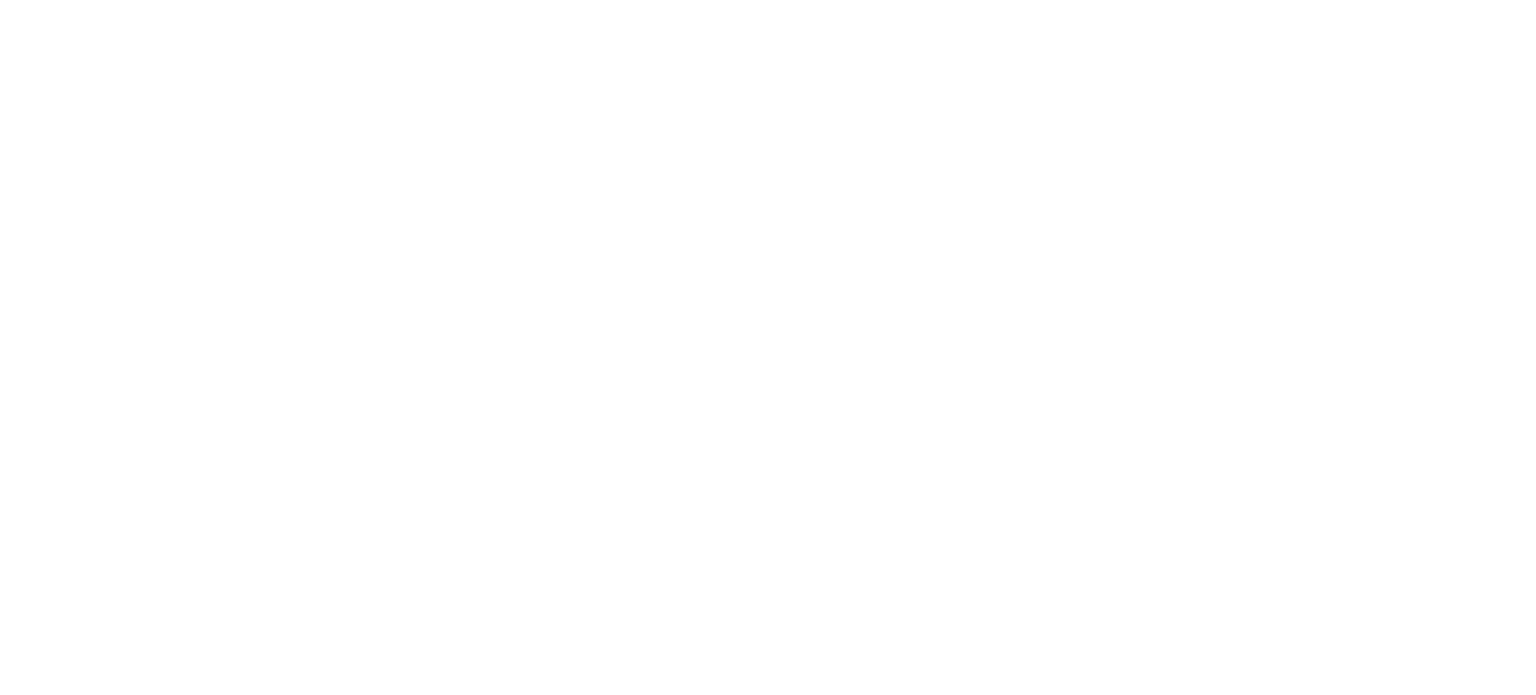 scroll, scrollTop: 0, scrollLeft: 0, axis: both 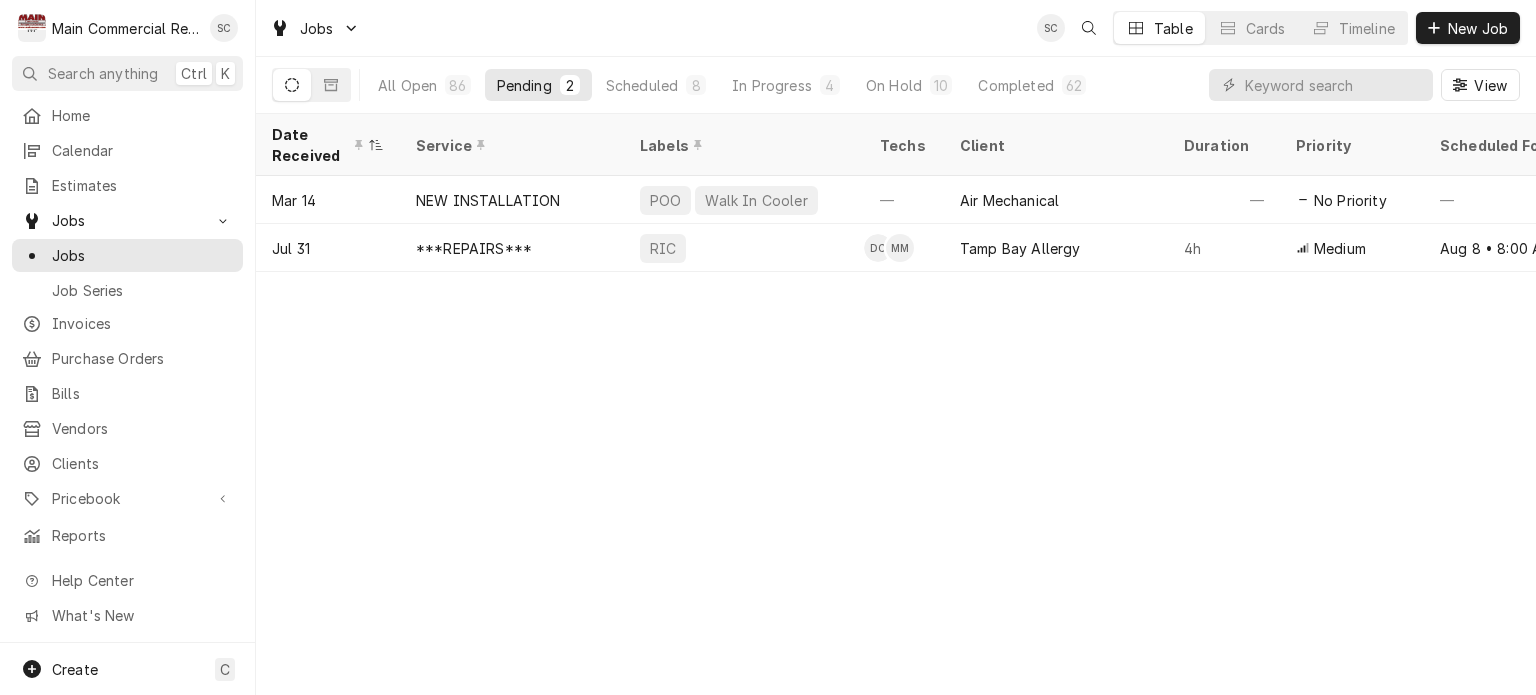 click on "Date Received Service Labels Techs Client Duration Priority Scheduled For Location Name Location Address Last Modified Job Type Status Mar 14   NEW INSTALLATION POO Walk In Cooler — Air Mechanical — No Priority — TGH Brooksville/Springhill [NUMBER] [STREET], [CITY], [STATE] Apr 29   Service Draft Jul 31   ***REPAIRS*** RIC DC MM Tamp Bay Allergy 4h Medium Aug 8   • 8:00 AM Tampa Bay Allergy-Dr. Weiss [NUMBER] [STREET], [CITY], [STATE] Jul 31   Service Draft kg8L9zx Date — Time — Duration — Labels No labels Reason For Call Not mentioned" at bounding box center [896, 404] 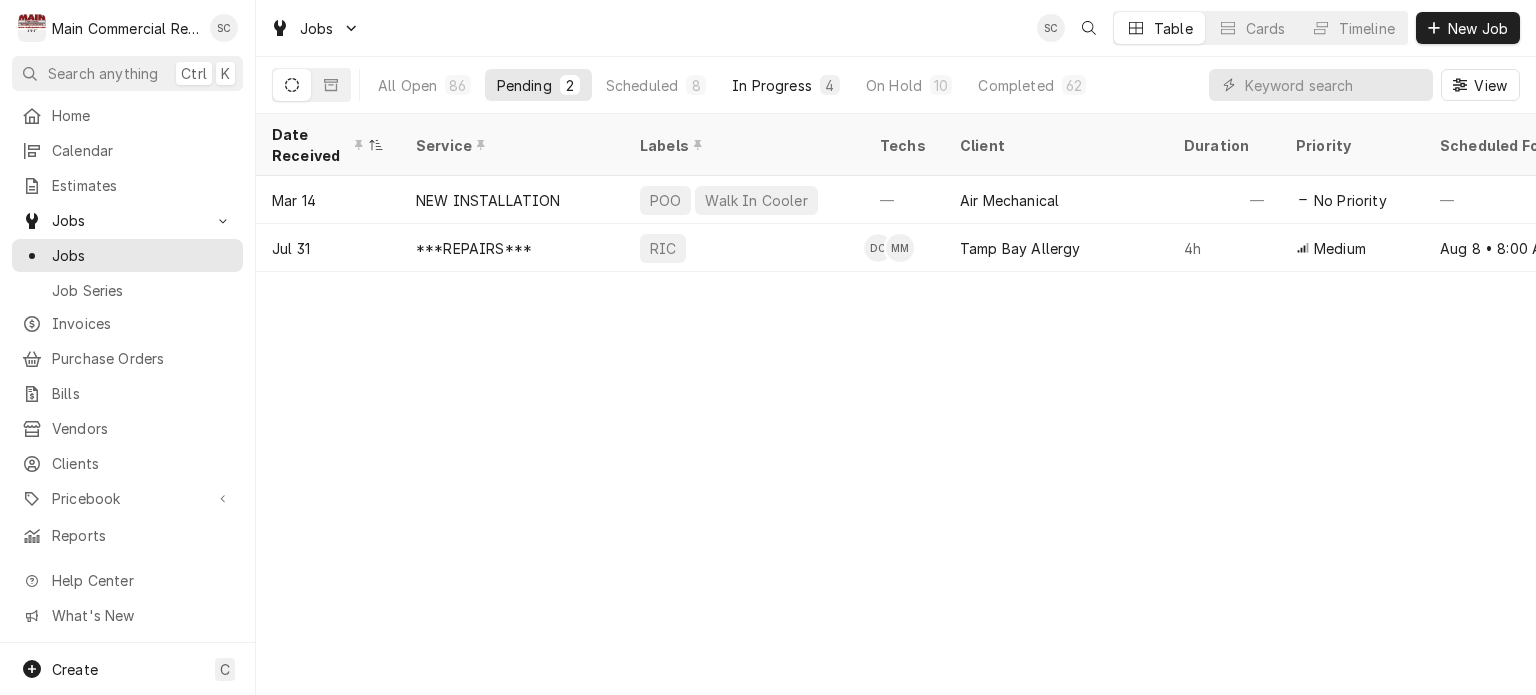 click on "In Progress" at bounding box center (772, 85) 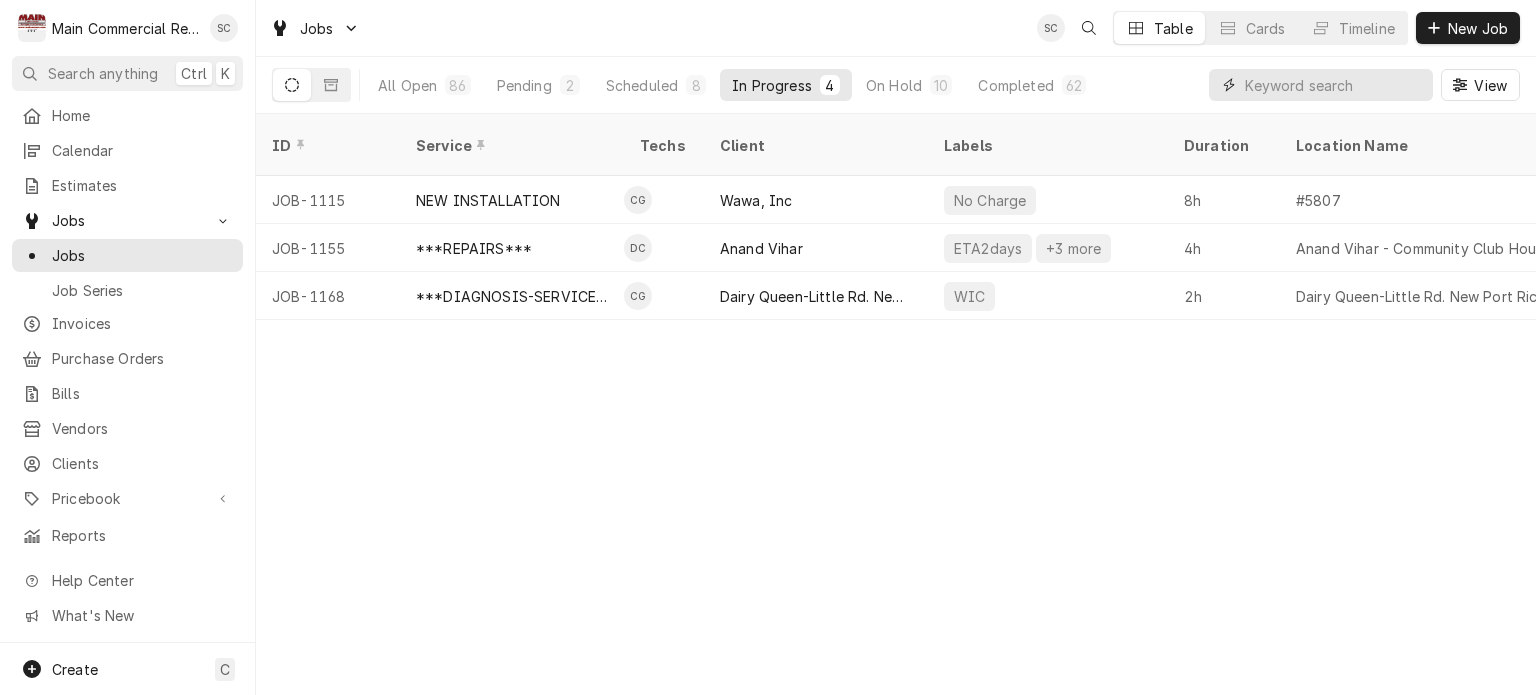 click at bounding box center [1334, 85] 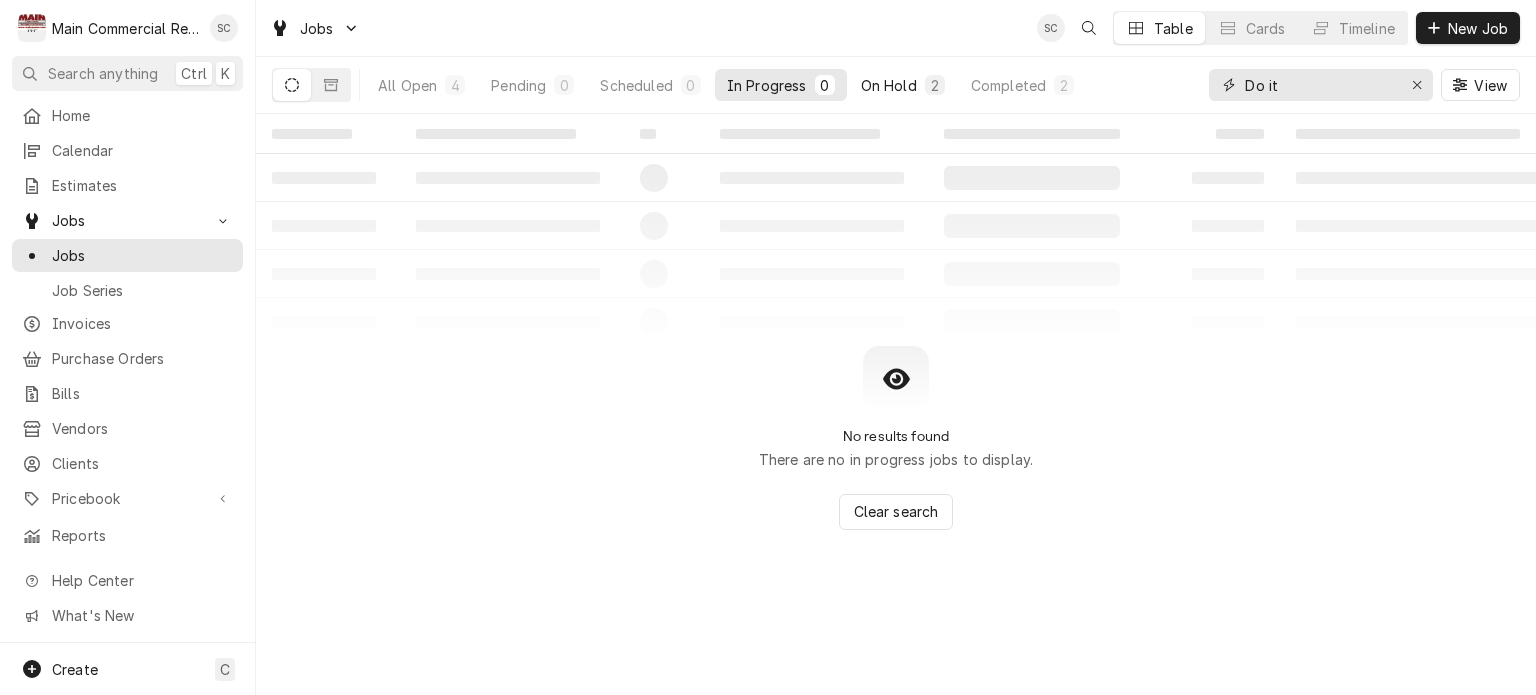 type on "Do it" 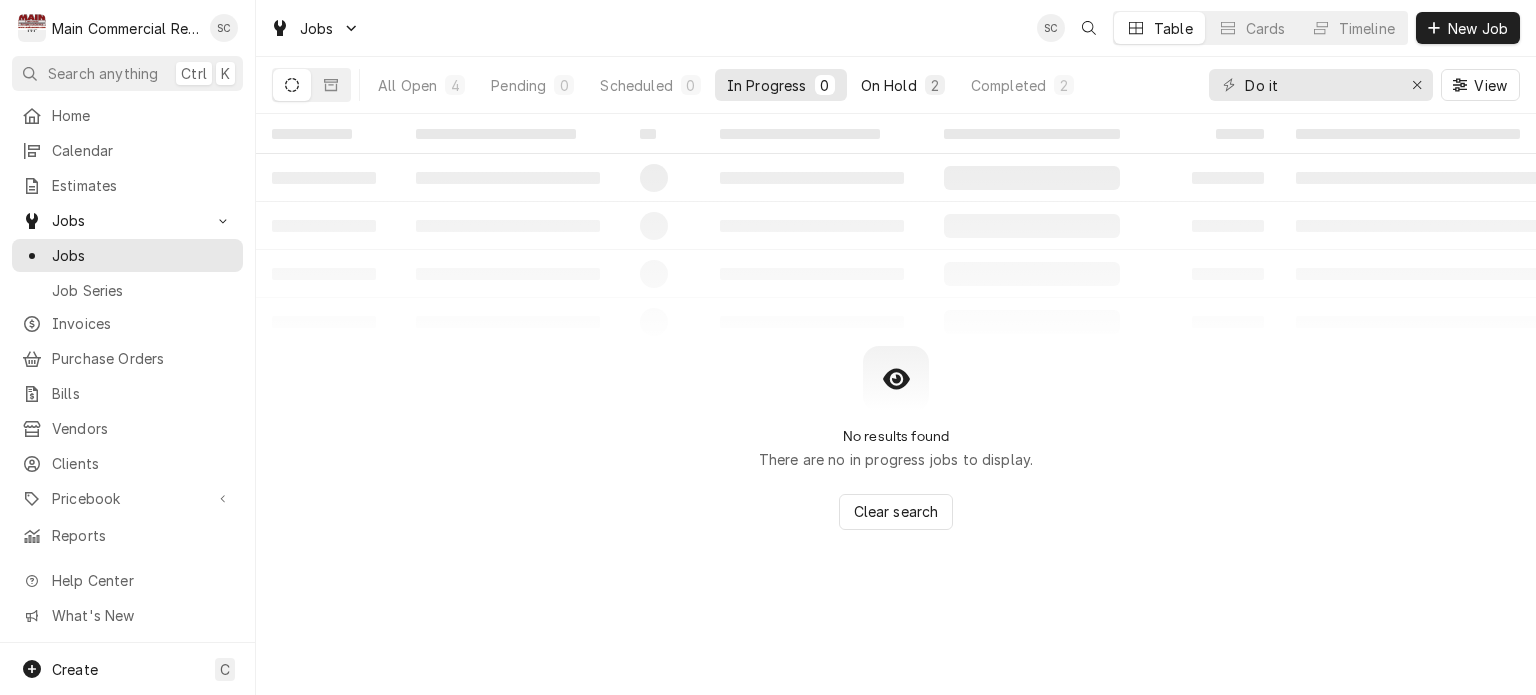 click on "On Hold" at bounding box center [889, 85] 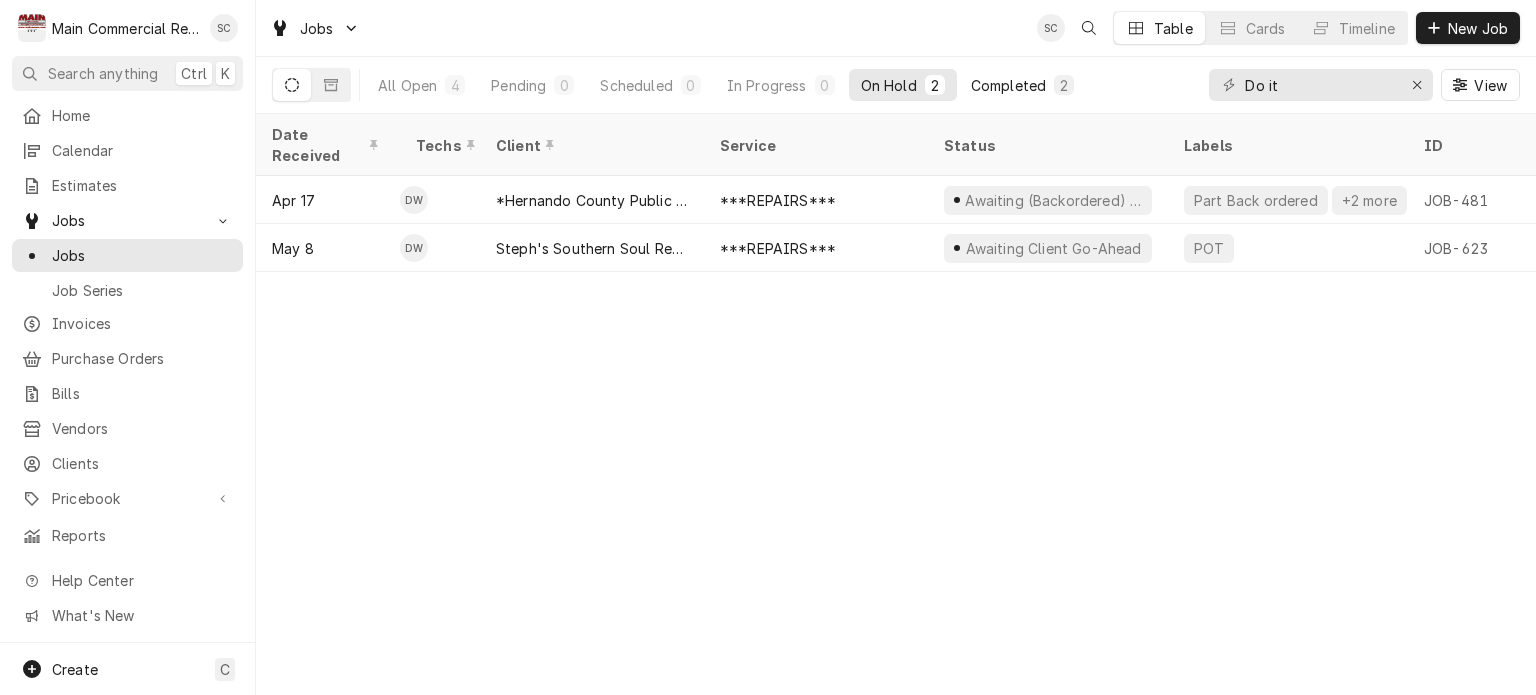 click on "Completed" at bounding box center [1008, 85] 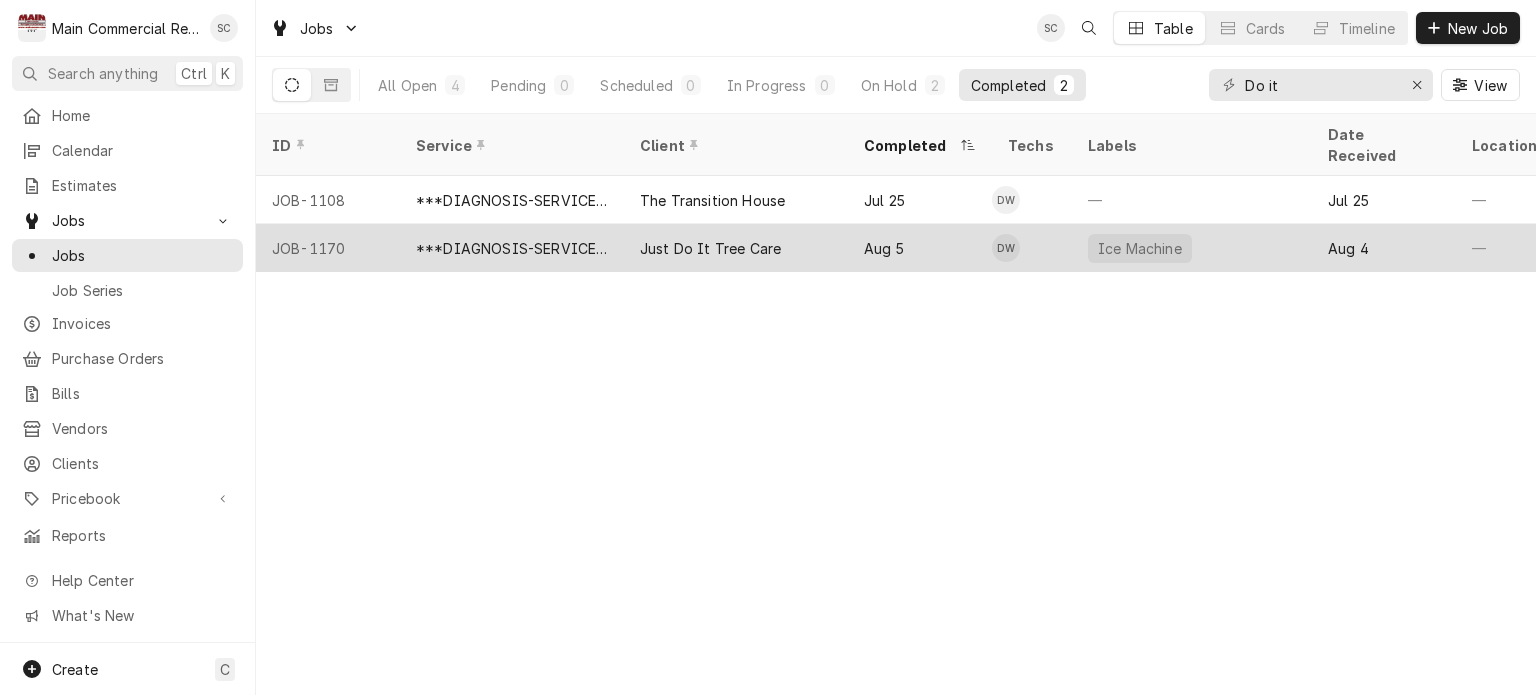 click on "Just Do It Tree Care" at bounding box center [736, 248] 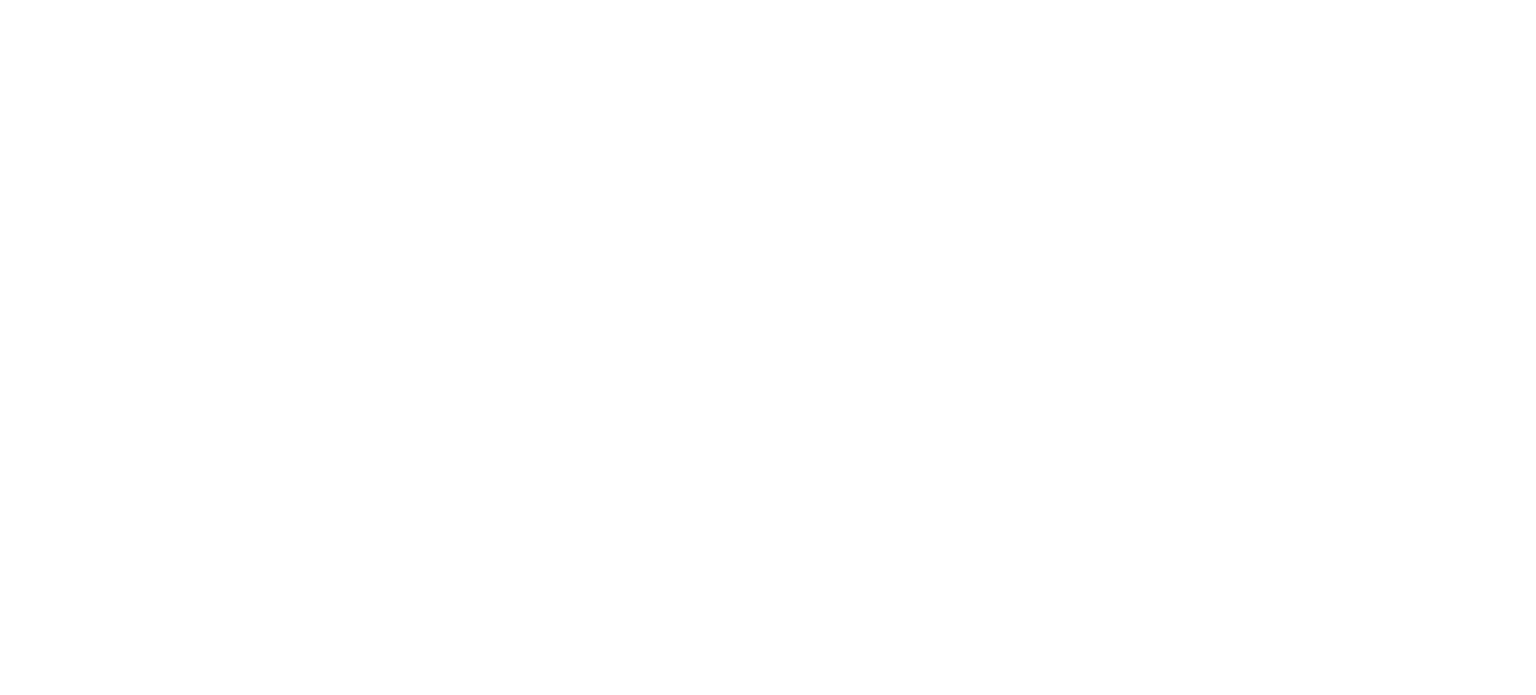 scroll, scrollTop: 0, scrollLeft: 0, axis: both 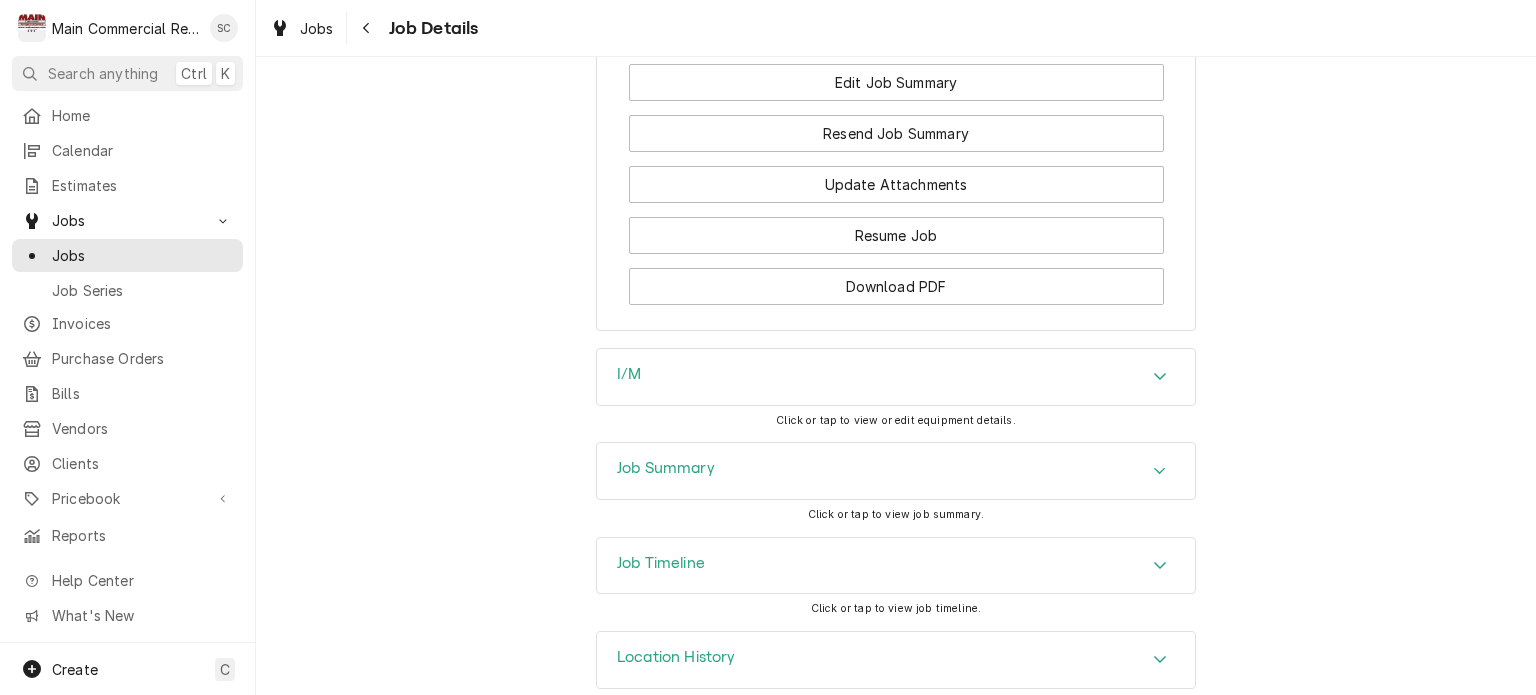 click on "Completed and Uninvoiced Just Do It Tree Care [NUMBER] [STREET], [CITY], [STATE] [POSTAL_CODE] Open in Maps Roopairs Job ID JOB-1170 Date Received [MONTH] 4, [YEAR] Service Type ***DIAGNOSIS-SERVICE CALL*** Job Type Service Service Location [NUMBER] [STREET]
[CITY], [STATE] [POSTAL_CODE] Client Notes  (Only Visible to You) ****COD*****
[FIRST] [LAST] [PHONE]
Ice O Matic I/M Scheduled For [DAY], [MONTH] 5th, [YEAR] - 8:00 AM Started On [DAY], [MONTH] 5th, [YEAR] - 8:02 AM Completed On [DAY], [MONTH] 5th, [YEAR] - 12:14 PM Last Modified [DAY], [MONTH] 5th, [YEAR] - 12:14 PM Estimated Job Duration 2h Assigned Technician(s) Dorian Wertz Reason For Call 8AM ***CUSTOMER IS COD***
Ice O Matic I/M not making ice
Per [FIRST] [LAST] [PHONE] Technician Instructions  (Only Visible to You) NEED TO INVOICE HIM OUT WHILE ONSITE TO RUN CC IN OFFICE.
Today's cost Invoice 152062 $450.00-src
Q-3746, $1,412.87 bid onsite. $100 off approved onsite today. -src Priority Medium Labels  (Only Visible to You) Ice Machine Job Reporter Name [FIRST] [LAST] Phone [PHONE]" at bounding box center [896, -847] 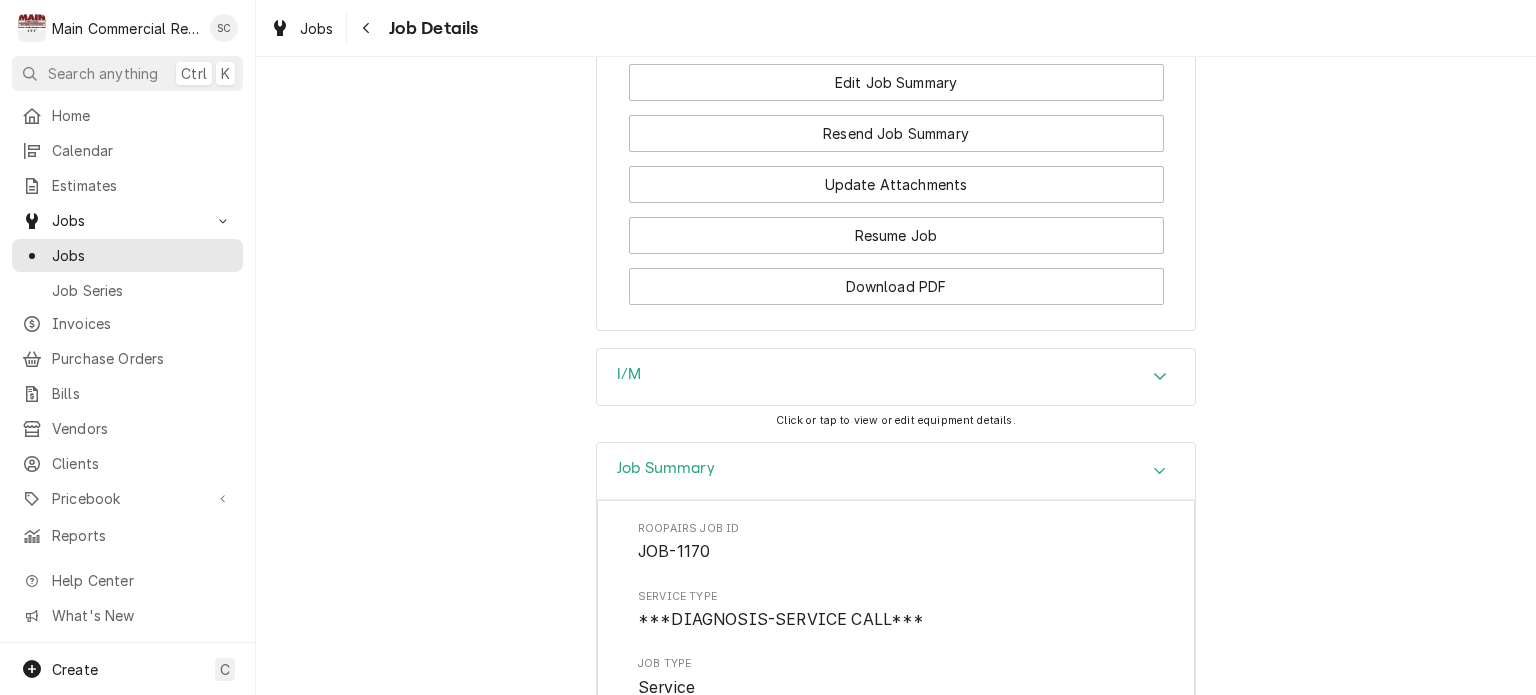 scroll, scrollTop: 2520, scrollLeft: 0, axis: vertical 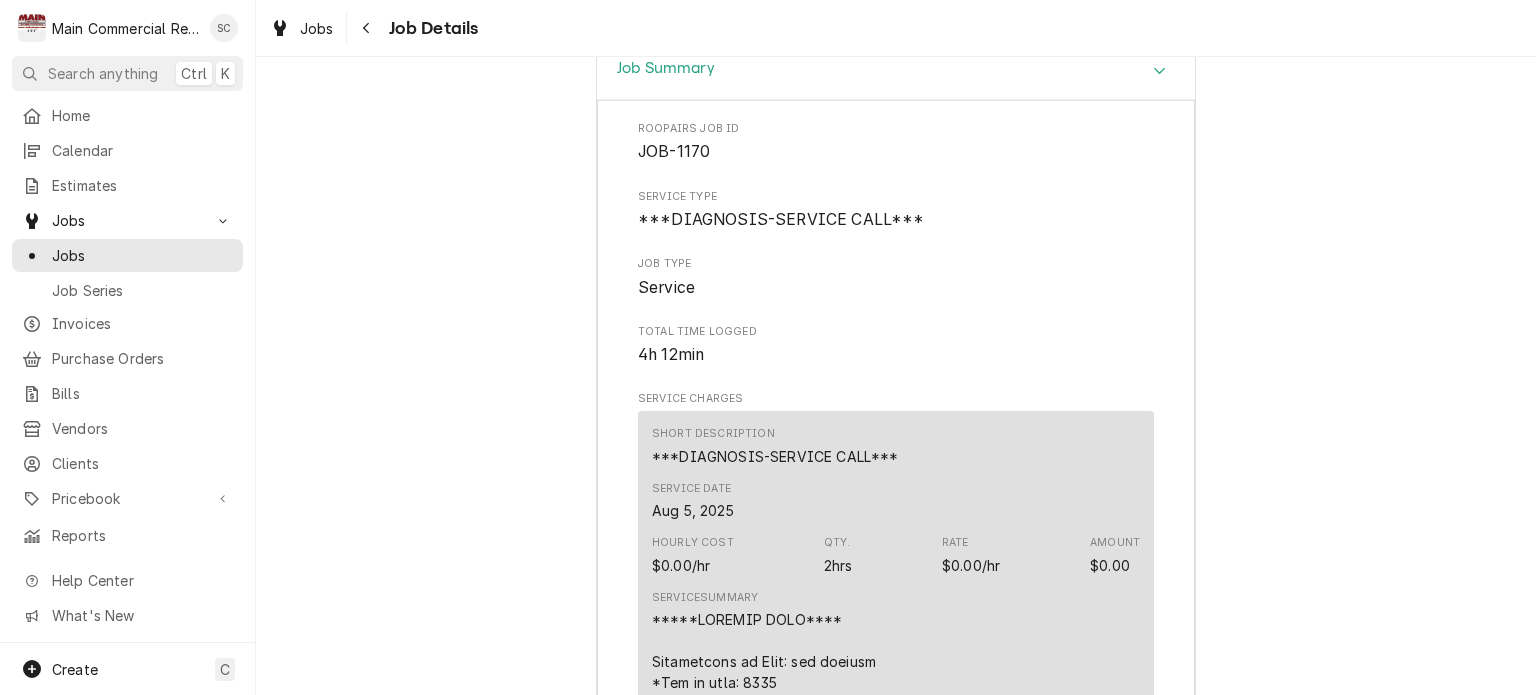 click on "Job Summary Roopairs Job ID JOB-1170 Service Type ***DIAGNOSIS-SERVICE CALL*** Job Type Service Total Time Logged 4h 12min Service Charges Short Description ***DIAGNOSIS-SERVICE CALL*** Service Date [MONTH] 5, [YEAR] Hourly Cost $0.00/hr Qty. 2hrs Rate $0.00/hr Amount $0.00 Service  Summary Parts and Materials (No parts and materials charges) Trip Charges, Diagnostic Fees, etc. (No miscellaneous charges) Discounts (No discounts) Subtotal $0.00 Profit $0.00 Notes from Technician  (Only Visible to You) Bid to replace low pressure control and harvest assist motor
Harvest delay timer pt# 9101148-01
$171.66
Low pressure control pt# 9041104-101A $ 242.43
Torch & braze, vacuum pump, 2lbs R404A
4 hours labor Signature Signed off by  [FIRST]" at bounding box center [896, 1504] 